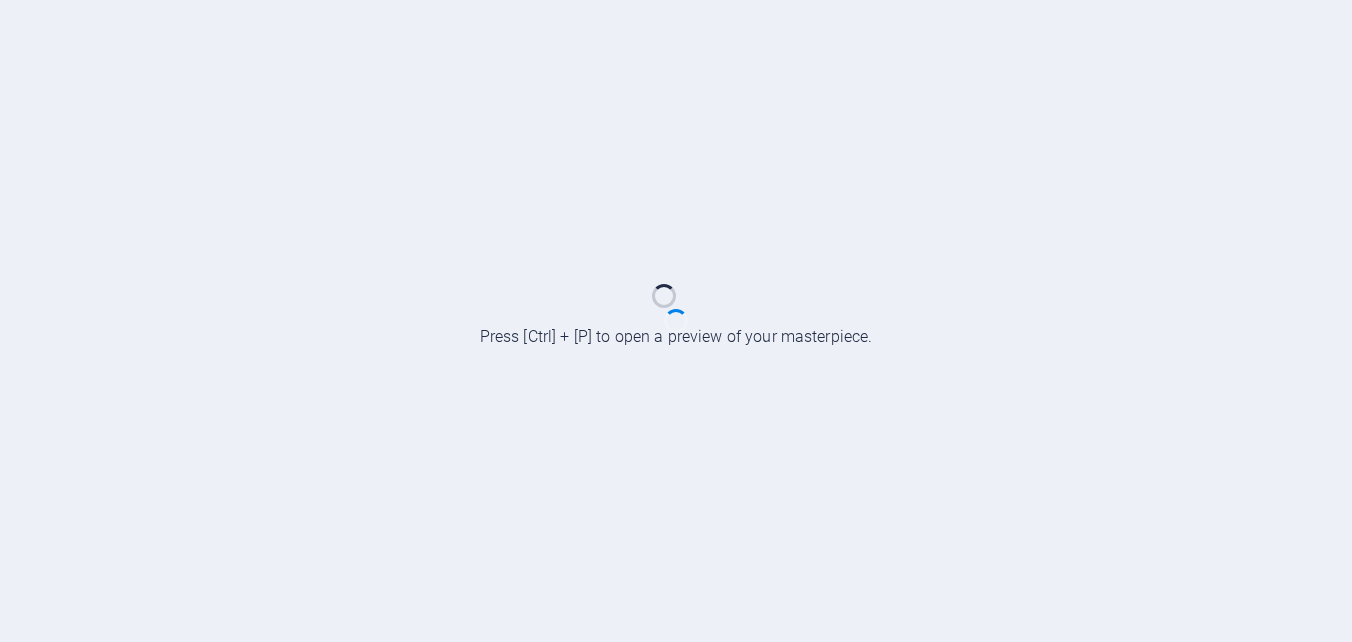 scroll, scrollTop: 0, scrollLeft: 0, axis: both 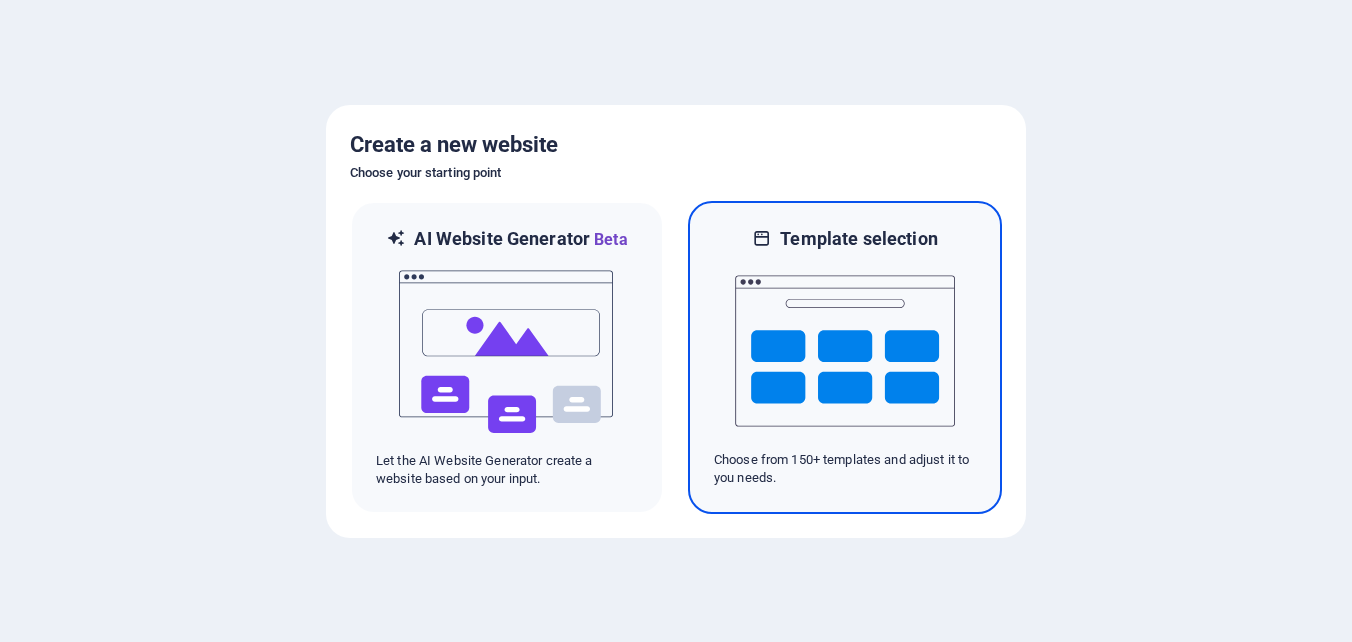 click at bounding box center [845, 351] 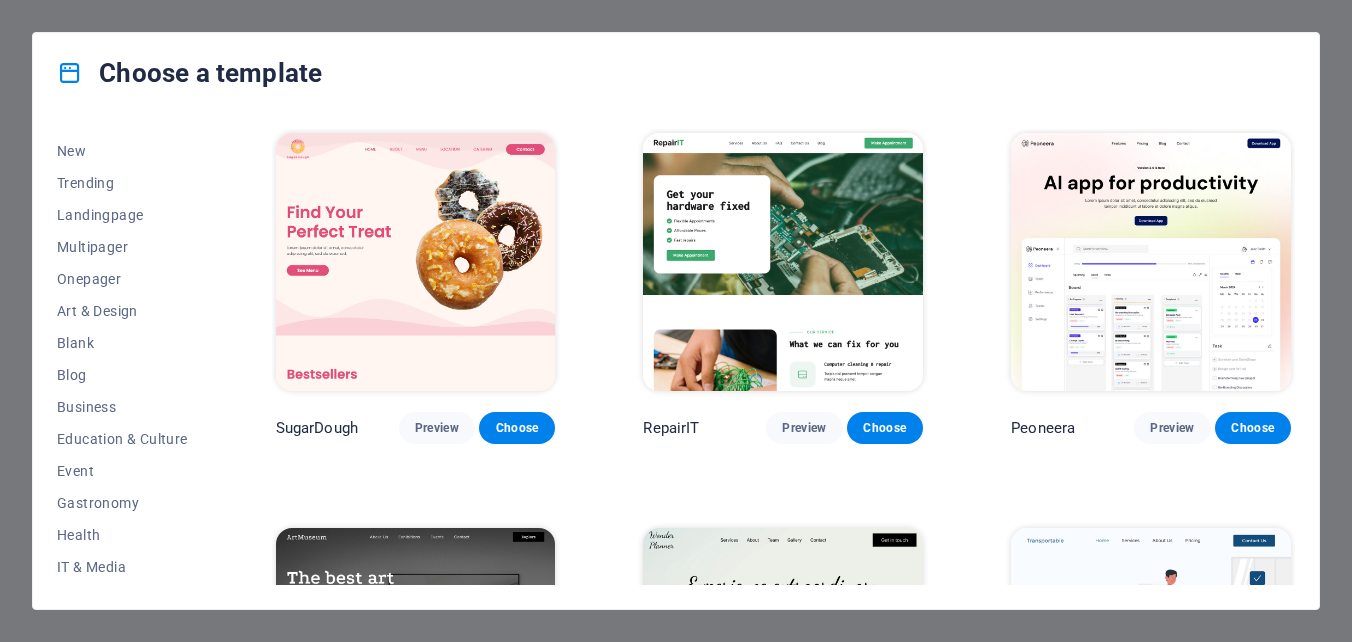 scroll, scrollTop: 0, scrollLeft: 0, axis: both 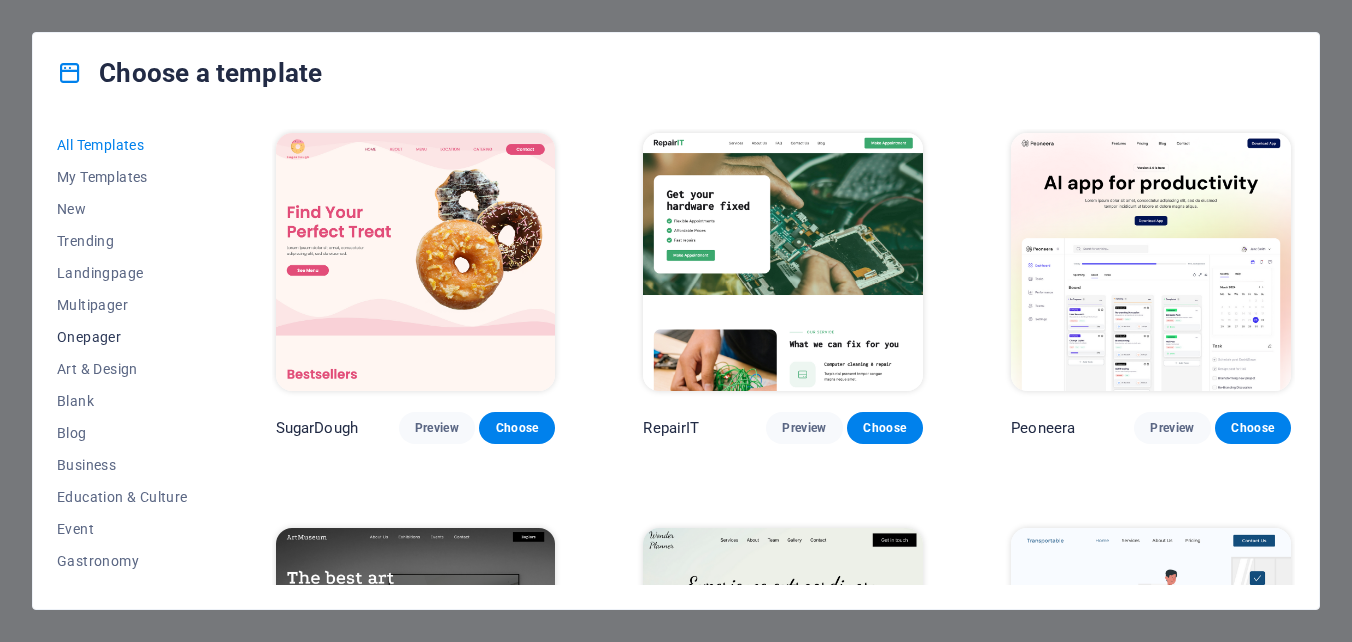 click on "Onepager" at bounding box center (122, 337) 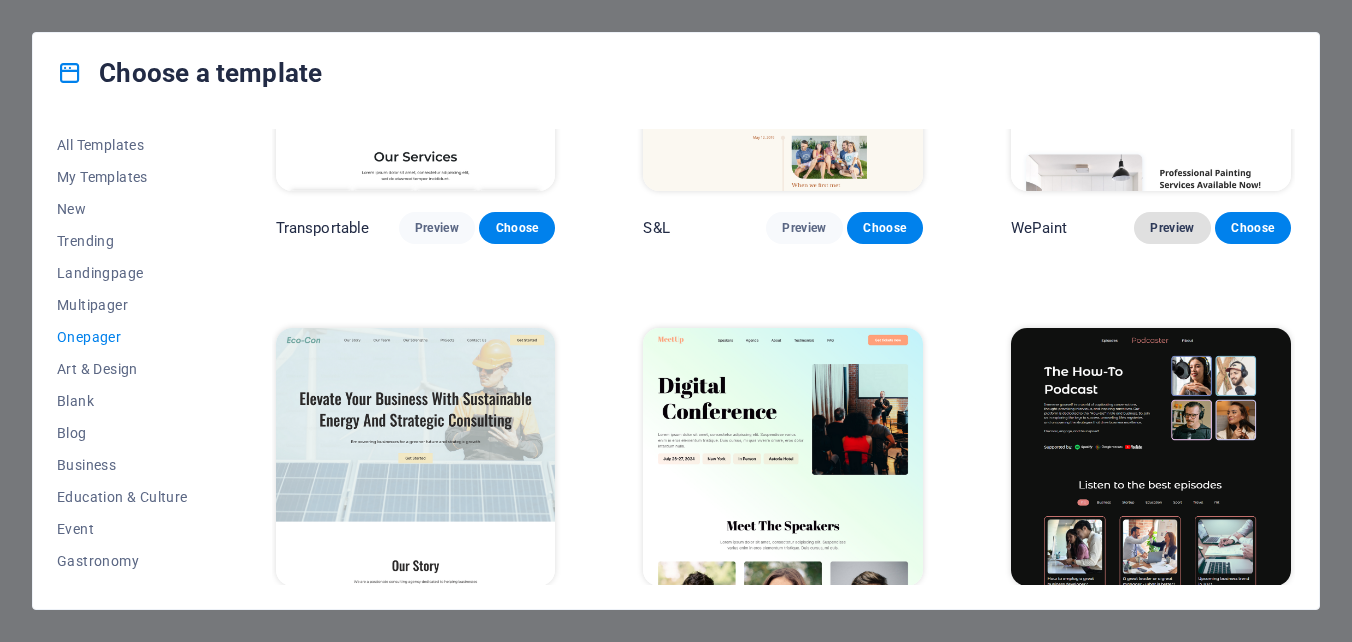 scroll, scrollTop: 300, scrollLeft: 0, axis: vertical 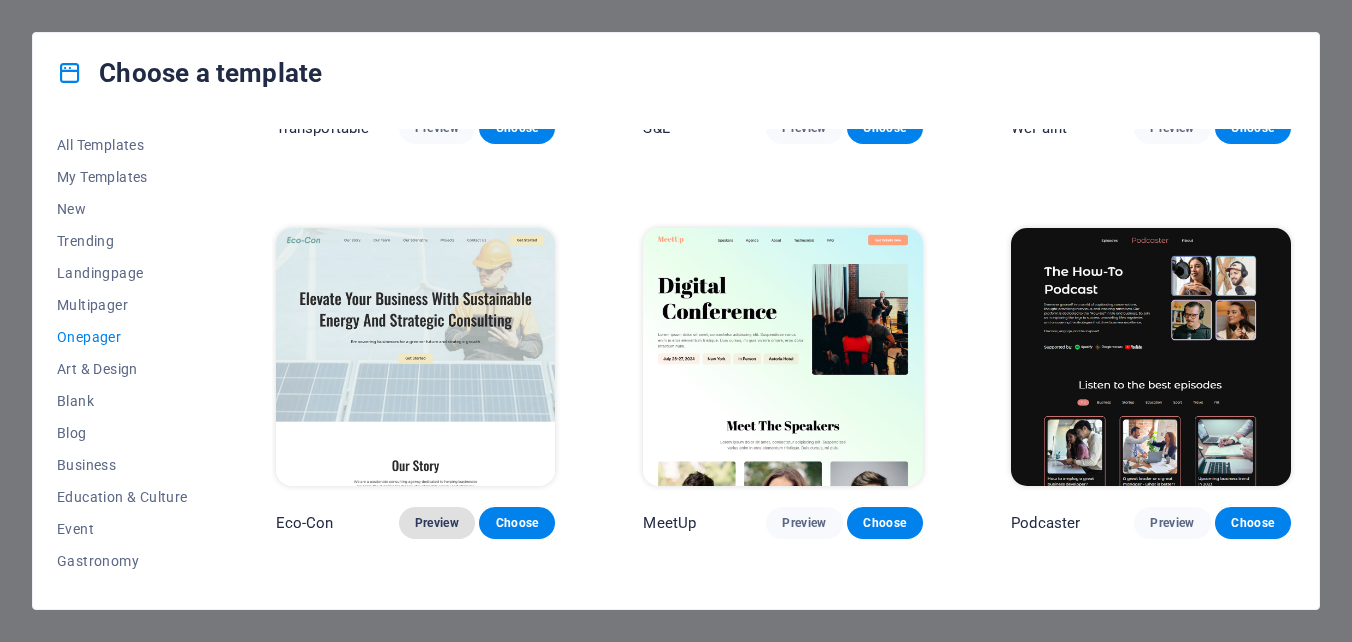 type 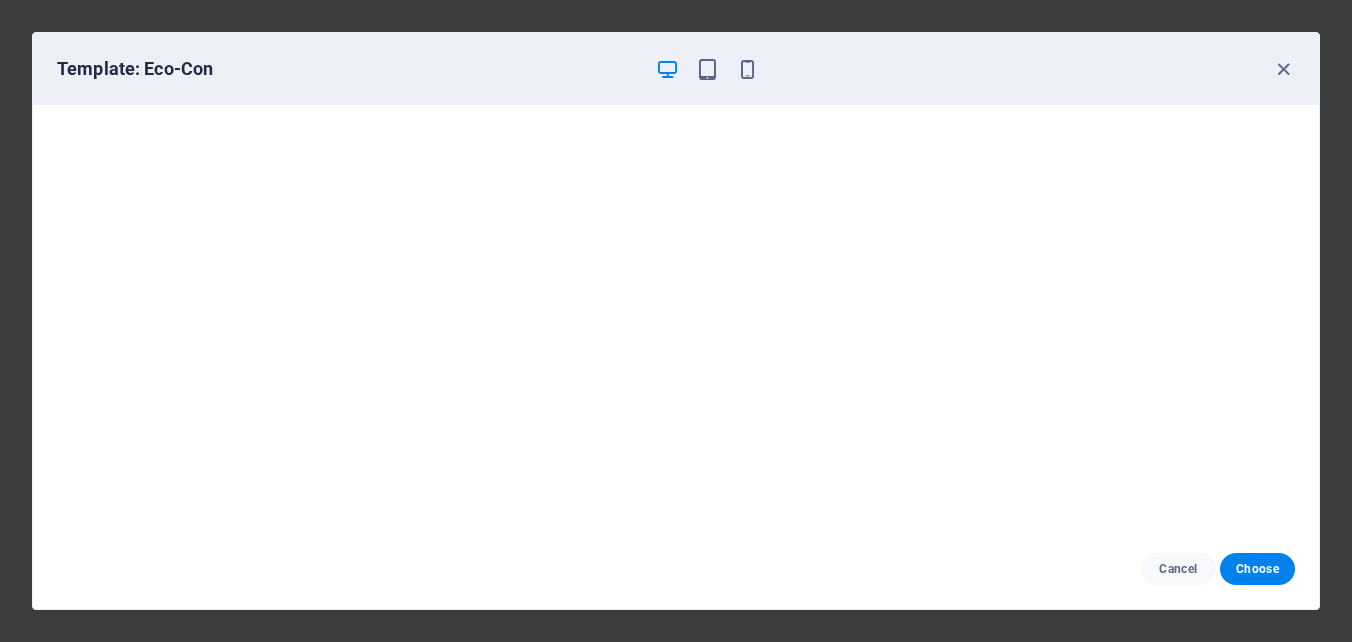 scroll, scrollTop: 5, scrollLeft: 0, axis: vertical 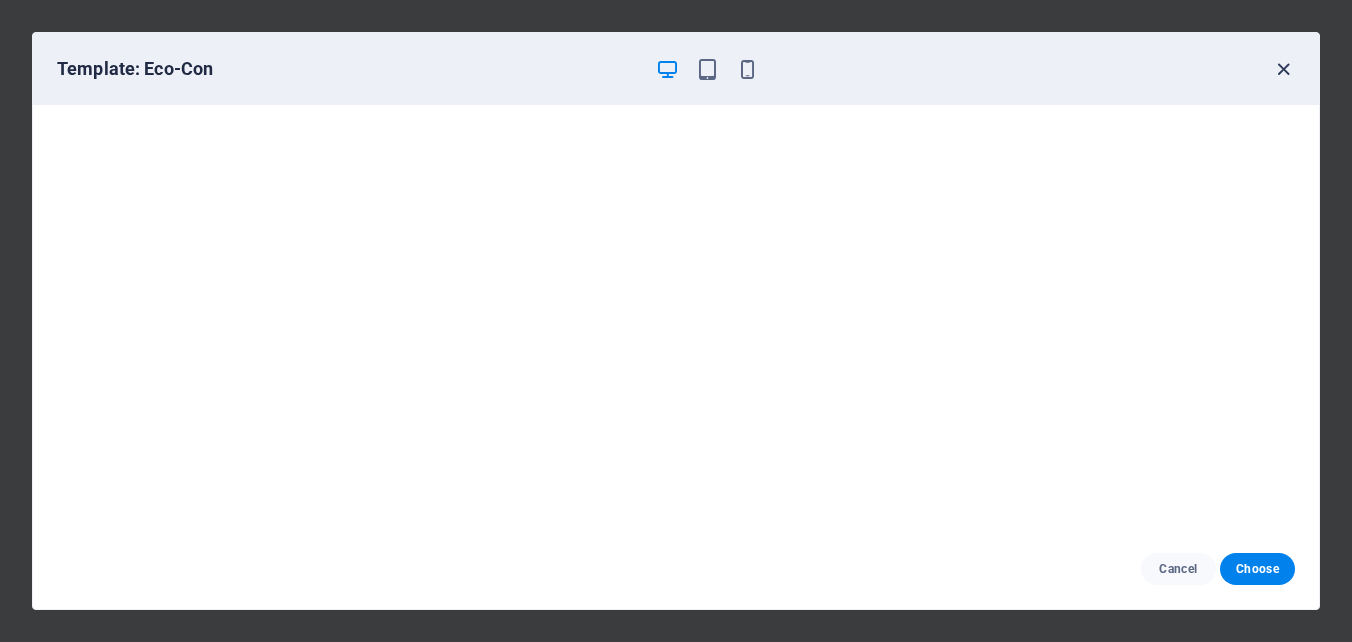 click at bounding box center [1283, 69] 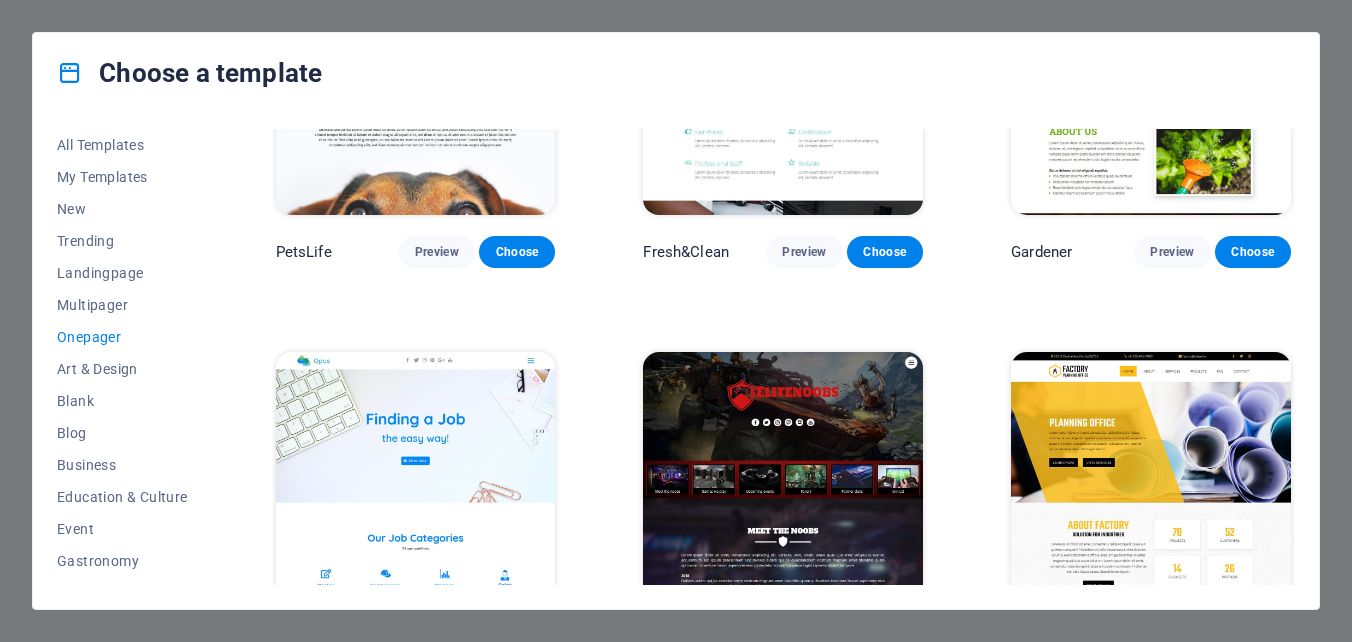 scroll, scrollTop: 6600, scrollLeft: 0, axis: vertical 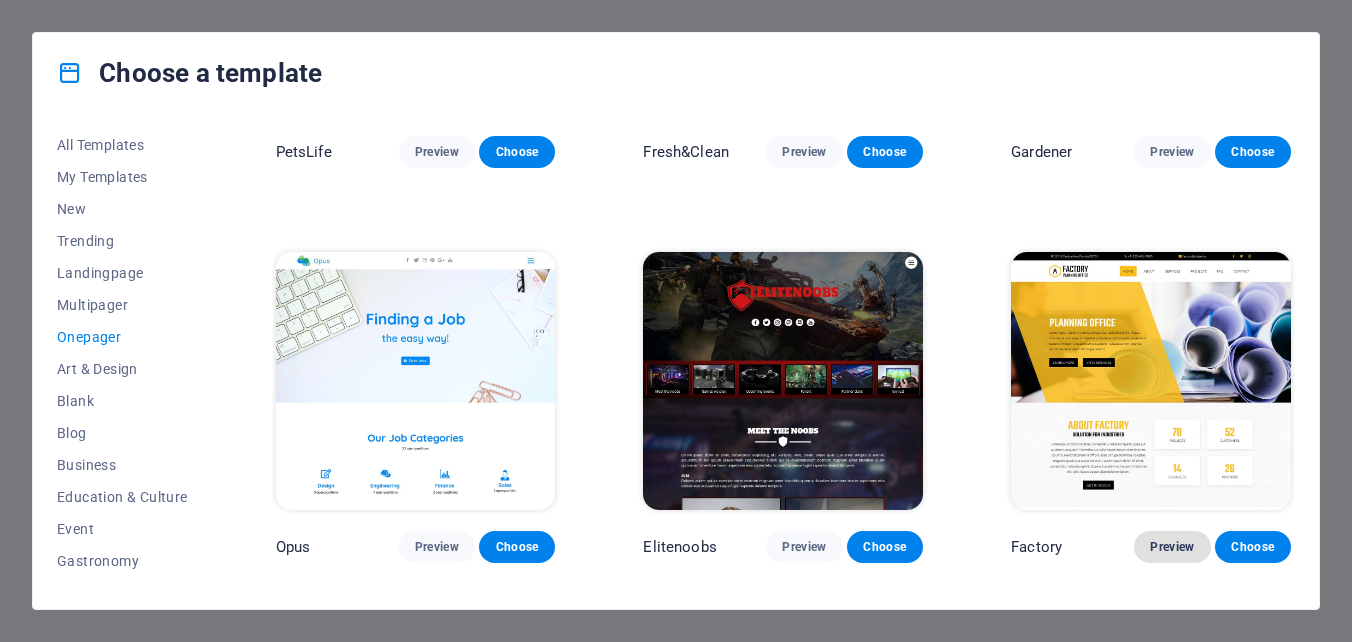 click on "Preview" at bounding box center (1172, 547) 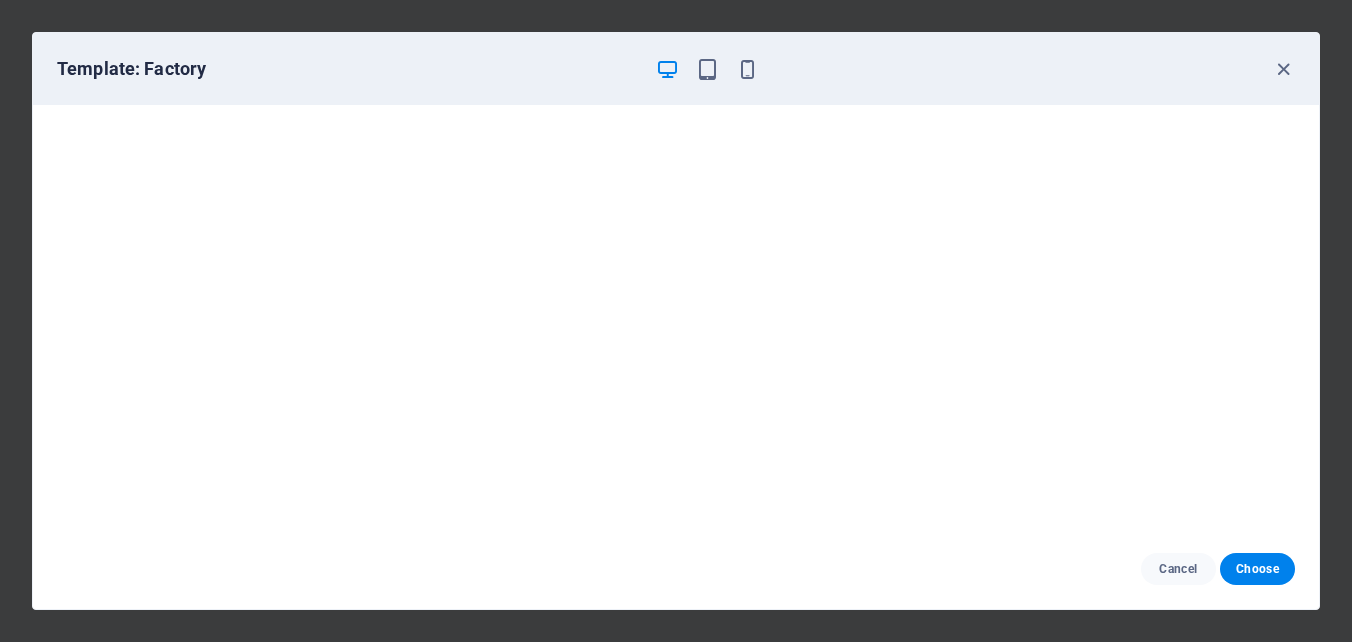 scroll, scrollTop: 5, scrollLeft: 0, axis: vertical 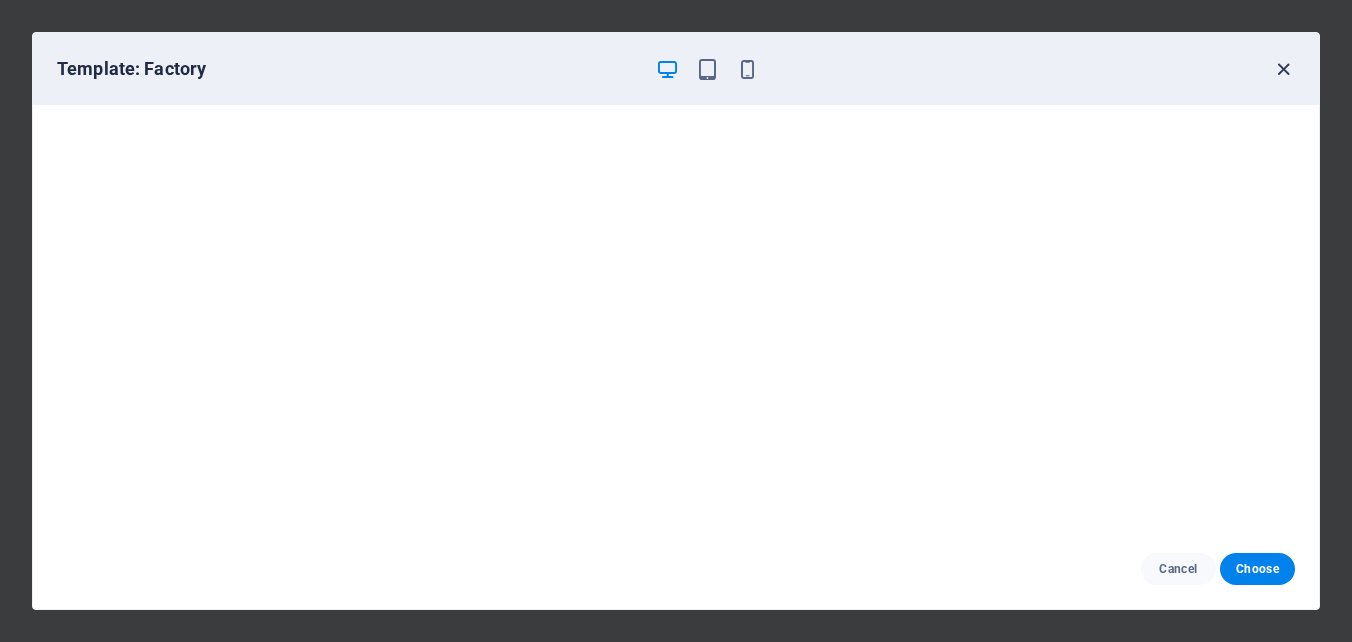 click at bounding box center [1283, 69] 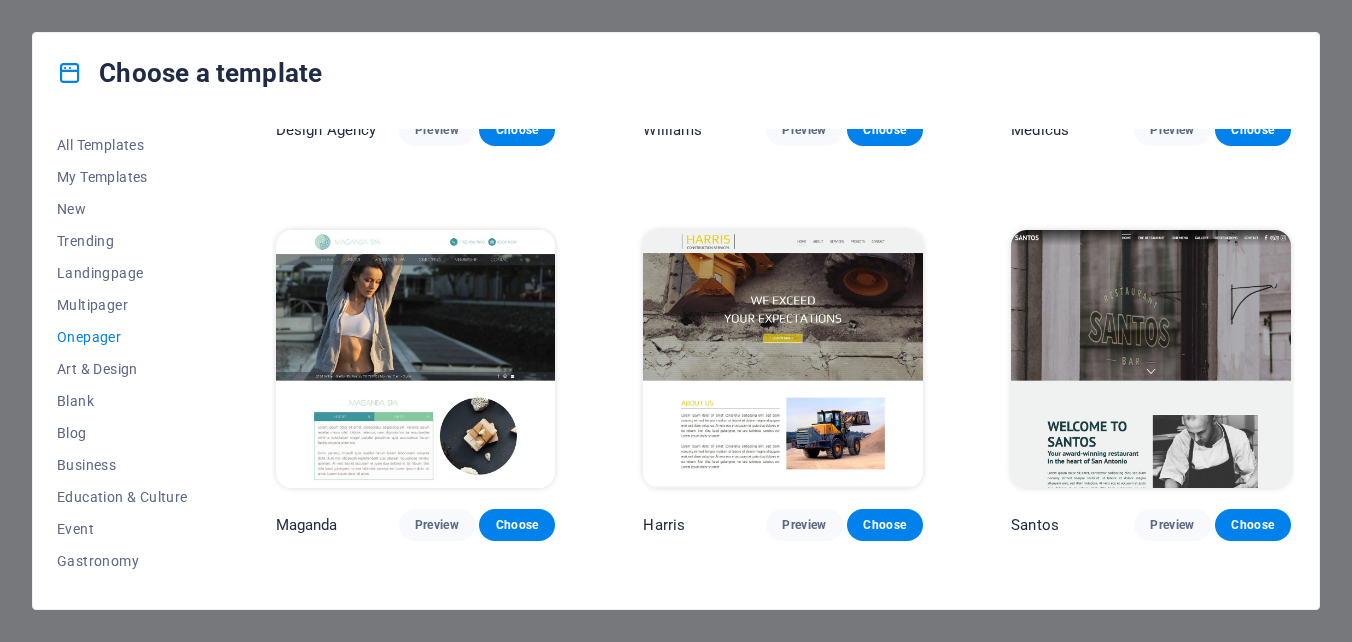 scroll, scrollTop: 8600, scrollLeft: 0, axis: vertical 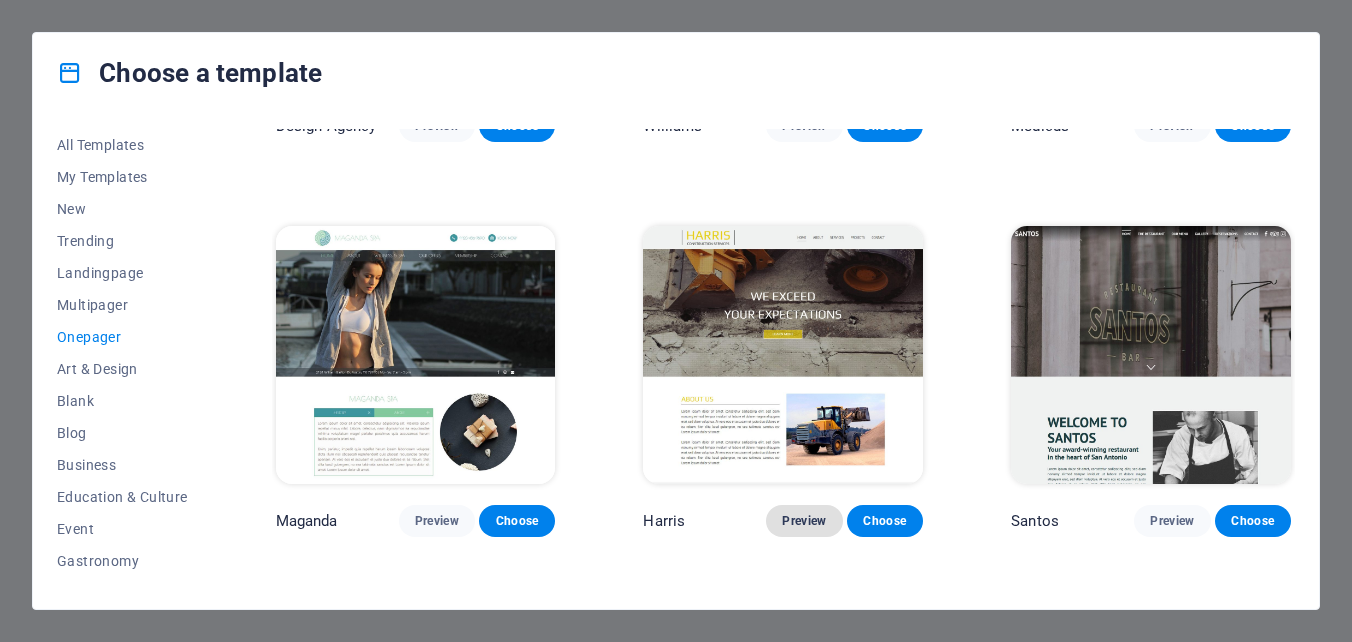 click on "Preview" at bounding box center [804, 521] 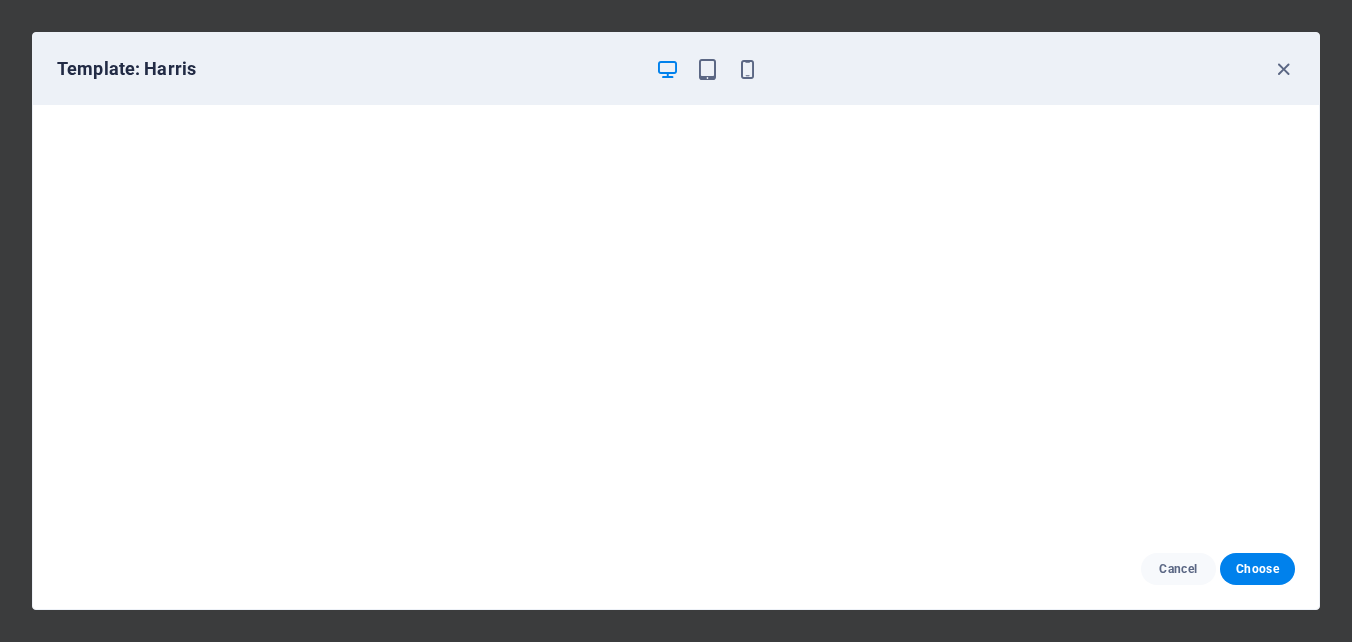 scroll, scrollTop: 5, scrollLeft: 0, axis: vertical 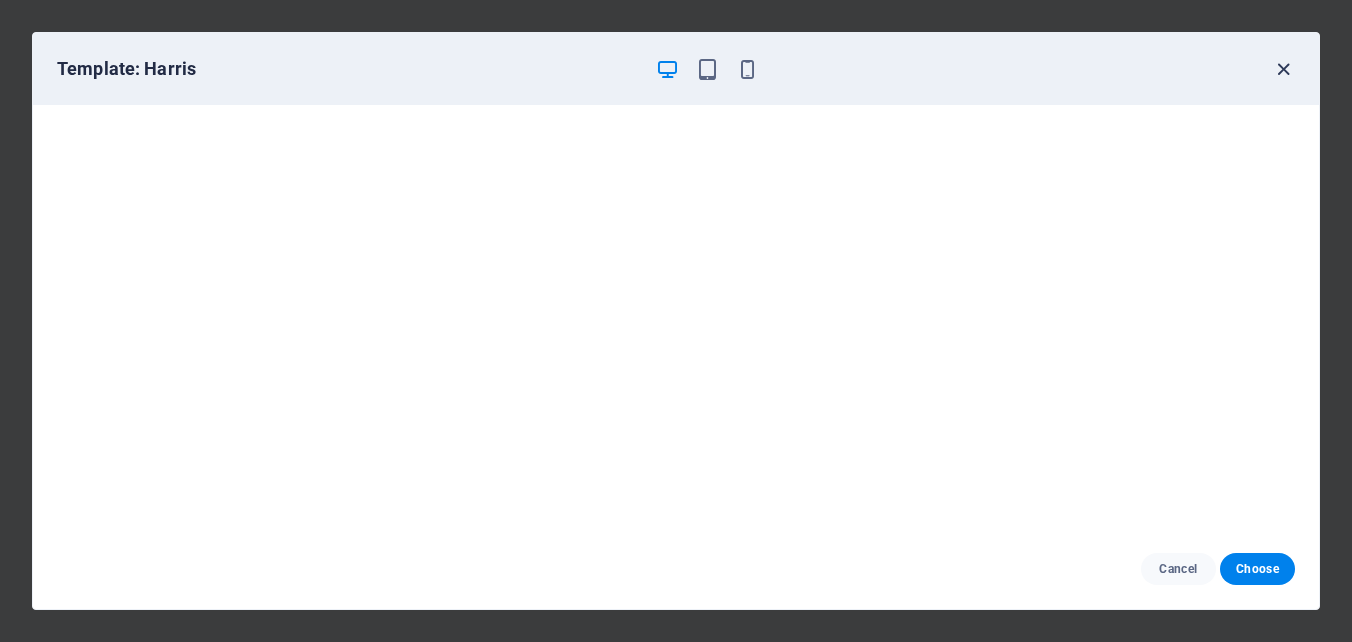 click at bounding box center (1283, 69) 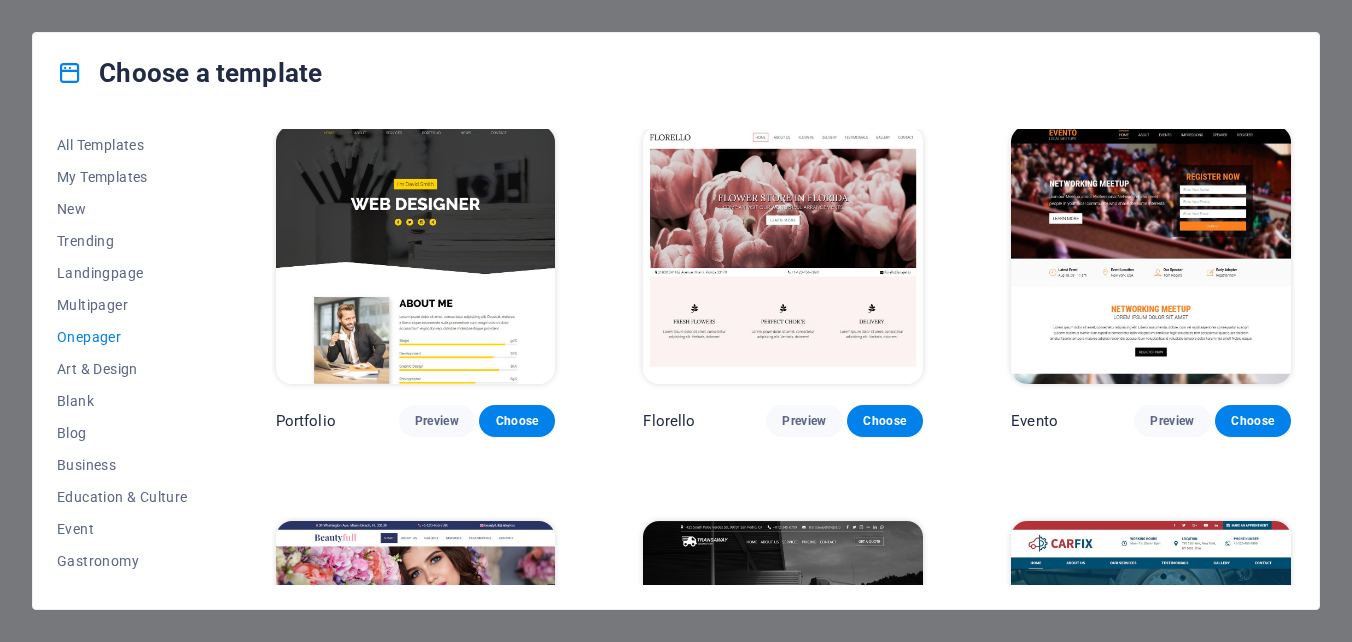 scroll, scrollTop: 7093, scrollLeft: 0, axis: vertical 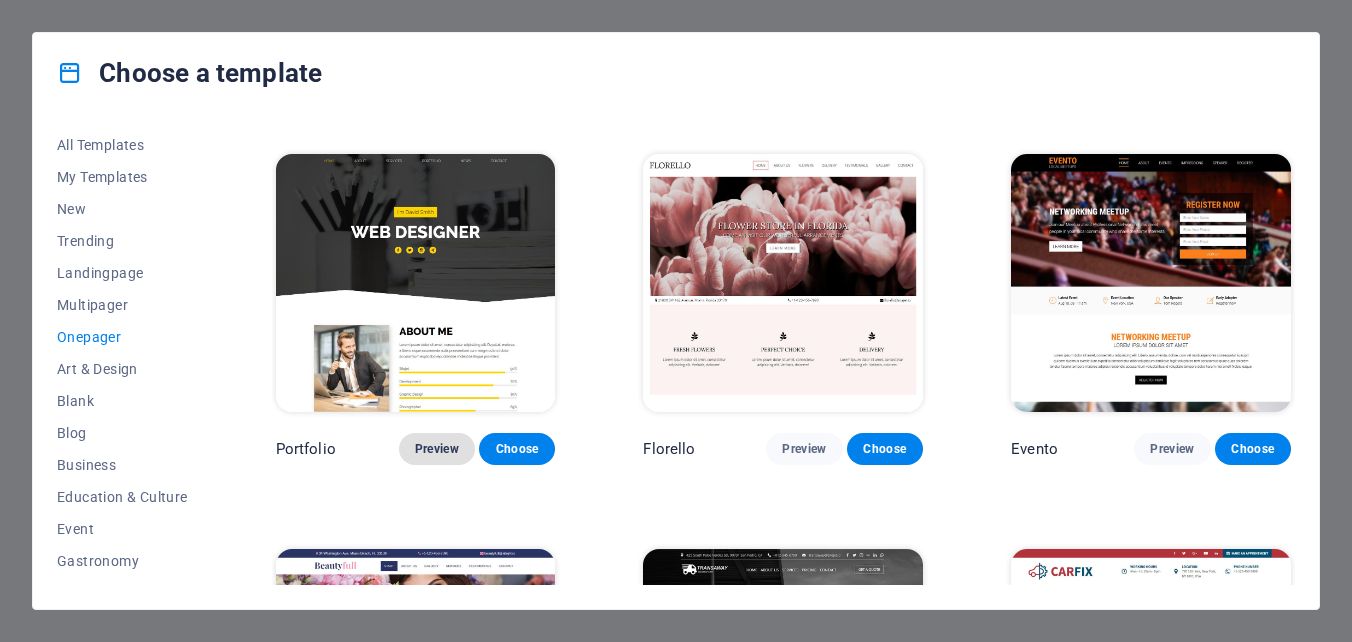 click on "Preview" at bounding box center [437, 449] 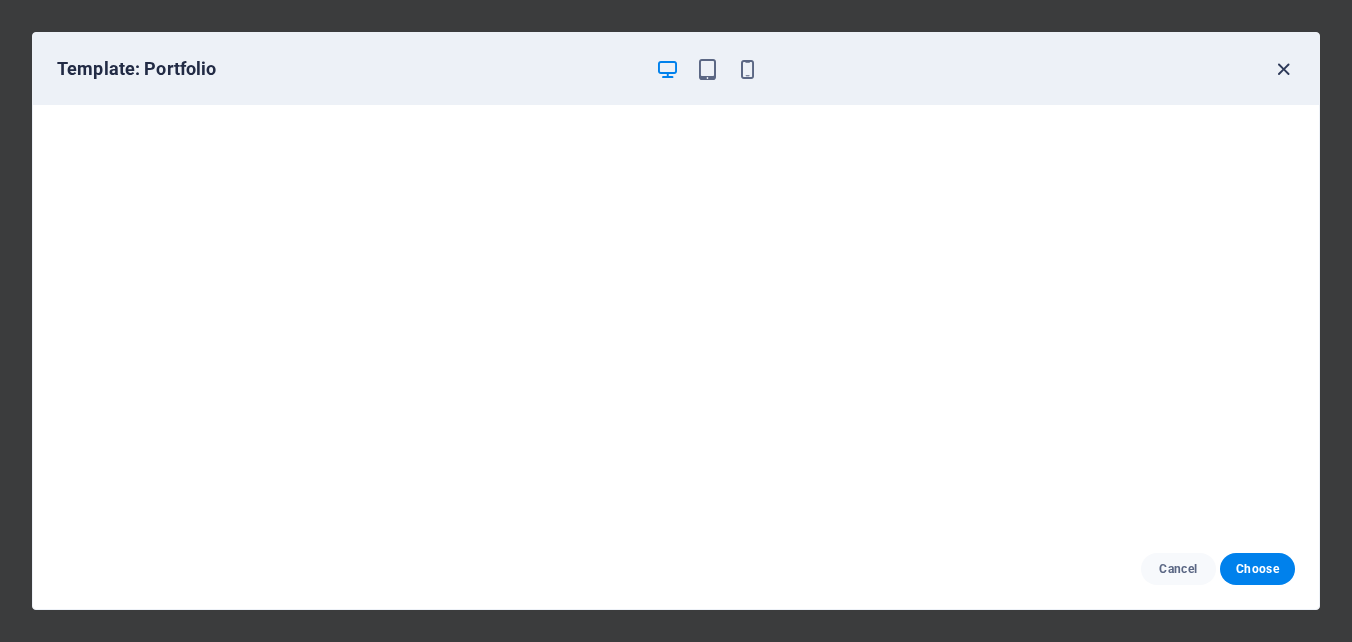 click at bounding box center [1283, 69] 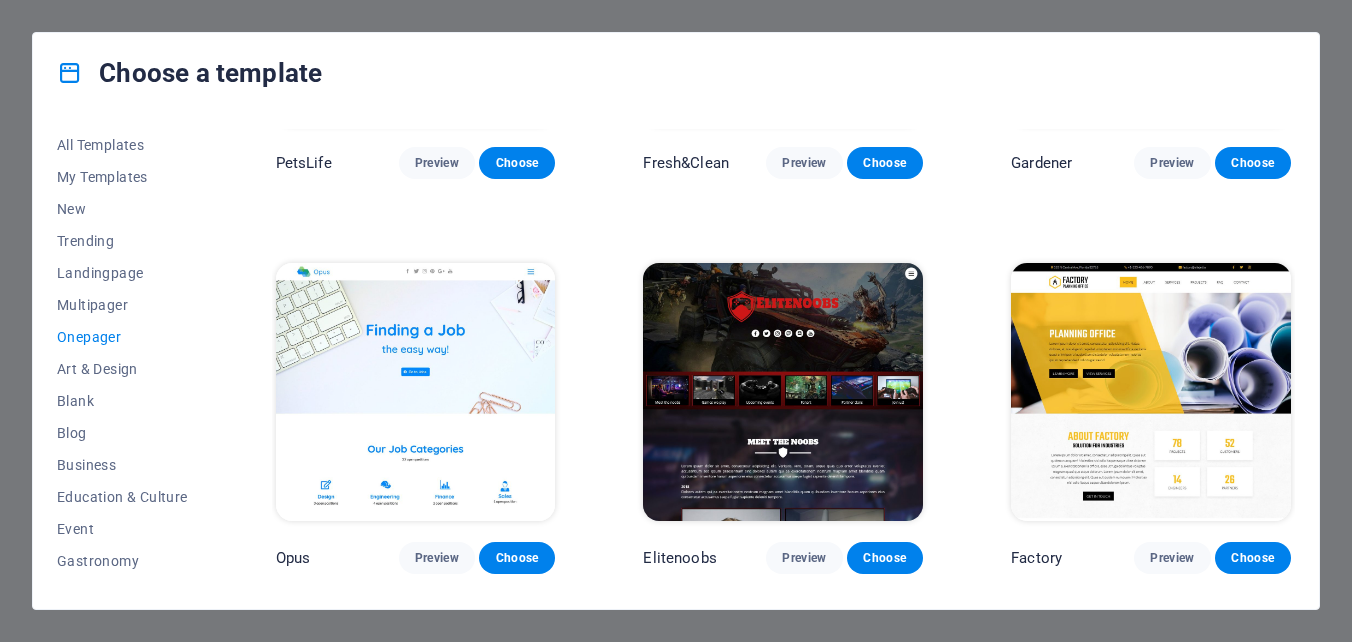 scroll, scrollTop: 6693, scrollLeft: 0, axis: vertical 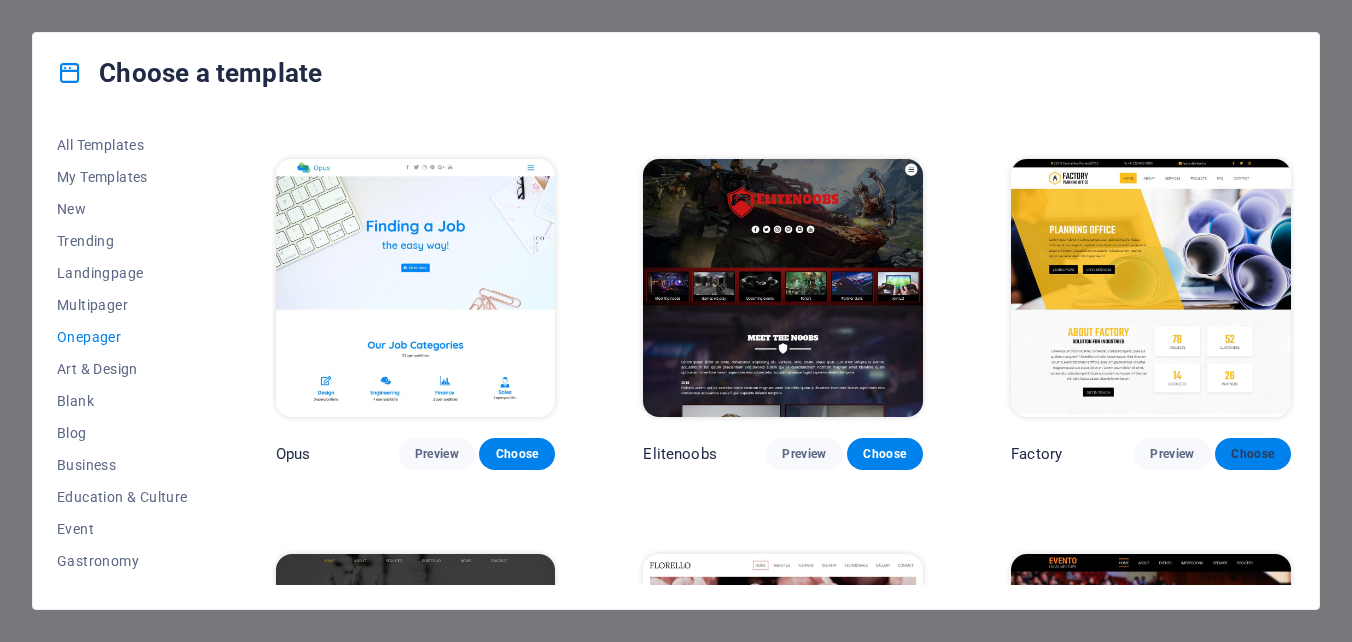 click on "Choose" at bounding box center [1253, 454] 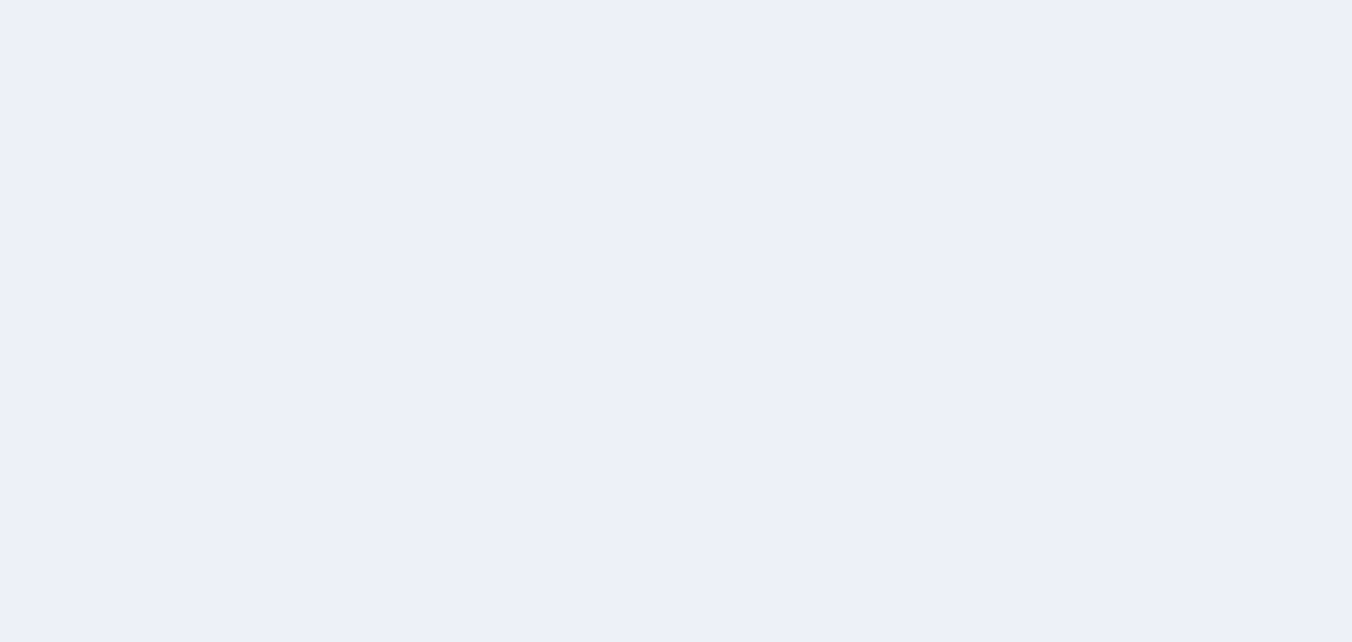 scroll, scrollTop: 0, scrollLeft: 0, axis: both 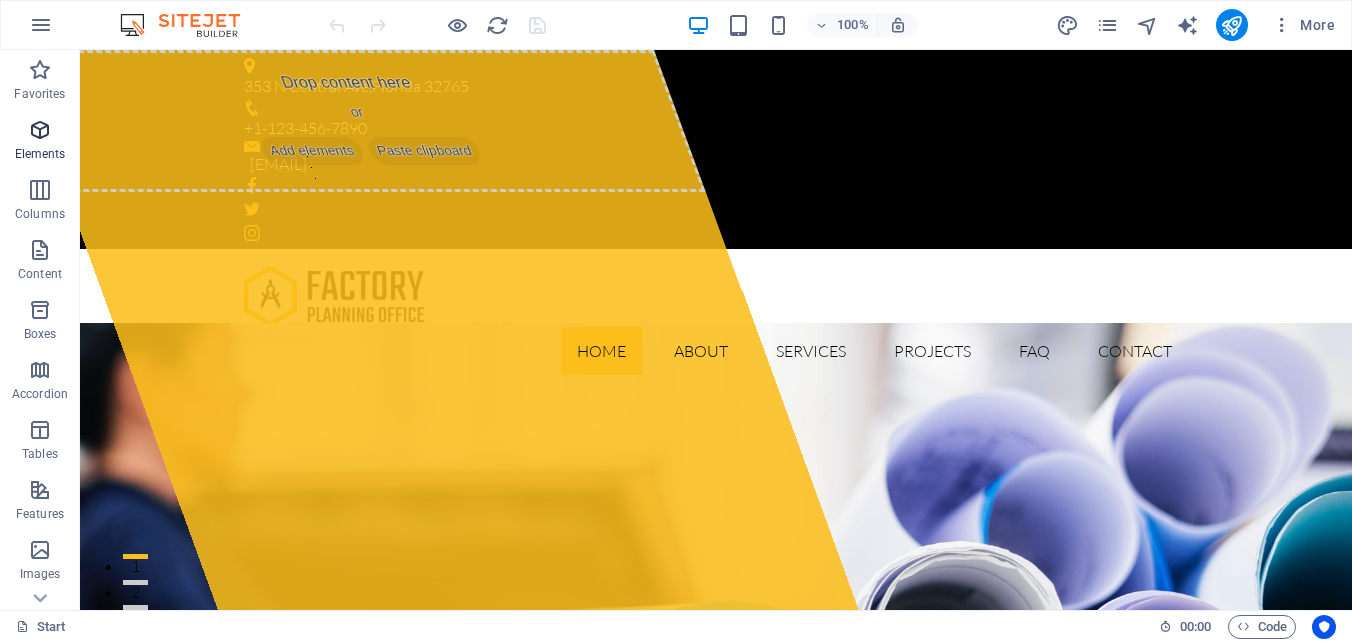 click at bounding box center [40, 130] 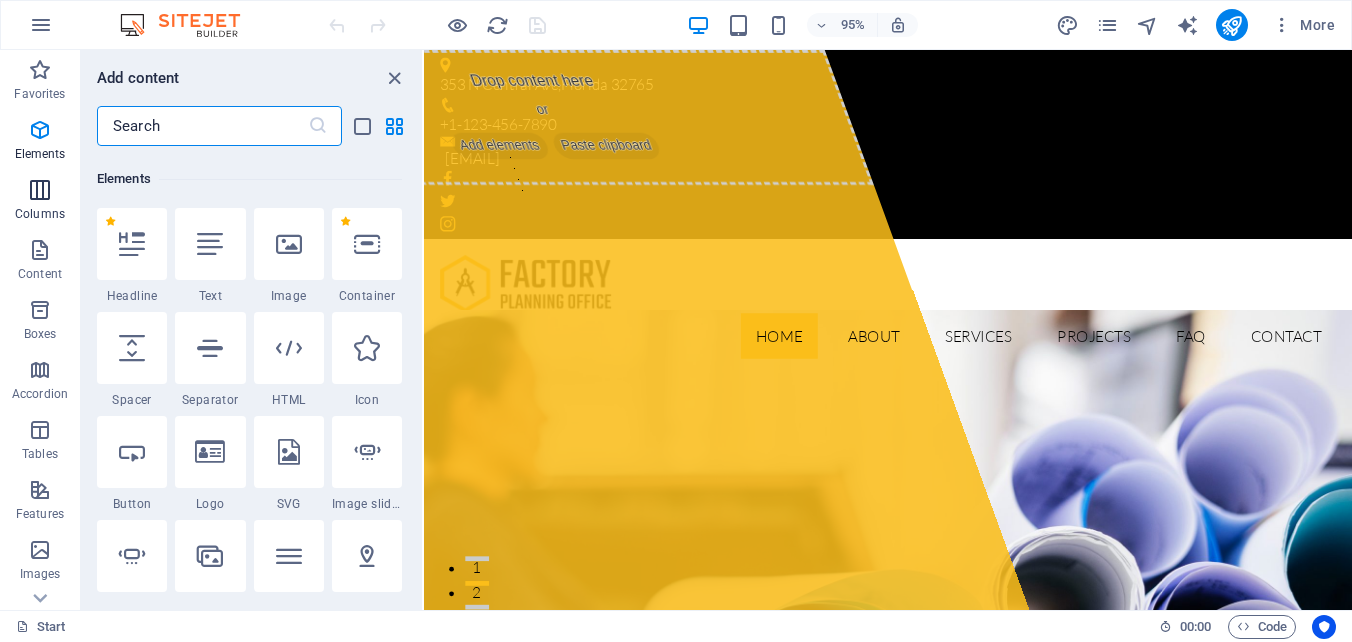 scroll, scrollTop: 213, scrollLeft: 0, axis: vertical 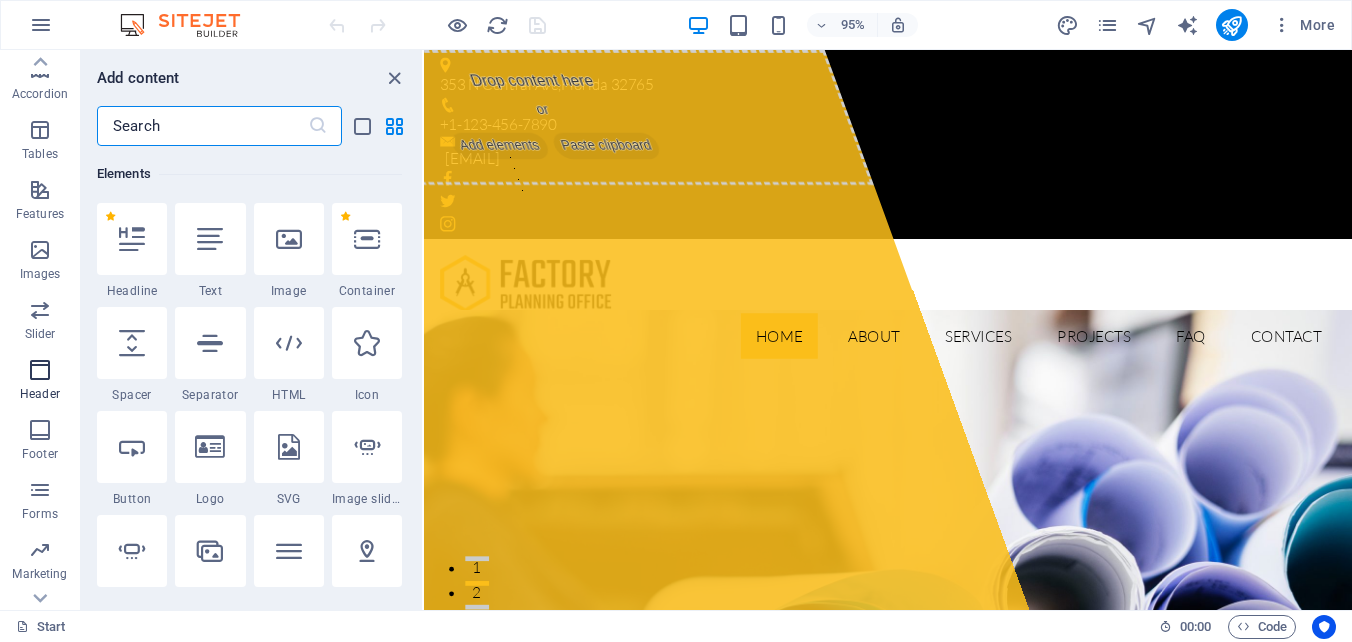 click at bounding box center (40, 370) 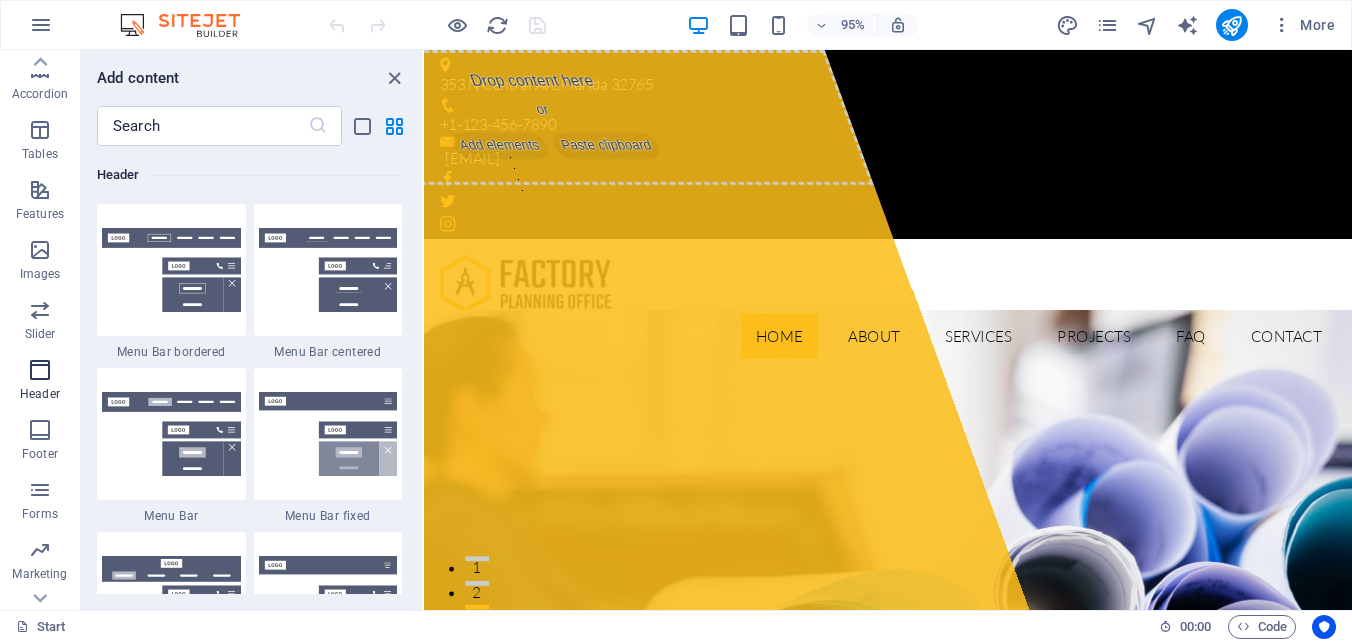 scroll, scrollTop: 12042, scrollLeft: 0, axis: vertical 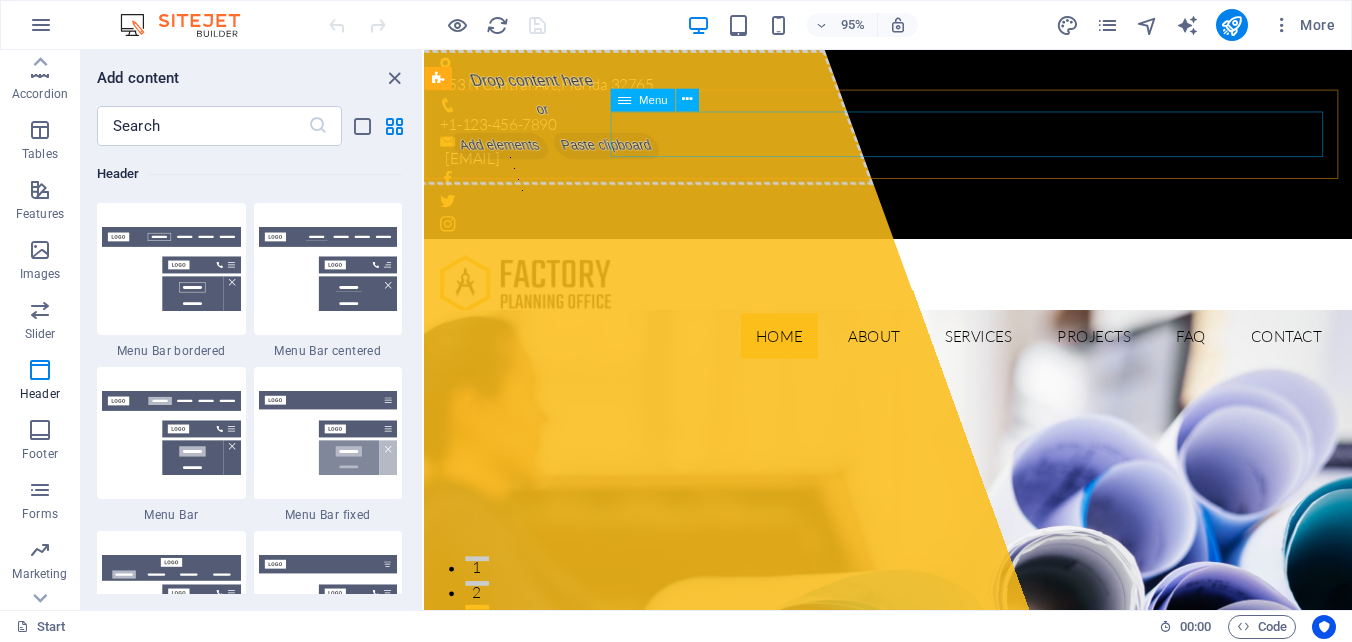 click on "Menu" at bounding box center (653, 99) 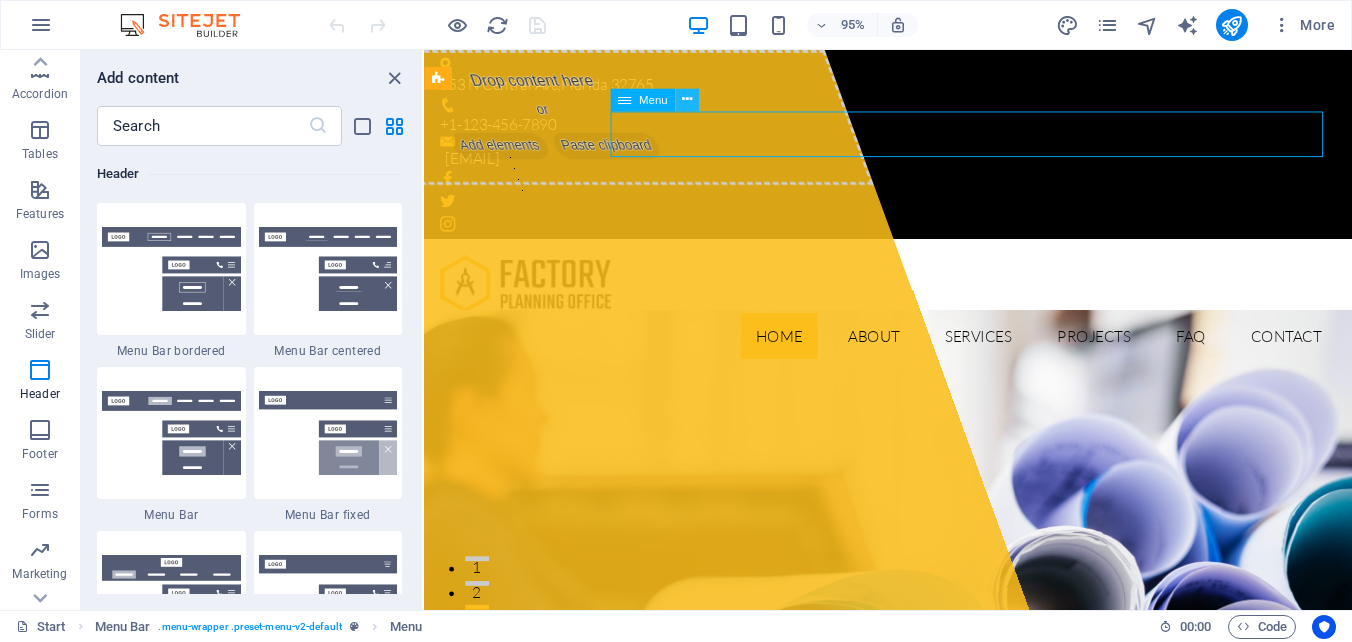 click at bounding box center [687, 100] 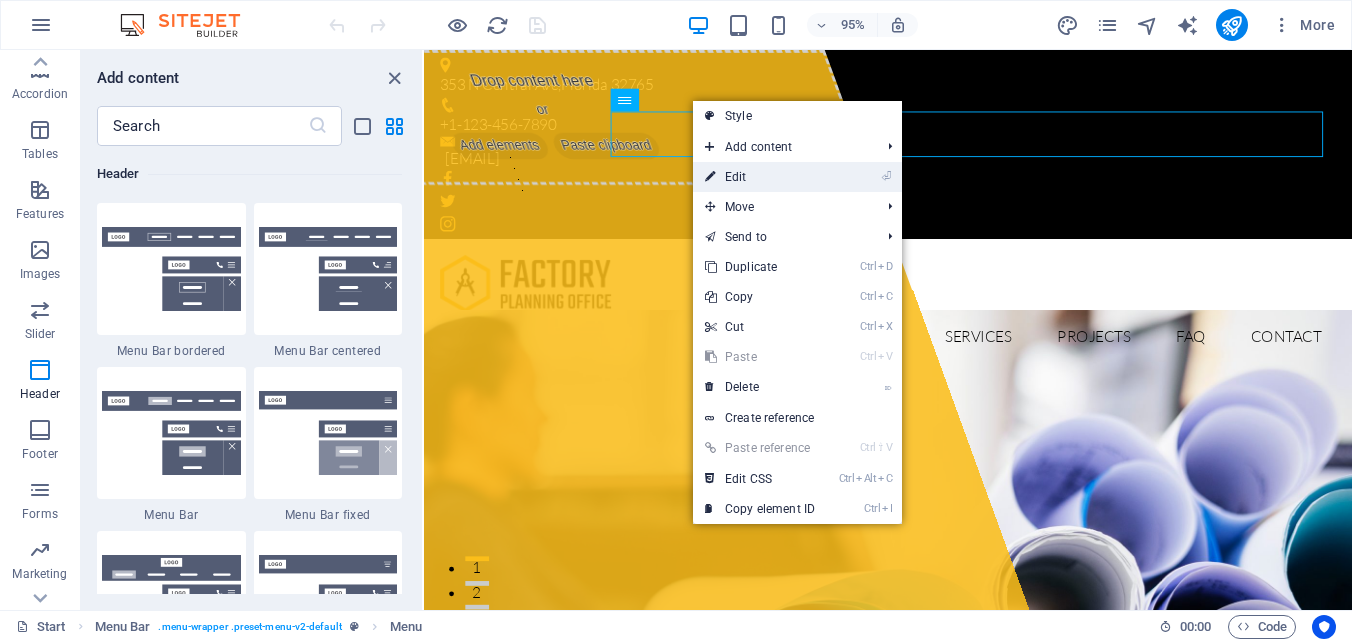 click on "⏎  Edit" at bounding box center [760, 177] 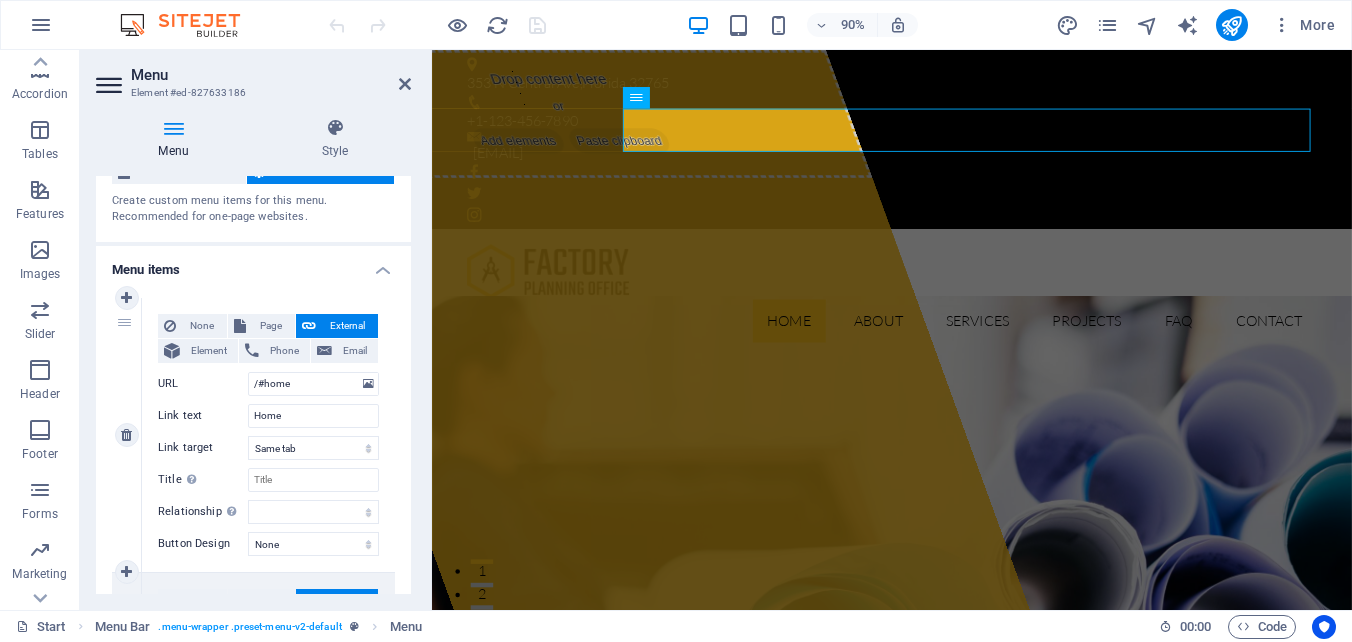 scroll, scrollTop: 100, scrollLeft: 0, axis: vertical 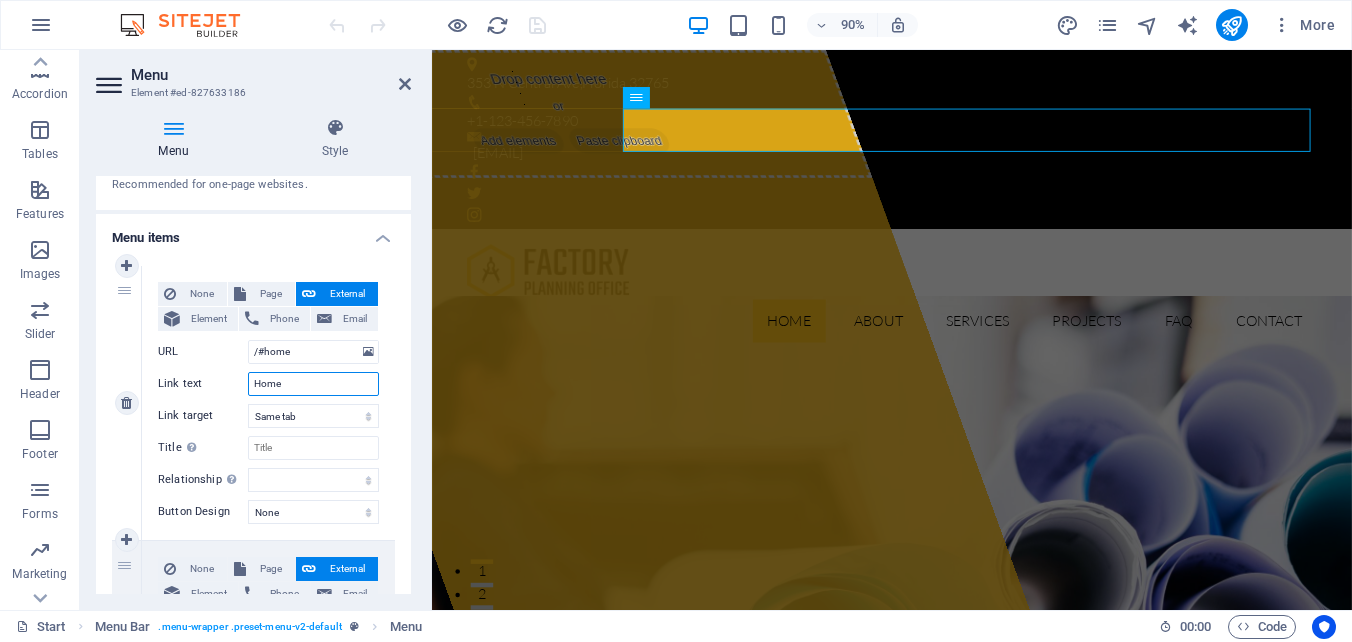 click on "Home" at bounding box center (313, 384) 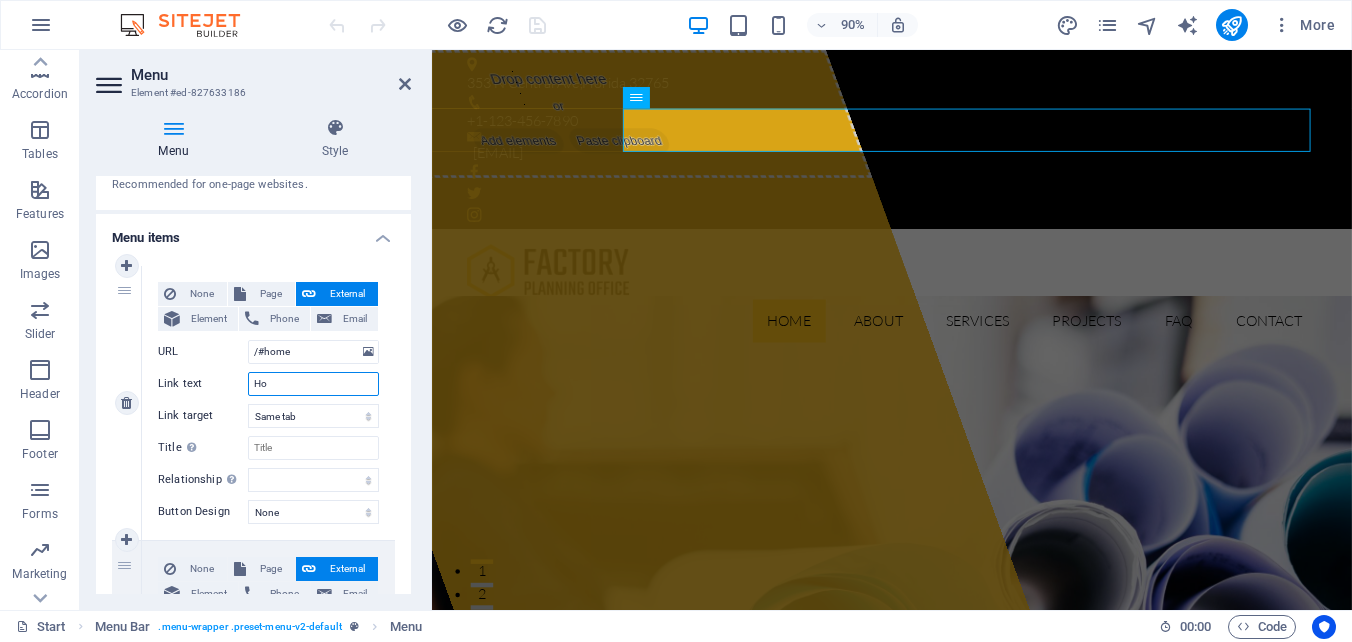 type on "H" 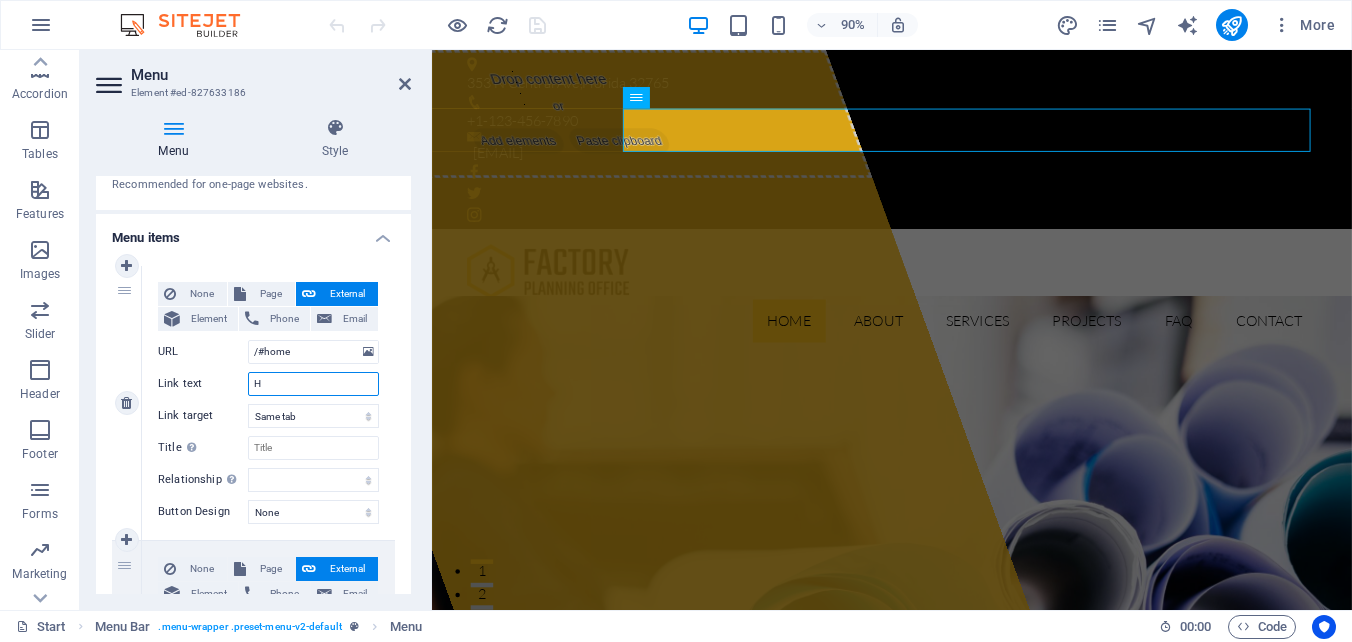 type 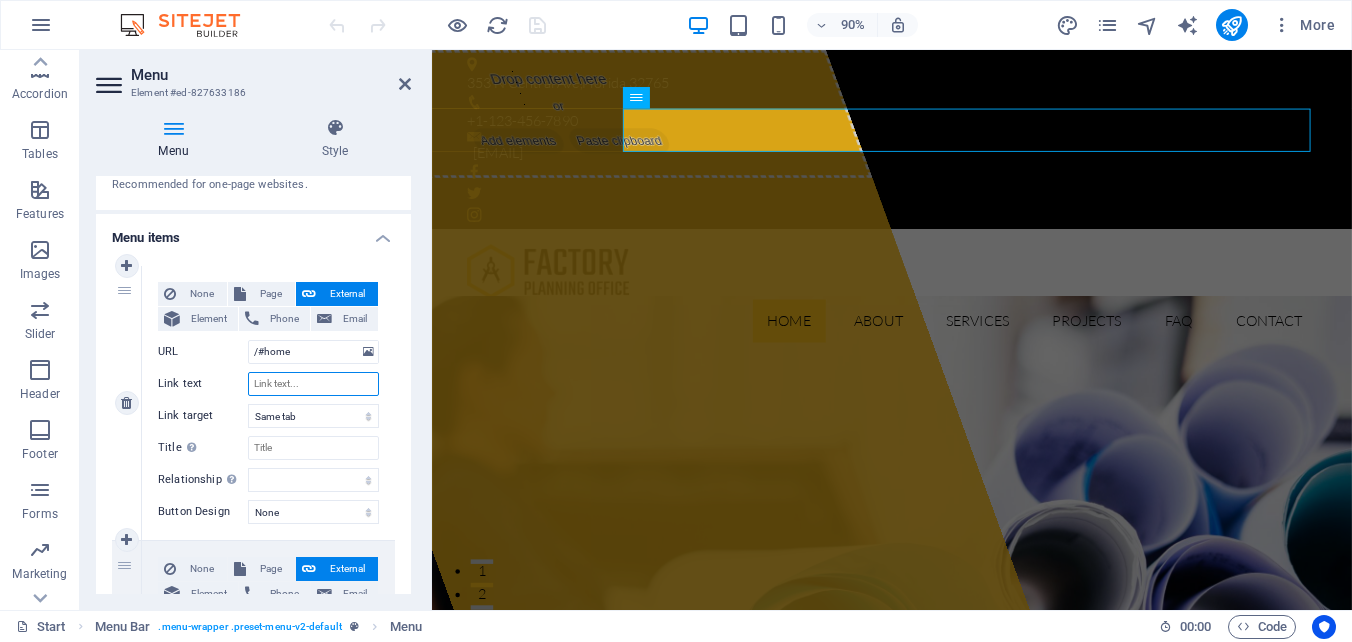 select 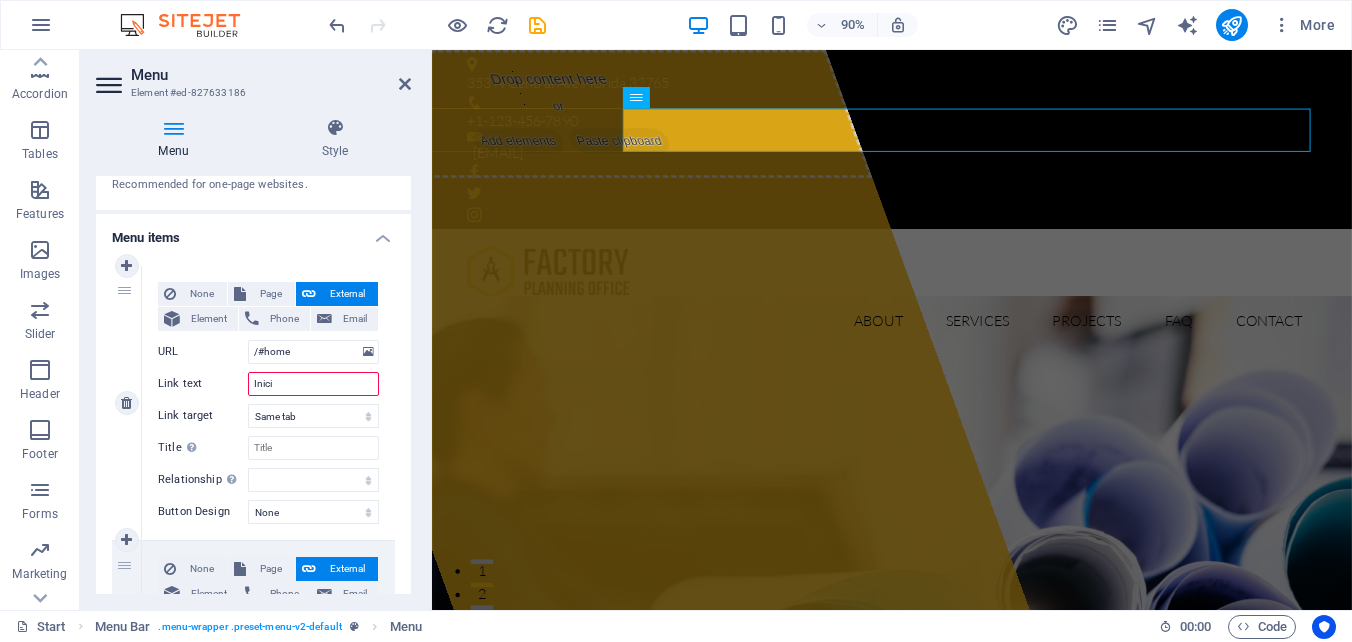 type on "Inicio" 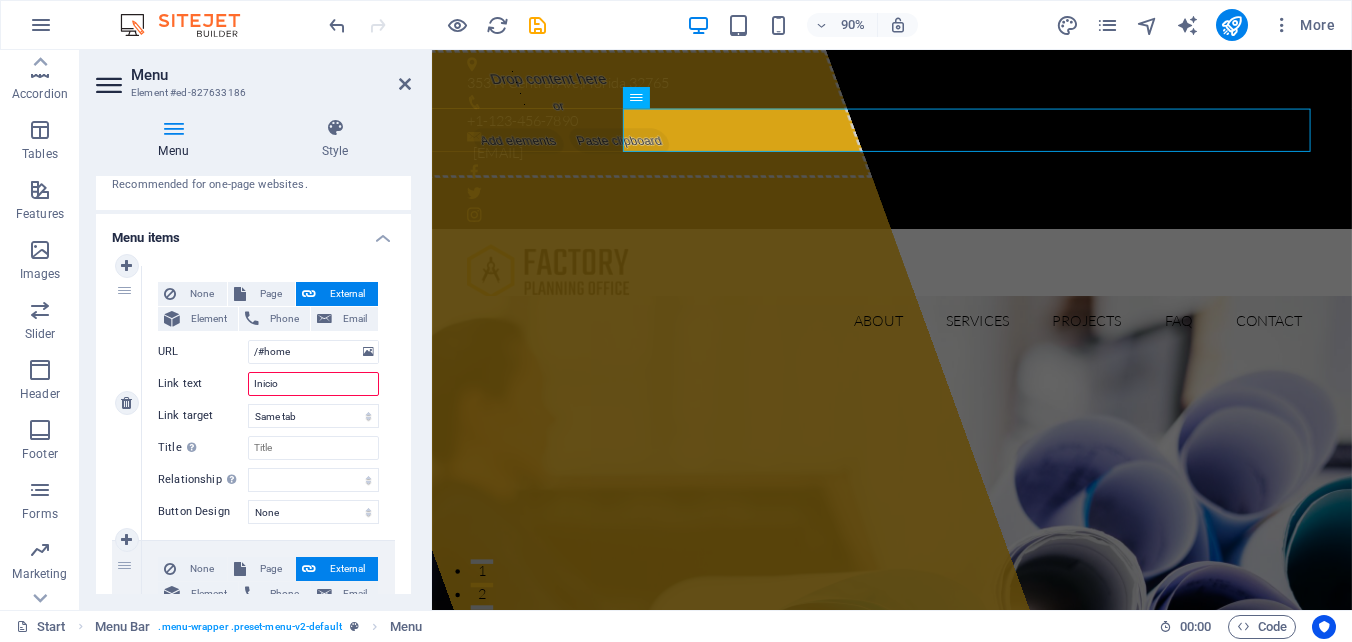 select 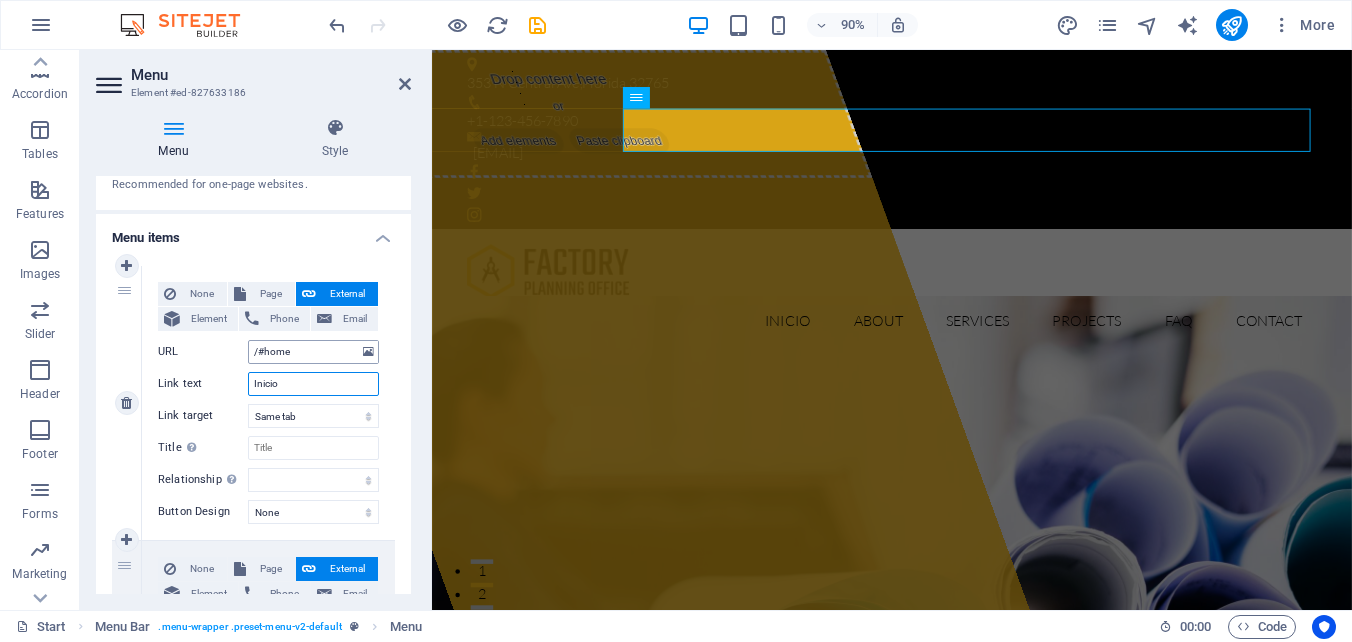 type on "Inicio" 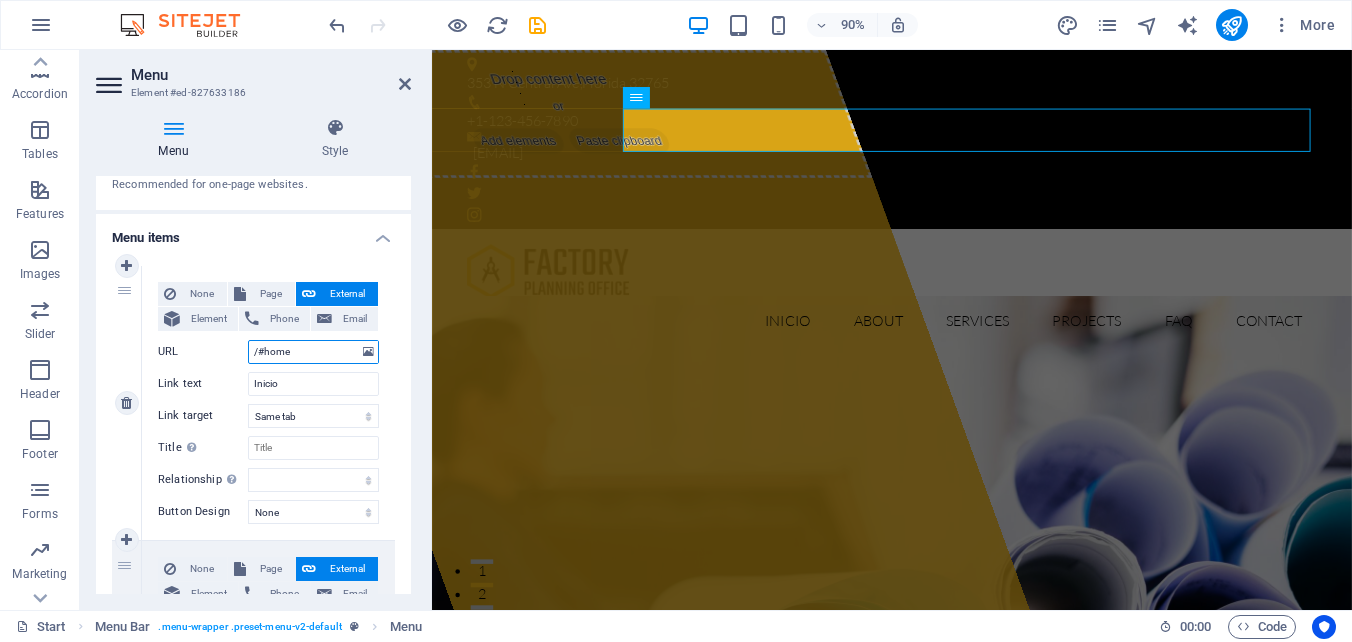 click on "/#home" at bounding box center [313, 352] 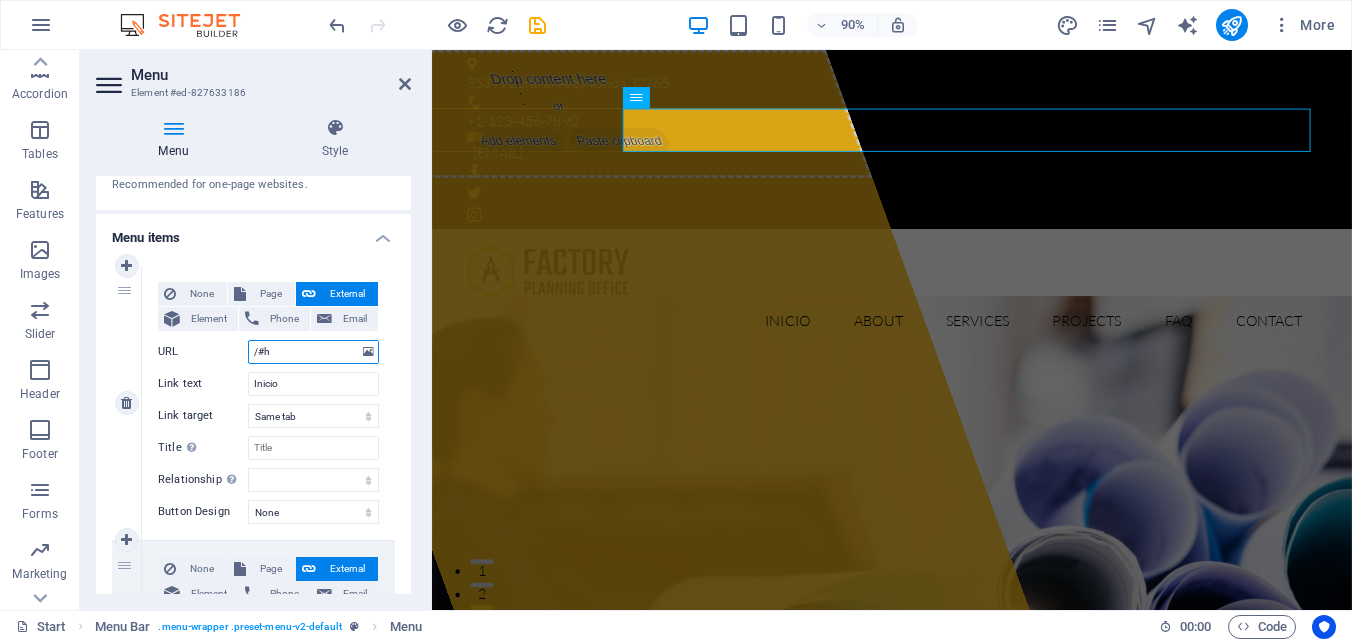 type on "/#" 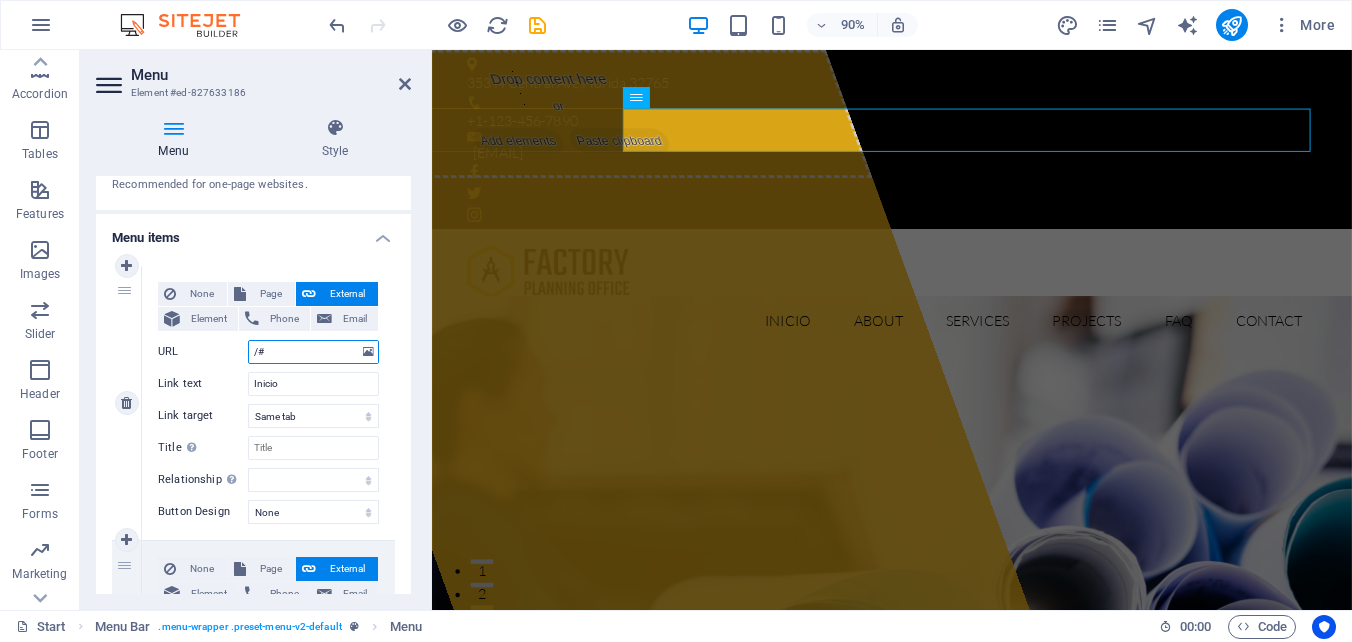 select 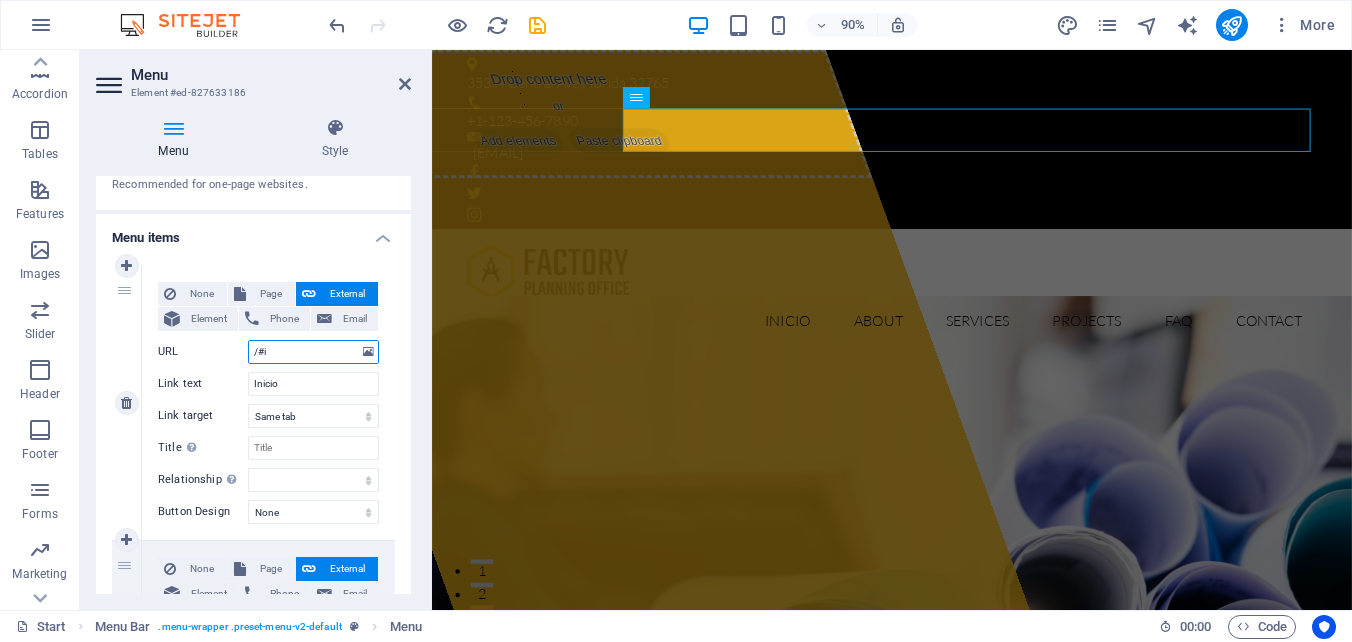 type on "/#in" 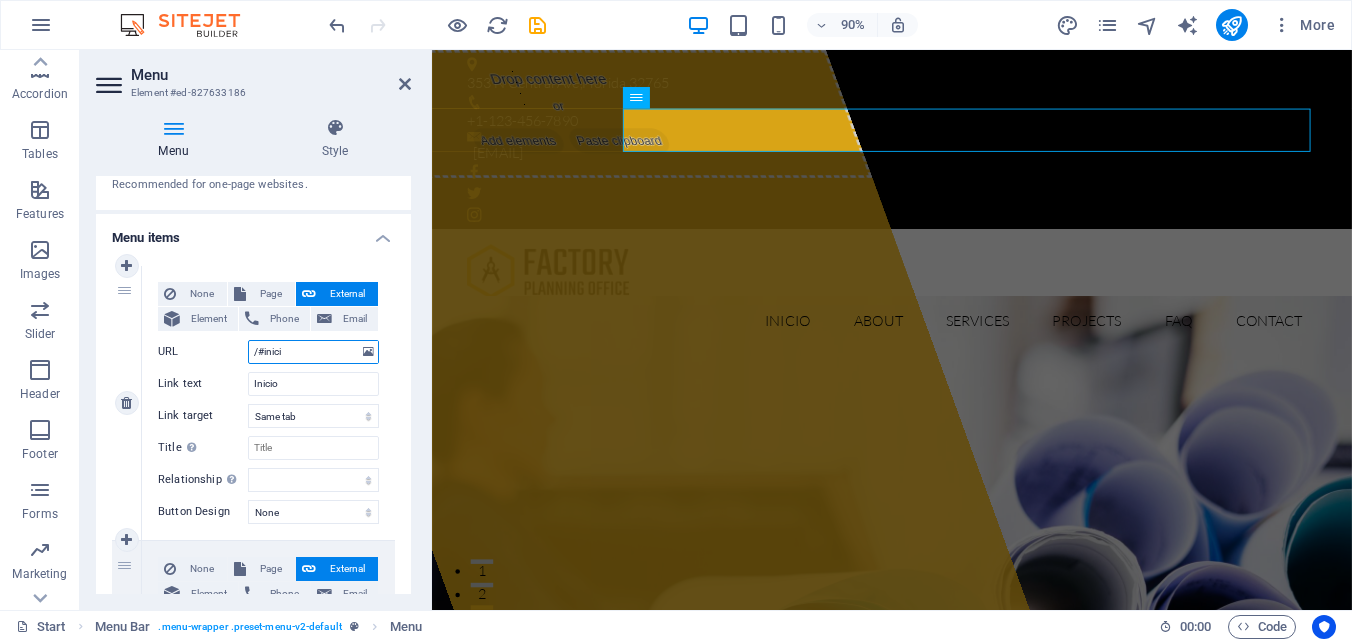 type on "/#inicio" 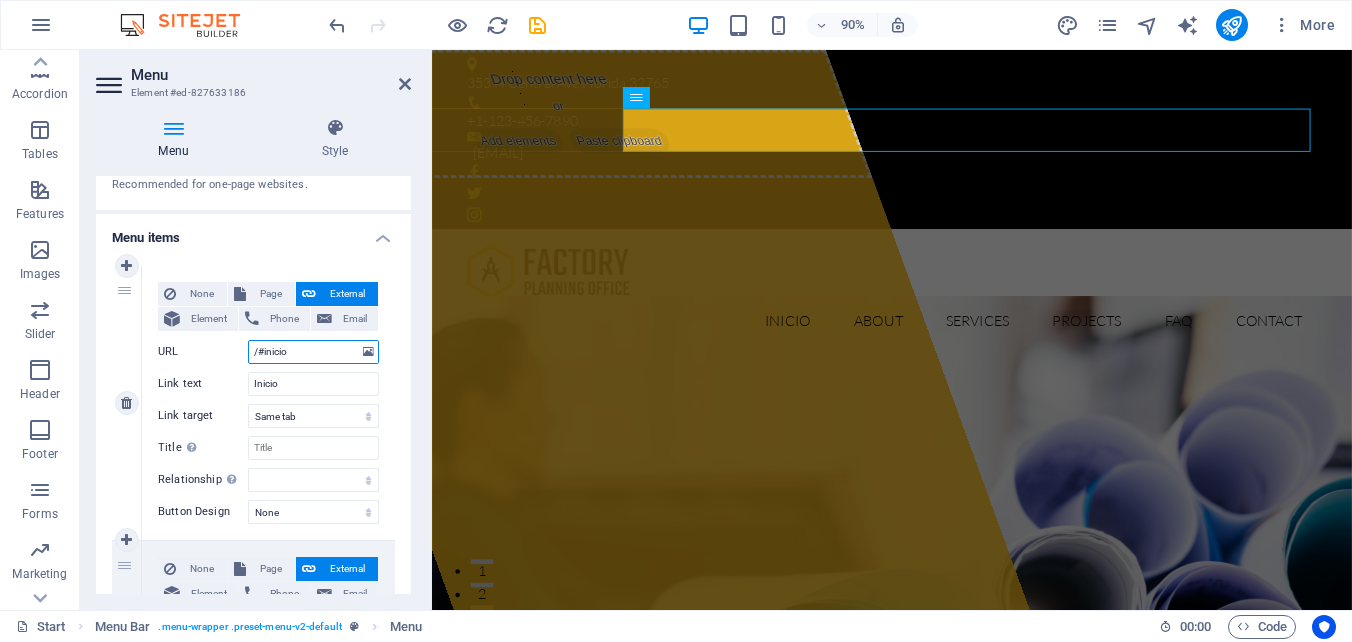 select 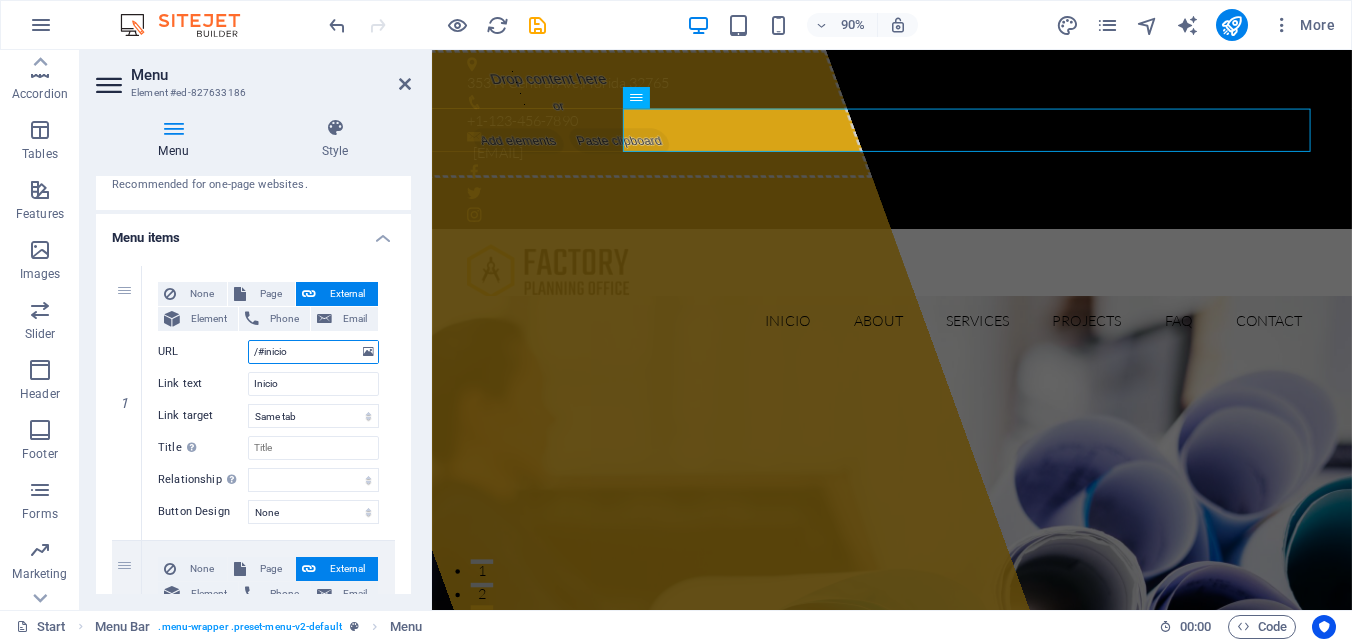 type on "/#inicio" 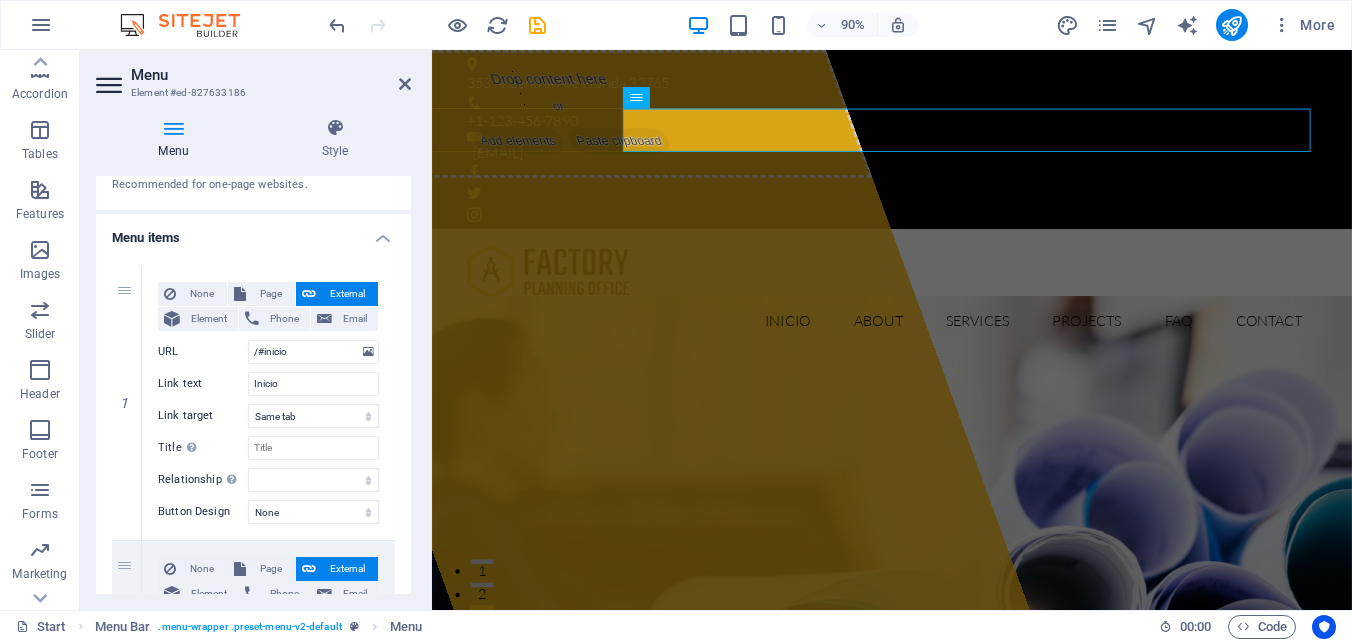 click on "Menu items" at bounding box center (253, 232) 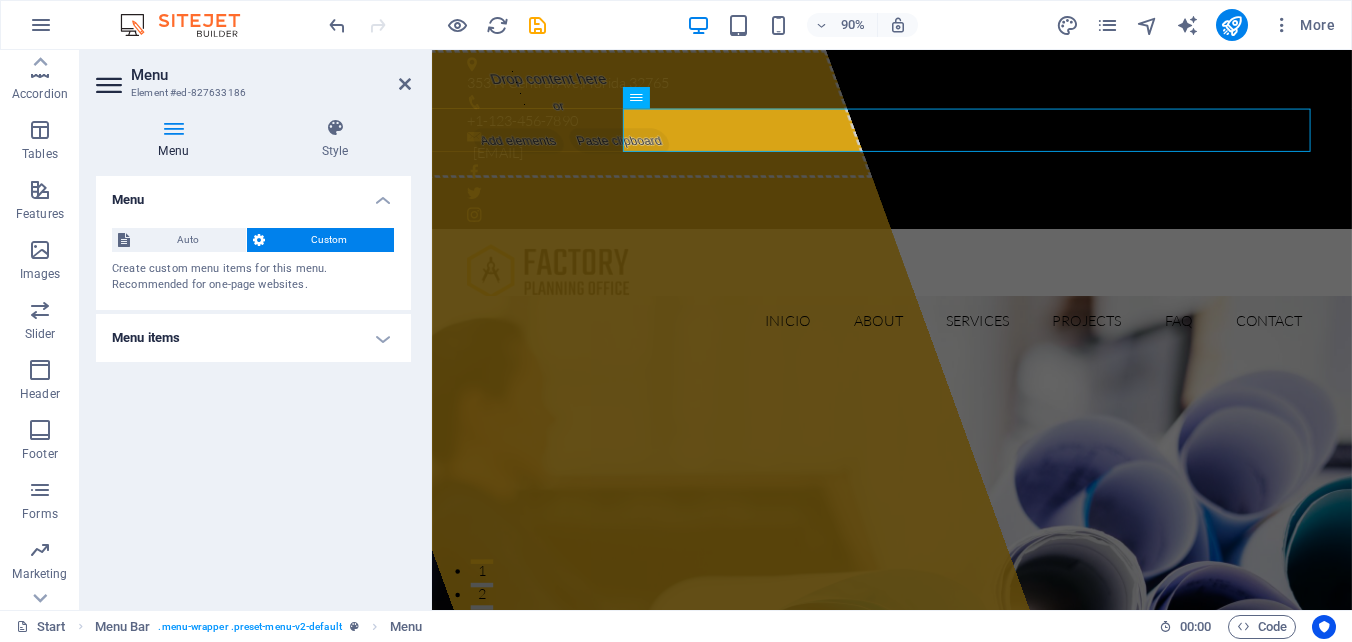 scroll, scrollTop: 0, scrollLeft: 0, axis: both 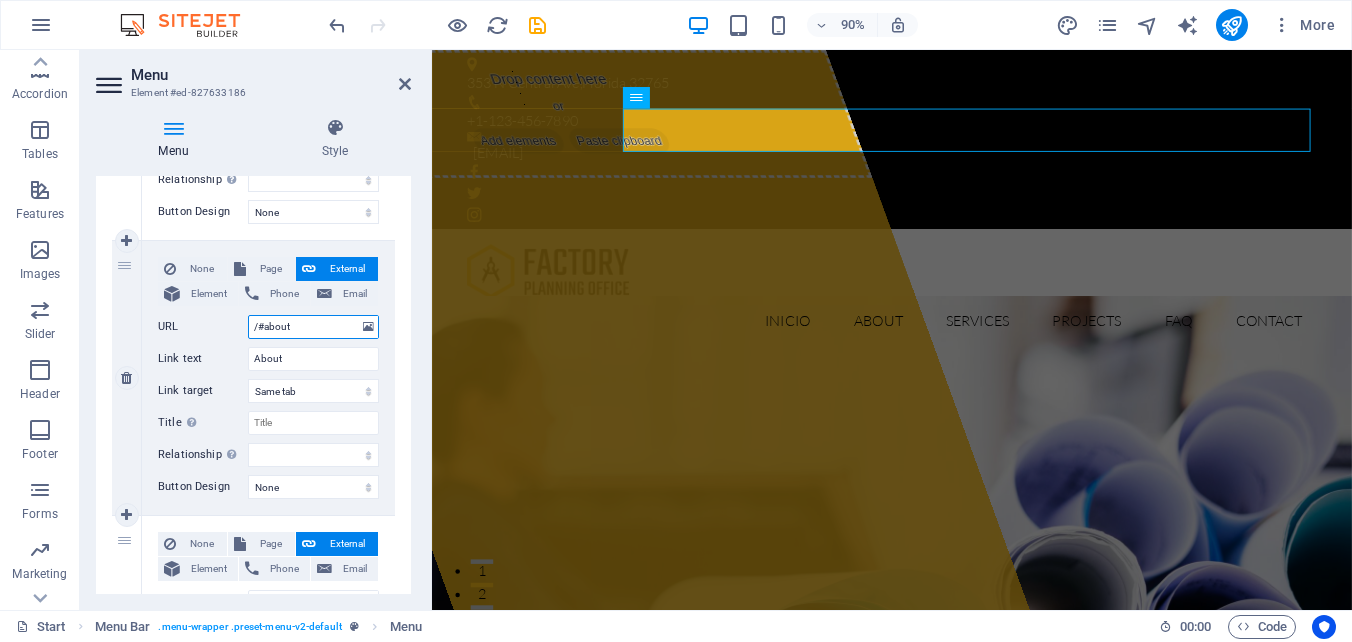 click on "/#about" at bounding box center [313, 327] 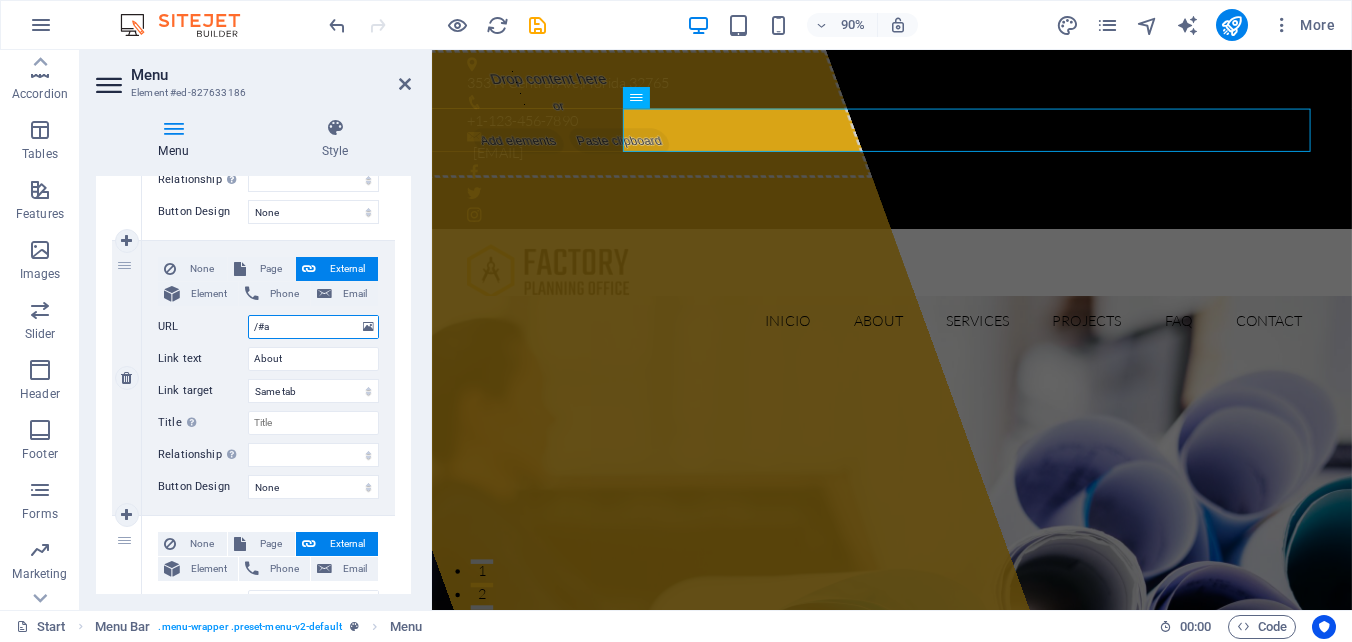 type on "/#" 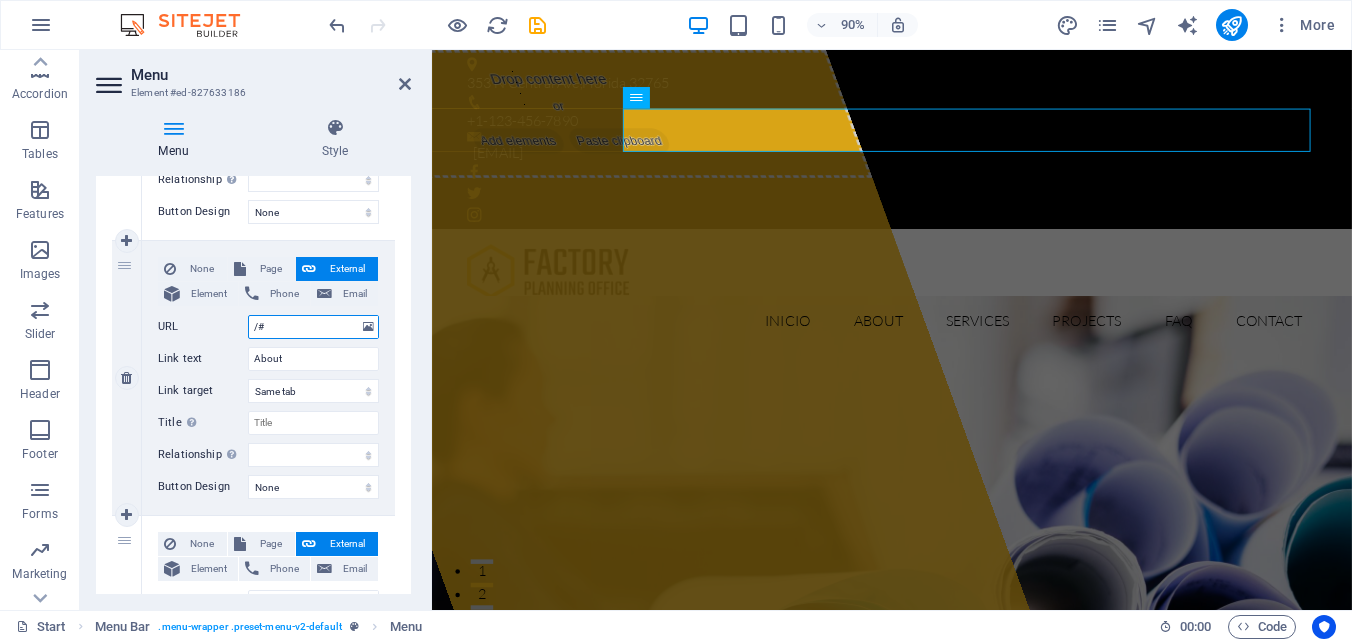 select 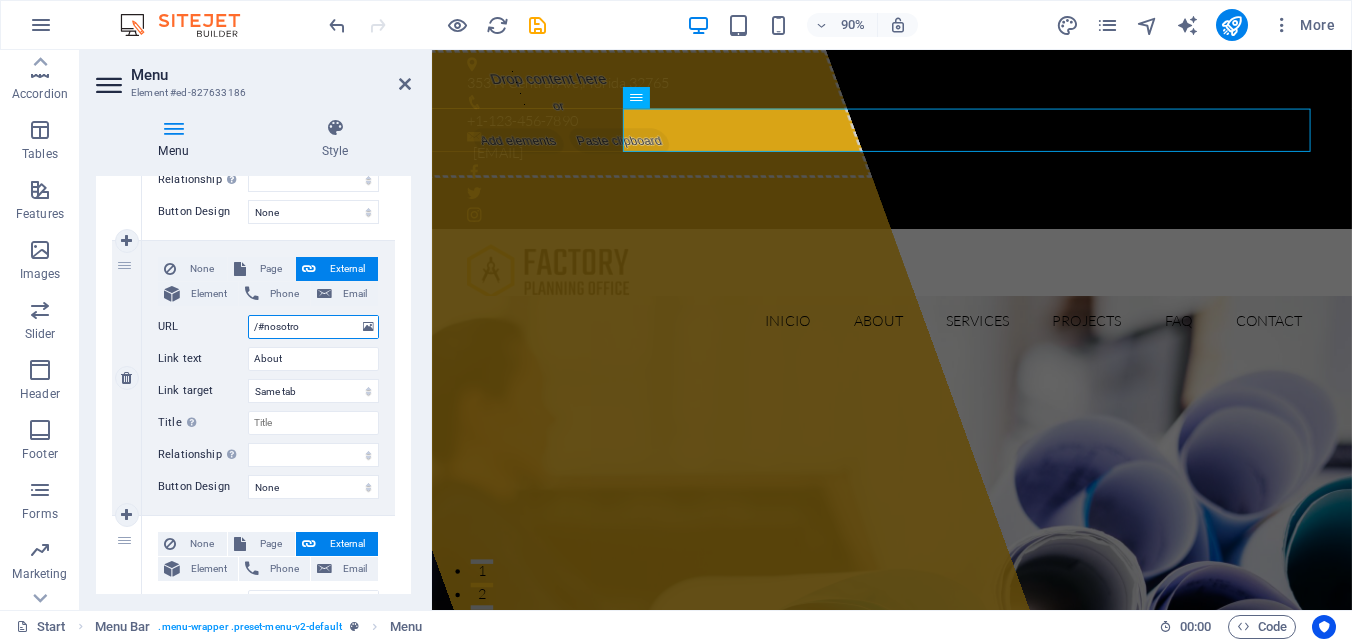 type on "/#nosotros" 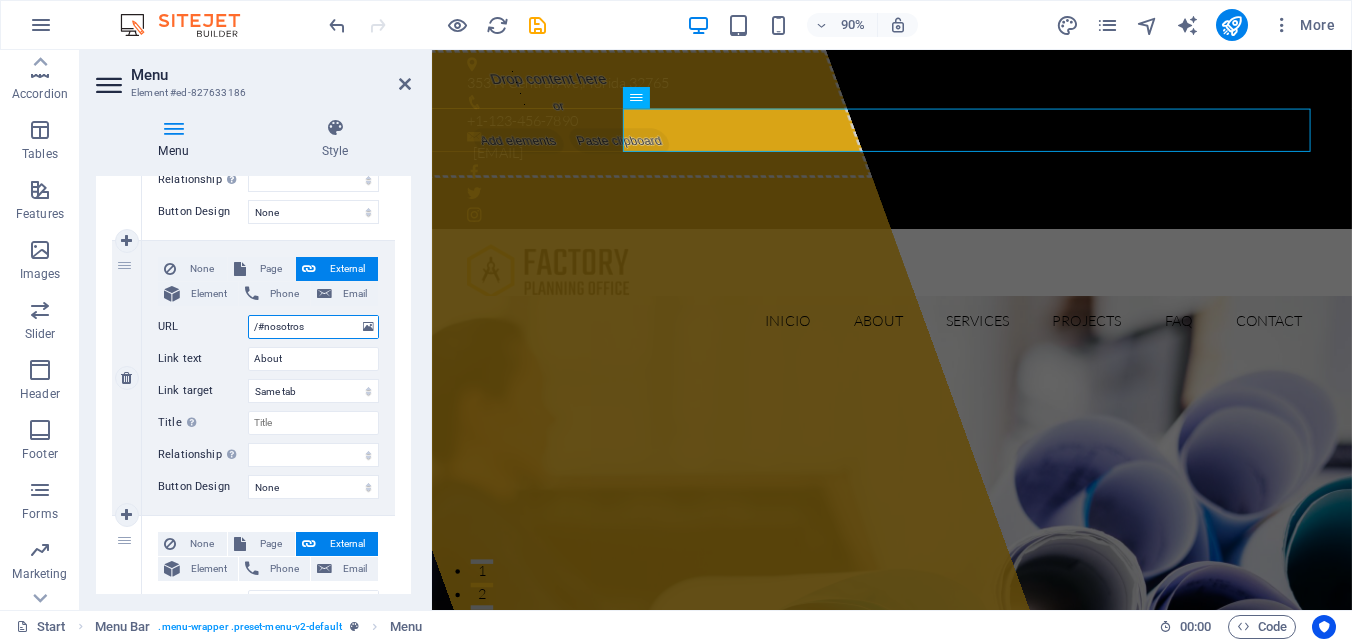 select 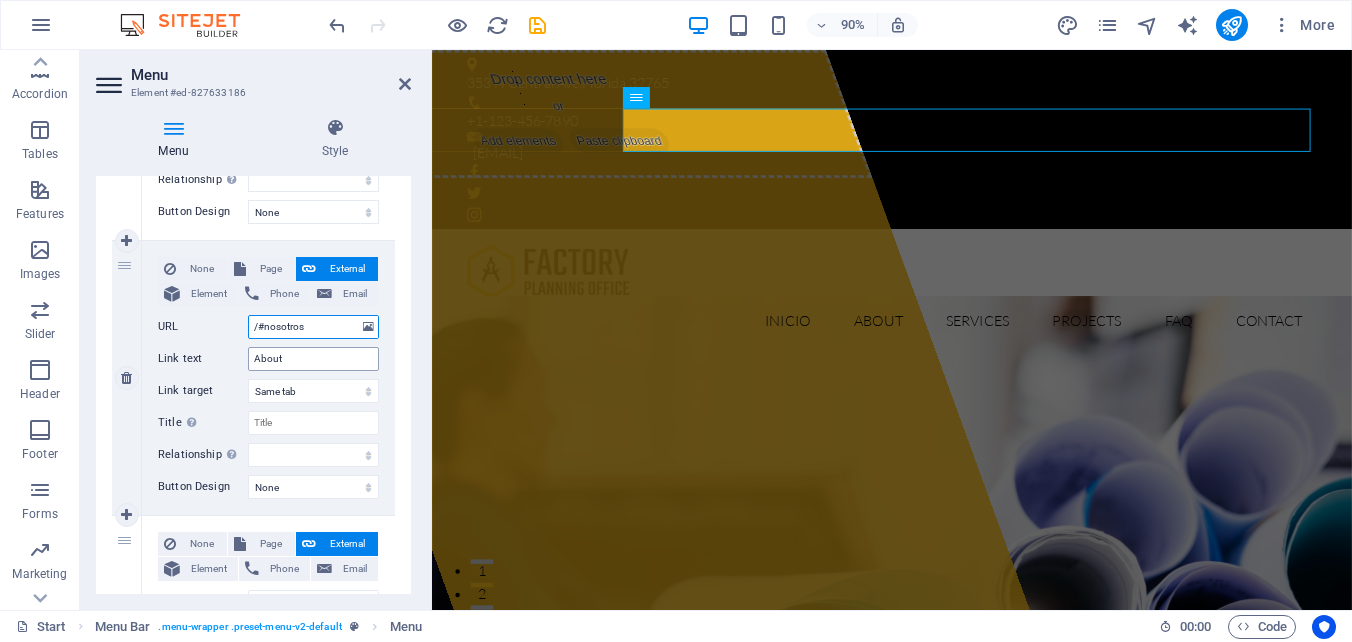 type on "/#nosotros" 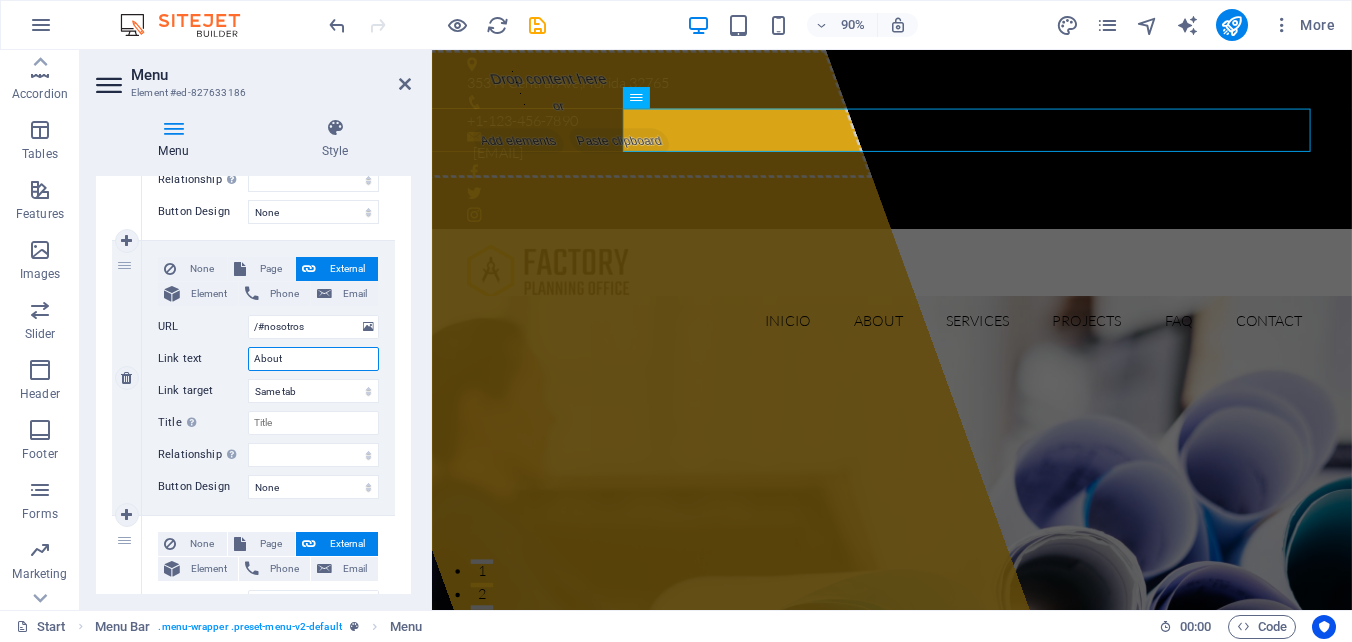 click on "About" at bounding box center [313, 359] 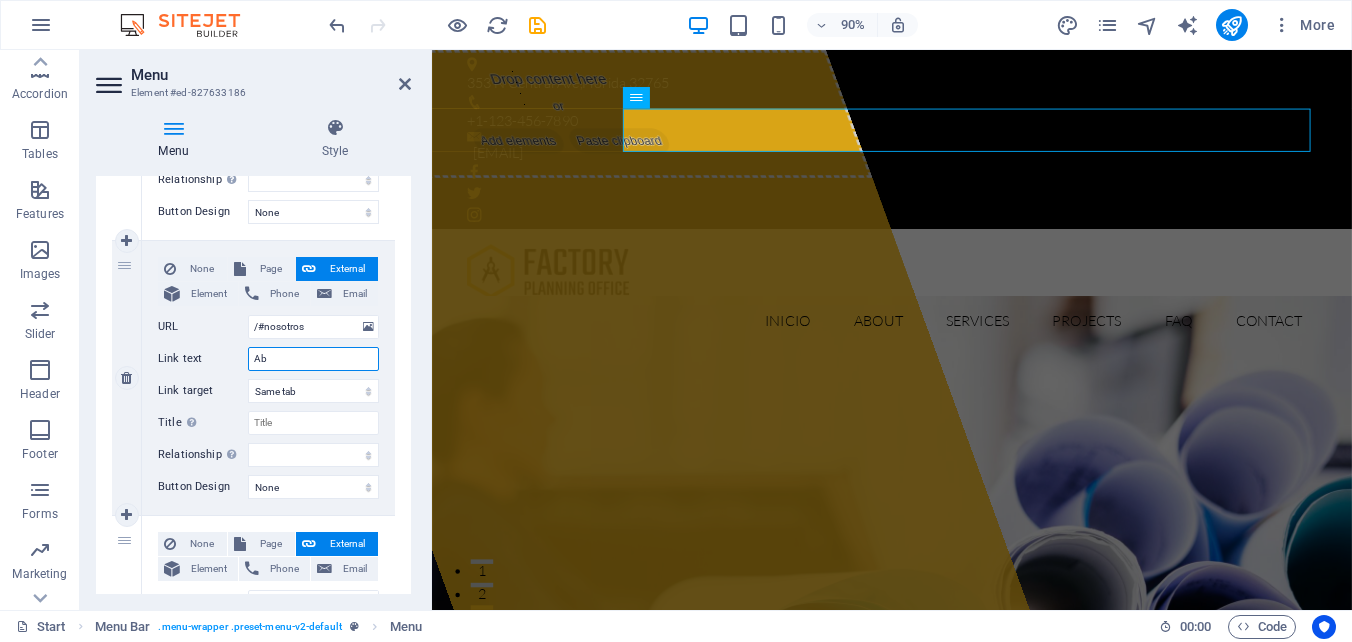 type on "A" 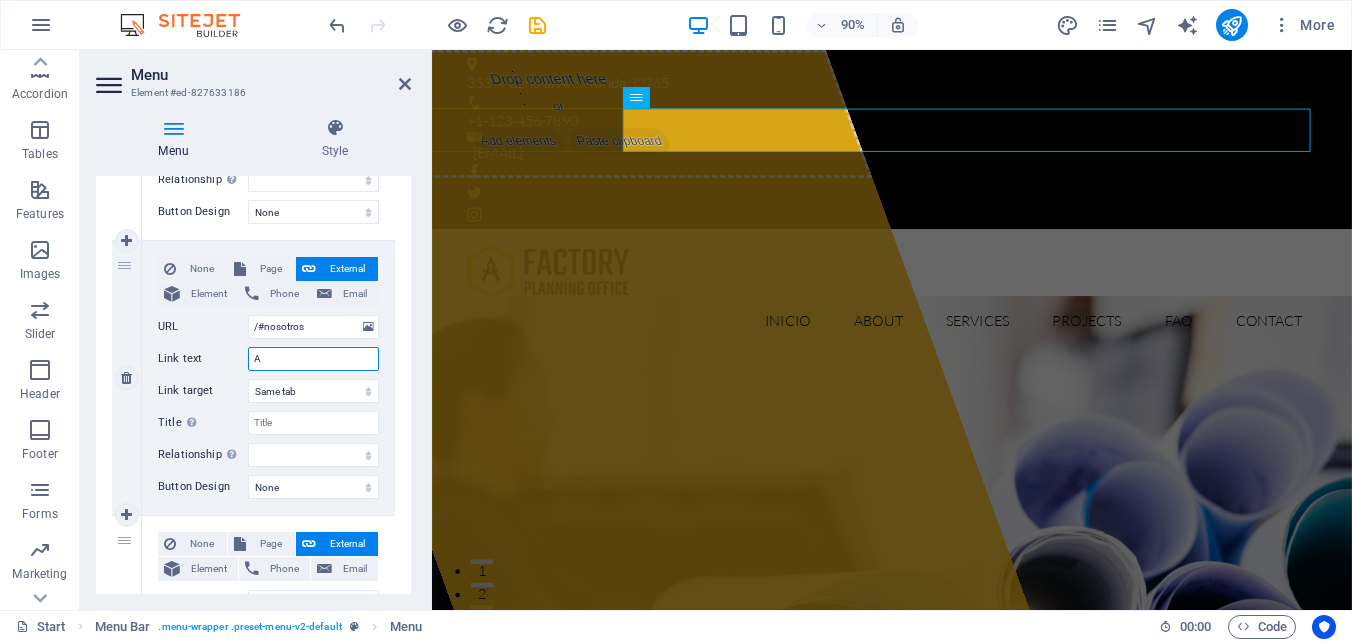 type 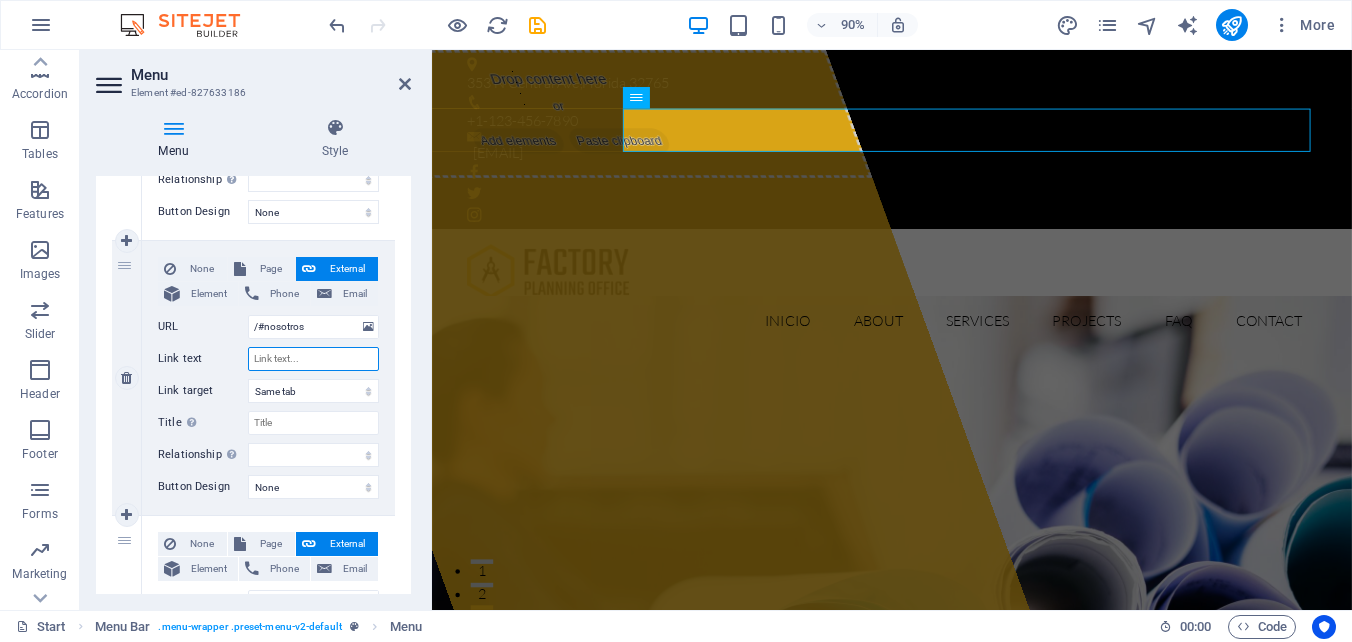 select 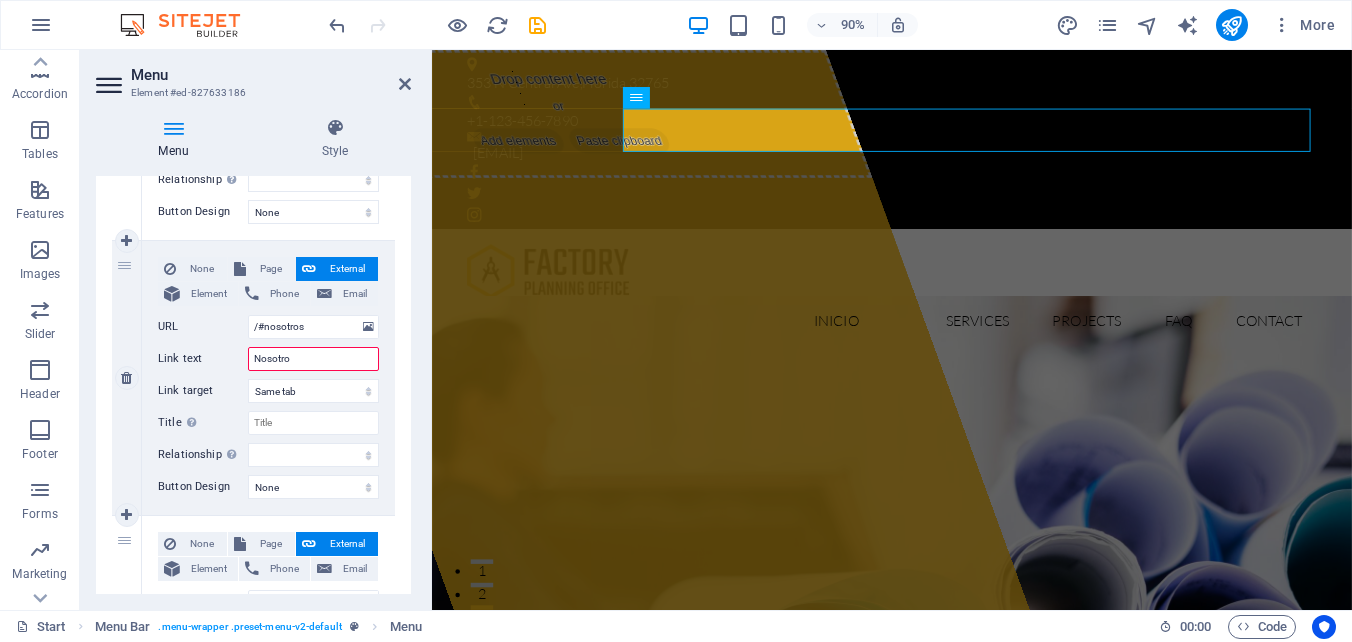 type on "Nosotros" 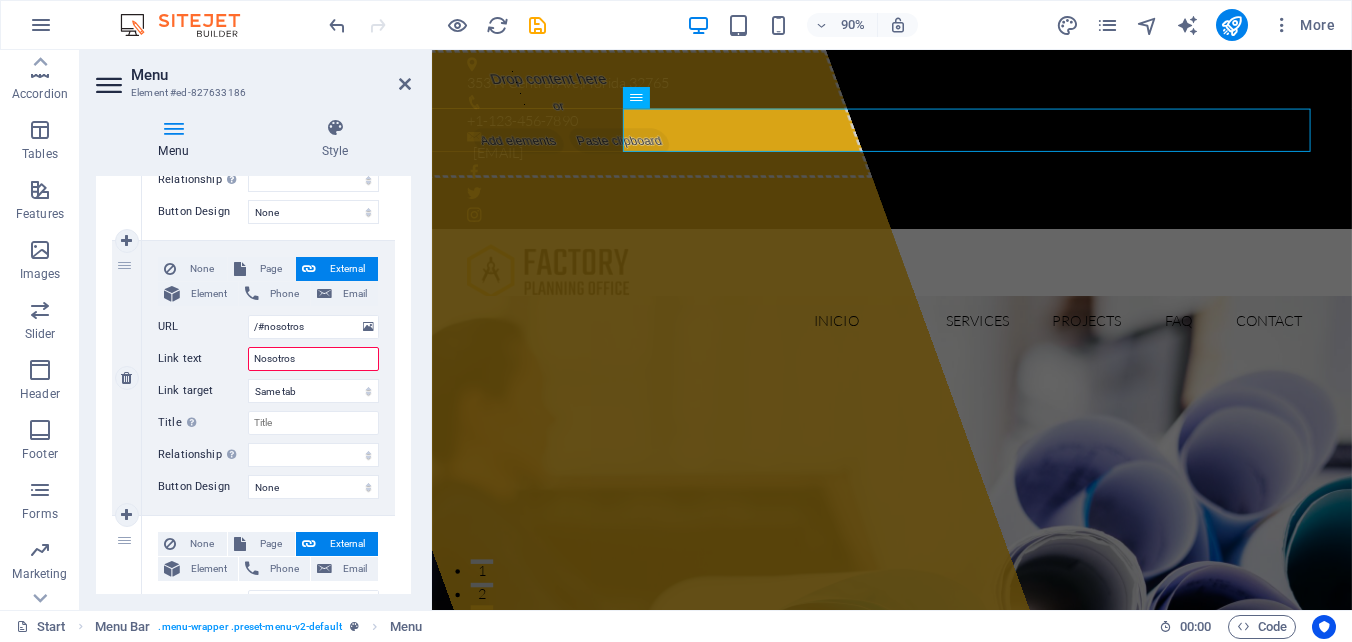 select 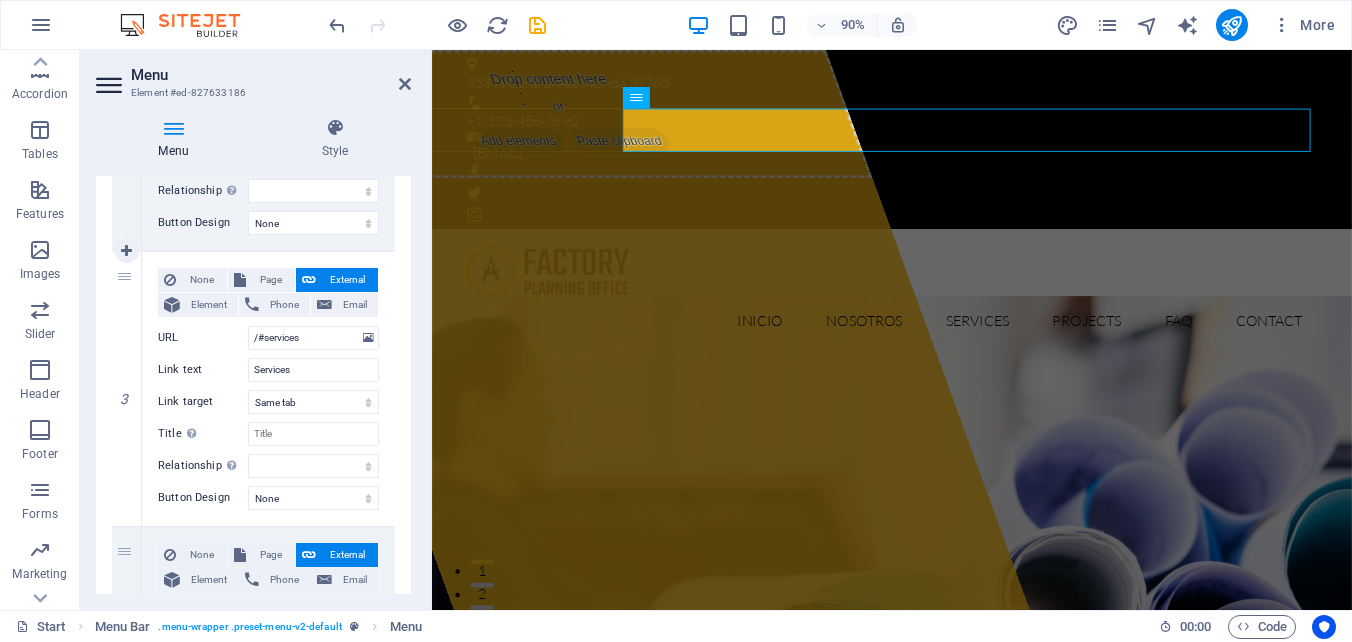 scroll, scrollTop: 700, scrollLeft: 0, axis: vertical 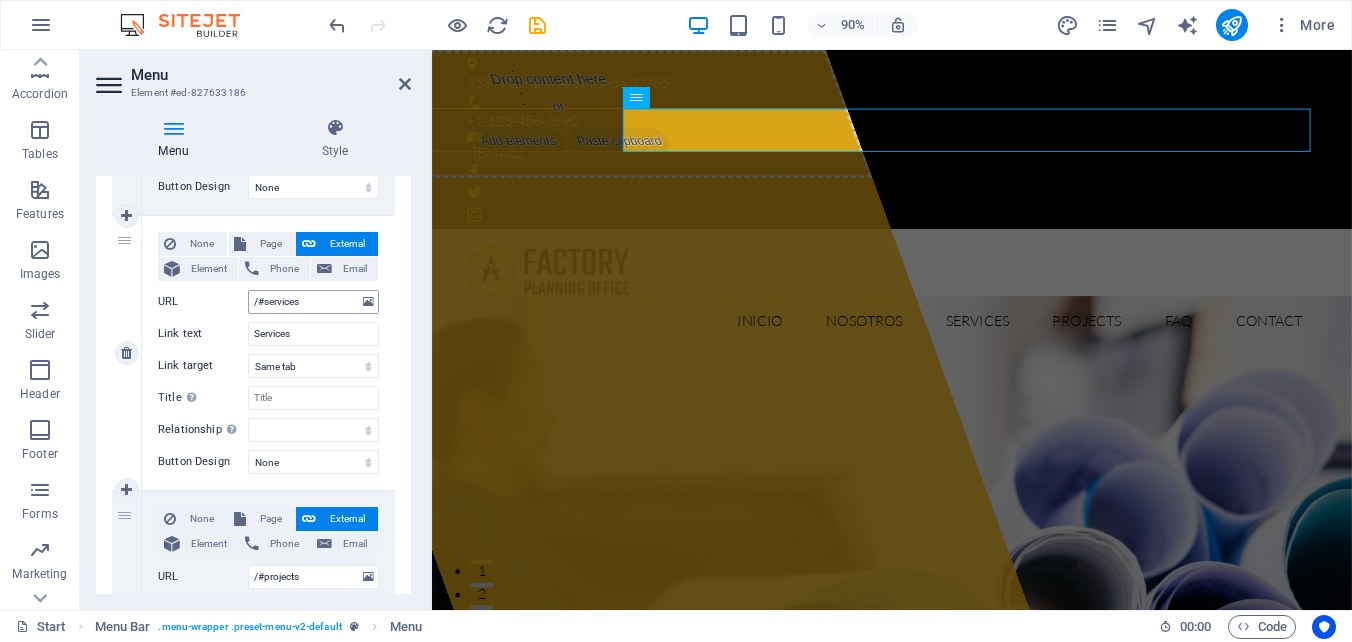 type on "Nosotros" 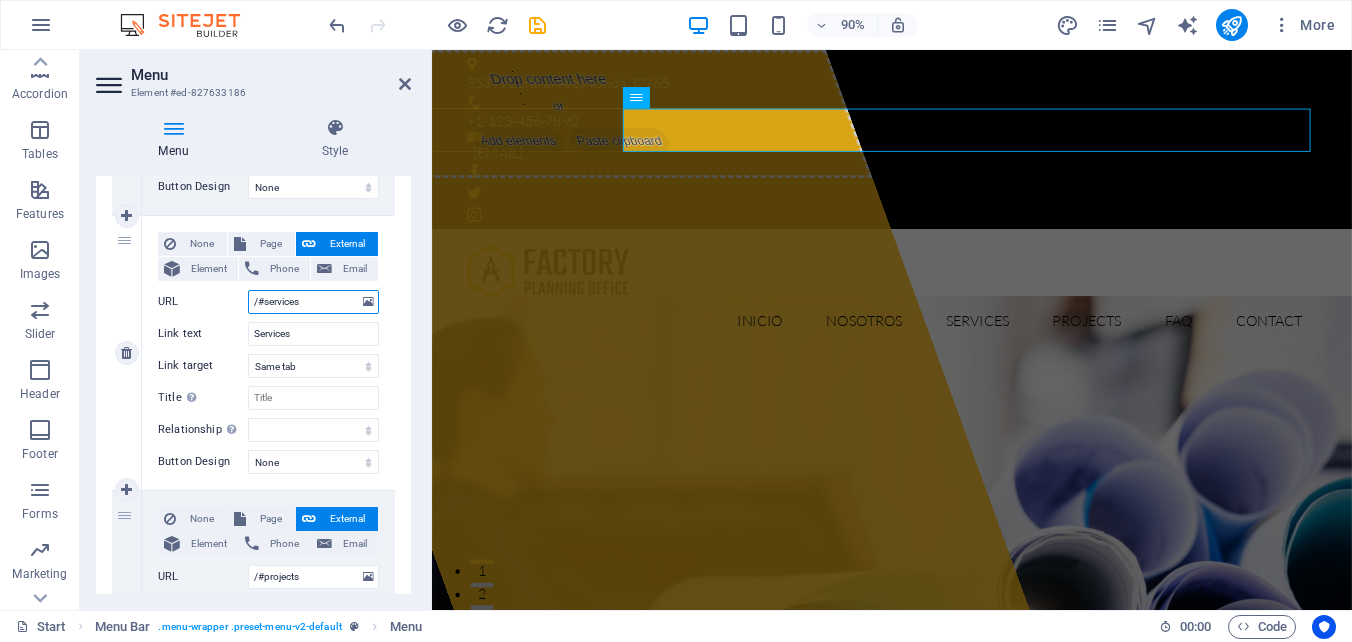 click on "/#services" at bounding box center [313, 302] 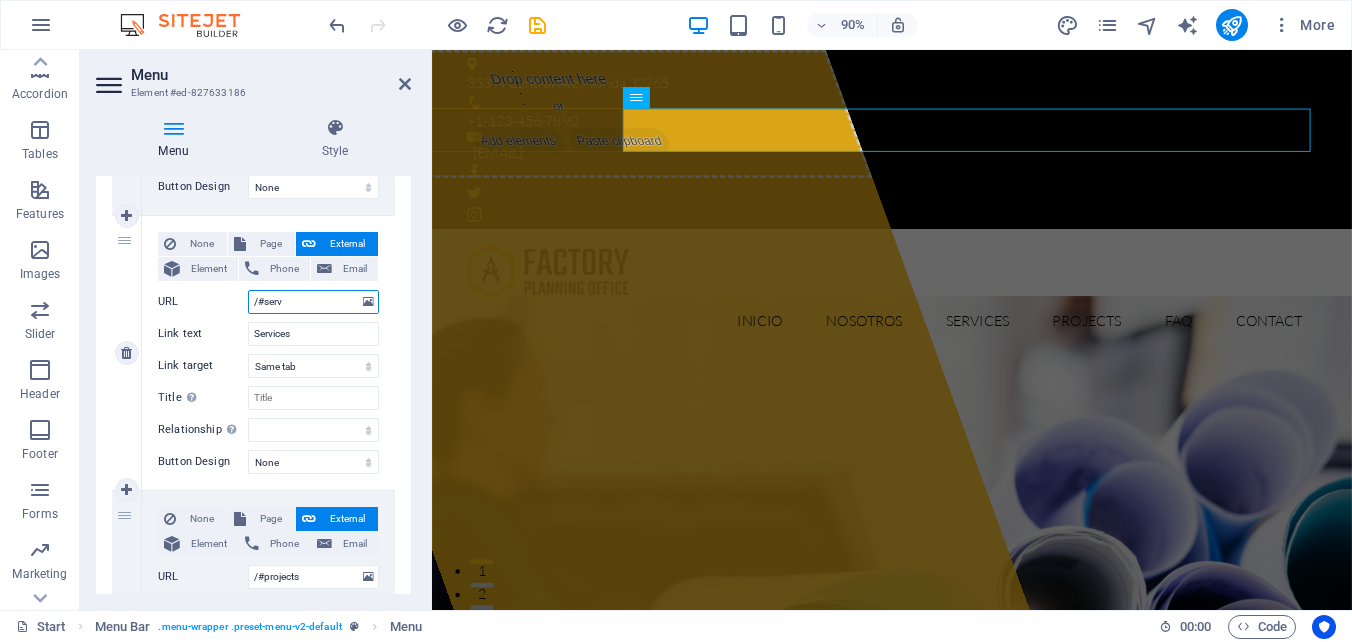 type on "/#ser" 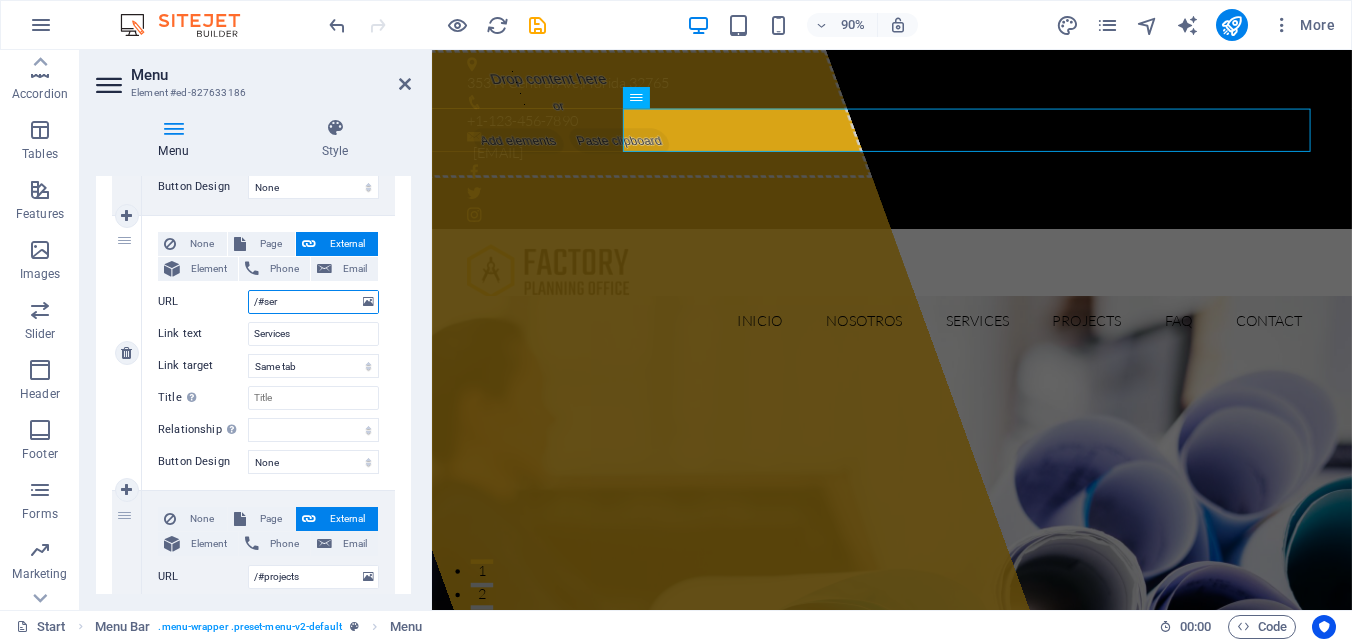 select 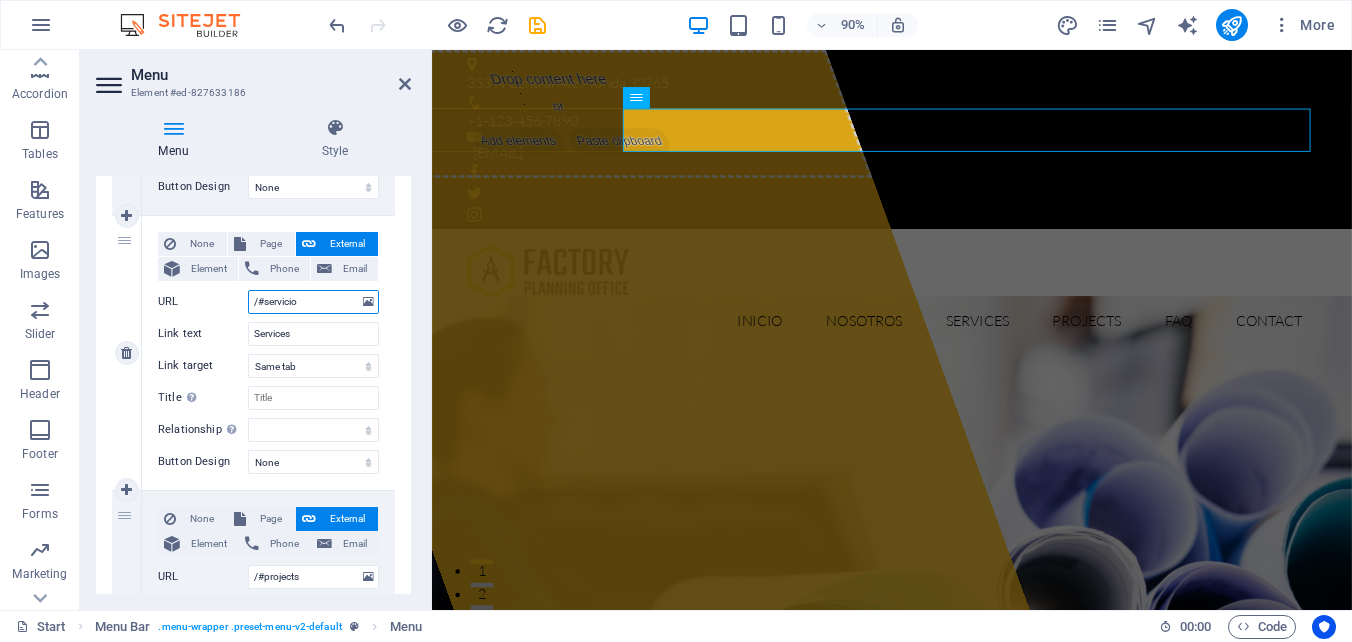 type on "/[SECTION]" 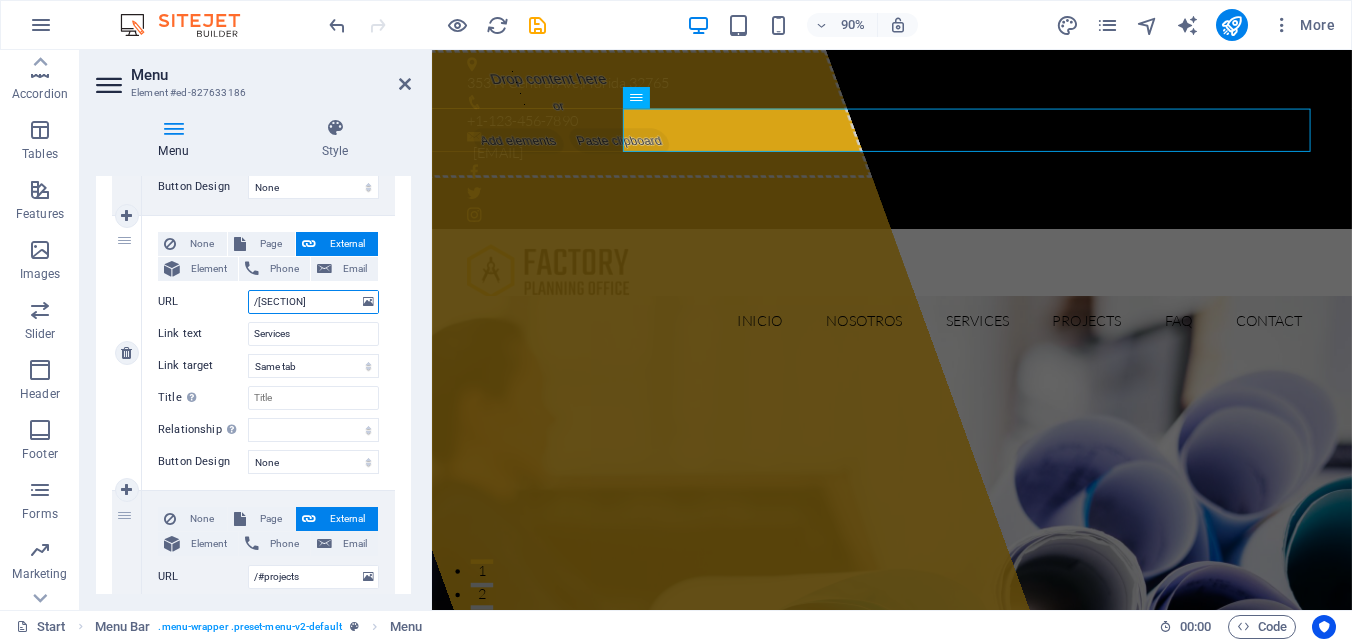 select 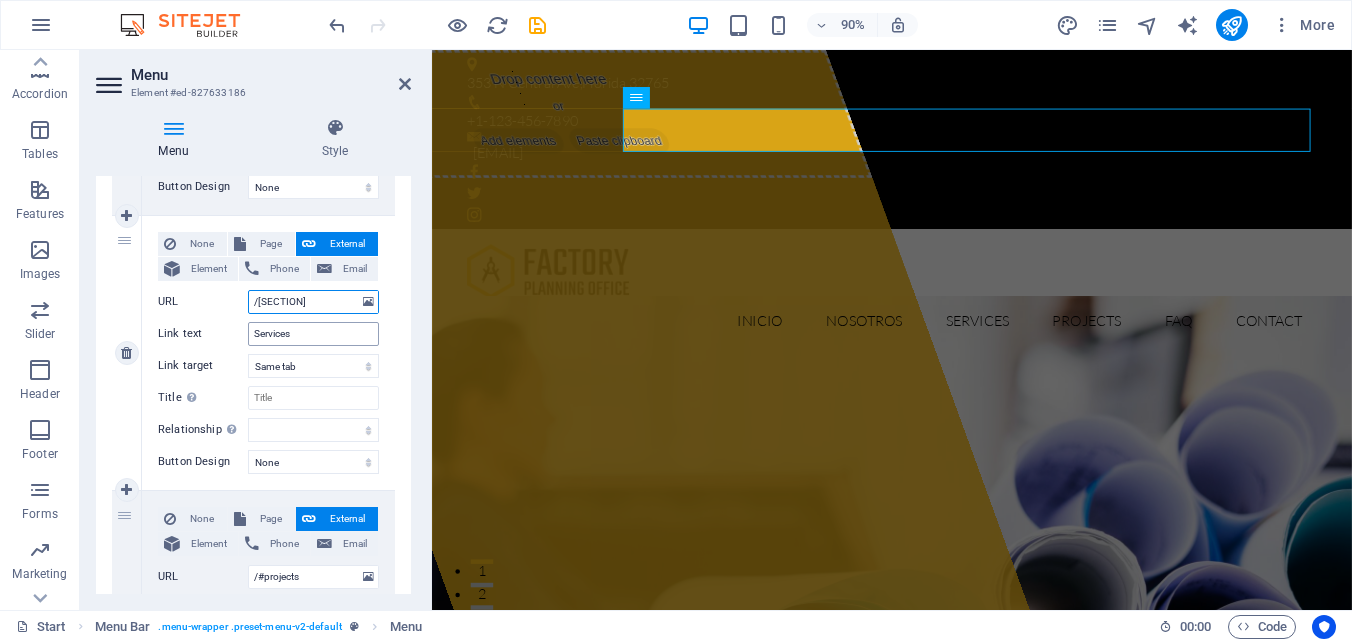 type on "/[SECTION]" 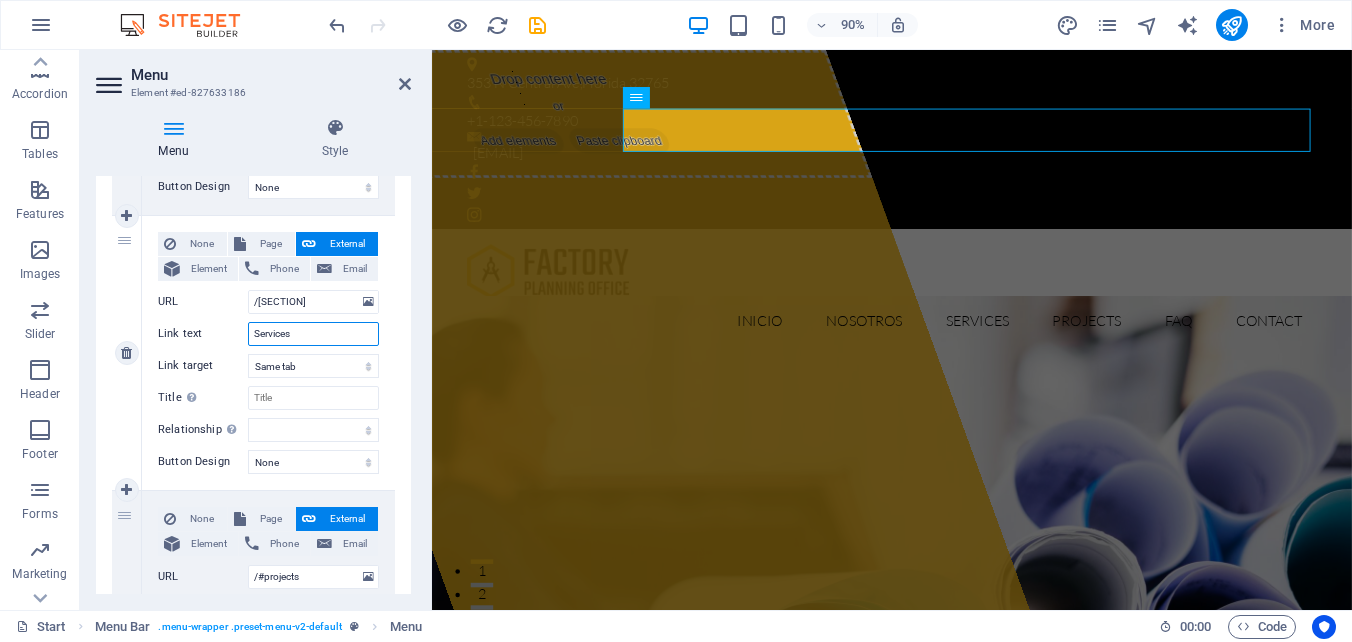 click on "Services" at bounding box center (313, 334) 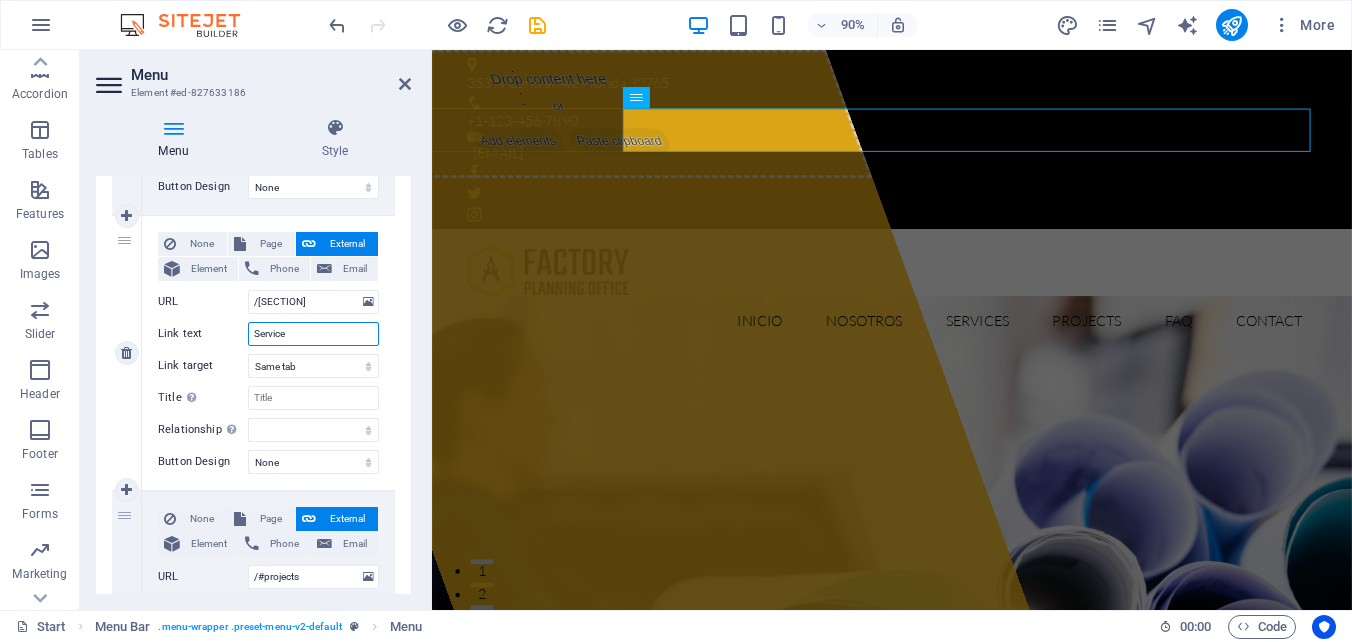 type on "Servic" 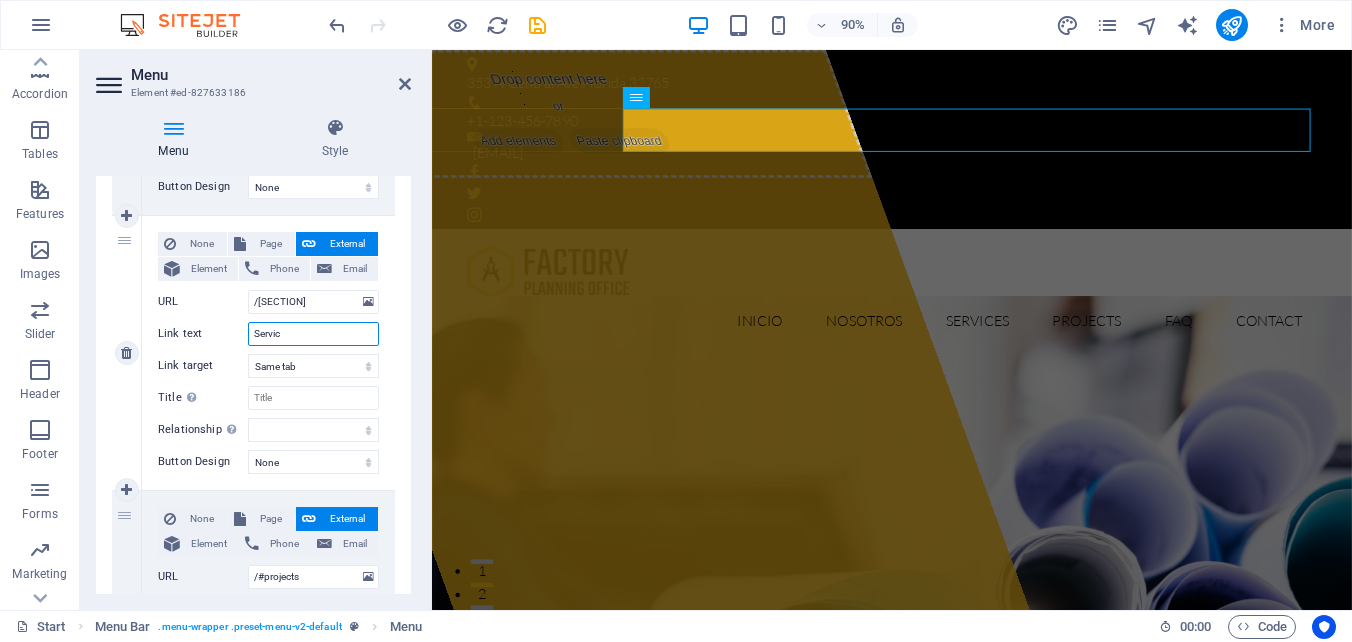 select 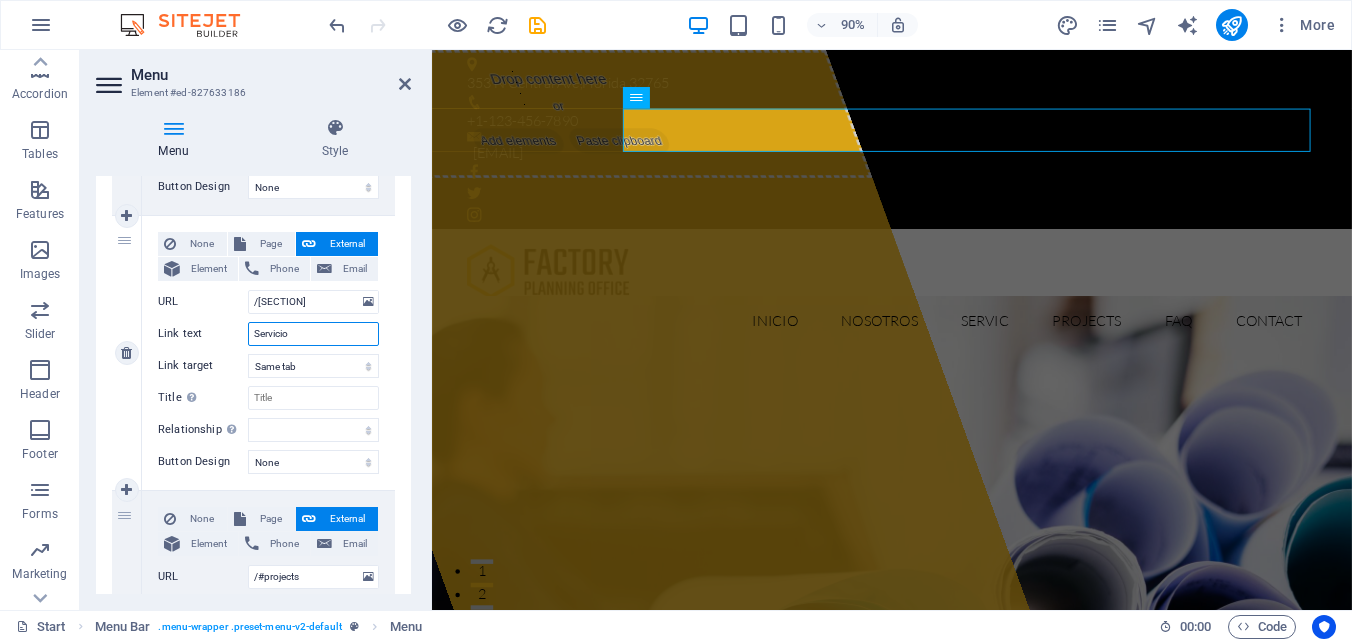 type on "Servicios" 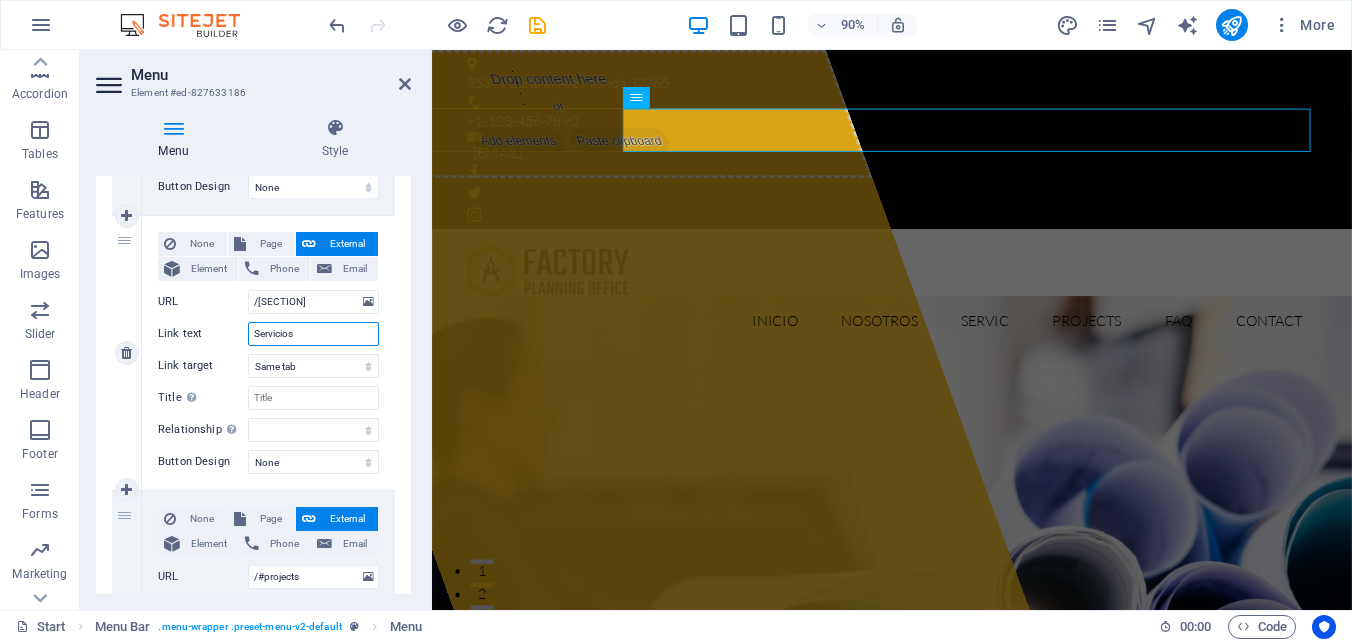 select 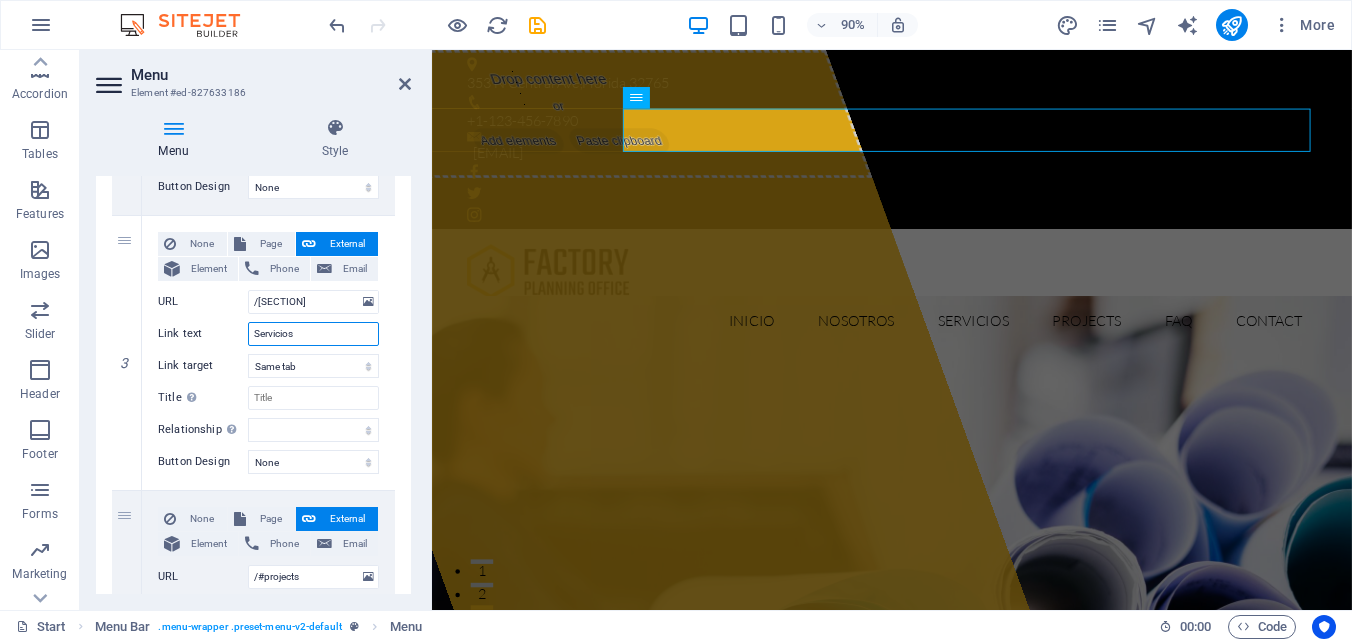 type on "Servicios" 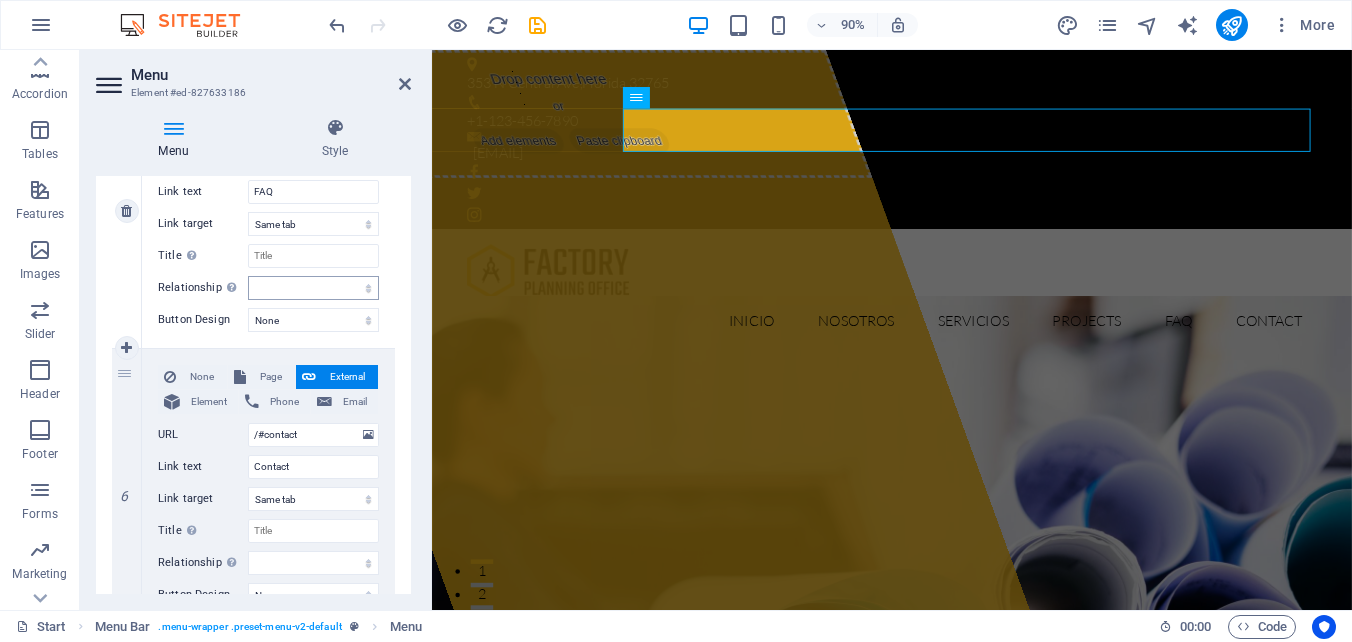 scroll, scrollTop: 1400, scrollLeft: 0, axis: vertical 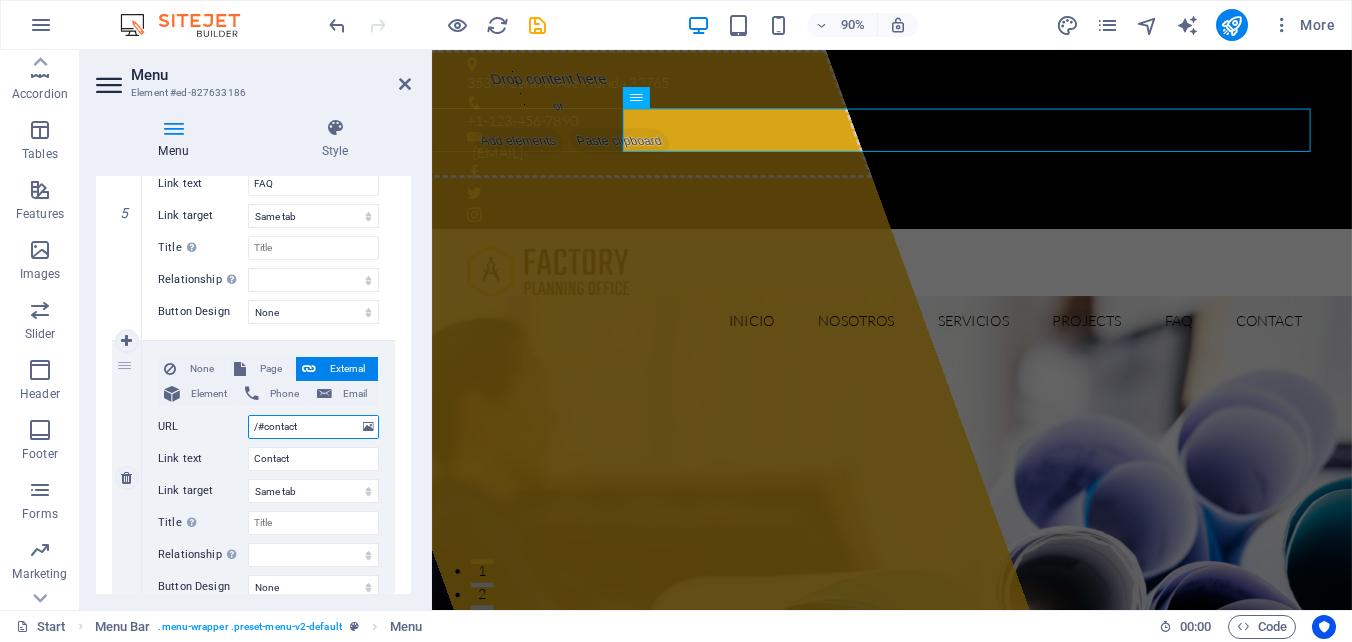 click on "/#contact" at bounding box center (313, 427) 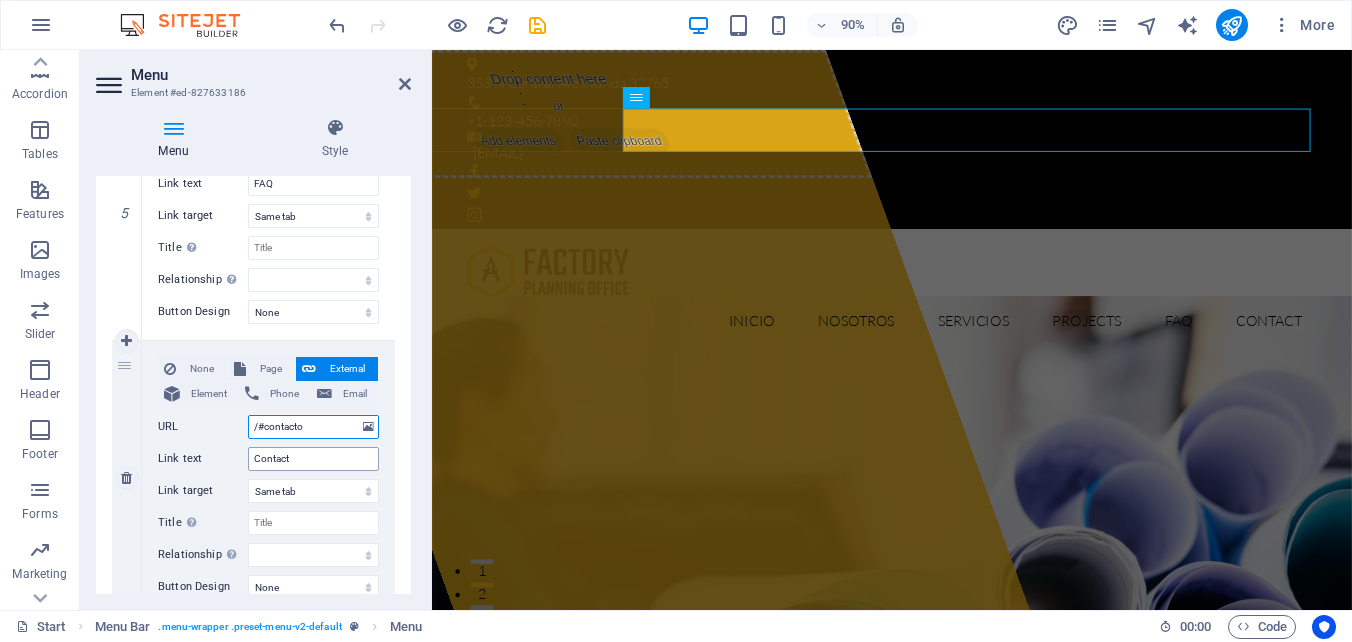 type on "/#contacto" 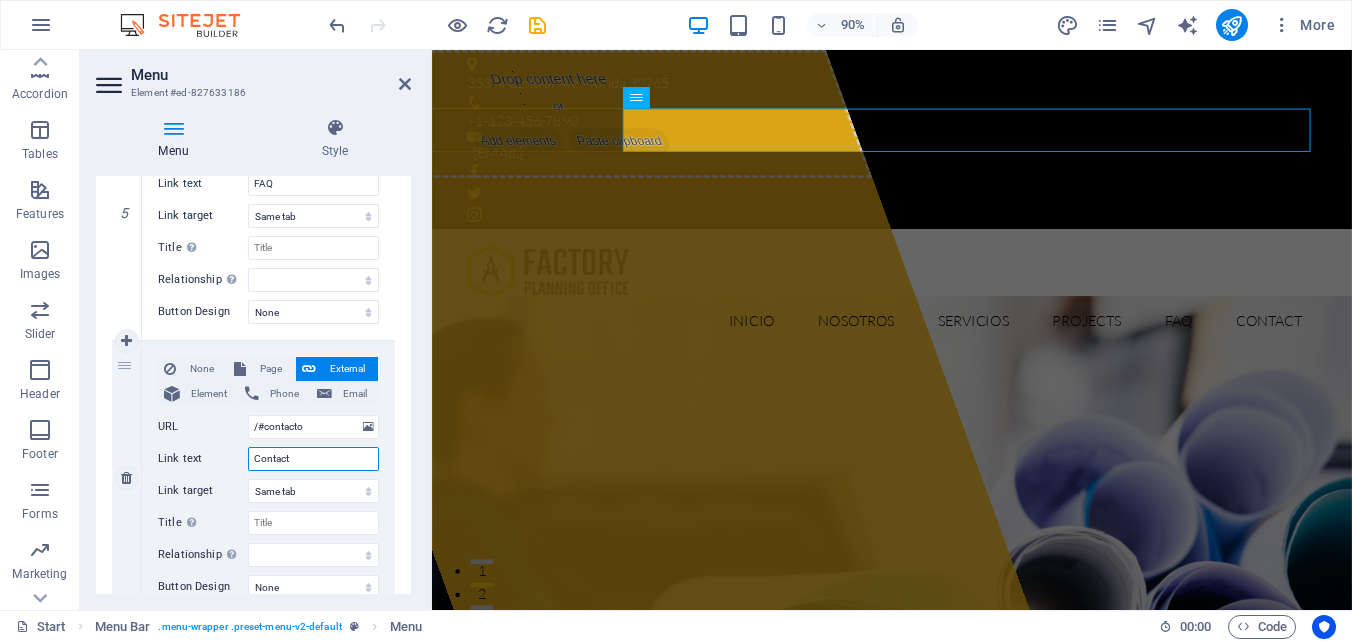 select 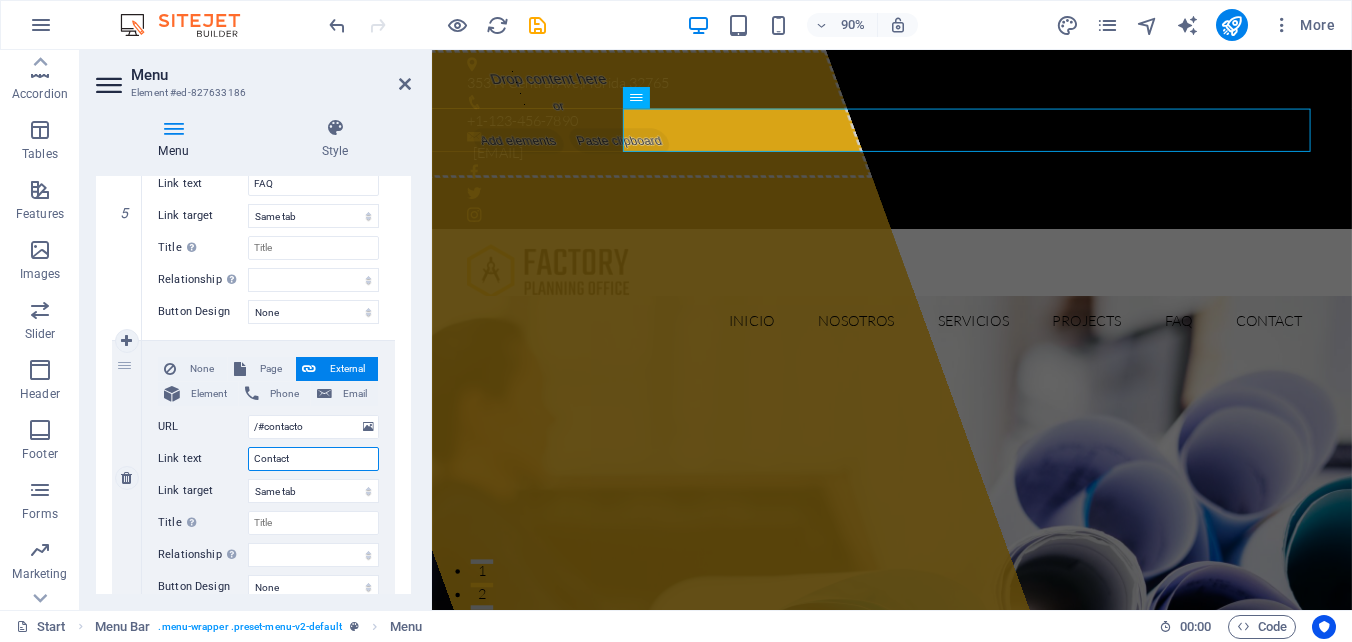 click on "Contact" at bounding box center [313, 459] 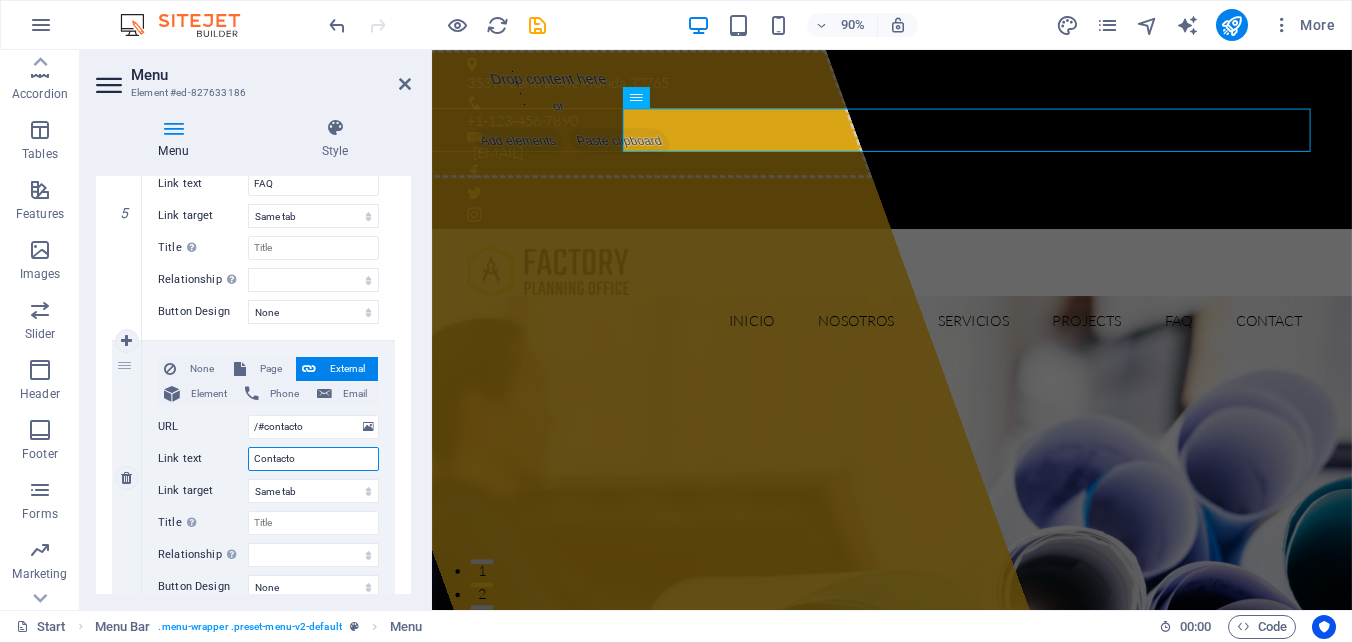 select 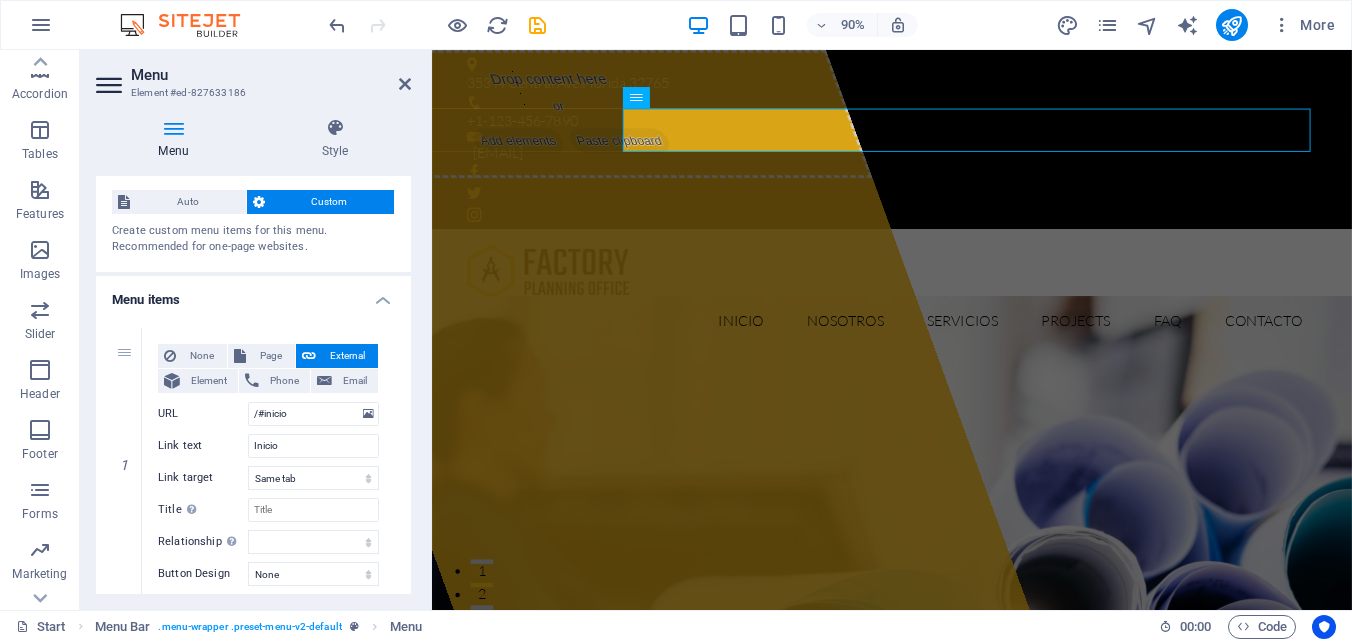 scroll, scrollTop: 0, scrollLeft: 0, axis: both 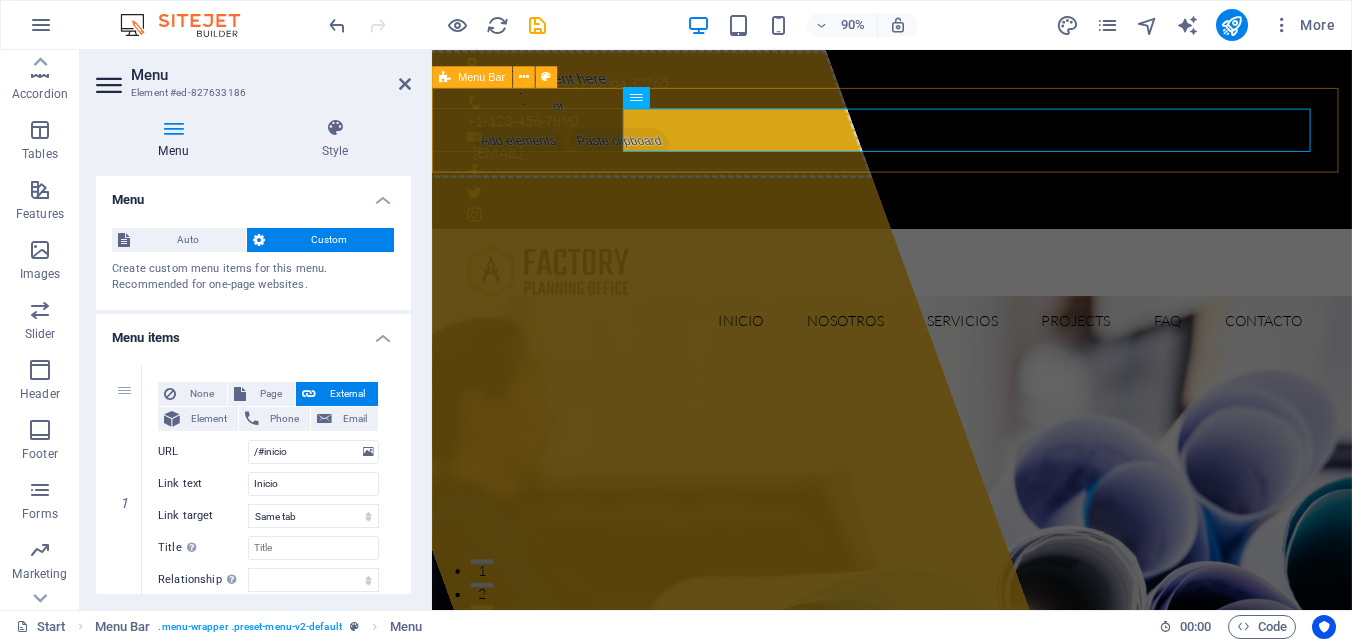 type on "Contacto" 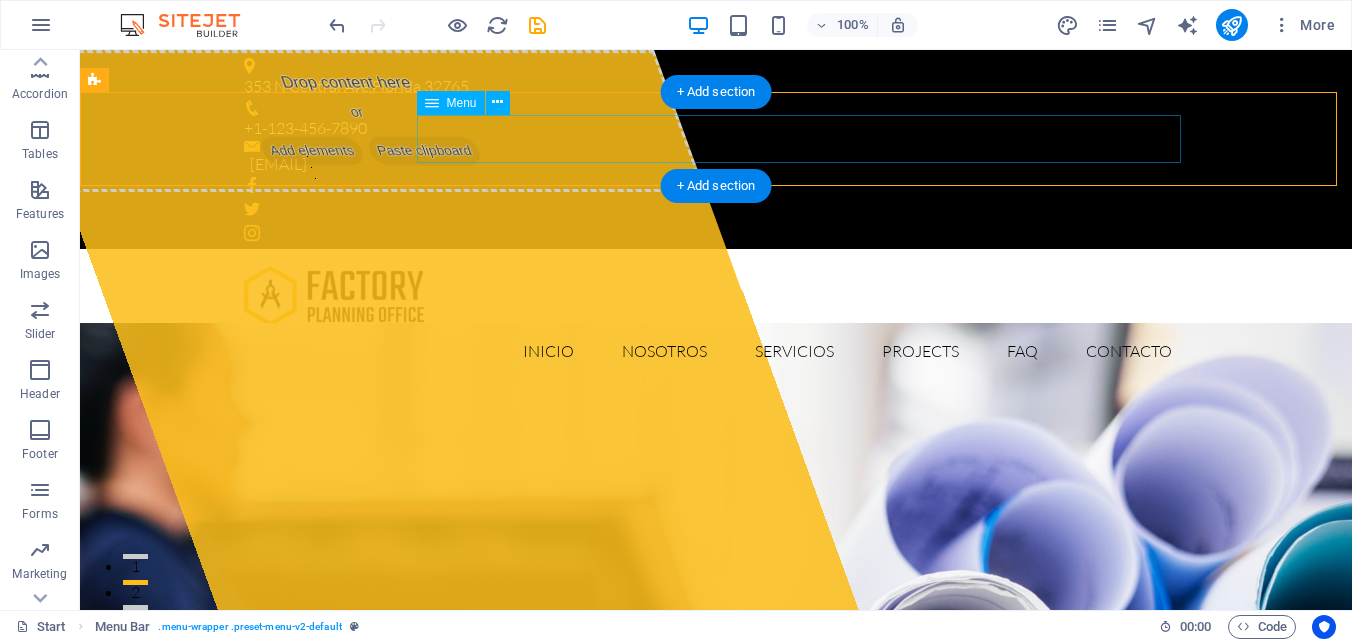 click on "Inicio Nosotros Servicios Projects FAQ Contacto" at bounding box center (716, 351) 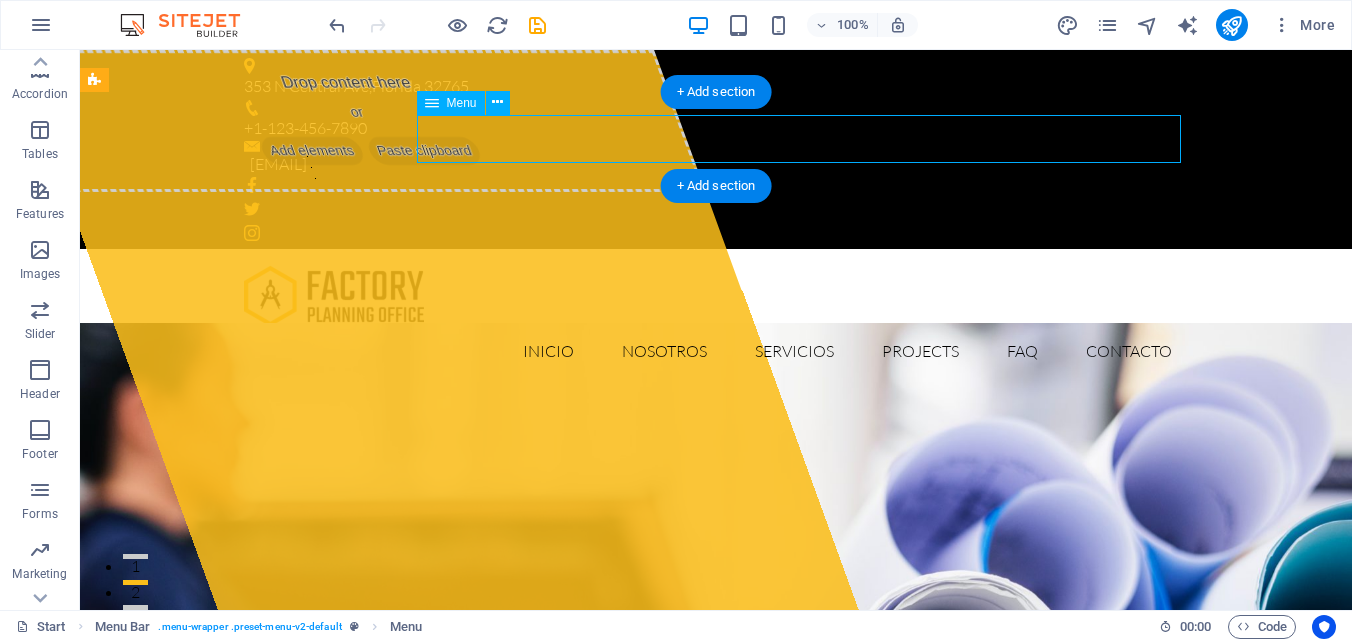 click on "Inicio Nosotros Servicios Projects FAQ Contacto" at bounding box center [716, 351] 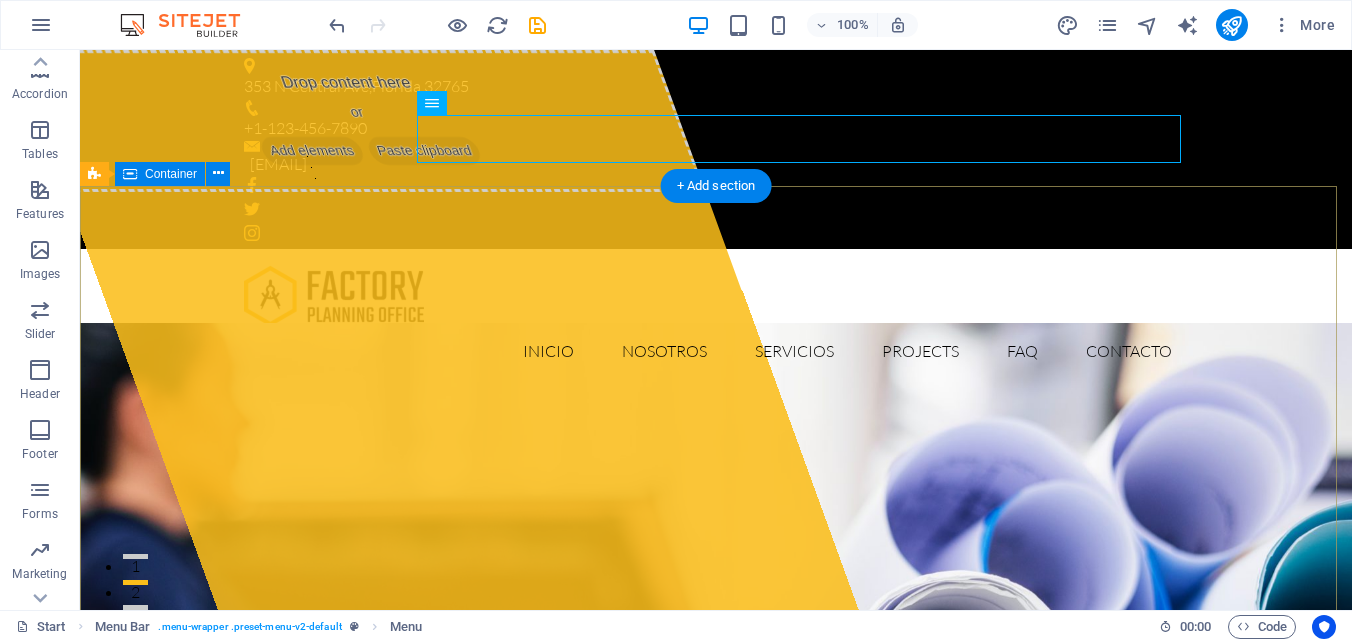 click on "Drop content here or  Add elements  Paste clipboard minetradesolutions.cl Lorem ipsum dolor sit amet, consectetur adipisicing elit. Natus, dolores, at, nisi eligendi repellat voluptatem minima officia veritatis quasi animi porro laudantium dicta dolor voluptate non maiores ipsum reprehenderit odio fugiat reicid. Learn more View Services" at bounding box center [716, 1154] 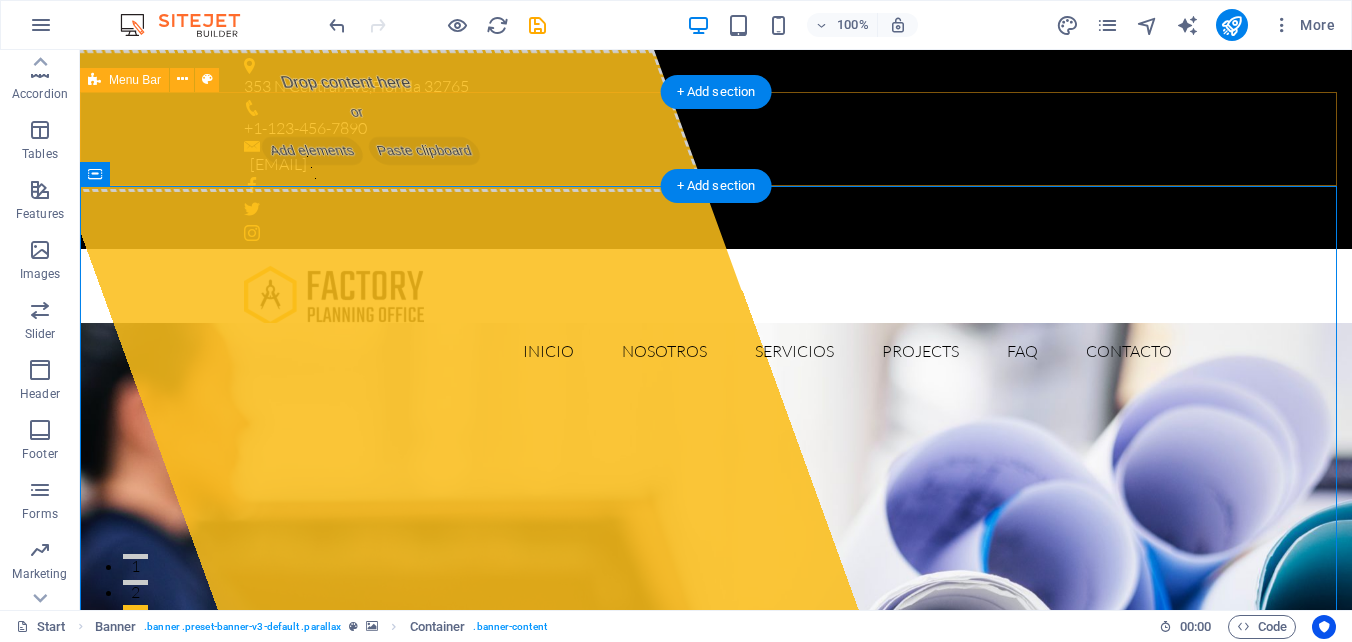 click on "Inicio Nosotros Servicios Projects FAQ Contacto" at bounding box center [716, 320] 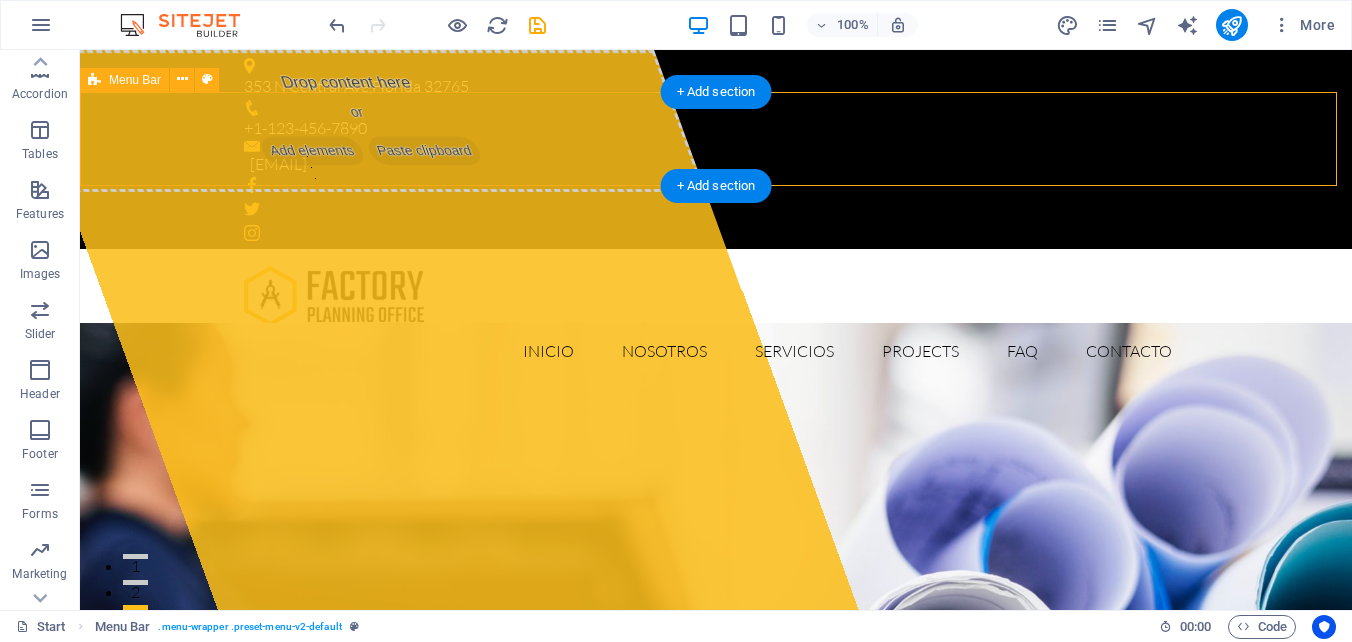 click on "Inicio Nosotros Servicios Projects FAQ Contacto" at bounding box center (716, 320) 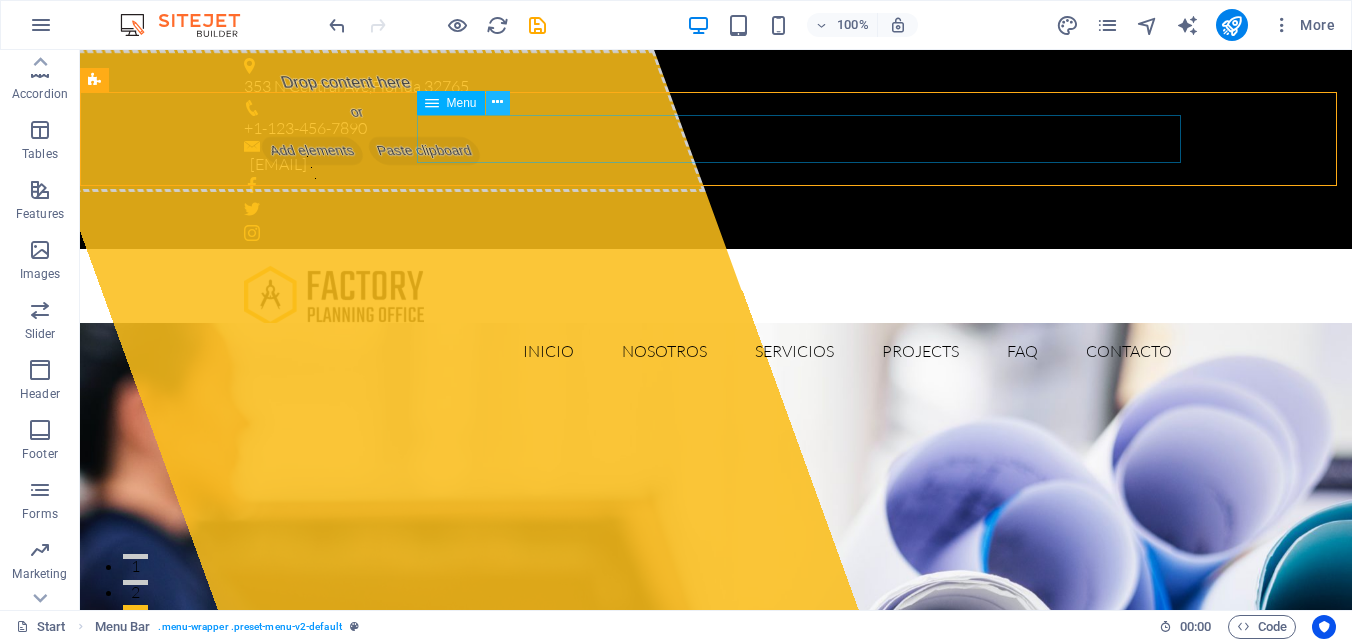 click at bounding box center [497, 102] 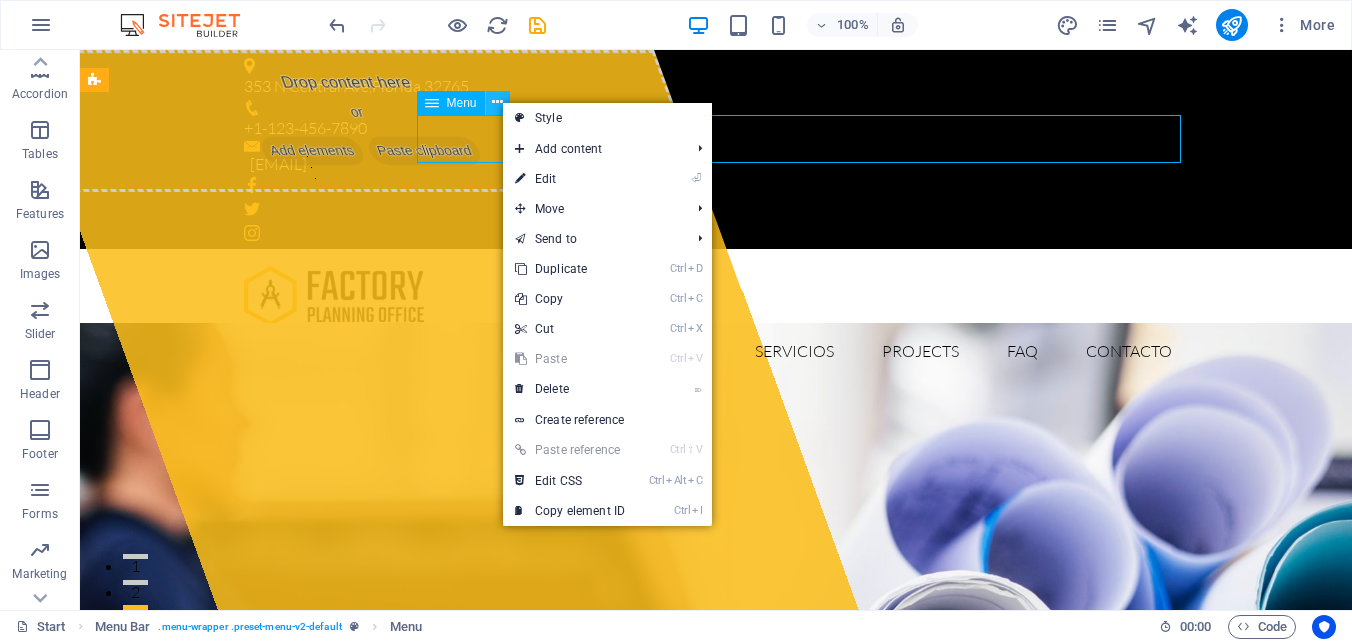 click at bounding box center [497, 102] 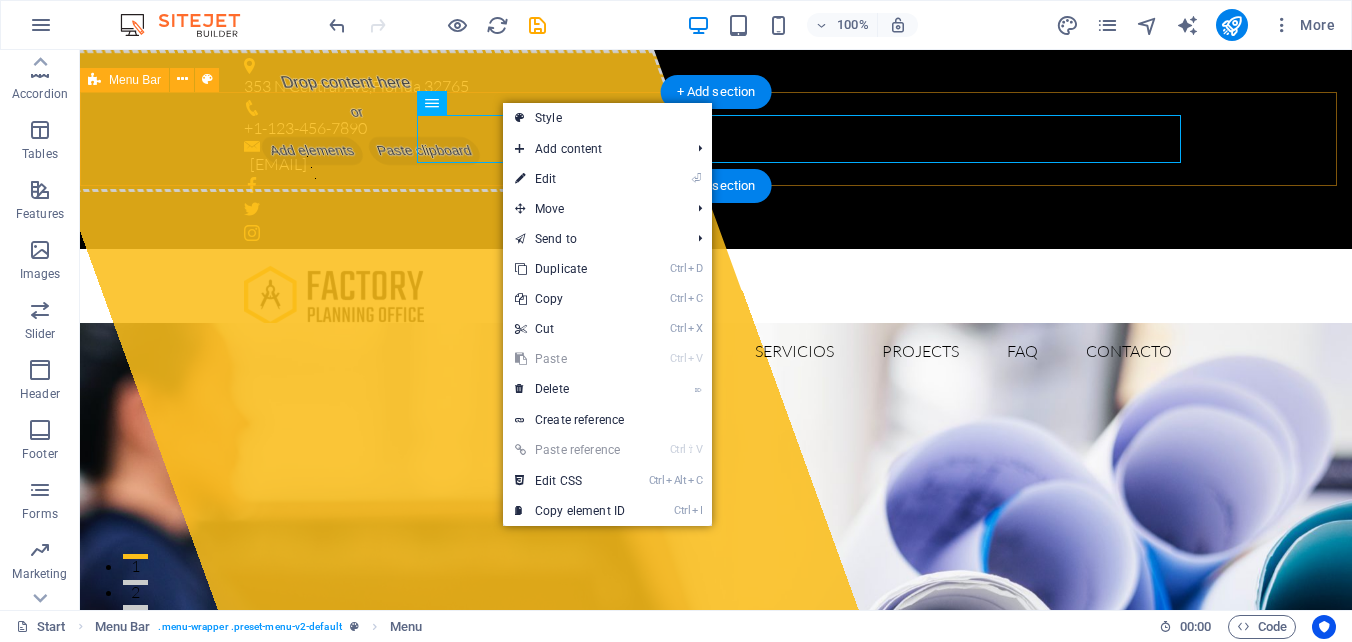 click on "Inicio Nosotros Servicios Projects FAQ Contacto" at bounding box center (716, 320) 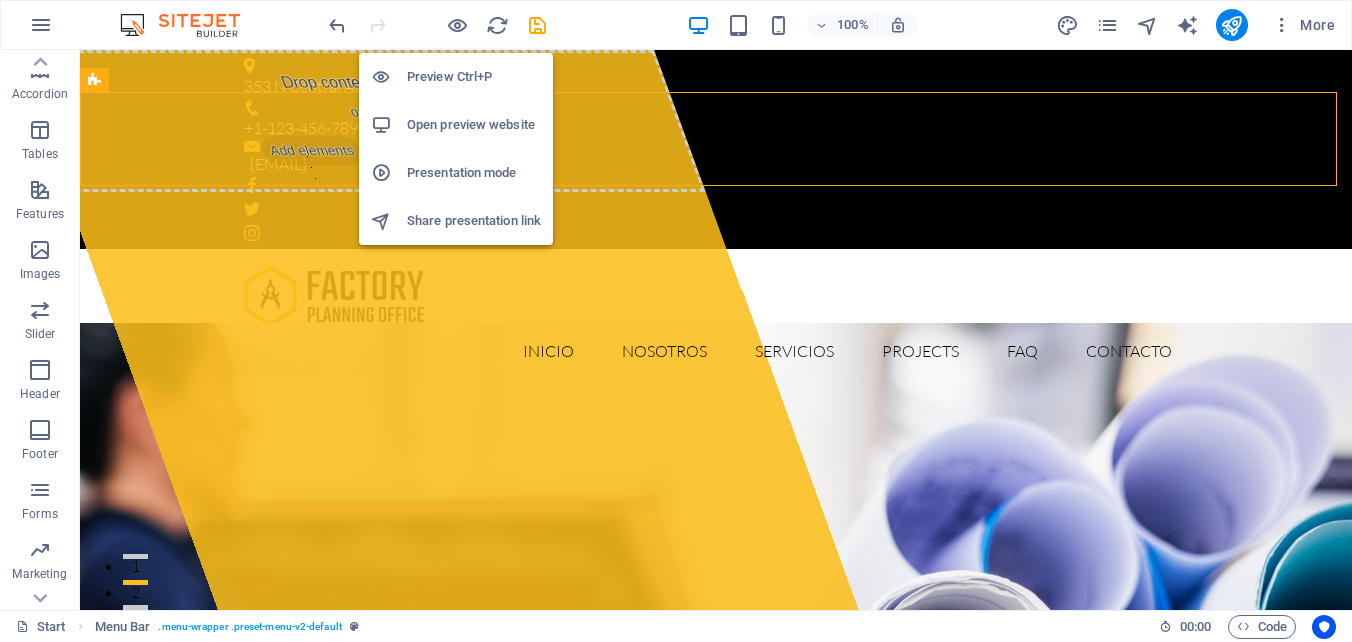 click on "Open preview website" at bounding box center [474, 125] 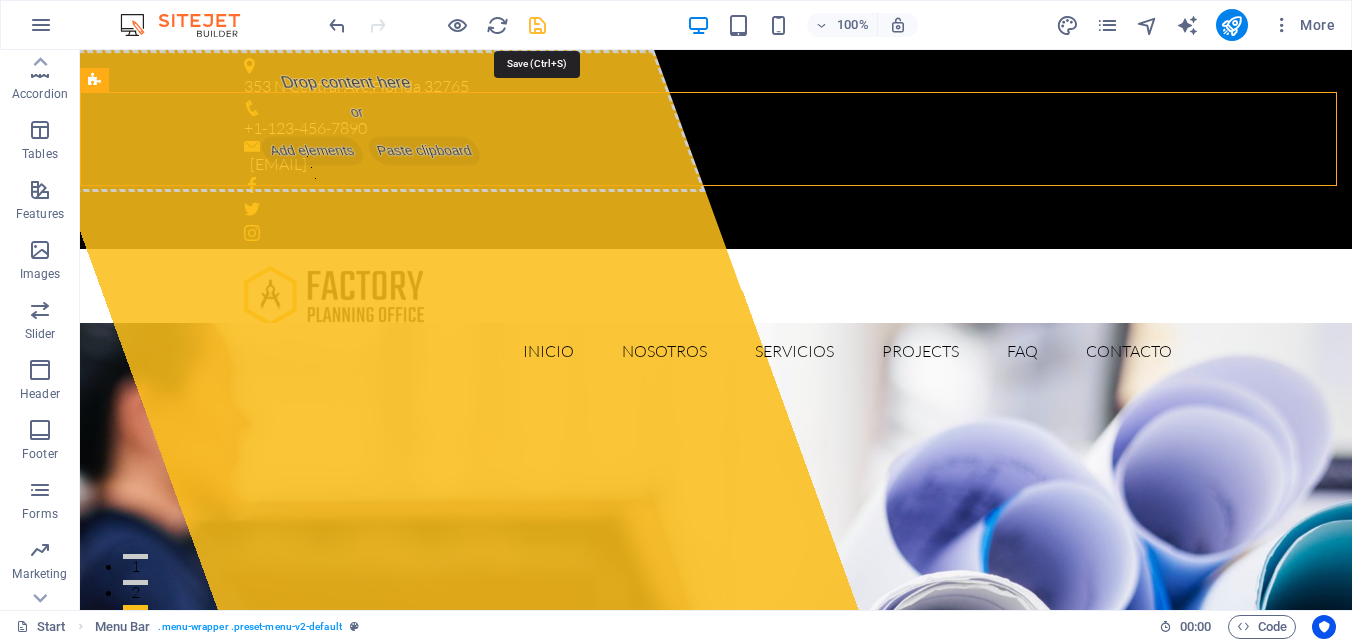 click at bounding box center [537, 25] 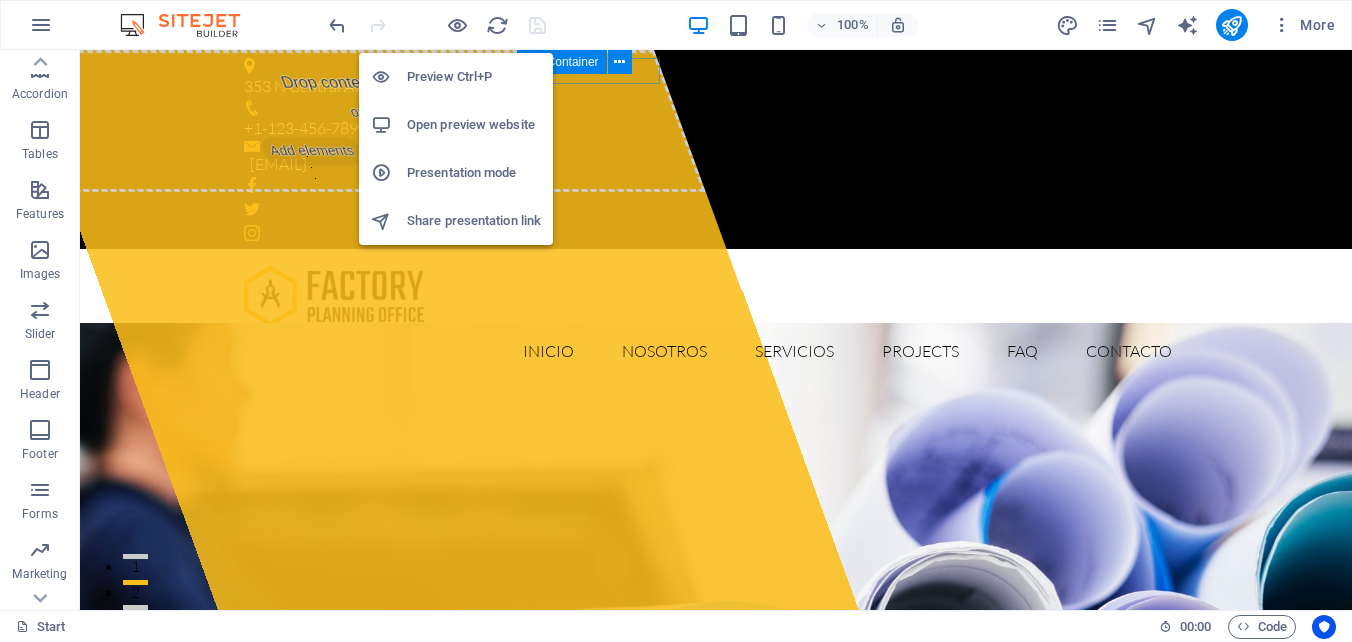 click on "Open preview website" at bounding box center (474, 125) 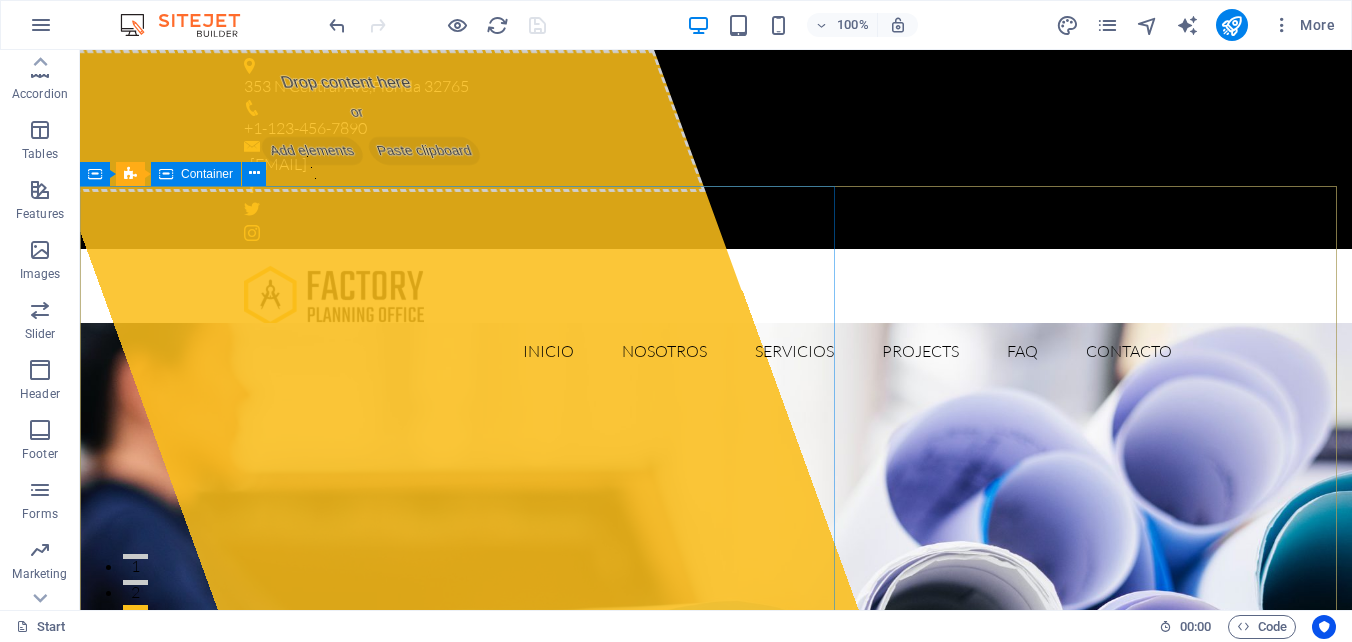 click on "Container" at bounding box center (207, 174) 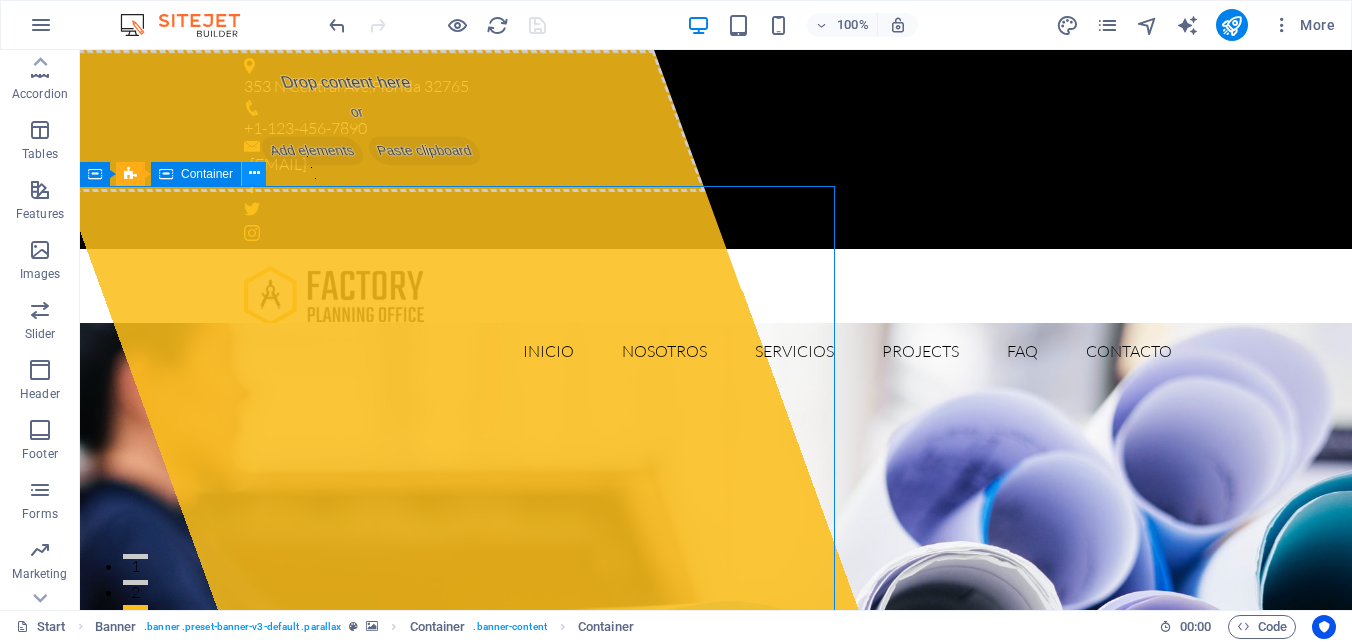 click at bounding box center (254, 173) 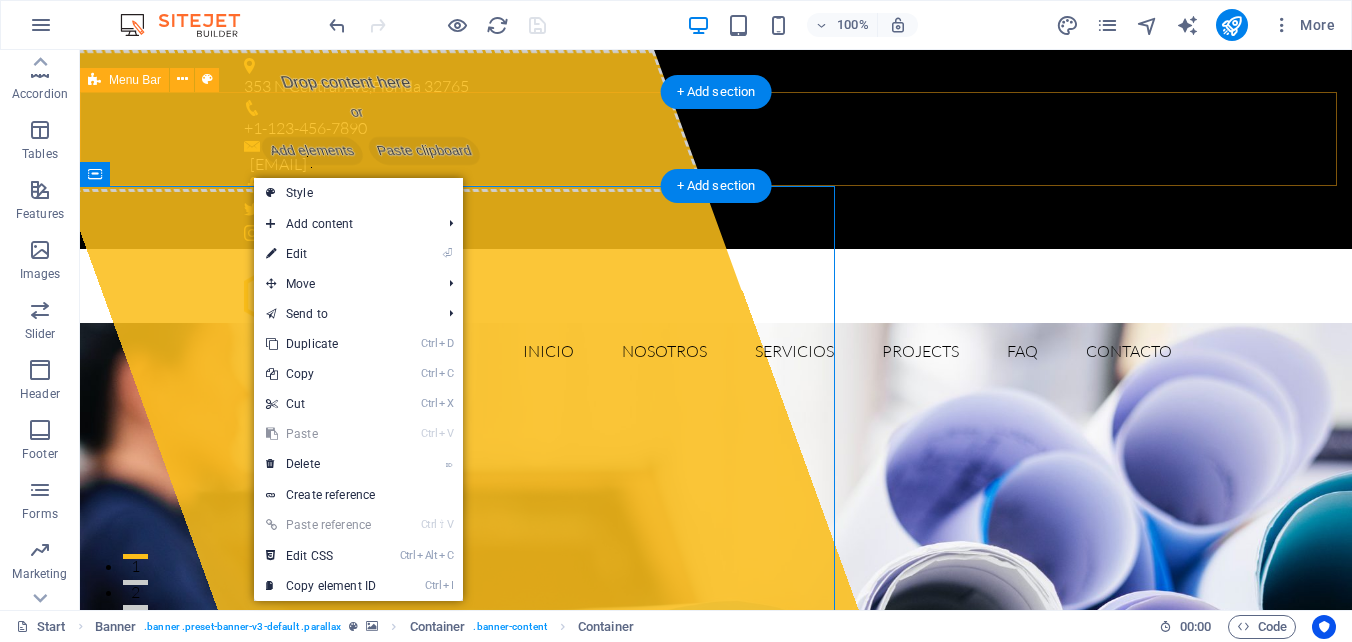 click on "Inicio Nosotros Servicios Projects FAQ Contacto" at bounding box center (716, 320) 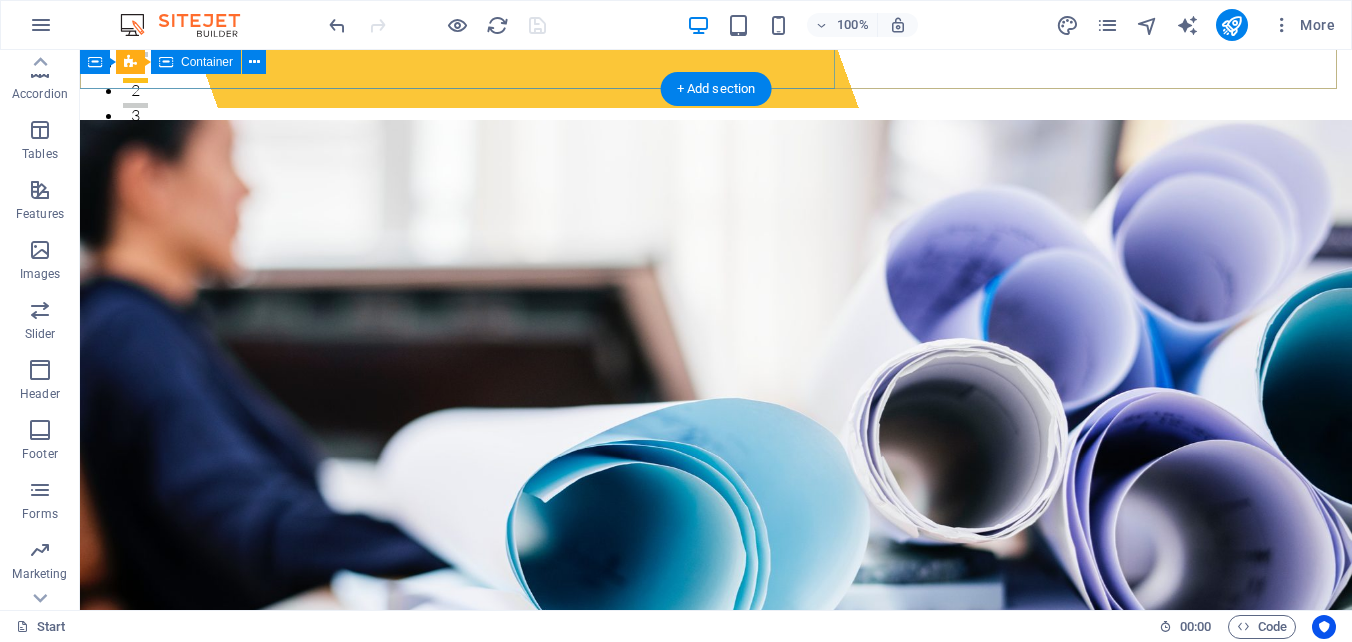 scroll, scrollTop: 500, scrollLeft: 0, axis: vertical 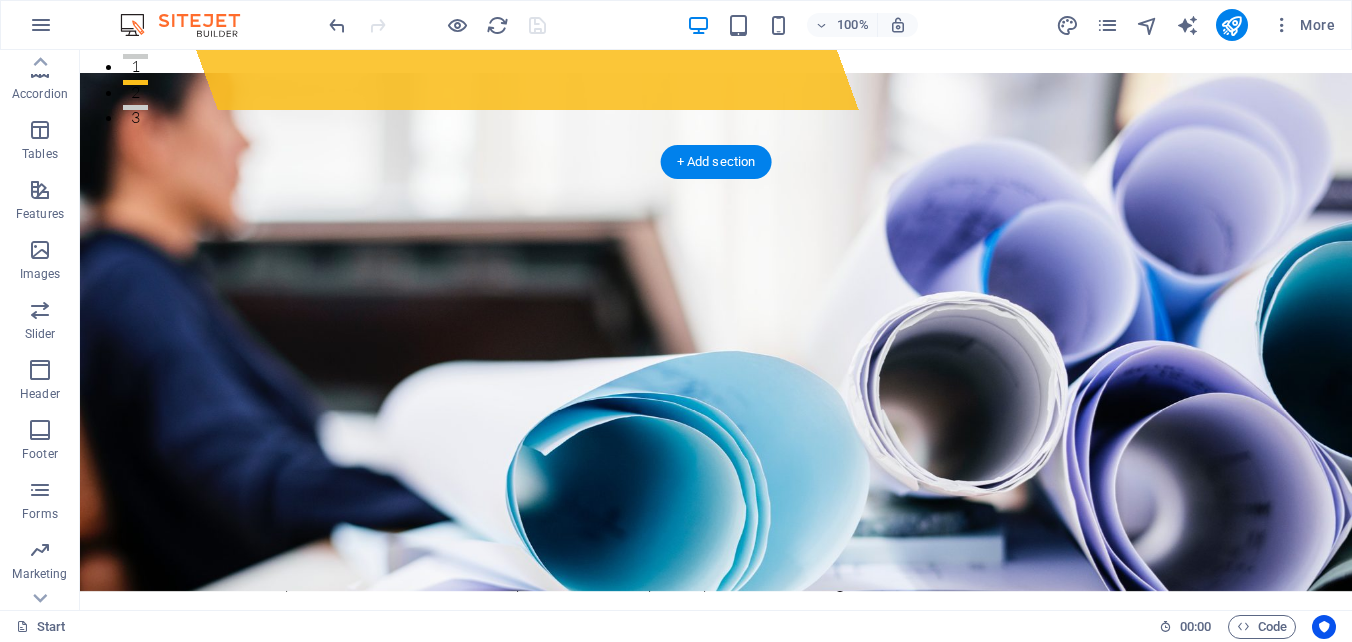 click at bounding box center [716, 1055] 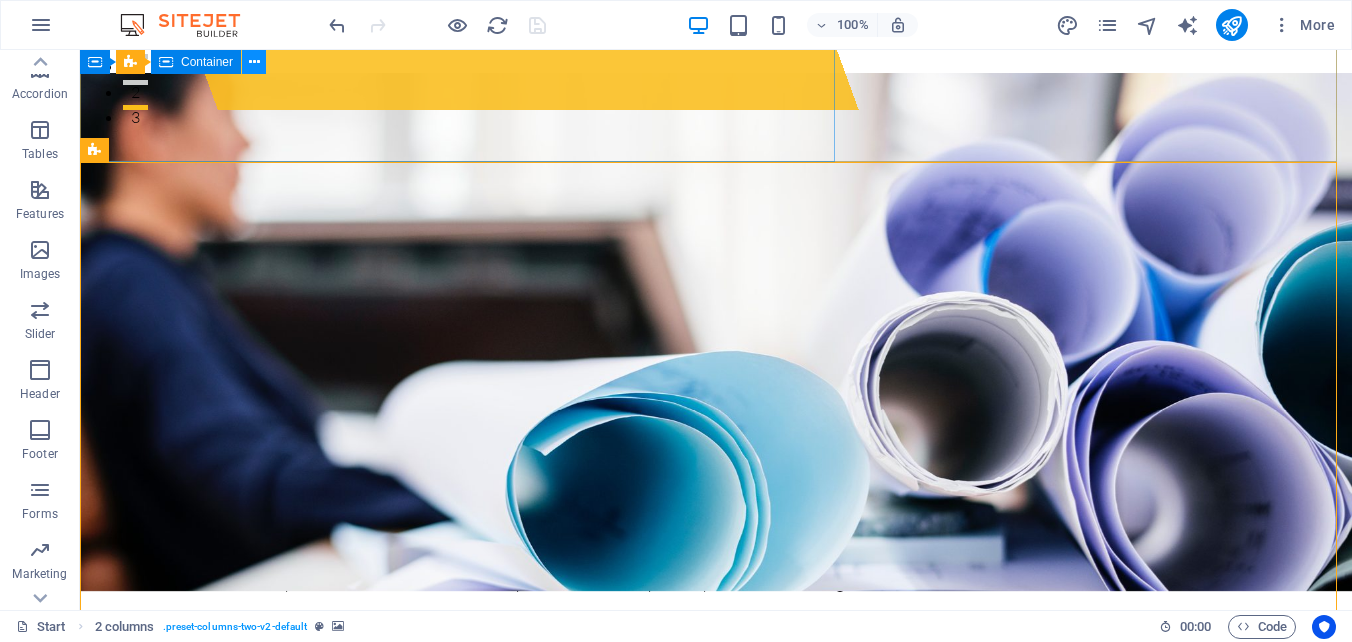 click at bounding box center [254, 62] 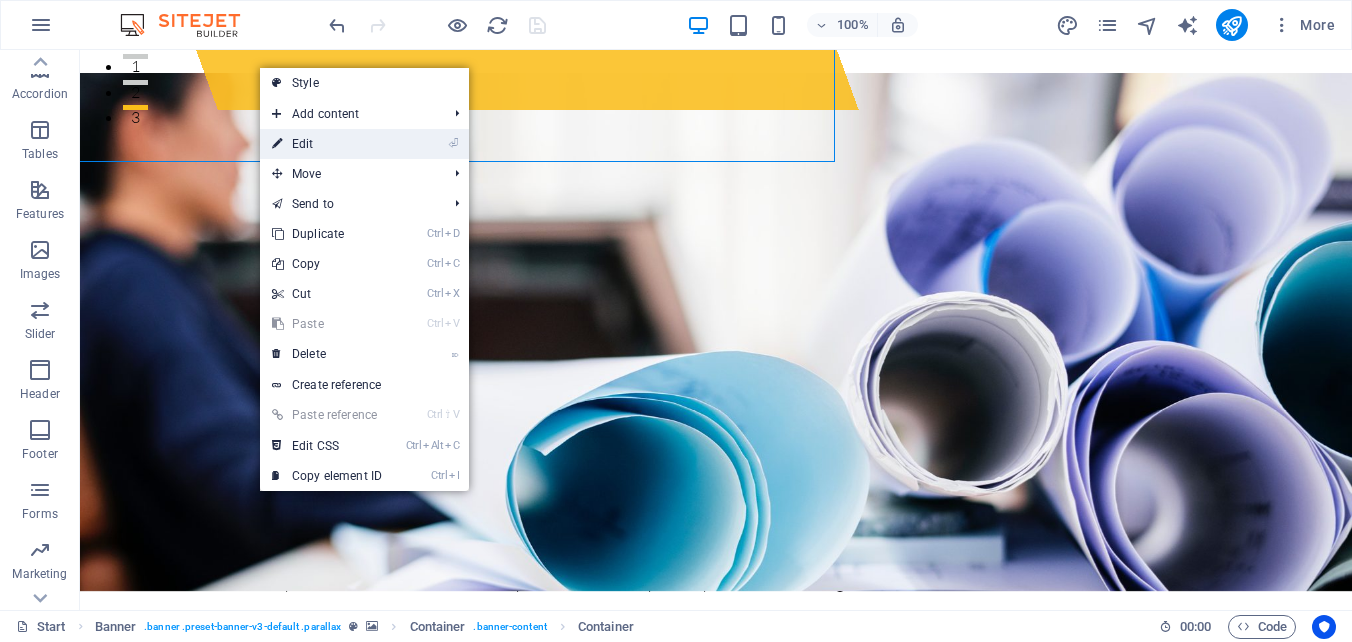 click on "⏎  Edit" at bounding box center (327, 144) 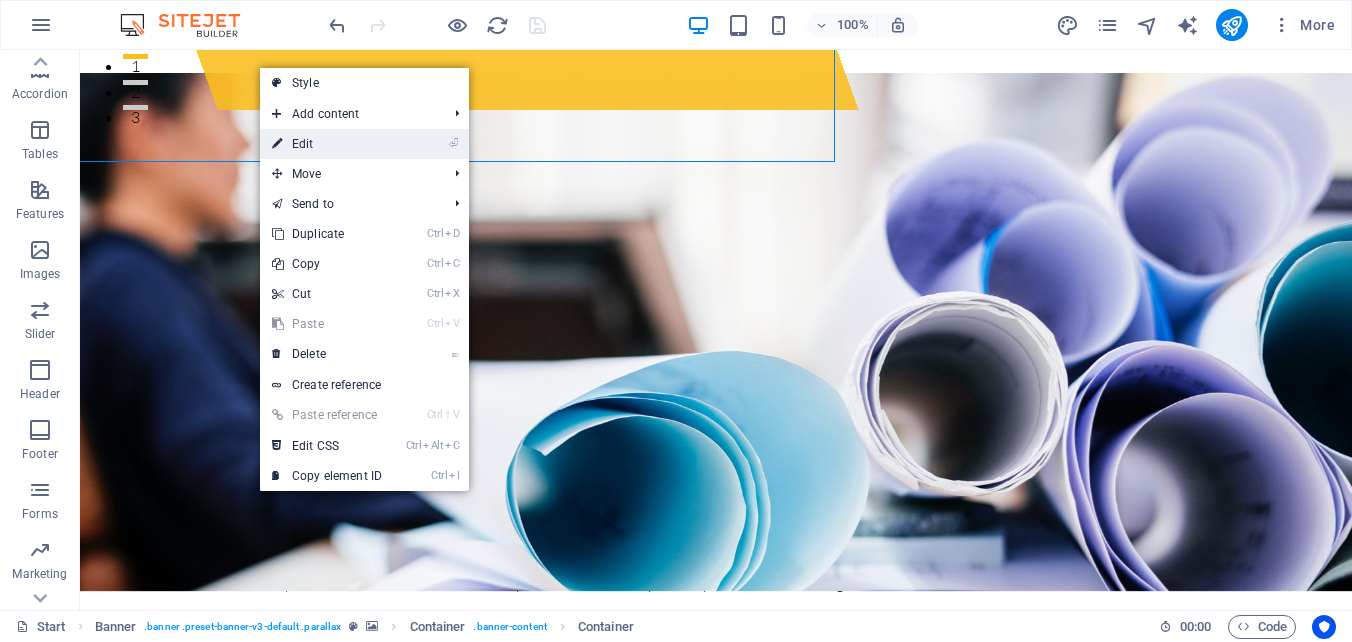 select on "%" 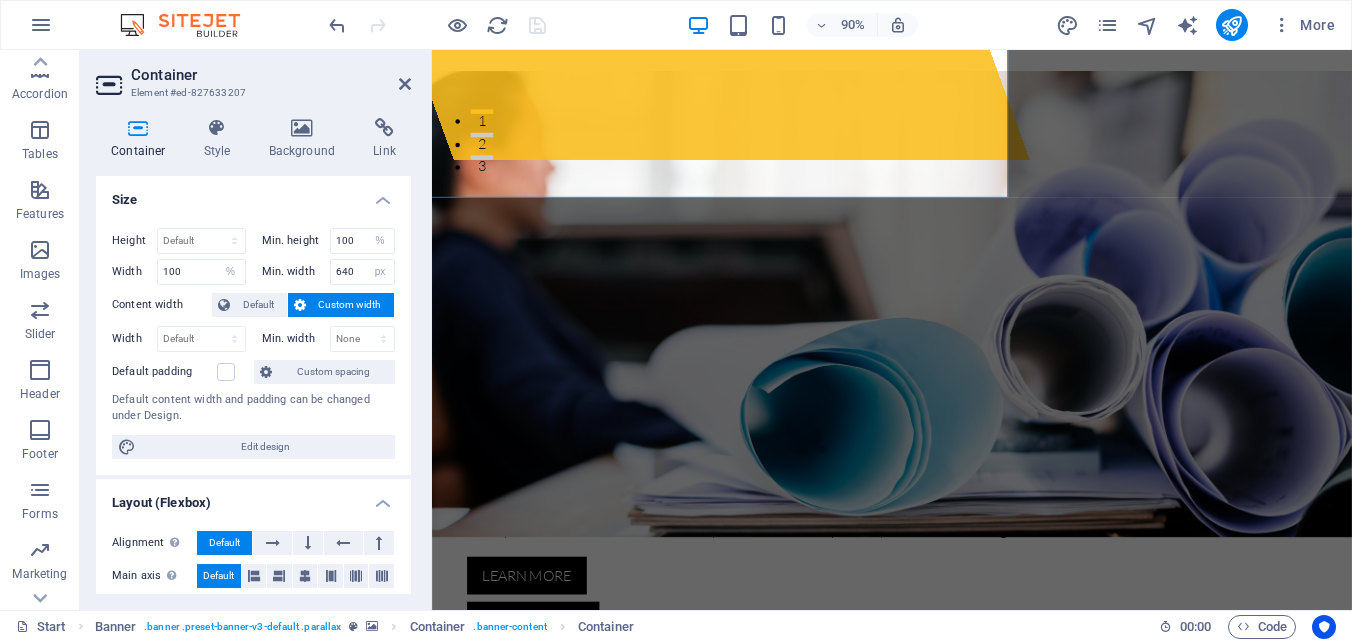 click on "Size" at bounding box center [253, 194] 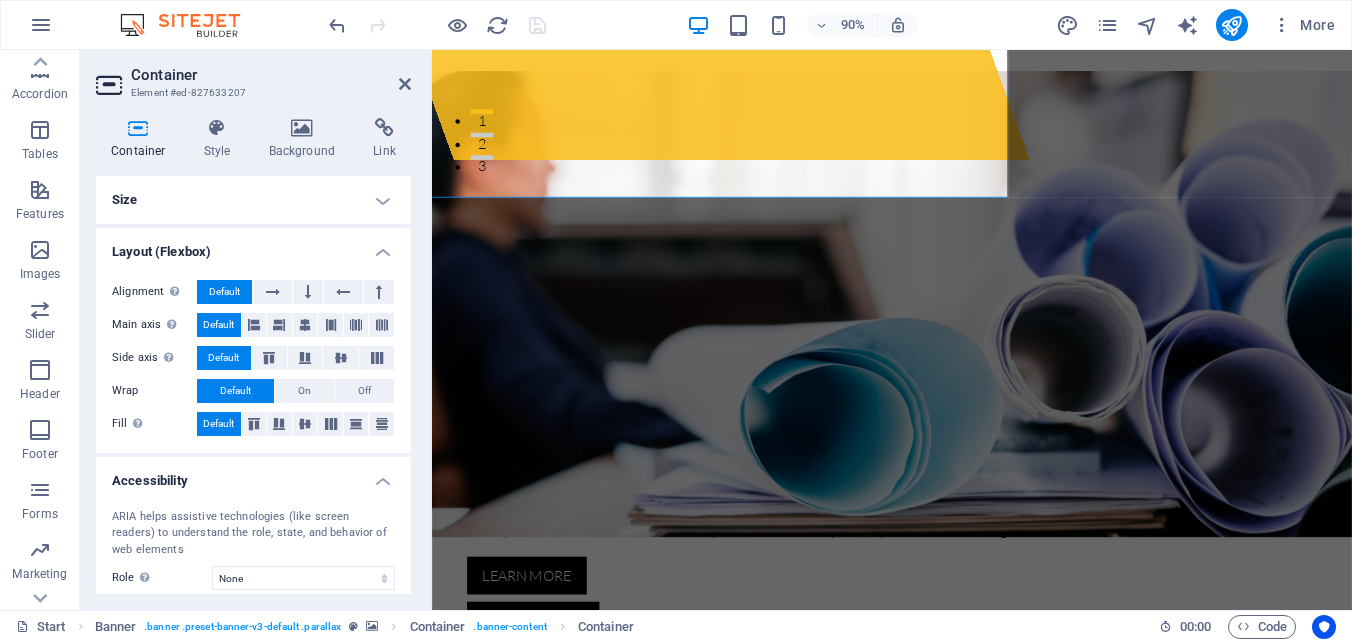 click on "Layout (Flexbox)" at bounding box center [253, 246] 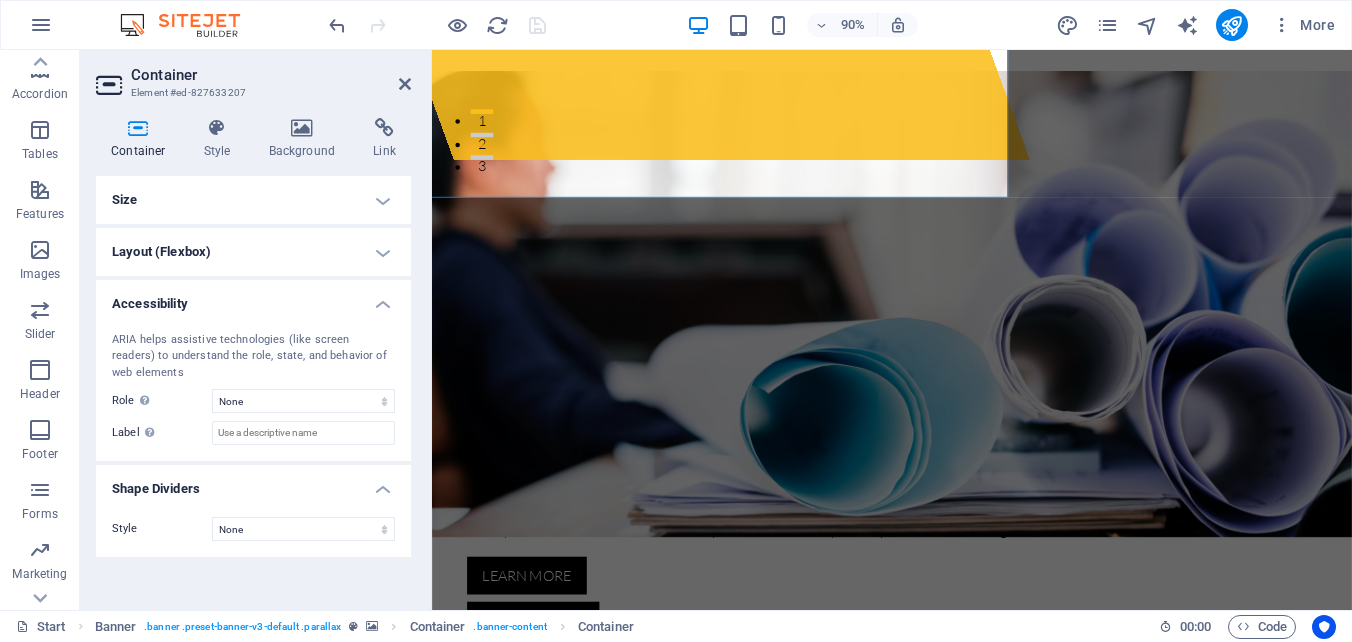 click on "Accessibility" at bounding box center [253, 298] 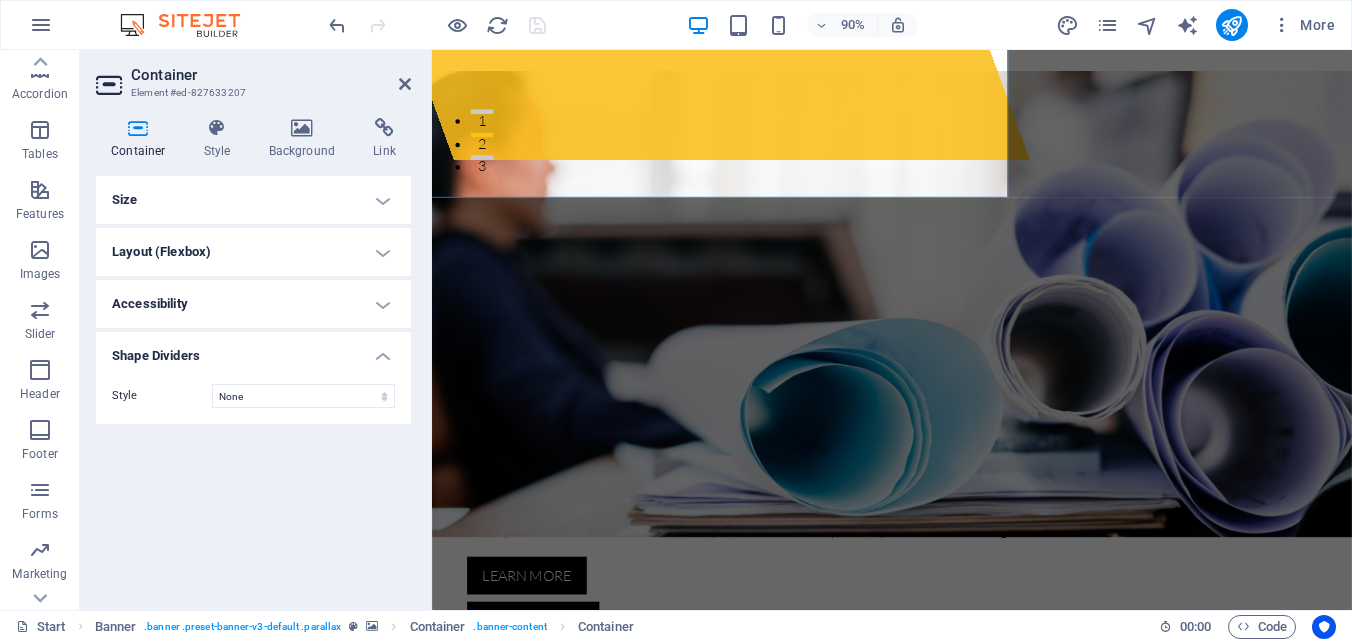 click on "Shape Dividers" at bounding box center (253, 350) 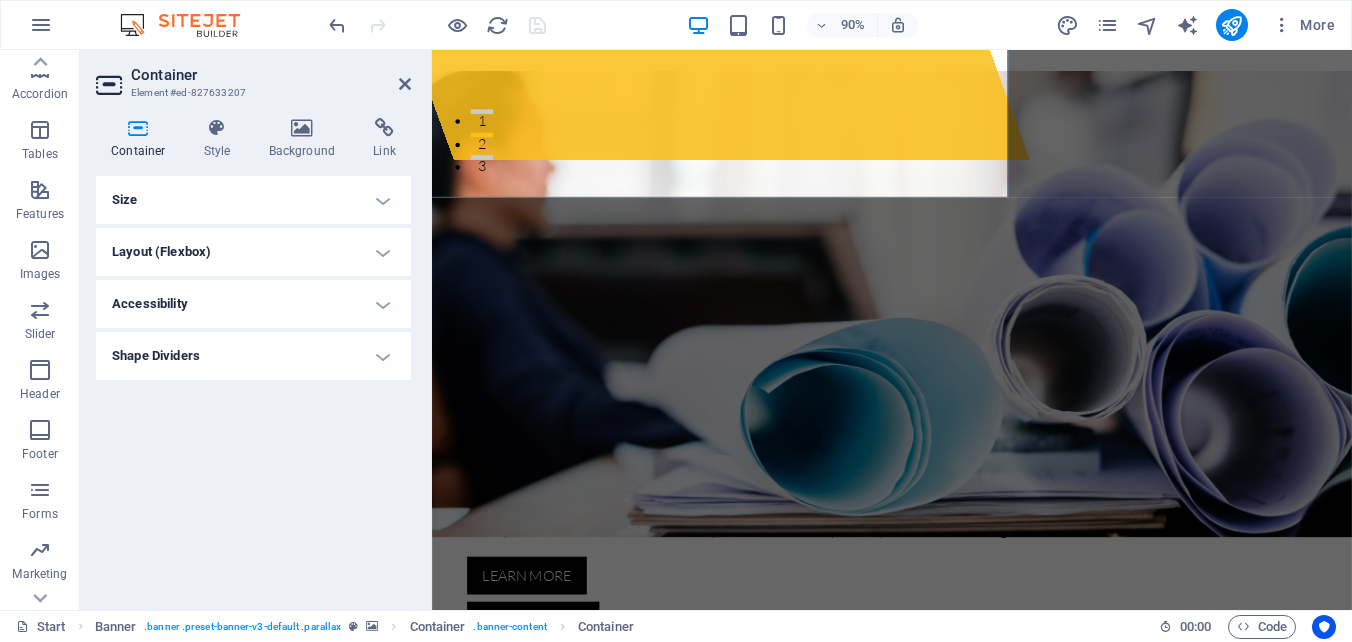 click on "Size" at bounding box center [253, 200] 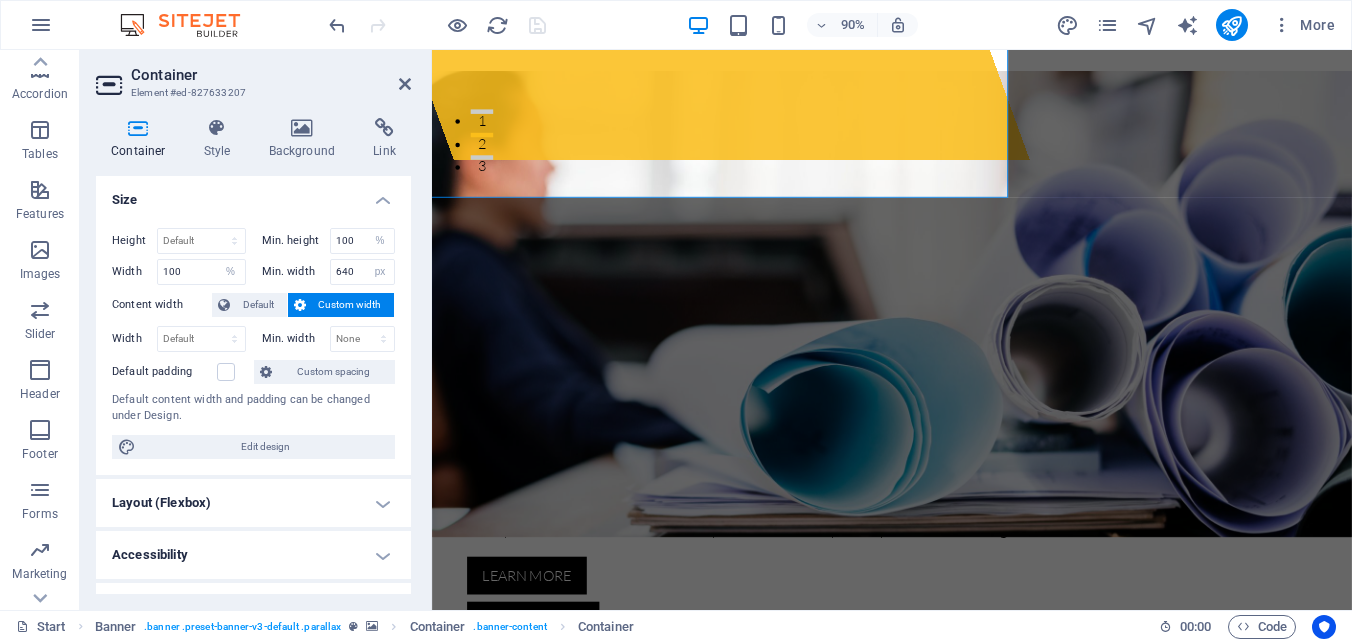 click on "Size" at bounding box center [253, 194] 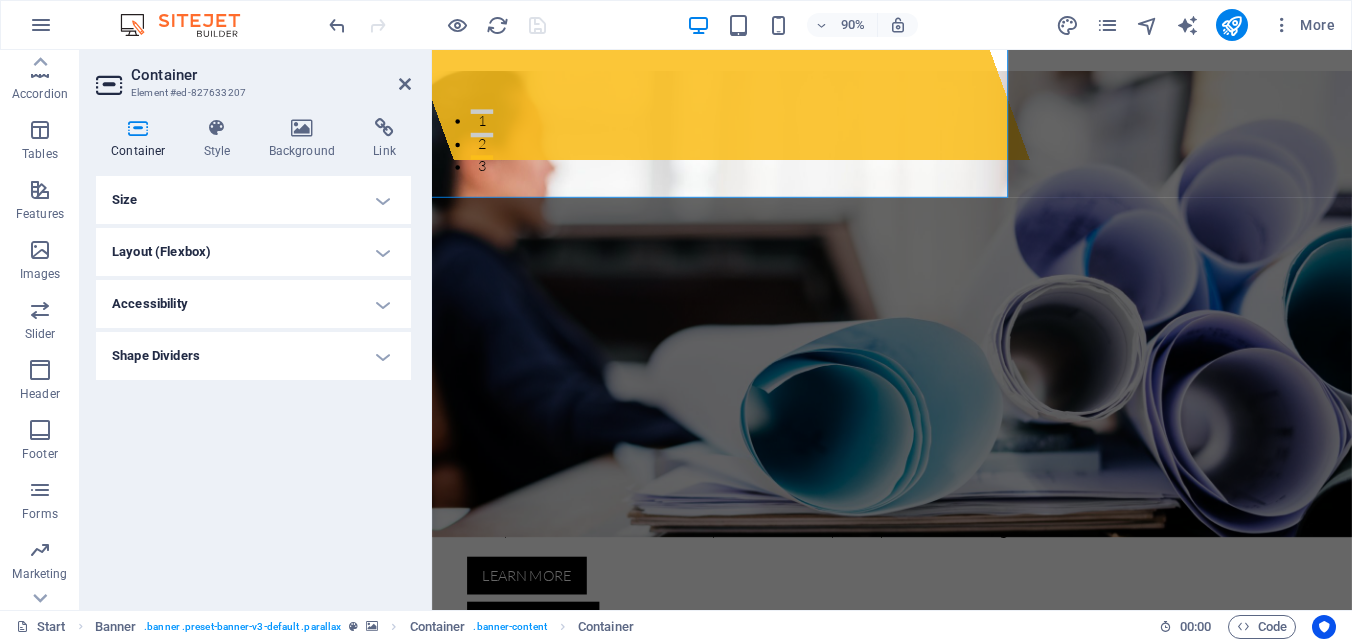 click on "Layout (Flexbox)" at bounding box center [253, 252] 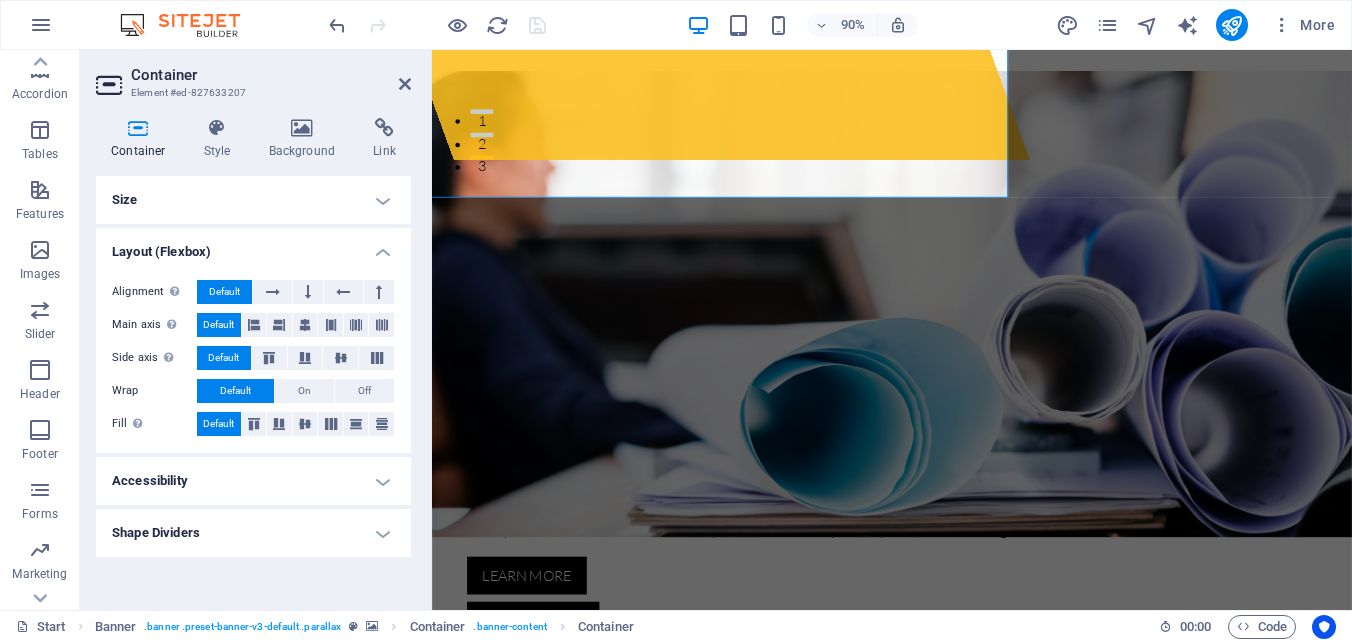 click on "Layout (Flexbox)" at bounding box center (253, 246) 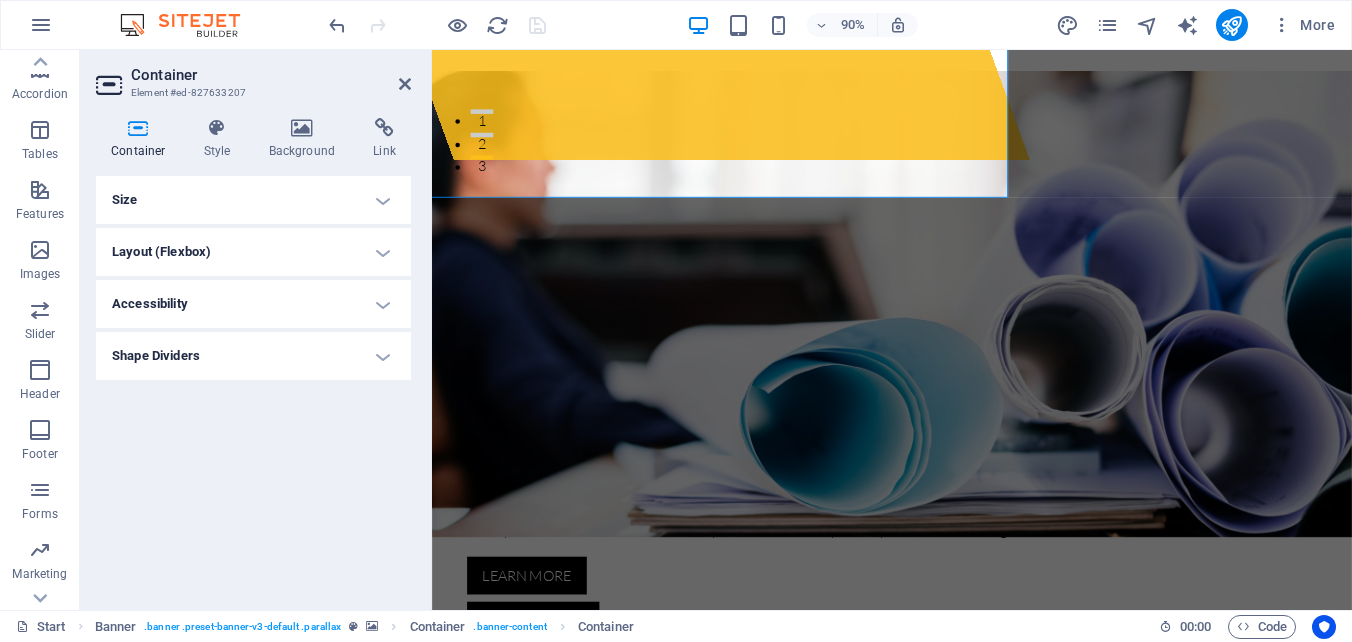 click on "Accessibility" at bounding box center (253, 304) 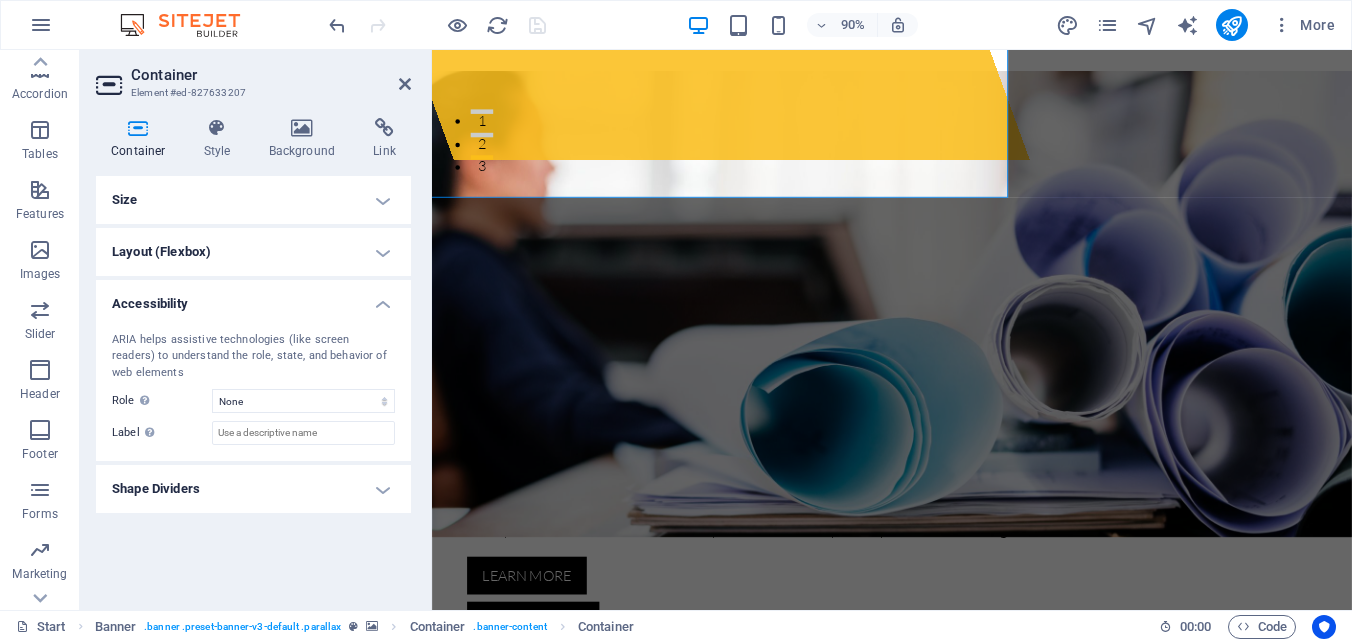 click on "Accessibility" at bounding box center [253, 298] 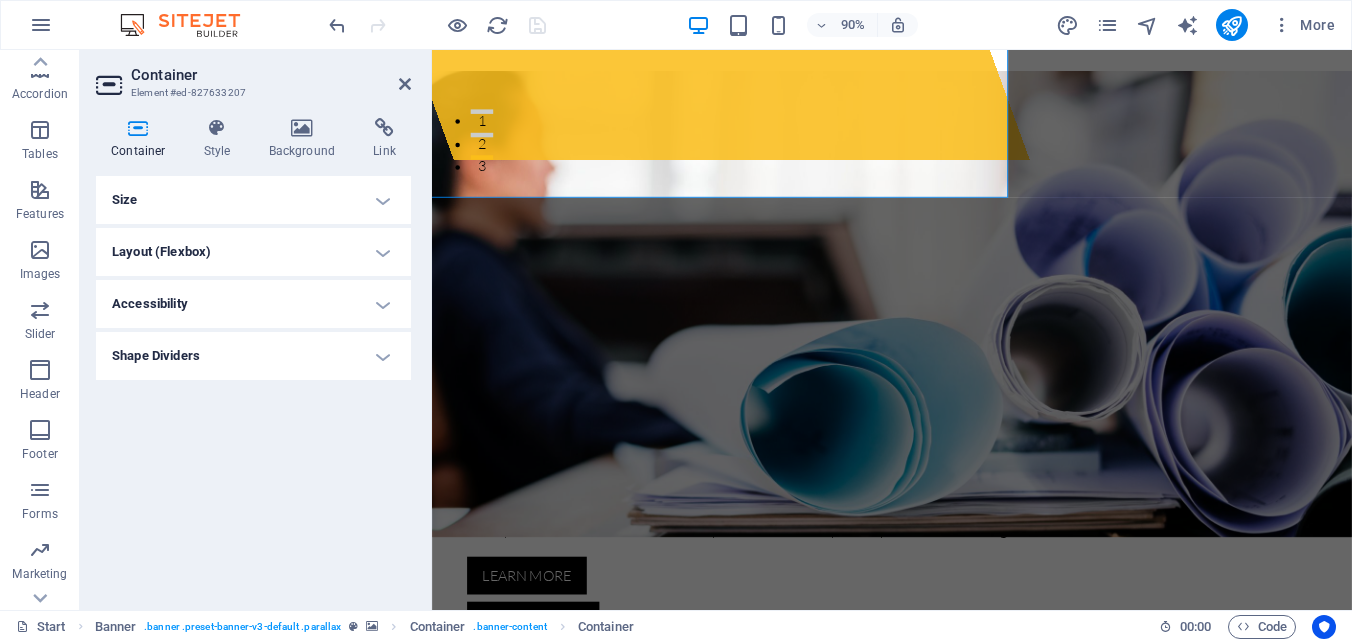 click on "Shape Dividers" at bounding box center (253, 356) 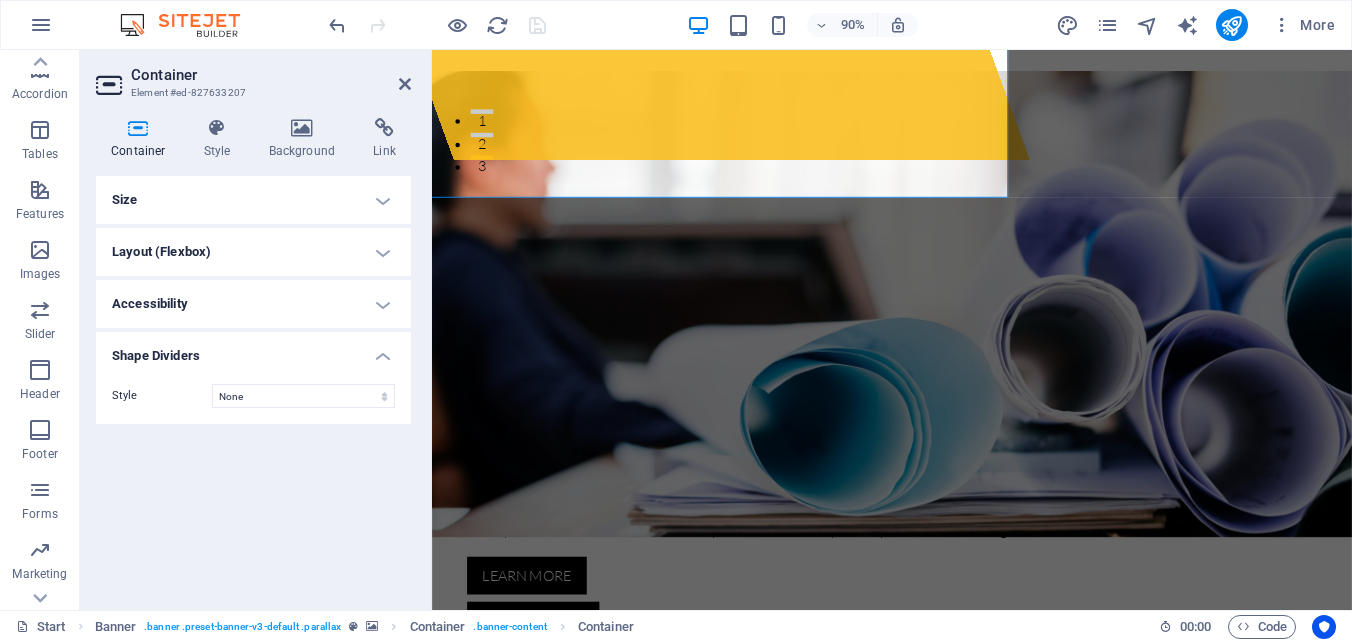 click on "Shape Dividers" at bounding box center (253, 350) 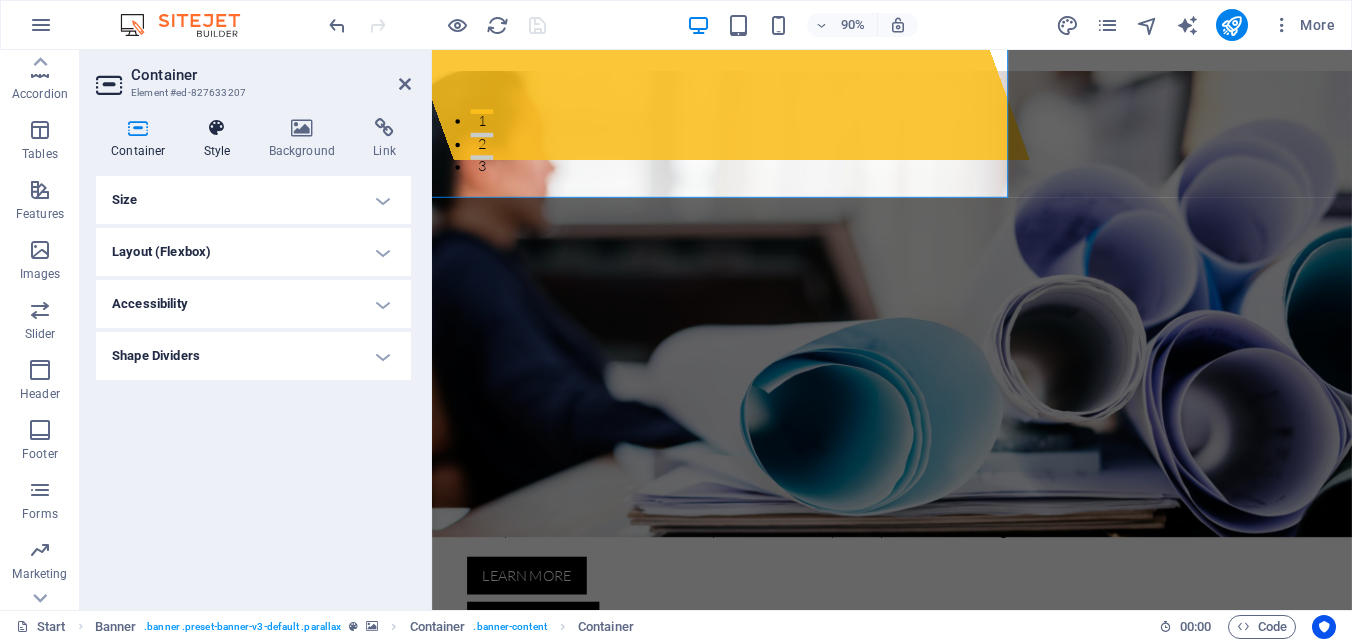 click on "Style" at bounding box center [221, 139] 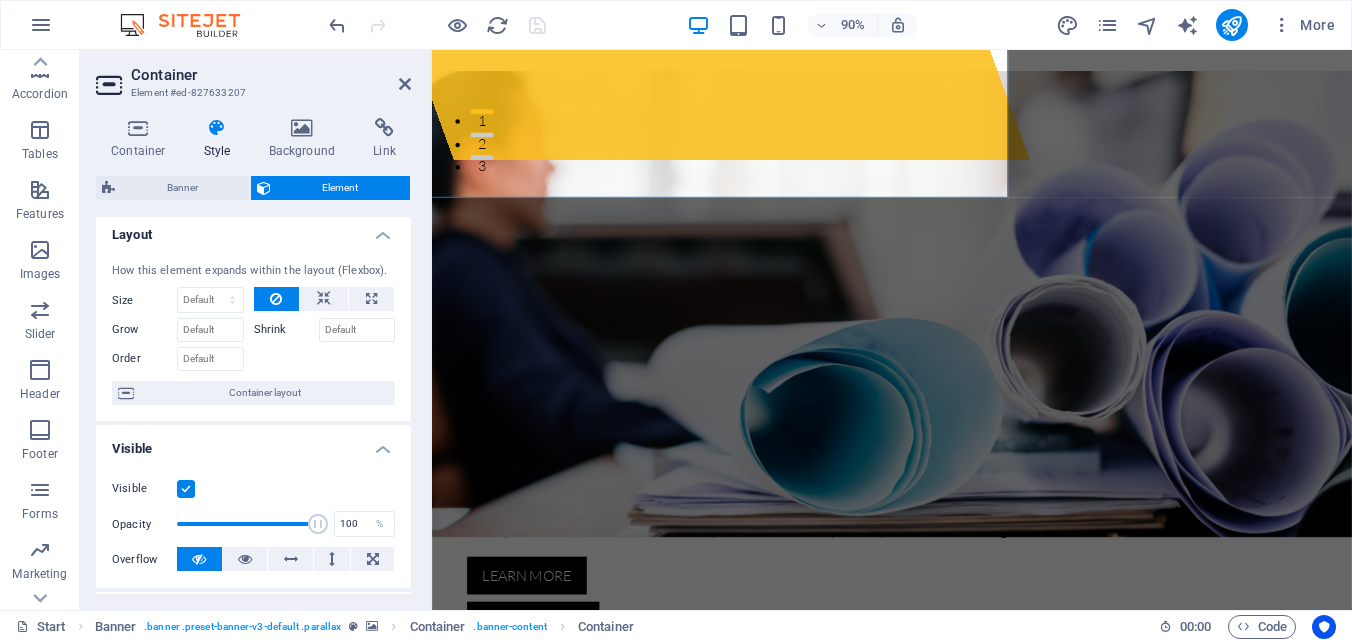 scroll, scrollTop: 0, scrollLeft: 0, axis: both 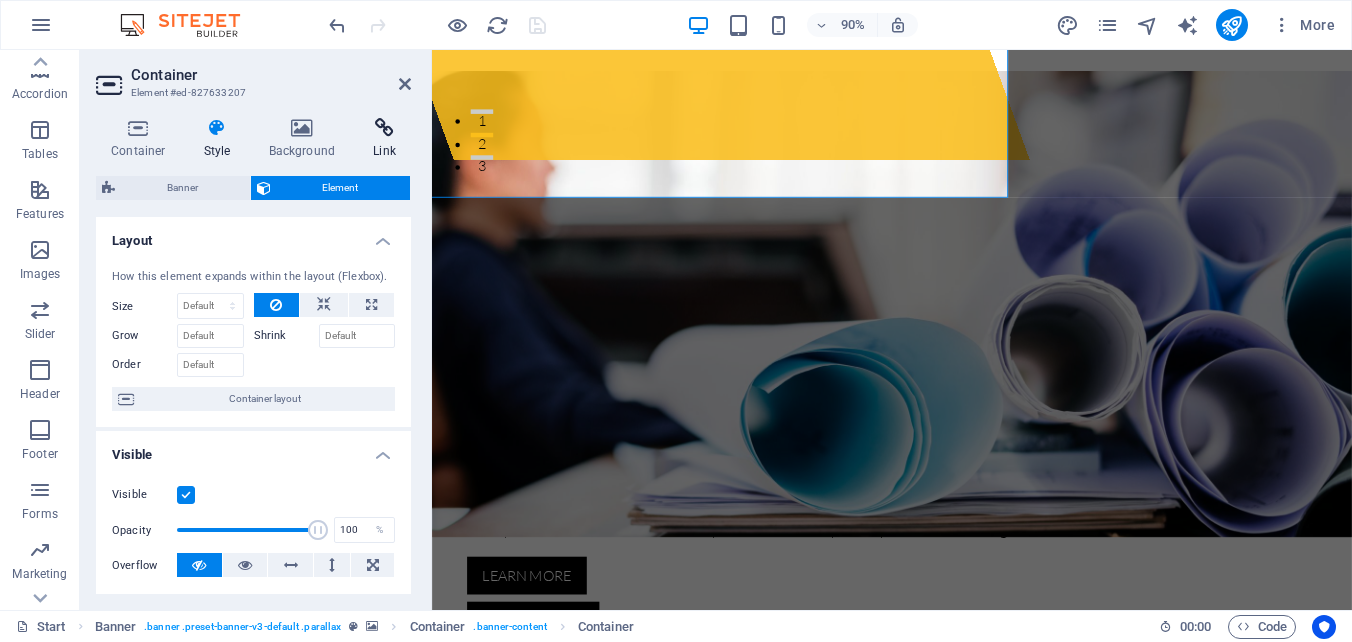 click at bounding box center (384, 128) 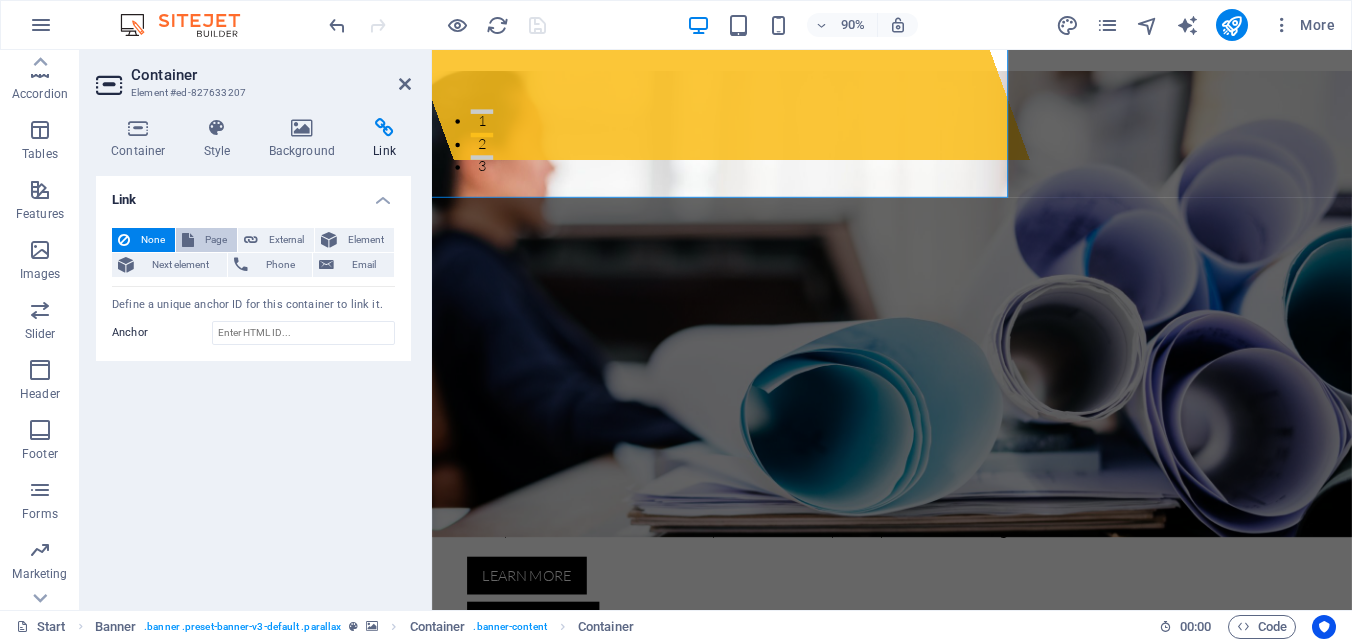 click on "Page" at bounding box center [215, 240] 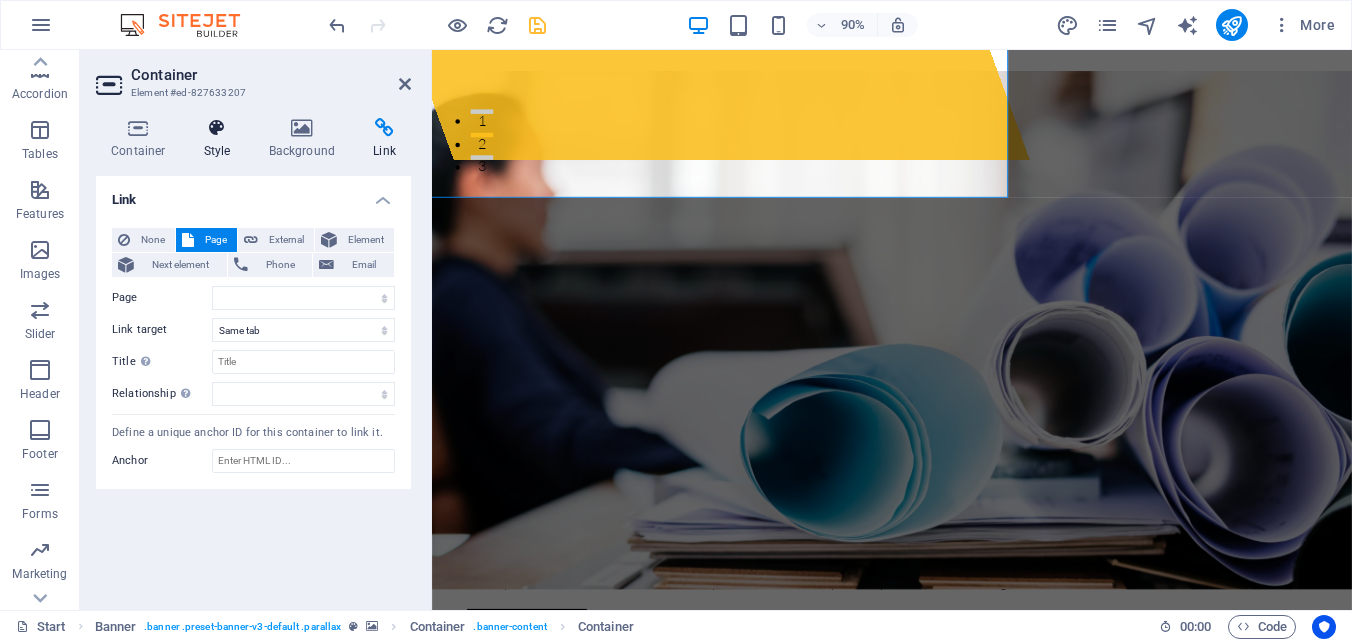 click at bounding box center (217, 128) 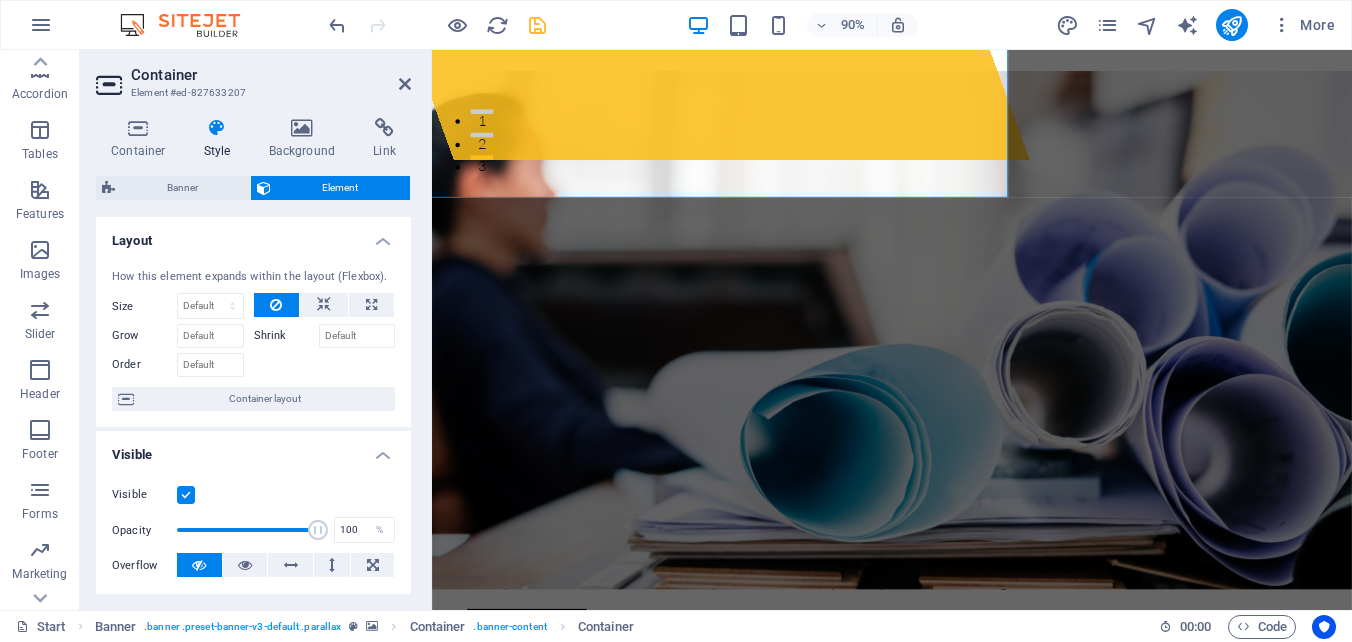 click on "Layout" at bounding box center [253, 235] 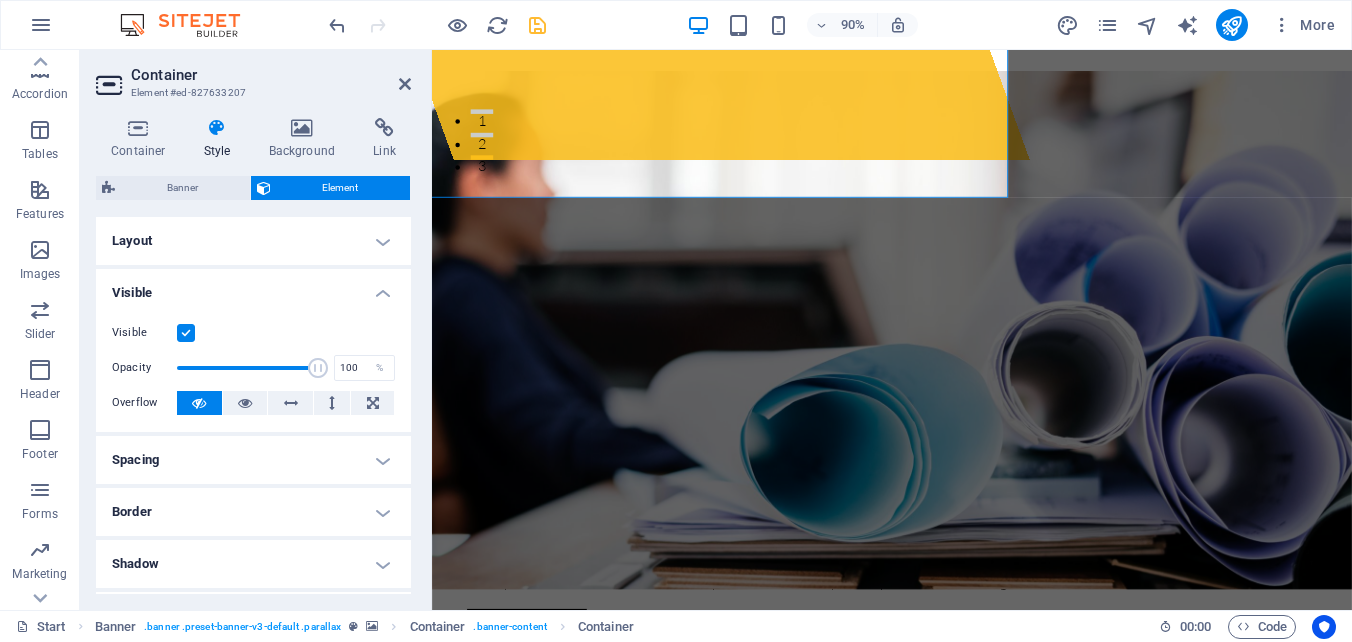 click on "Visible" at bounding box center (253, 287) 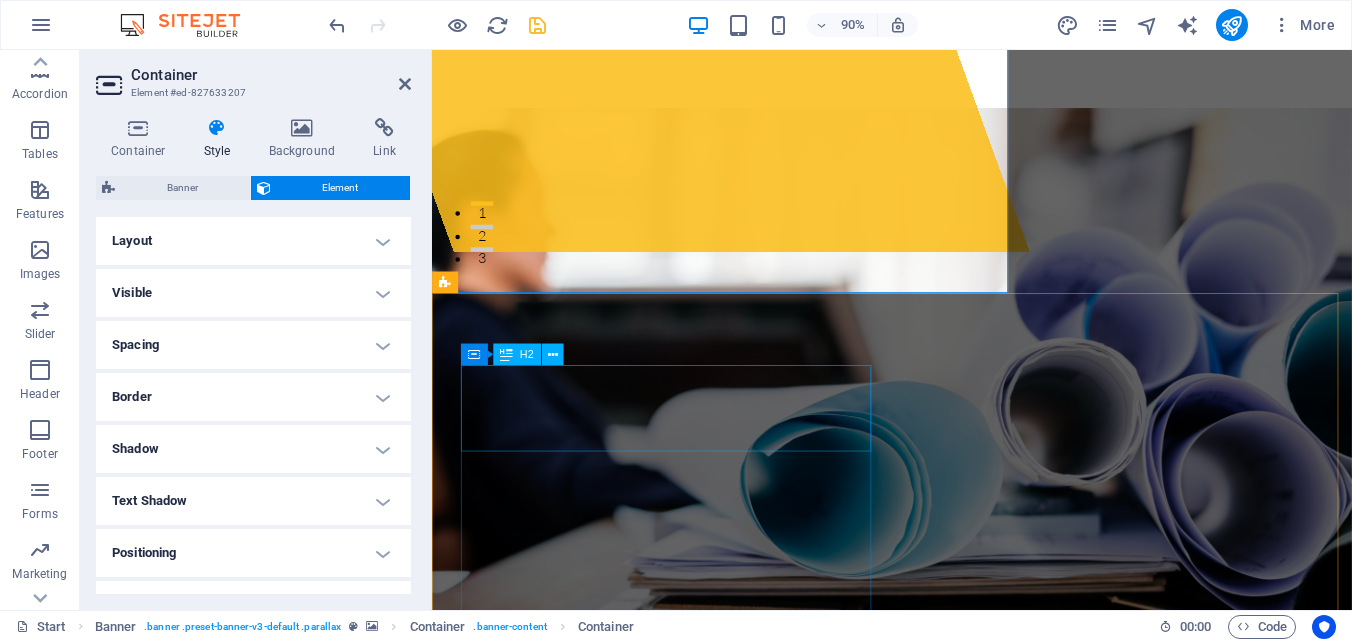 scroll, scrollTop: 400, scrollLeft: 0, axis: vertical 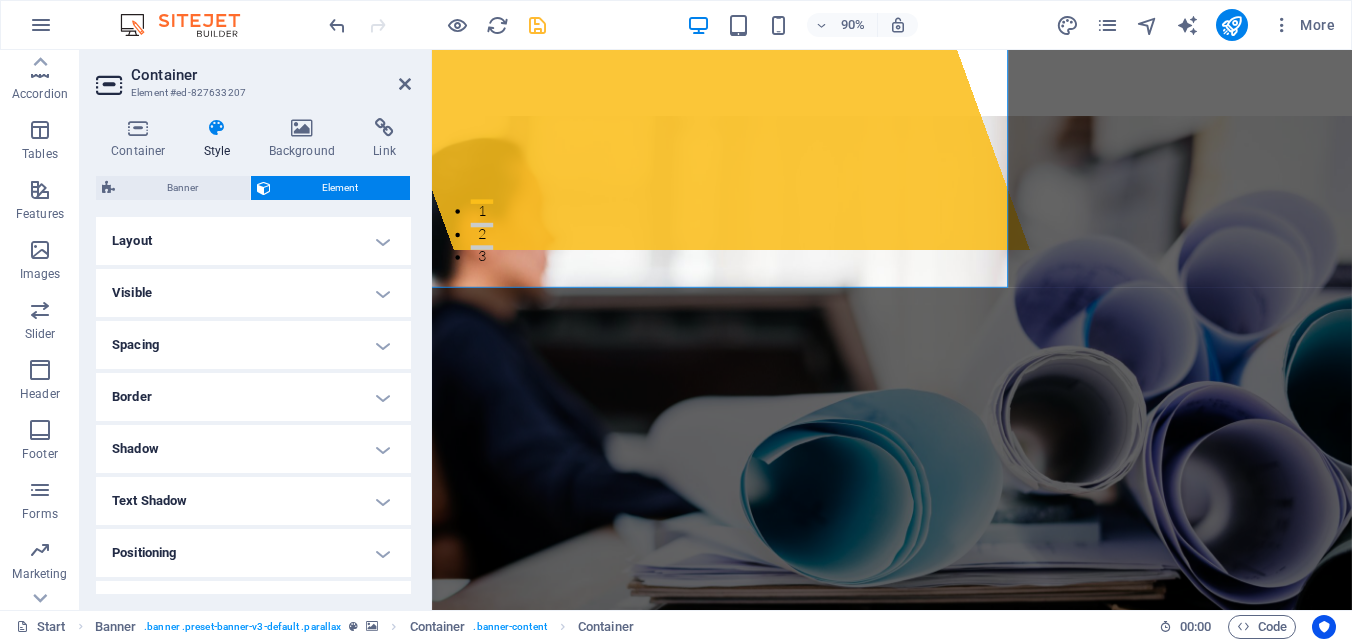 click at bounding box center [943, 1213] 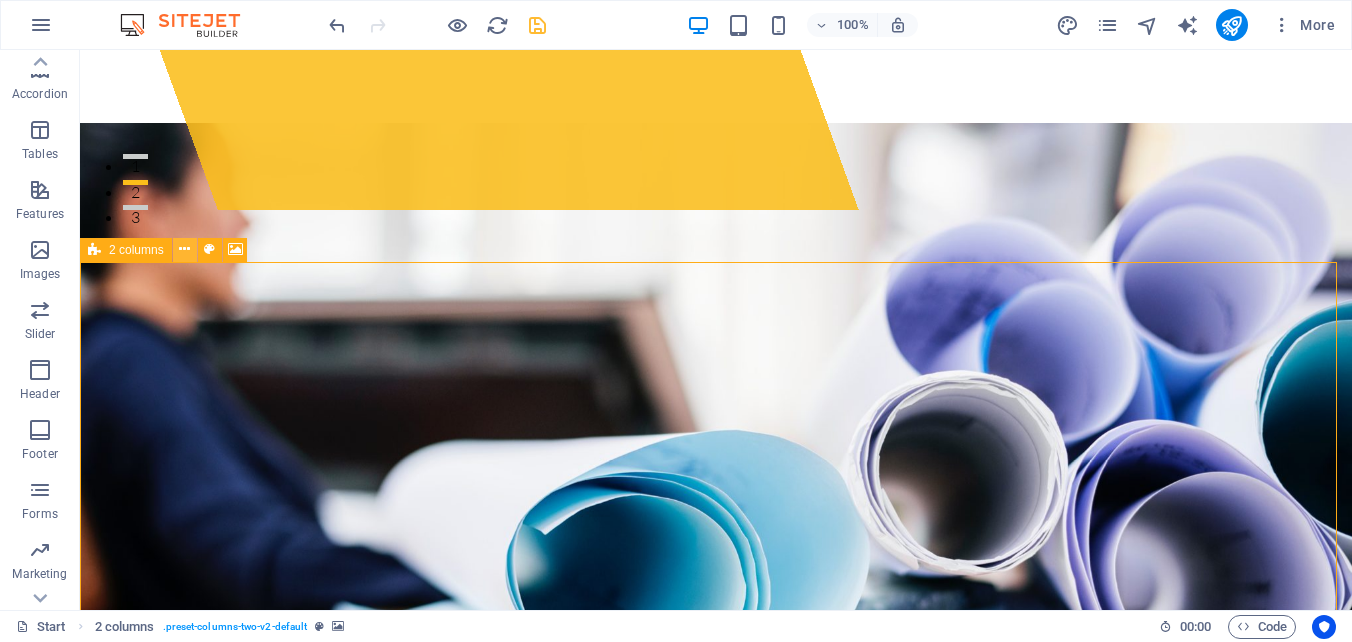 click at bounding box center [184, 249] 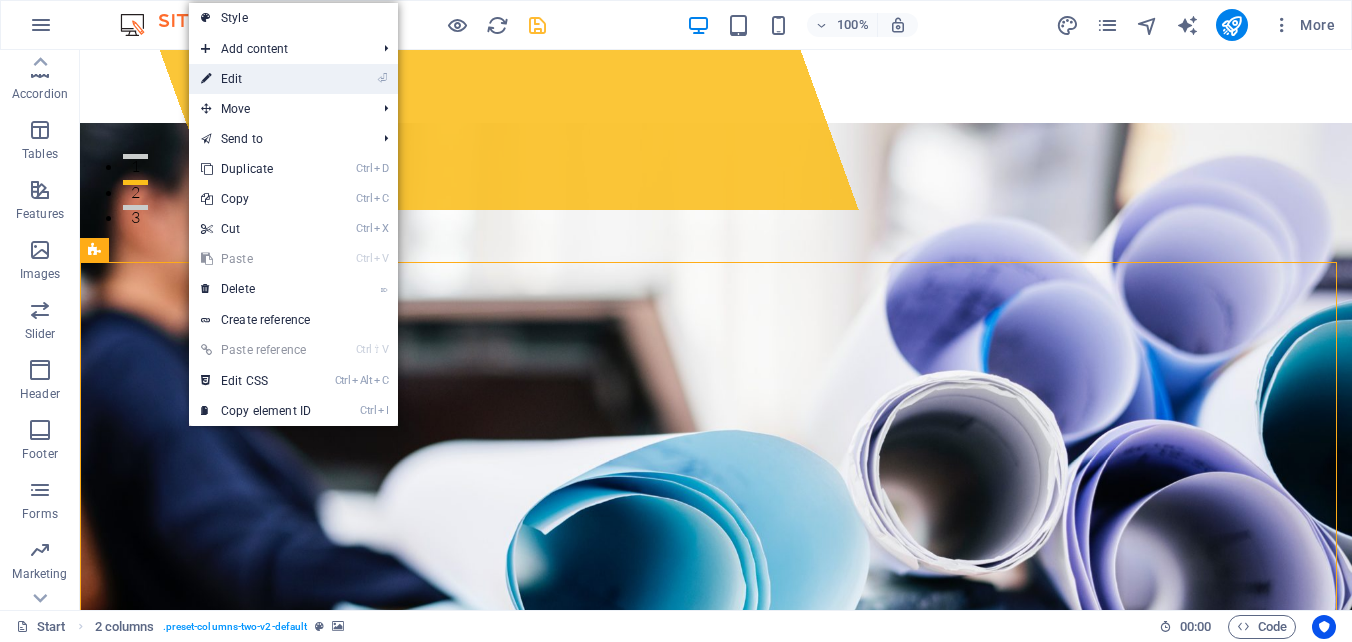 click on "⏎  Edit" at bounding box center [256, 79] 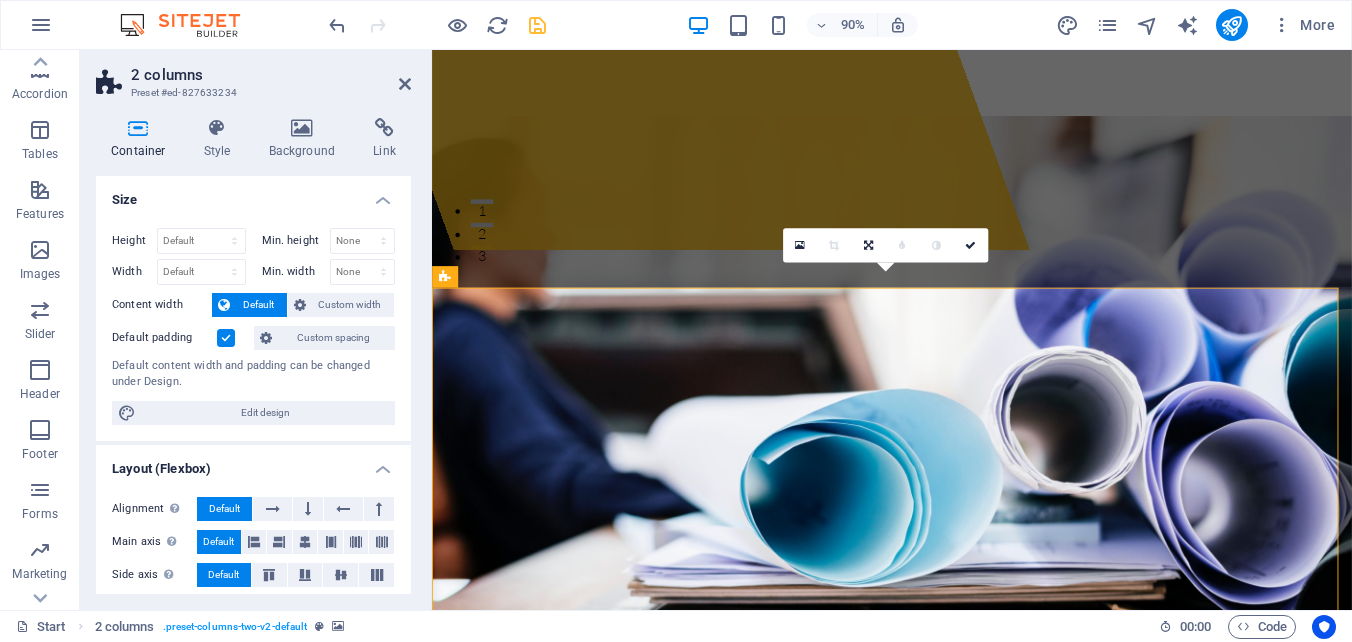 click at bounding box center [138, 128] 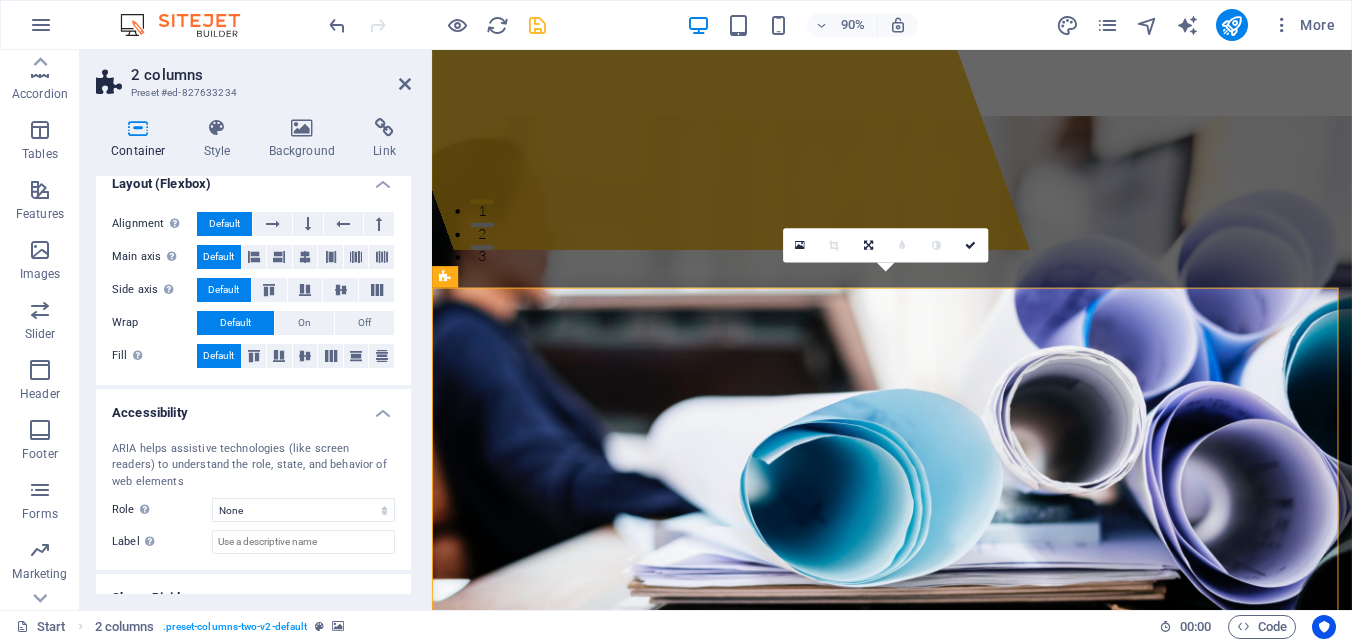 scroll, scrollTop: 0, scrollLeft: 0, axis: both 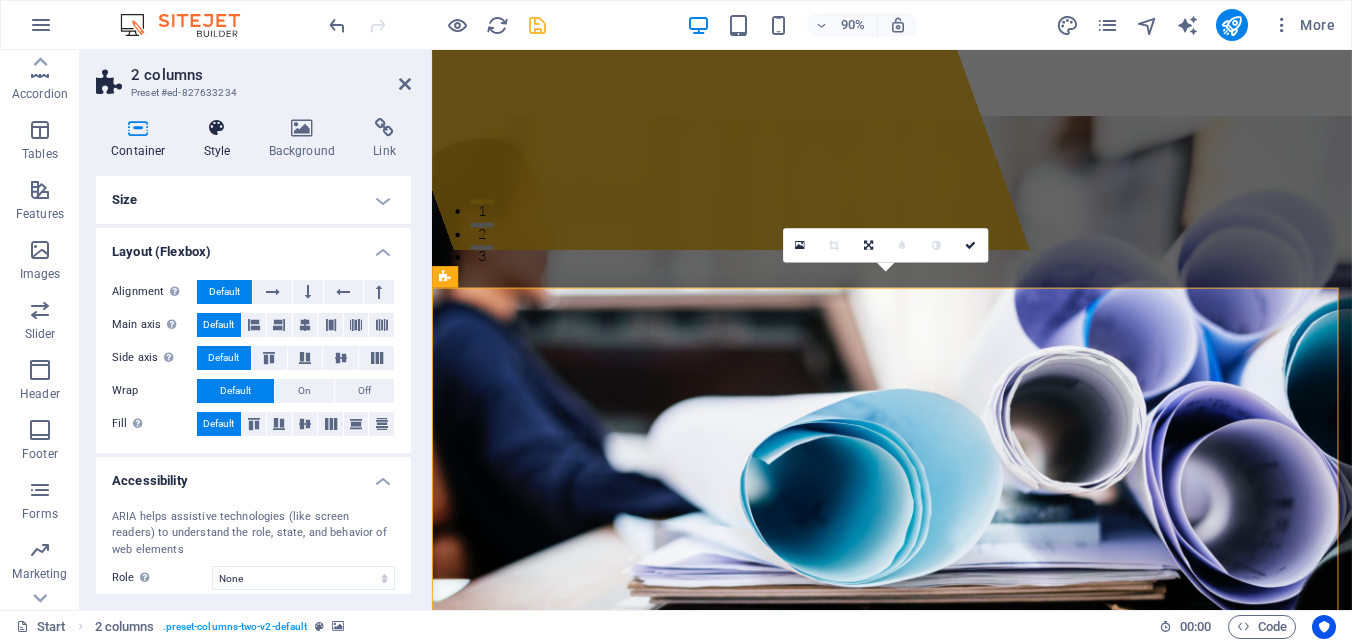 click at bounding box center [217, 128] 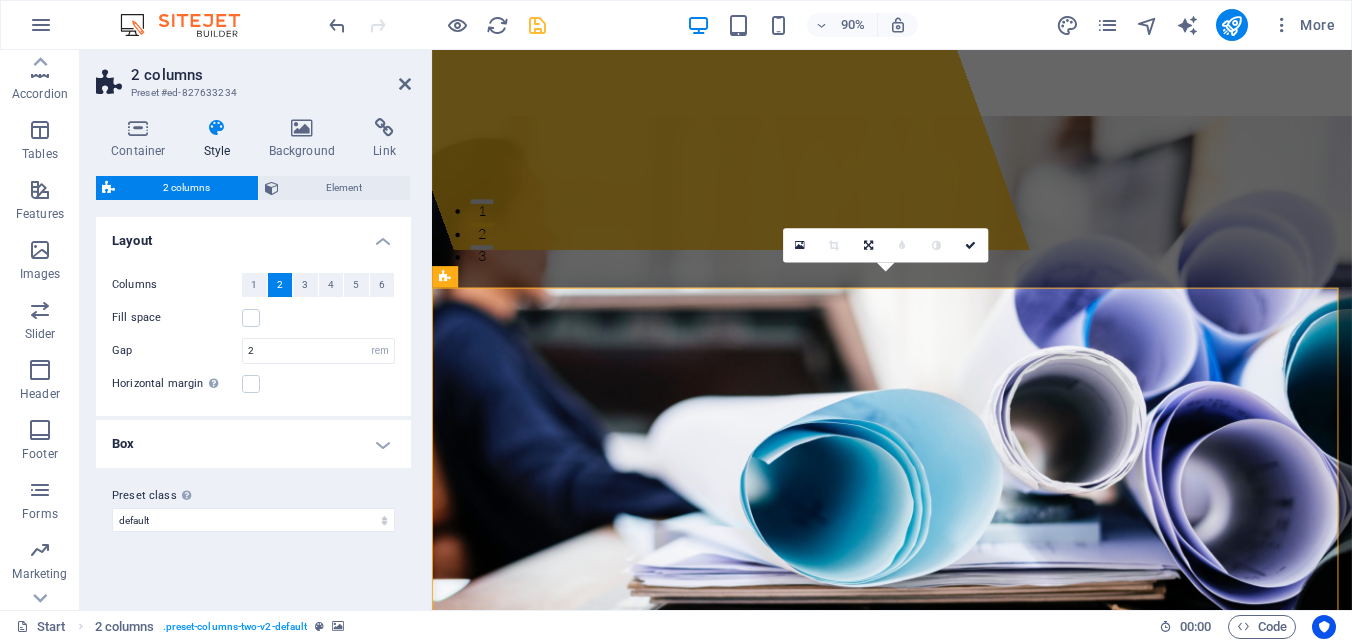 click on "Box" at bounding box center (253, 444) 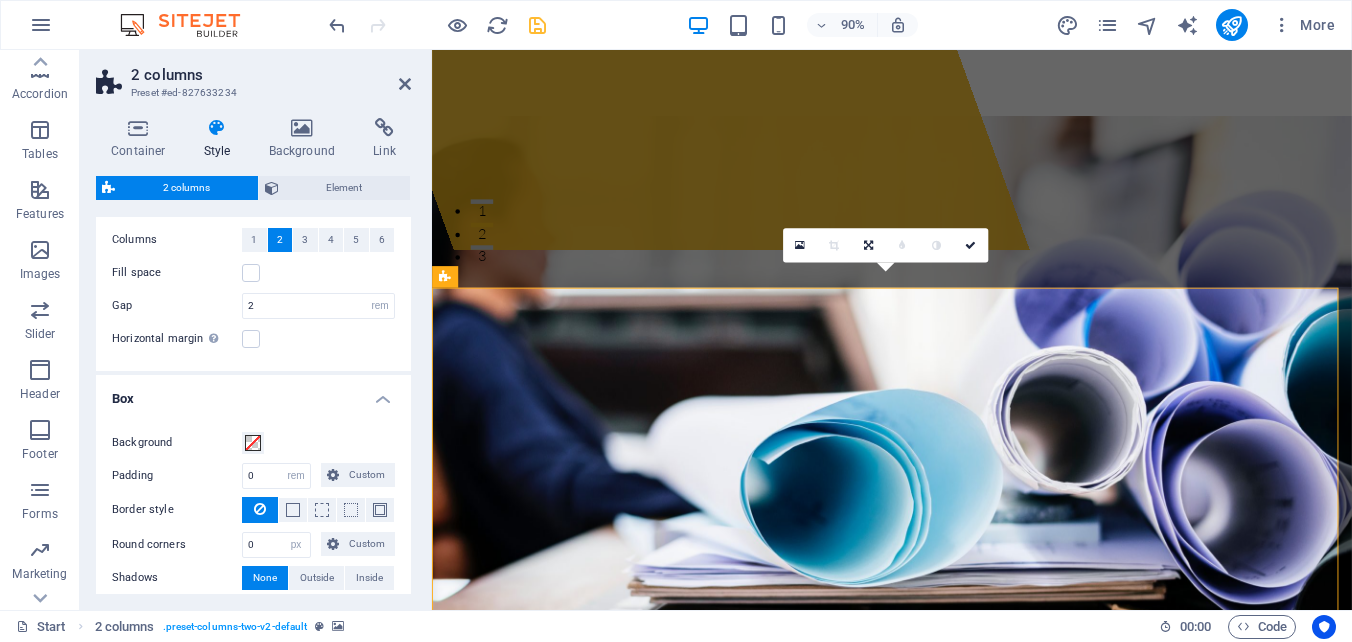 scroll, scrollTop: 0, scrollLeft: 0, axis: both 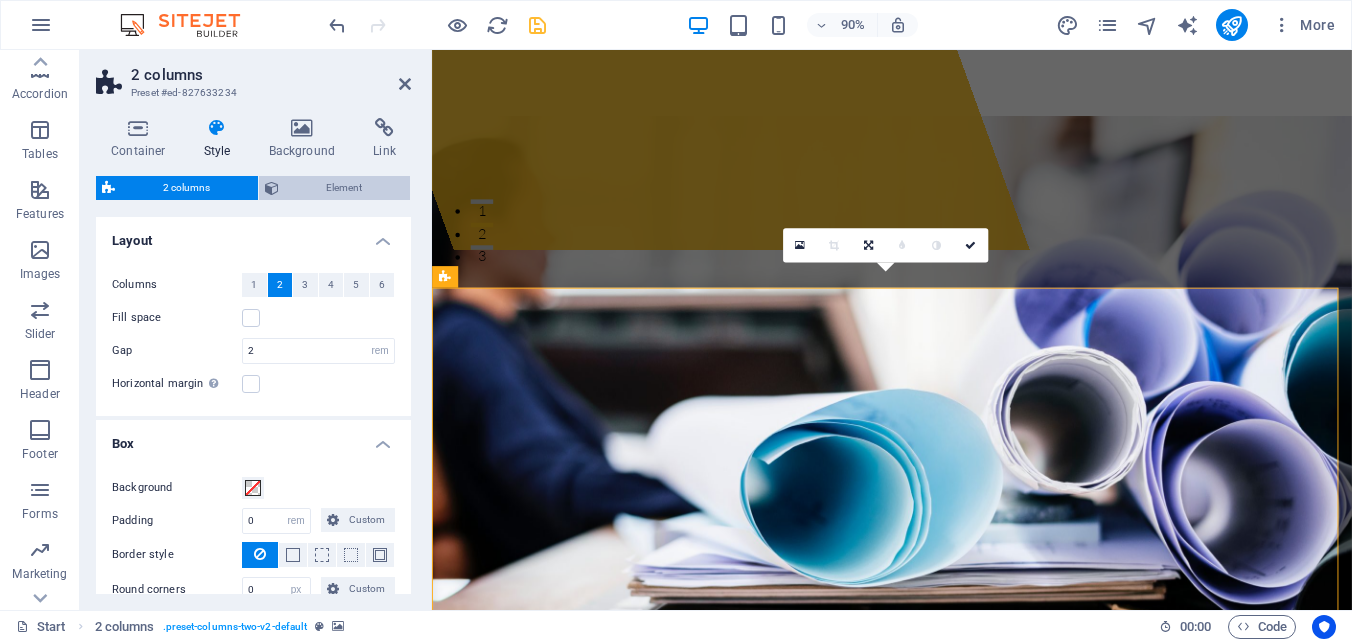 click on "Element" at bounding box center [345, 188] 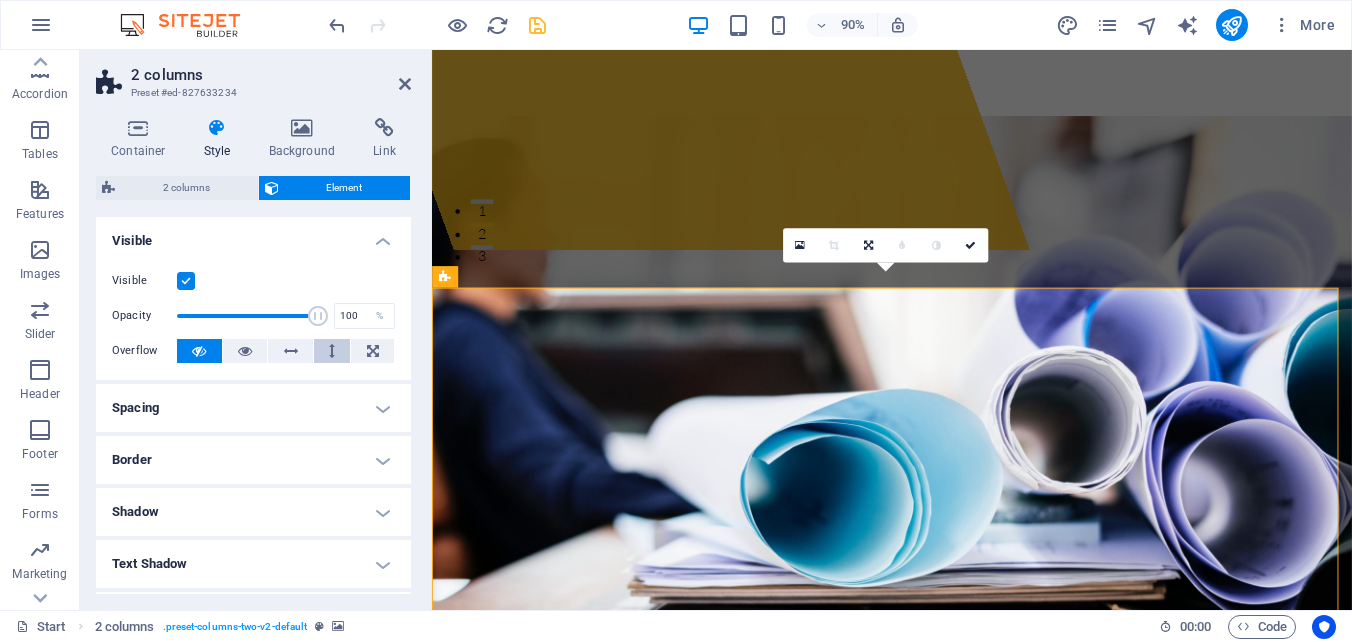 scroll, scrollTop: 100, scrollLeft: 0, axis: vertical 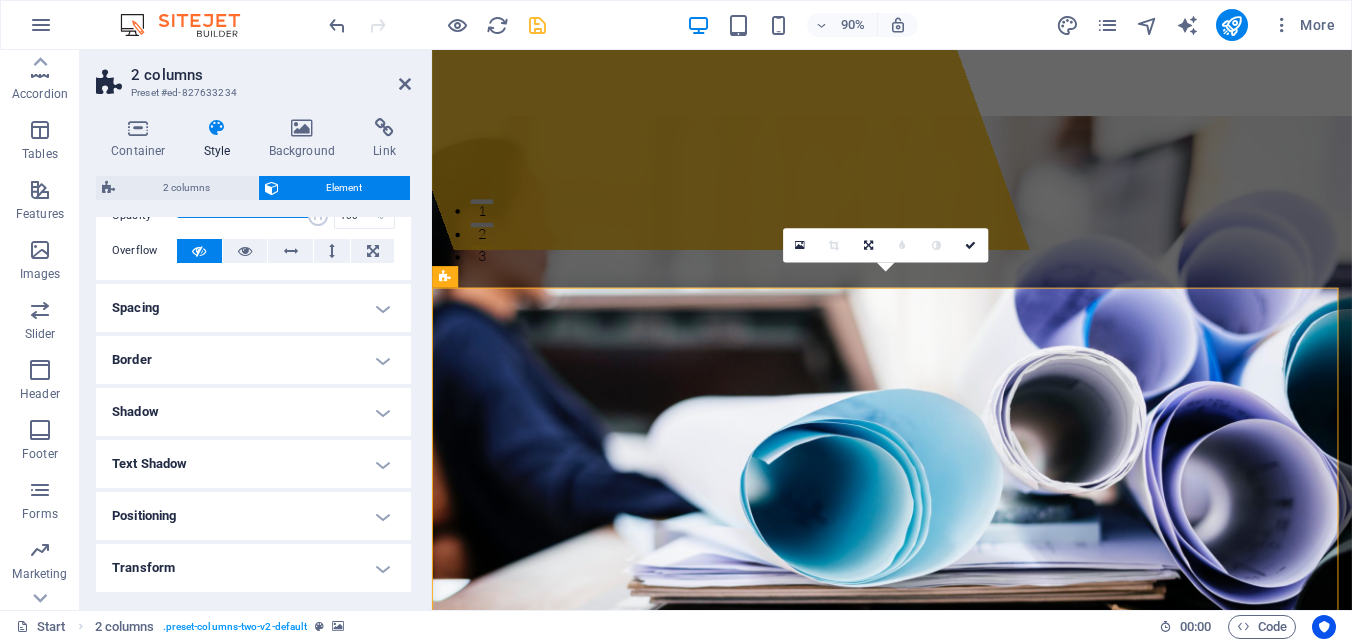 click on "Text Shadow" at bounding box center (253, 464) 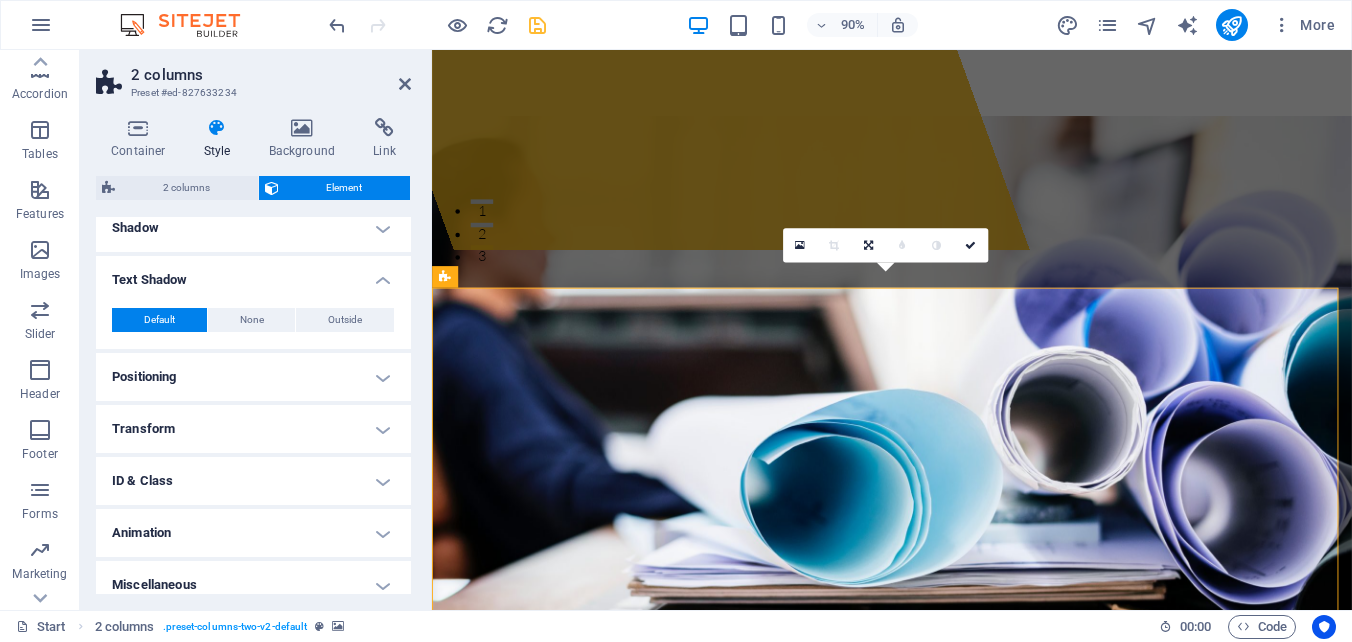 scroll, scrollTop: 299, scrollLeft: 0, axis: vertical 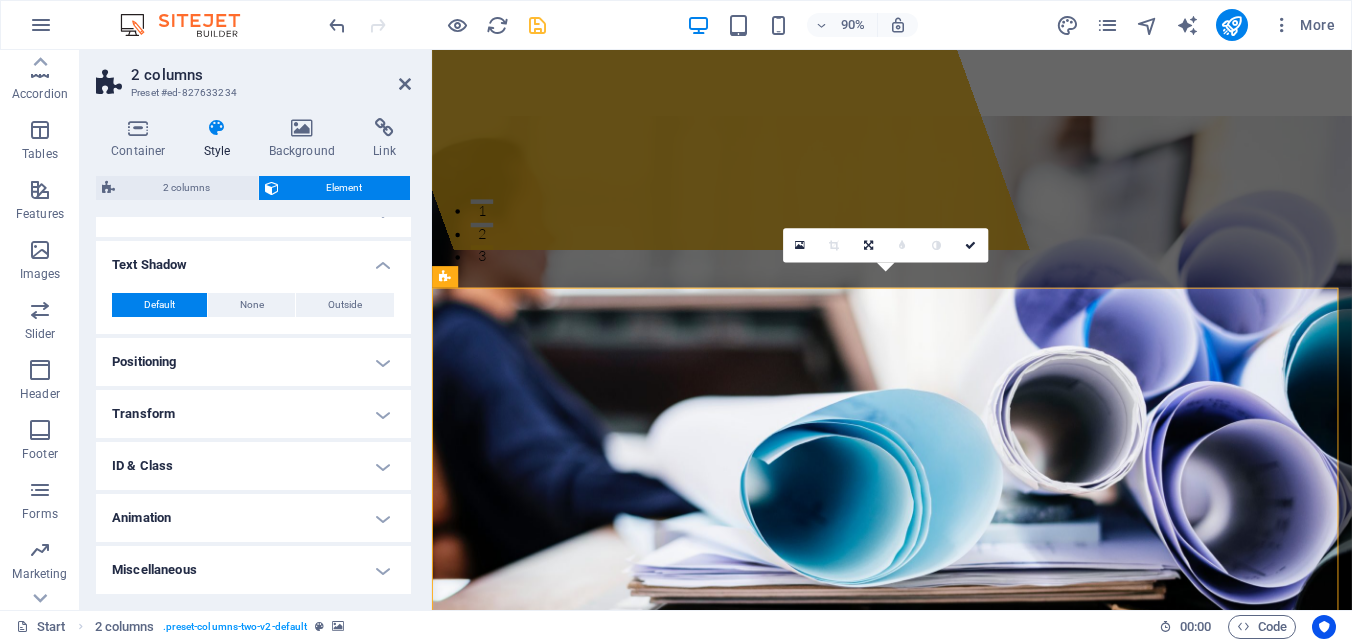click on "ID & Class" at bounding box center (253, 466) 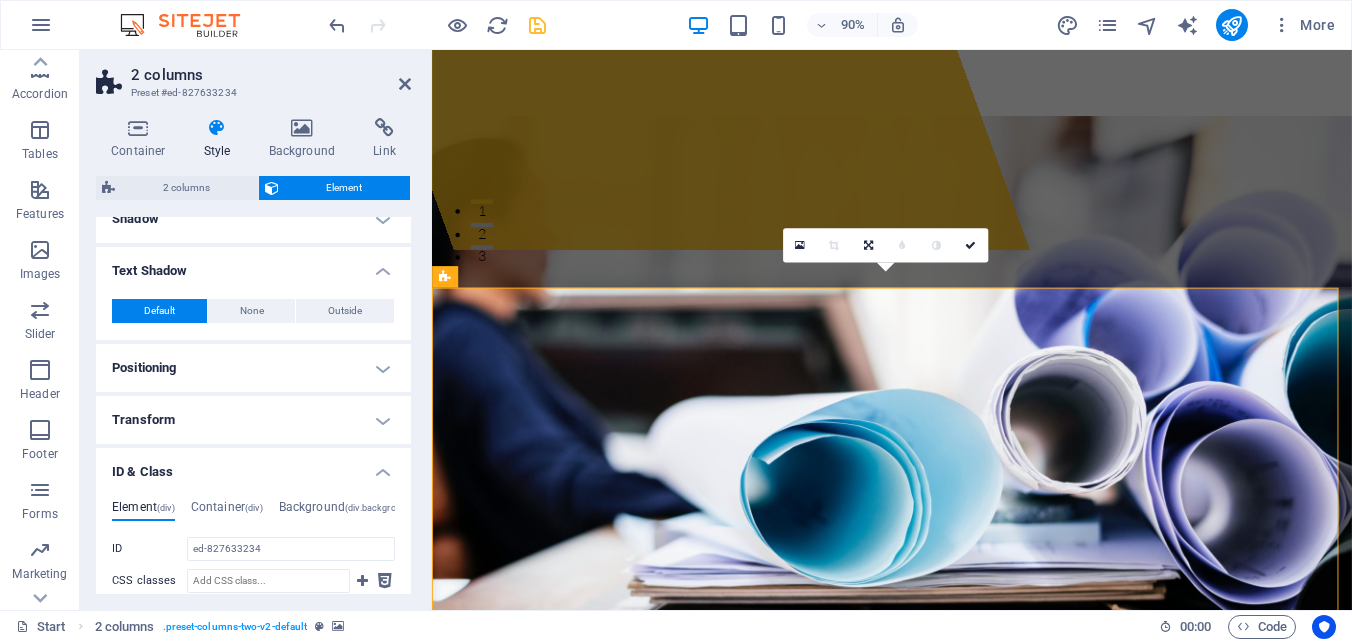 scroll, scrollTop: 292, scrollLeft: 0, axis: vertical 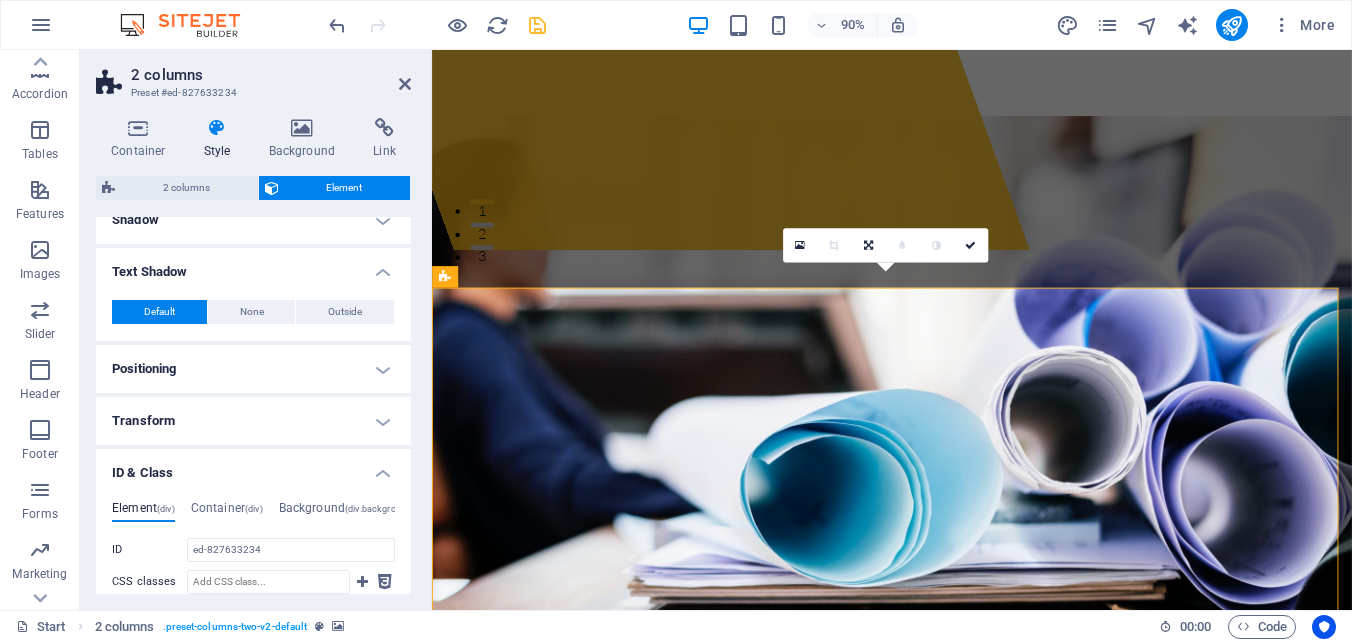 click on "Transform" at bounding box center [253, 421] 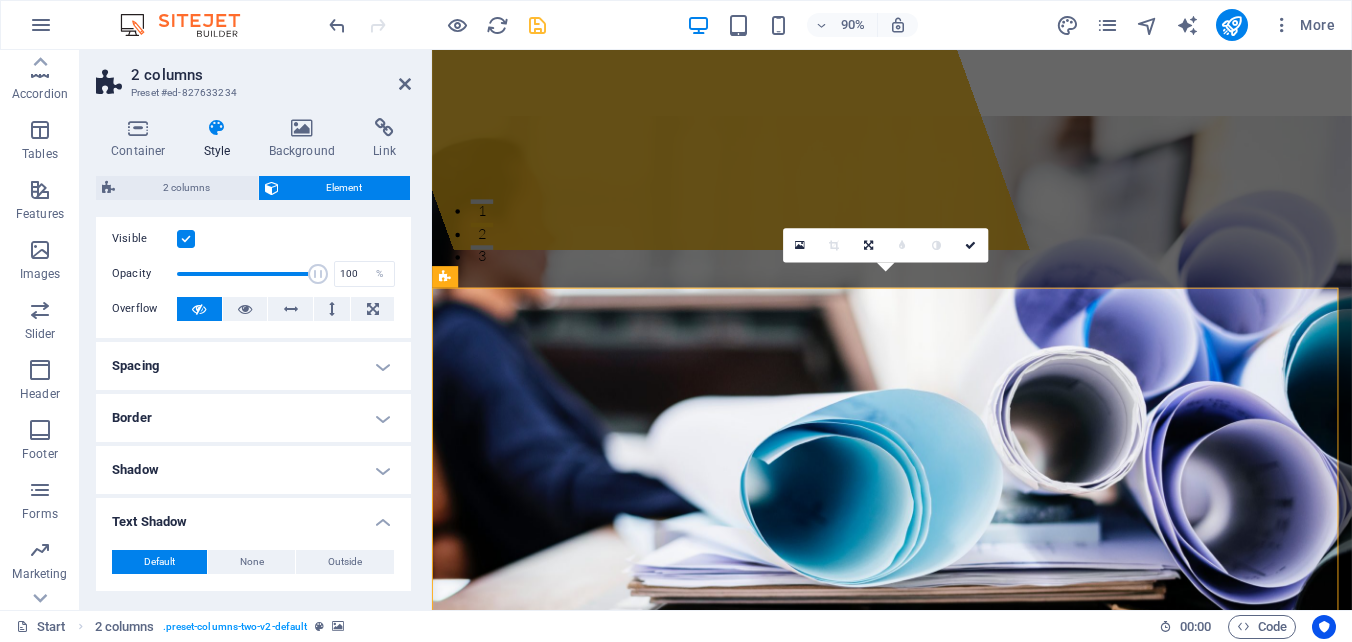 scroll, scrollTop: 0, scrollLeft: 0, axis: both 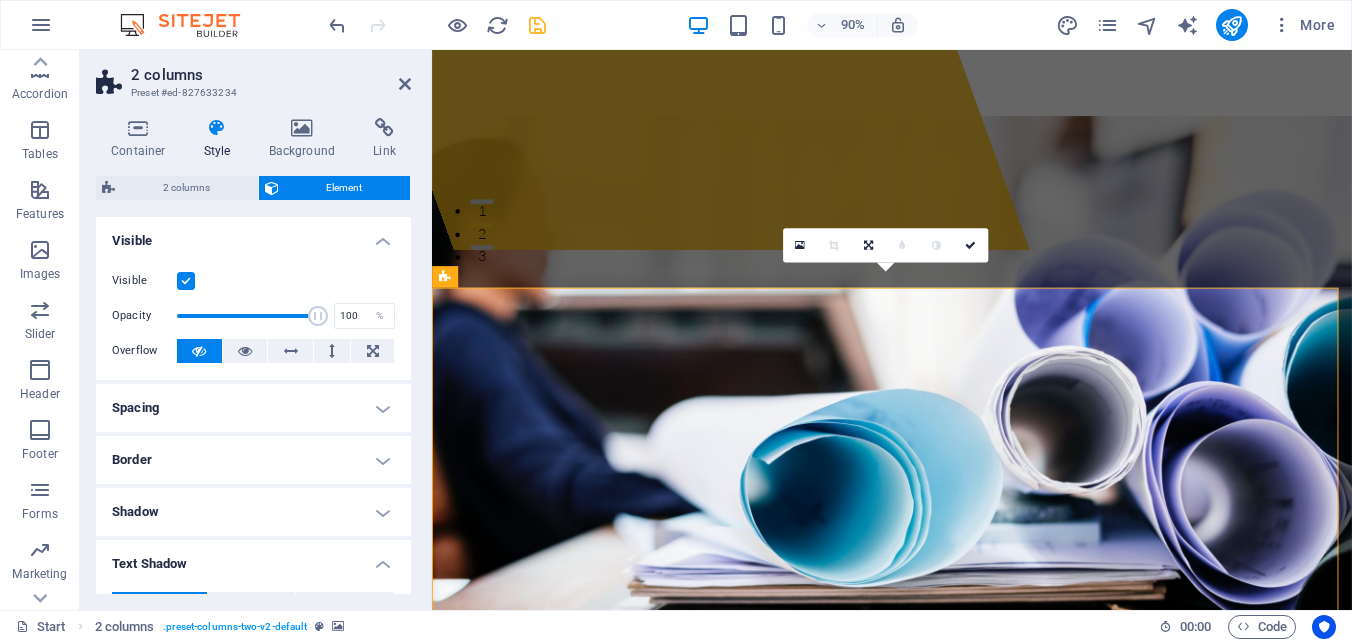 click on "Border" at bounding box center [253, 460] 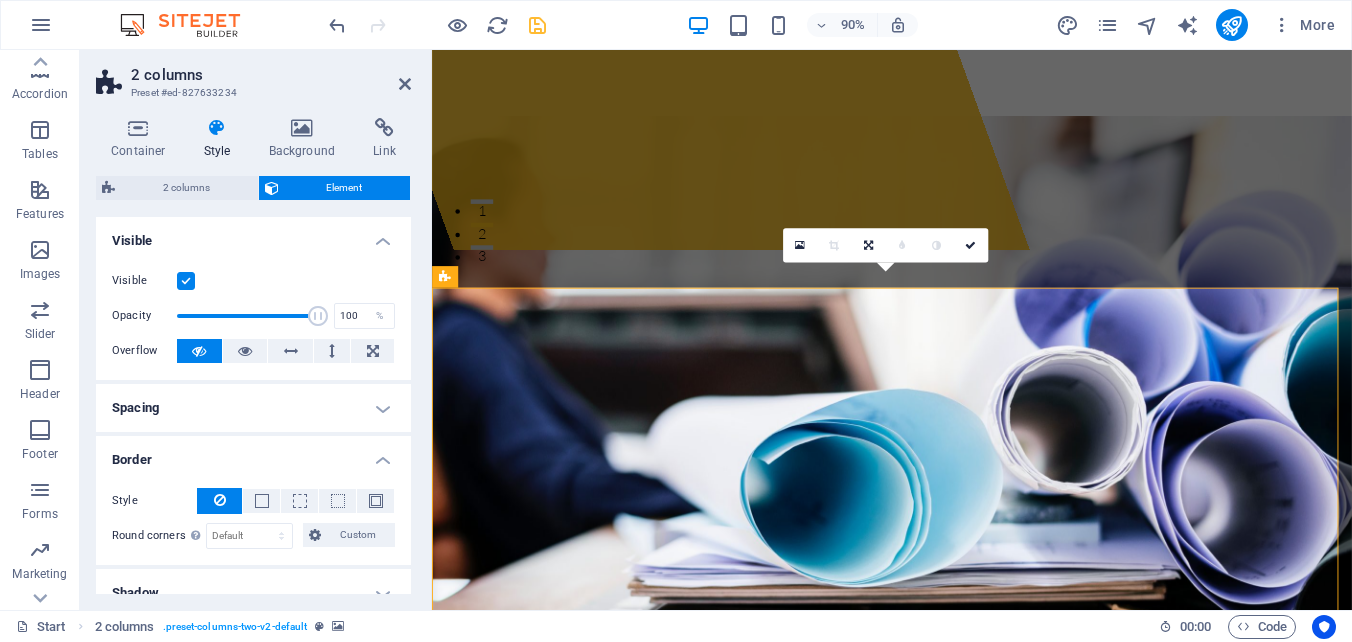 click on "Visible" at bounding box center [253, 235] 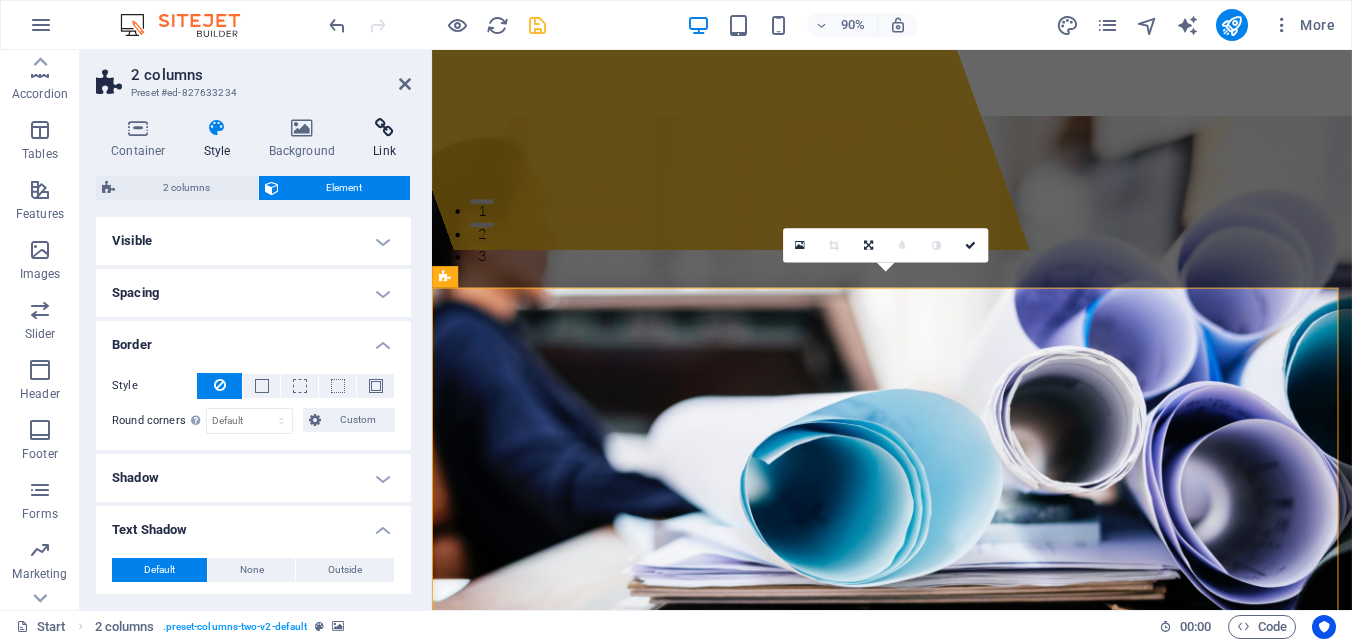 click on "Link" at bounding box center [384, 139] 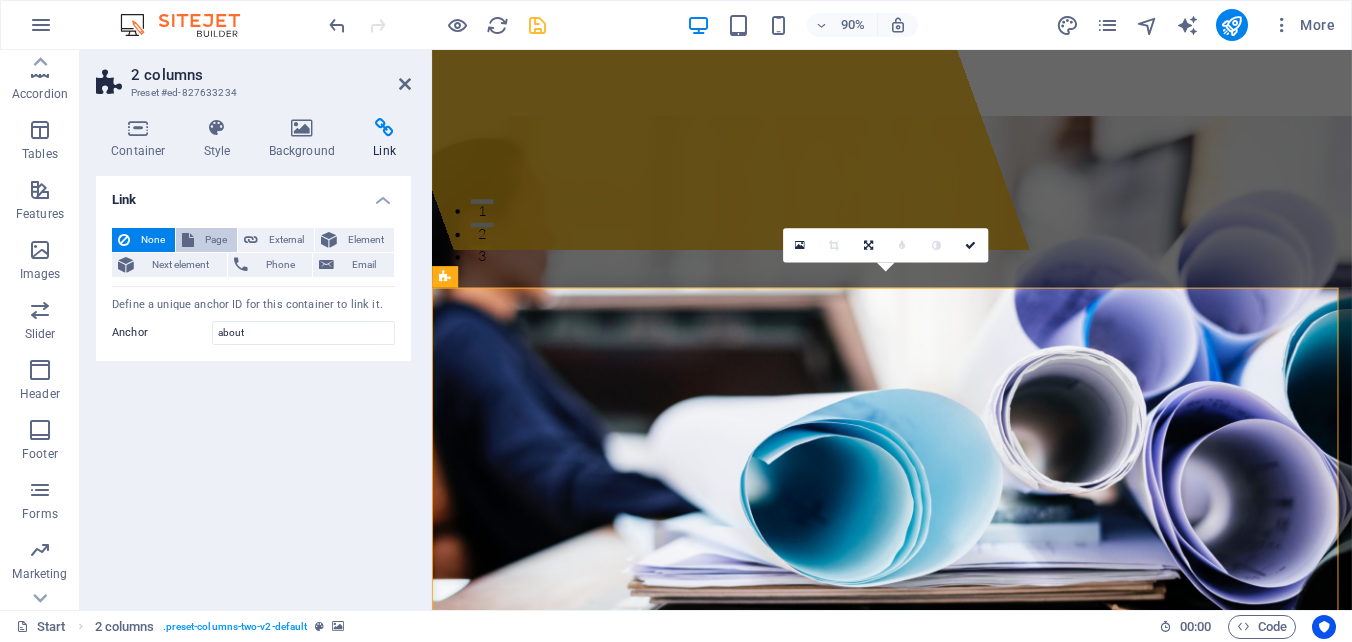 click on "Page" at bounding box center (206, 240) 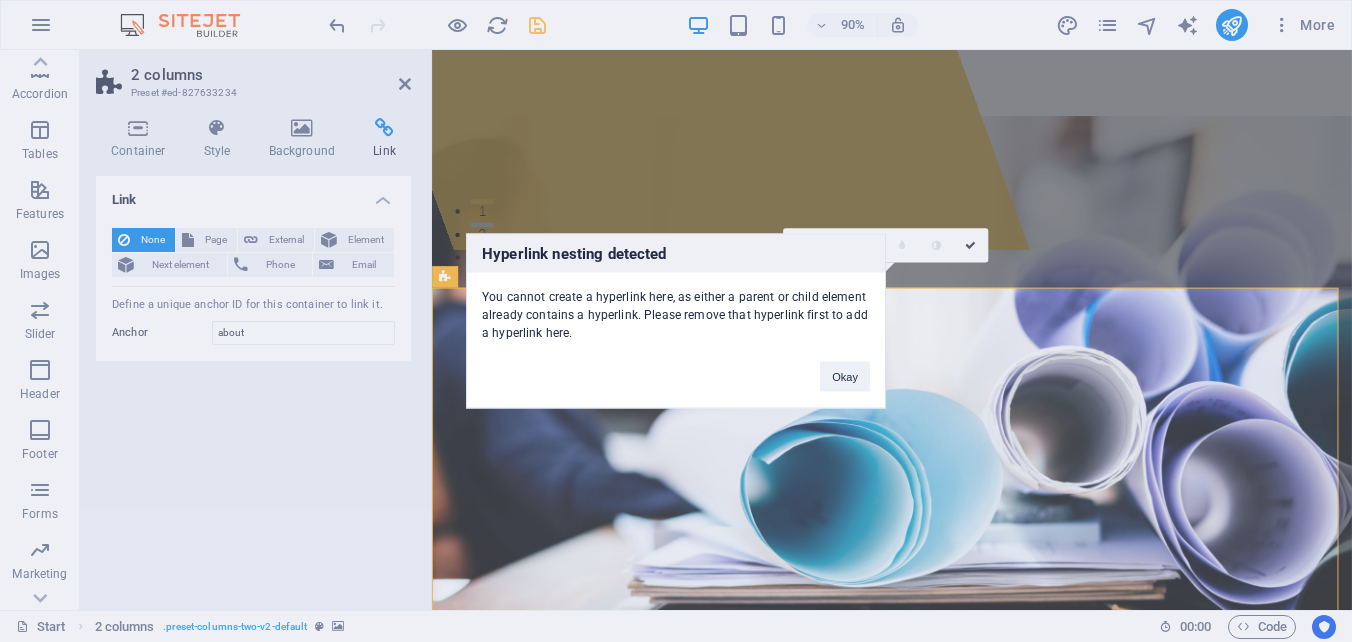 click on "Hyperlink nesting detected You cannot create a hyperlink here, as either a parent or child element already contains a hyperlink. Please remove that hyperlink first to add a hyperlink here. Okay" at bounding box center [676, 321] 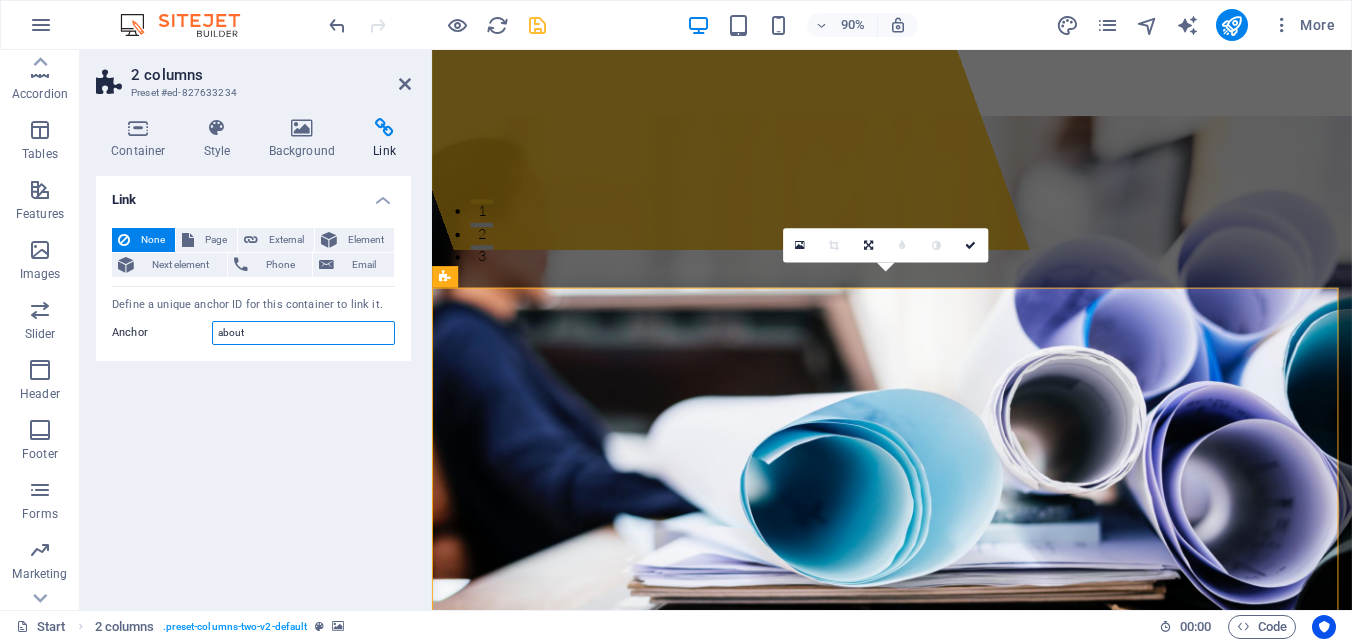 click on "about" at bounding box center (303, 333) 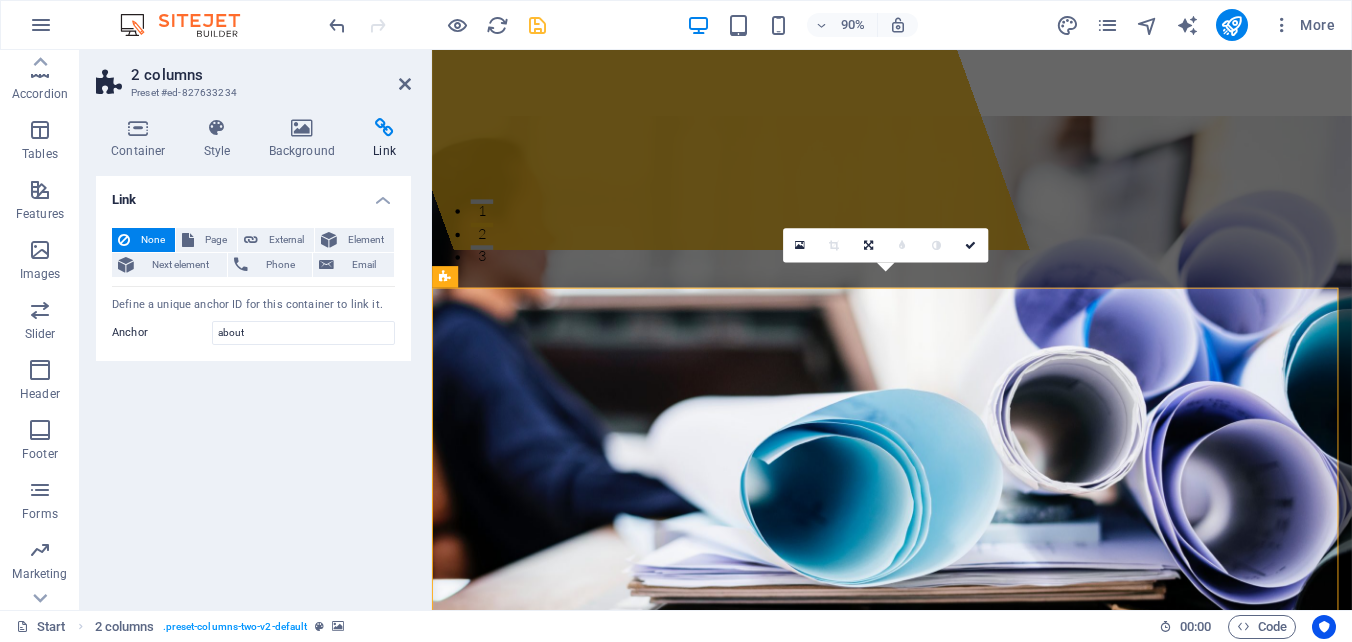 drag, startPoint x: 106, startPoint y: 302, endPoint x: 289, endPoint y: 303, distance: 183.00273 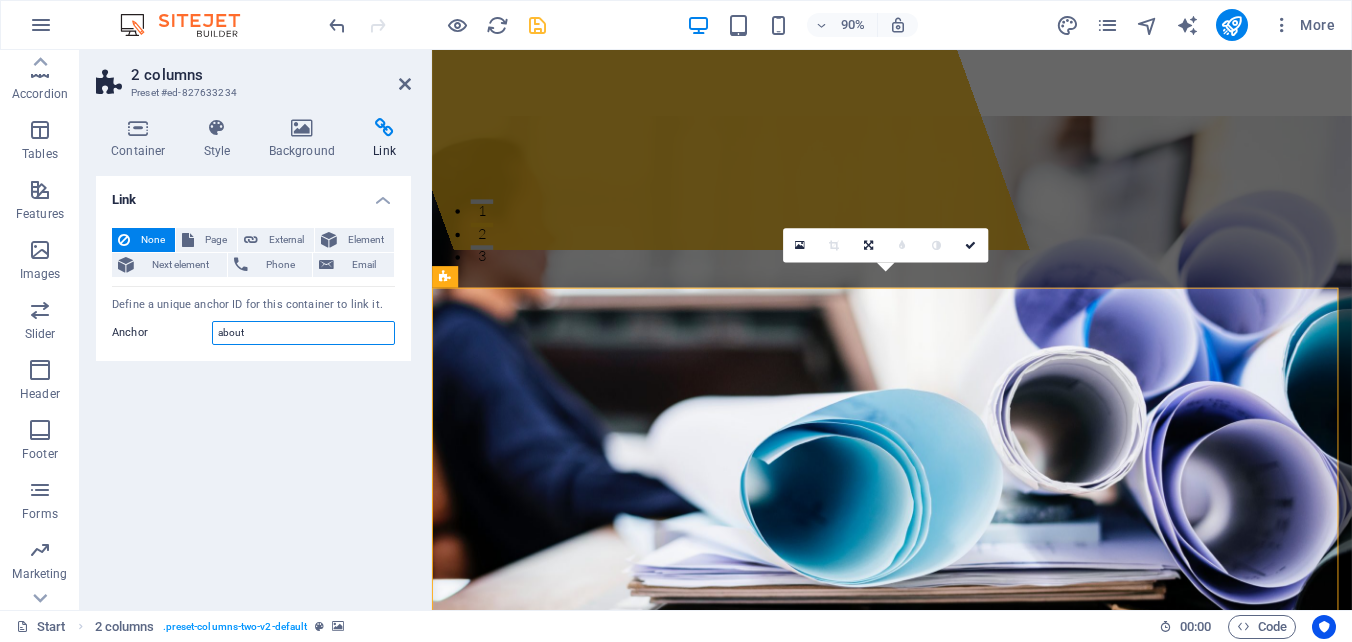 click on "about" at bounding box center [303, 333] 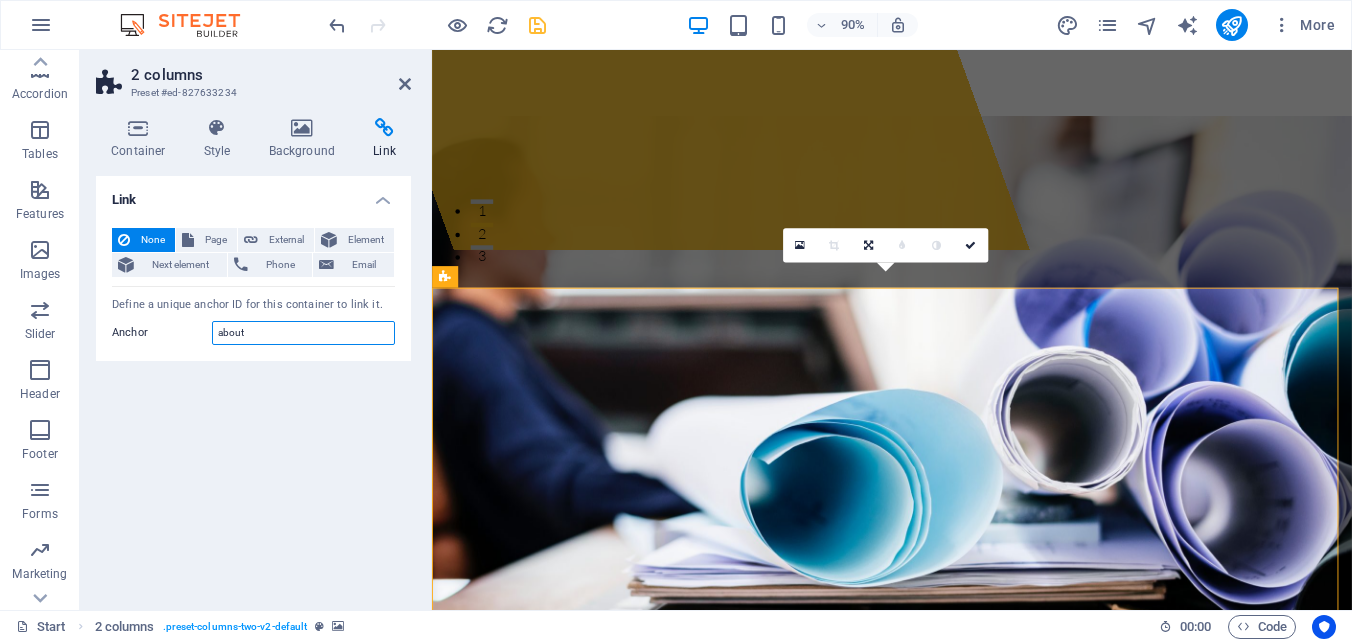drag, startPoint x: 309, startPoint y: 334, endPoint x: 192, endPoint y: 329, distance: 117.10679 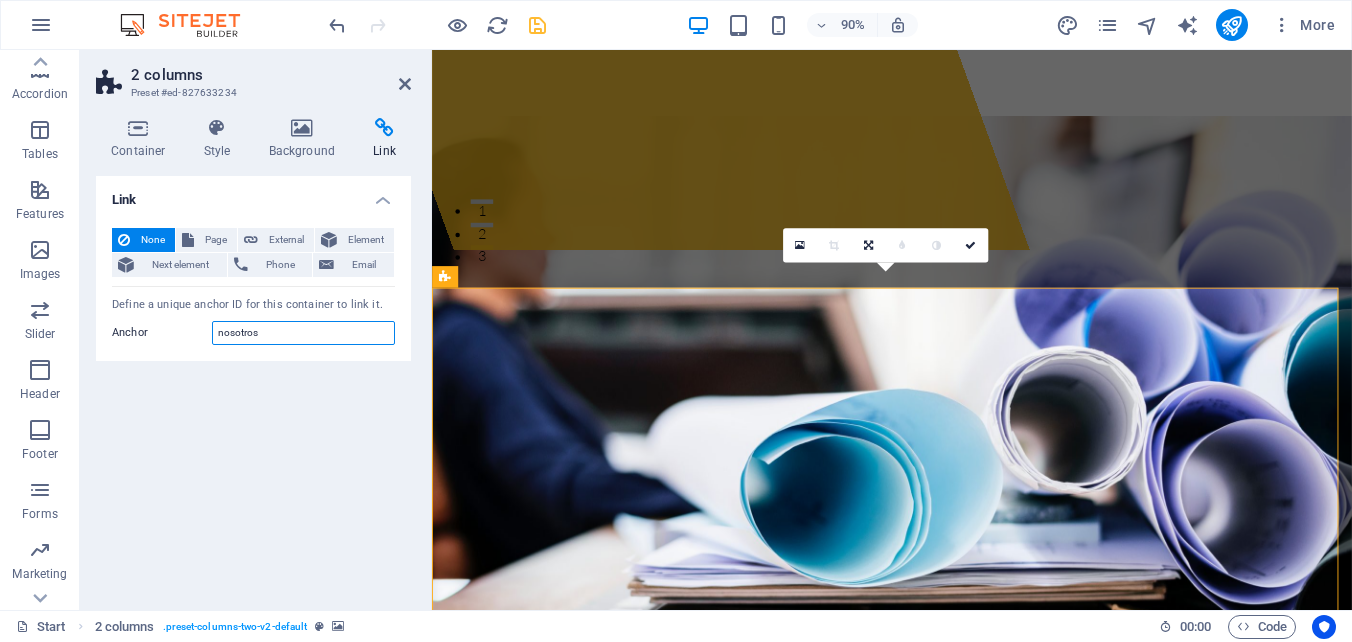 type on "nosotros" 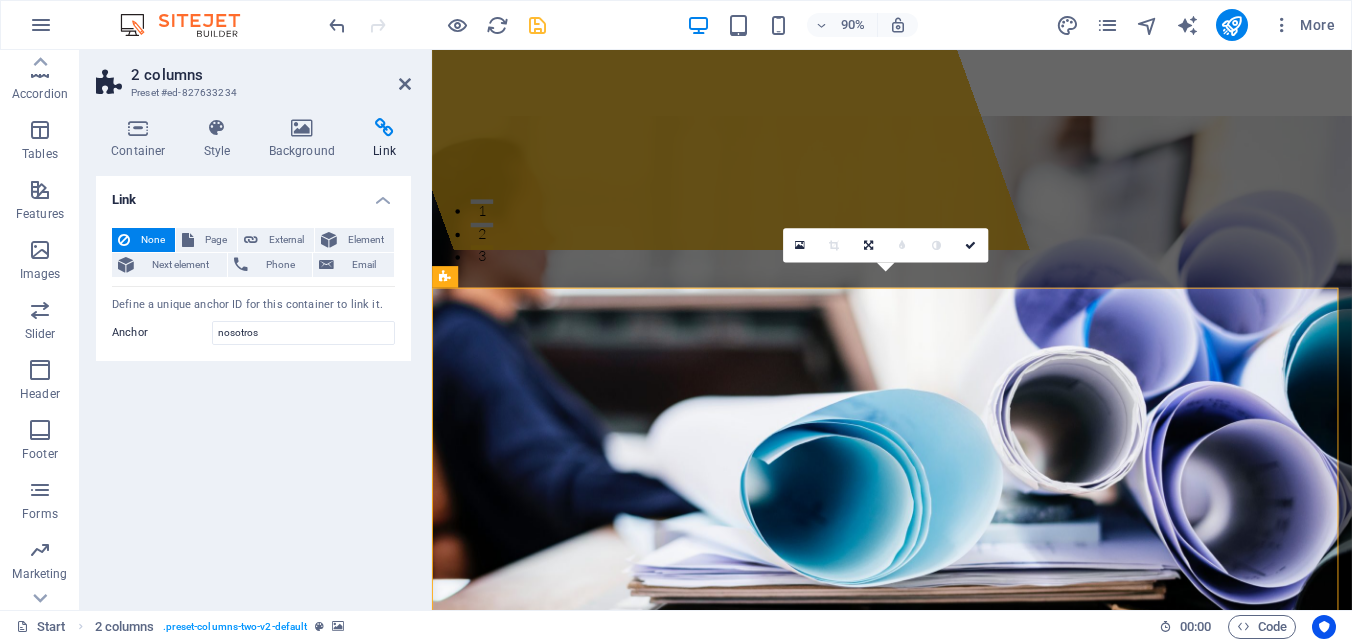 click on "Link None Page External Element Next element Phone Email Page Start Subpage Legal notice Privacy Element
URL Phone Email Link target New tab Same tab Overlay Title Additional link description, should not be the same as the link text. The title is most often shown as a tooltip text when the mouse moves over the element. Leave empty if uncertain. Relationship Sets the  relationship of this link to the link target . For example, the value "nofollow" instructs search engines not to follow the link. Can be left empty. alternate author bookmark external help license next nofollow noreferrer noopener prev search tag Define a unique anchor ID for this container to link it. Anchor nosotros" at bounding box center (253, 385) 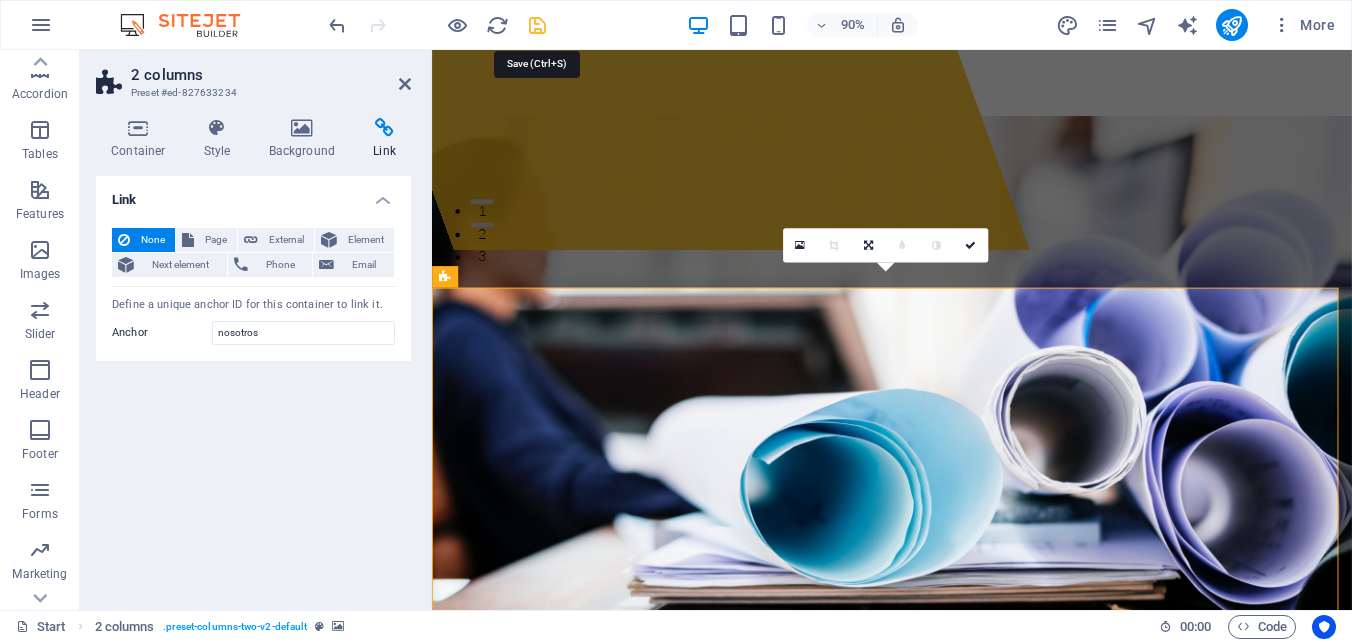 click at bounding box center (537, 25) 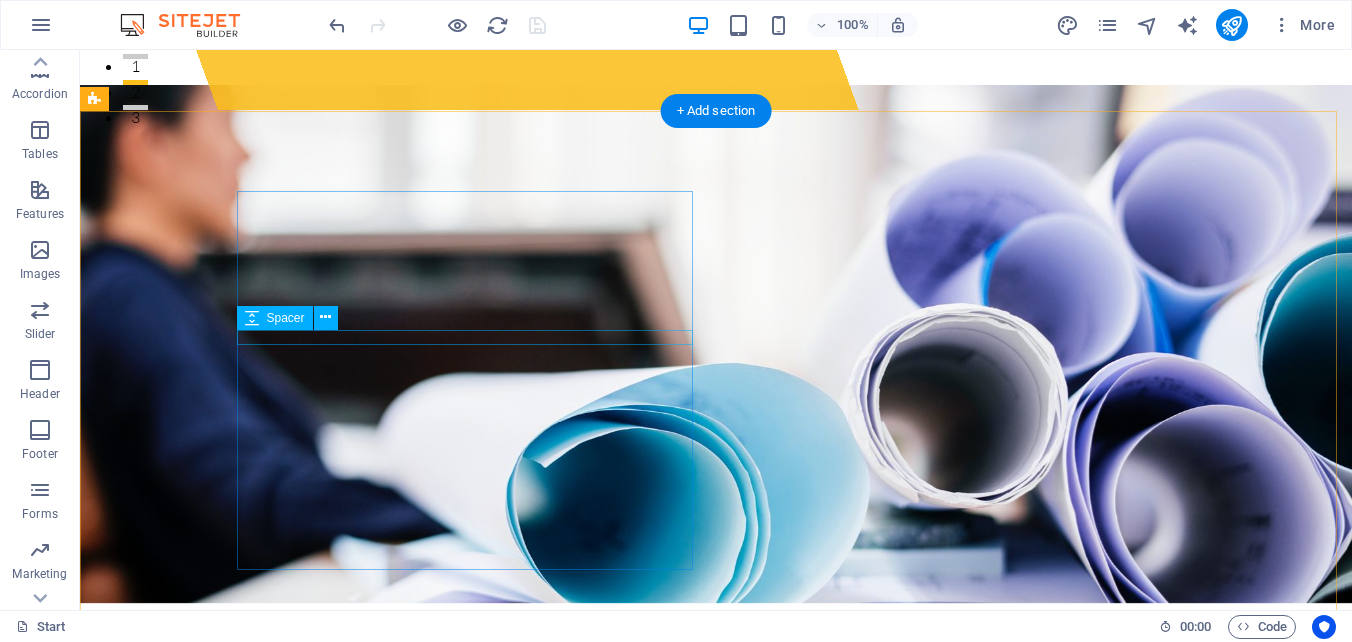 scroll, scrollTop: 600, scrollLeft: 0, axis: vertical 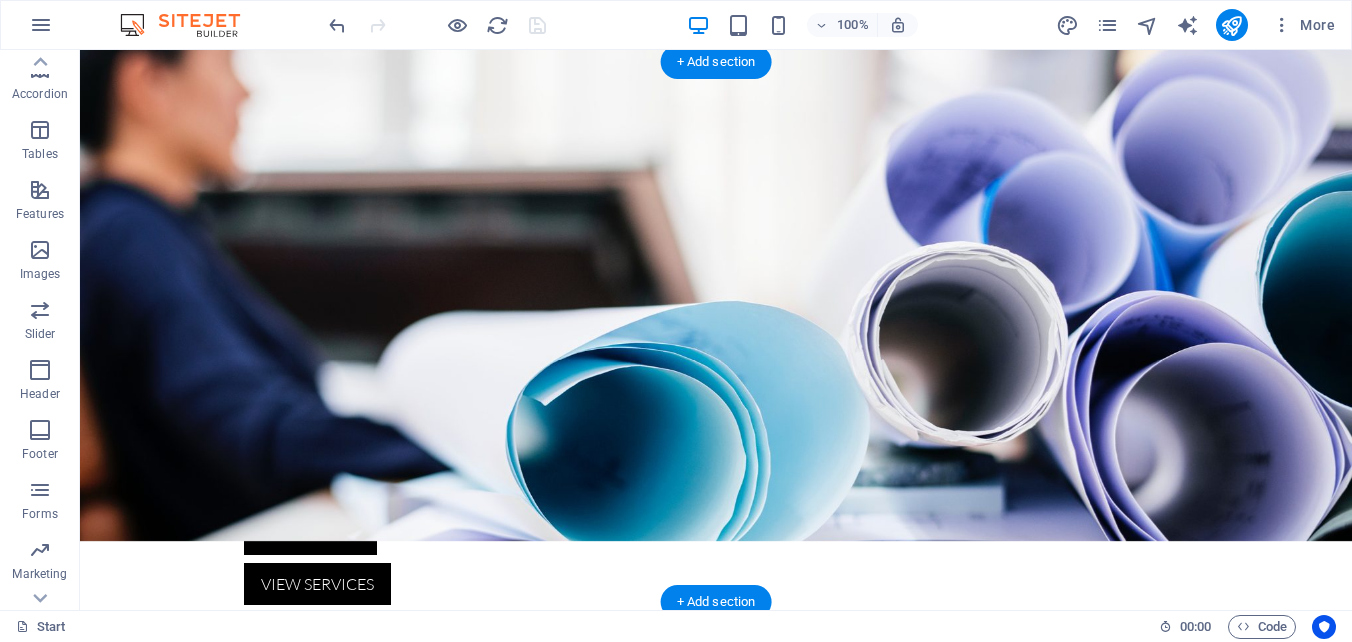 click at bounding box center (716, 955) 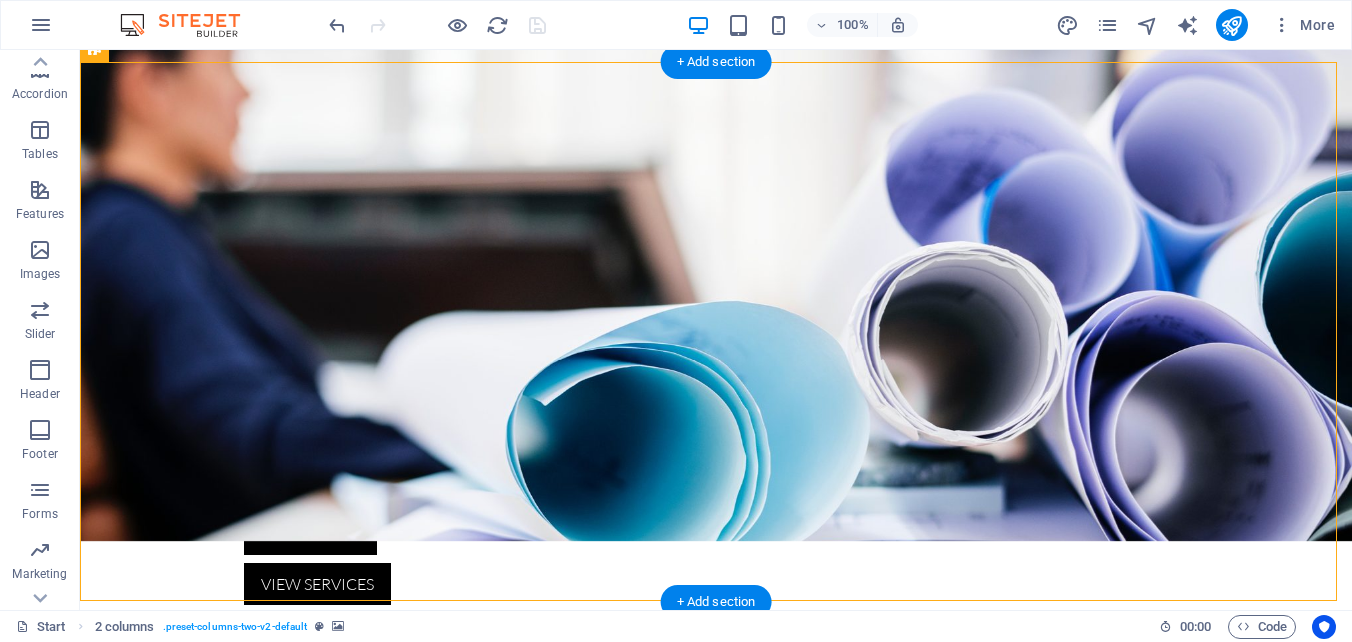 click at bounding box center (716, 955) 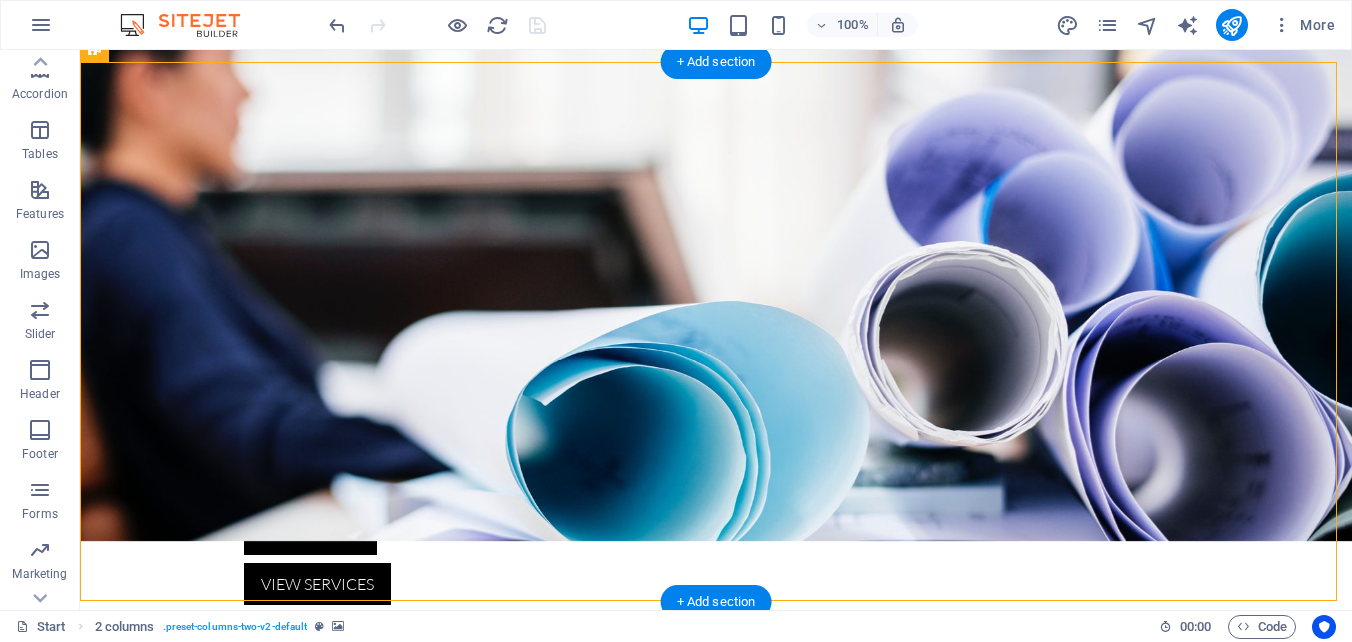 click at bounding box center [716, 955] 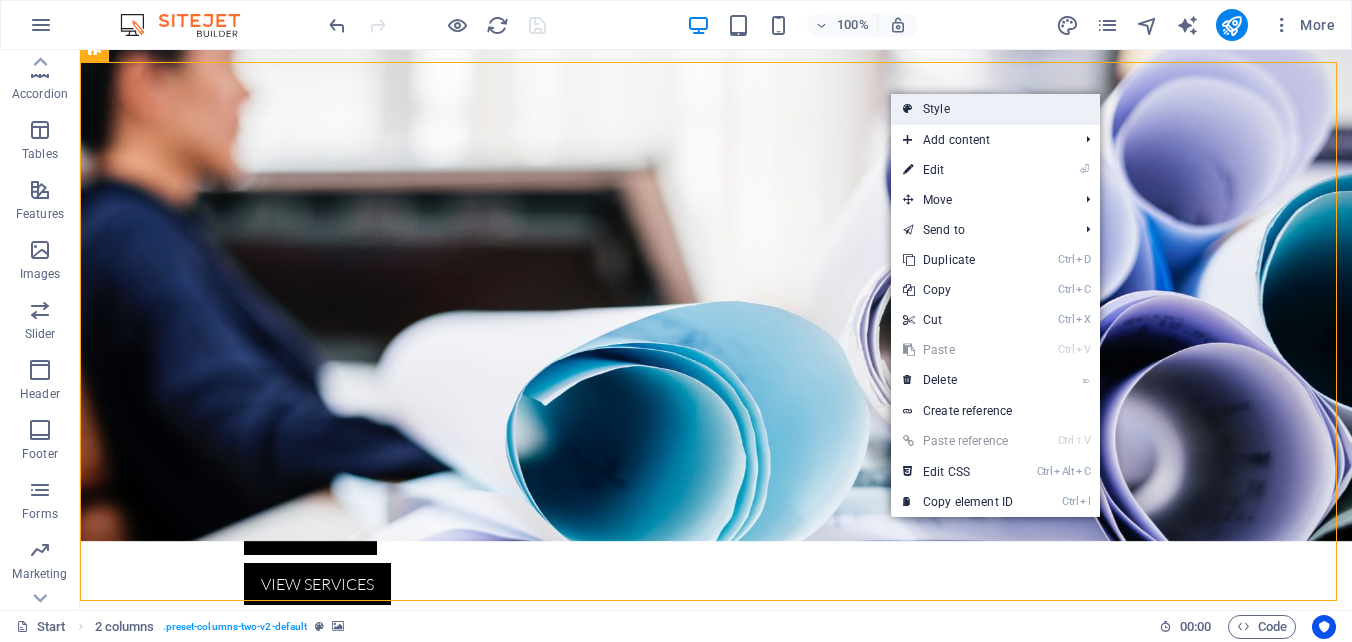 click on "Style" at bounding box center (995, 109) 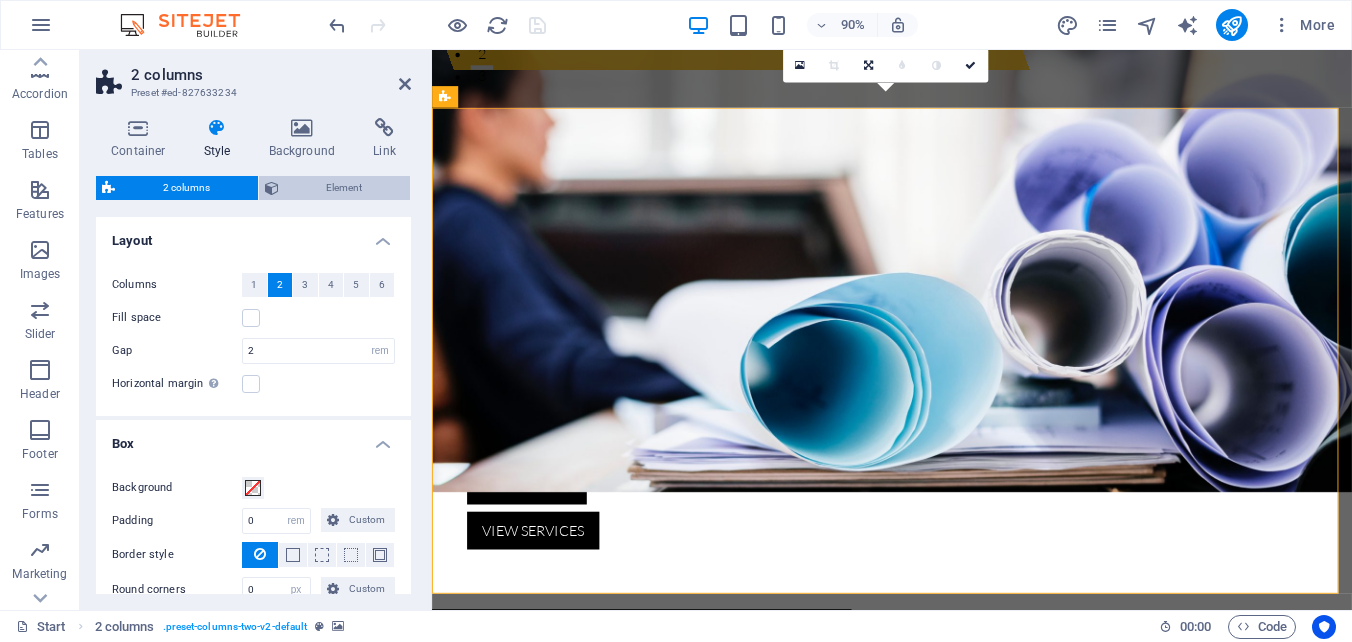 click on "Element" at bounding box center [345, 188] 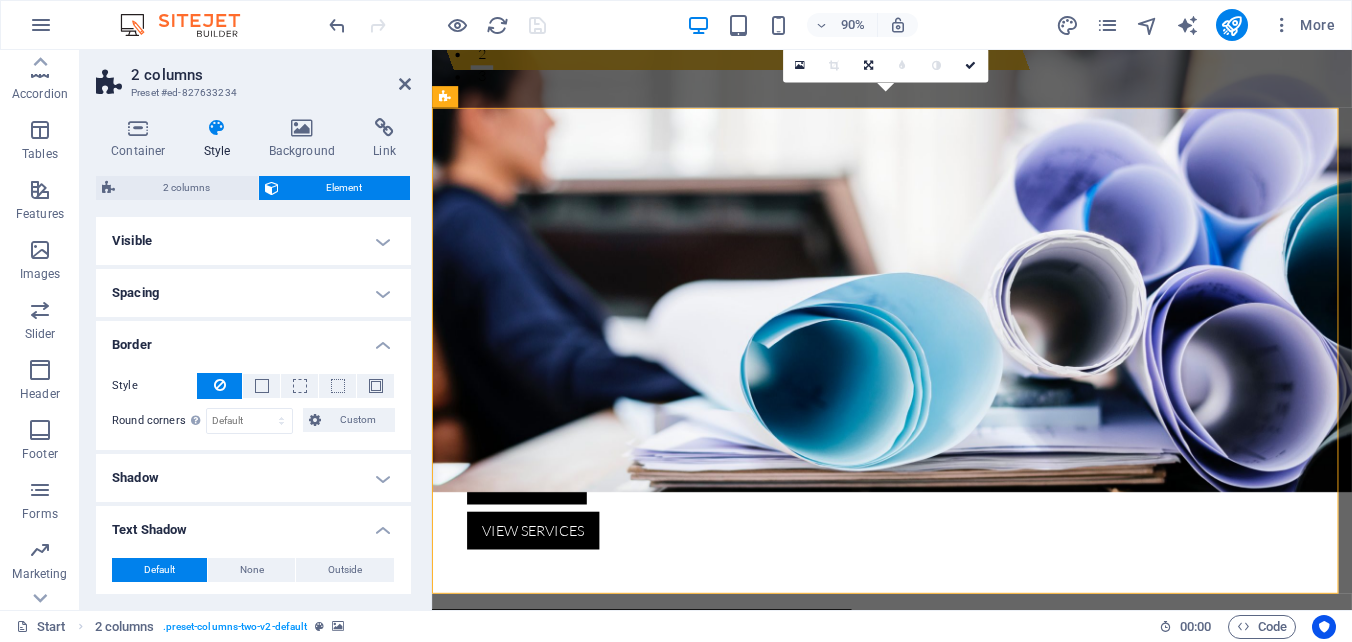 click on "Border" at bounding box center (253, 339) 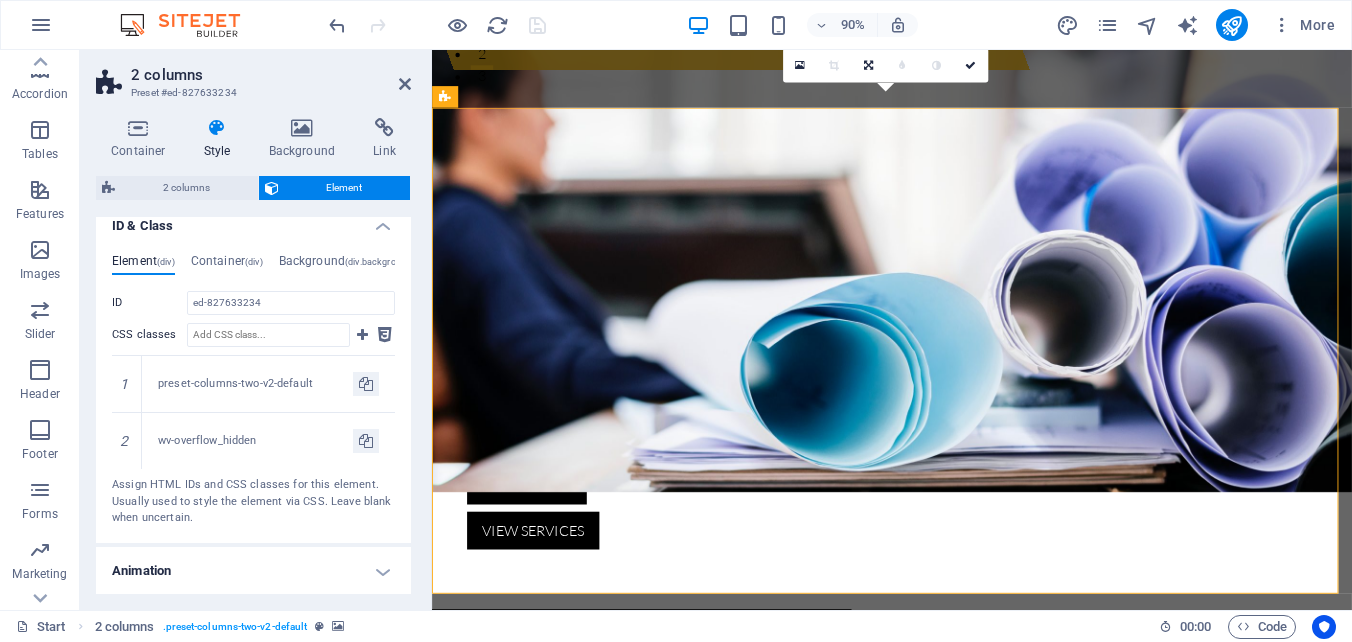 scroll, scrollTop: 517, scrollLeft: 0, axis: vertical 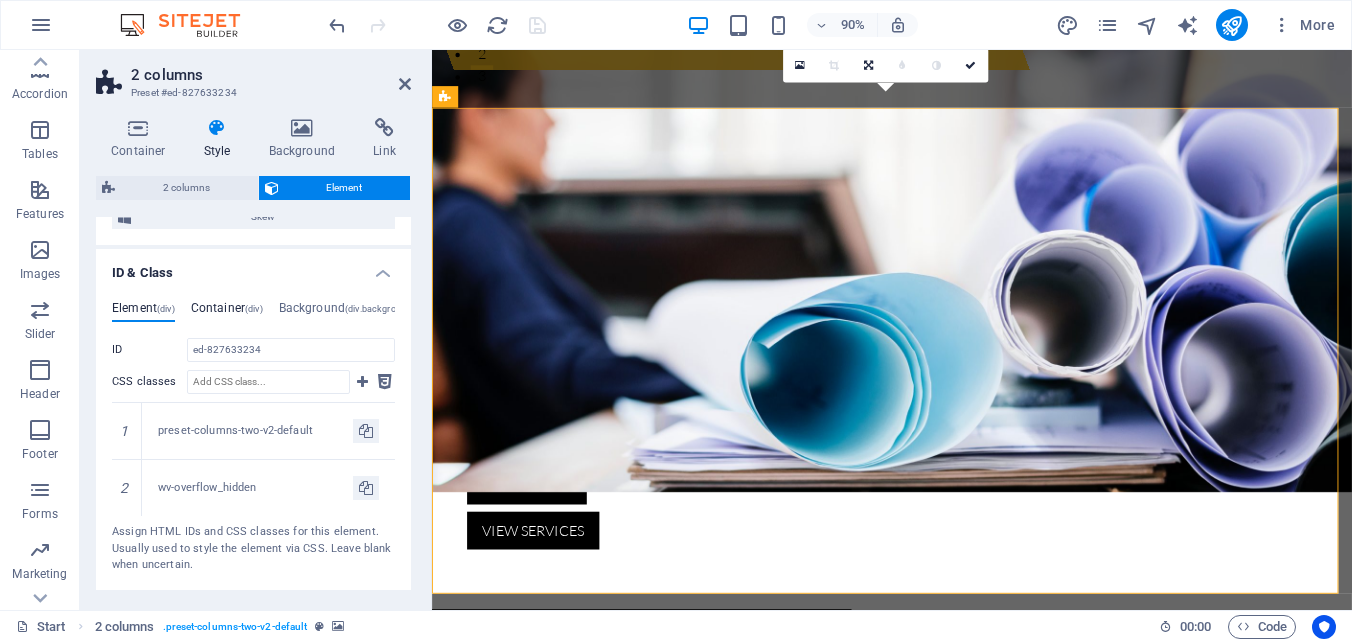 click on "Container  (div)" at bounding box center [227, 312] 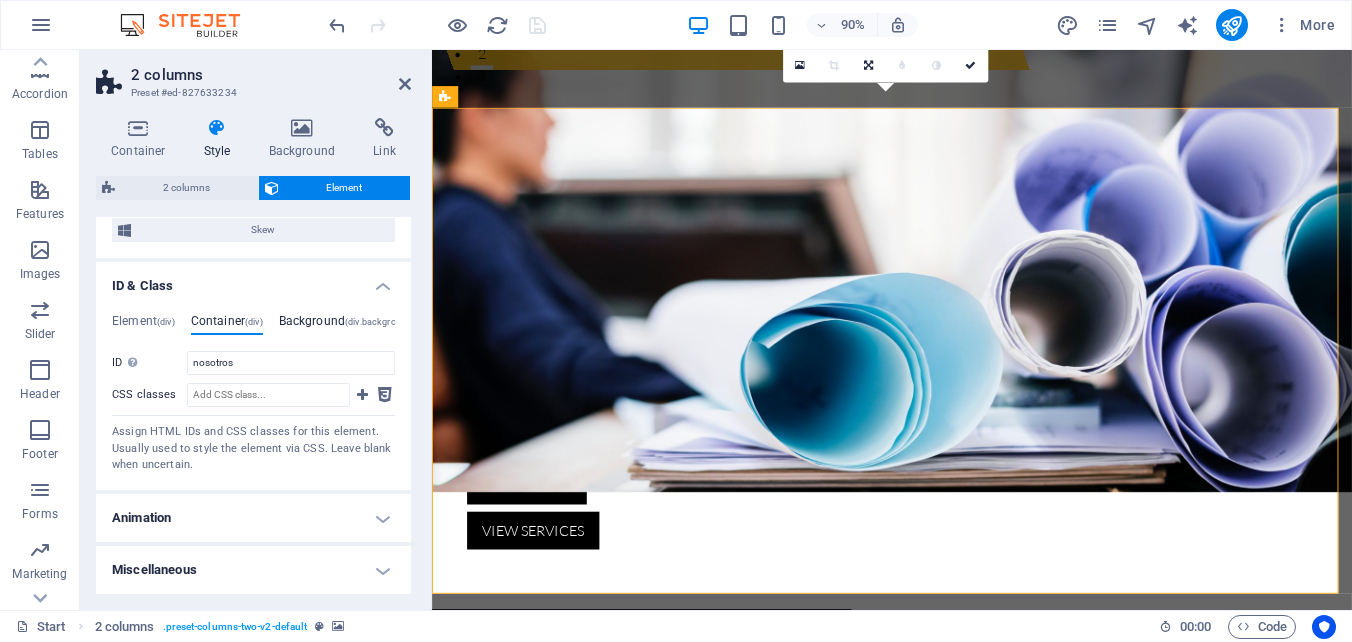 click on "Background  (div.background)" at bounding box center (347, 325) 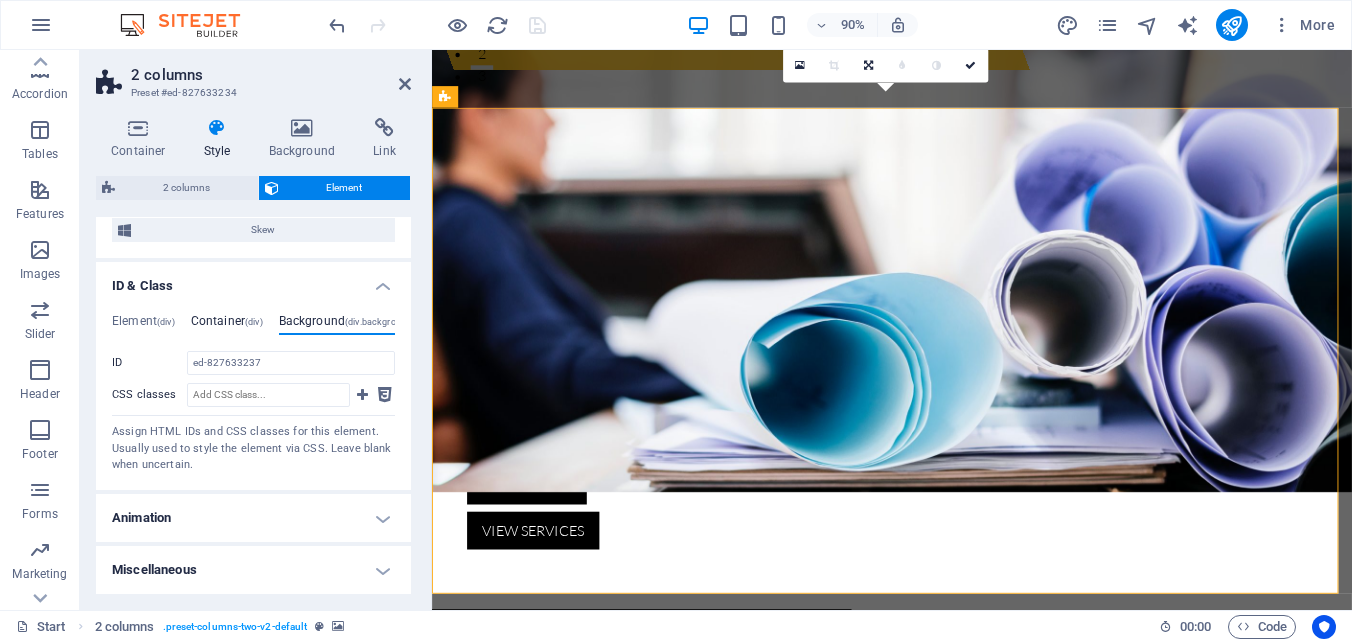 click on "Container  (div)" at bounding box center (227, 325) 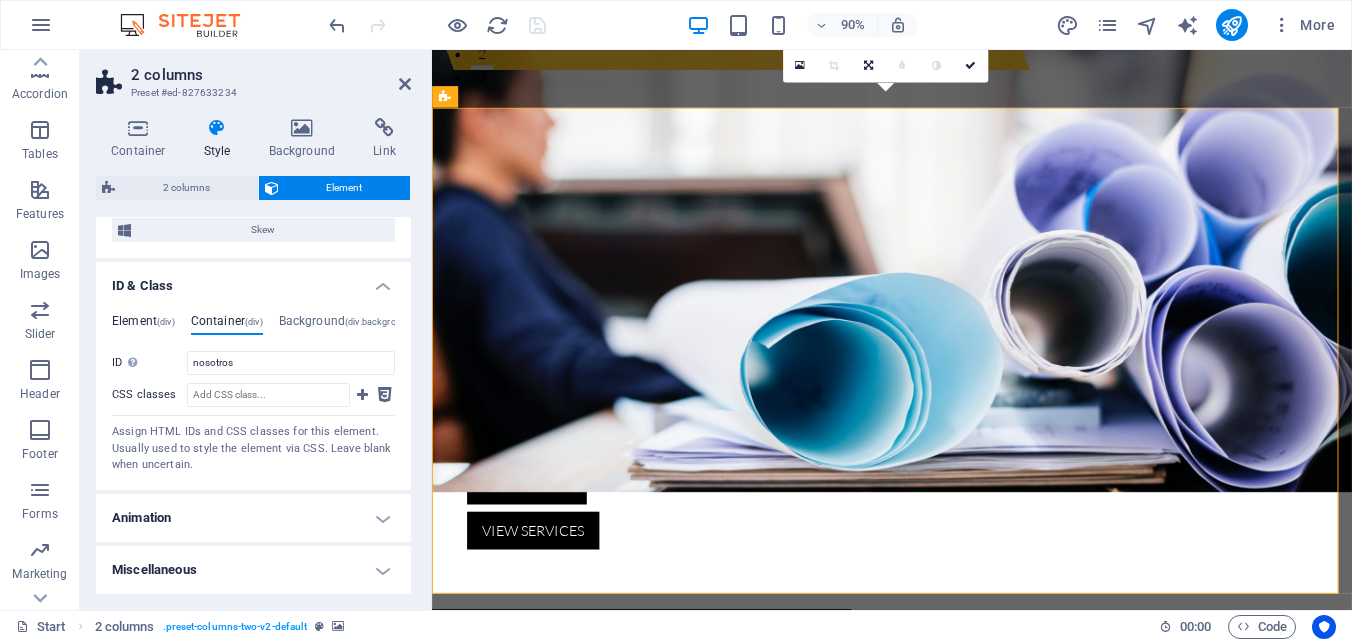 click on "Element  (div)" at bounding box center [143, 325] 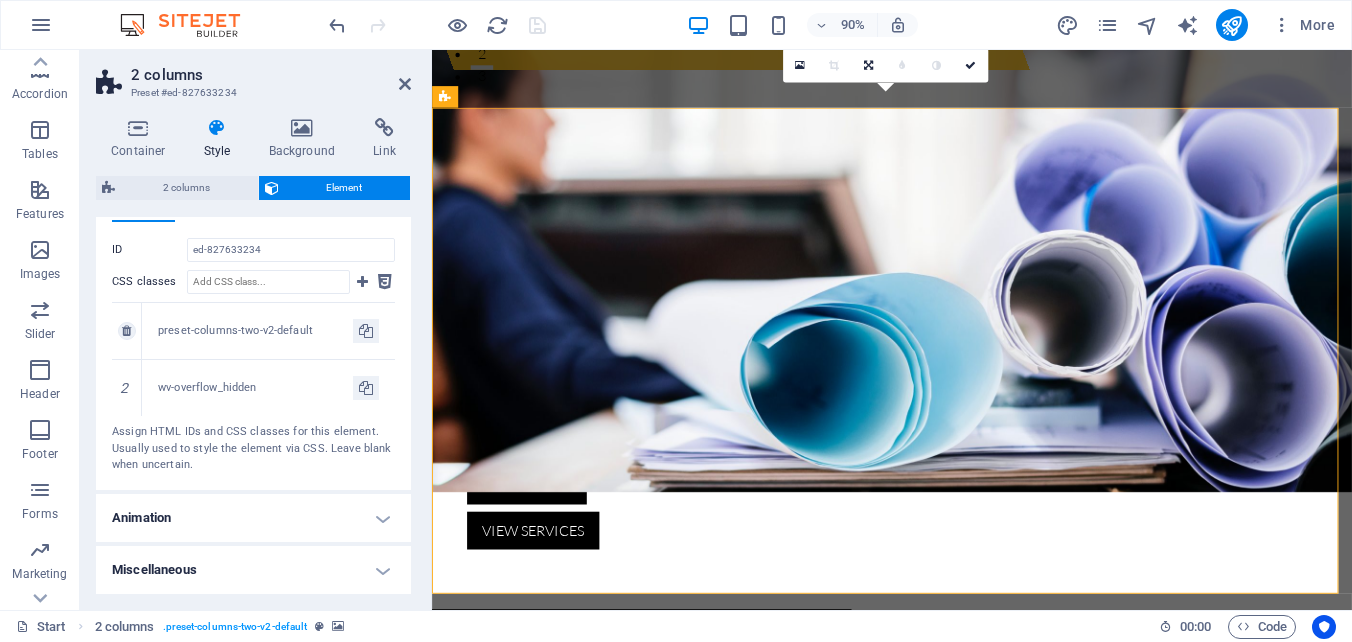 scroll, scrollTop: 517, scrollLeft: 0, axis: vertical 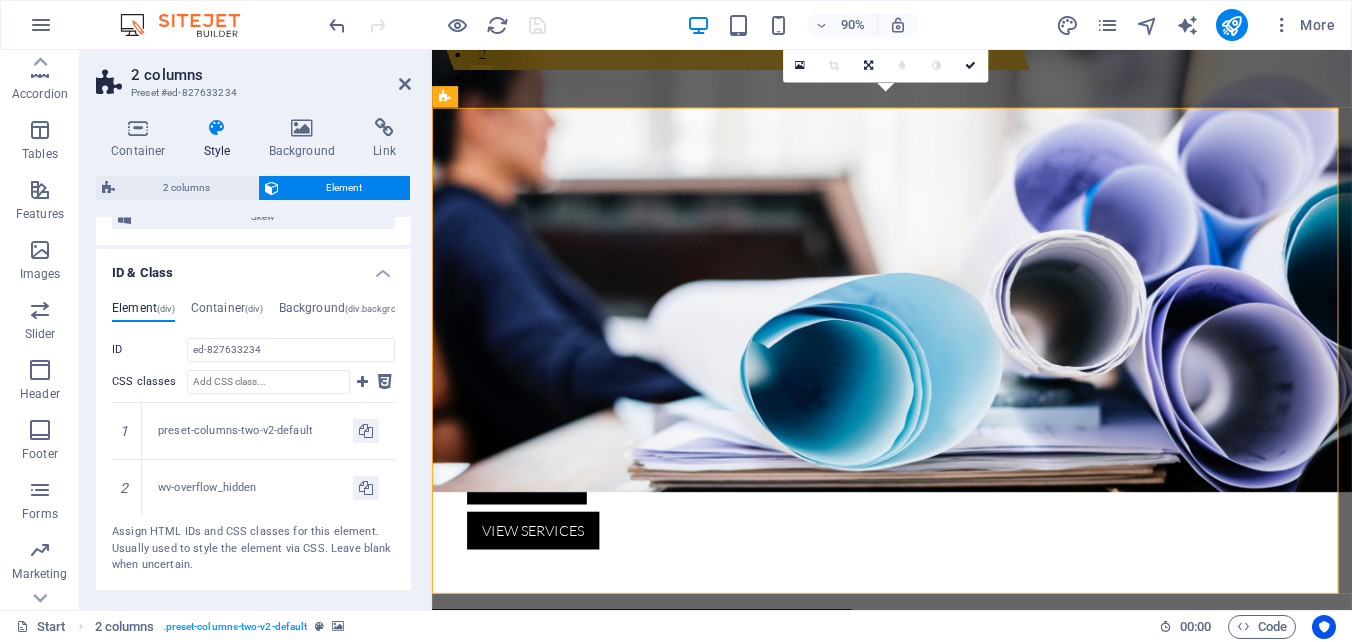 click on "ID & Class" at bounding box center [253, 267] 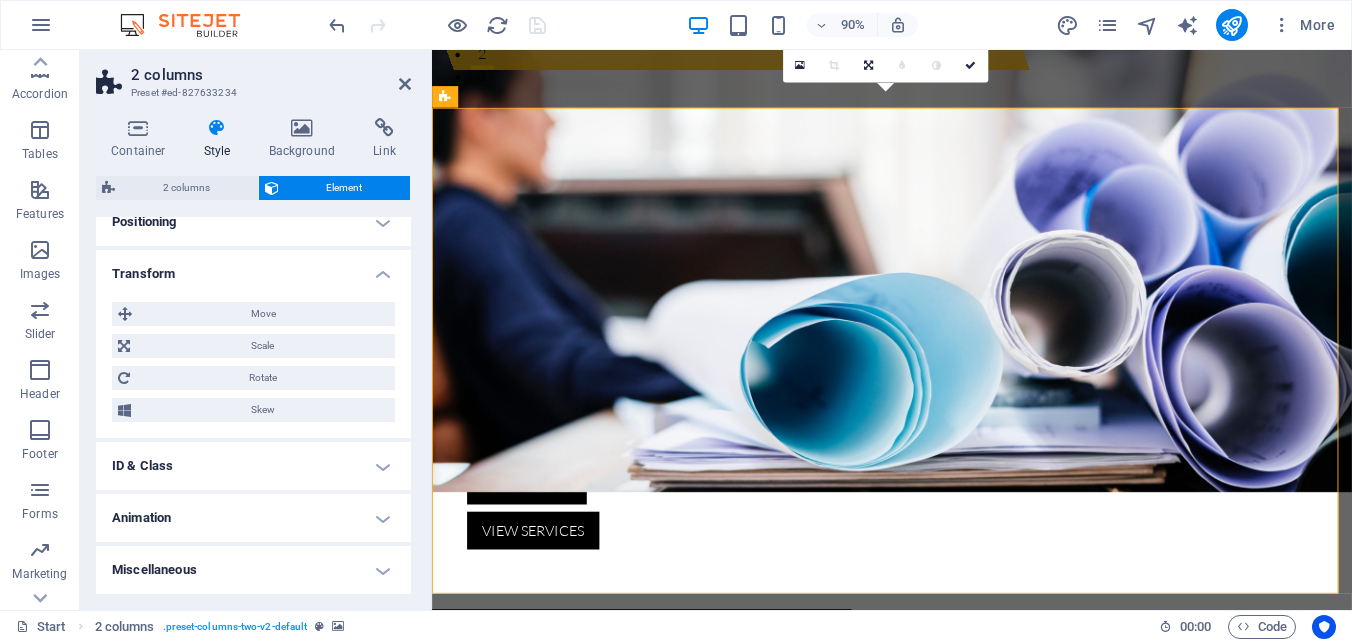 scroll, scrollTop: 324, scrollLeft: 0, axis: vertical 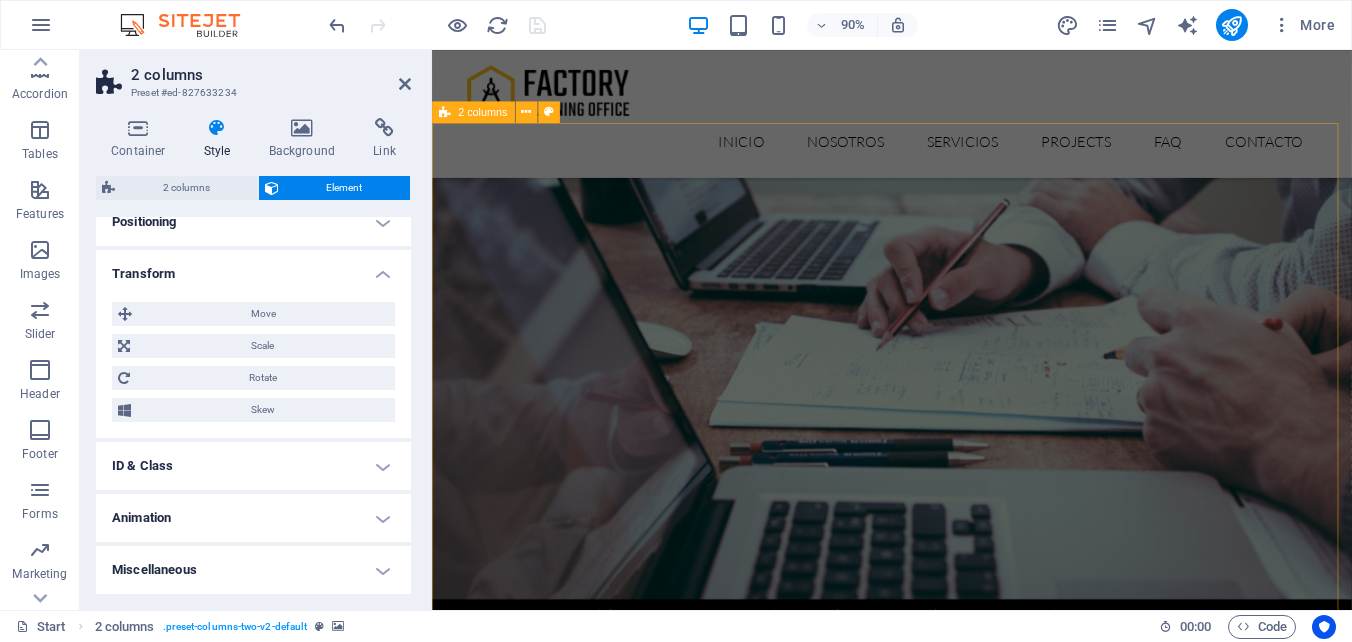 click on "Contact us Solution for Industries Lorem ipsum dolor sit amet, consectetur adipisicing elit. Natus, dolores, at, nisi eligendi repellat voluptatem minima officia veritatis quasi animi porro laudantium dicta dolor voluptate non maiores ipsum reprehenderit odio fugiat reiciendis consectetur fuga pariatur libero accusantium quod minus odit debitis. Morrupti ipsum Perferendis Cumque quo adipisci vel vitae aliquid  Maiores ipsum porro  reprehenderit odio Corrupti perferendis voluptates Voluptatem non minima officia veritatis Adio fugiat reiciendis at consectetur   I have read and understand the privacy policy. Unreadable? Load new Submit" at bounding box center [943, 5893] 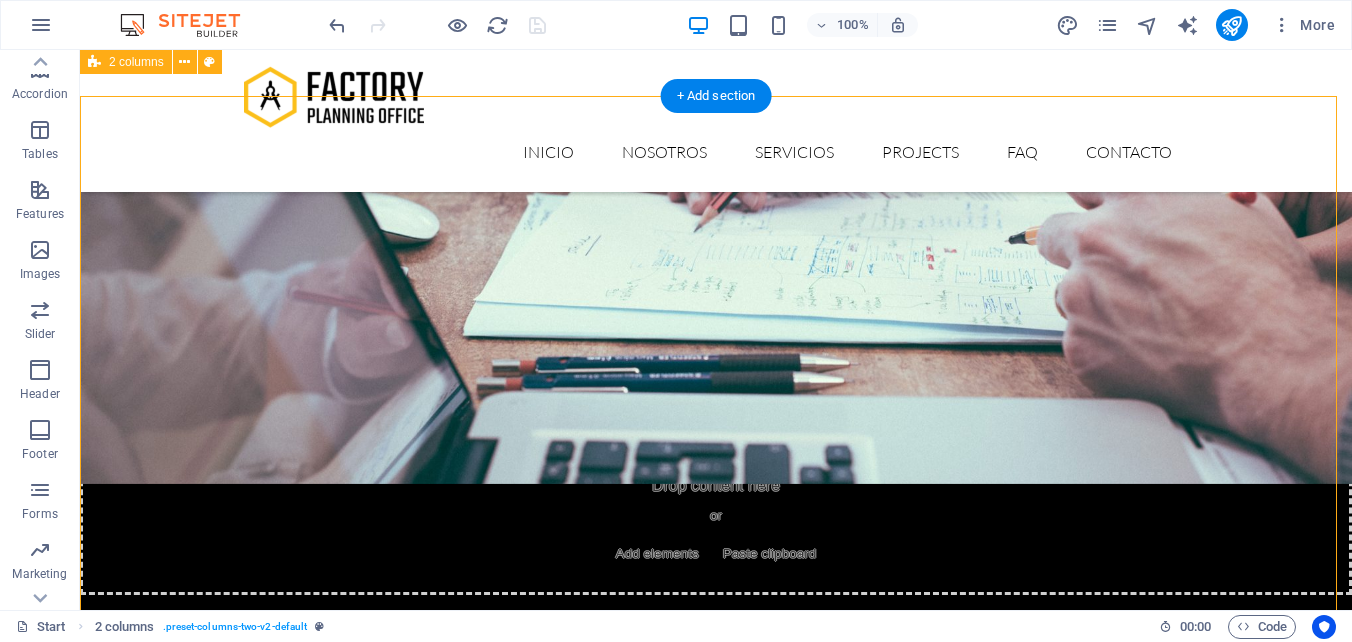 scroll, scrollTop: 5729, scrollLeft: 0, axis: vertical 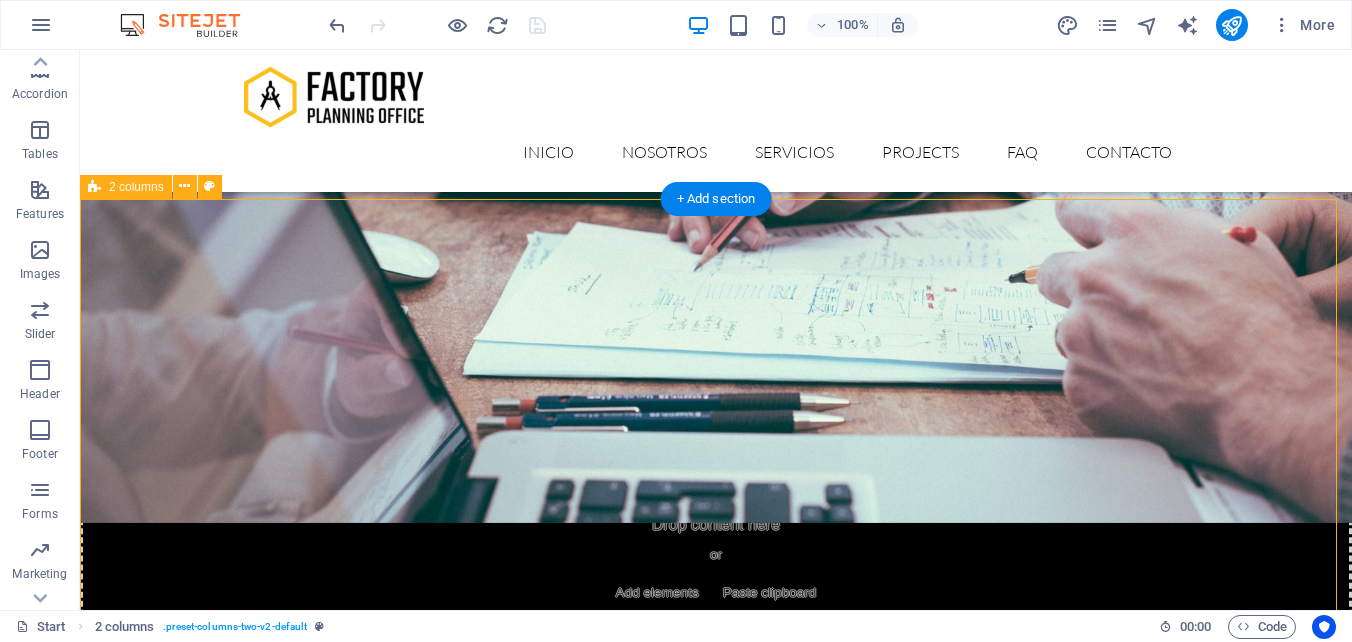 click on "Contact us Solution for Industries Lorem ipsum dolor sit amet, consectetur adipisicing elit. Natus, dolores, at, nisi eligendi repellat voluptatem minima officia veritatis quasi animi porro laudantium dicta dolor voluptate non maiores ipsum reprehenderit odio fugiat reiciendis consectetur fuga pariatur libero accusantium quod minus odit debitis. Morrupti ipsum Perferendis Cumque quo adipisci vel vitae aliquid  Maiores ipsum porro  reprehenderit odio Corrupti perferendis voluptates Voluptatem non minima officia veritatis Adio fugiat reiciendis at consectetur   I have read and understand the privacy policy. Unreadable? Load new Submit" at bounding box center (716, 5953) 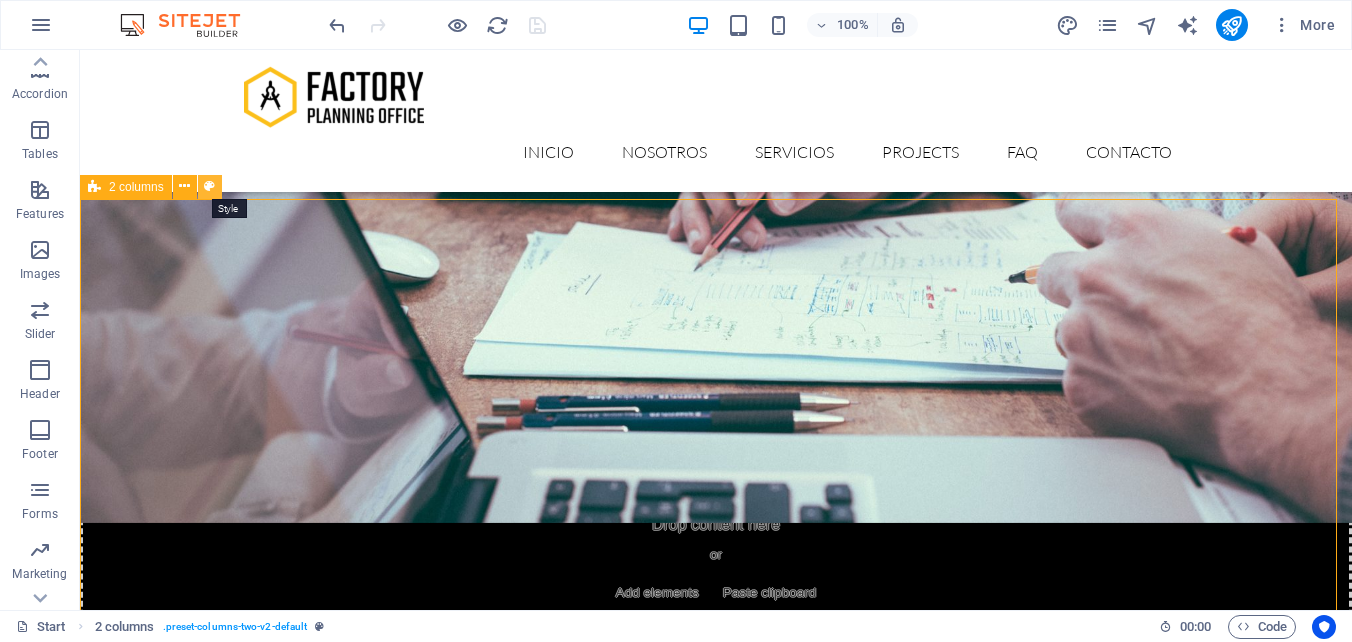 click at bounding box center [209, 186] 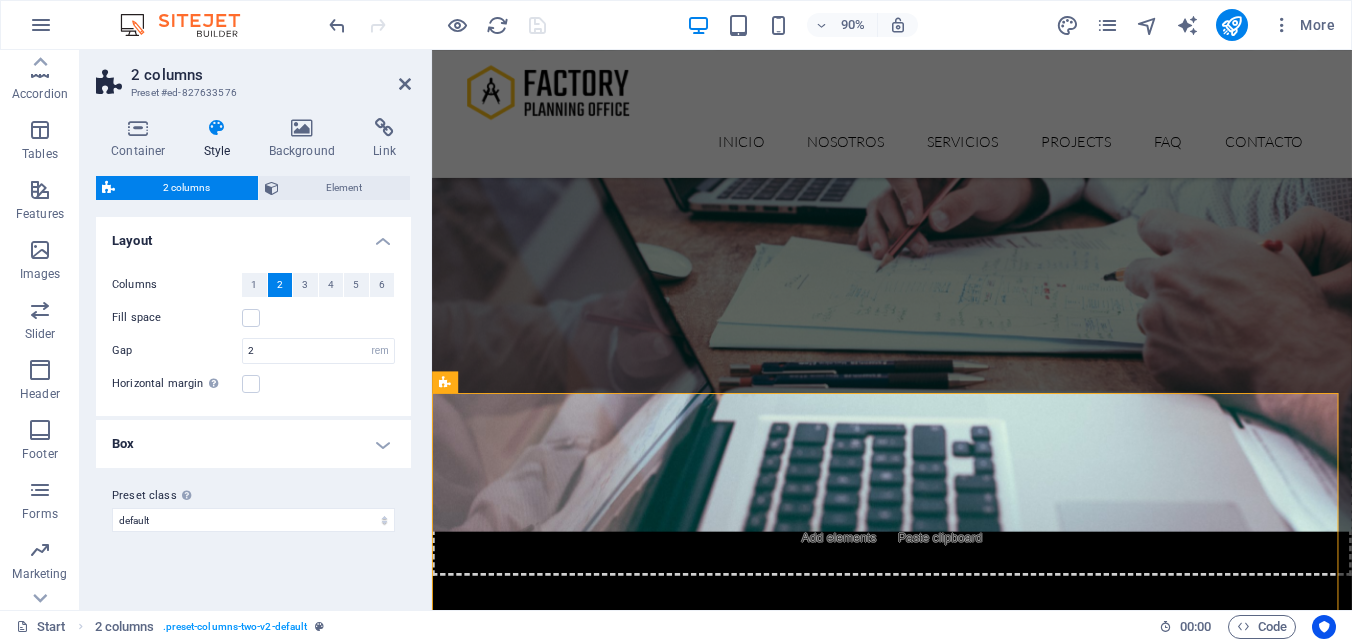 click on "Box" at bounding box center [253, 444] 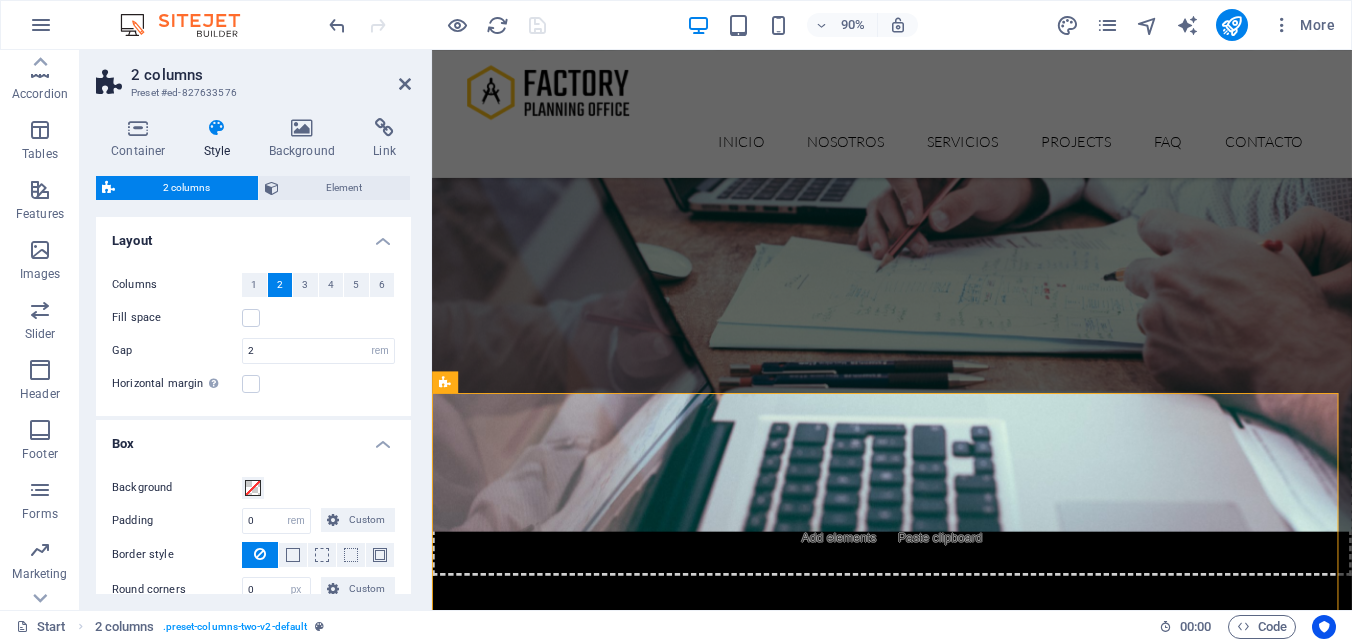 click on "Box" at bounding box center [253, 438] 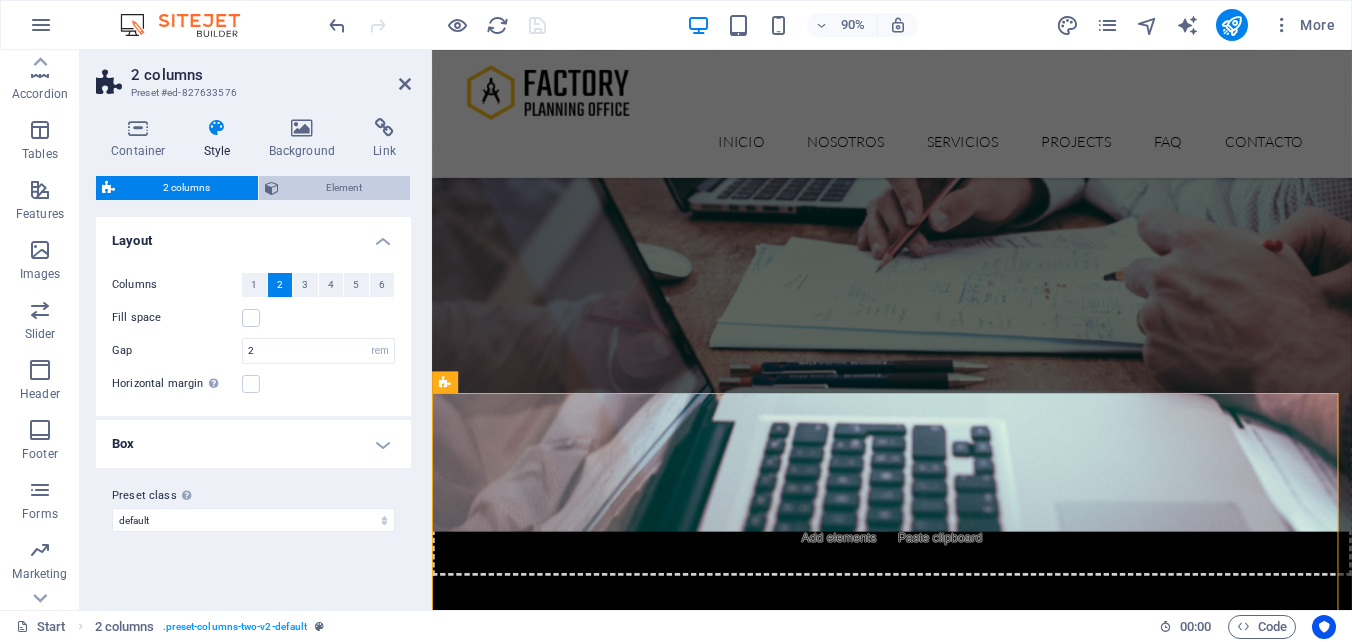 click on "Element" at bounding box center (345, 188) 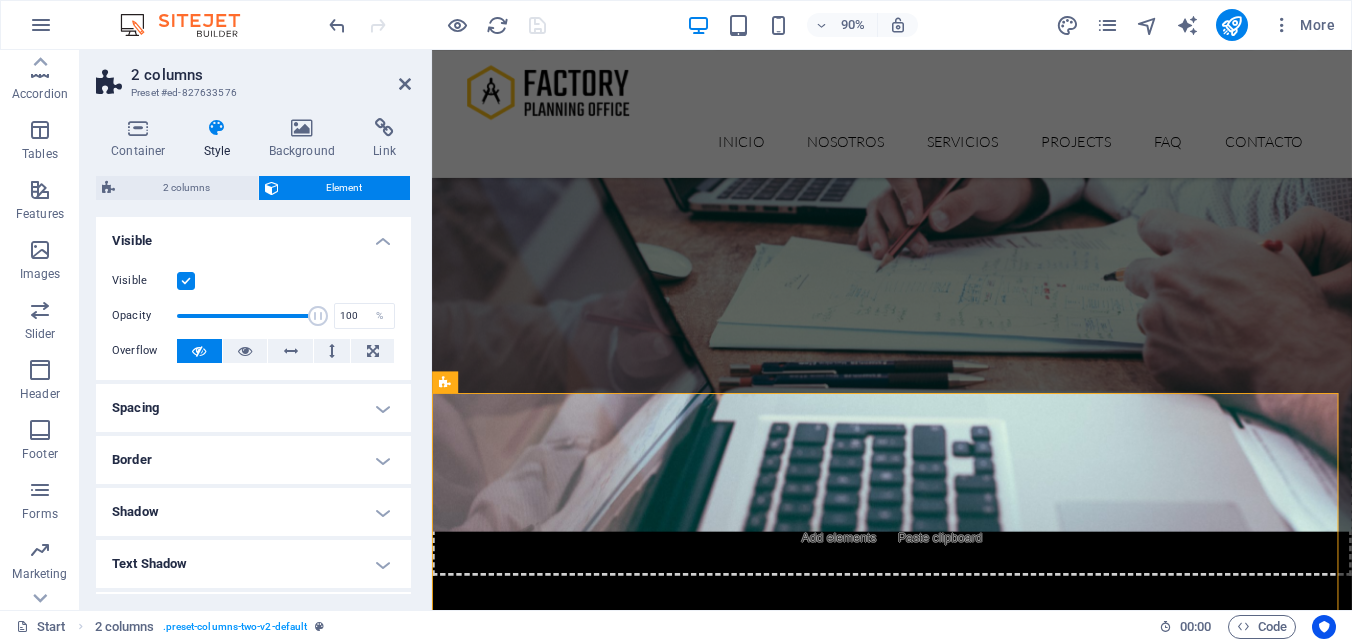 click on "Visible" at bounding box center [253, 235] 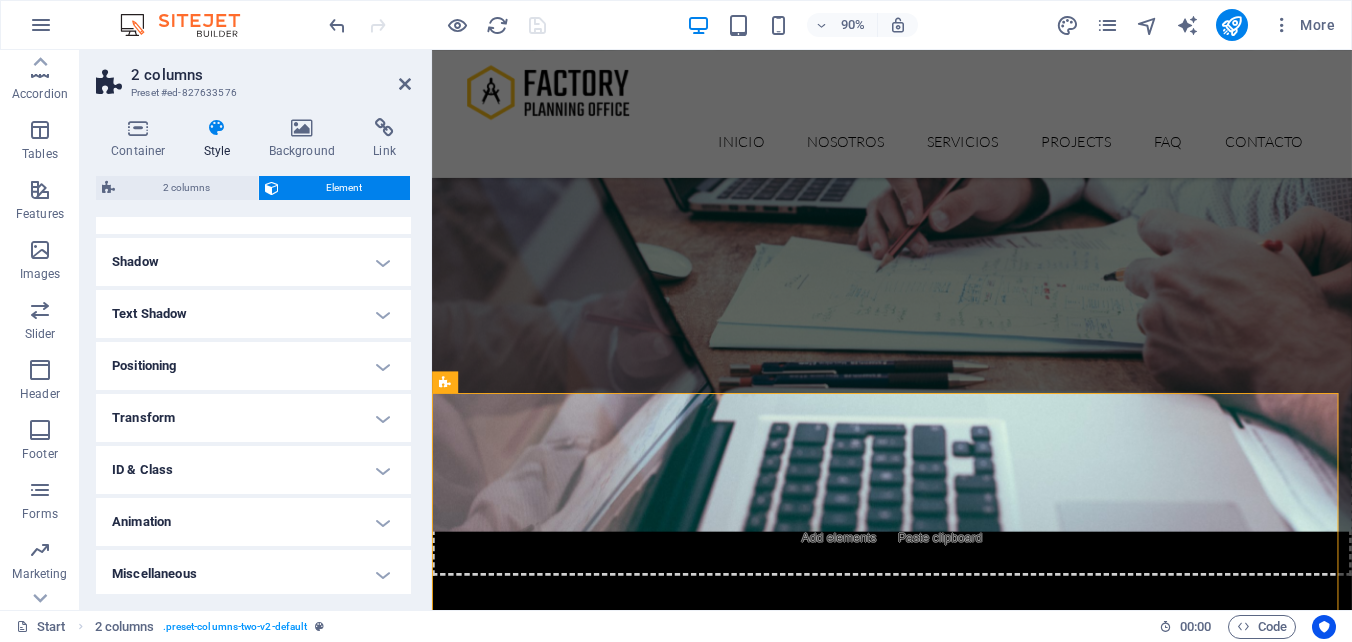 scroll, scrollTop: 139, scrollLeft: 0, axis: vertical 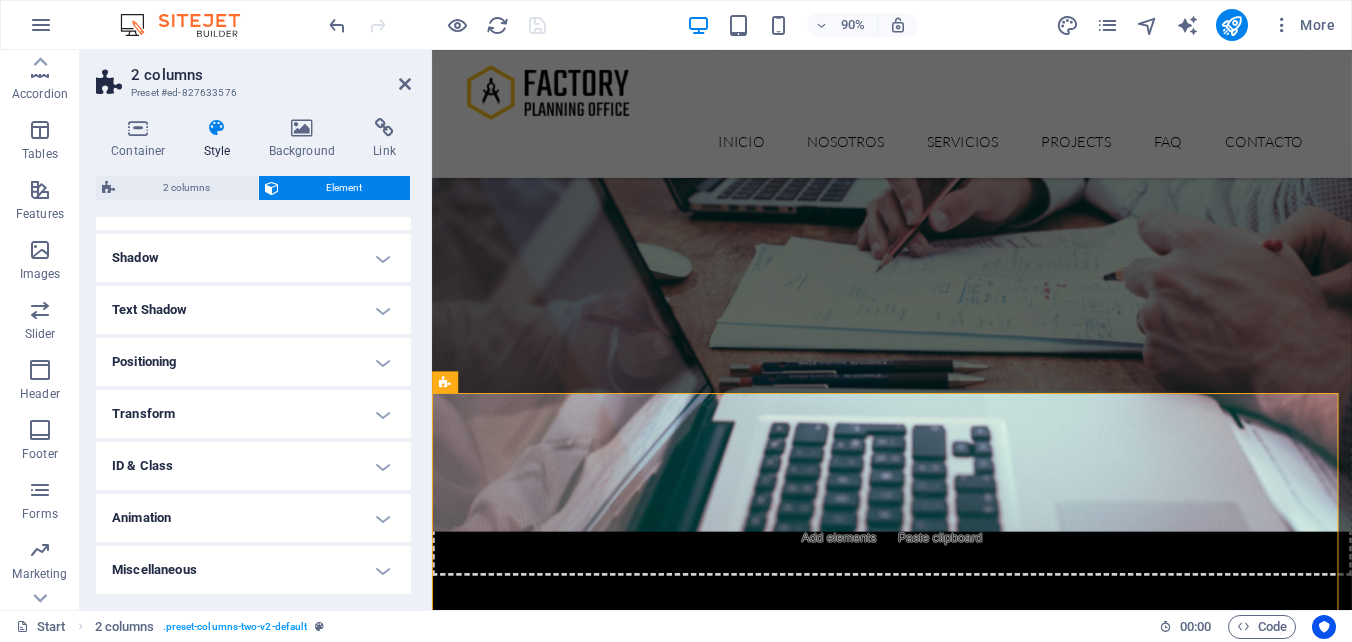 click on "ID & Class" at bounding box center (253, 466) 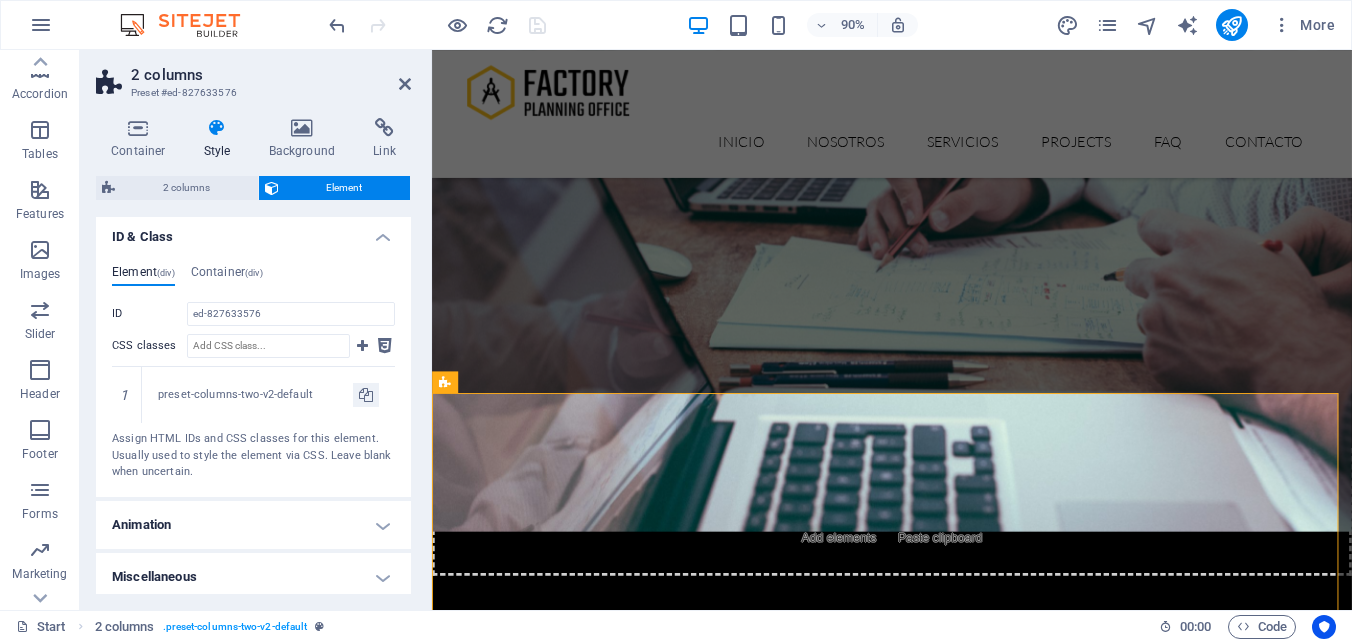 scroll, scrollTop: 375, scrollLeft: 0, axis: vertical 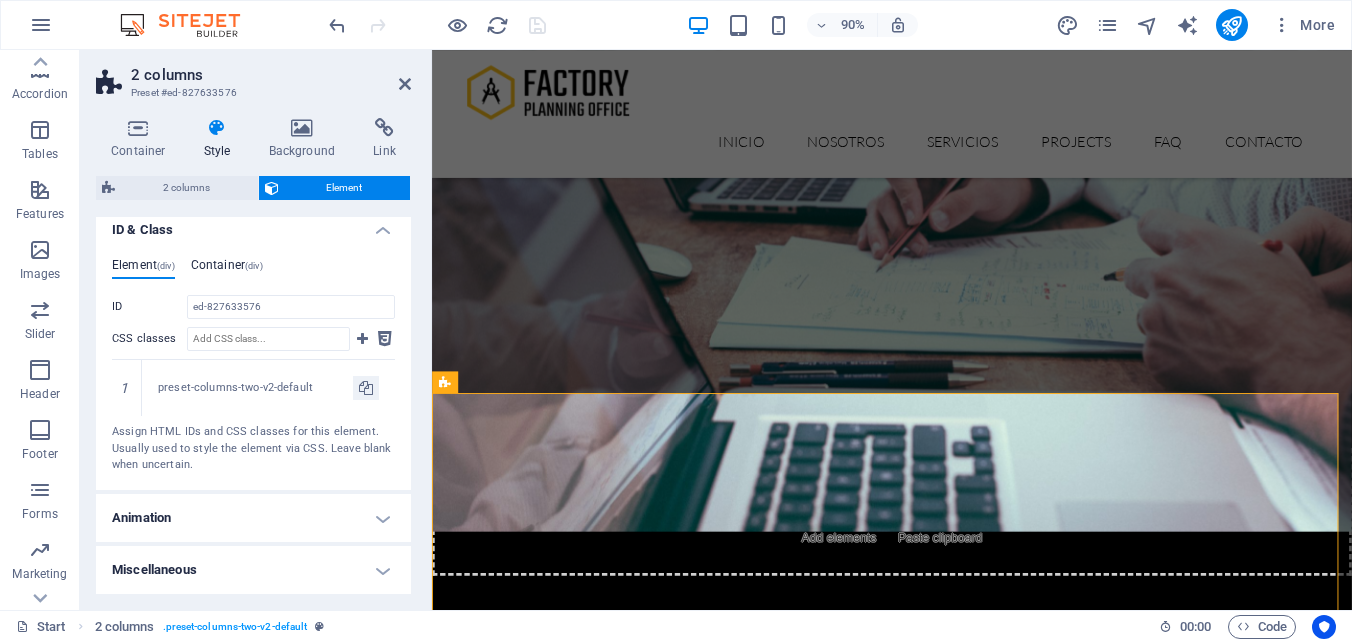 click on "Container  (div)" at bounding box center [227, 269] 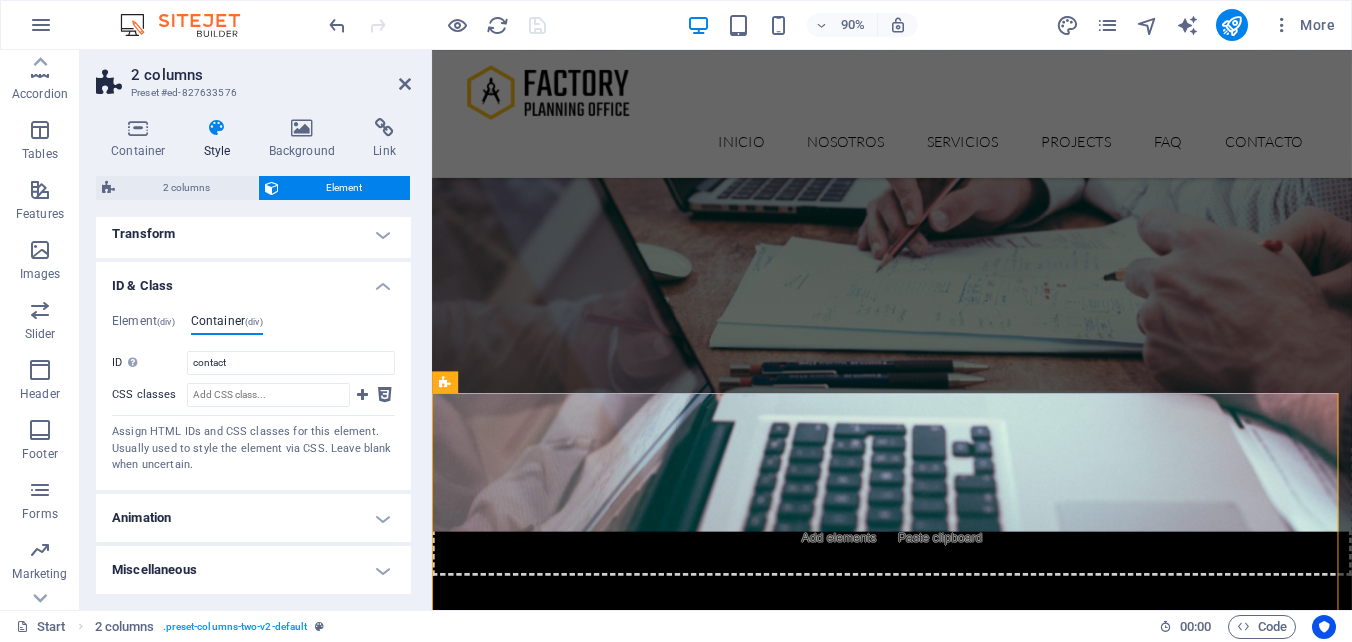 scroll, scrollTop: 319, scrollLeft: 0, axis: vertical 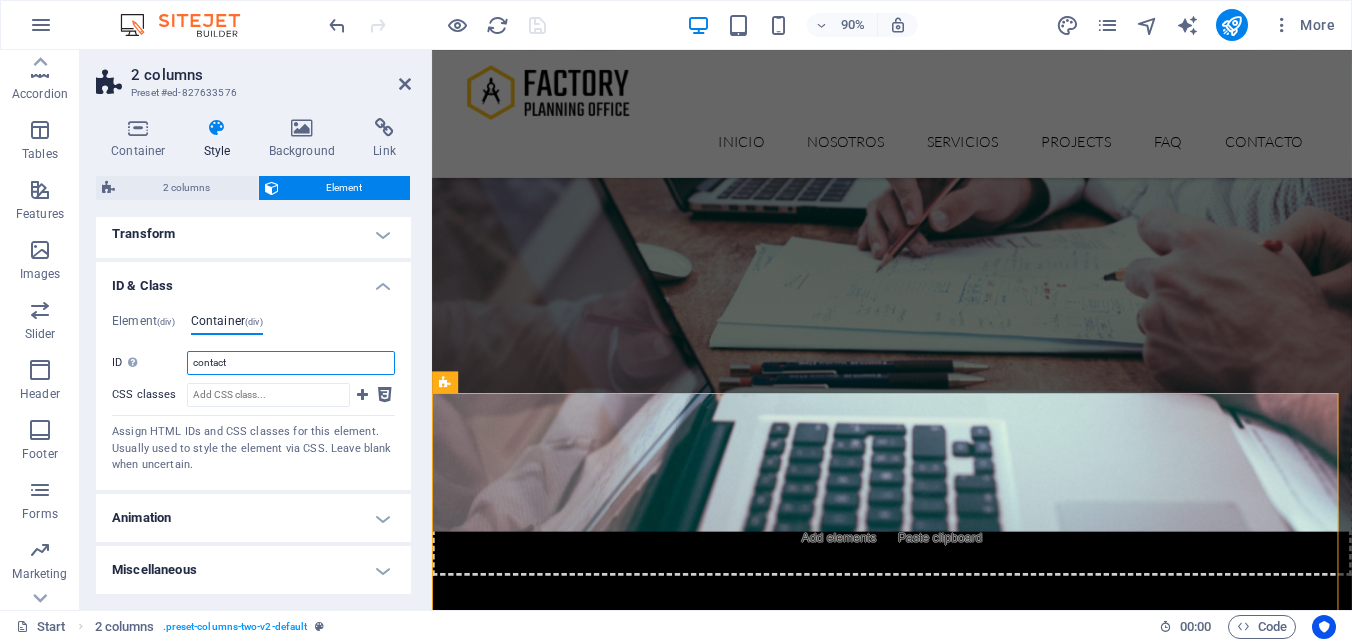 click on "contact" at bounding box center [291, 363] 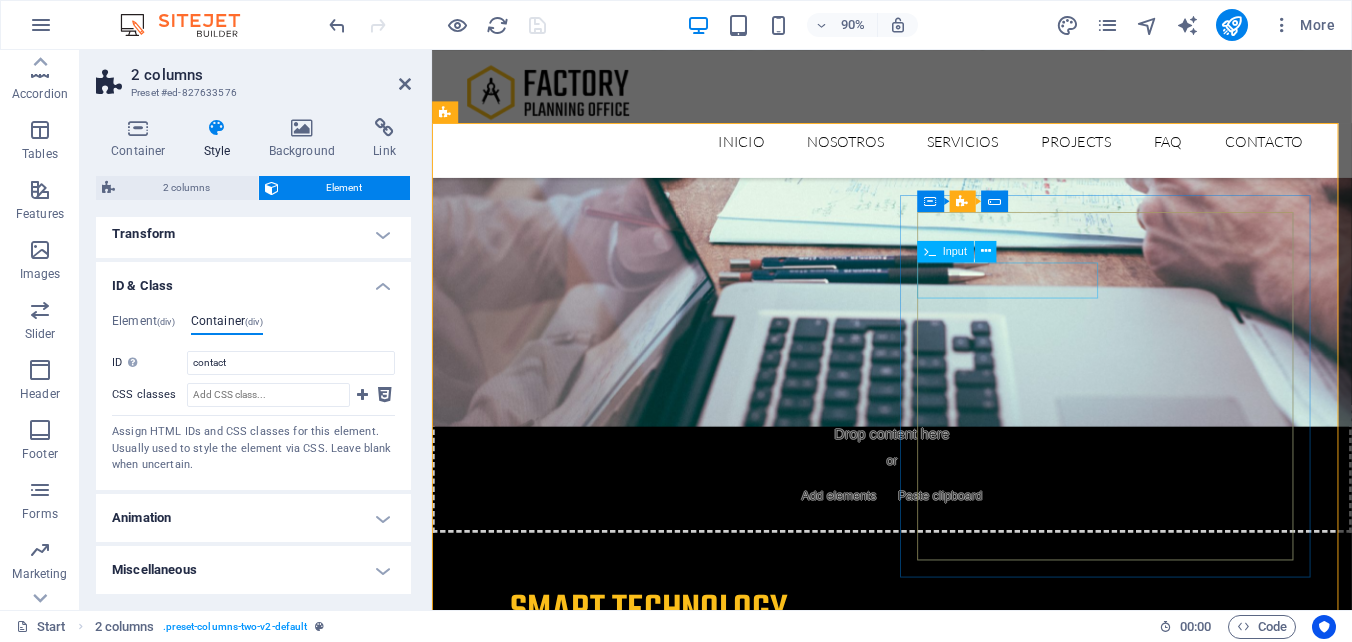 scroll, scrollTop: 6029, scrollLeft: 0, axis: vertical 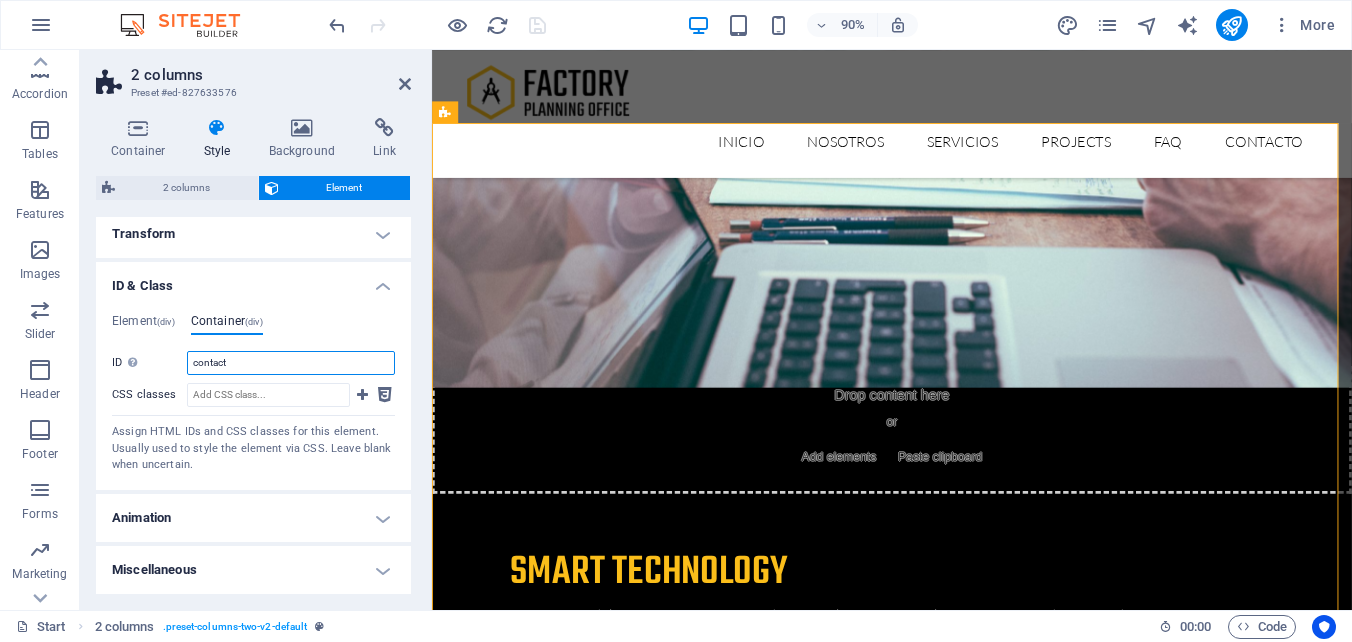 click on "contact" at bounding box center [291, 363] 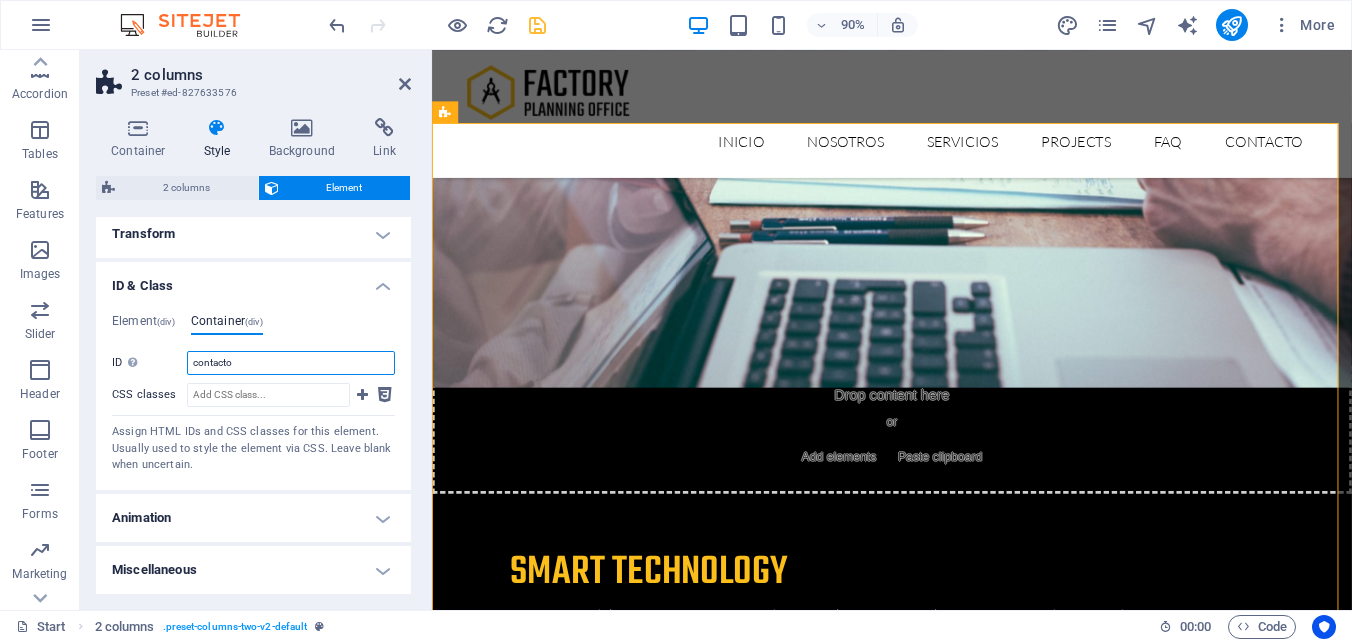 type on "contacto" 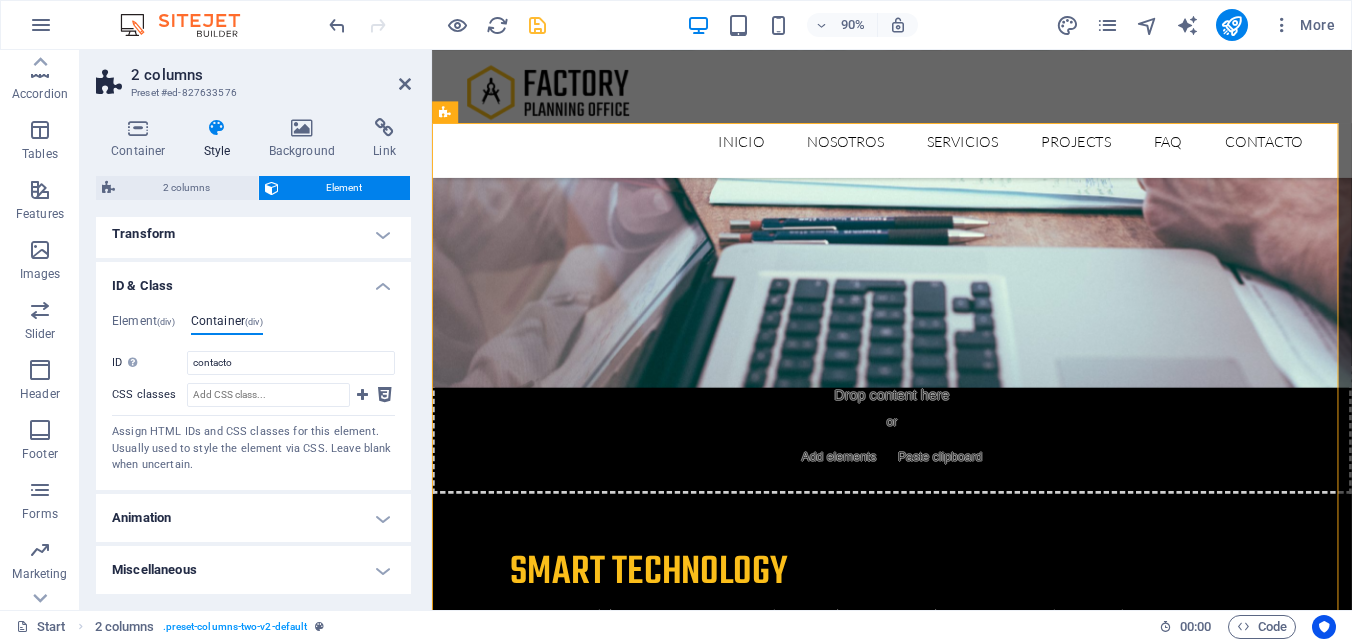 click on "ID & Class" at bounding box center (253, 280) 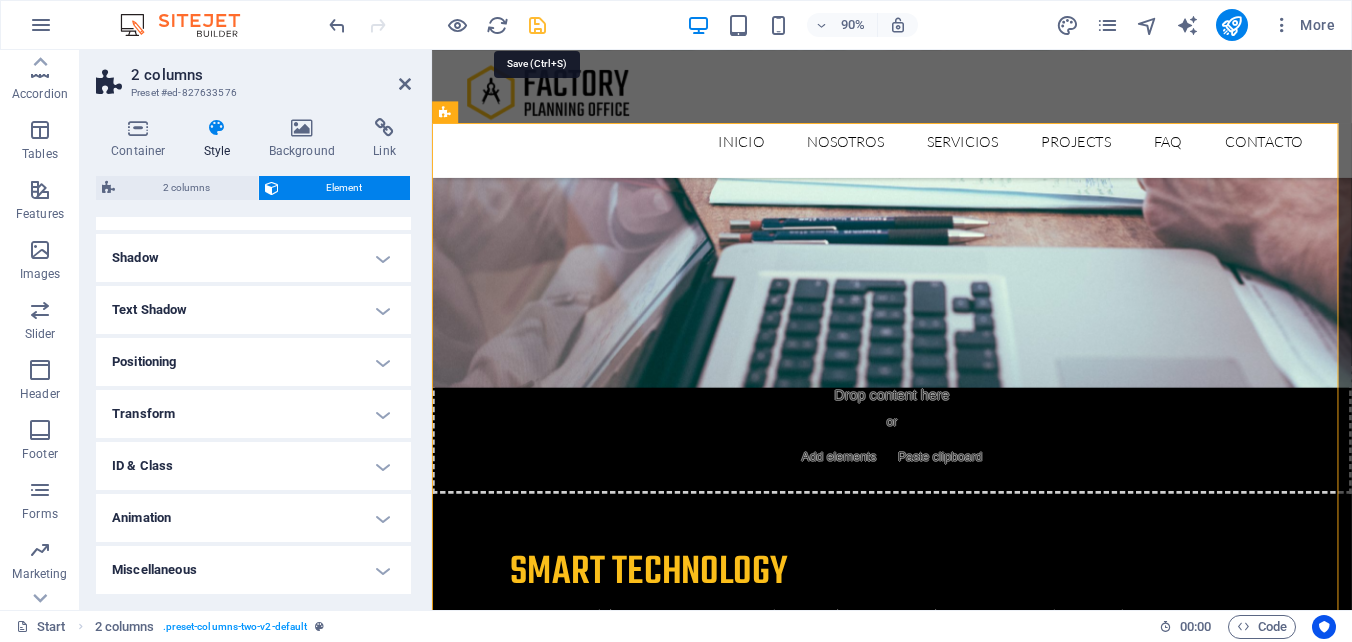 click at bounding box center (537, 25) 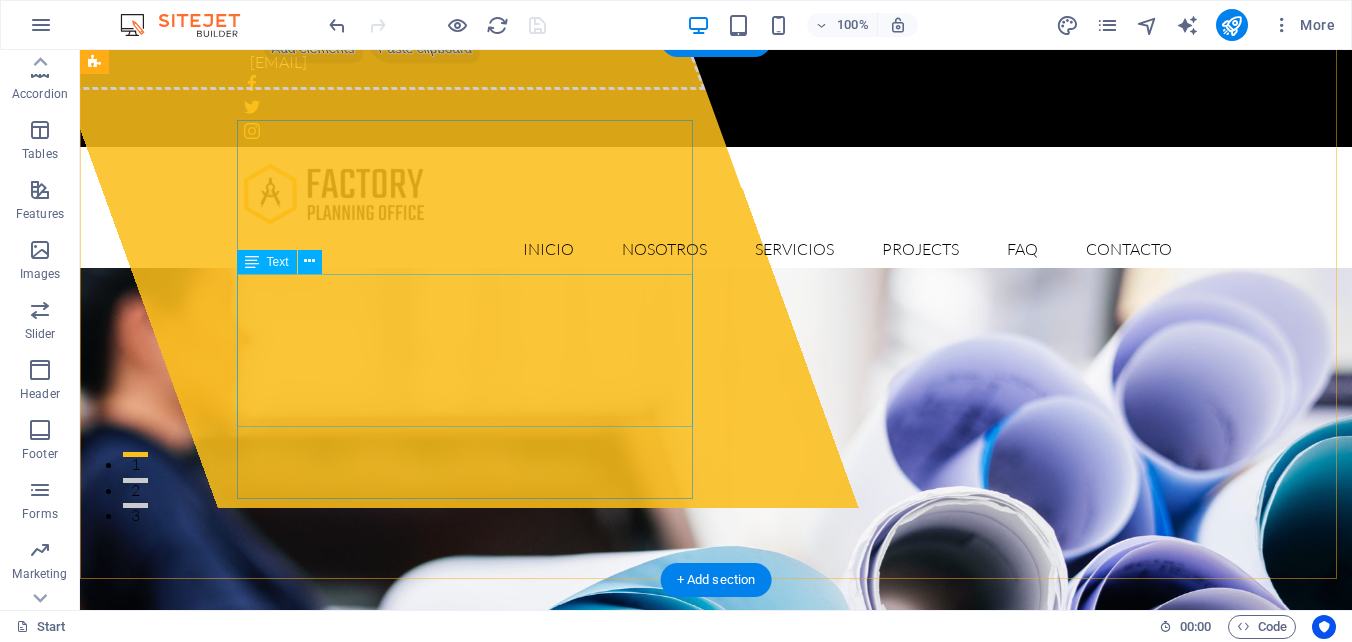scroll, scrollTop: 0, scrollLeft: 0, axis: both 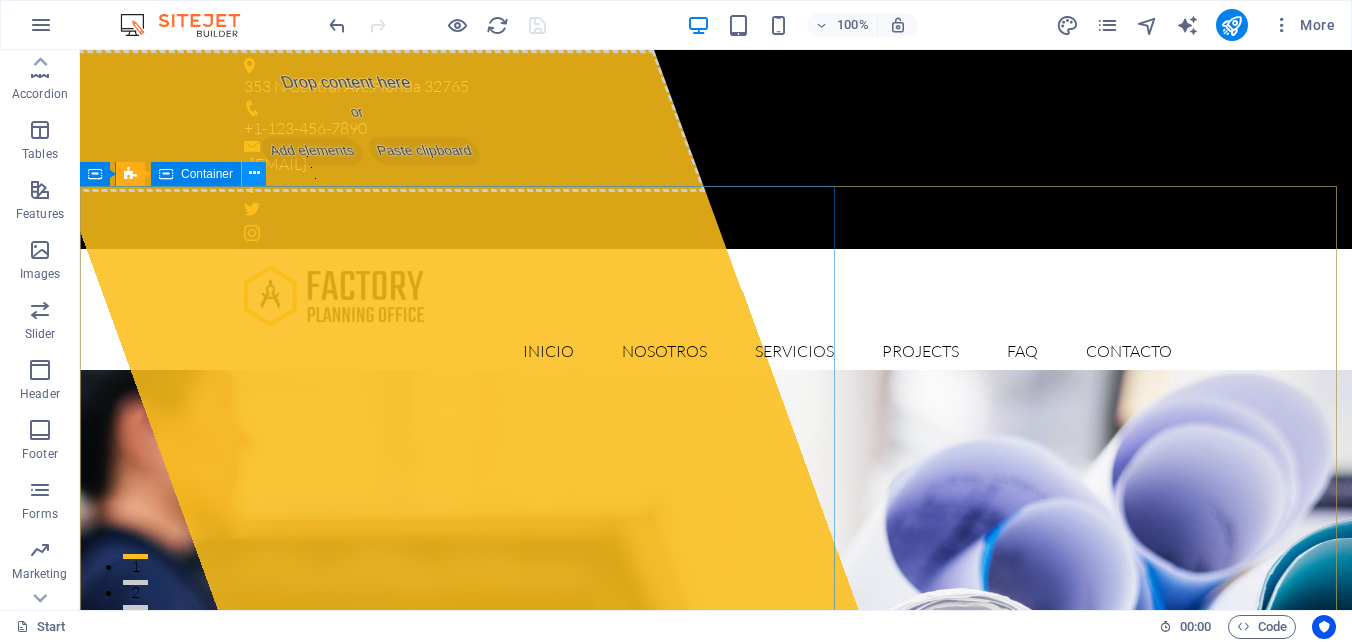 click at bounding box center [254, 173] 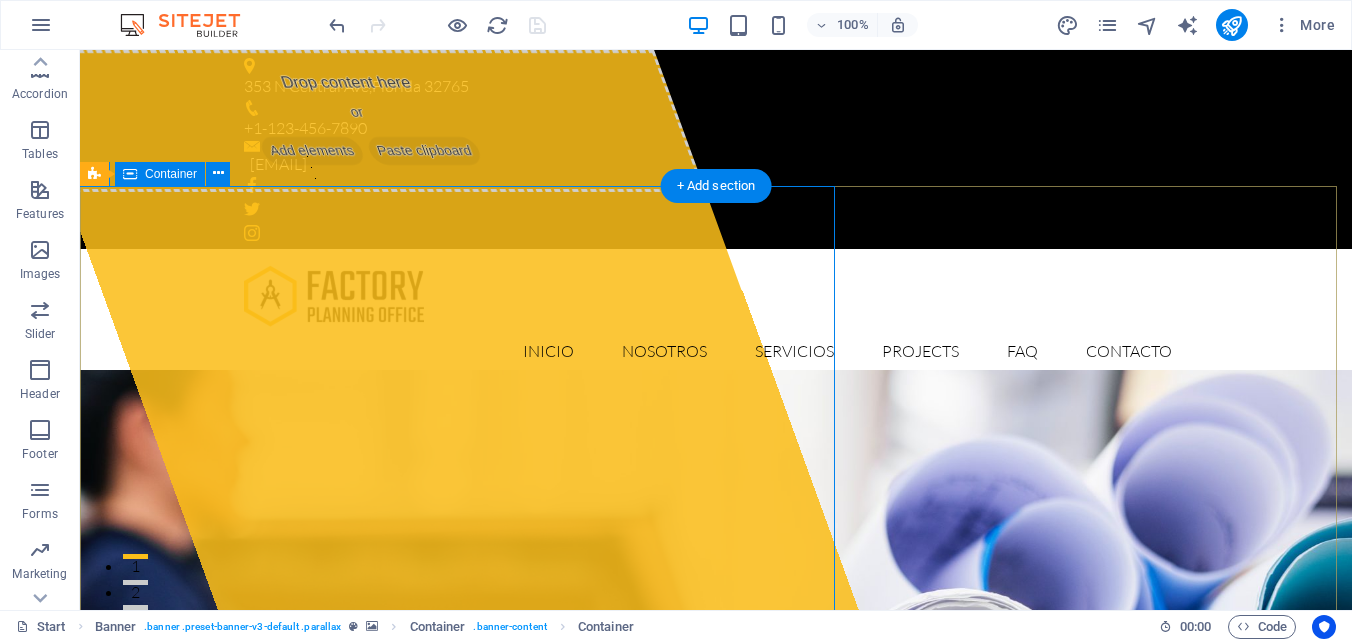 click on "Drop content here or  Add elements  Paste clipboard minetradesolutions.cl Lorem ipsum dolor sit amet, consectetur adipisicing elit. Natus, dolores, at, nisi eligendi repellat voluptatem minima officia veritatis quasi animi porro laudantium dicta dolor voluptate non maiores ipsum reprehenderit odio fugiat reicid. Learn more View Services" at bounding box center [716, 1096] 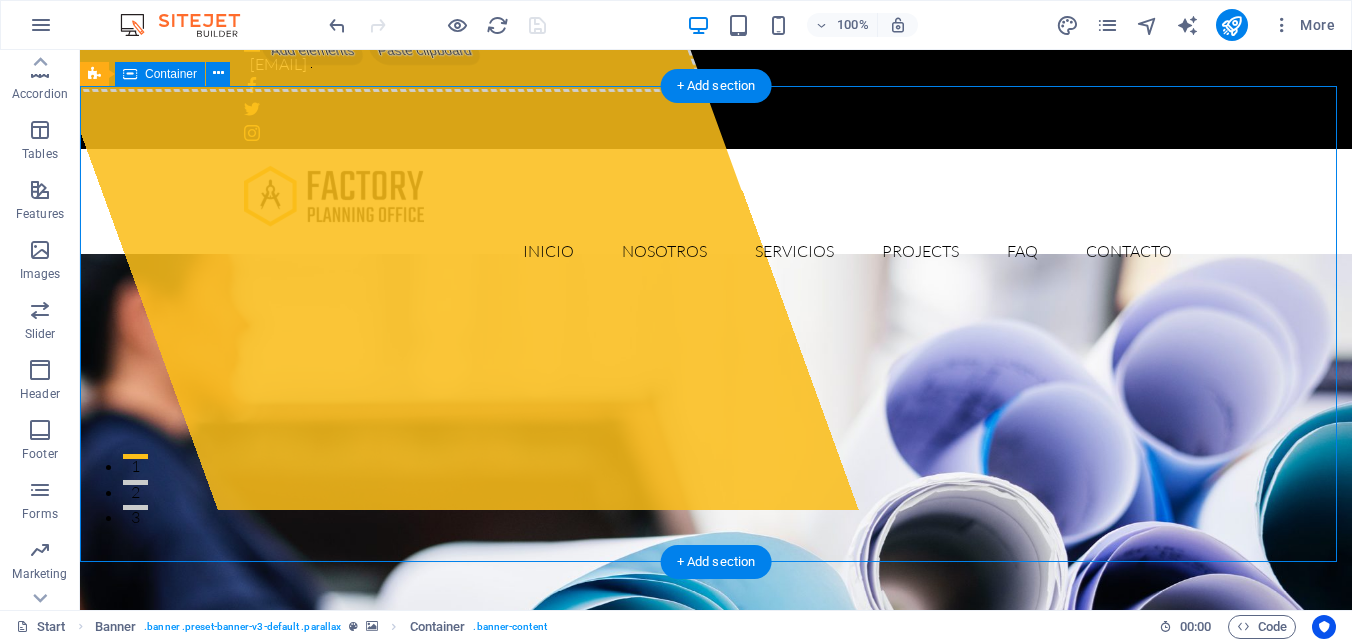 scroll, scrollTop: 0, scrollLeft: 0, axis: both 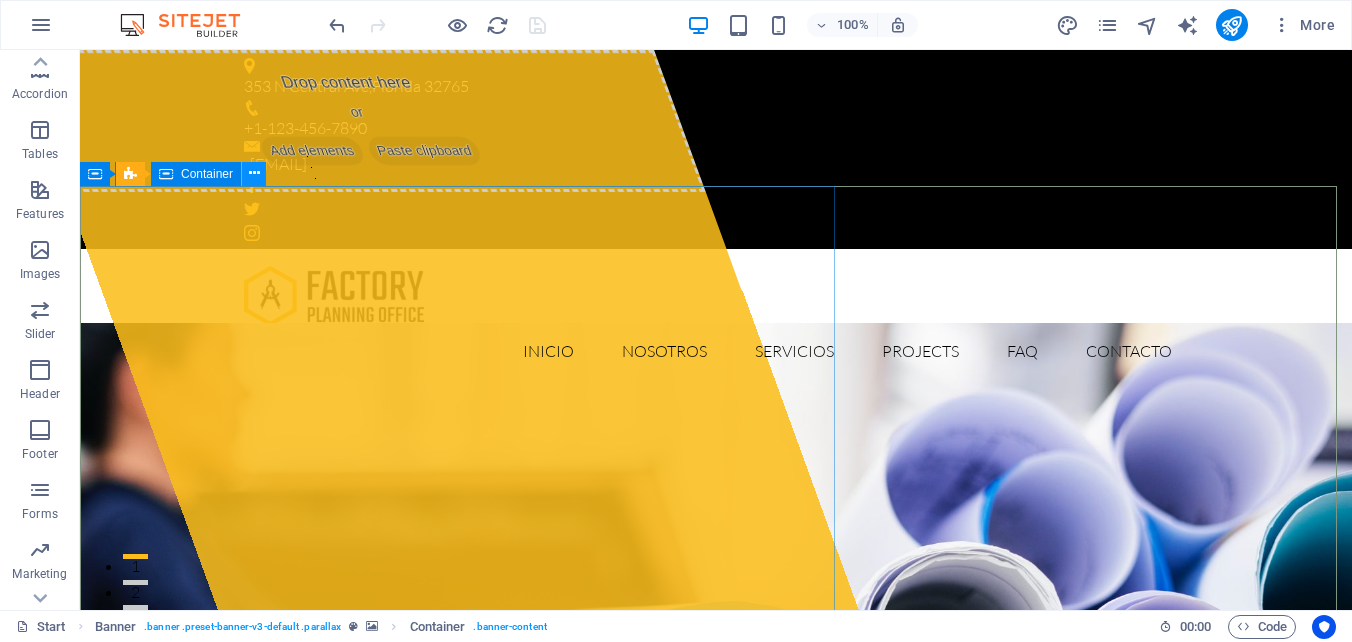click at bounding box center [254, 173] 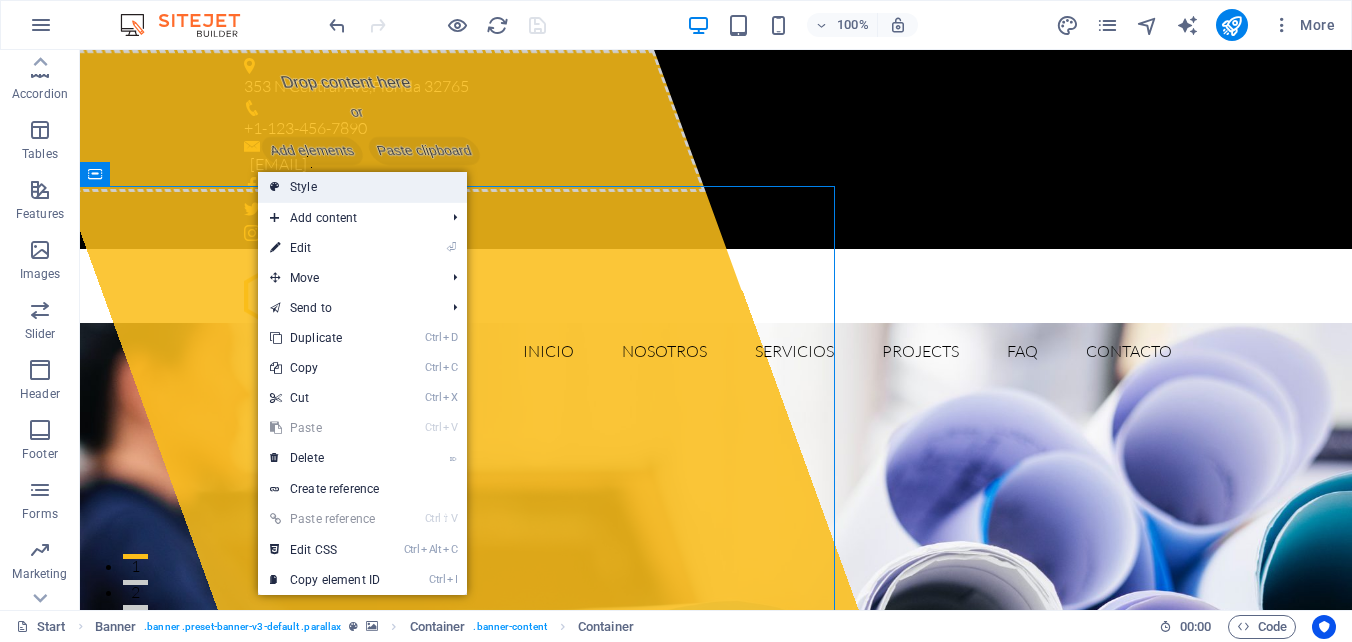 click on "Style" at bounding box center [362, 187] 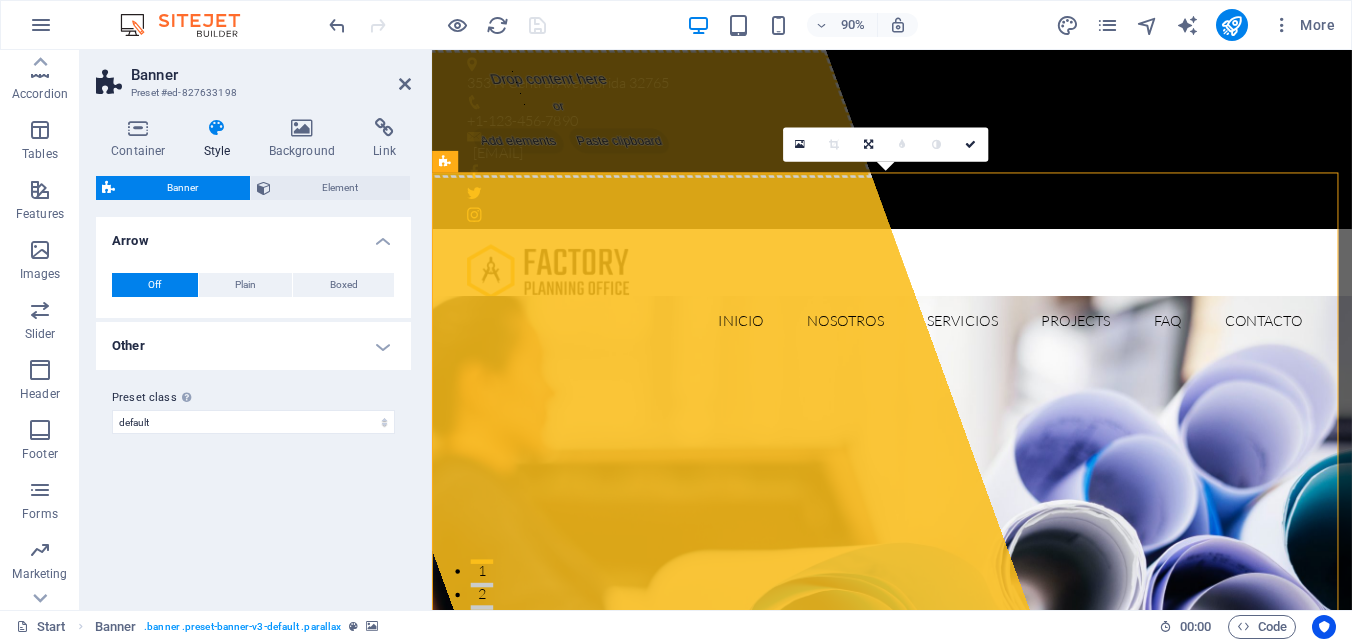 click on "Element" at bounding box center [341, 188] 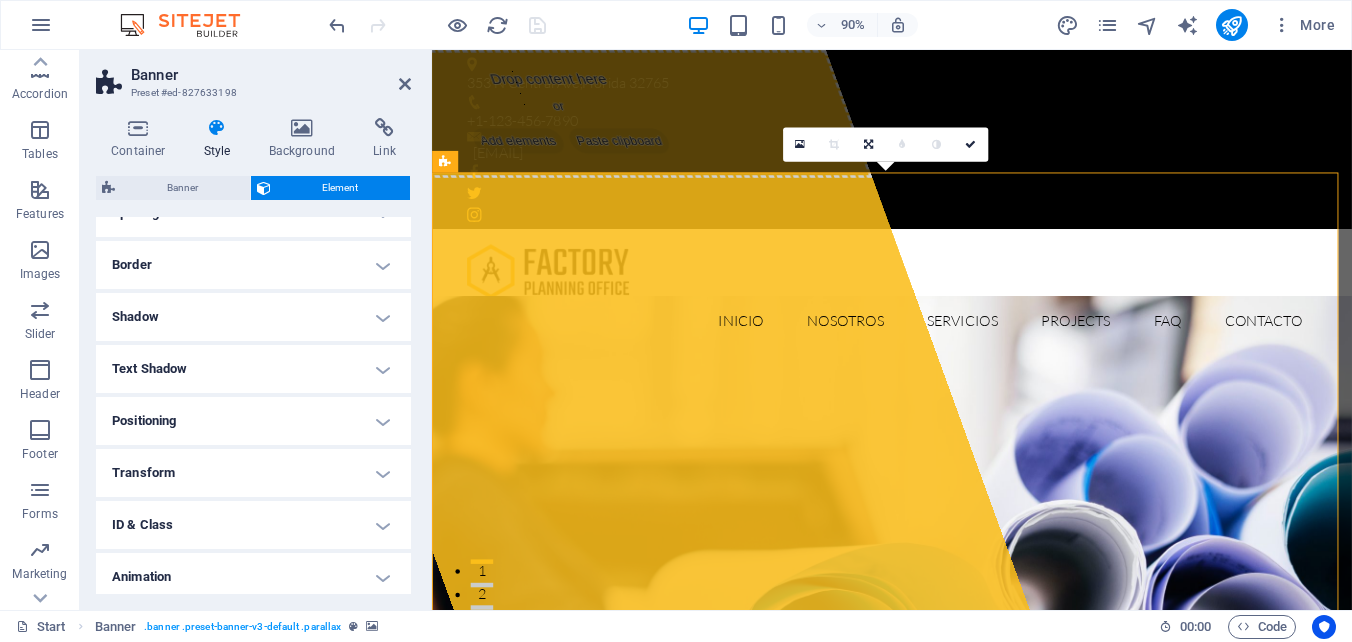 scroll, scrollTop: 200, scrollLeft: 0, axis: vertical 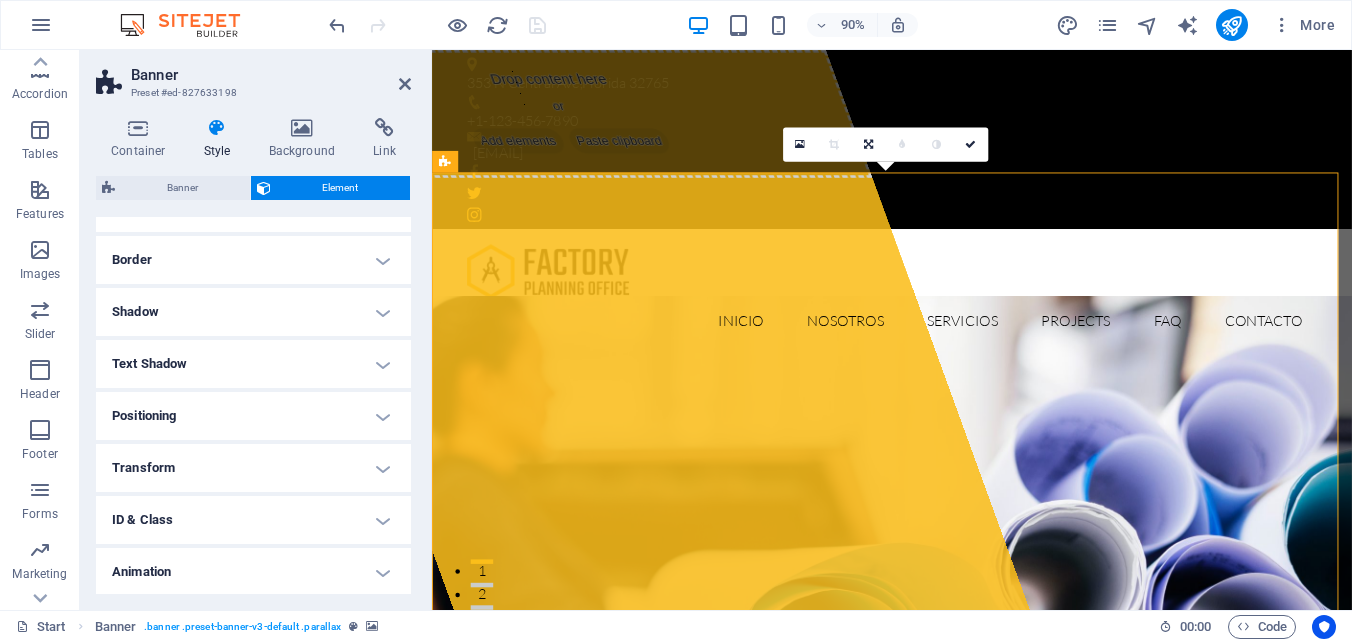 click on "ID & Class" at bounding box center (253, 520) 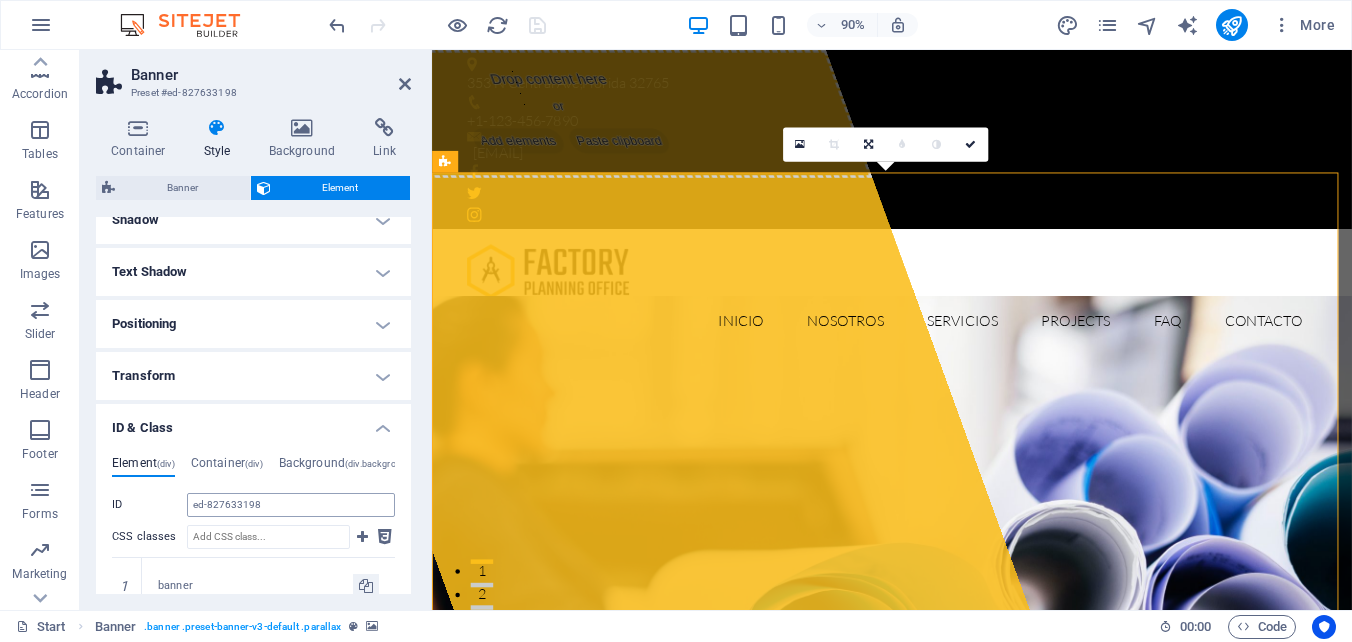 scroll, scrollTop: 400, scrollLeft: 0, axis: vertical 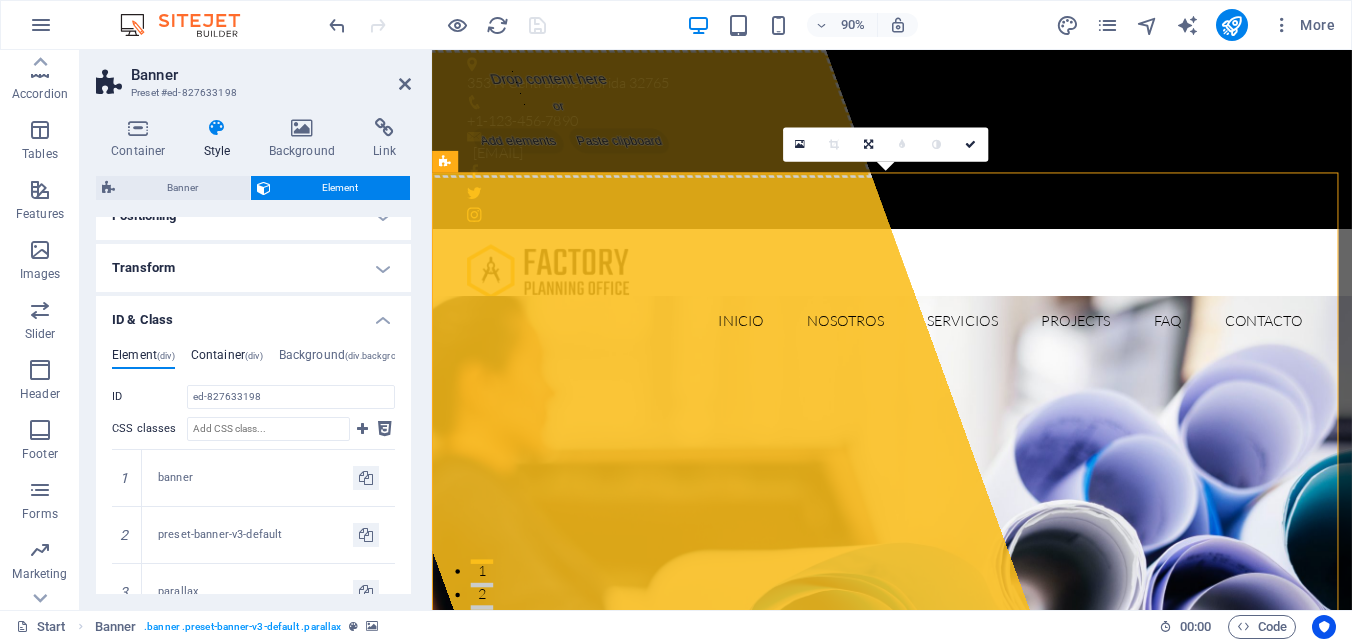 click on "Container  (div)" at bounding box center [227, 359] 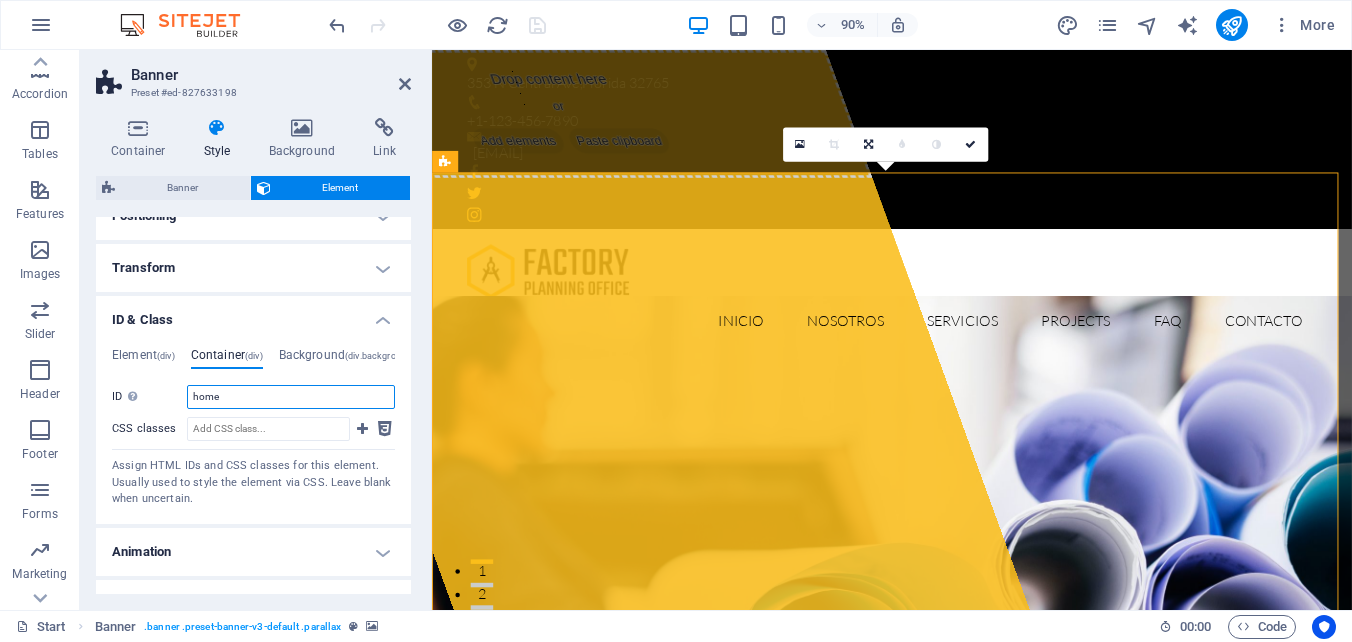 click on "home" at bounding box center [291, 397] 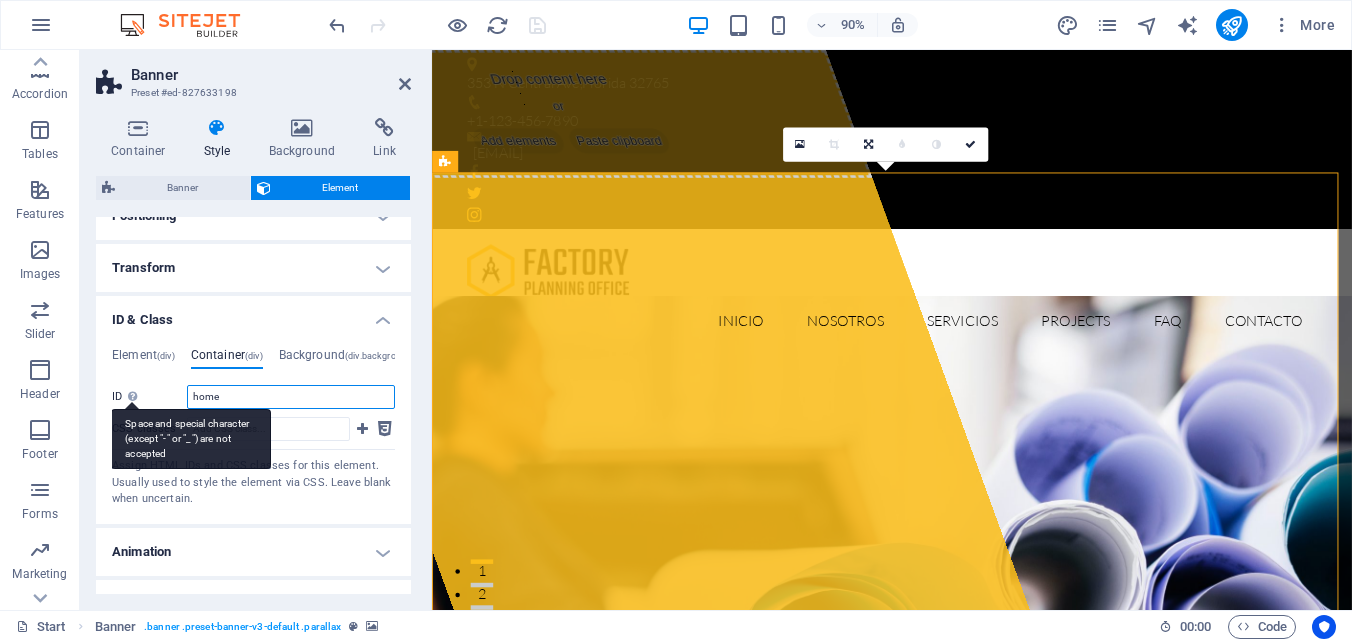 drag, startPoint x: 264, startPoint y: 399, endPoint x: 139, endPoint y: 395, distance: 125.06398 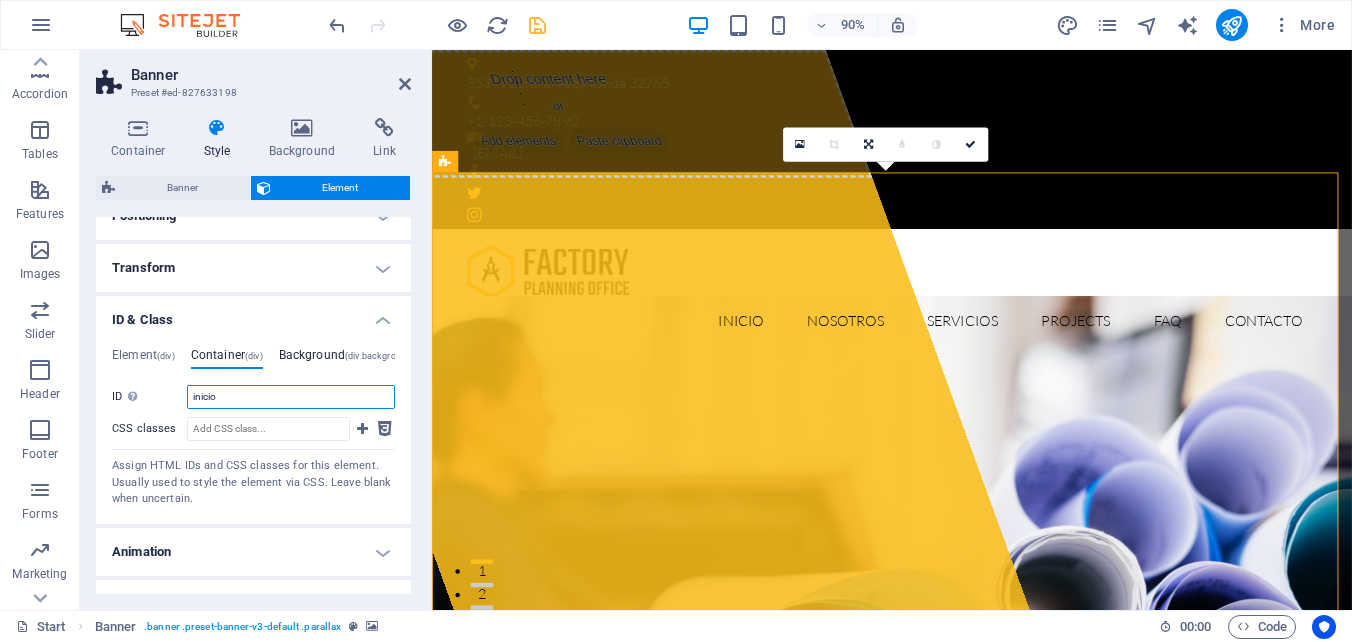 type on "inicio" 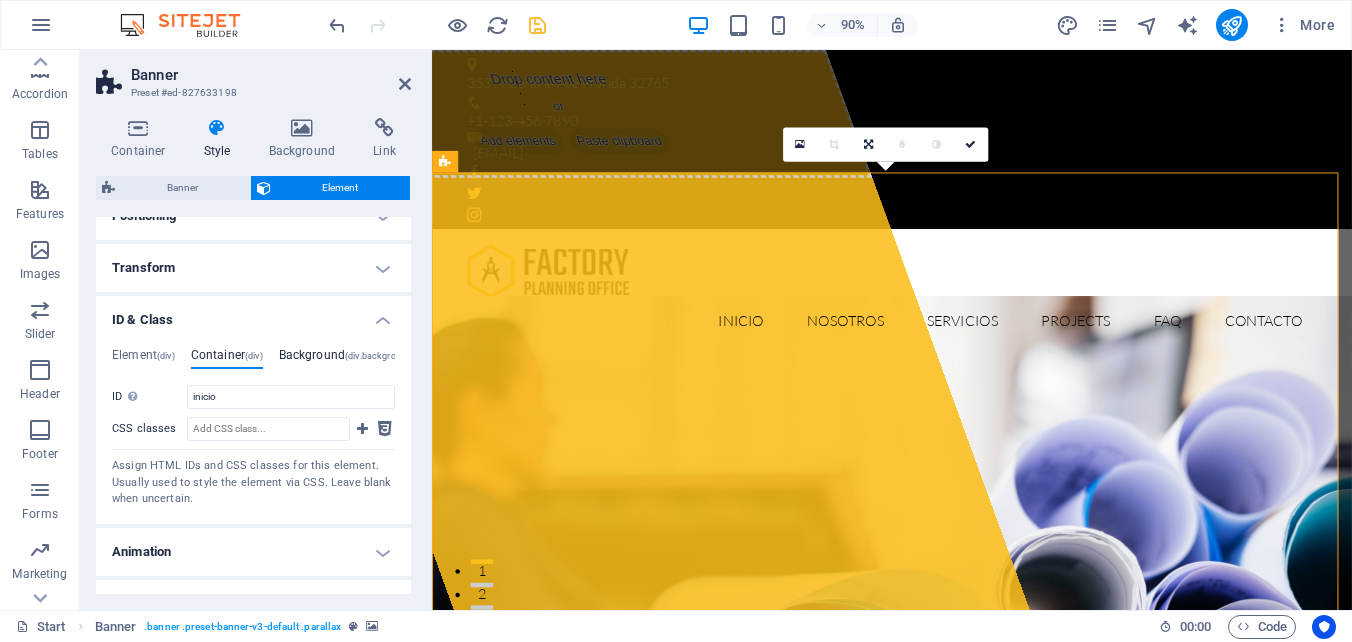 click on "Background  (div.background)" at bounding box center [347, 359] 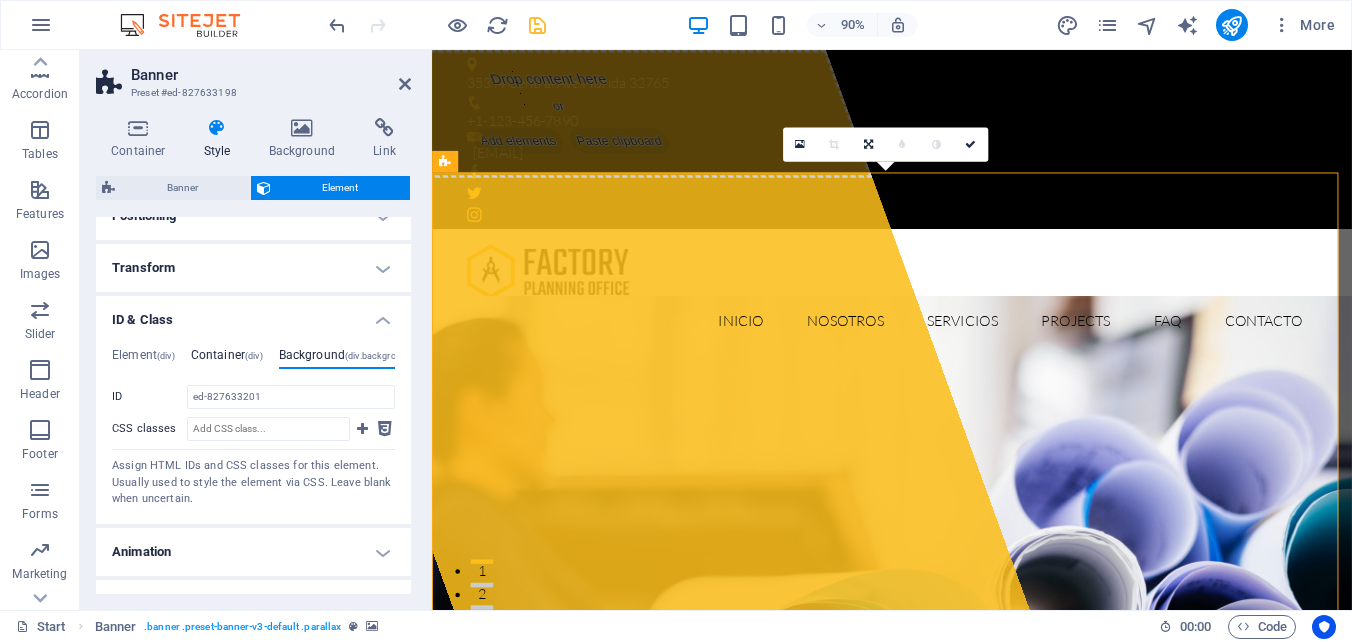 click on "Container  (div)" at bounding box center [227, 359] 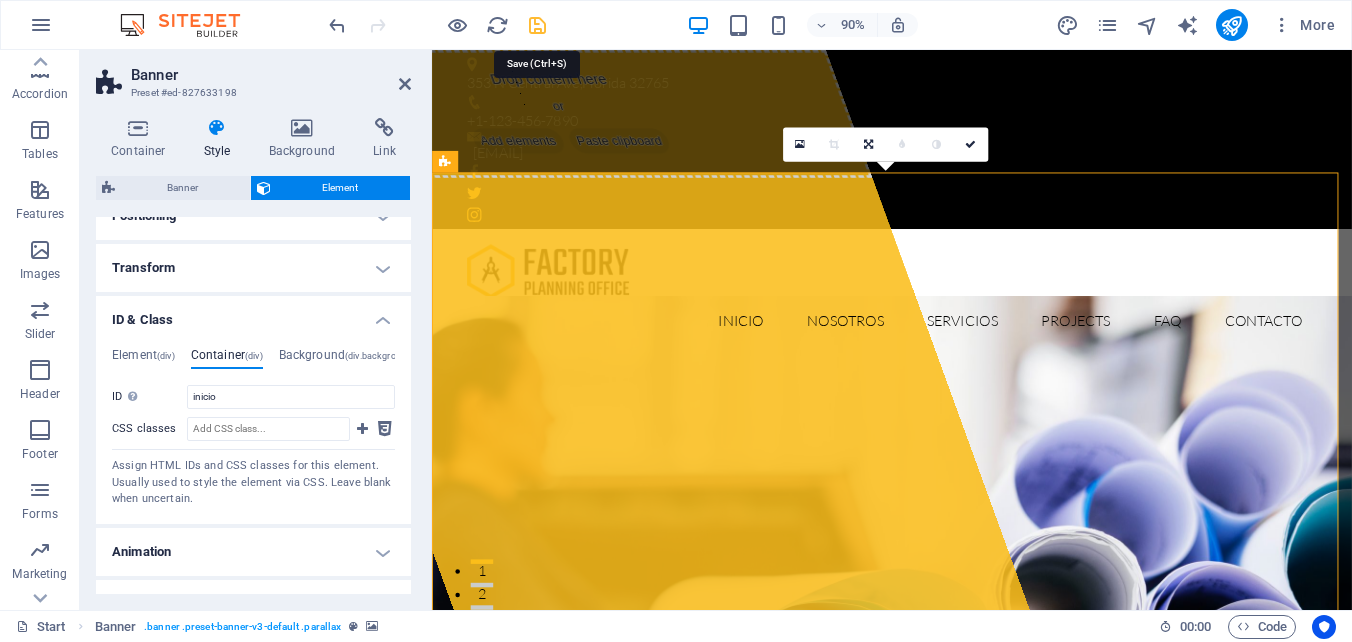 click at bounding box center (537, 25) 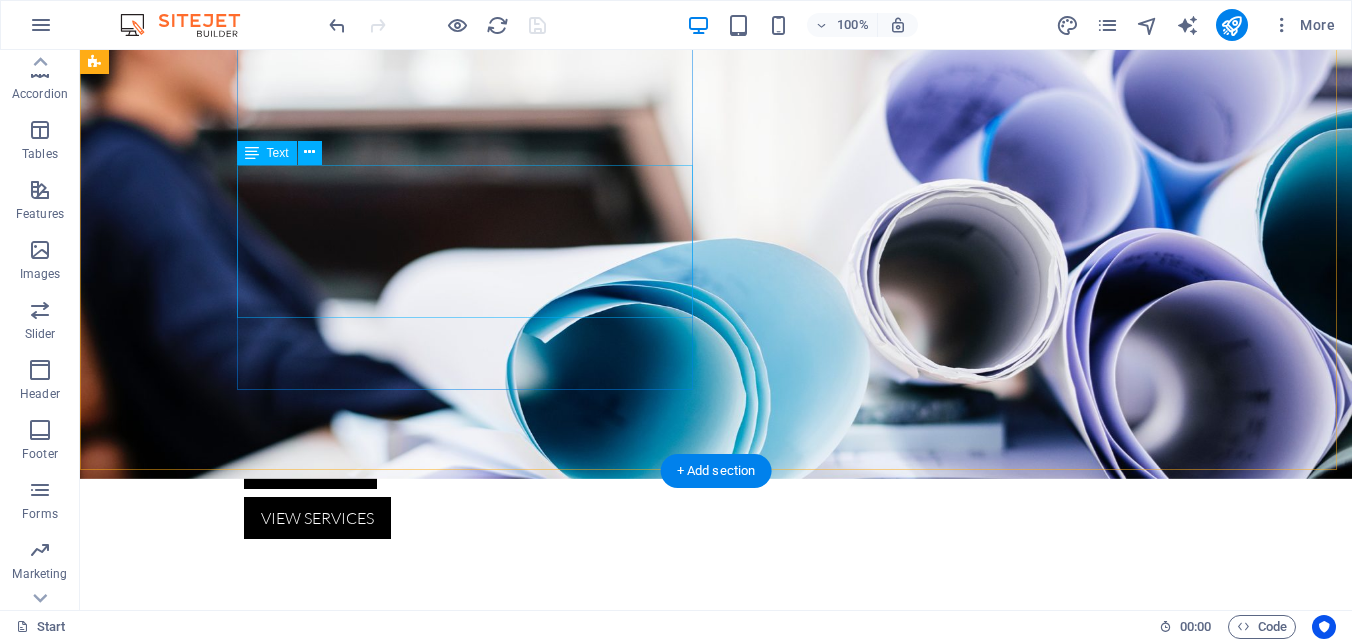 scroll, scrollTop: 900, scrollLeft: 0, axis: vertical 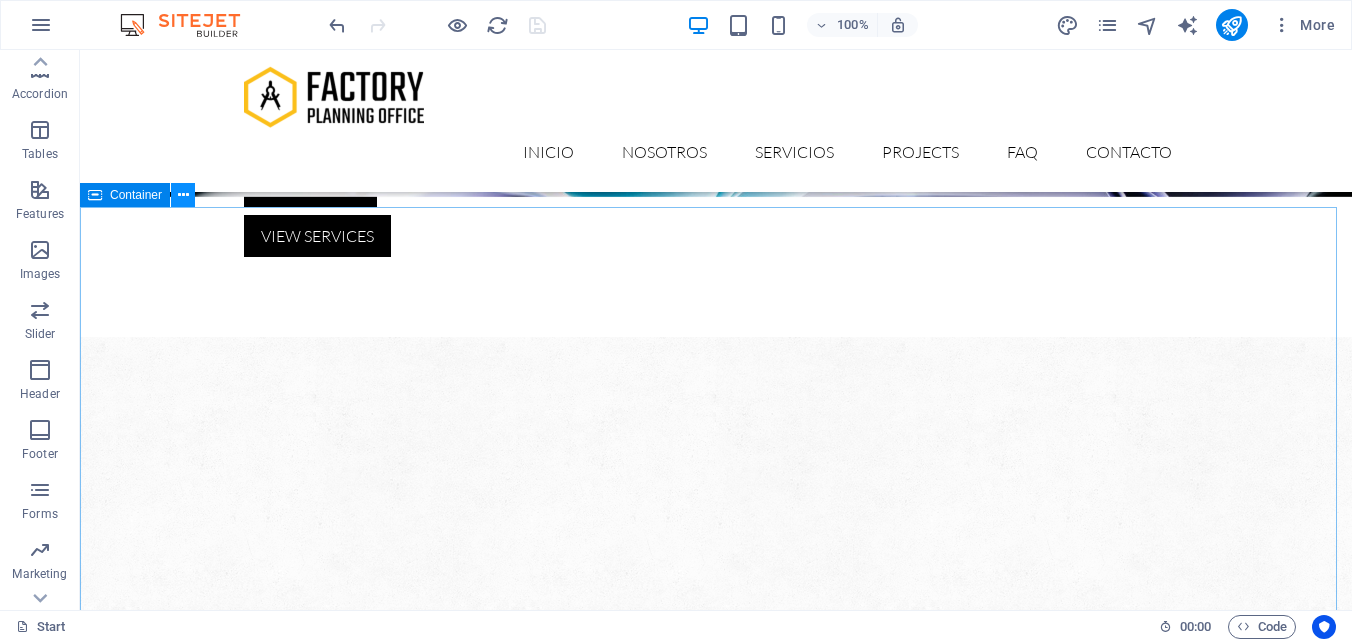 click at bounding box center (183, 195) 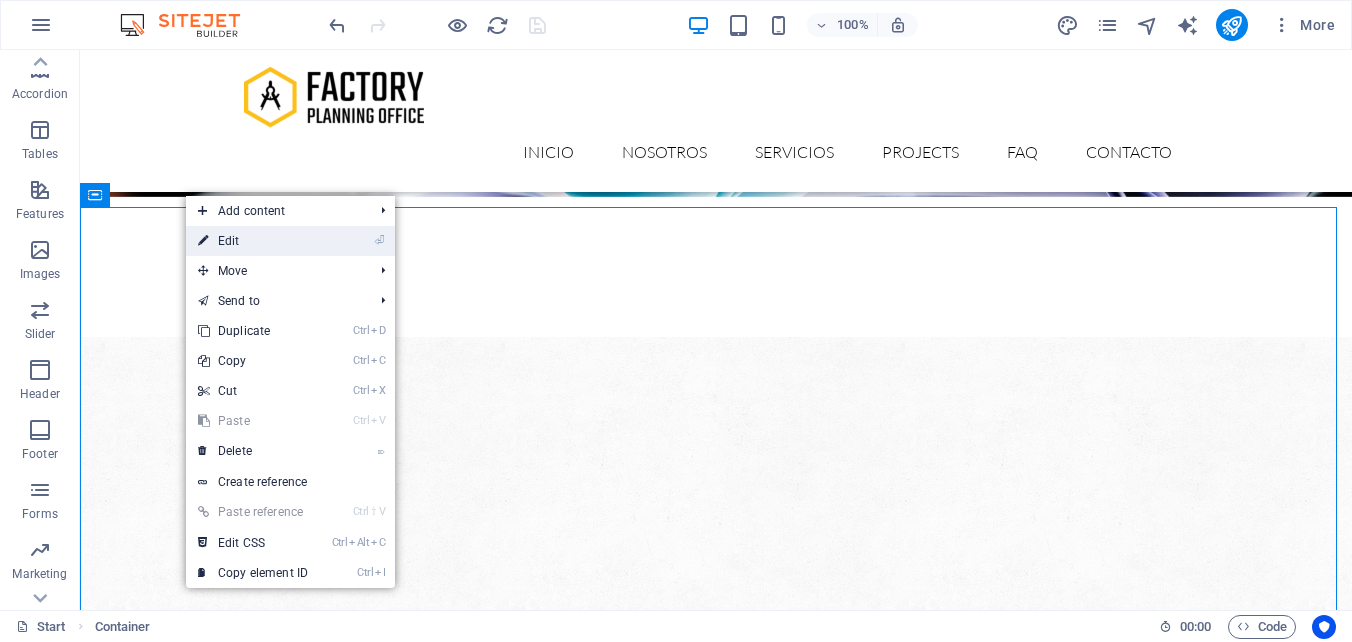 click on "⏎  Edit" at bounding box center (253, 241) 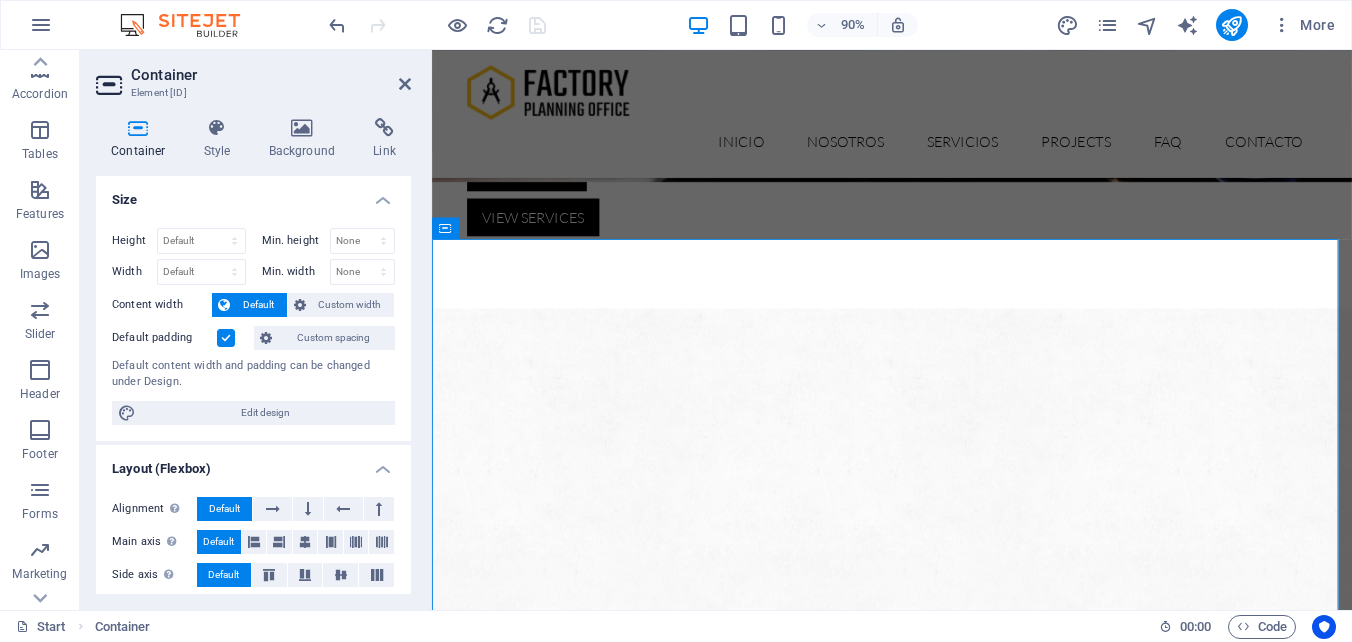 click on "Size" at bounding box center (253, 194) 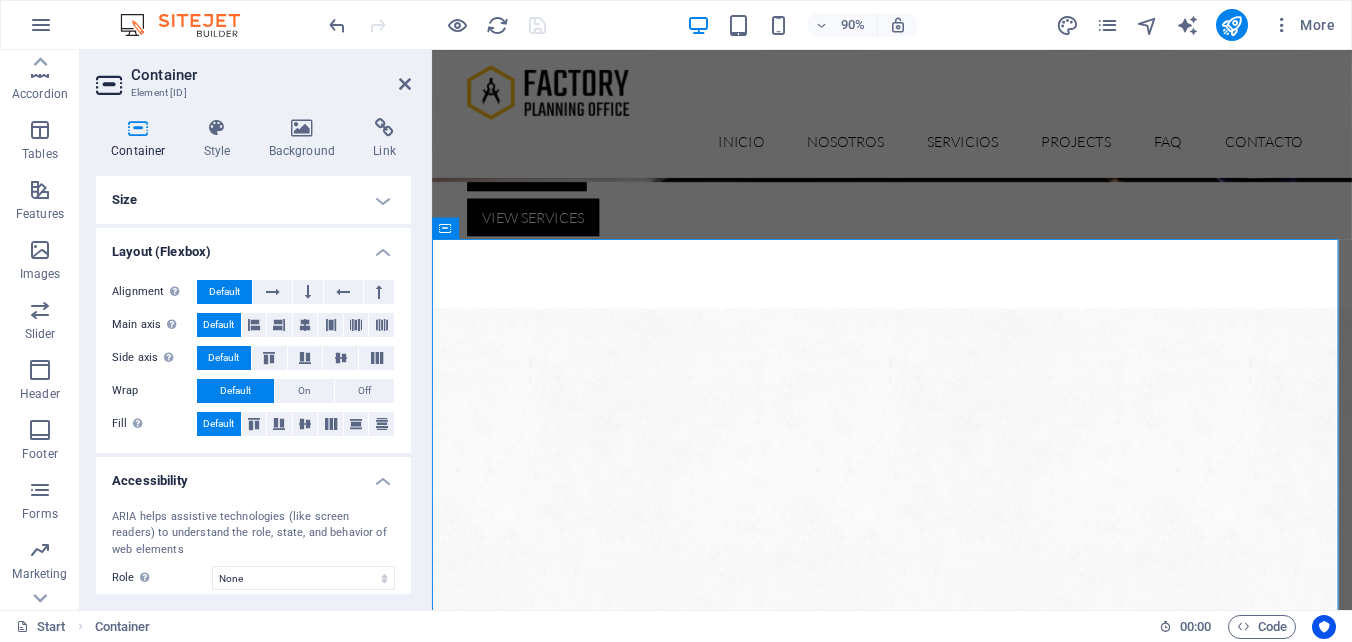 click on "Layout (Flexbox)" at bounding box center [253, 246] 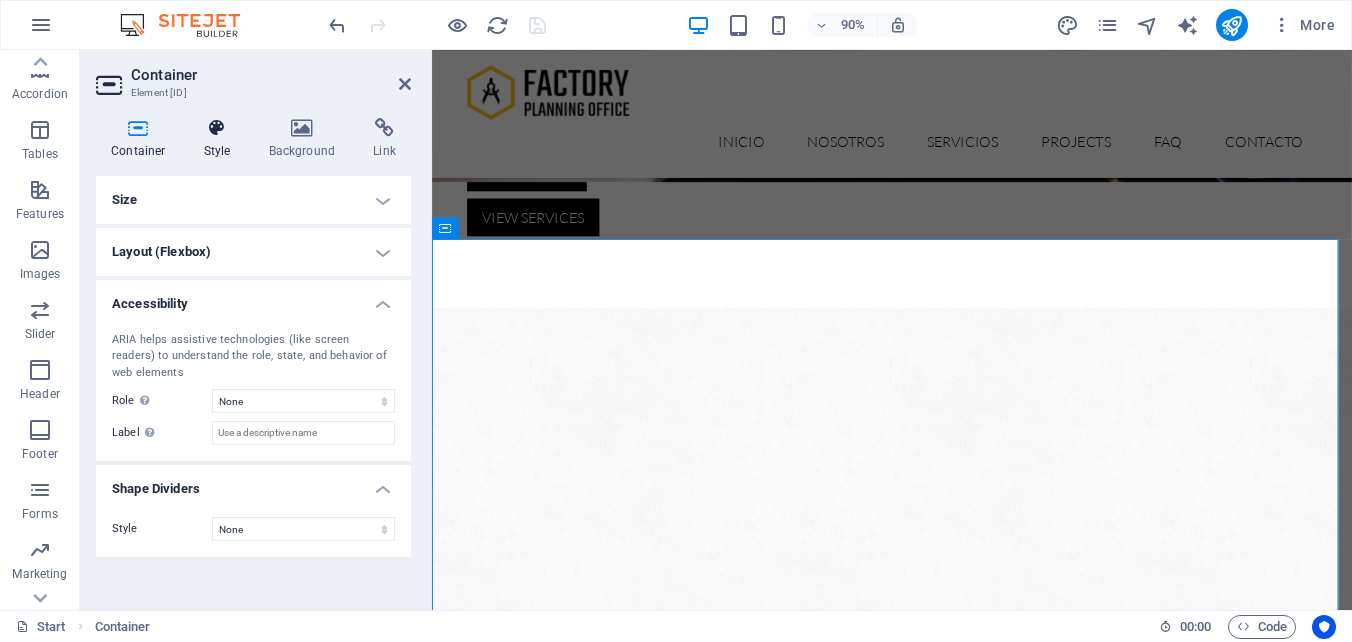 click on "Style" at bounding box center [221, 139] 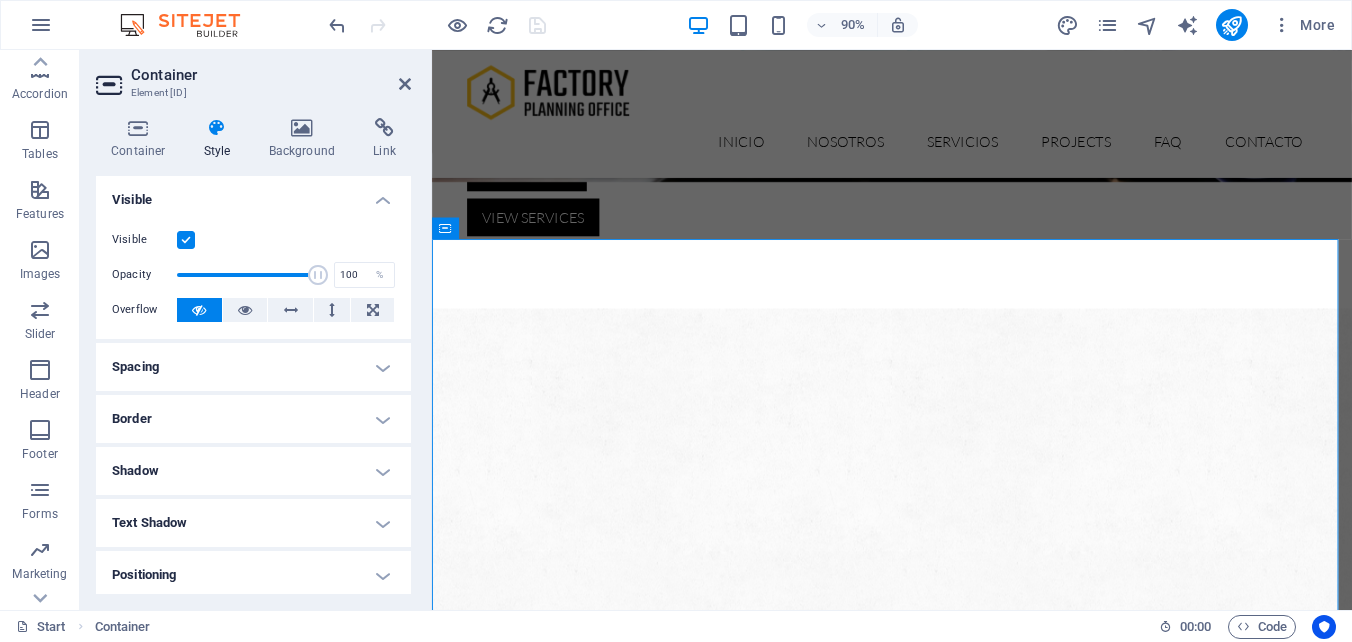 click on "Visible" at bounding box center (253, 194) 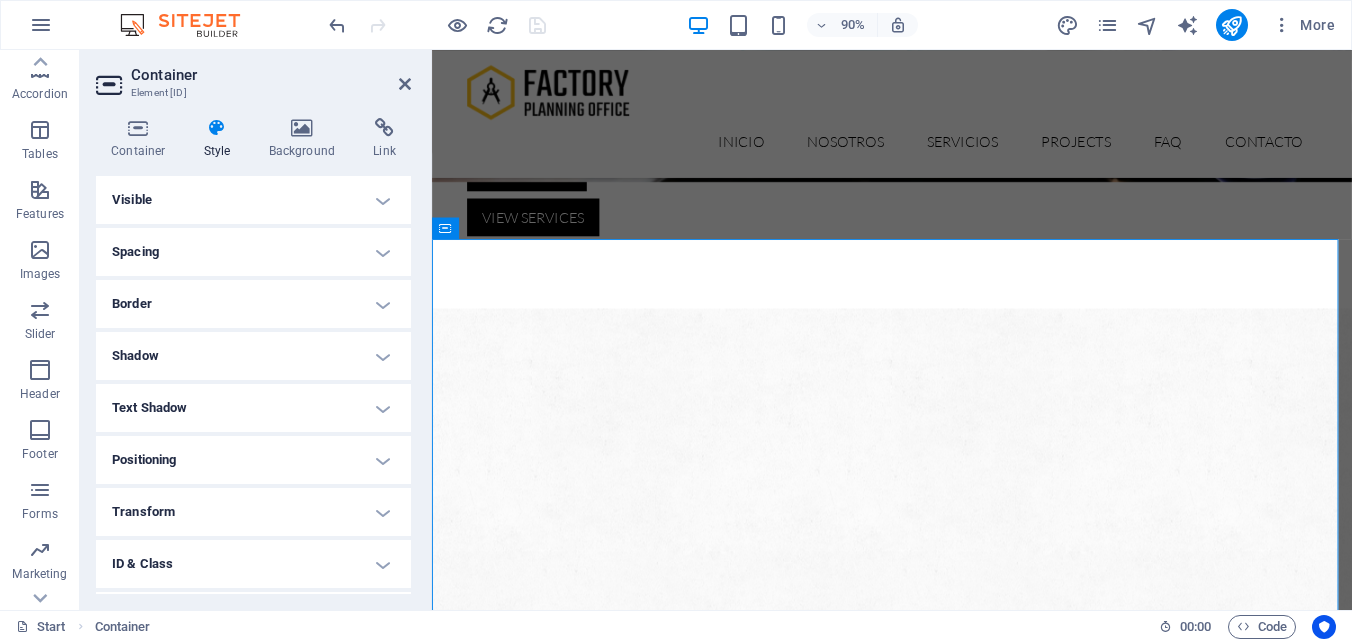 scroll, scrollTop: 98, scrollLeft: 0, axis: vertical 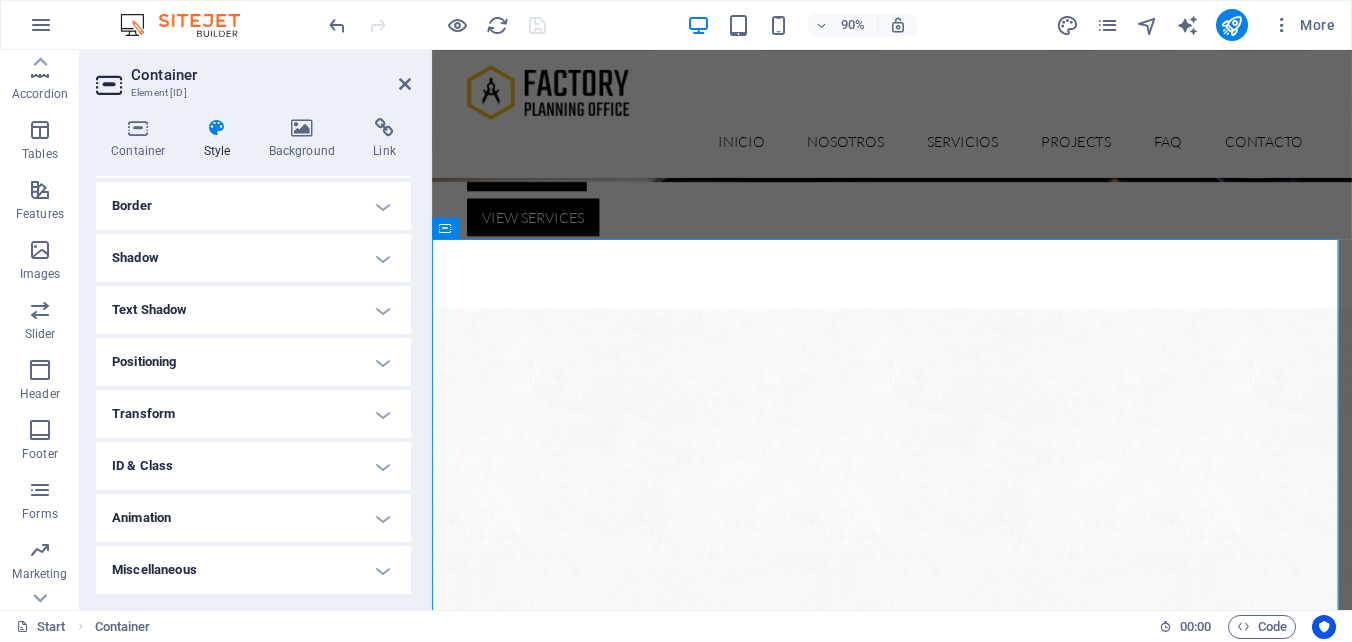 click on "ID & Class" at bounding box center [253, 466] 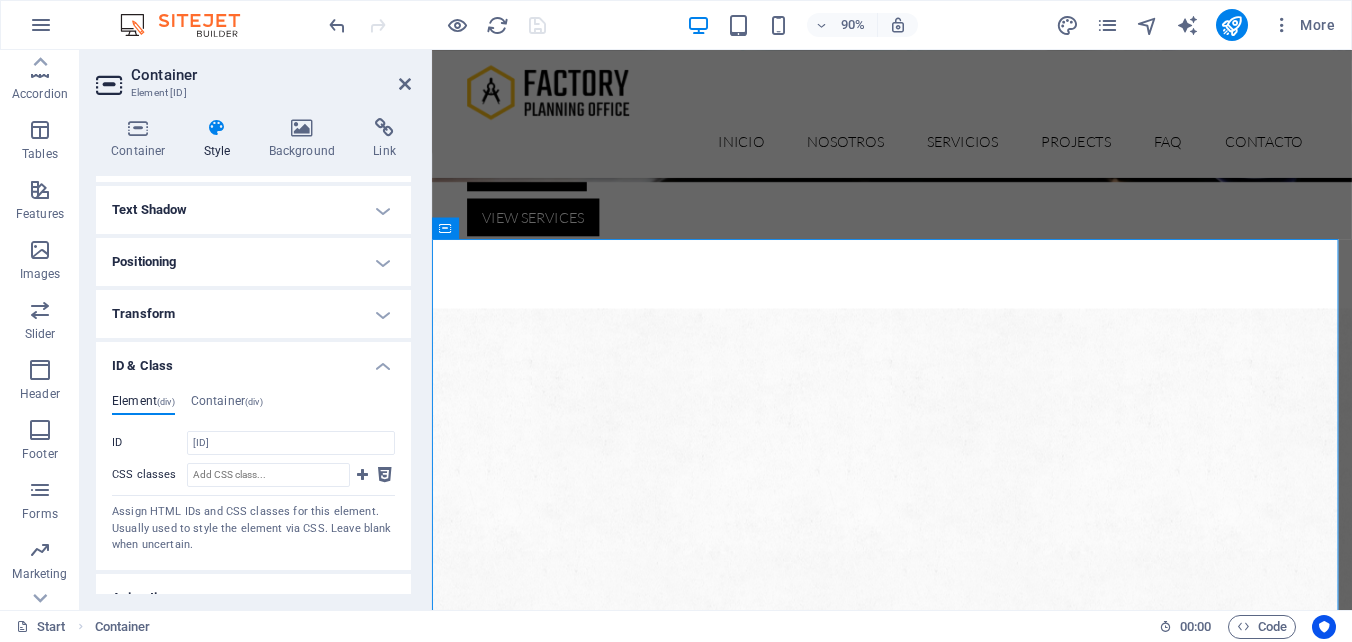 scroll, scrollTop: 278, scrollLeft: 0, axis: vertical 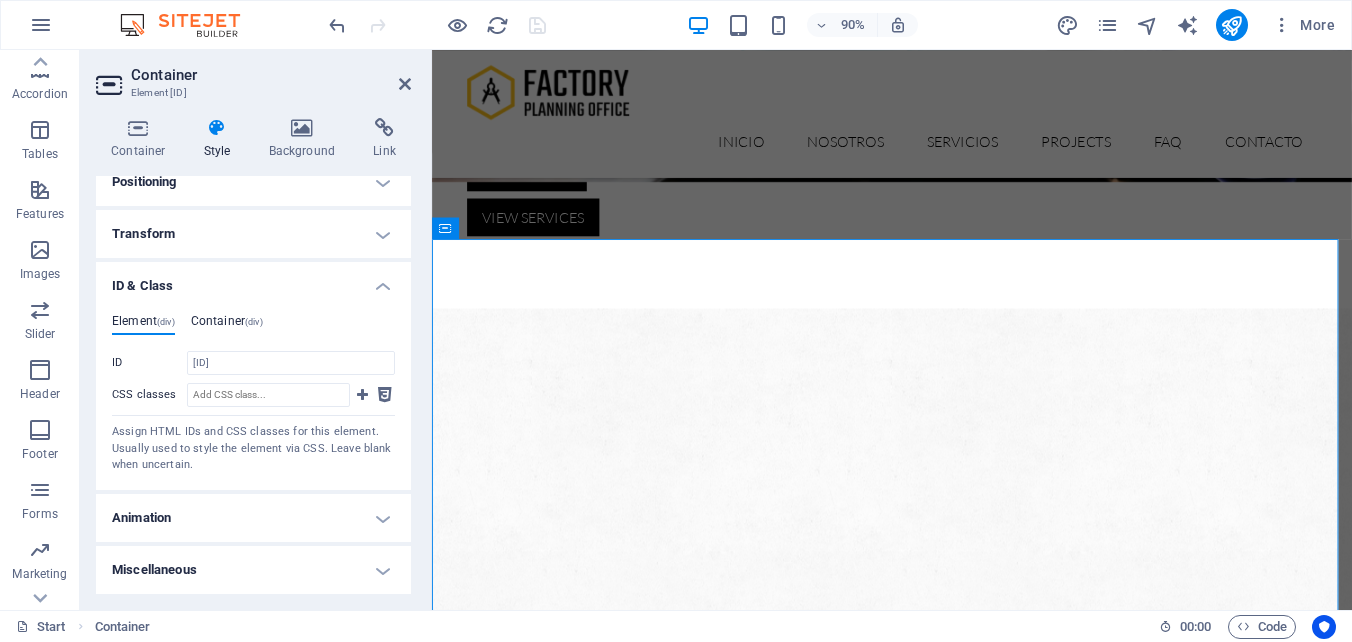 click on "Container  (div)" at bounding box center (227, 325) 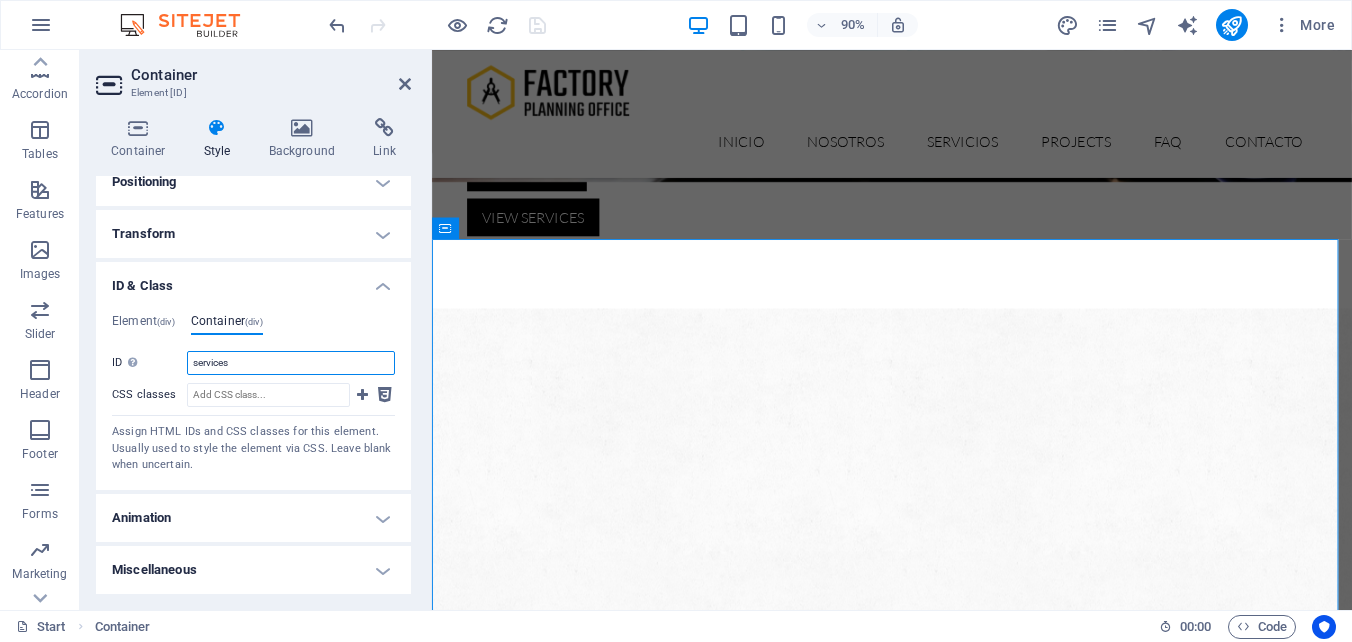 click on "services" at bounding box center [291, 363] 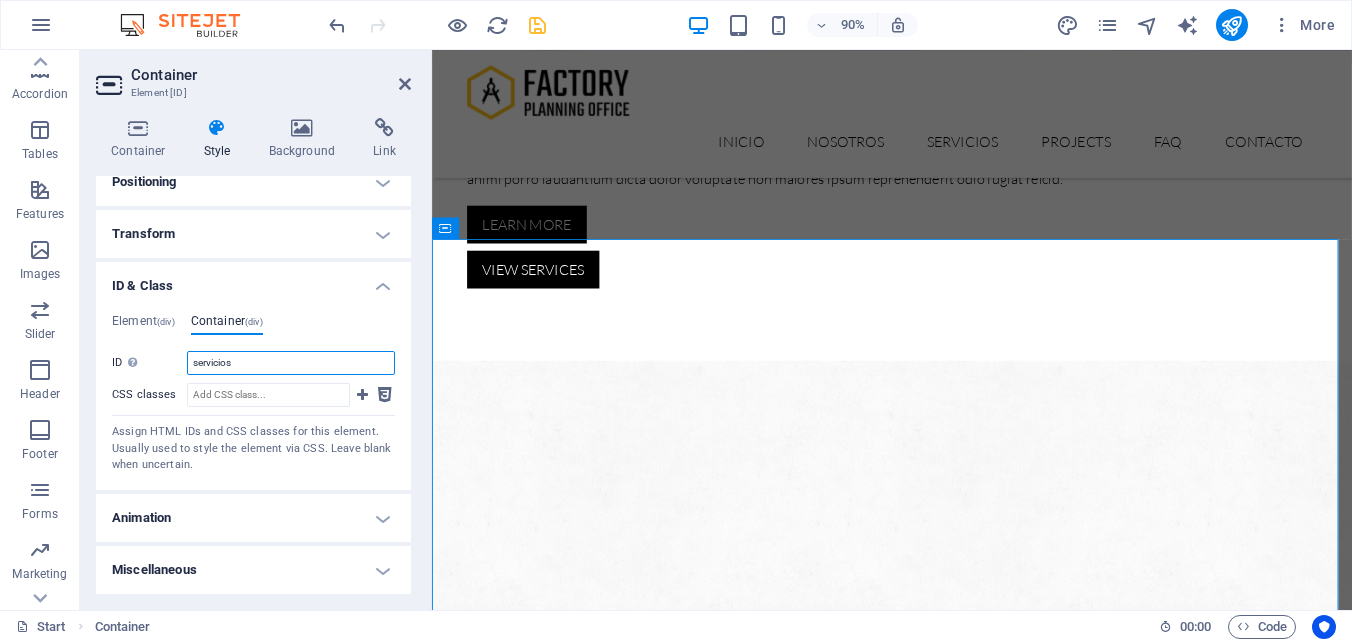 type on "servicios" 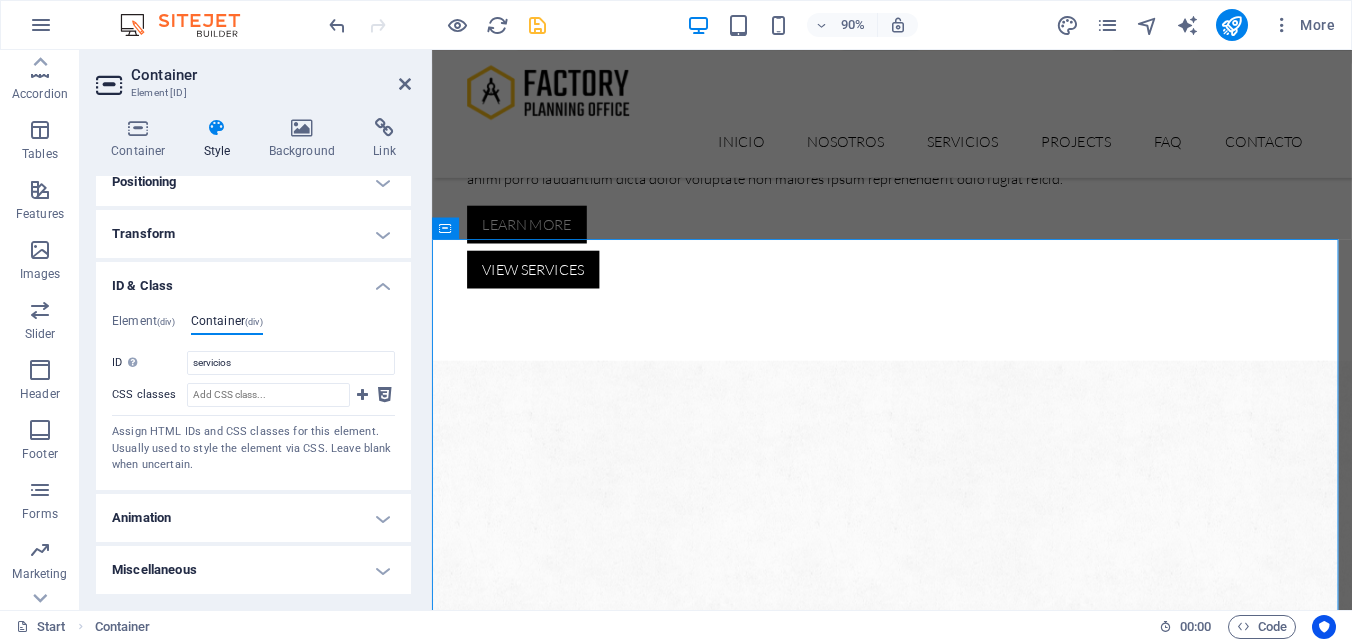 click on "Element (div) Container (div) ID ed-827633303 CSS classes Assign HTML IDs and CSS classes for this element. Usually used to style the element via CSS. Leave blank when uncertain. ID Space and special character (except "-" or "_") are not accepted servicios CSS classes Assign HTML IDs and CSS classes for this element. Usually used to style the element via CSS. Leave blank when uncertain." at bounding box center [253, 394] 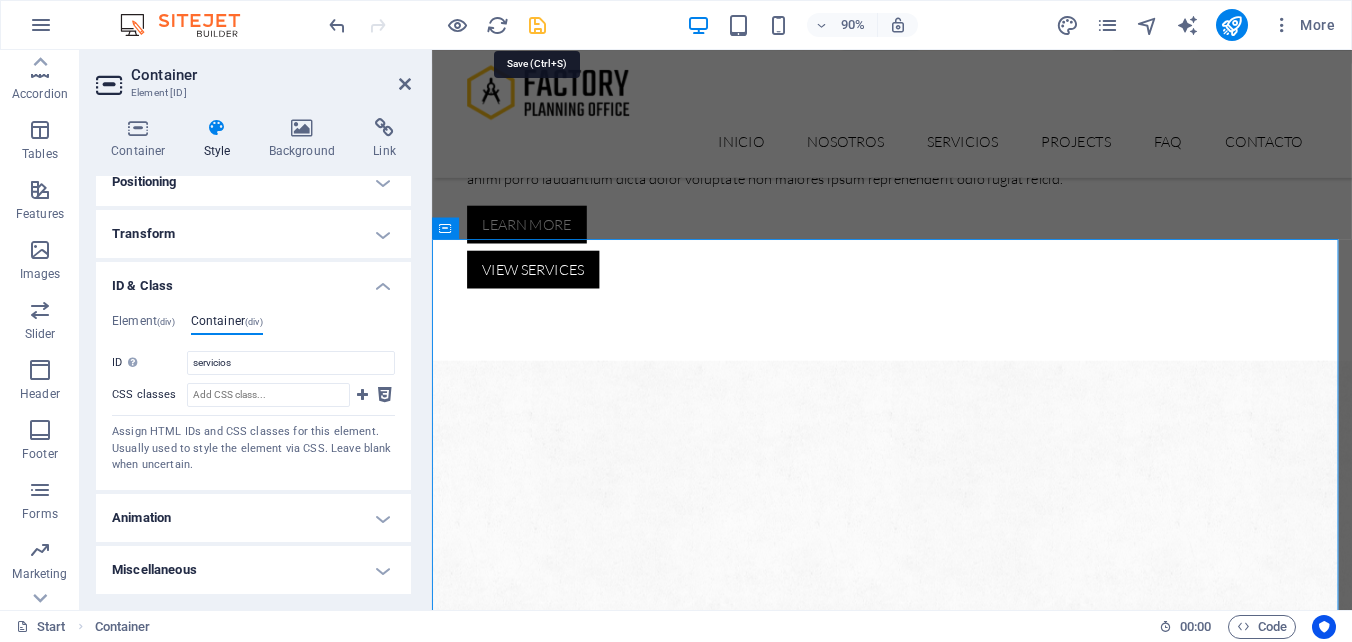 click at bounding box center (537, 25) 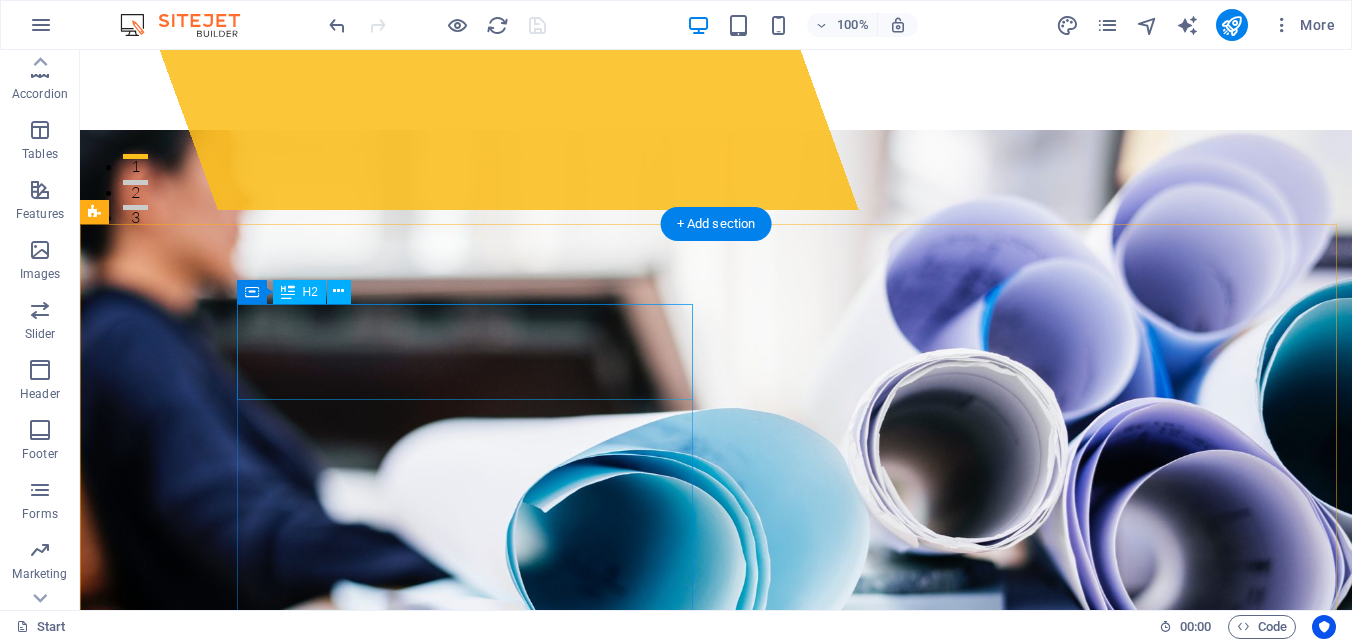 scroll, scrollTop: 500, scrollLeft: 0, axis: vertical 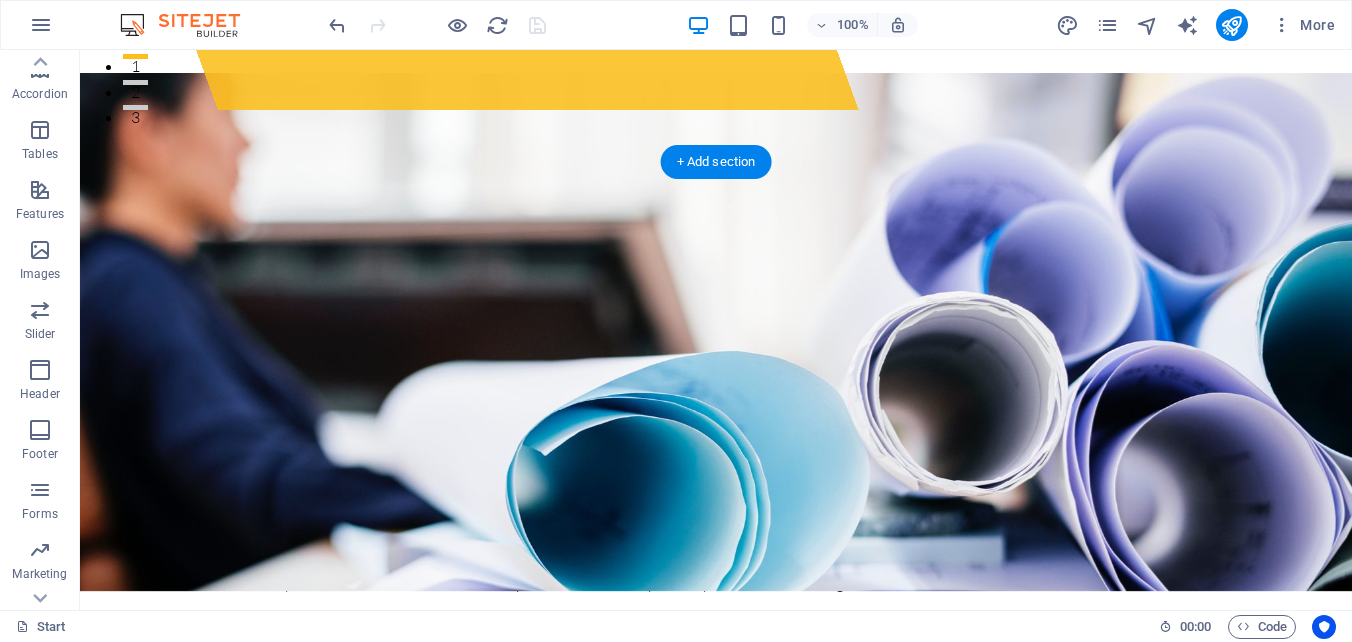 click at bounding box center (716, 1055) 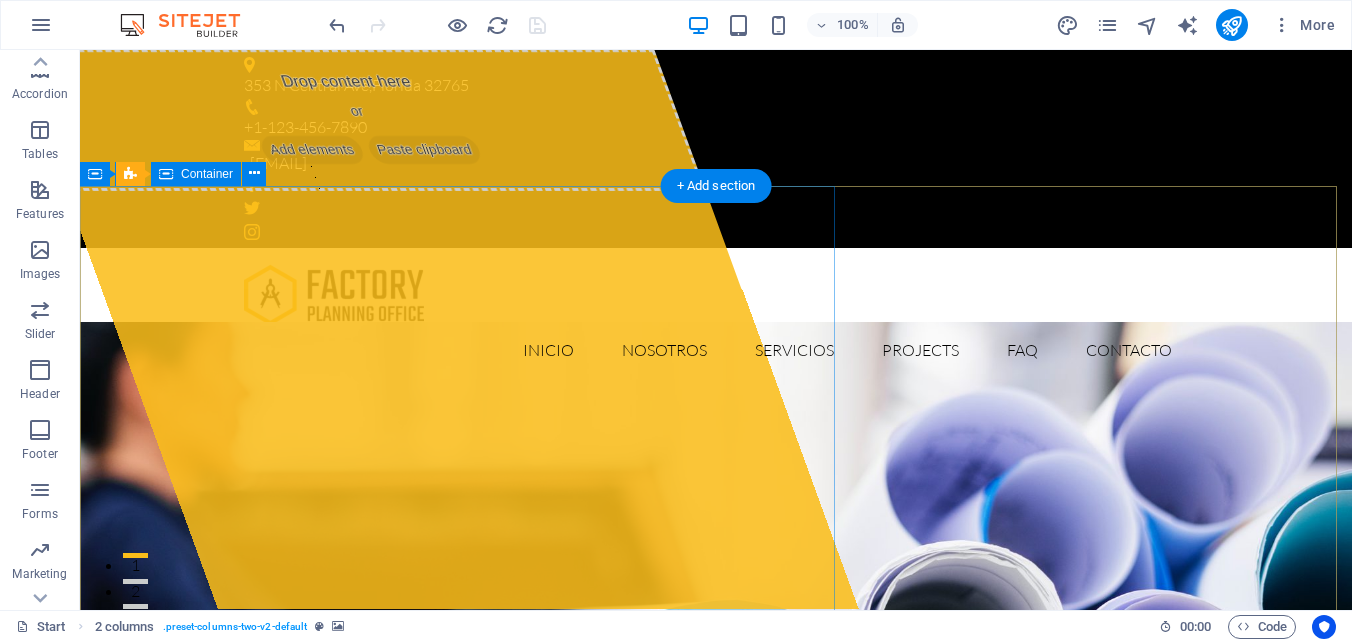 scroll, scrollTop: 0, scrollLeft: 0, axis: both 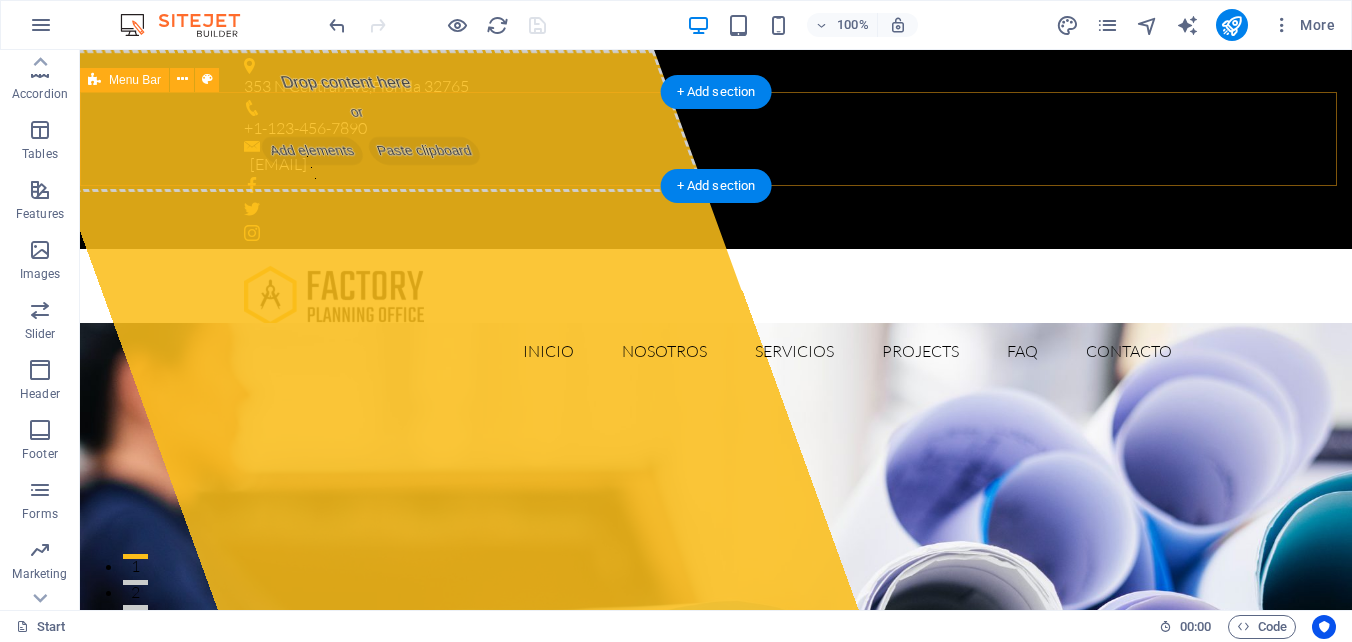 click on "Inicio Nosotros Servicios Projects FAQ Contacto" at bounding box center [716, 320] 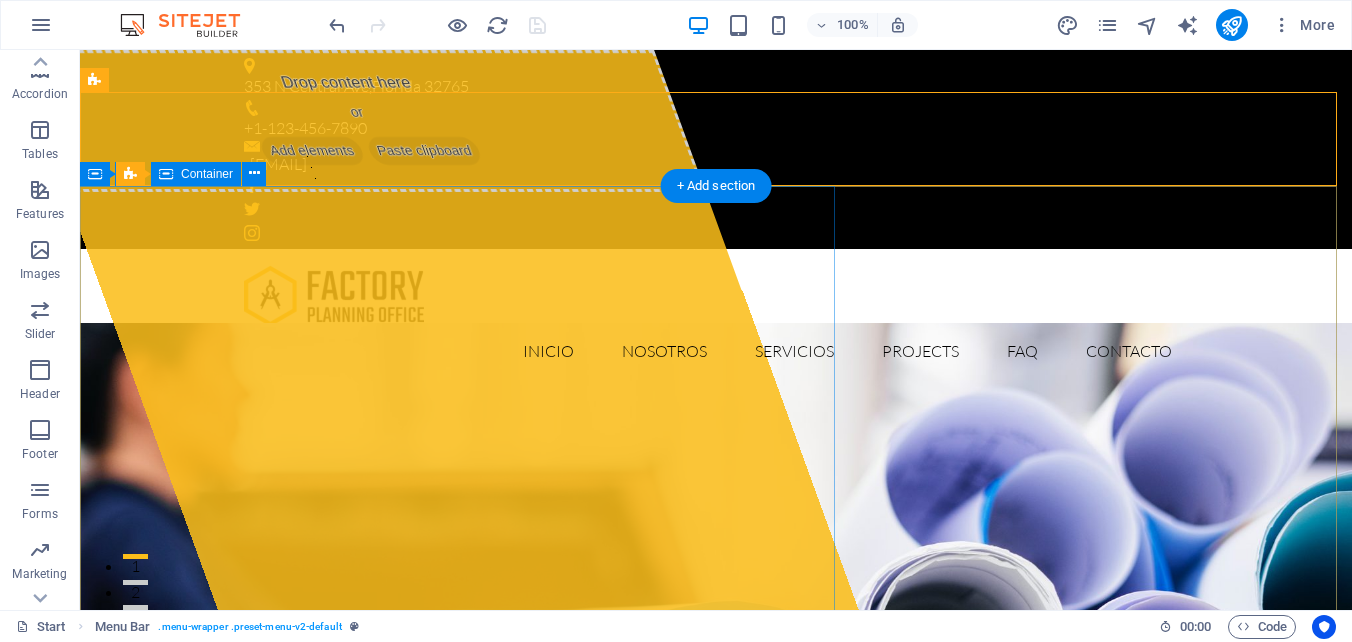 click on "Drop content here or  Add elements  Paste clipboard" at bounding box center (360, 121) 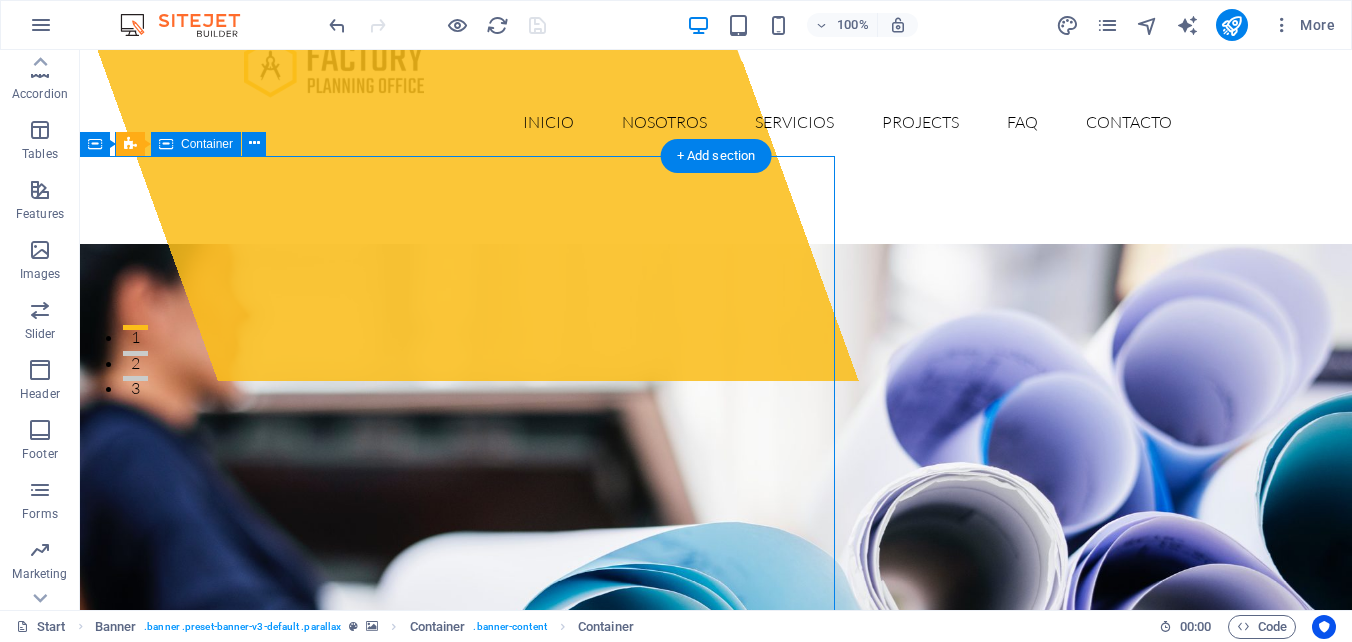 scroll, scrollTop: 300, scrollLeft: 0, axis: vertical 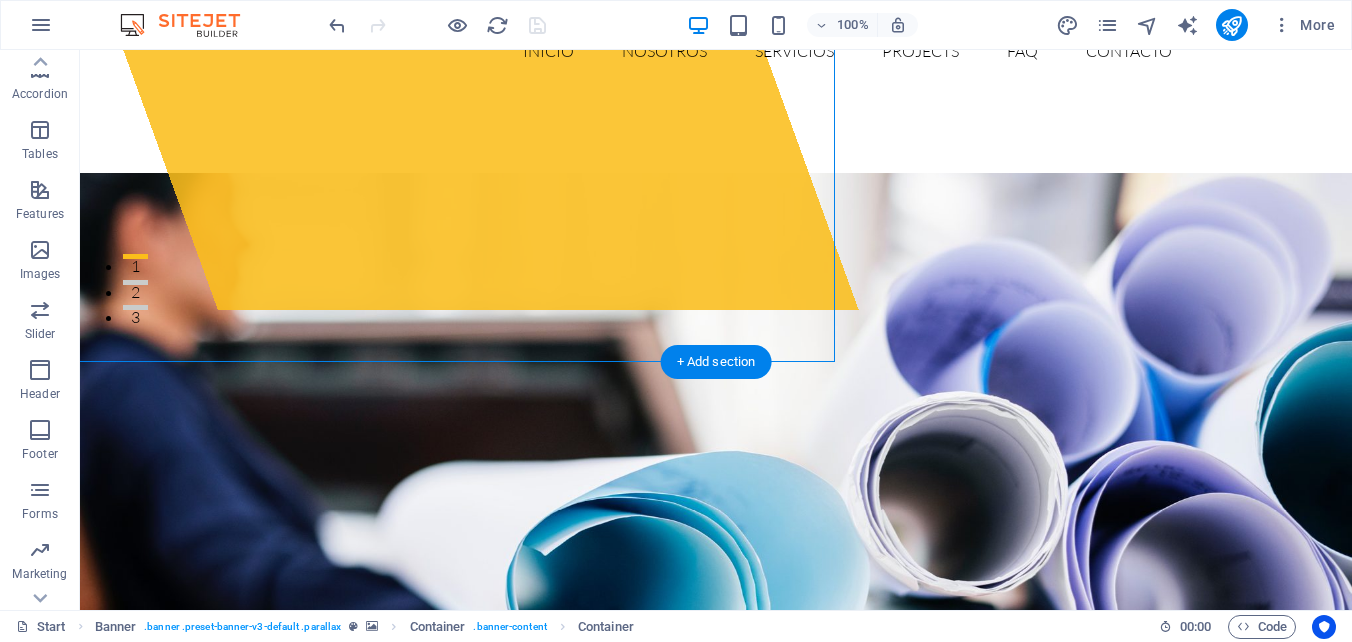 click at bounding box center [716, 1255] 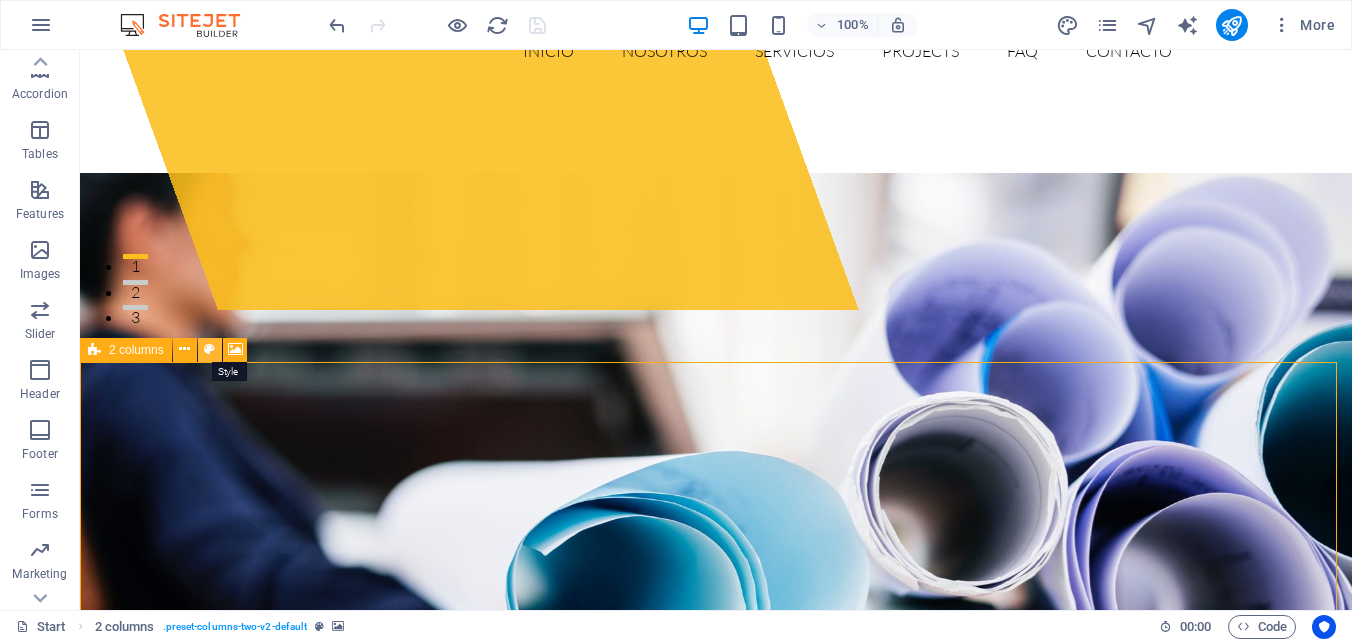 click at bounding box center (209, 349) 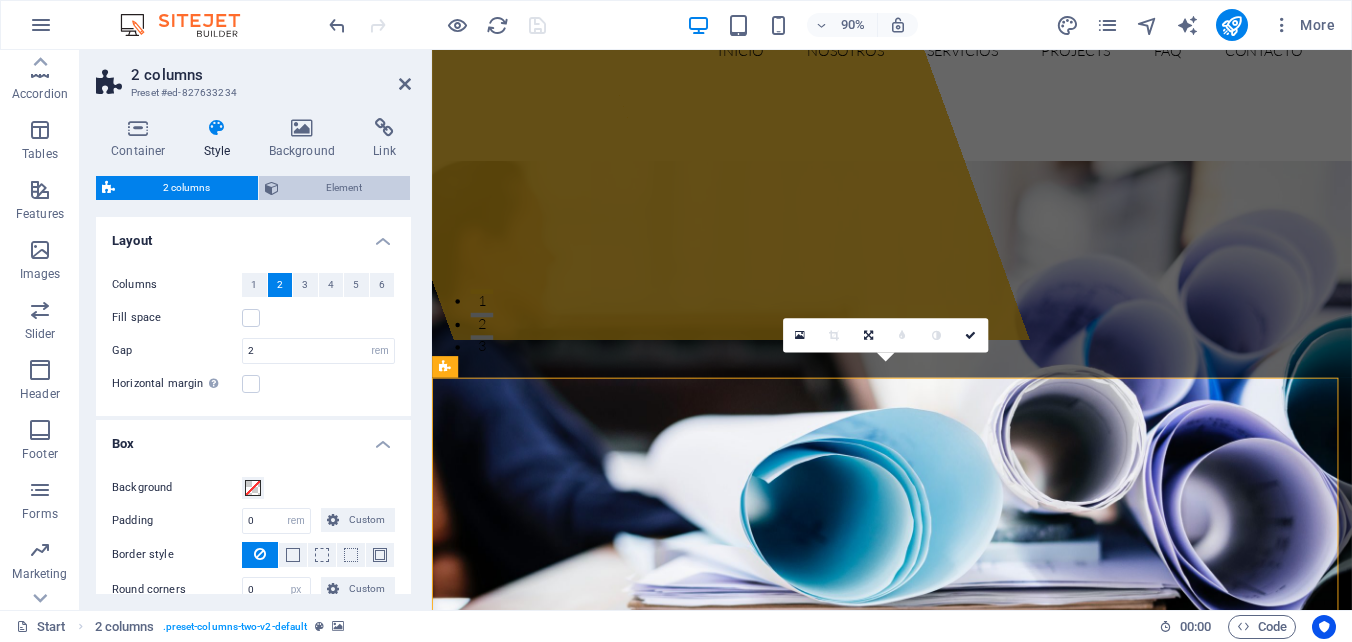 click on "Element" at bounding box center (345, 188) 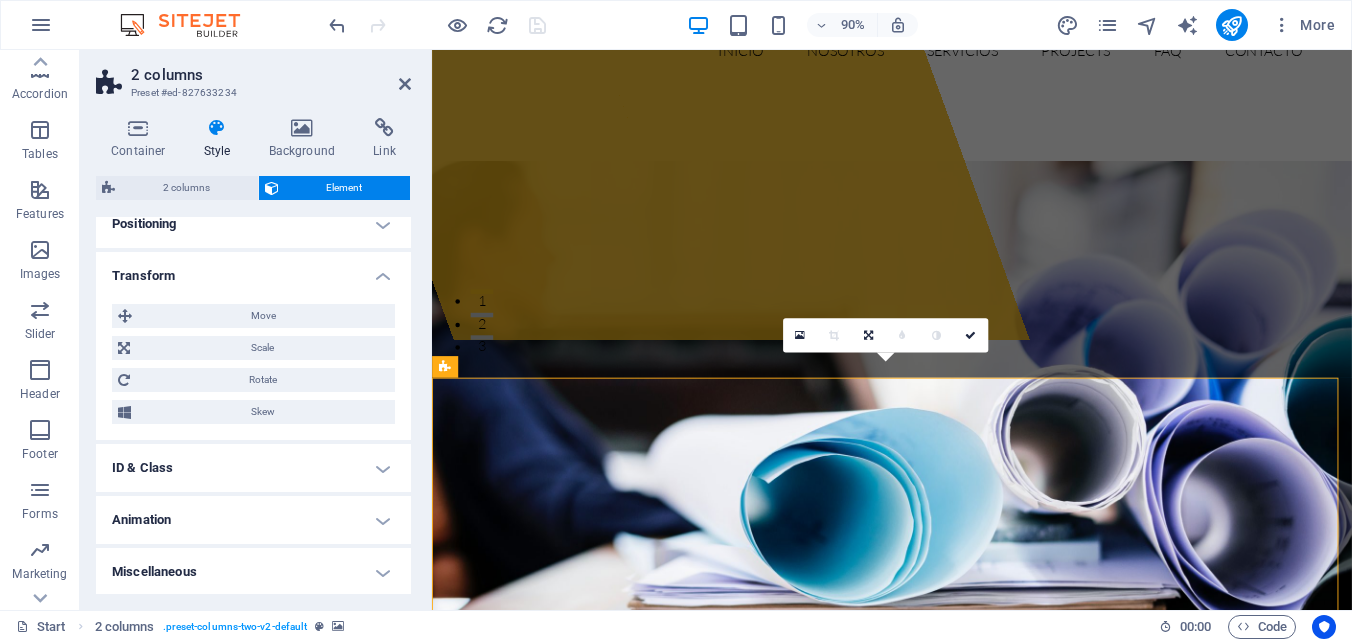 scroll, scrollTop: 324, scrollLeft: 0, axis: vertical 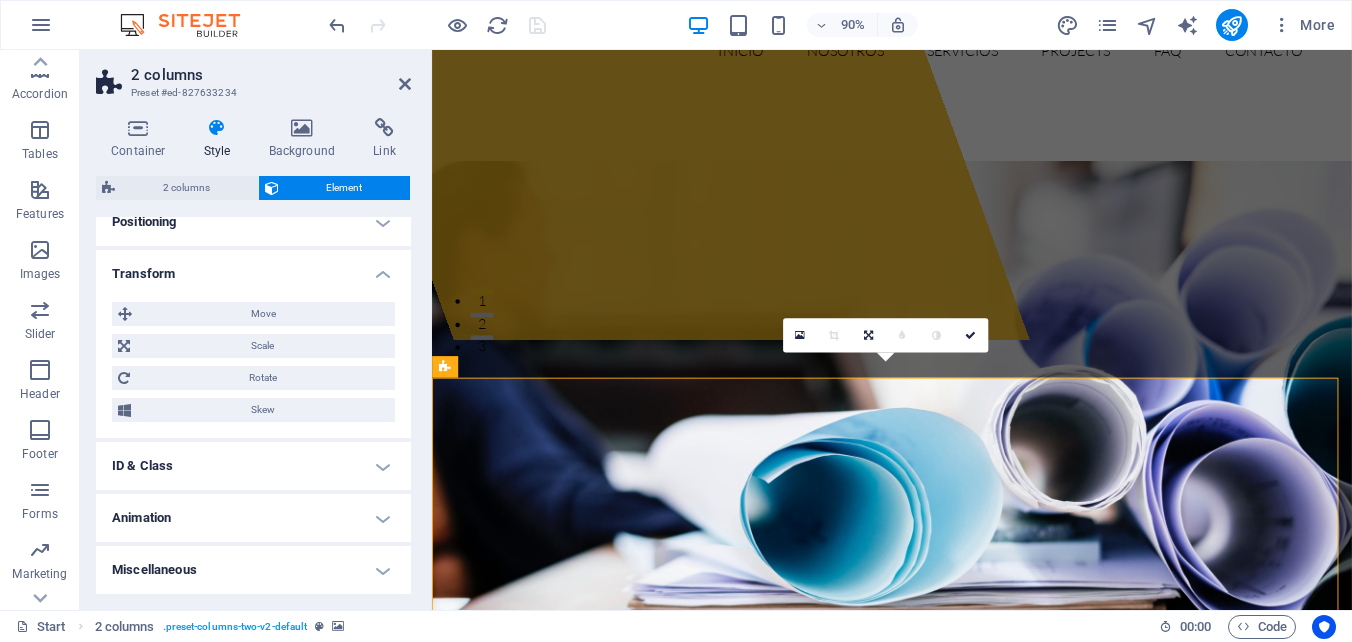 click on "ID & Class" at bounding box center [253, 466] 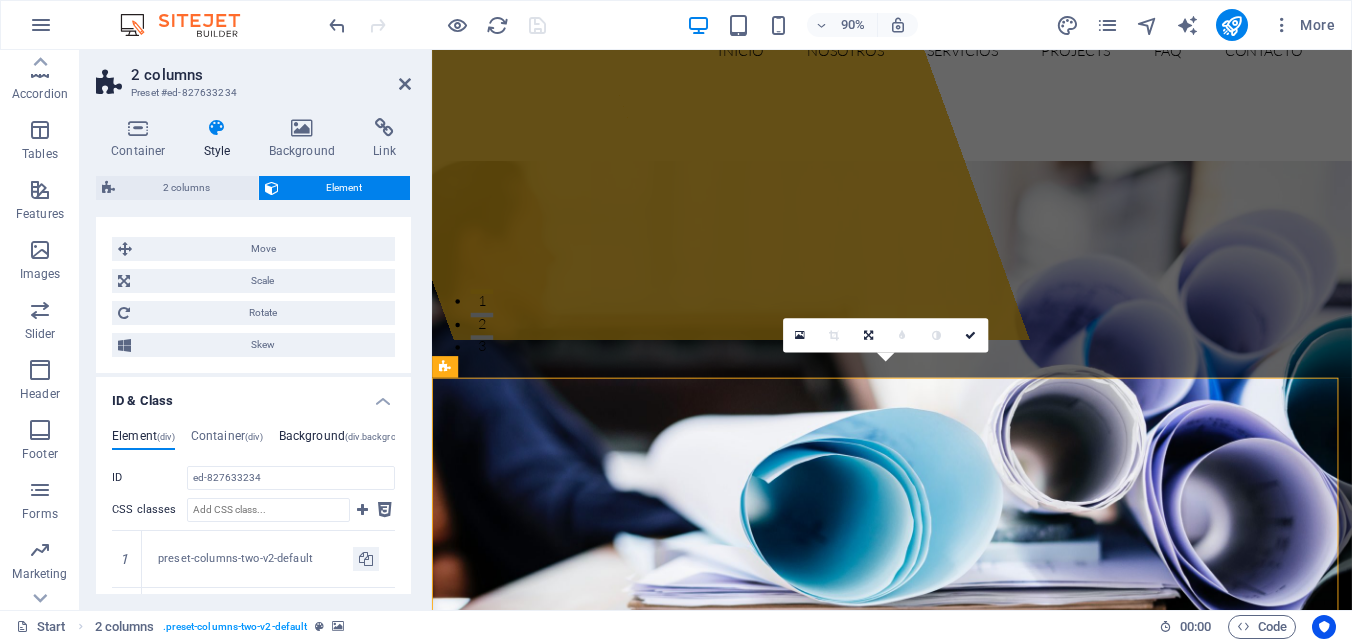 scroll, scrollTop: 424, scrollLeft: 0, axis: vertical 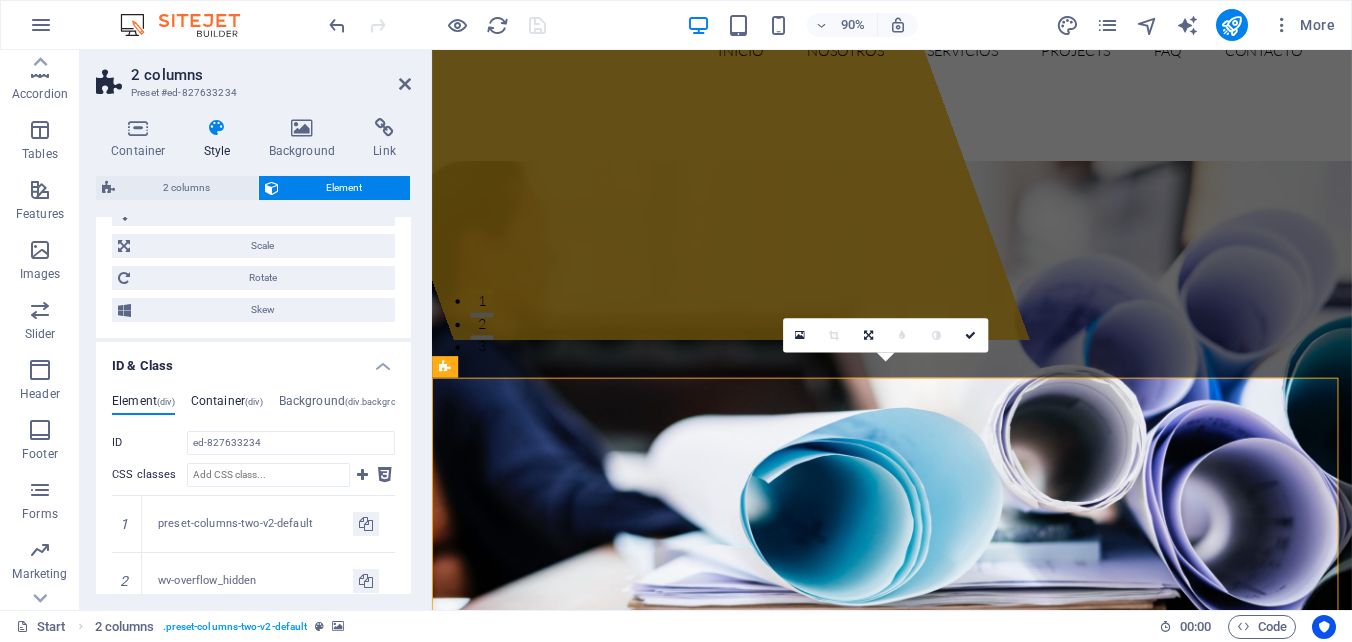 click on "Container  (div)" at bounding box center [227, 405] 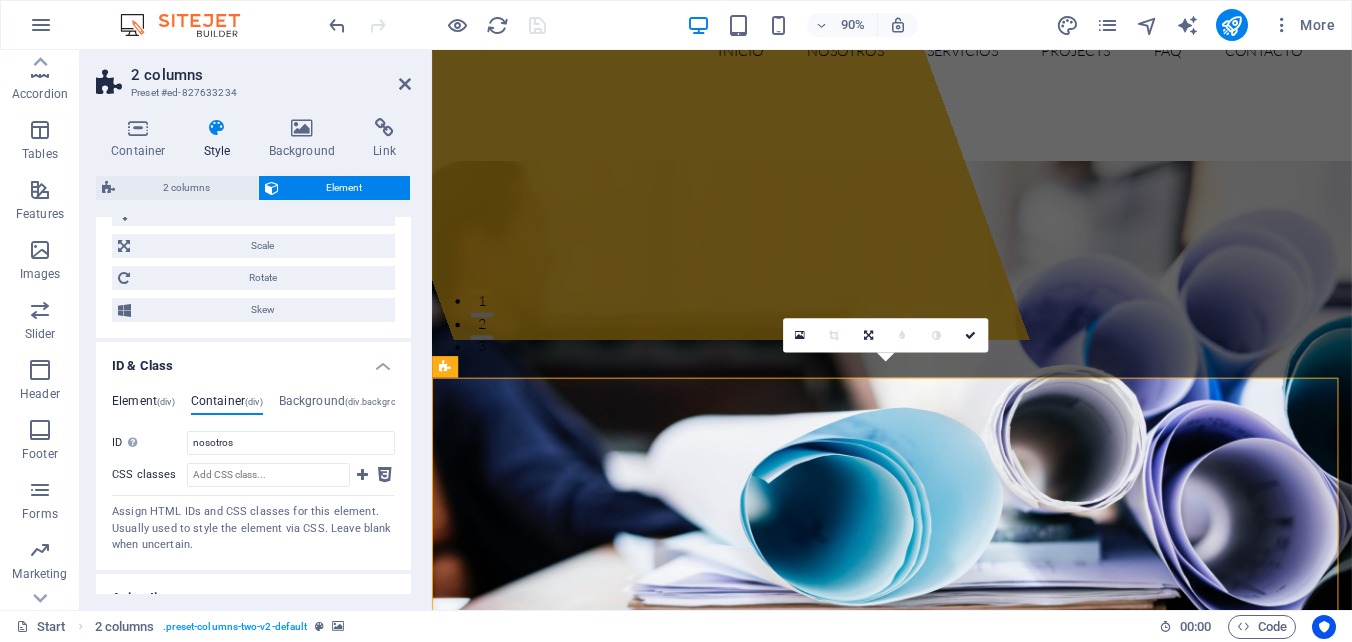 click on "Element  (div)" at bounding box center (143, 405) 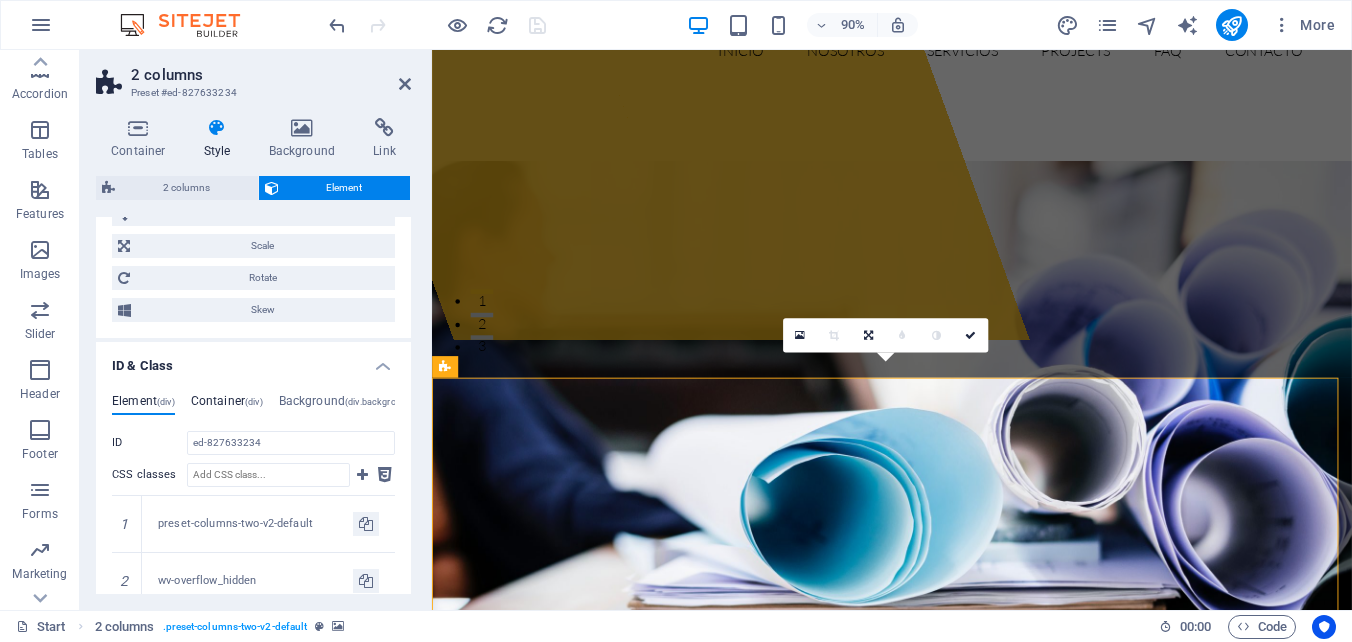click on "Container  (div)" at bounding box center (227, 405) 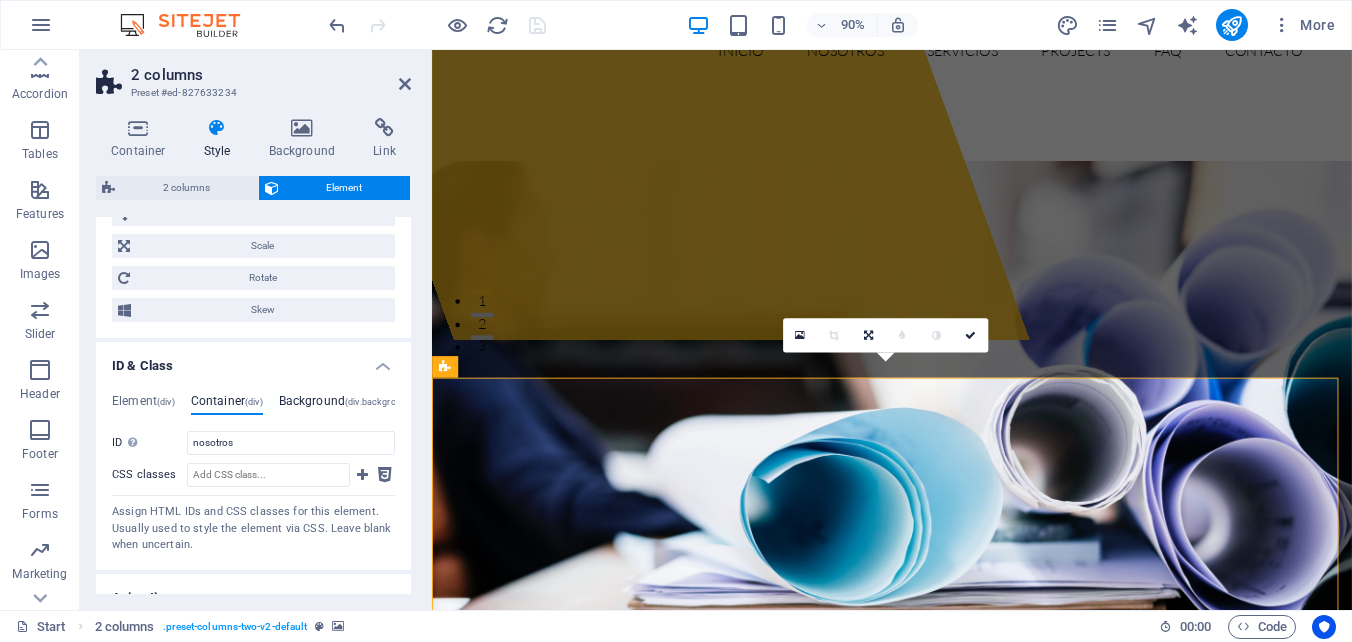 click on "Background  (div.background)" at bounding box center [347, 405] 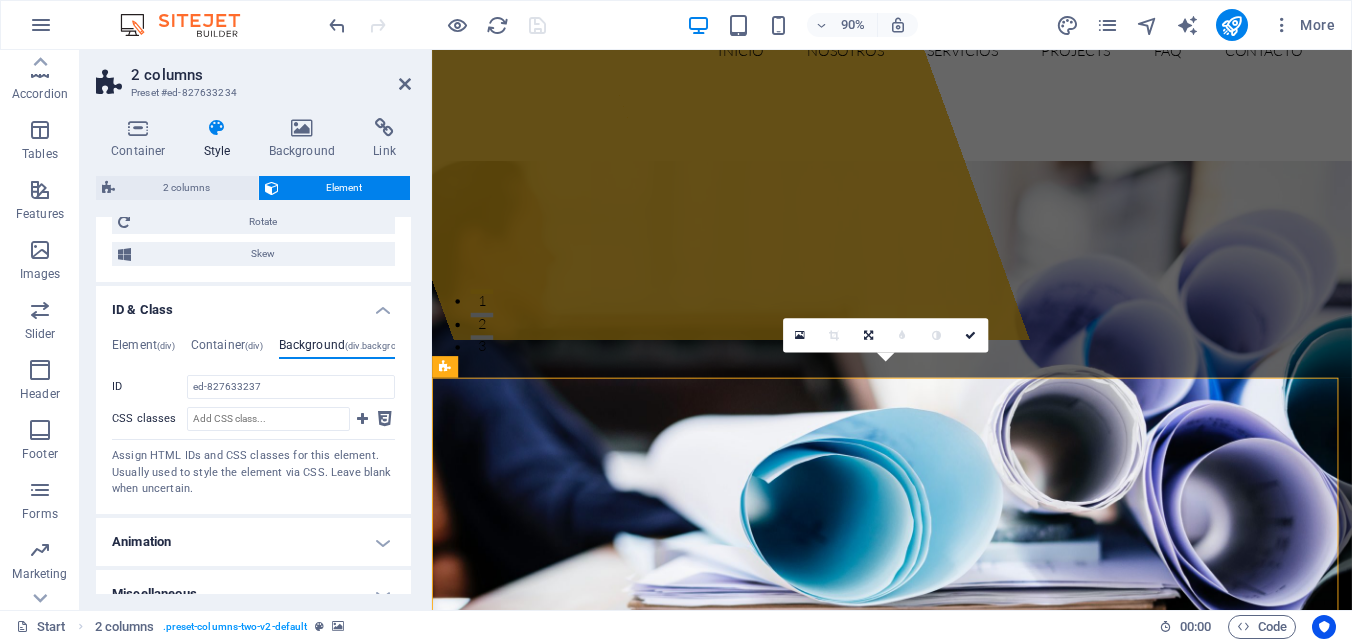 scroll, scrollTop: 504, scrollLeft: 0, axis: vertical 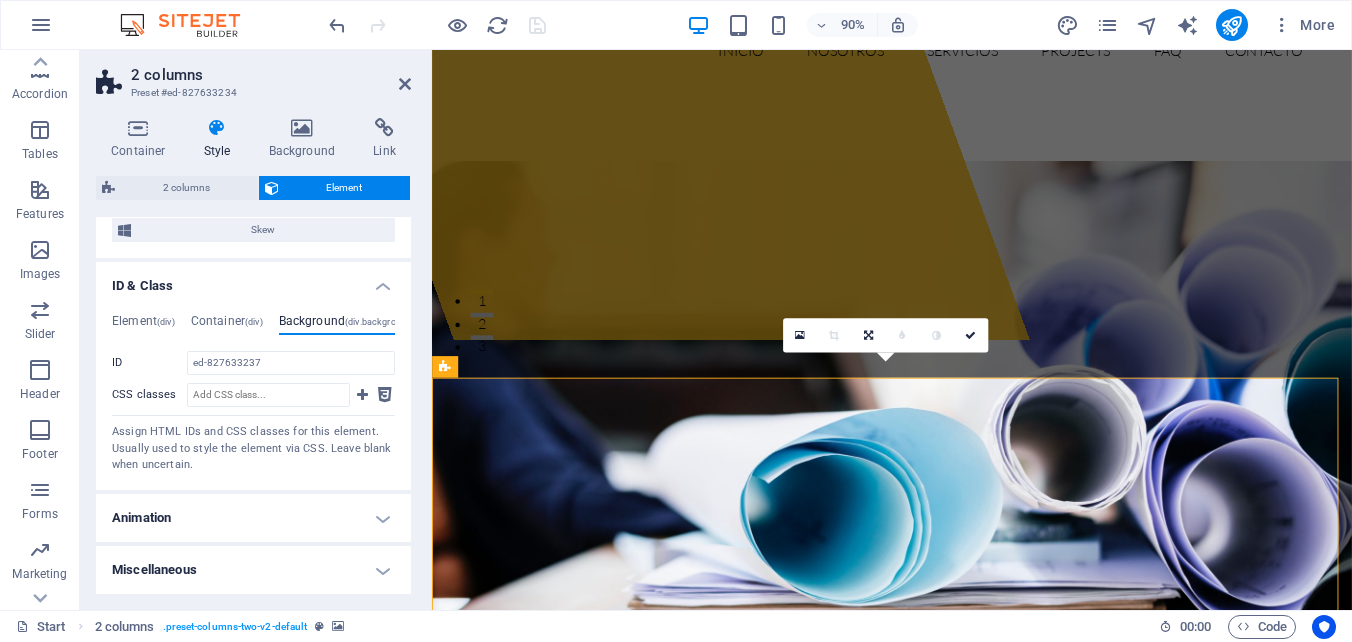 click at bounding box center (943, 1255) 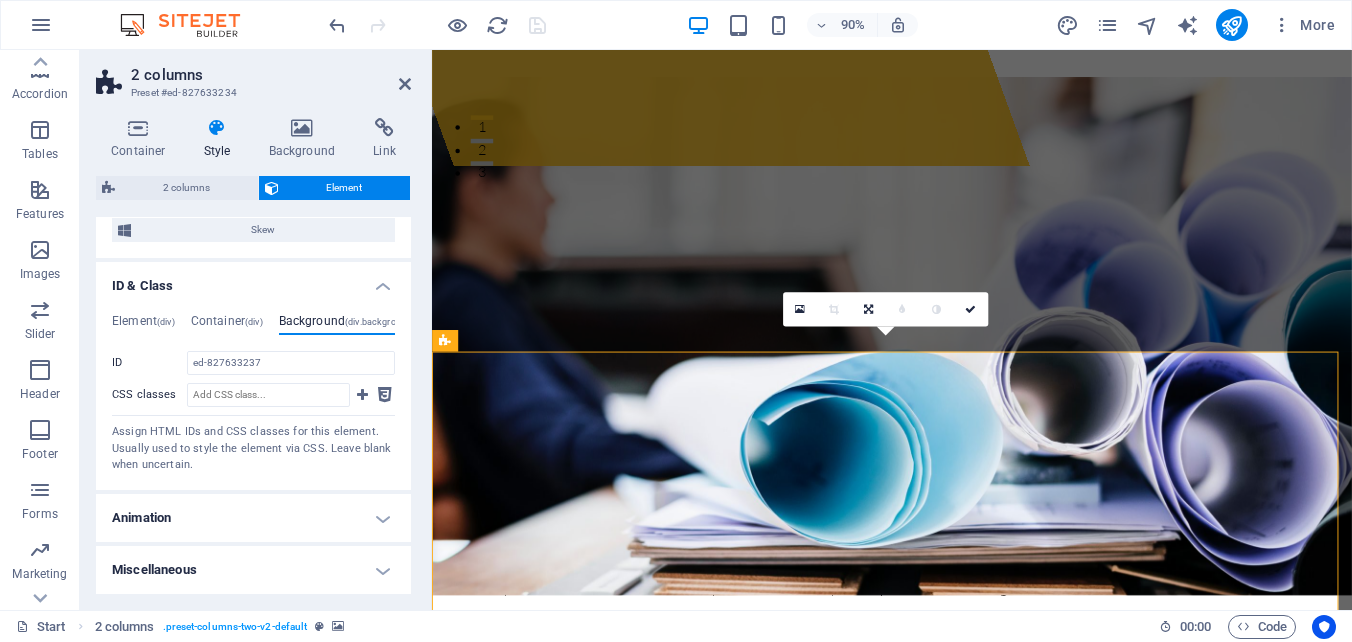 scroll, scrollTop: 500, scrollLeft: 0, axis: vertical 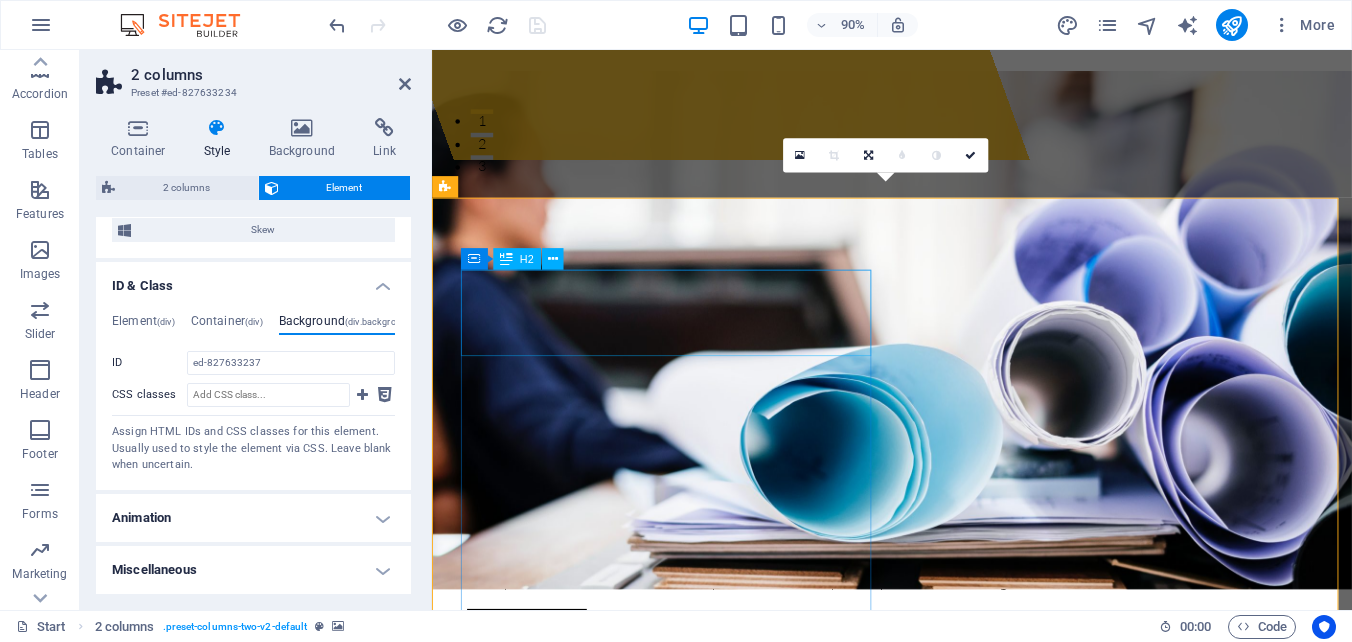 click on "About  minetradesolutions.cl" at bounding box center [676, 1487] 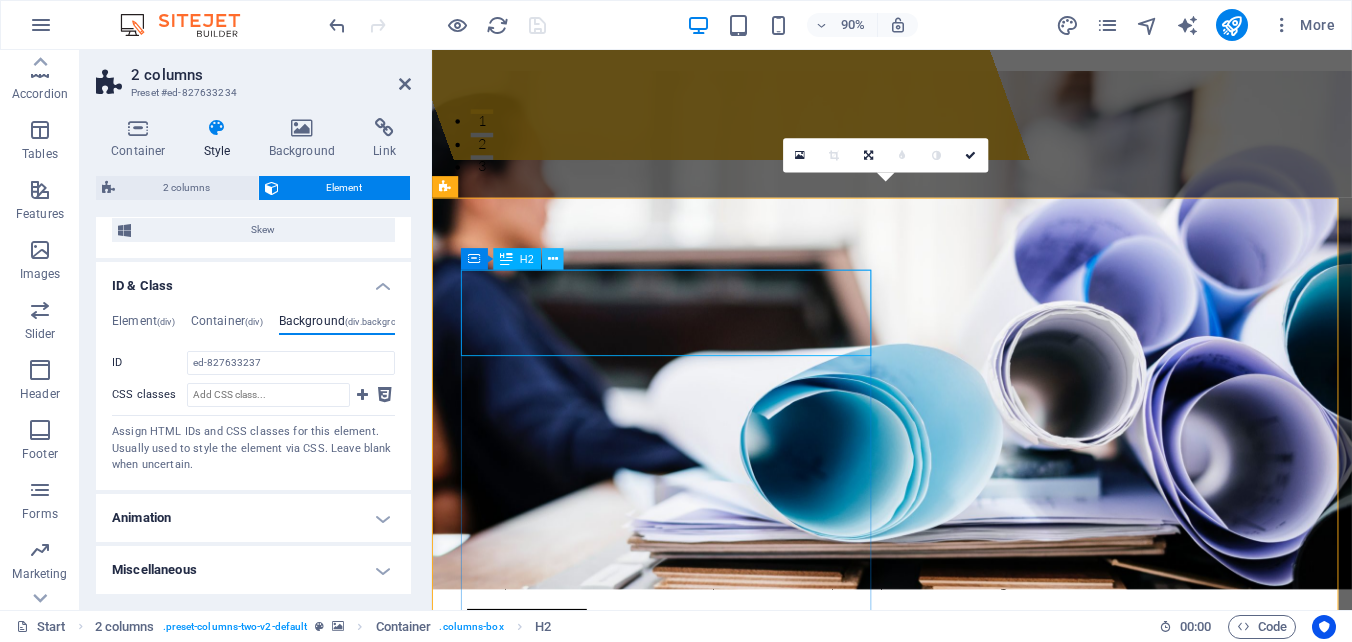 click at bounding box center [553, 259] 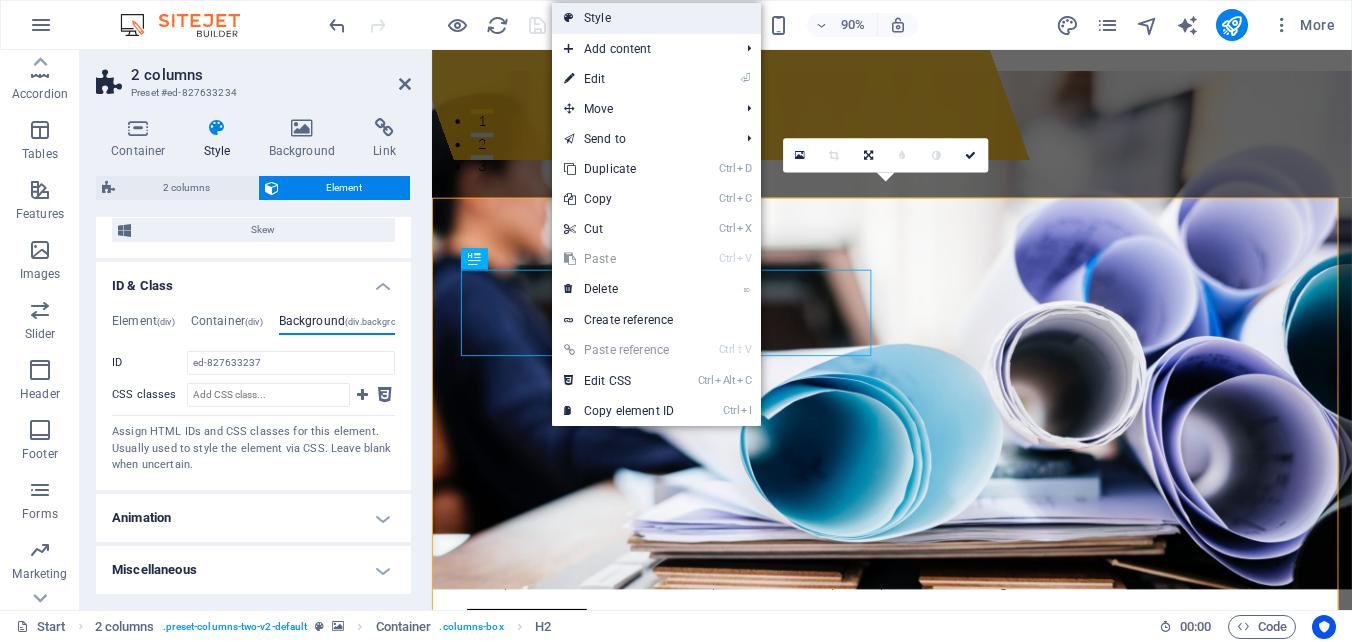 click on "Style" at bounding box center (656, 18) 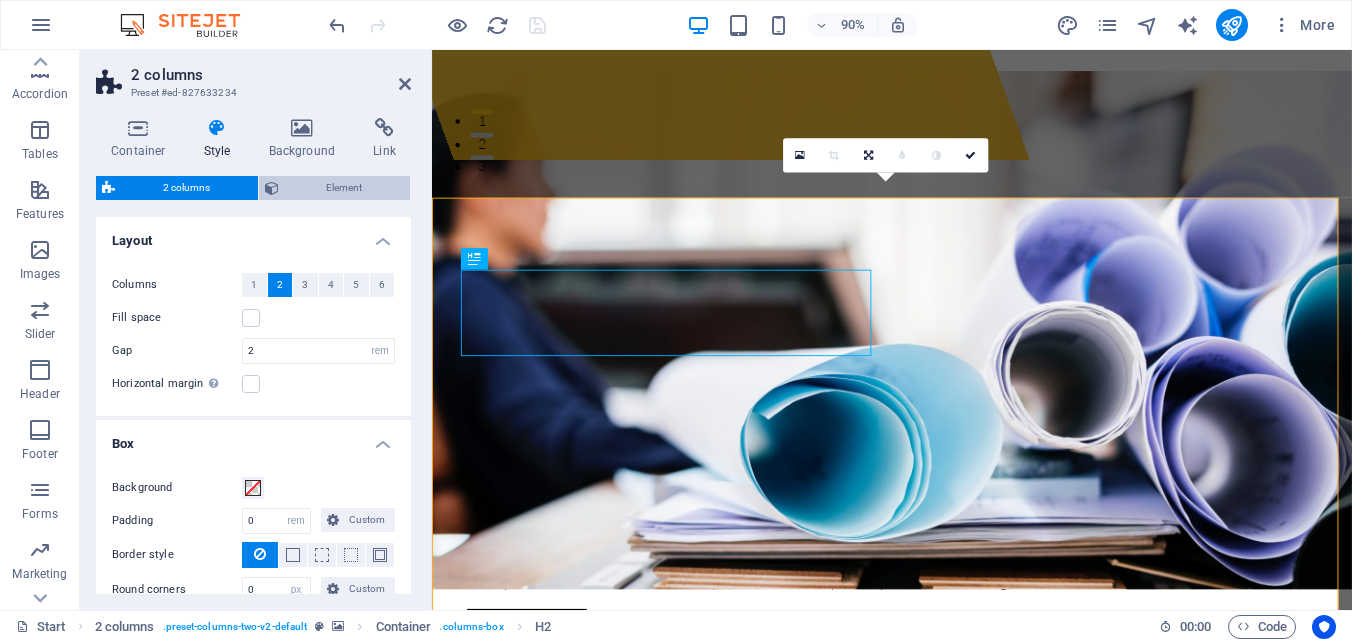 click on "Element" at bounding box center [345, 188] 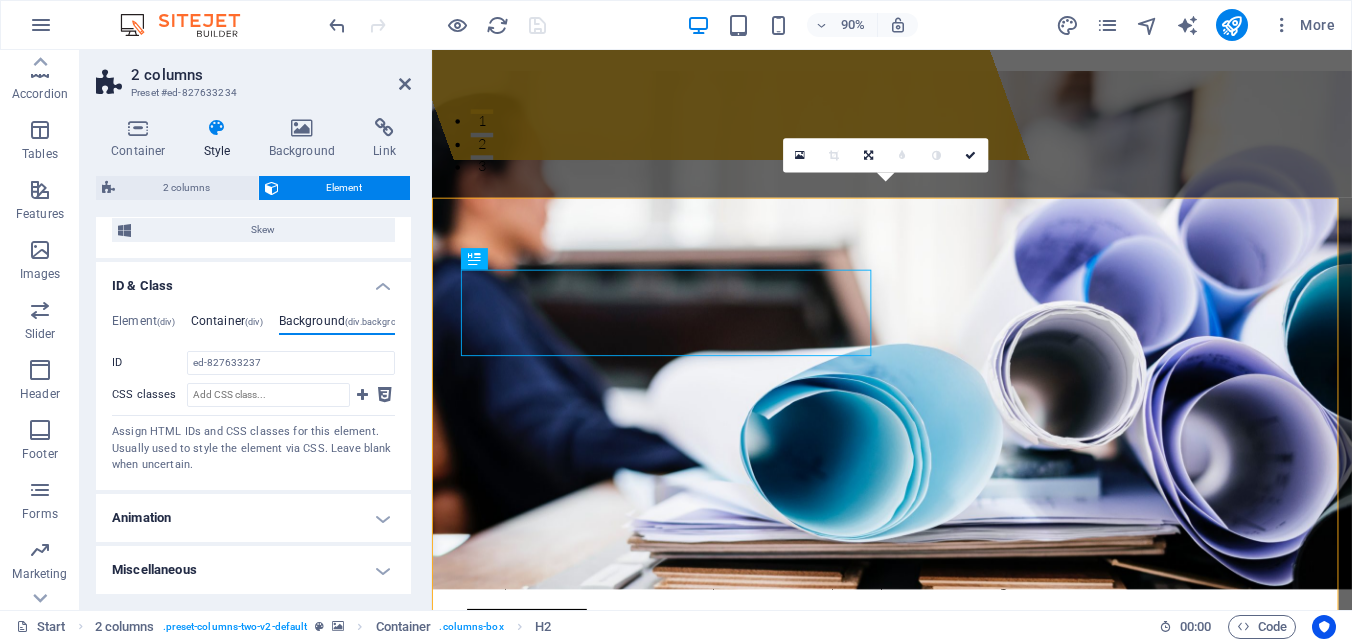 click on "Container  (div)" at bounding box center (227, 325) 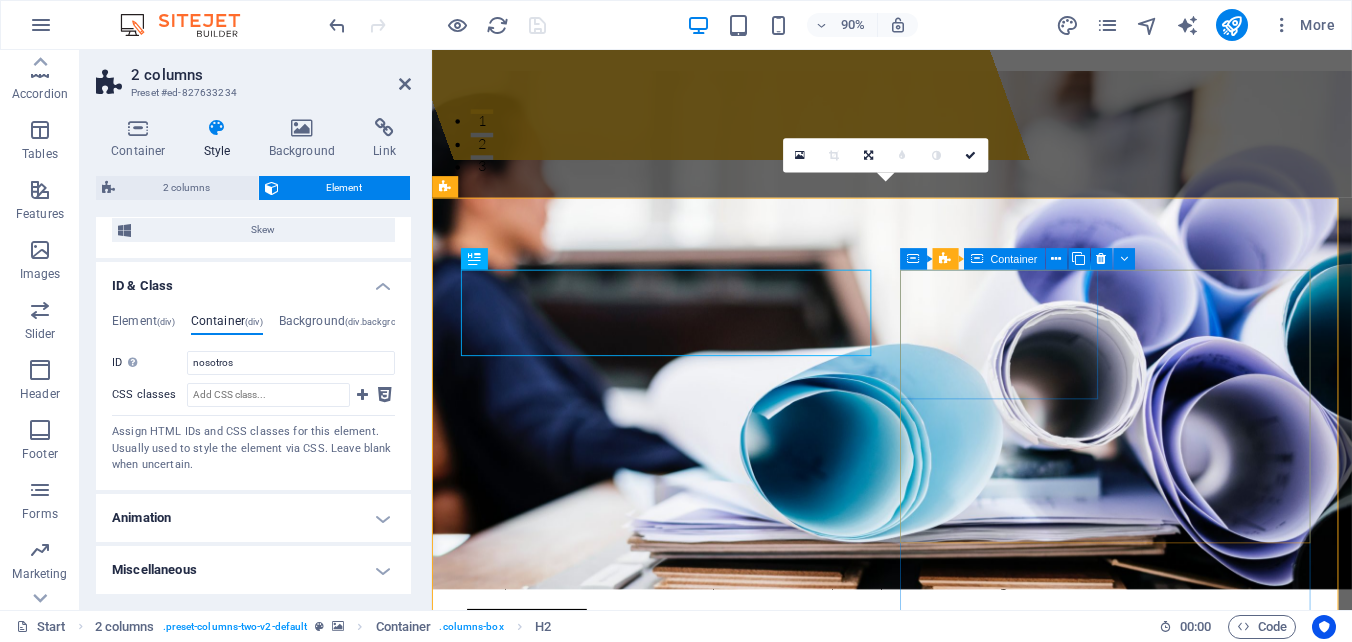 click on "78 Projects" at bounding box center [558, 1882] 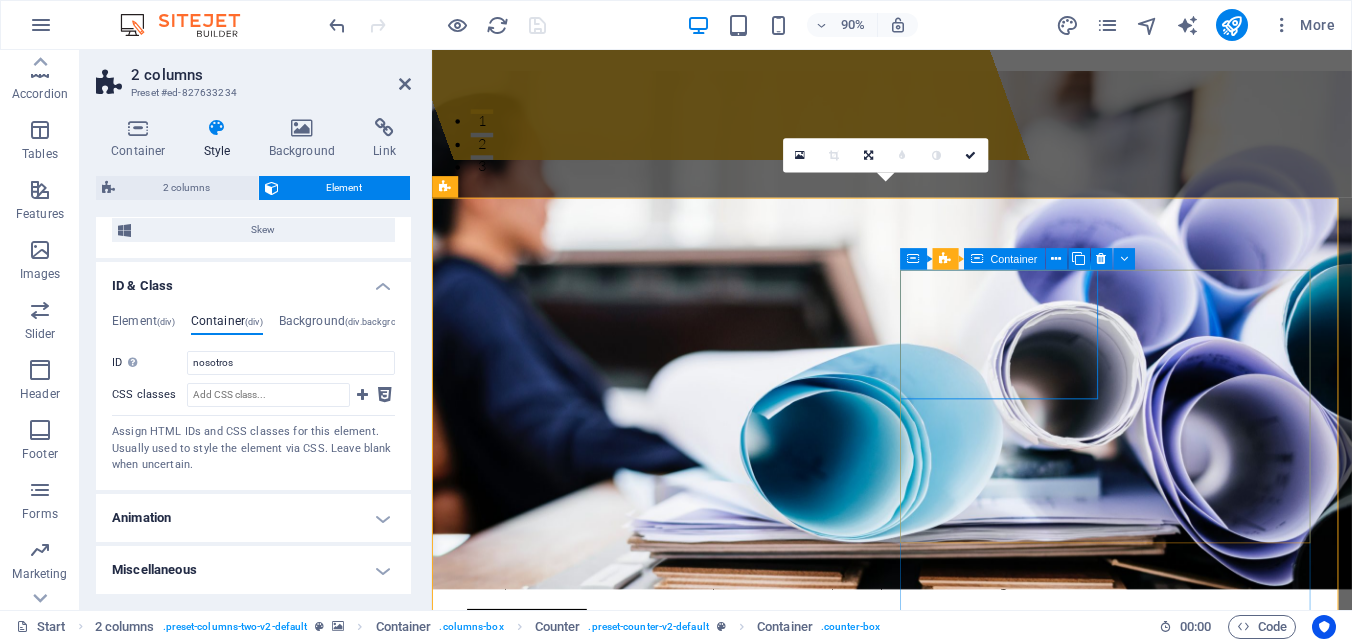 click on "Container" at bounding box center [1013, 259] 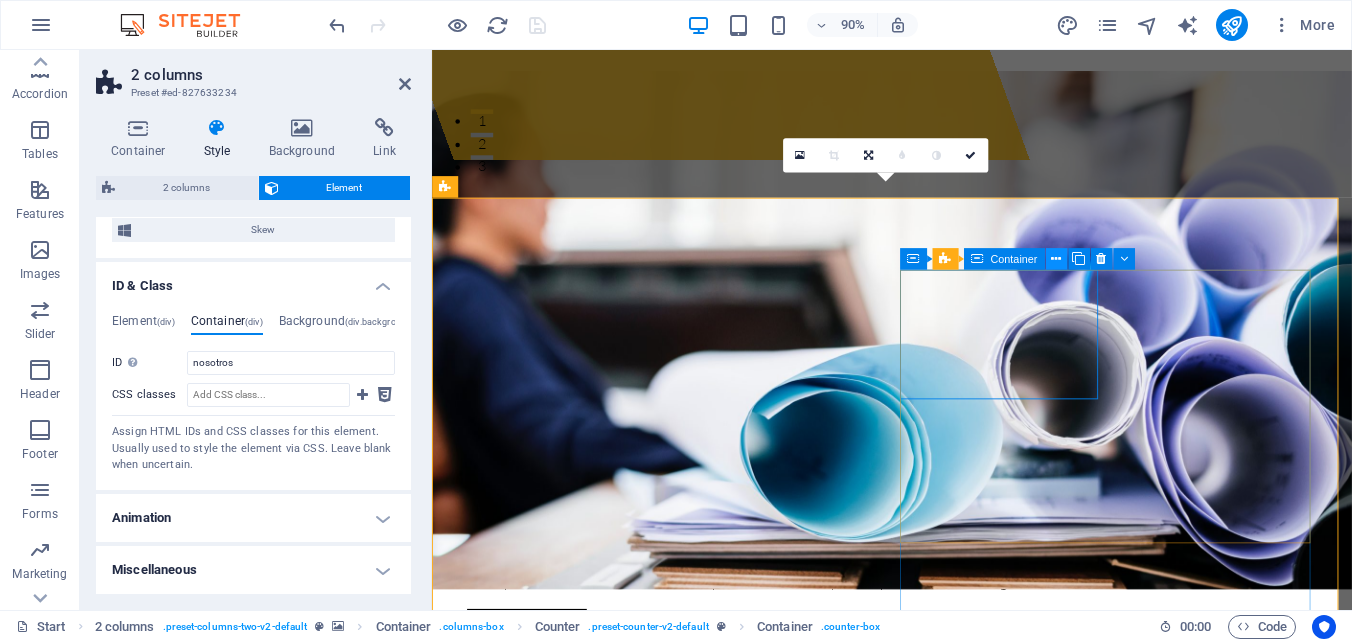 click at bounding box center [1056, 259] 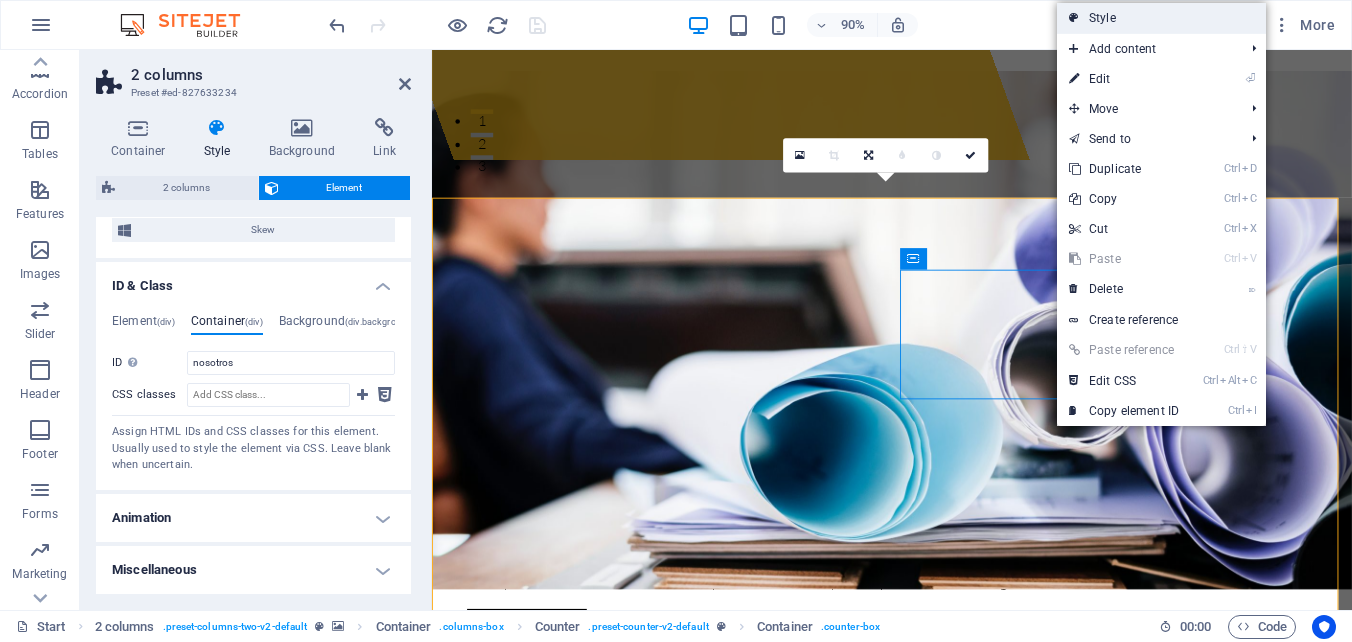 click on "Style" at bounding box center [1161, 18] 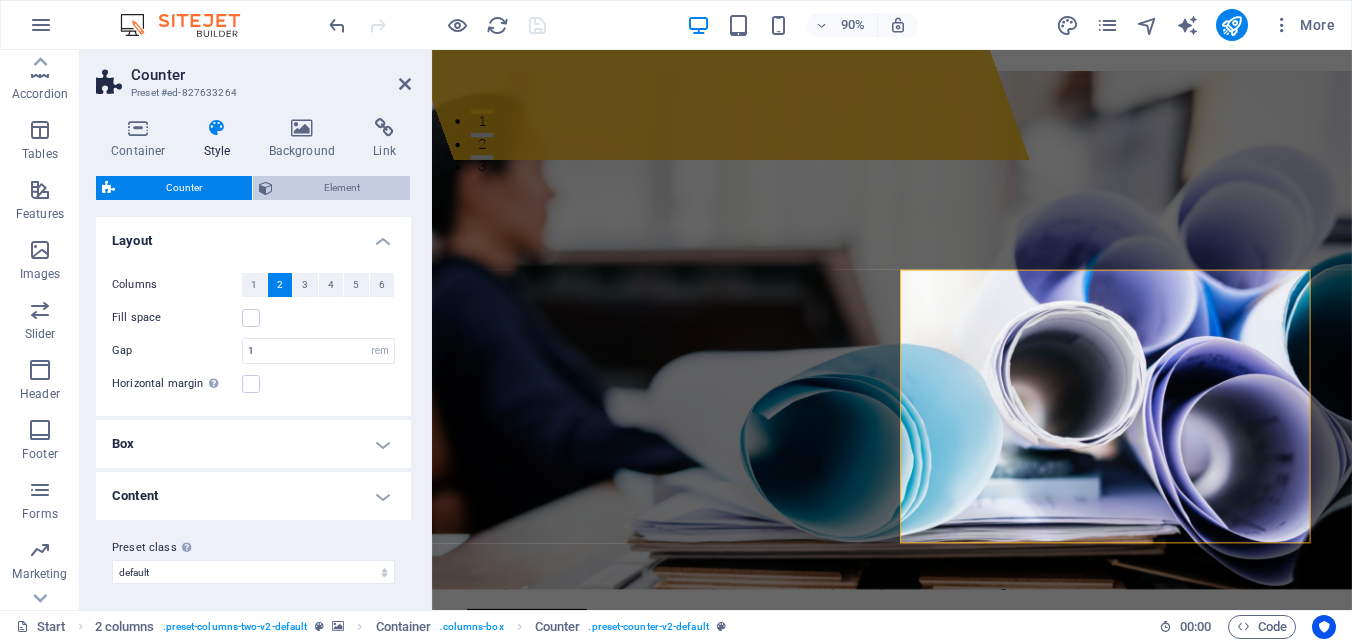 click on "Element" at bounding box center (341, 188) 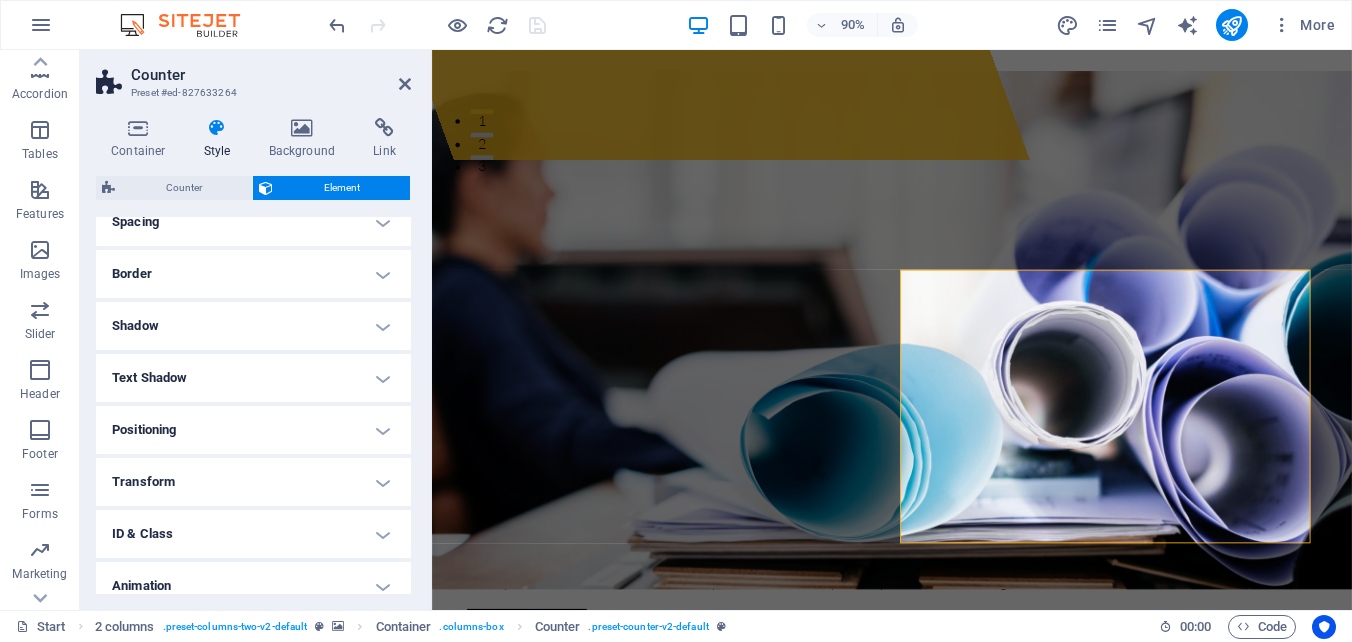 scroll, scrollTop: 468, scrollLeft: 0, axis: vertical 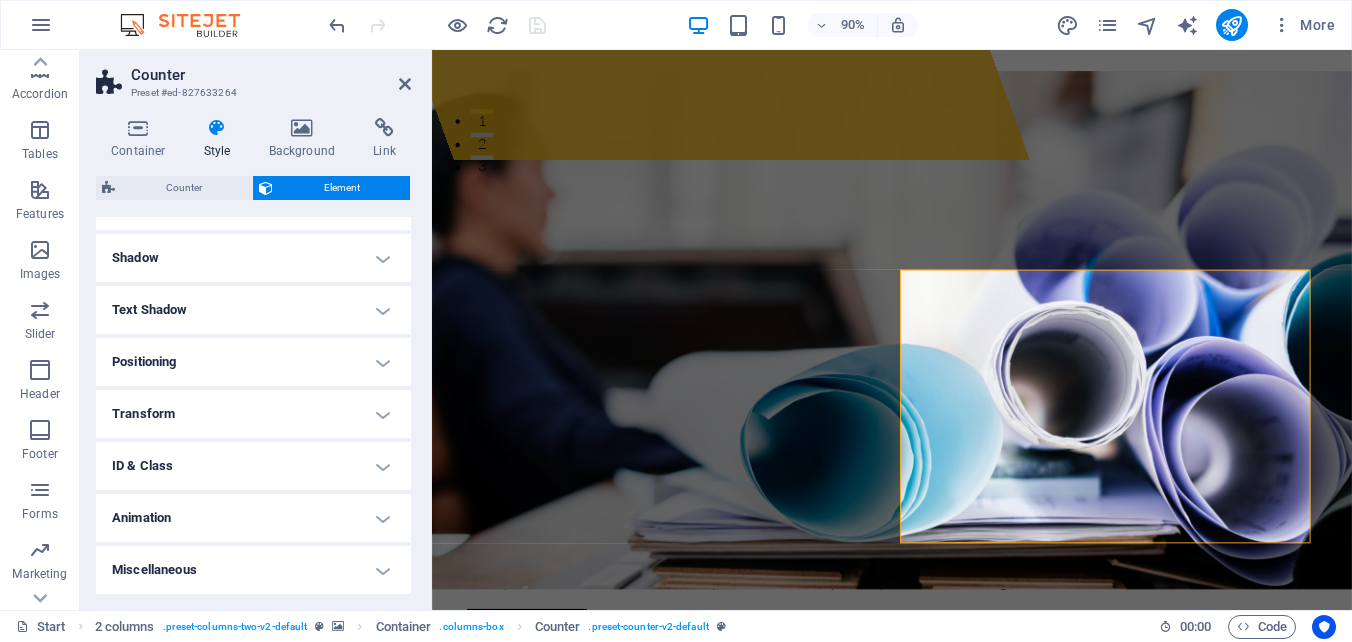 click on "ID & Class" at bounding box center [253, 466] 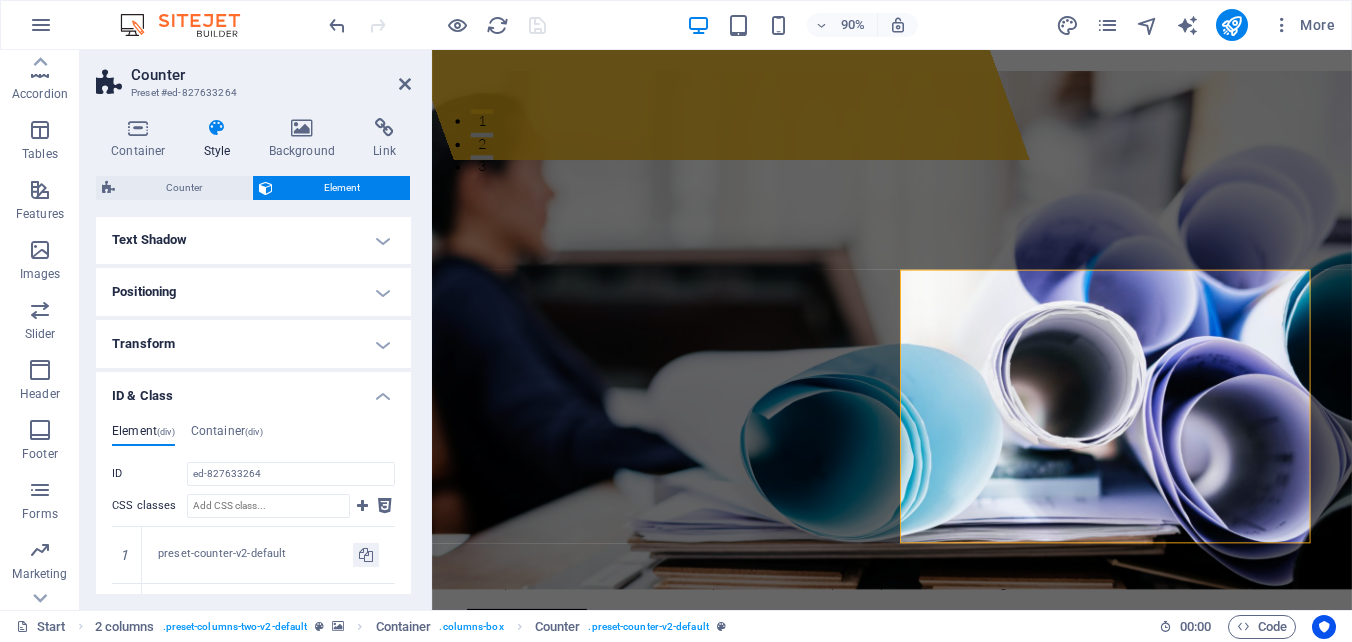 scroll, scrollTop: 568, scrollLeft: 0, axis: vertical 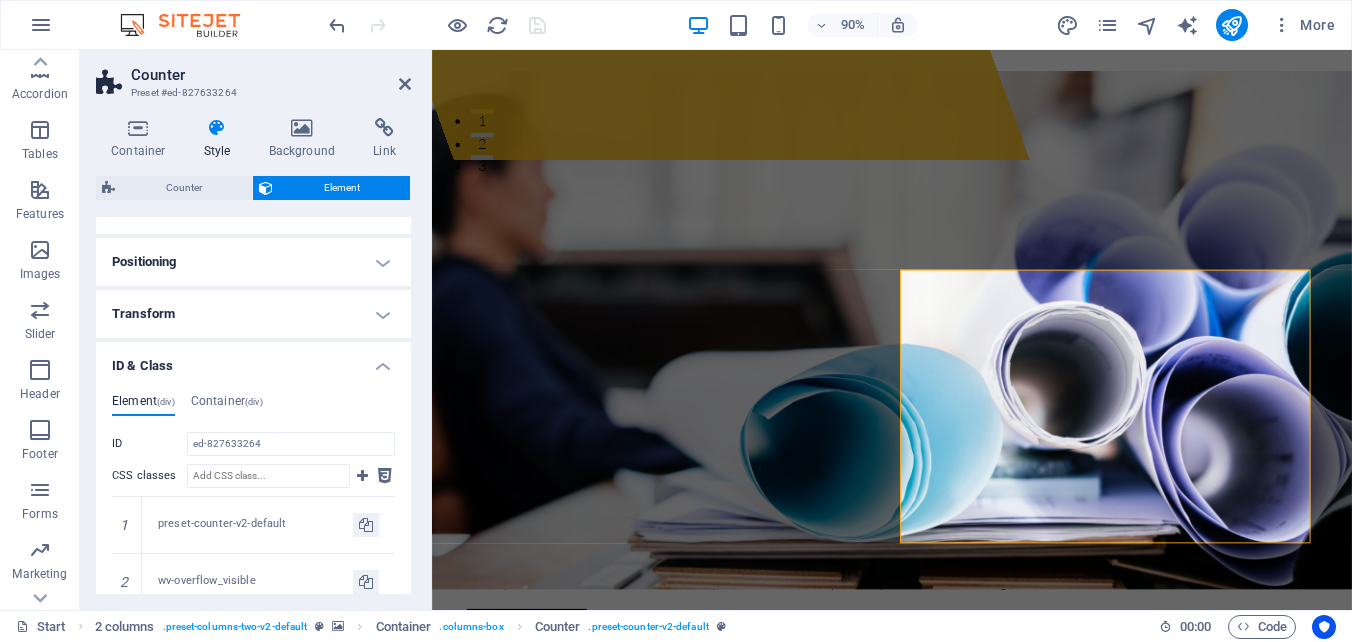 click on "Element  (div) Container  (div) ID ed-827633264 CSS classes 1 preset-counter-v2-default 2 wv-overflow_visible Assign HTML IDs and CSS classes for this element. Usually used to style the element via CSS. Leave blank when uncertain. ID Space and special character (except "-" or "_") are not accepted CSS classes Assign HTML IDs and CSS classes for this element. Usually used to style the element via CSS. Leave blank when uncertain." at bounding box center [253, 530] 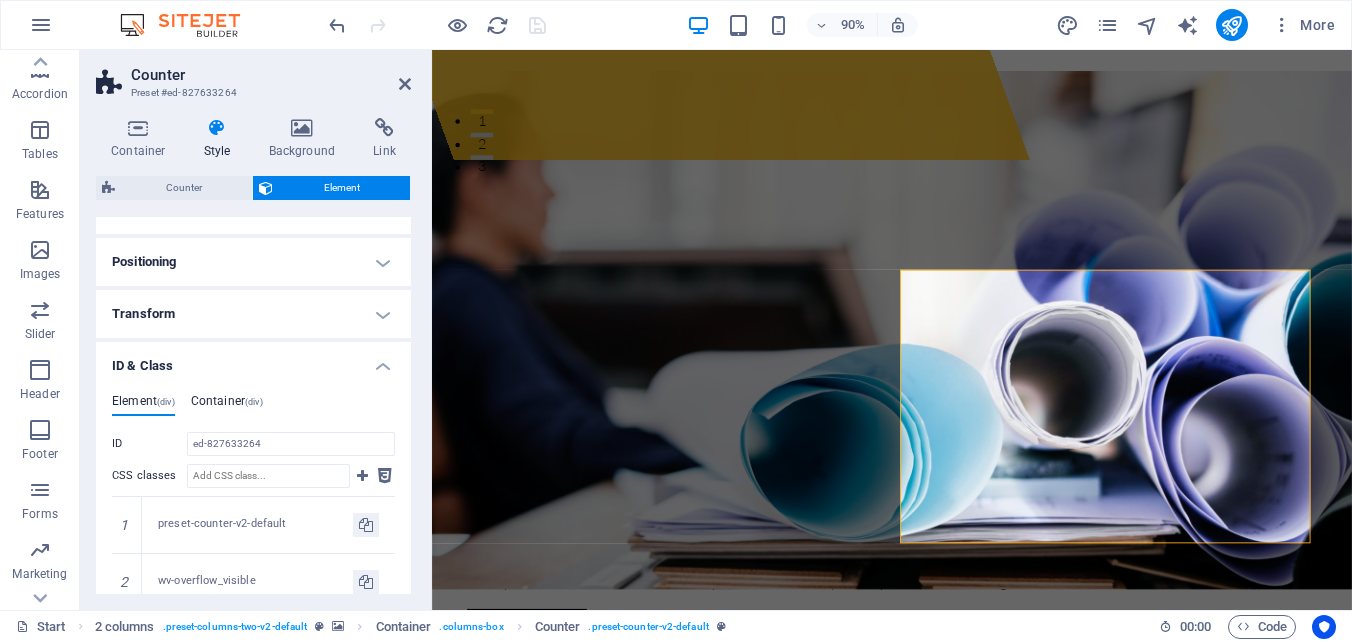 click on "Container  (div)" at bounding box center (227, 405) 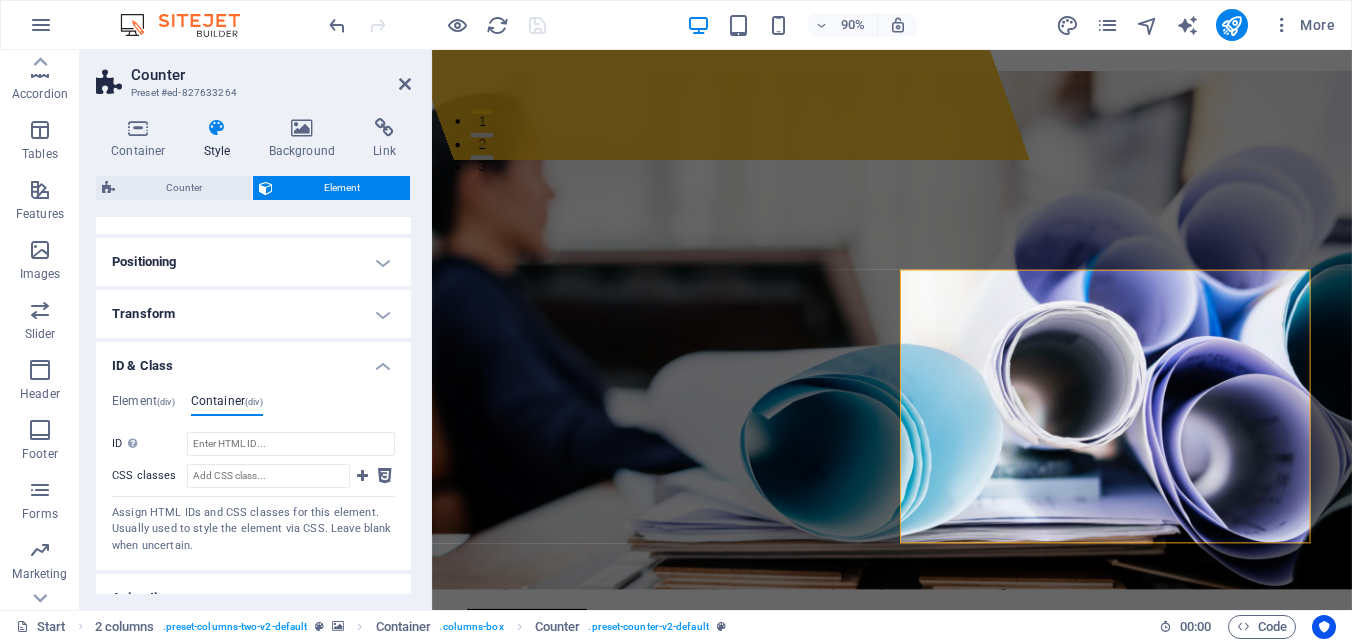 click at bounding box center [943, 1113] 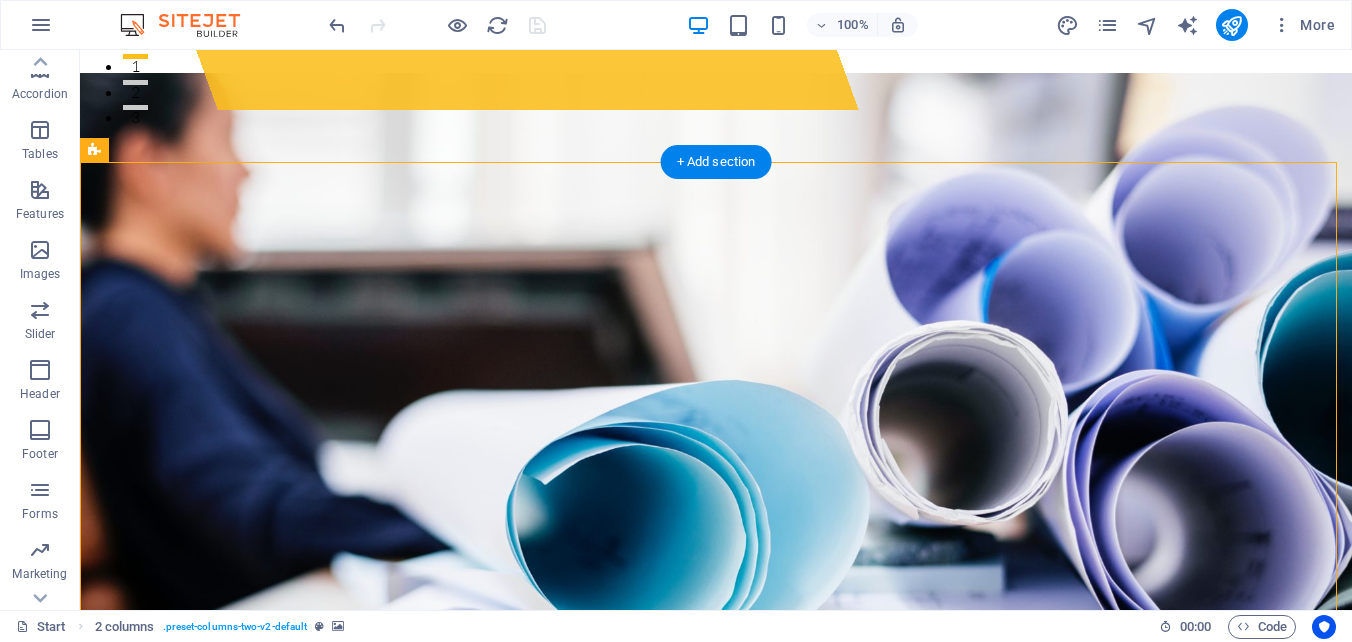 click at bounding box center [716, 1113] 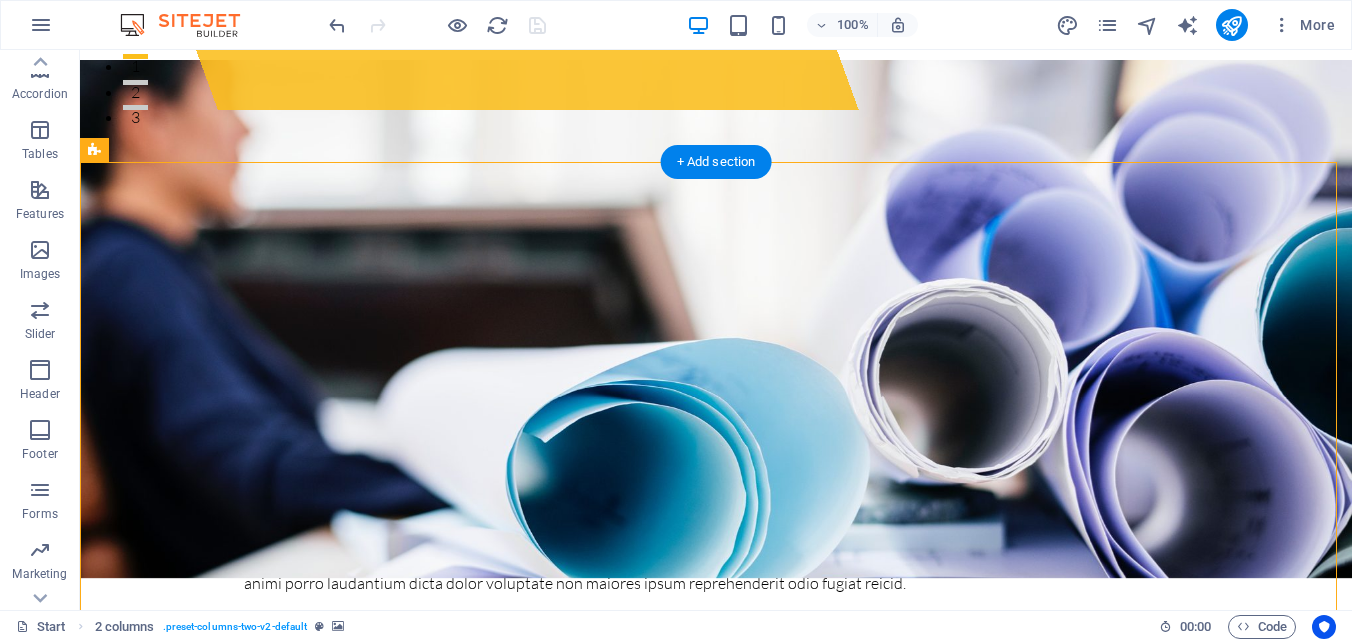 scroll, scrollTop: 400, scrollLeft: 0, axis: vertical 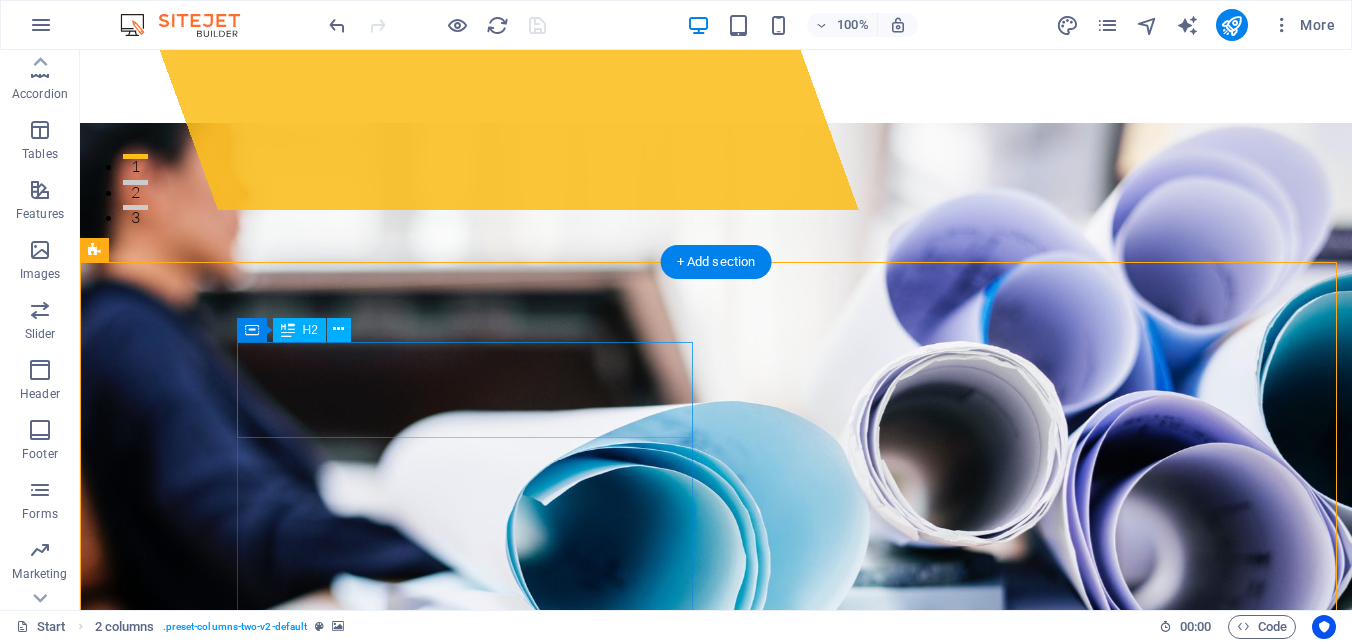 click on "About  minetradesolutions.cl" at bounding box center (324, 1529) 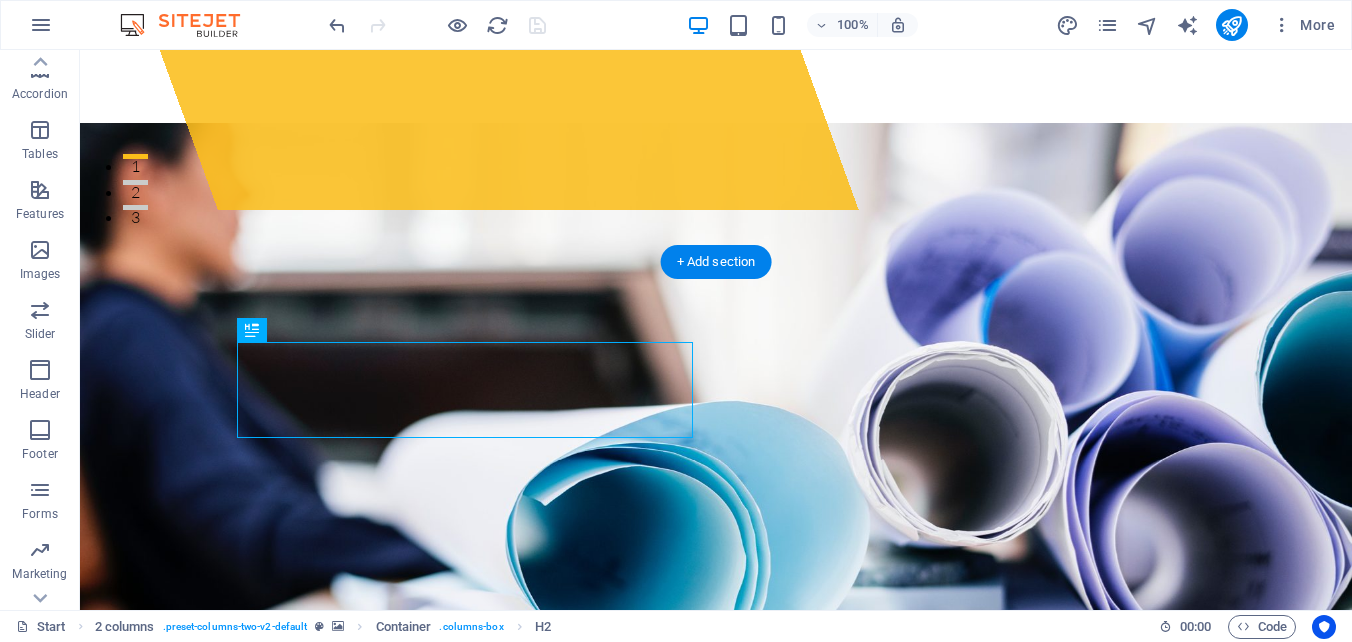 click at bounding box center [716, 1155] 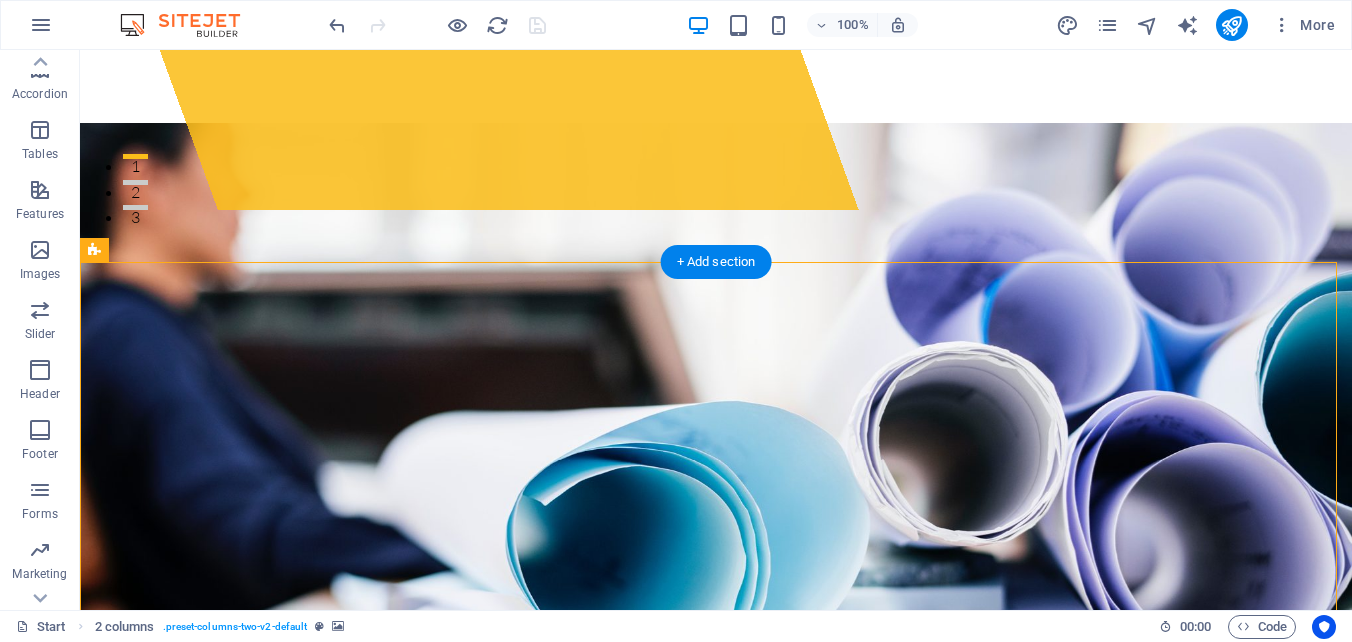 click at bounding box center (716, 1155) 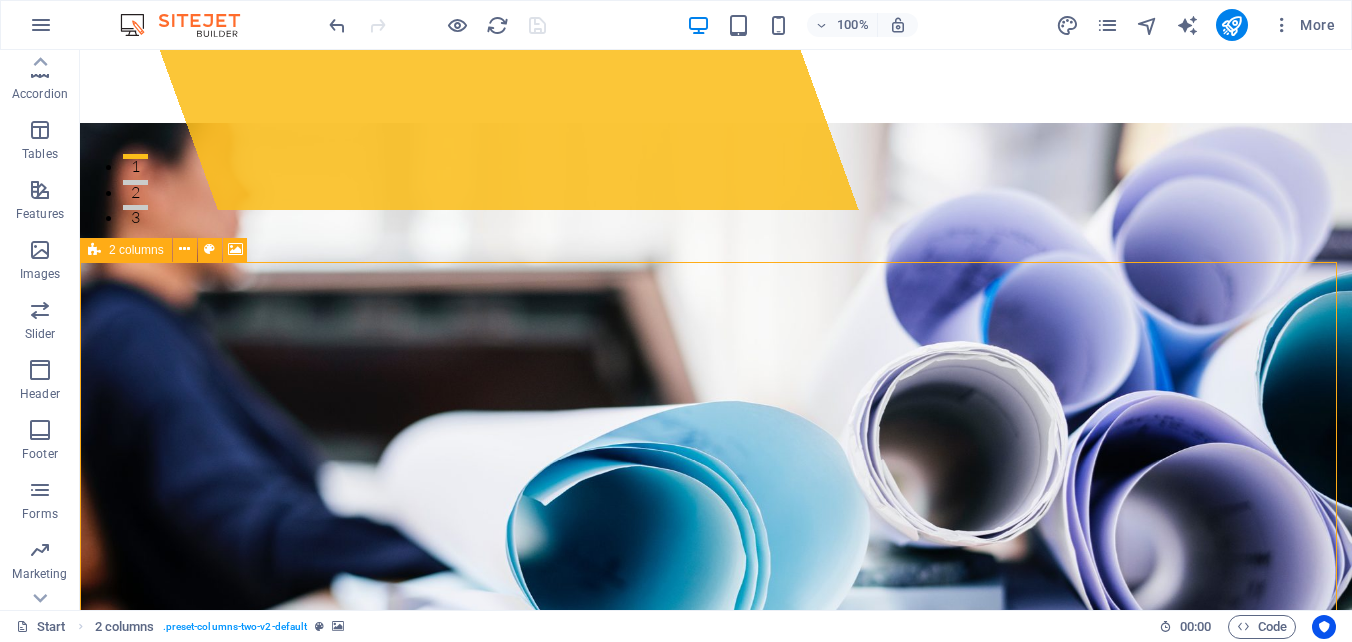 click on "2 columns" at bounding box center [136, 250] 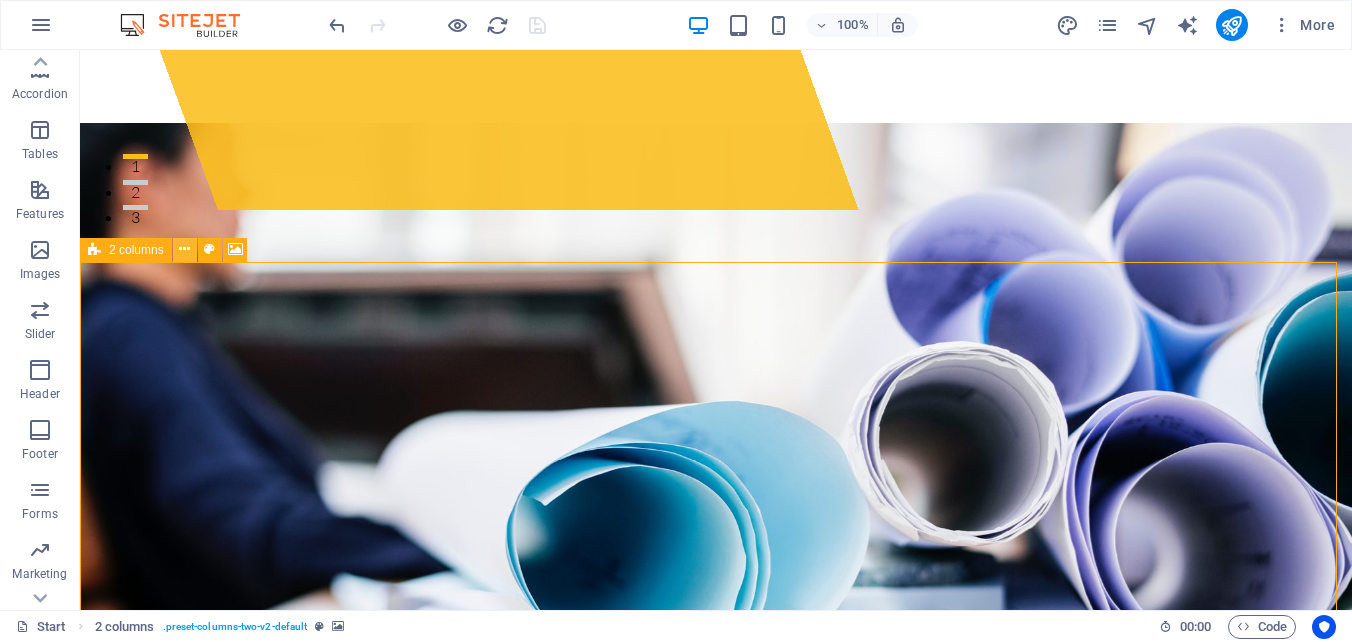 click at bounding box center [184, 249] 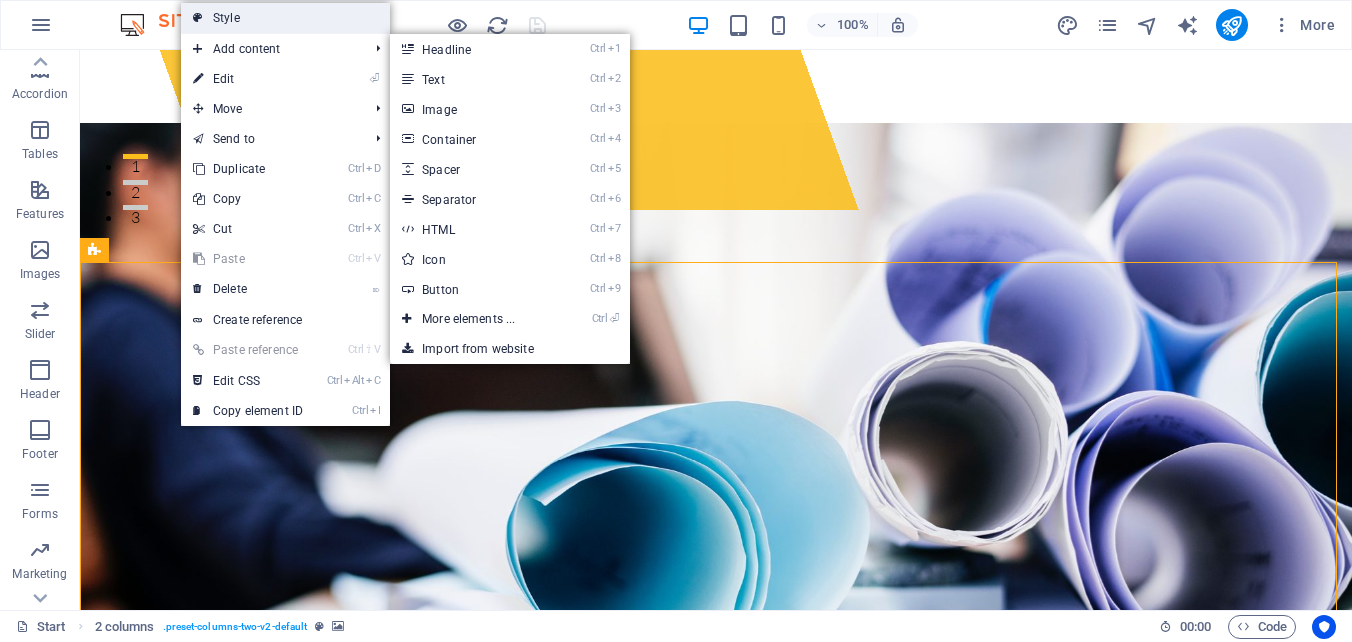 click on "Style" at bounding box center (285, 18) 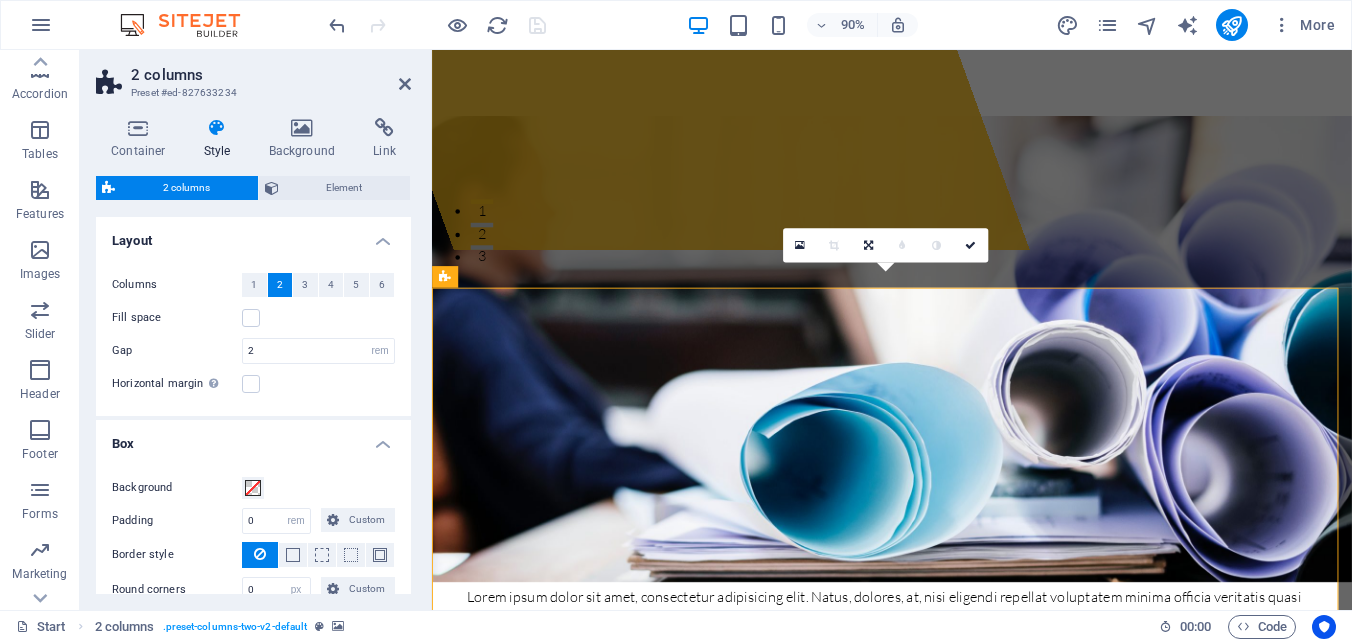 click on "Layout" at bounding box center [253, 235] 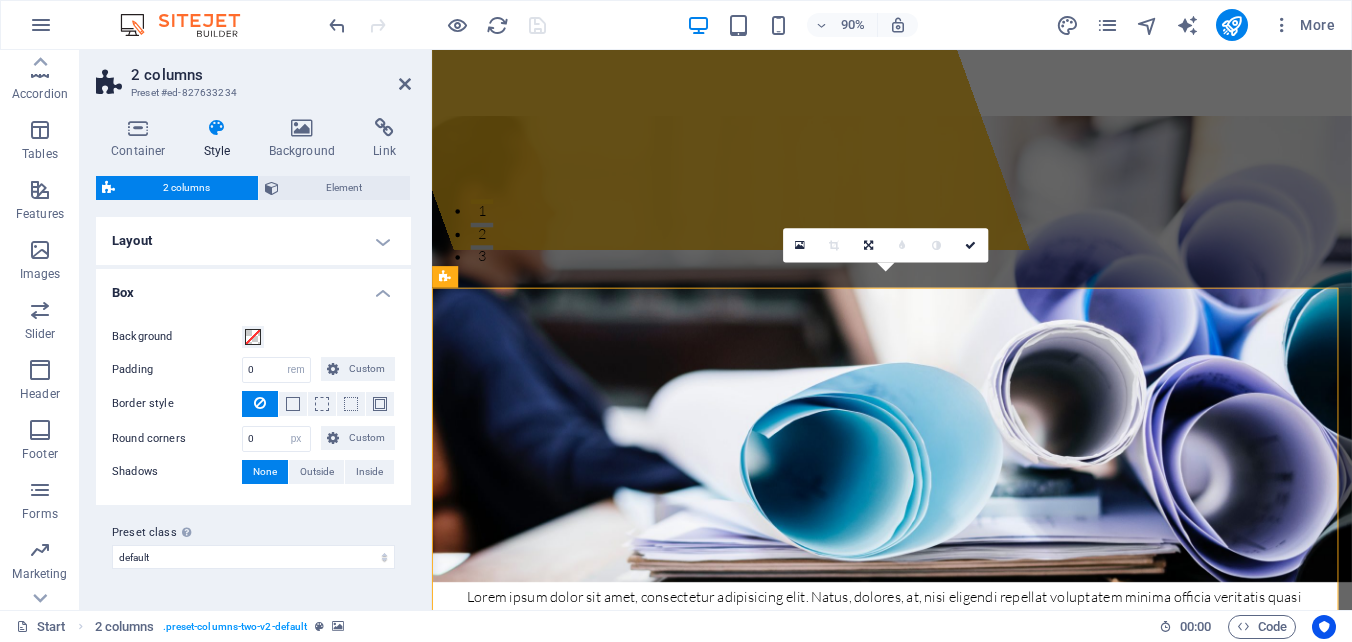 click on "Box" at bounding box center (253, 287) 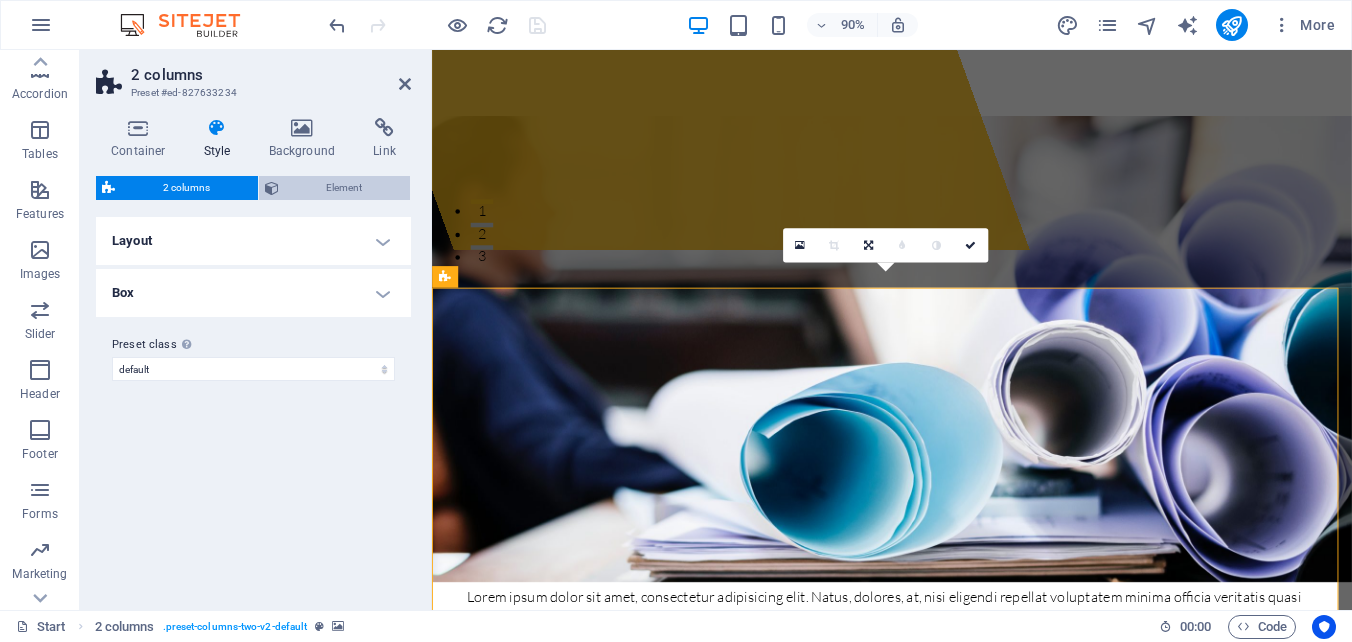 click on "Element" at bounding box center (345, 188) 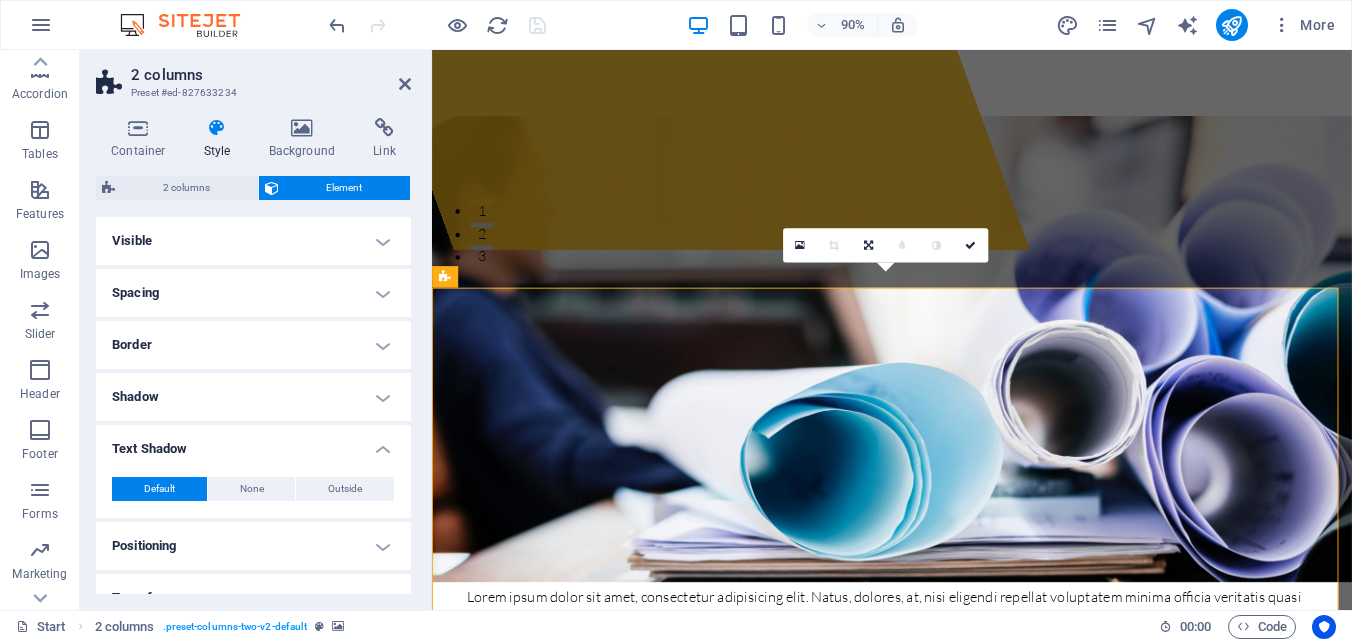 click on "Visible" at bounding box center [253, 241] 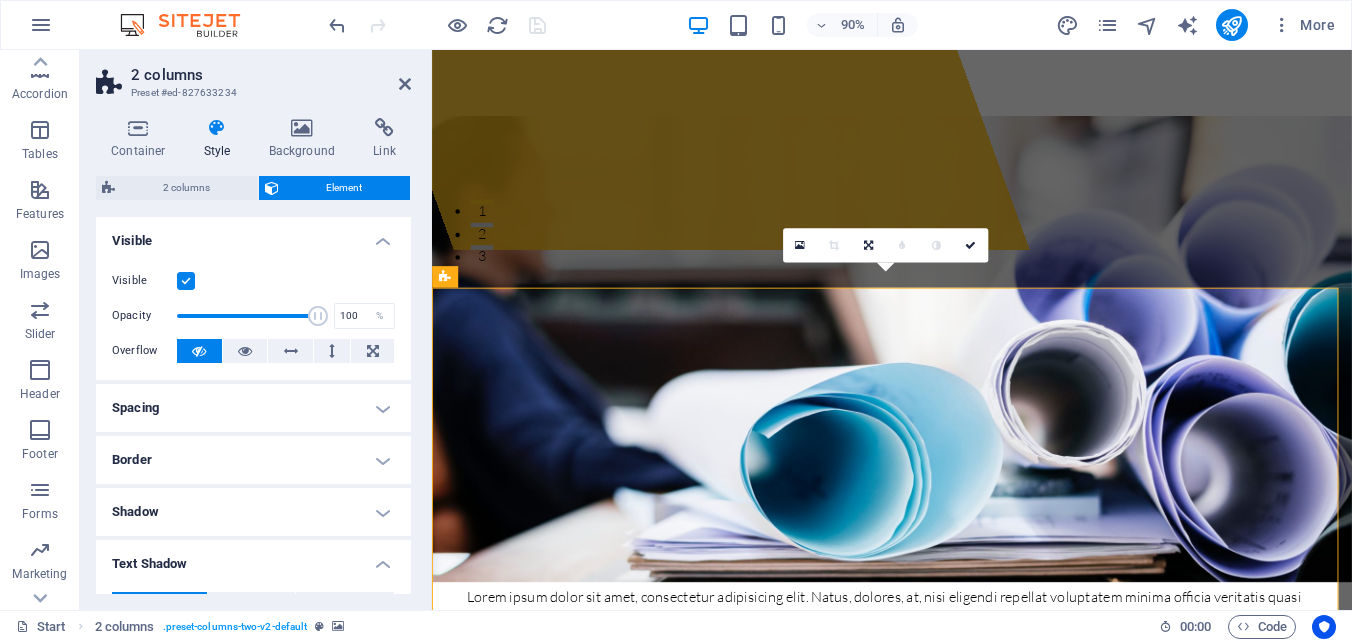 click on "Visible" at bounding box center [253, 235] 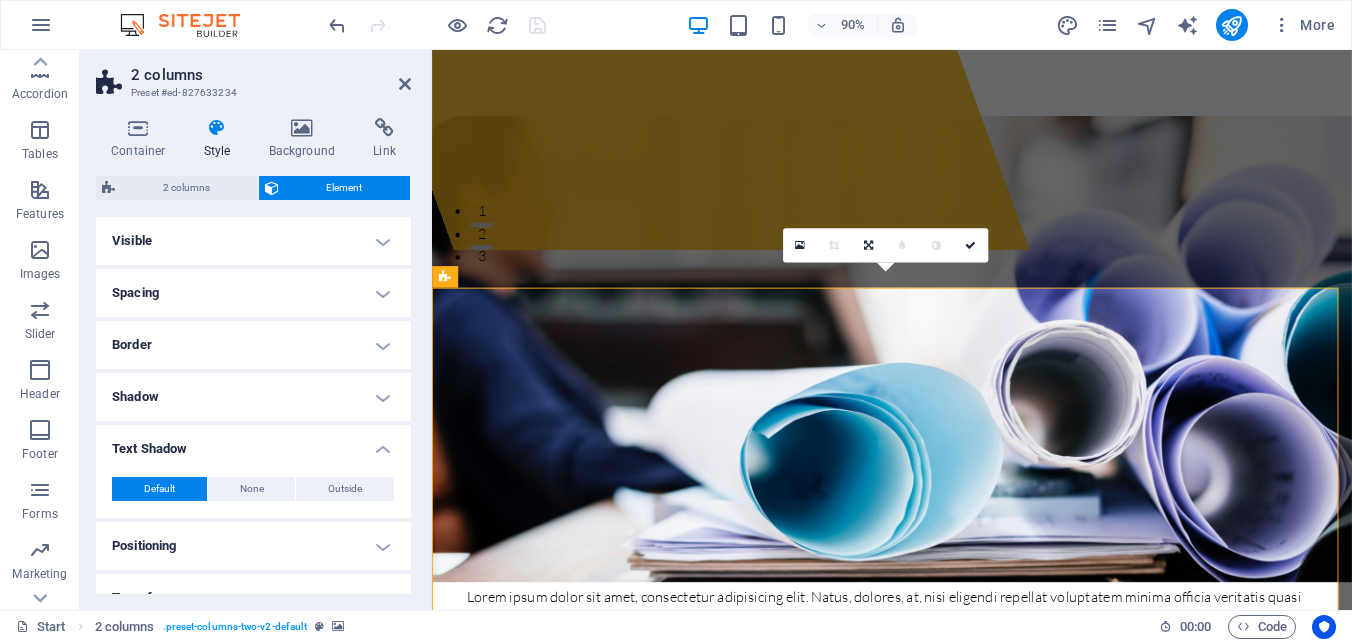 click on "Spacing" at bounding box center [253, 293] 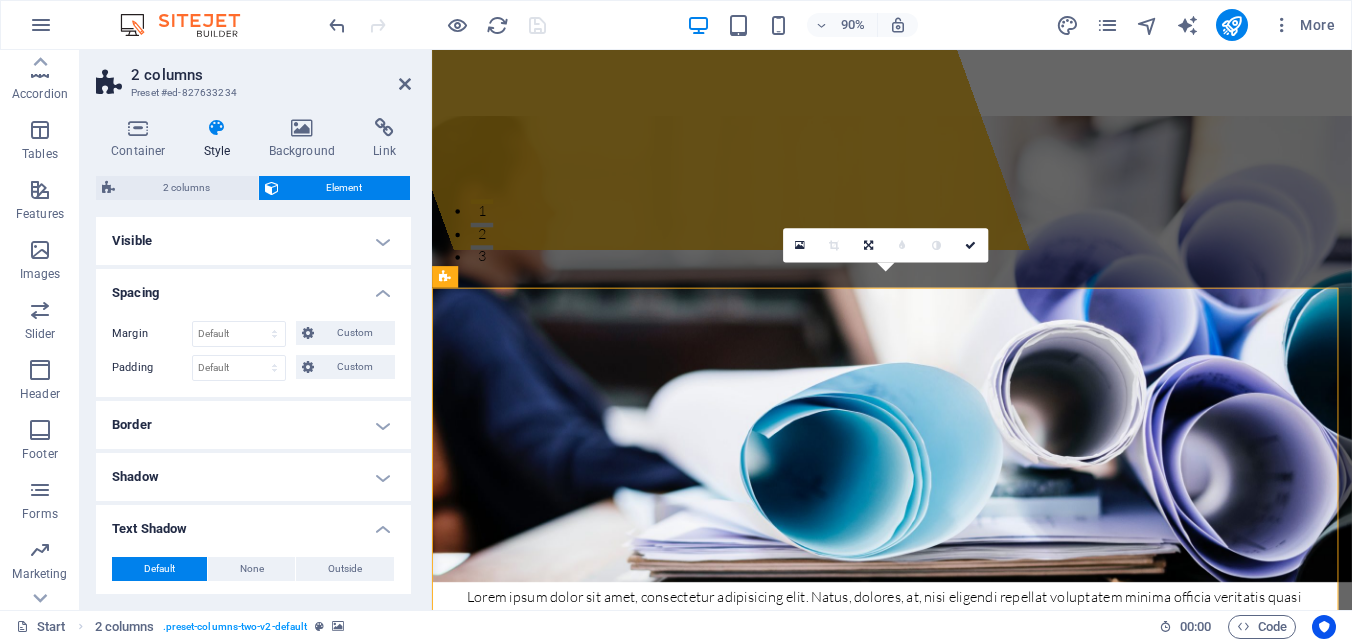 click on "Spacing" at bounding box center [253, 287] 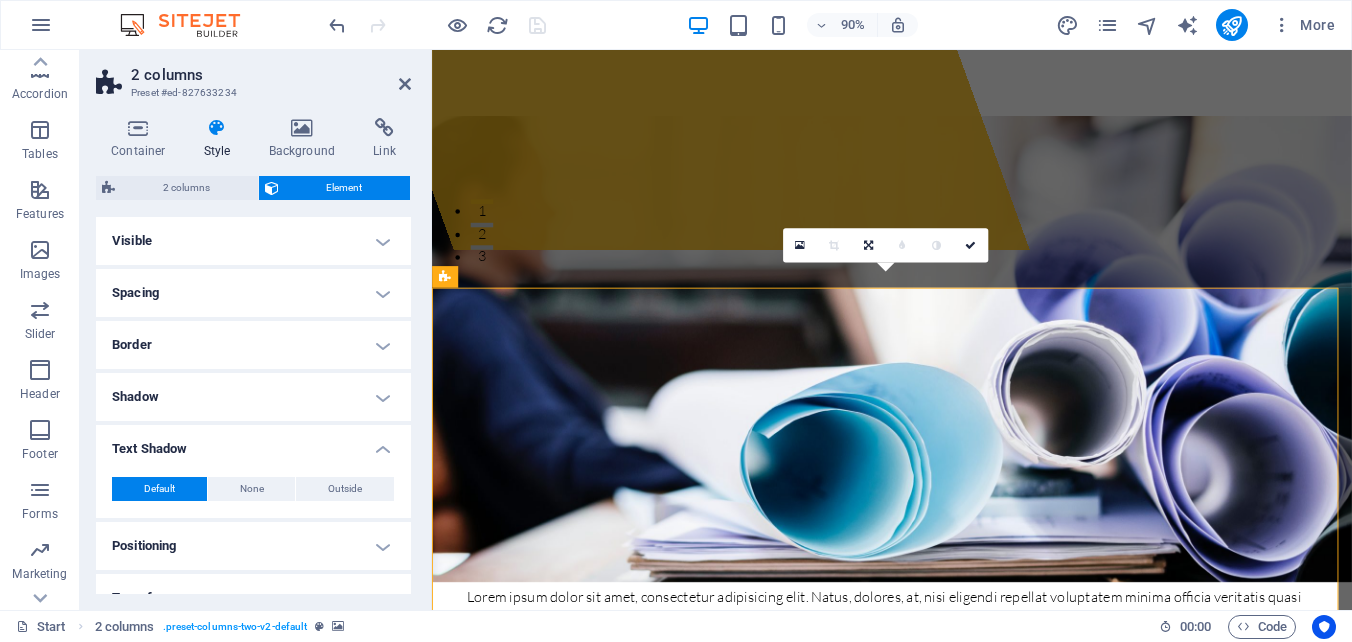 click on "Border" at bounding box center [253, 345] 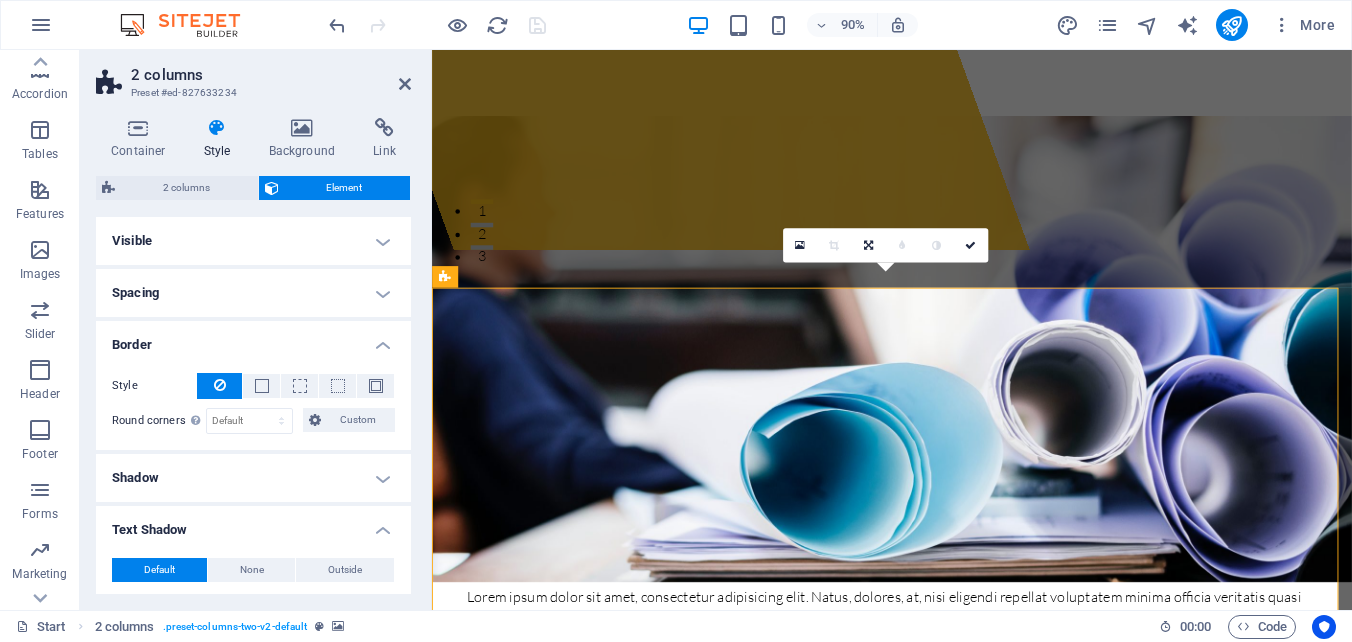 click on "Border" at bounding box center [253, 339] 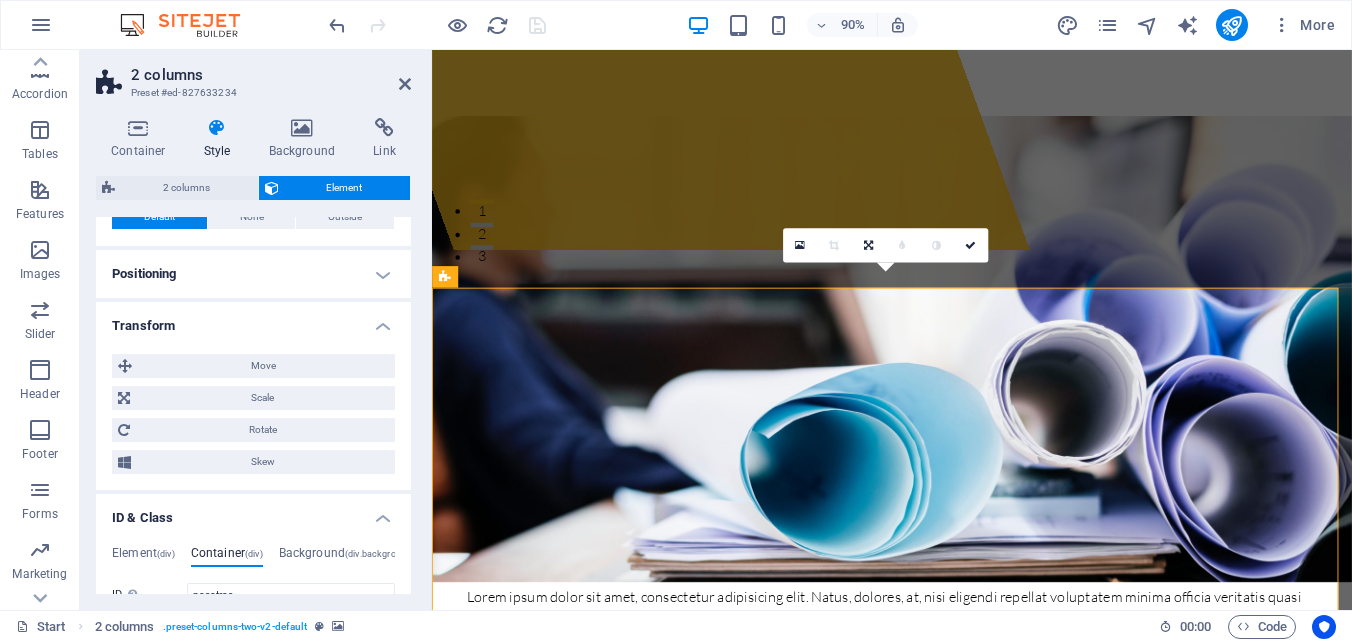 scroll, scrollTop: 300, scrollLeft: 0, axis: vertical 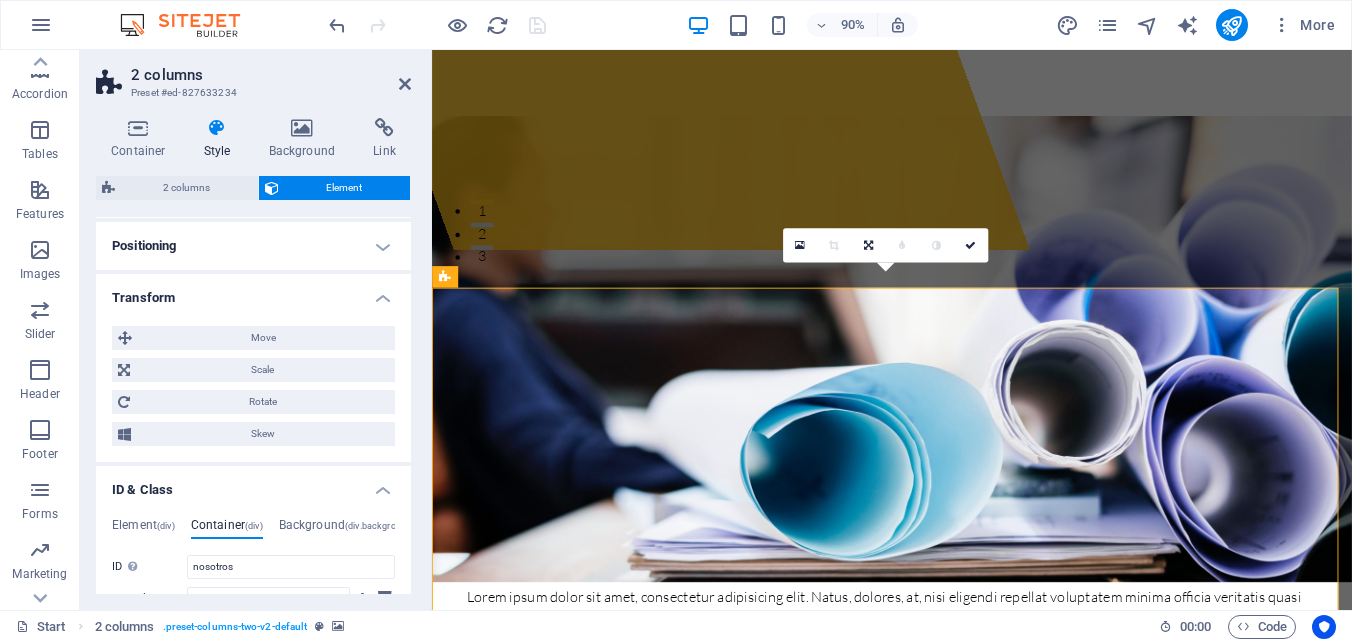 click on "Positioning" at bounding box center (253, 246) 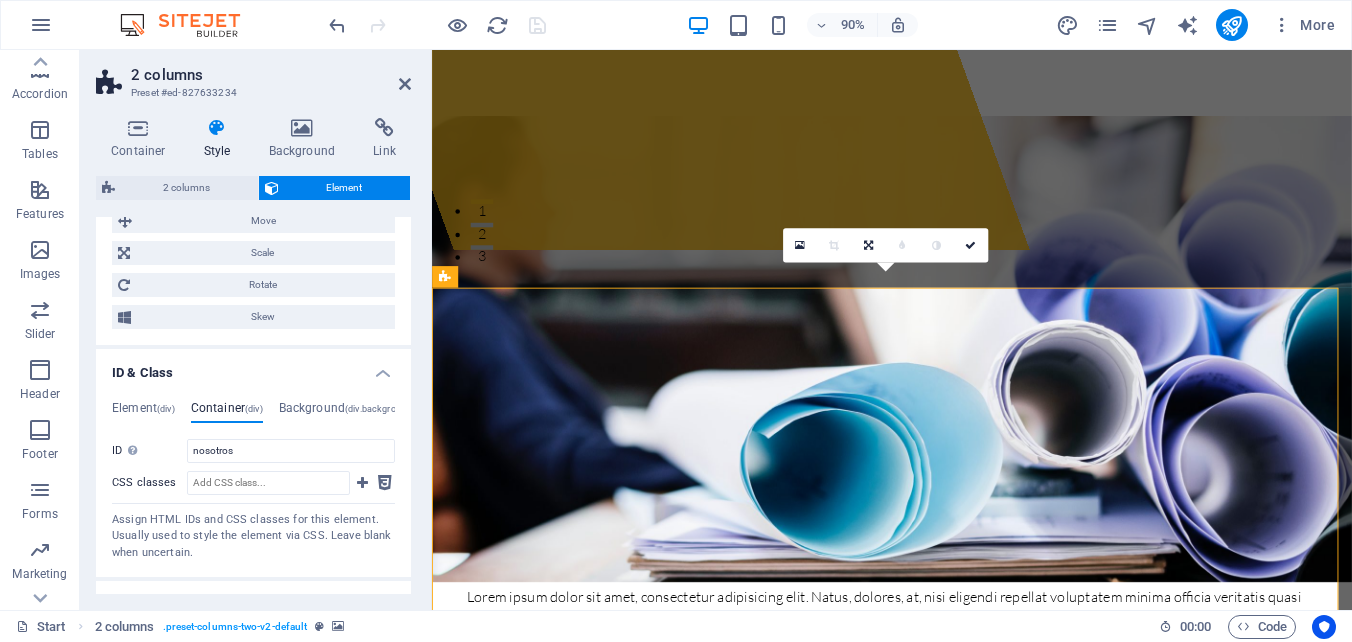 scroll, scrollTop: 500, scrollLeft: 0, axis: vertical 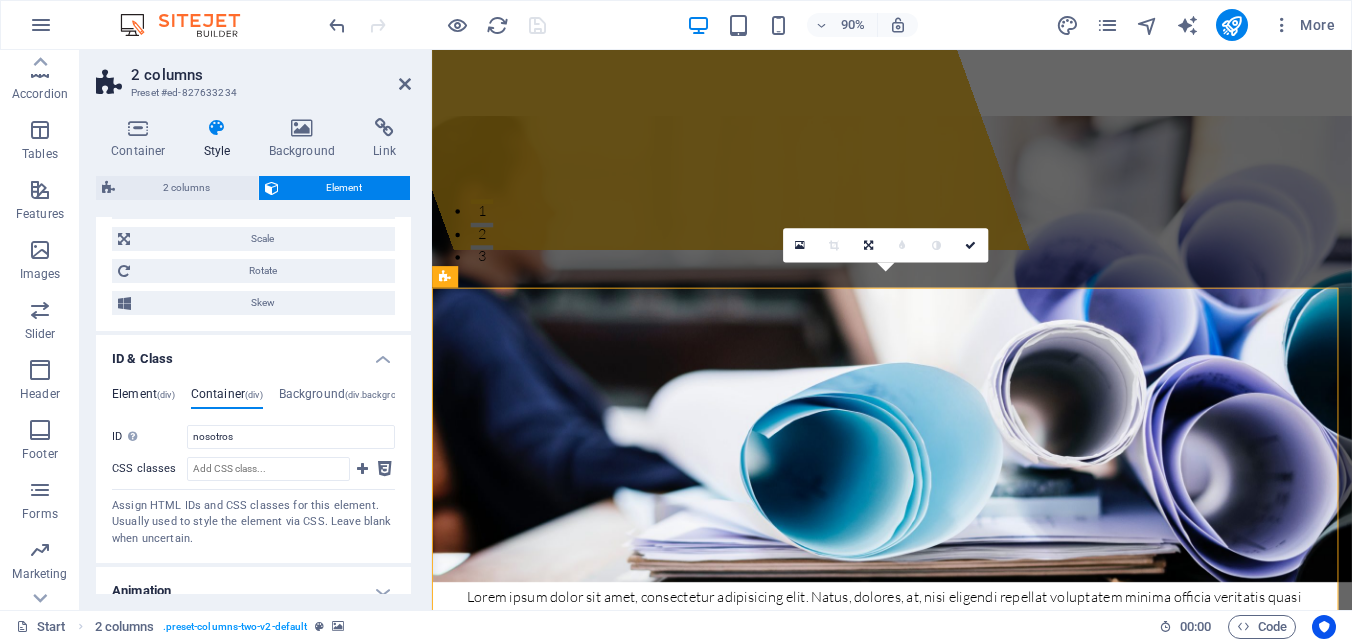 click on "Element  (div)" at bounding box center [143, 398] 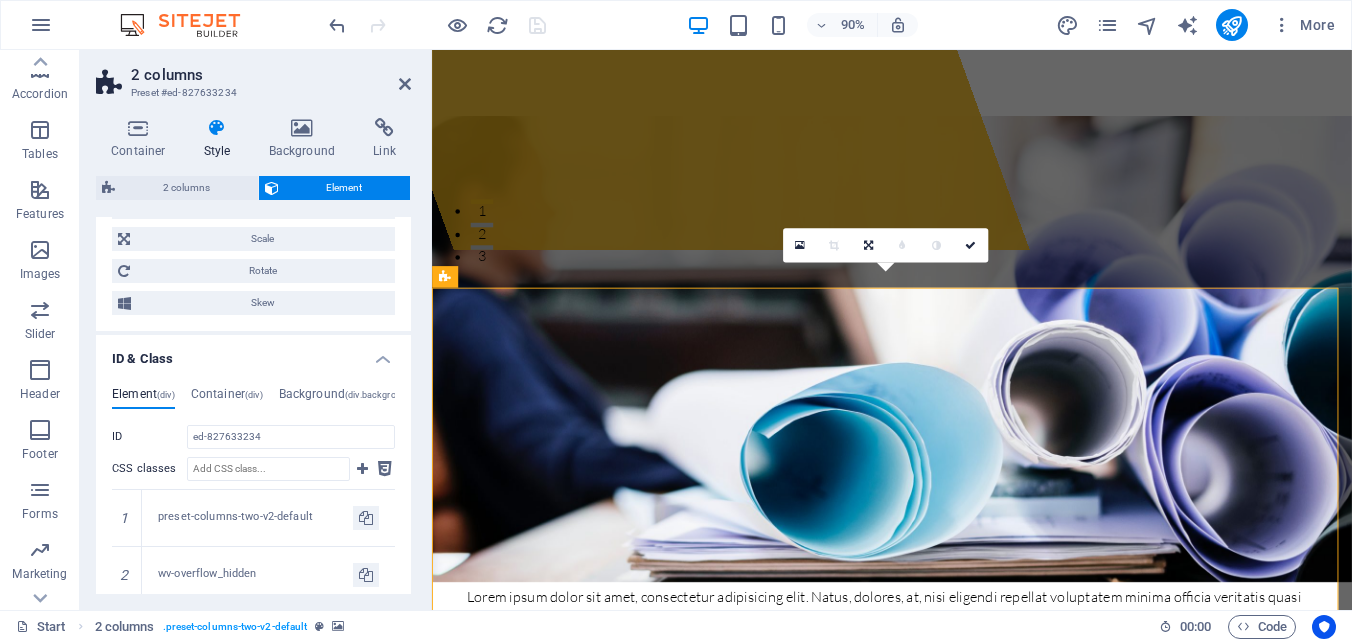 scroll, scrollTop: 600, scrollLeft: 0, axis: vertical 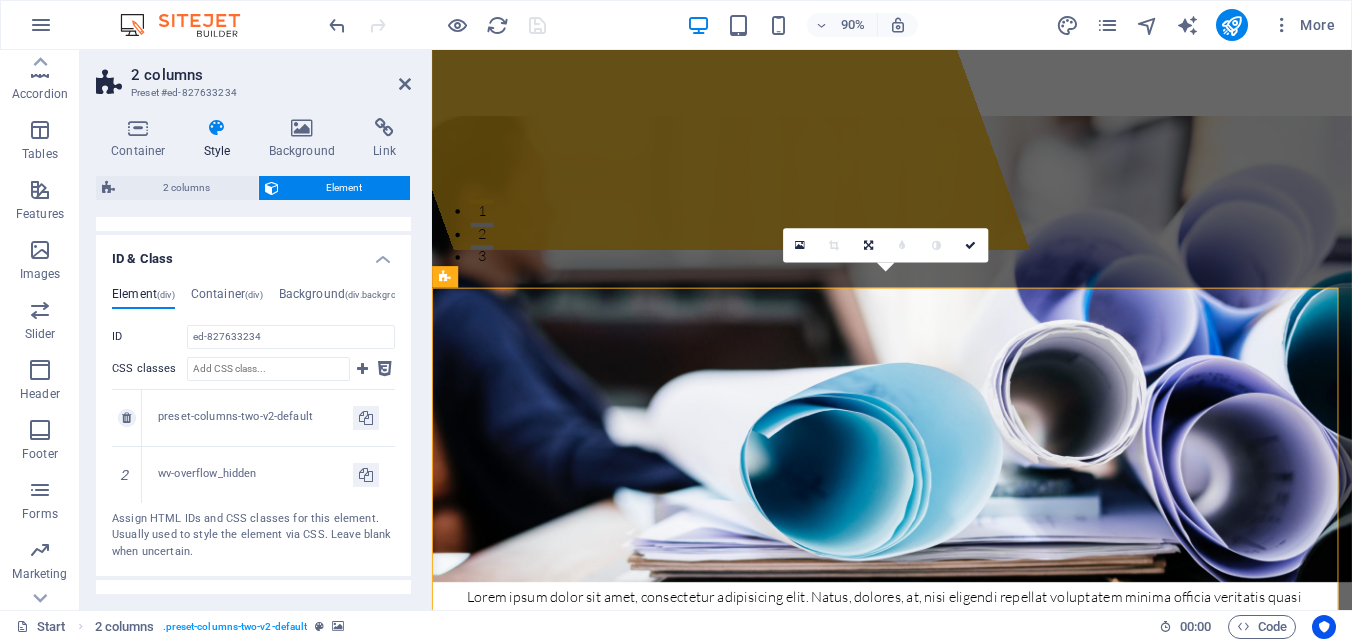 click on "preset-columns-two-v2-default" at bounding box center [255, 417] 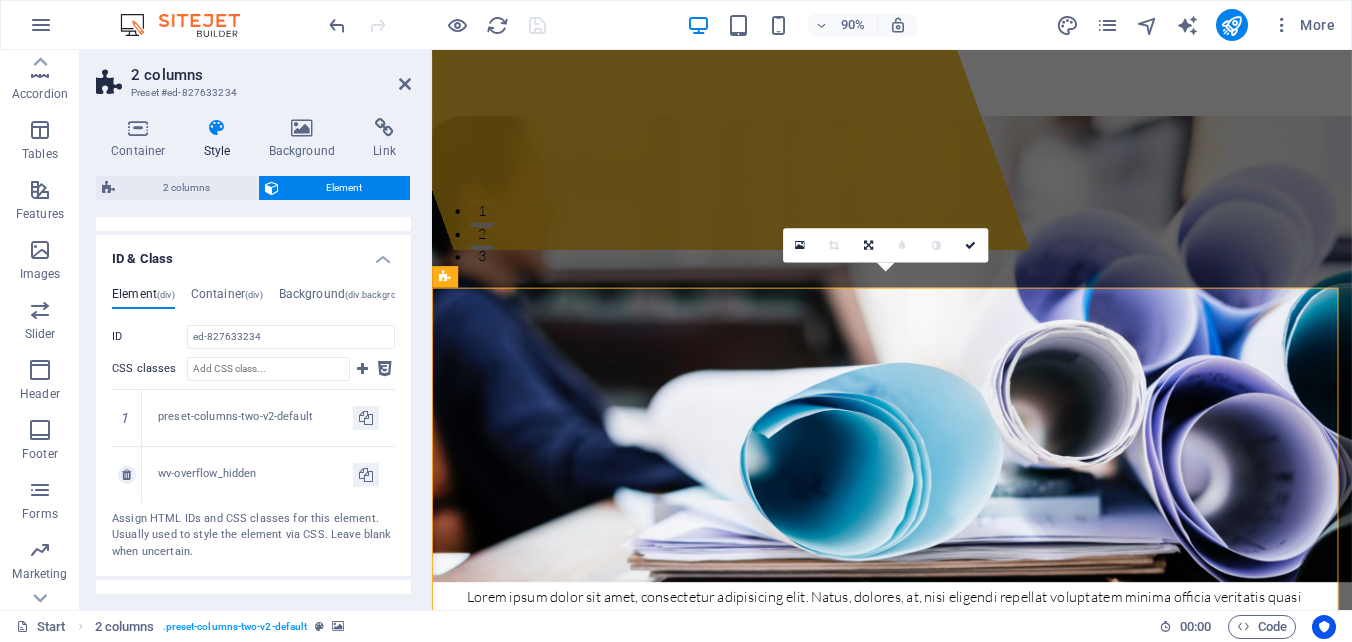 click on "wv-overflow_hidden" at bounding box center [255, 474] 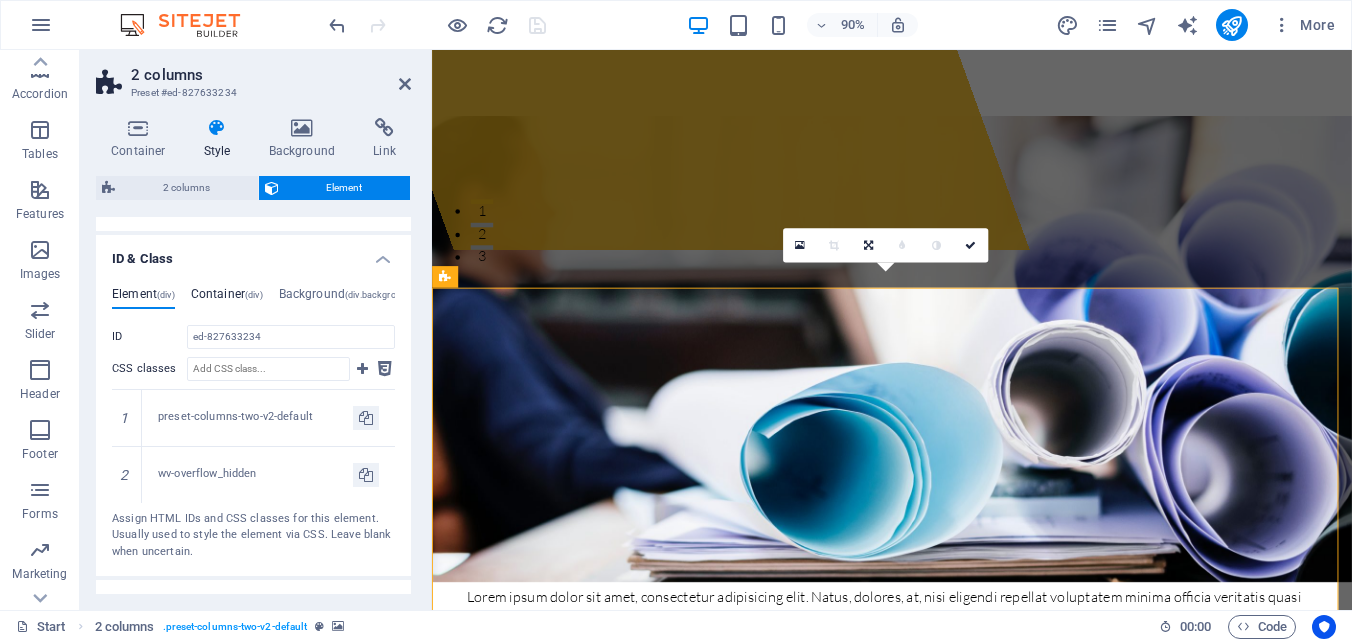 click on "Container  (div)" at bounding box center [227, 298] 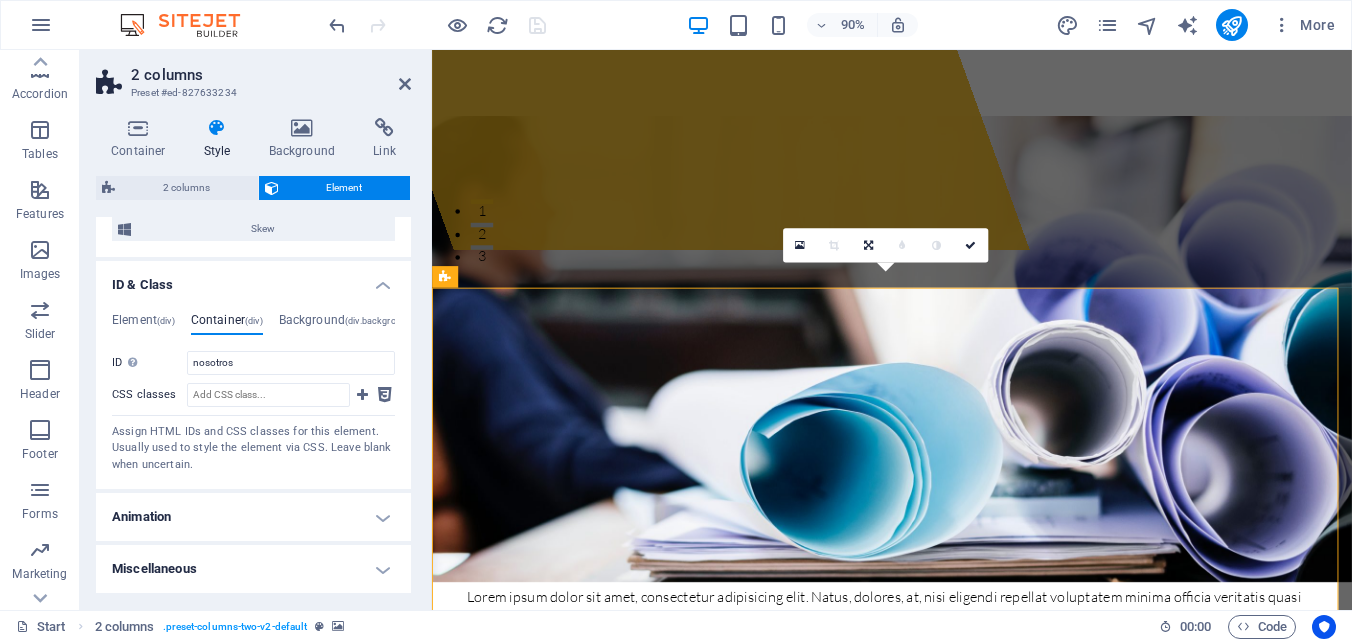 scroll, scrollTop: 574, scrollLeft: 0, axis: vertical 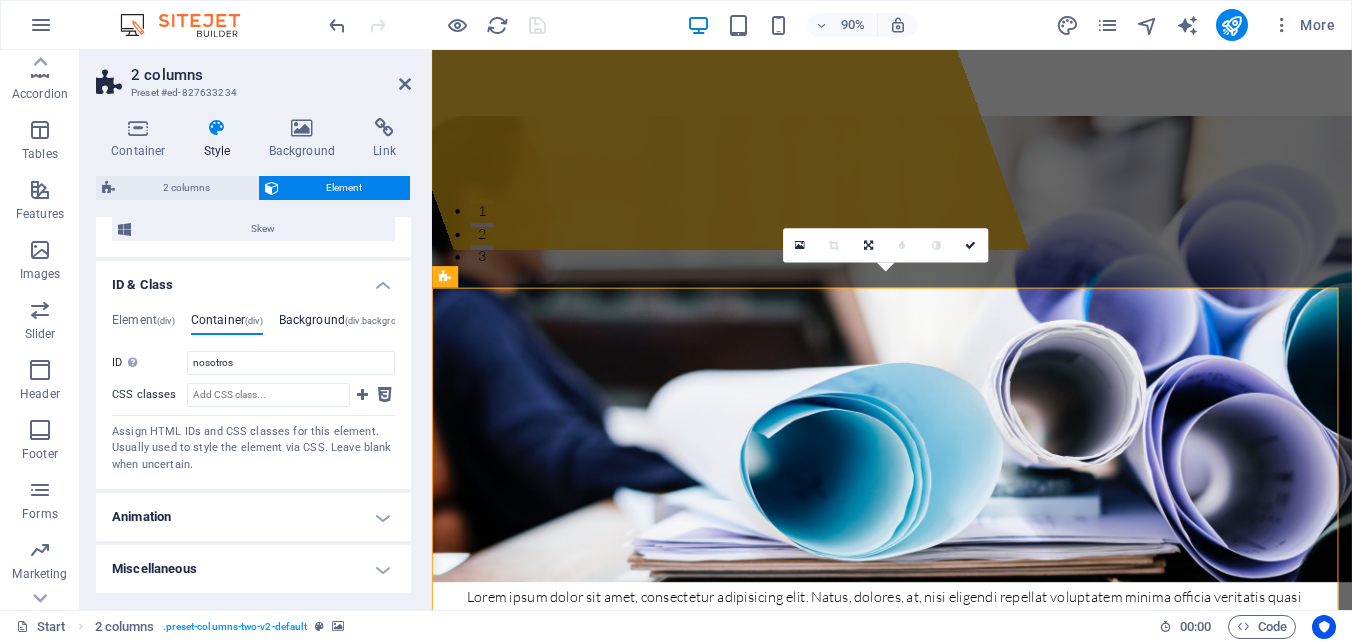 click on "Background  (div.background)" at bounding box center (347, 324) 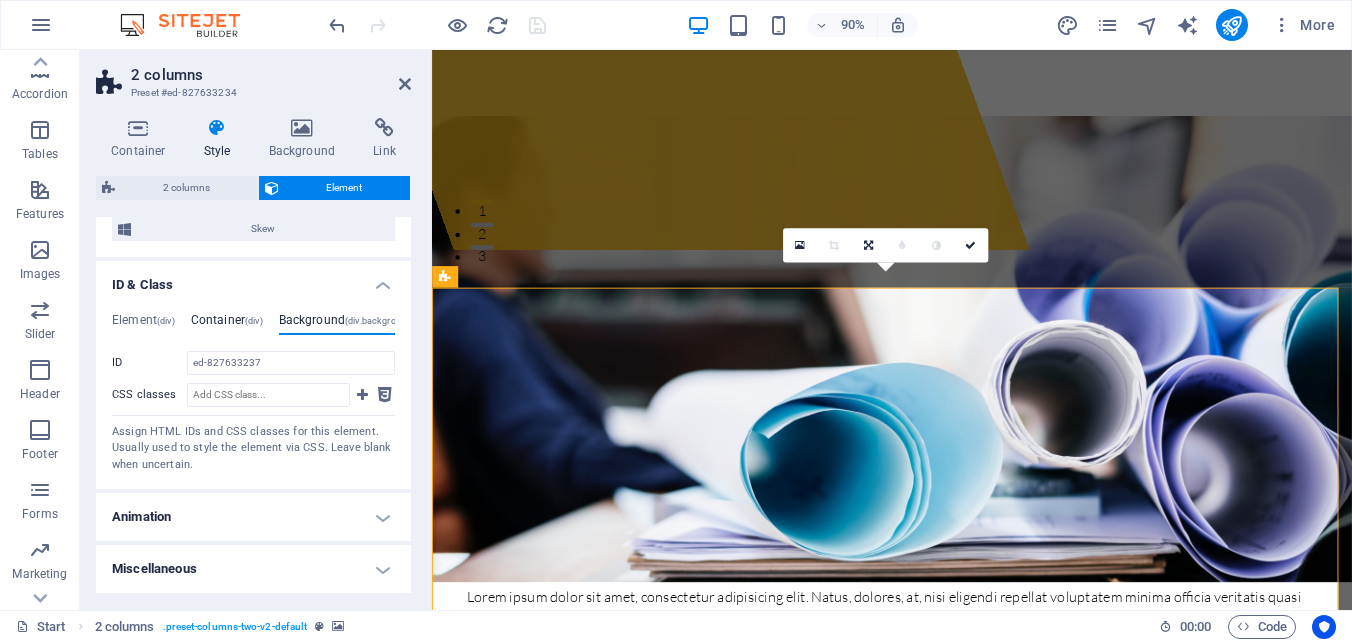 click on "Container  (div)" at bounding box center [227, 324] 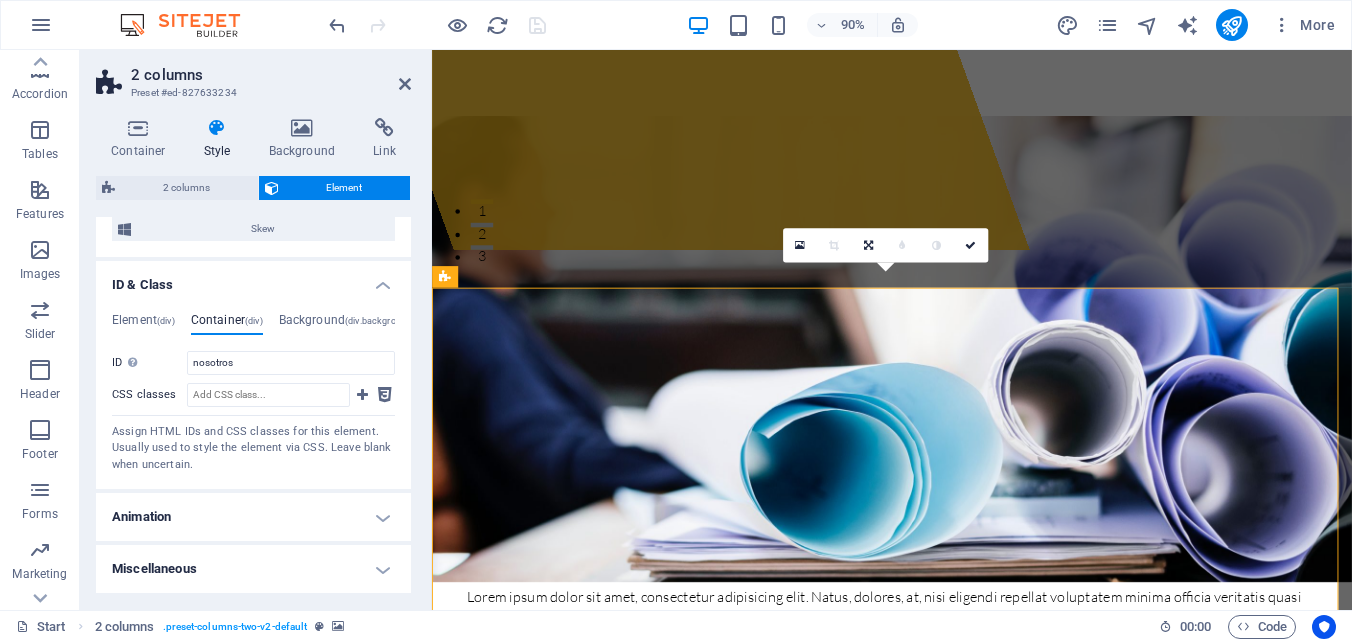 click on "Container Style Background Link Size Height Default px rem % vh vw Min. height None px rem % vh vw Width Default px rem % em vh vw Min. width None px rem % vh vw Content width Default Custom width Width Default px rem % em vh vw Min. width None px rem % vh vw Default padding Custom spacing Default content width and padding can be changed under Design. Edit design Layout (Flexbox) Alignment Determines the flex direction. Default Main axis Determine how elements should behave along the main axis inside this container (justify content). Default Side axis Control the vertical direction of the element inside of the container (align items). Default Wrap Default On Off Fill Controls the distances and direction of elements on the y-axis across several lines (align content). Default Accessibility ARIA helps assistive technologies (like screen readers) to understand the role, state, and behavior of web elements Role The ARIA role defines the purpose of an element.  None Alert Article Banner Comment Fan" at bounding box center (253, 356) 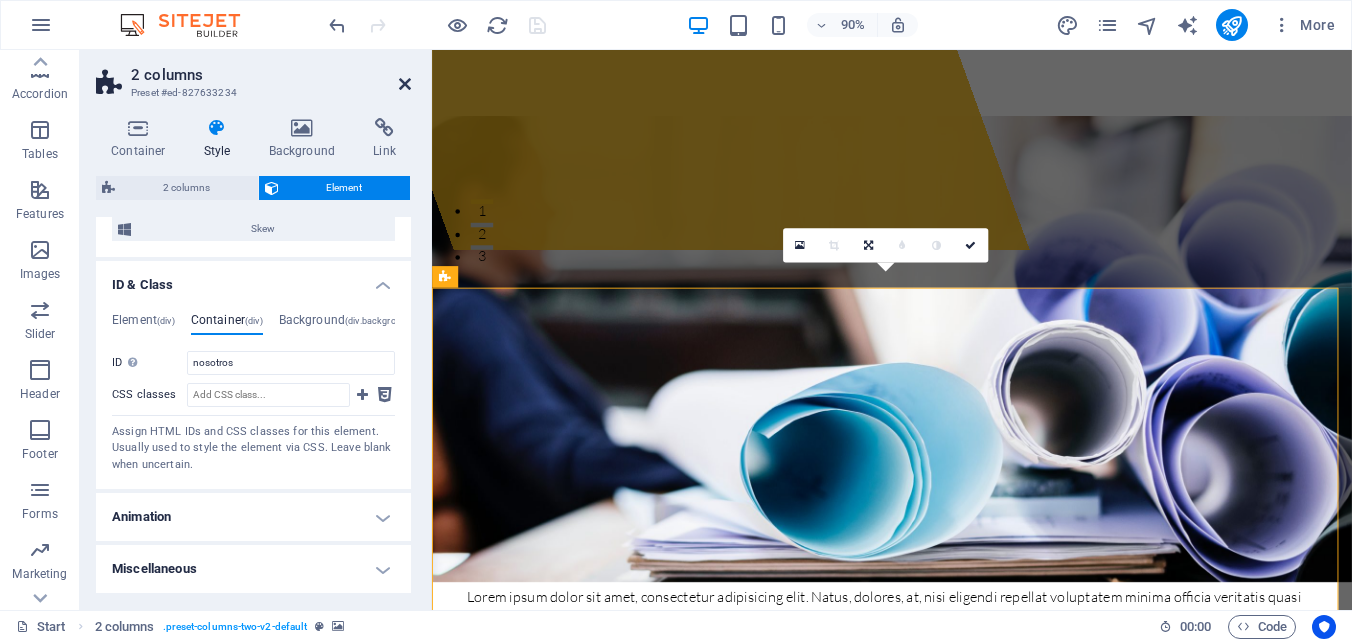 click at bounding box center (405, 84) 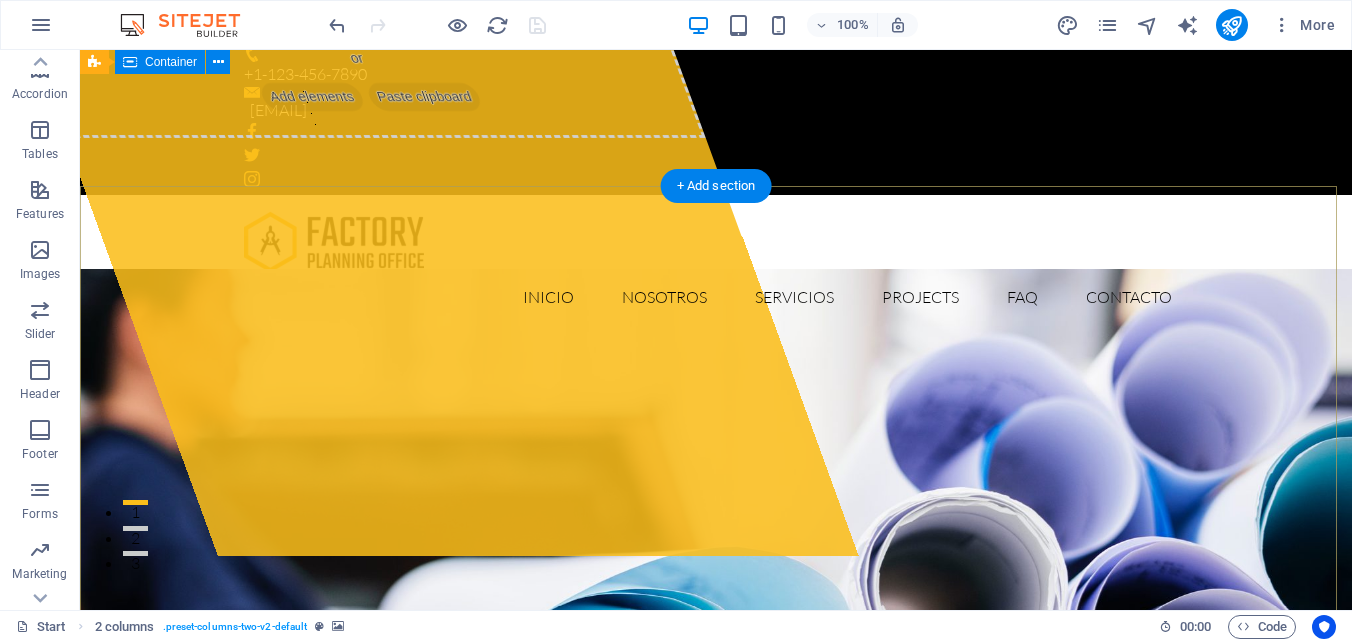 scroll, scrollTop: 0, scrollLeft: 0, axis: both 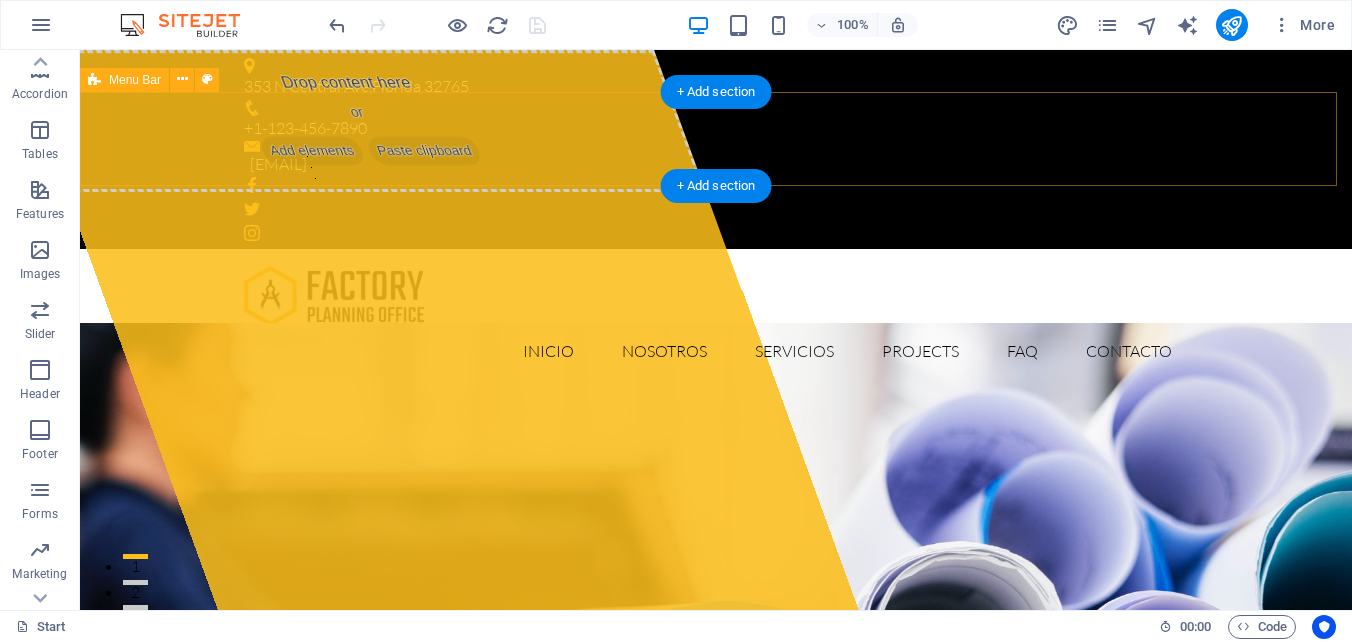 click on "Inicio Nosotros Servicios Projects FAQ Contacto" at bounding box center [716, 320] 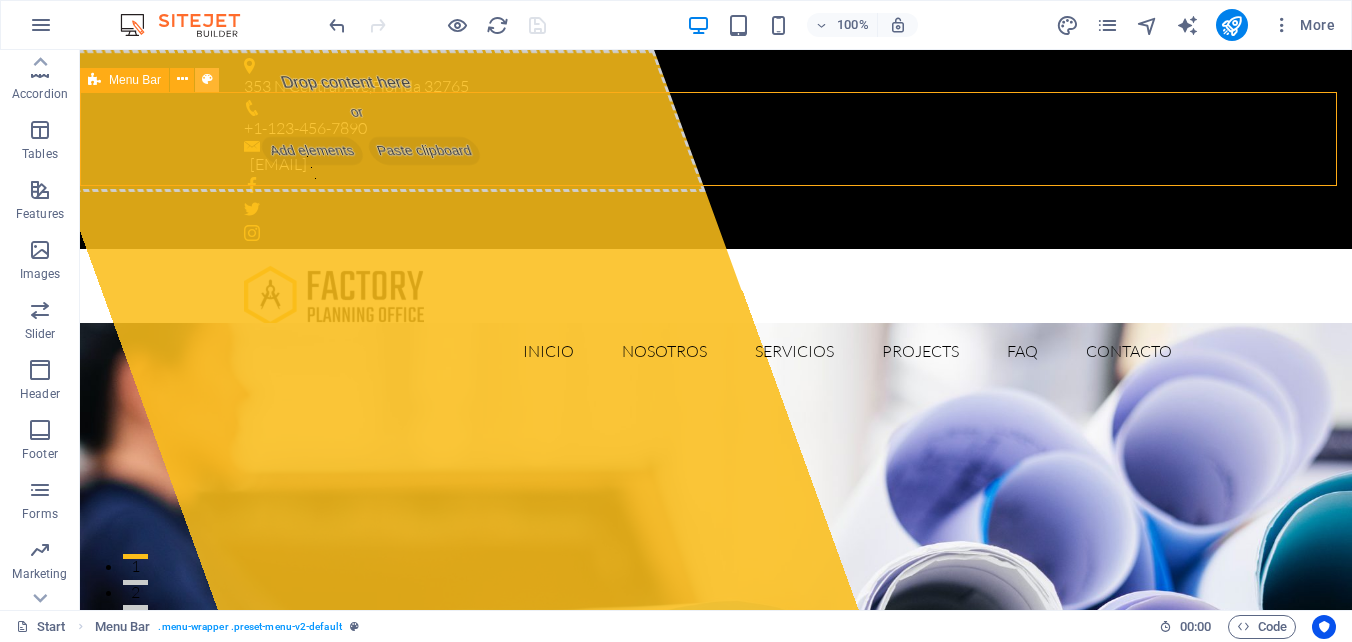 click at bounding box center [207, 79] 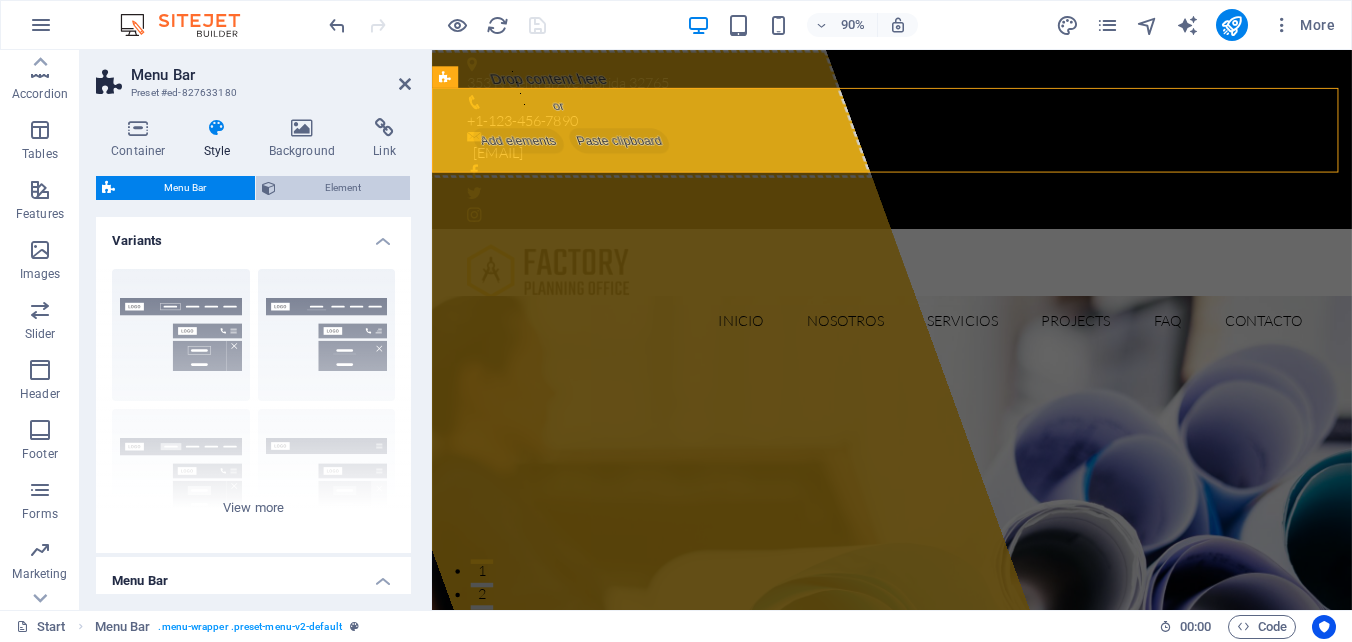 click on "Element" at bounding box center (343, 188) 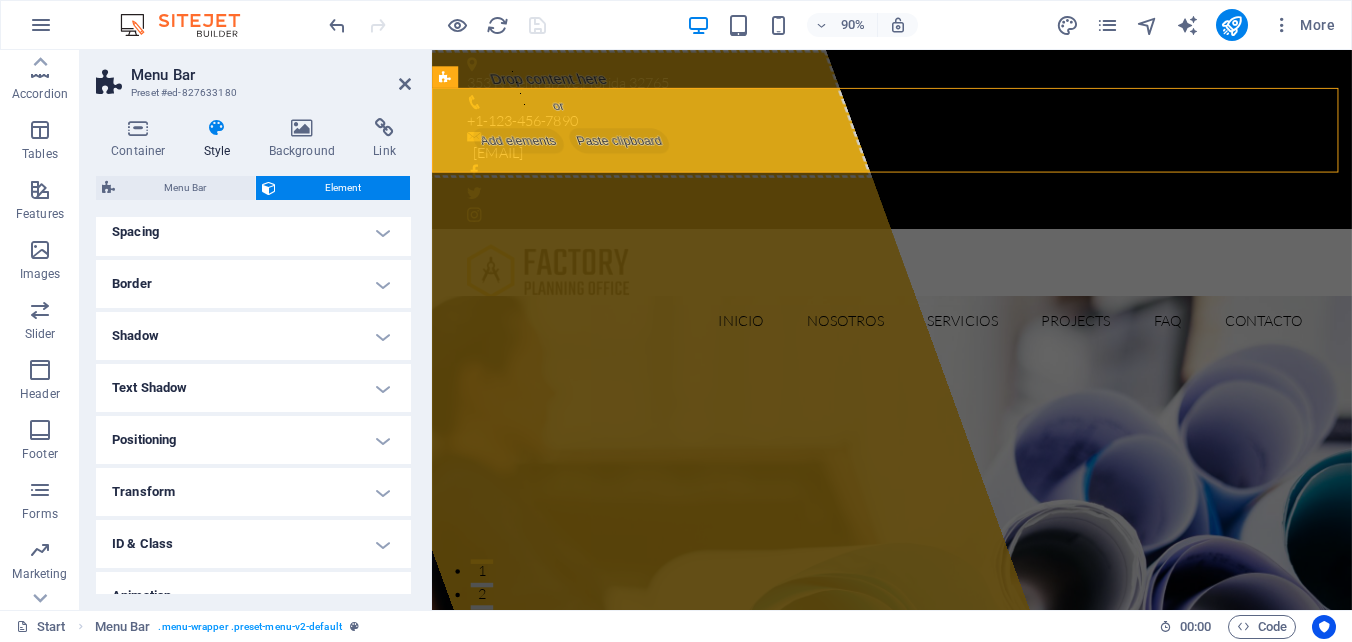 scroll, scrollTop: 200, scrollLeft: 0, axis: vertical 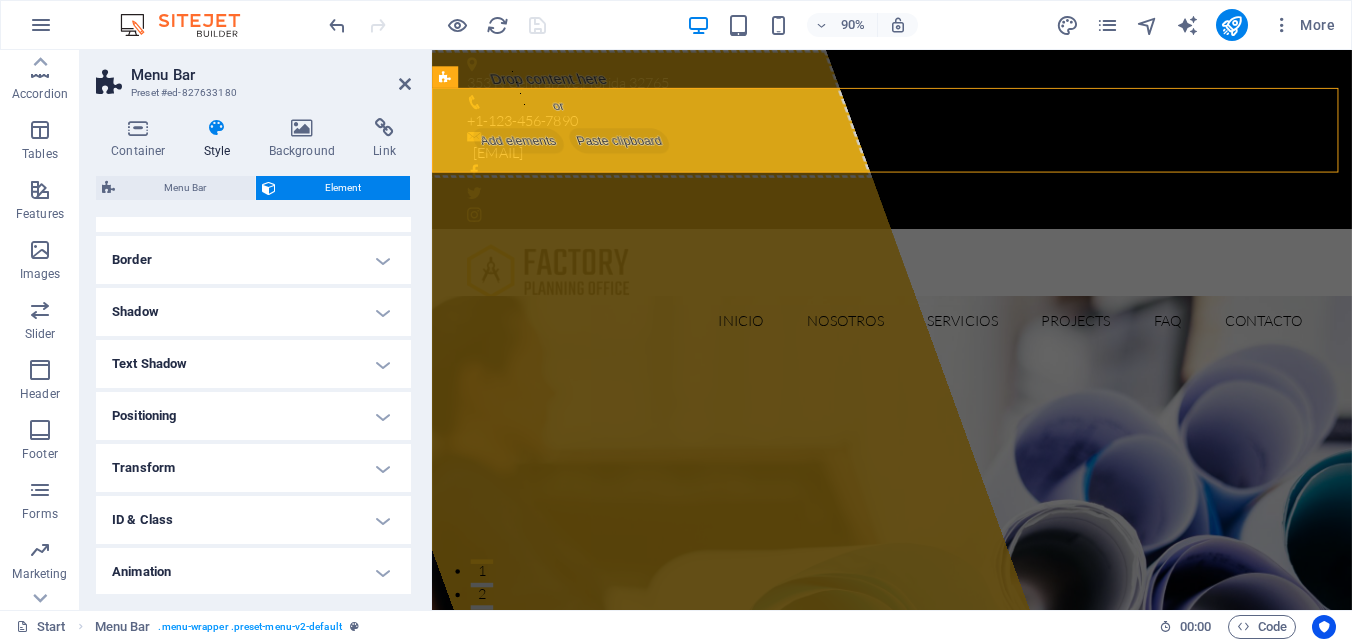 click on "ID & Class" at bounding box center (253, 520) 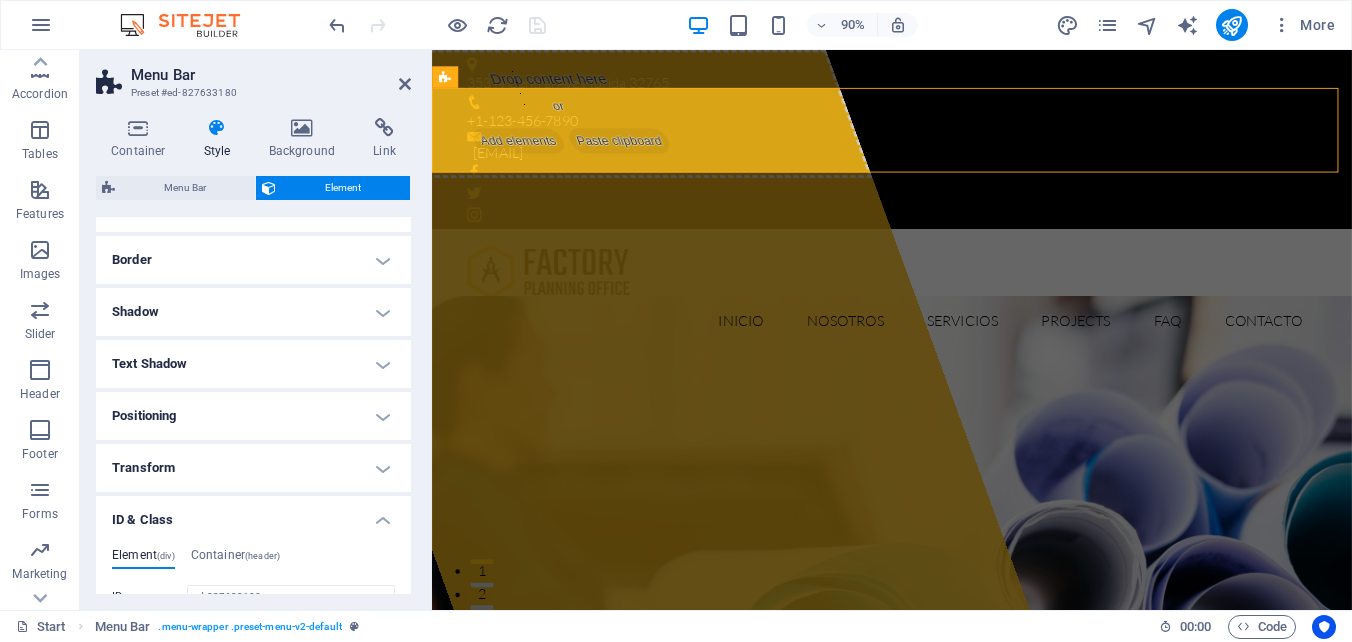 scroll, scrollTop: 400, scrollLeft: 0, axis: vertical 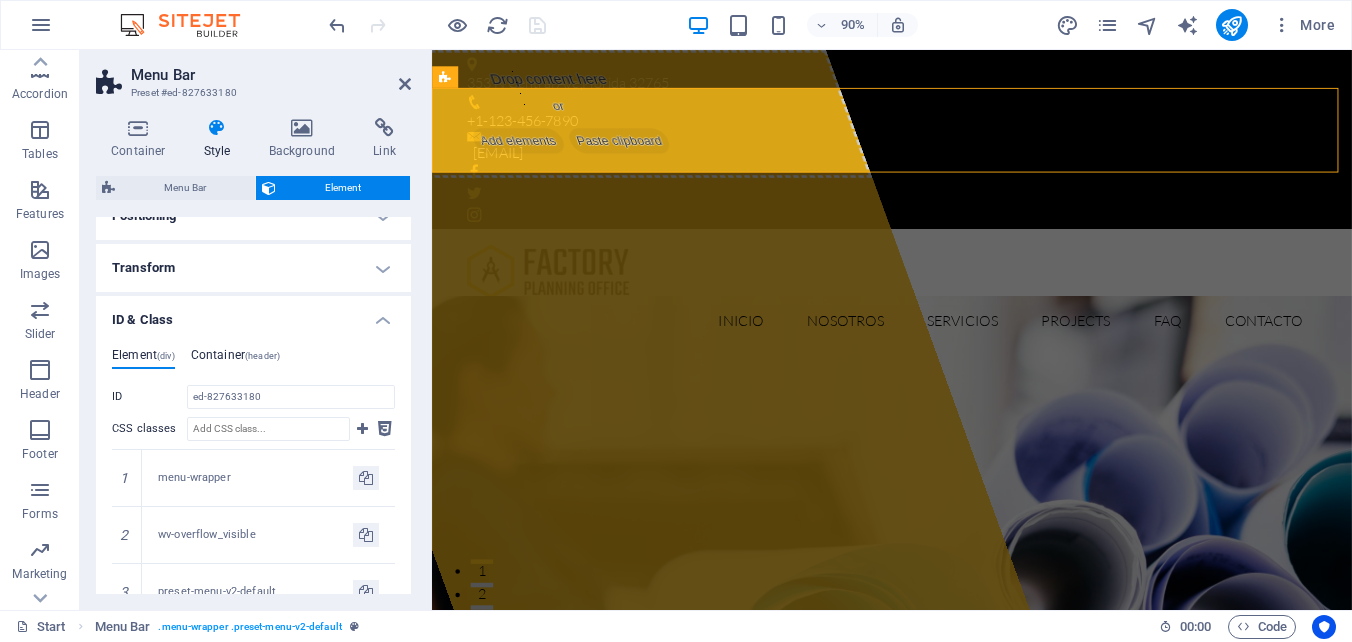 click on "Container  (header)" at bounding box center (235, 359) 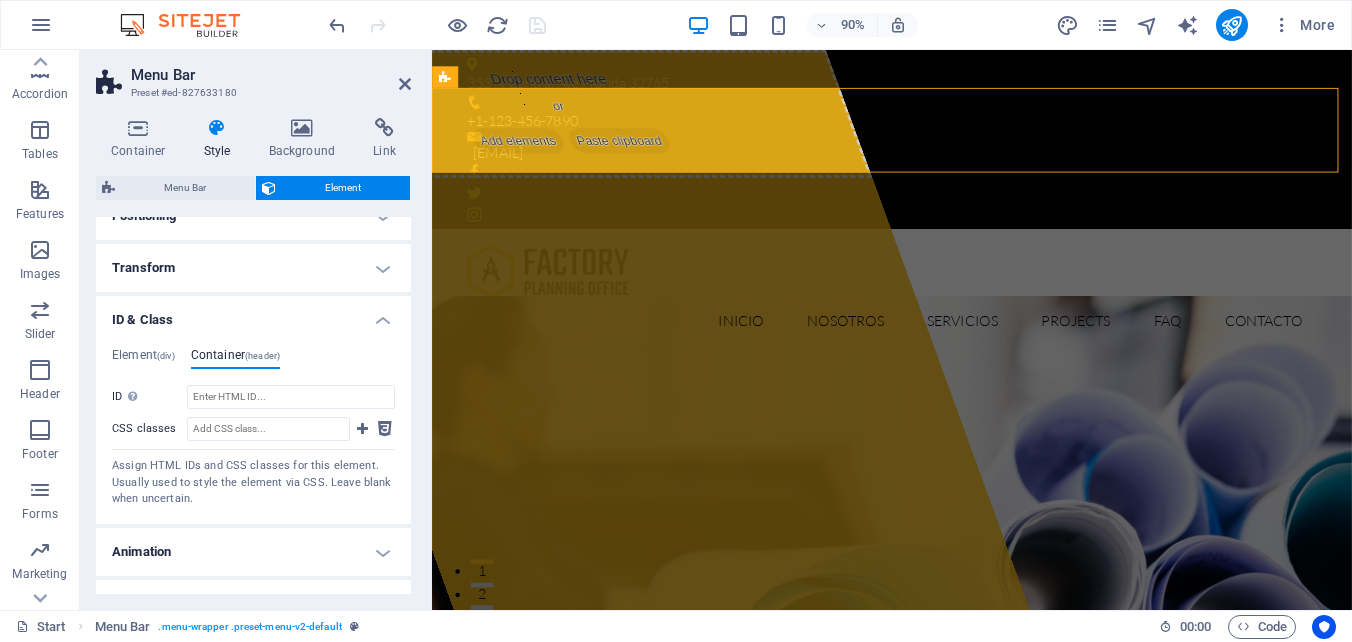 click on "Menu Bar" at bounding box center (271, 75) 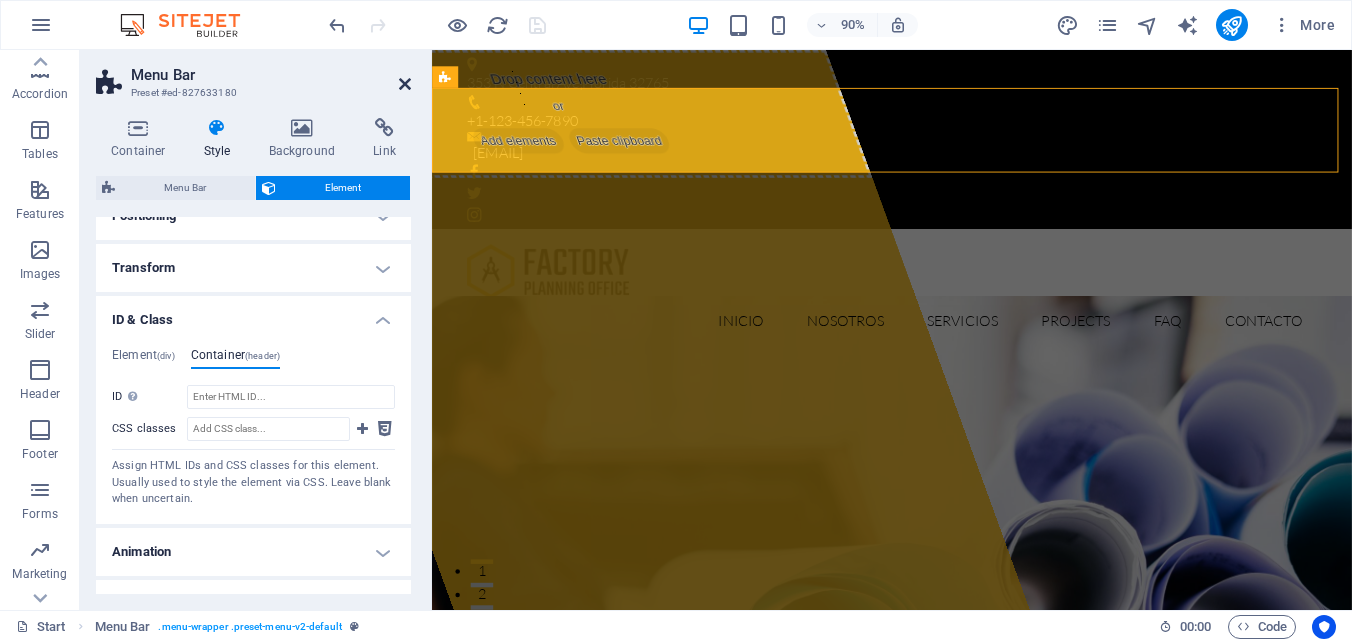 click at bounding box center [405, 84] 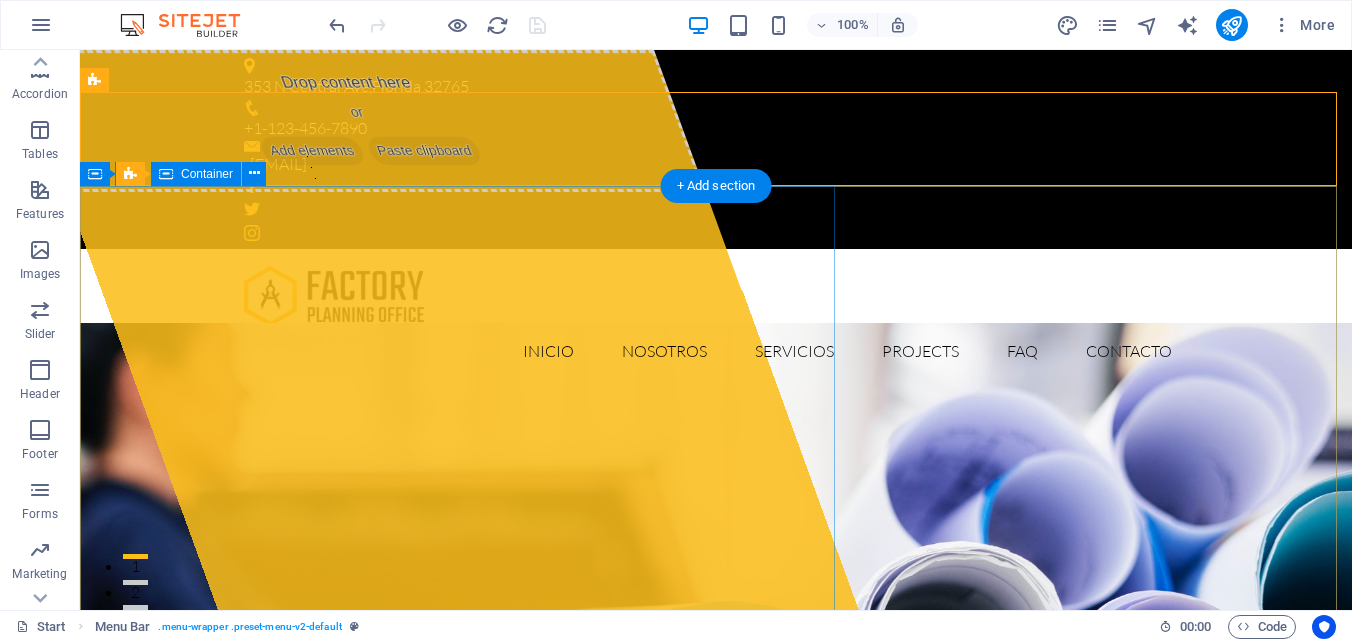 click on "Drop content here or  Add elements  Paste clipboard" at bounding box center [360, 121] 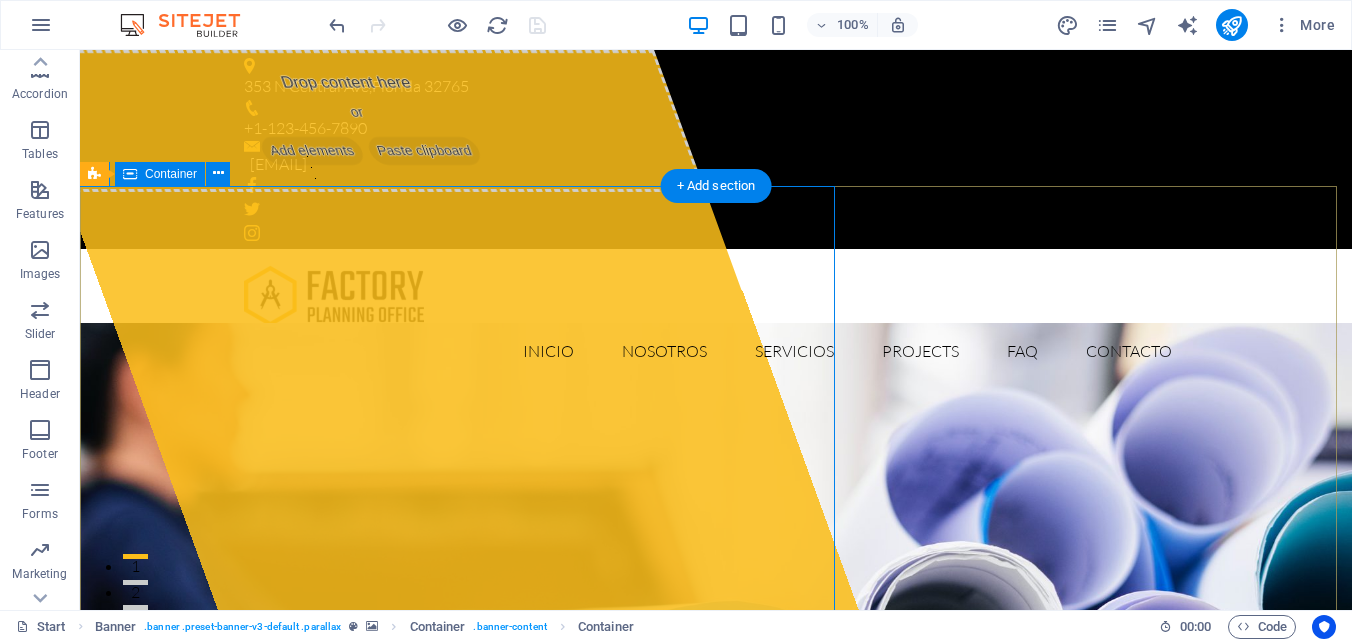 click on "Drop content here or  Add elements  Paste clipboard minetradesolutions.cl Lorem ipsum dolor sit amet, consectetur adipisicing elit. Natus, dolores, at, nisi eligendi repellat voluptatem minima officia veritatis quasi animi porro laudantium dicta dolor voluptate non maiores ipsum reprehenderit odio fugiat reicid. Learn more View Services" at bounding box center [716, 1096] 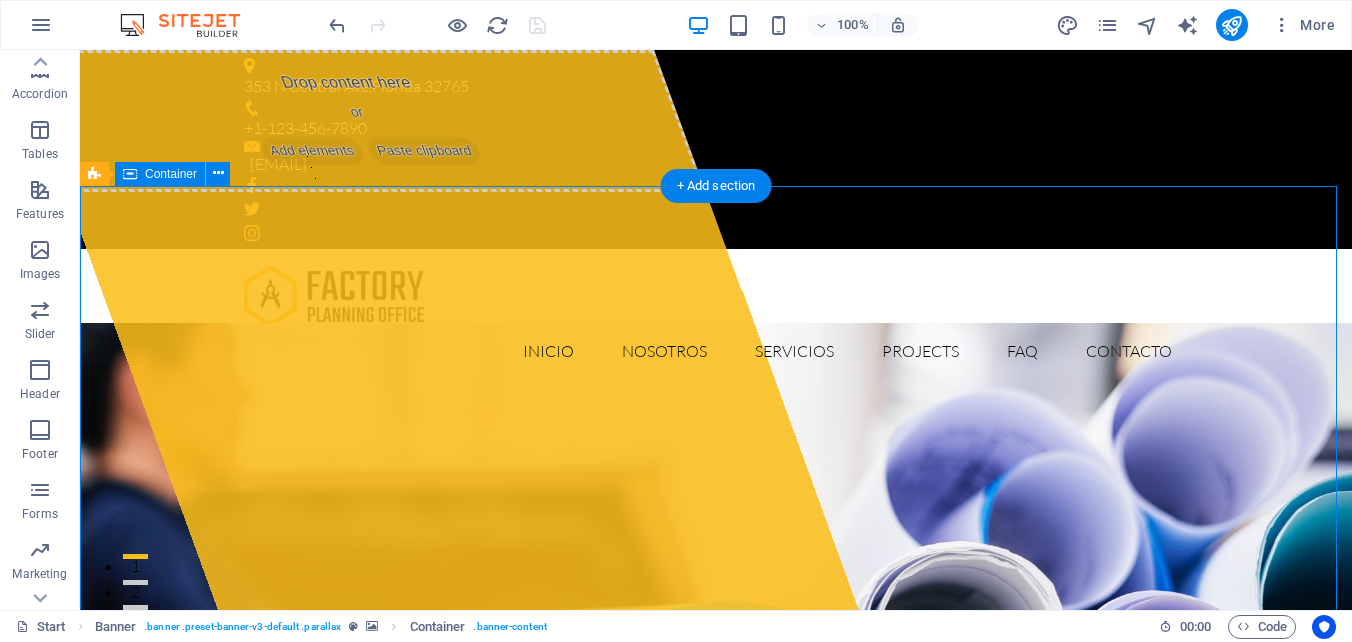 click on "Drop content here or  Add elements  Paste clipboard minetradesolutions.cl Lorem ipsum dolor sit amet, consectetur adipisicing elit. Natus, dolores, at, nisi eligendi repellat voluptatem minima officia veritatis quasi animi porro laudantium dicta dolor voluptate non maiores ipsum reprehenderit odio fugiat reicid. Learn more View Services" at bounding box center [716, 1096] 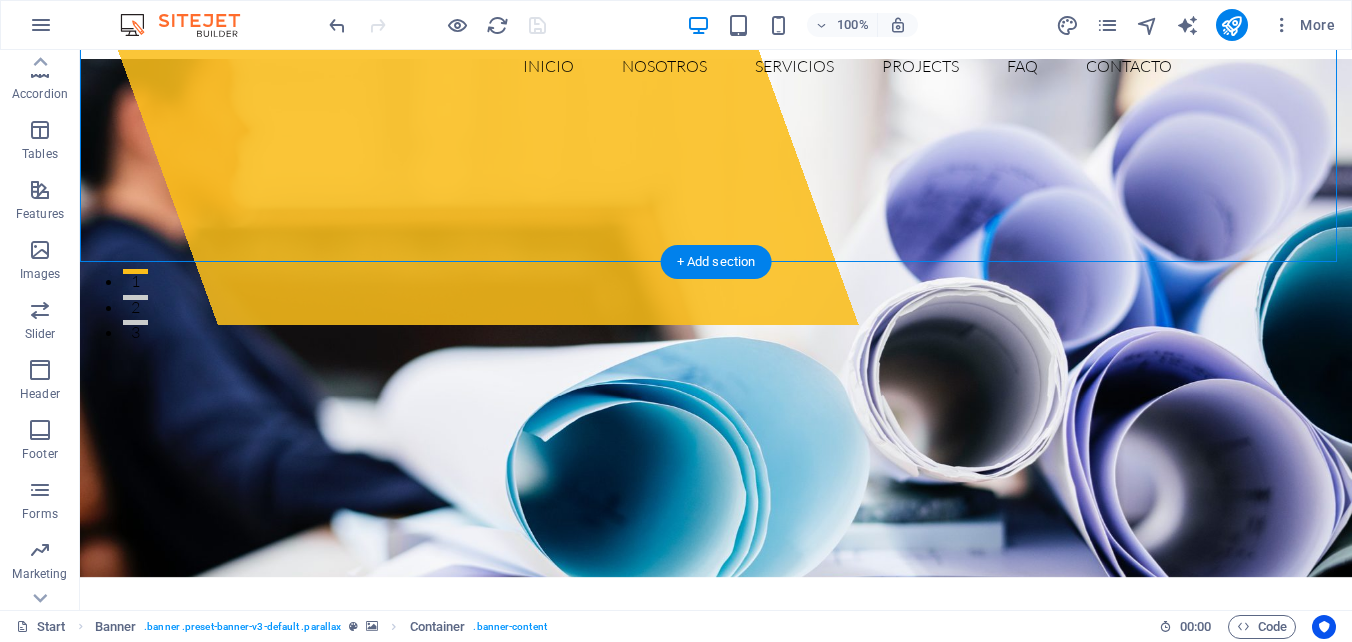 scroll, scrollTop: 0, scrollLeft: 0, axis: both 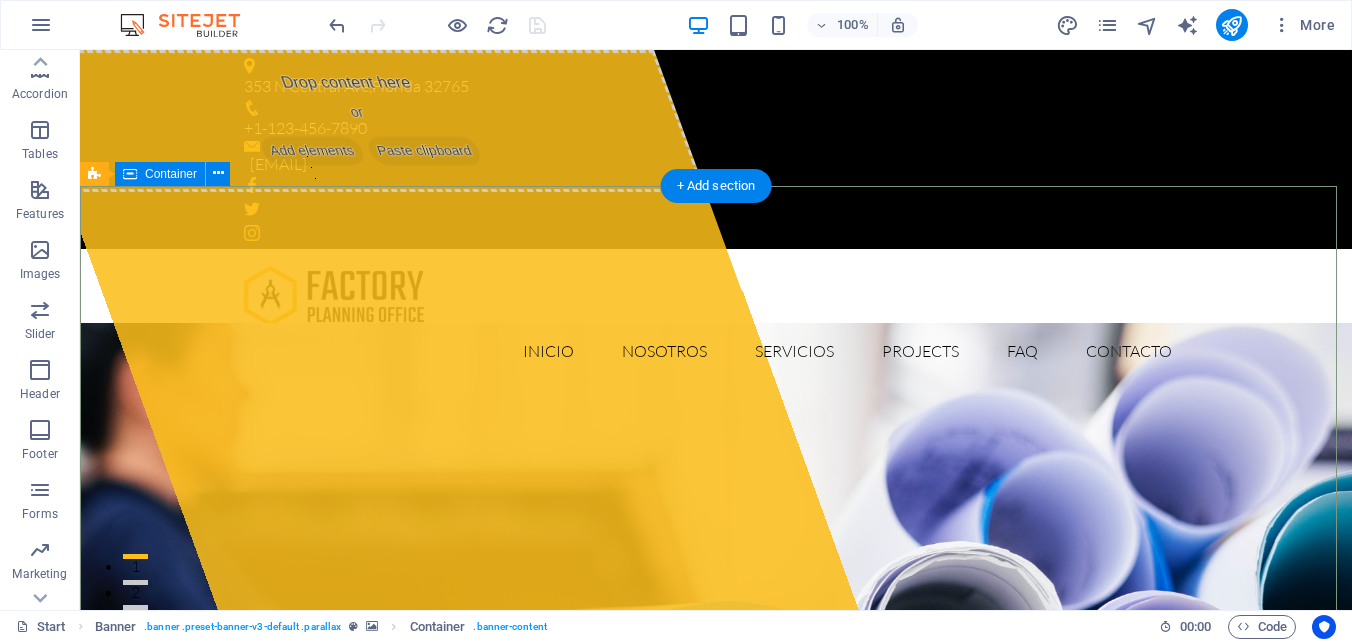click on "Drop content here or  Add elements  Paste clipboard minetradesolutions.cl Lorem ipsum dolor sit amet, consectetur adipisicing elit. Natus, dolores, at, nisi eligendi repellat voluptatem minima officia veritatis quasi animi porro laudantium dicta dolor voluptate non maiores ipsum reprehenderit odio fugiat reicid. Learn more View Services" at bounding box center [716, 1096] 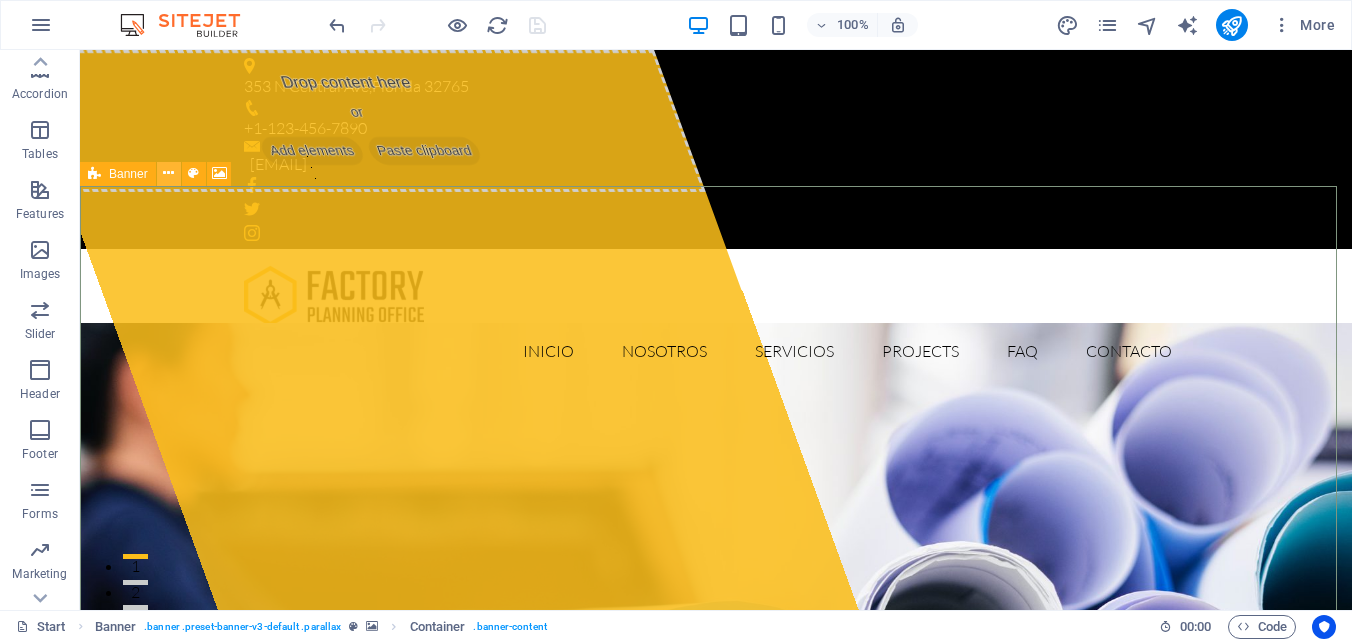 click at bounding box center [168, 173] 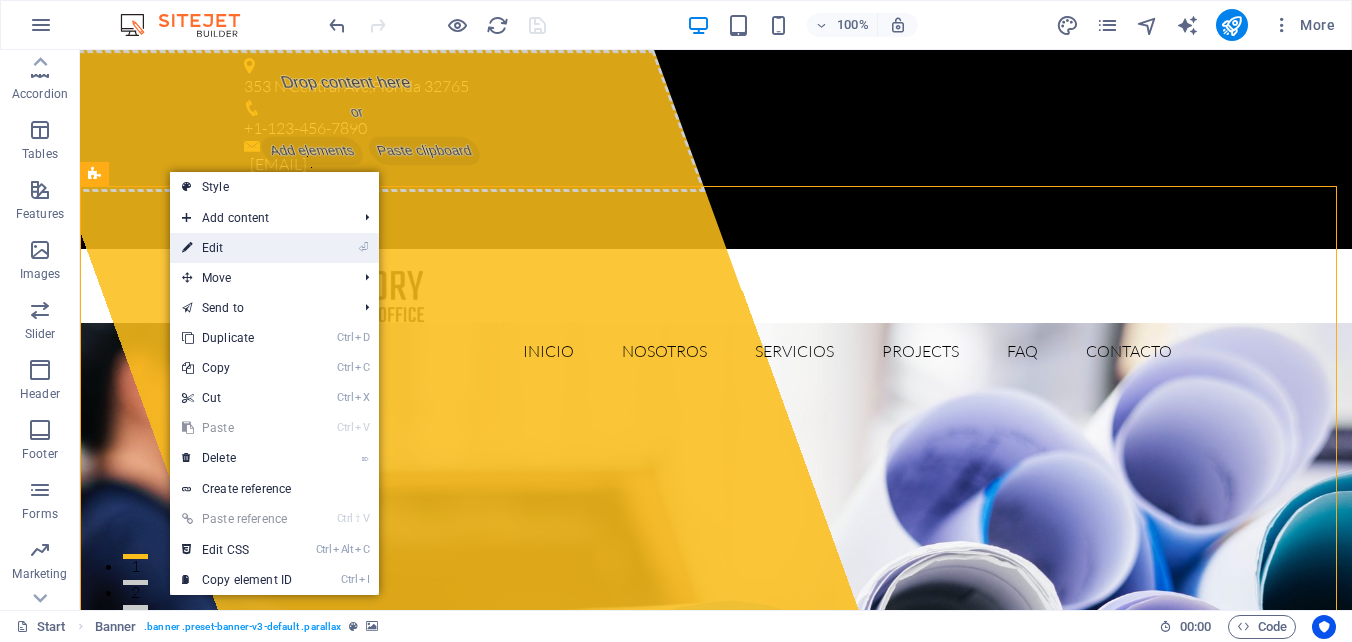 click on "⏎  Edit" at bounding box center (237, 248) 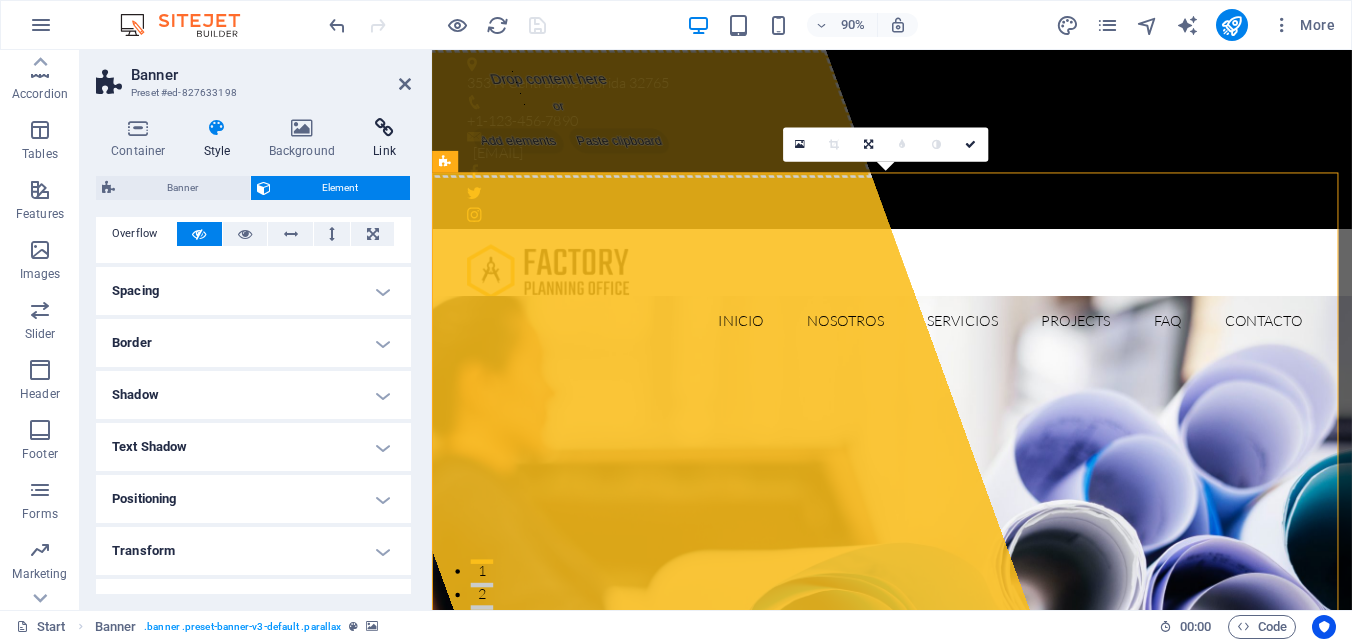 scroll, scrollTop: 100, scrollLeft: 0, axis: vertical 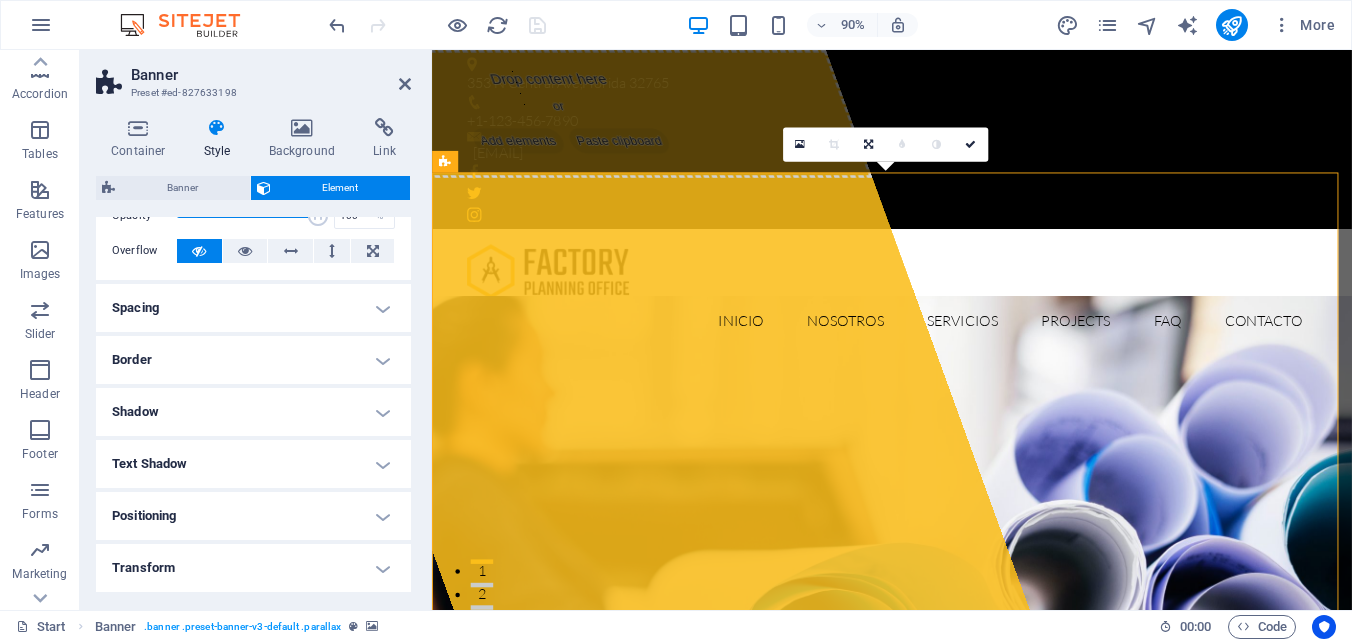 click on "Banner" at bounding box center [271, 75] 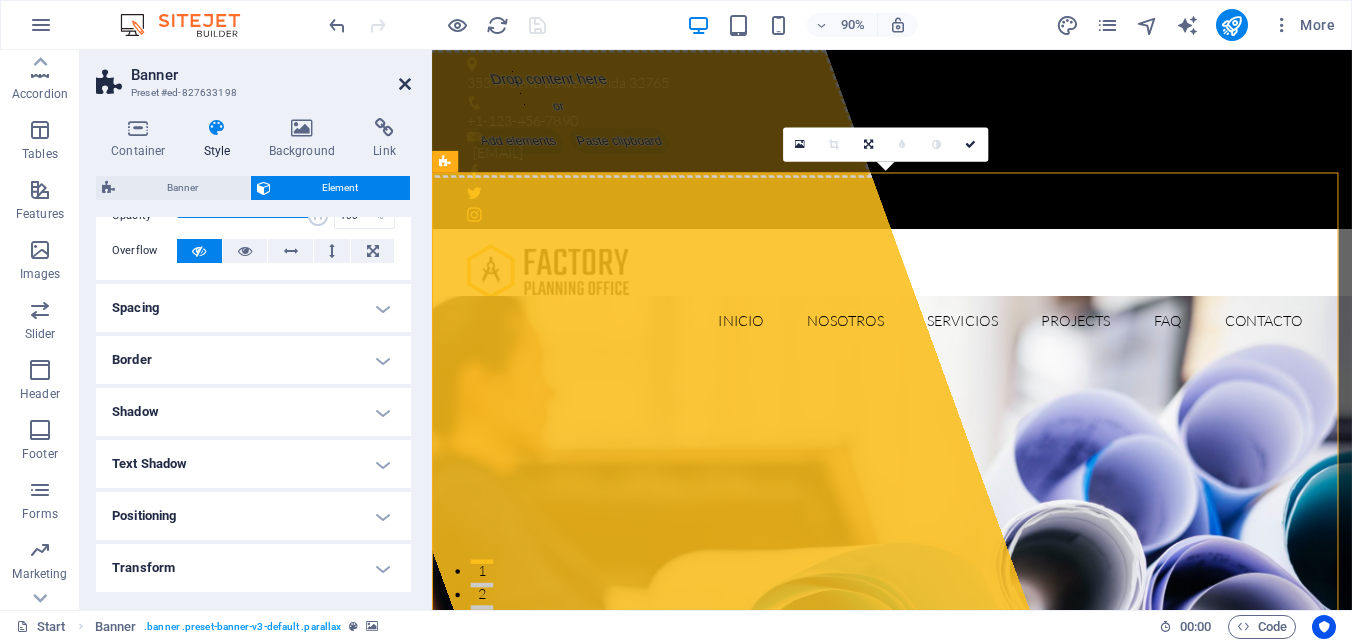 click at bounding box center [405, 84] 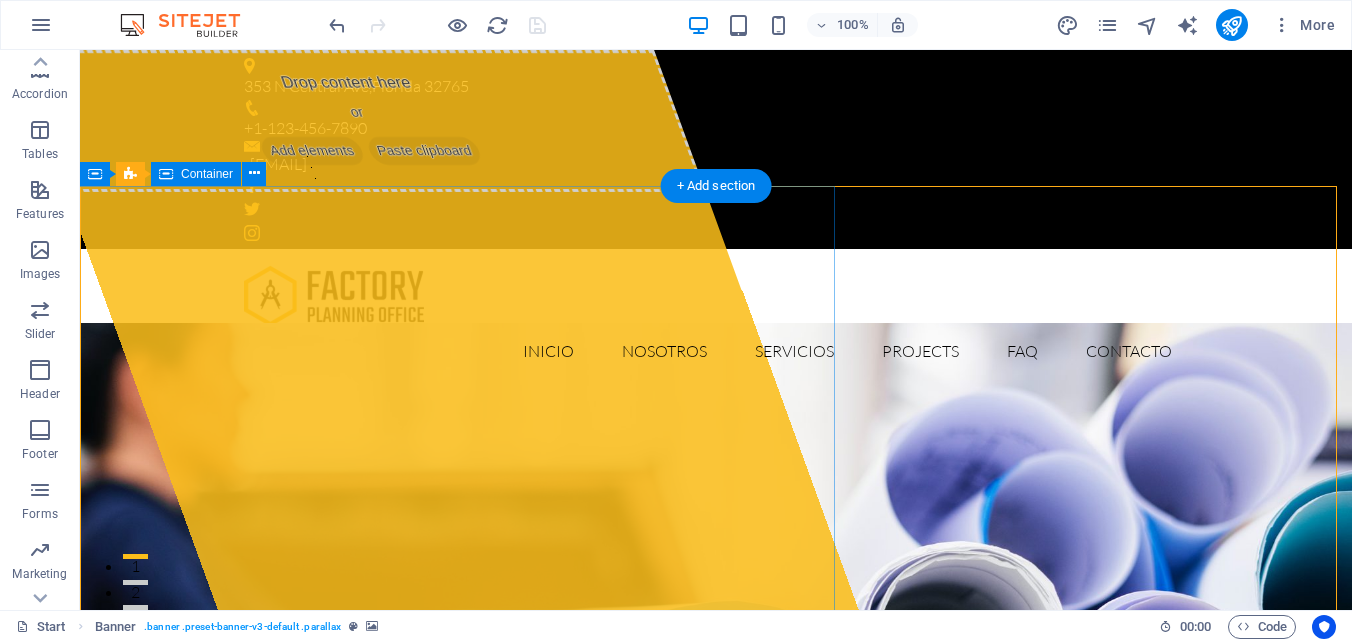 click on "Drop content here or  Add elements  Paste clipboard" at bounding box center (436, 330) 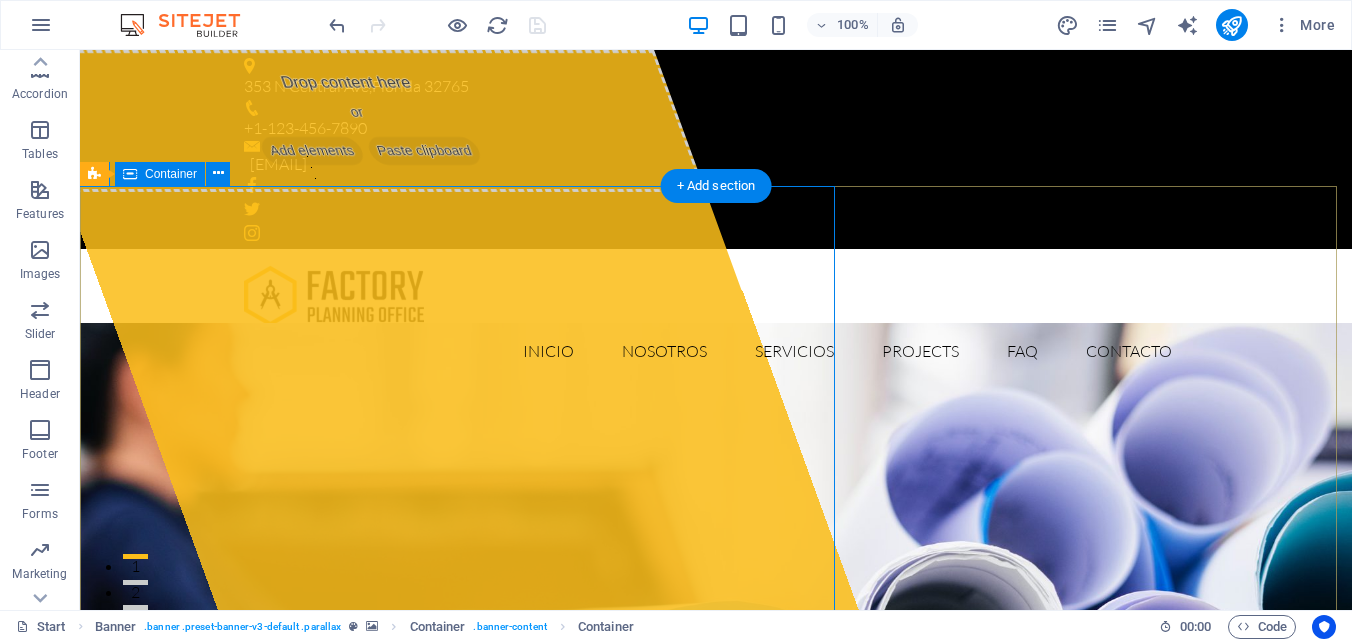 click on "Drop content here or  Add elements  Paste clipboard minetradesolutions.cl Lorem ipsum dolor sit amet, consectetur adipisicing elit. Natus, dolores, at, nisi eligendi repellat voluptatem minima officia veritatis quasi animi porro laudantium dicta dolor voluptate non maiores ipsum reprehenderit odio fugiat reicid. Learn more View Services" at bounding box center [716, 1096] 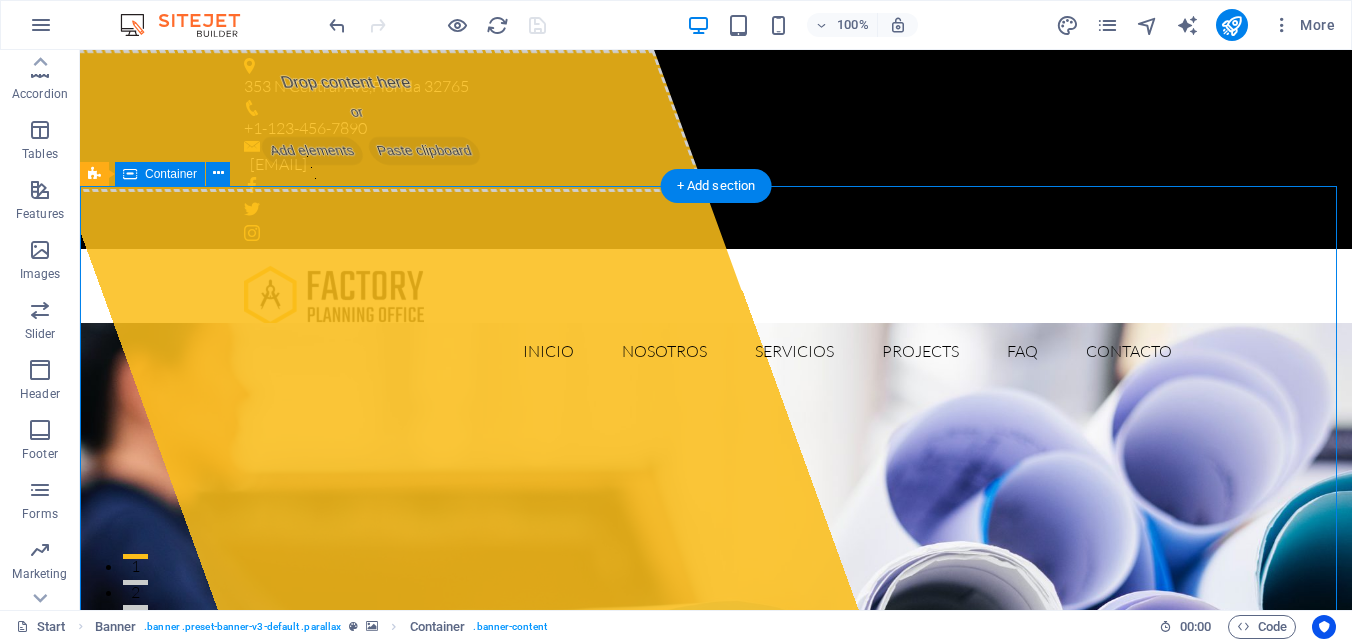 click on "Drop content here or  Add elements  Paste clipboard minetradesolutions.cl Lorem ipsum dolor sit amet, consectetur adipisicing elit. Natus, dolores, at, nisi eligendi repellat voluptatem minima officia veritatis quasi animi porro laudantium dicta dolor voluptate non maiores ipsum reprehenderit odio fugiat reicid. Learn more View Services" at bounding box center [716, 1096] 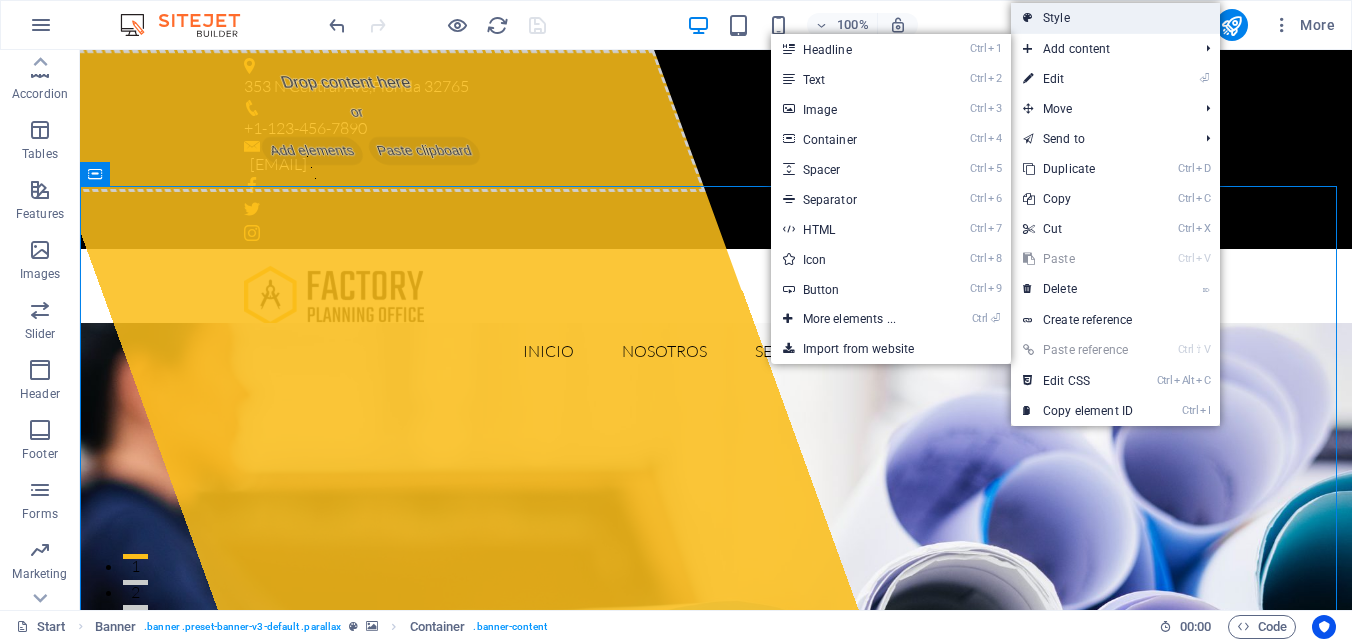 click on "Style" at bounding box center [1115, 18] 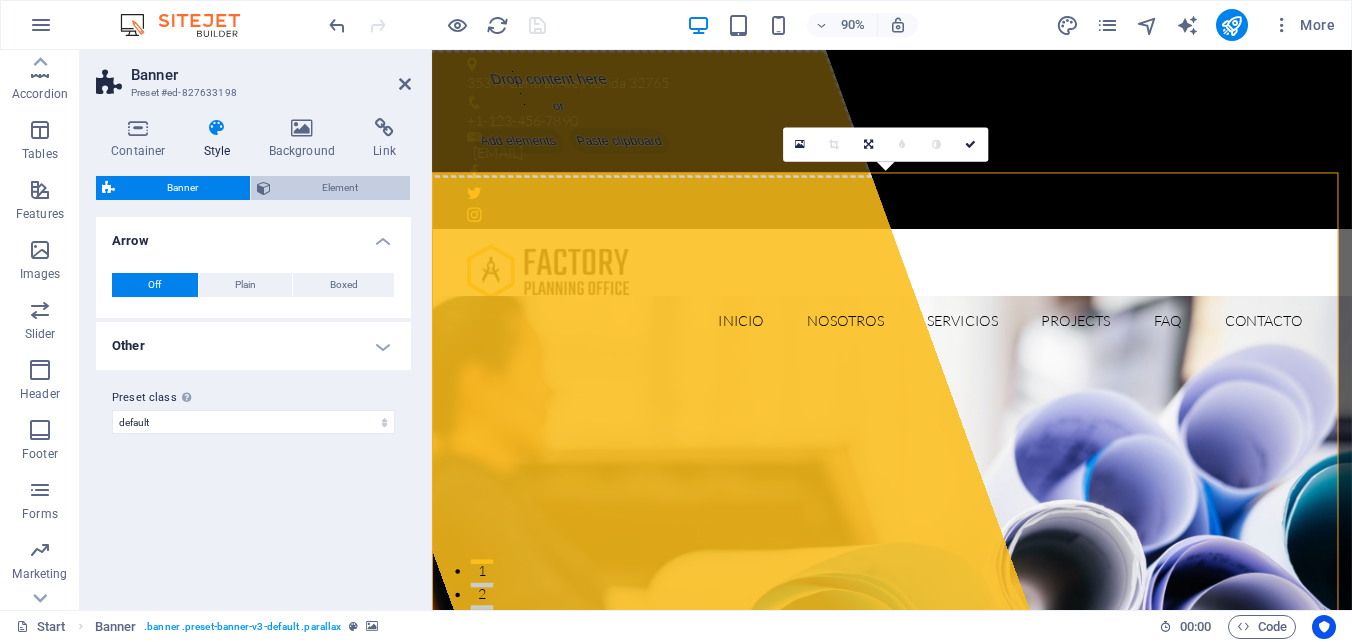 click on "Element" at bounding box center (341, 188) 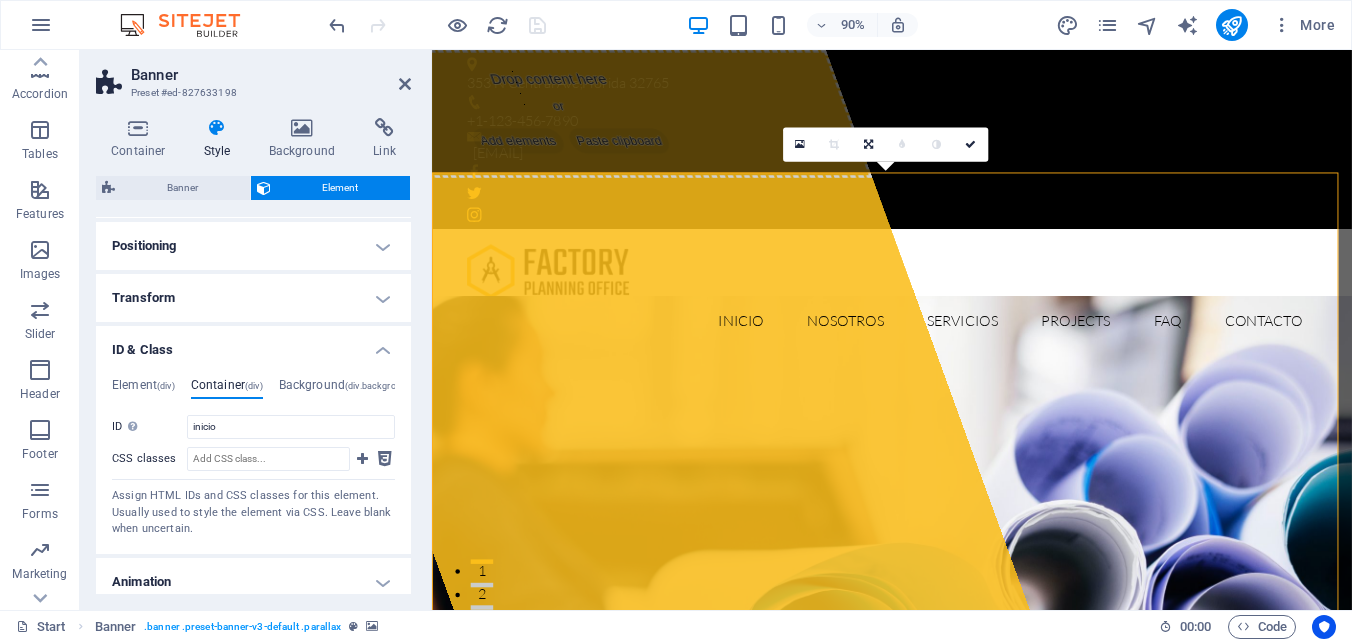 scroll, scrollTop: 400, scrollLeft: 0, axis: vertical 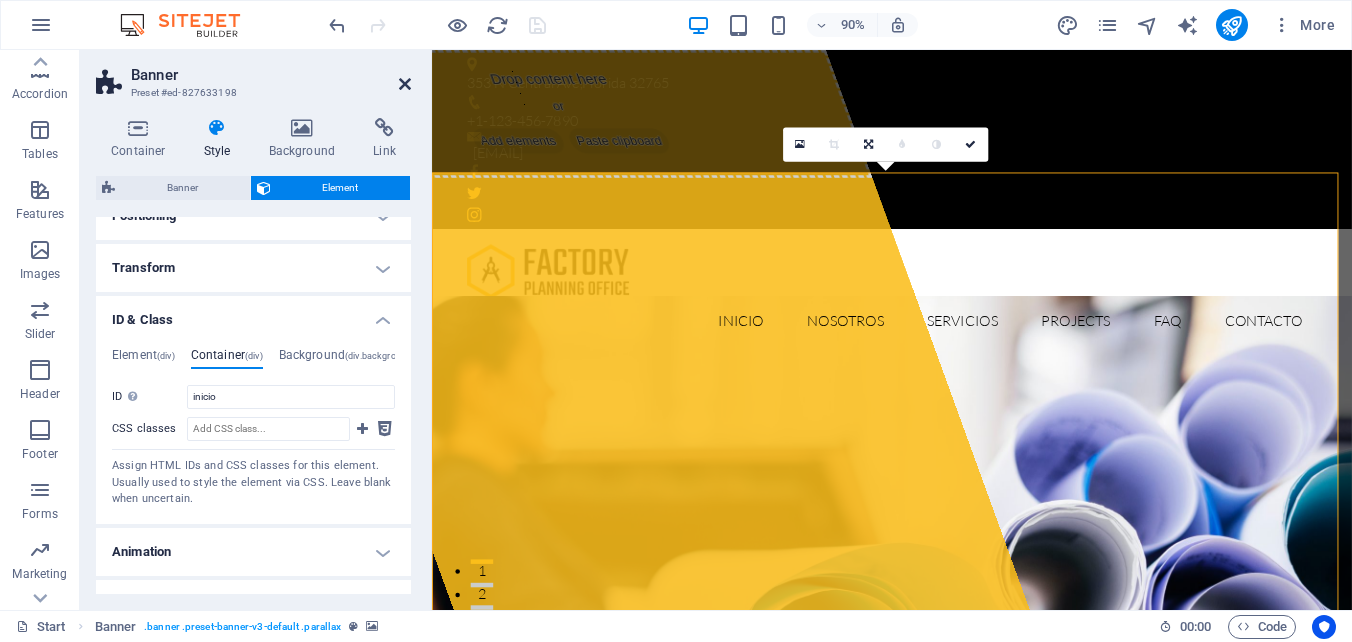 click at bounding box center [405, 84] 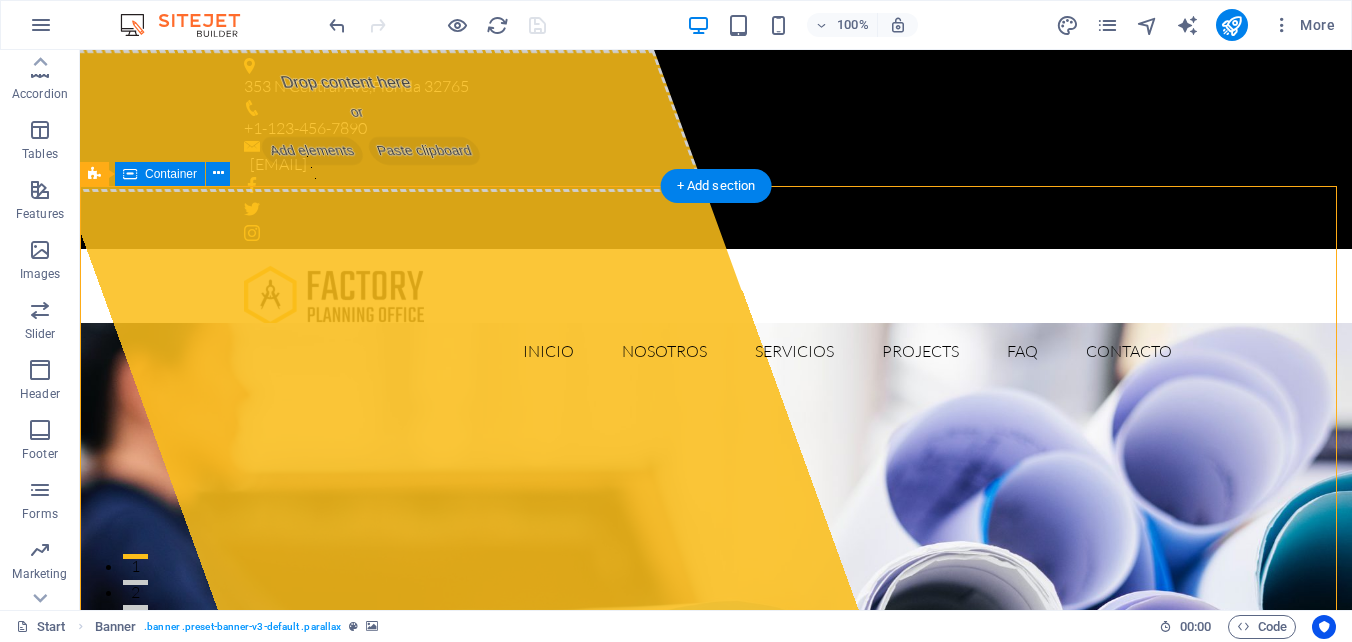 click on "Drop content here or  Add elements  Paste clipboard minetradesolutions.cl Lorem ipsum dolor sit amet, consectetur adipisicing elit. Natus, dolores, at, nisi eligendi repellat voluptatem minima officia veritatis quasi animi porro laudantium dicta dolor voluptate non maiores ipsum reprehenderit odio fugiat reicid. Learn more View Services" at bounding box center [716, 1096] 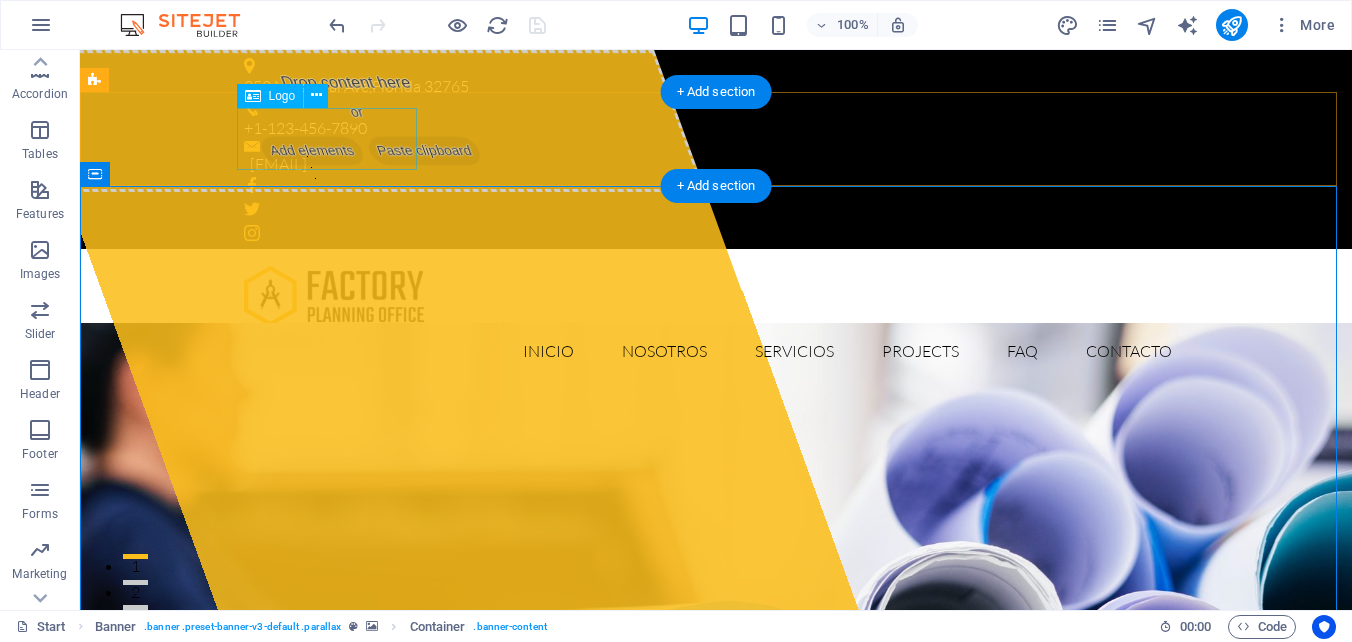 click at bounding box center [716, 296] 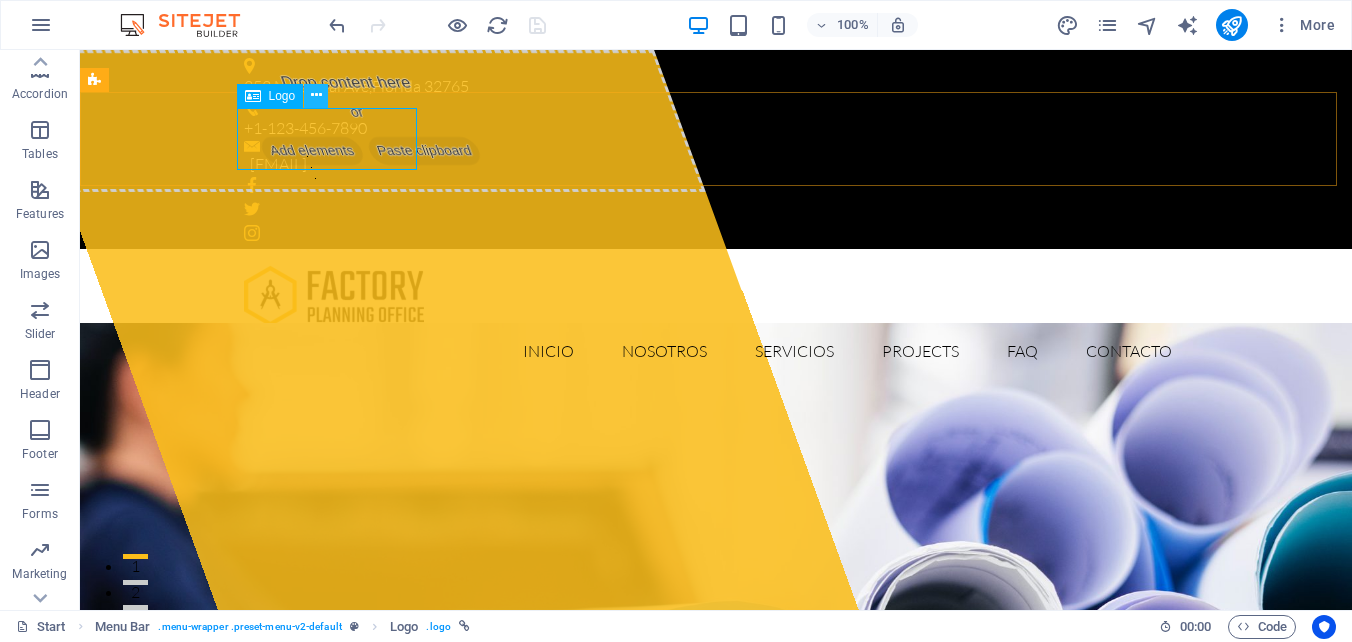 click at bounding box center [316, 95] 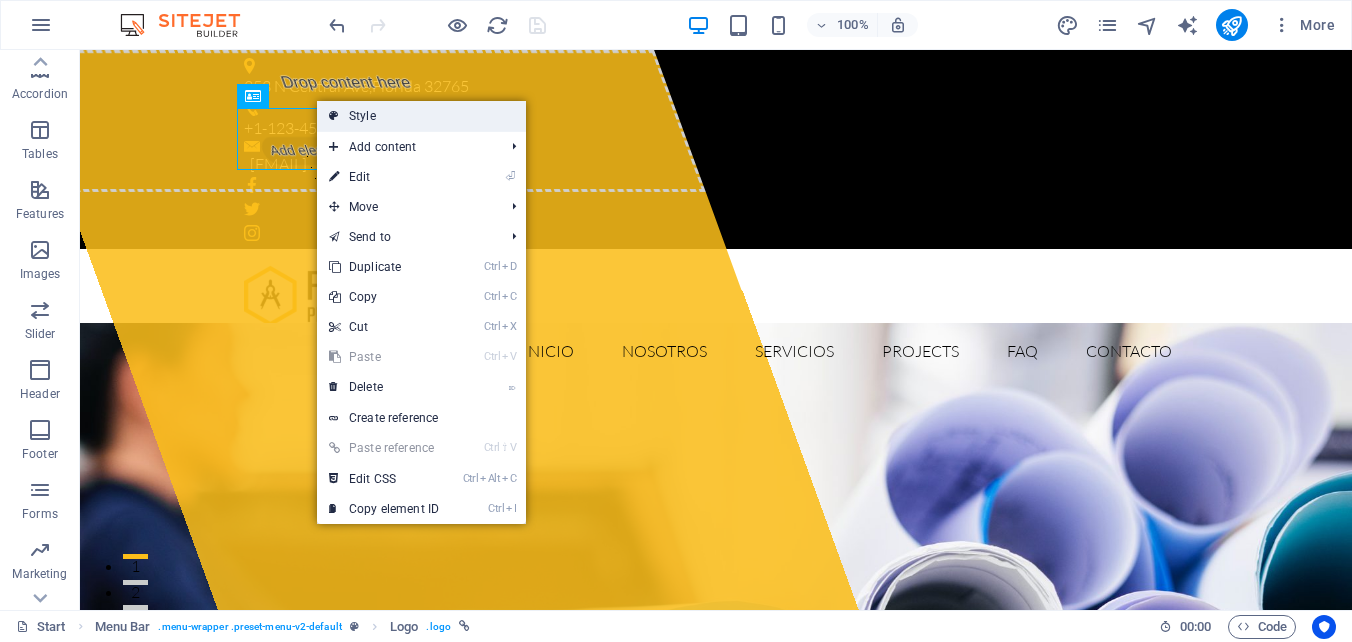 click on "Style" at bounding box center [421, 116] 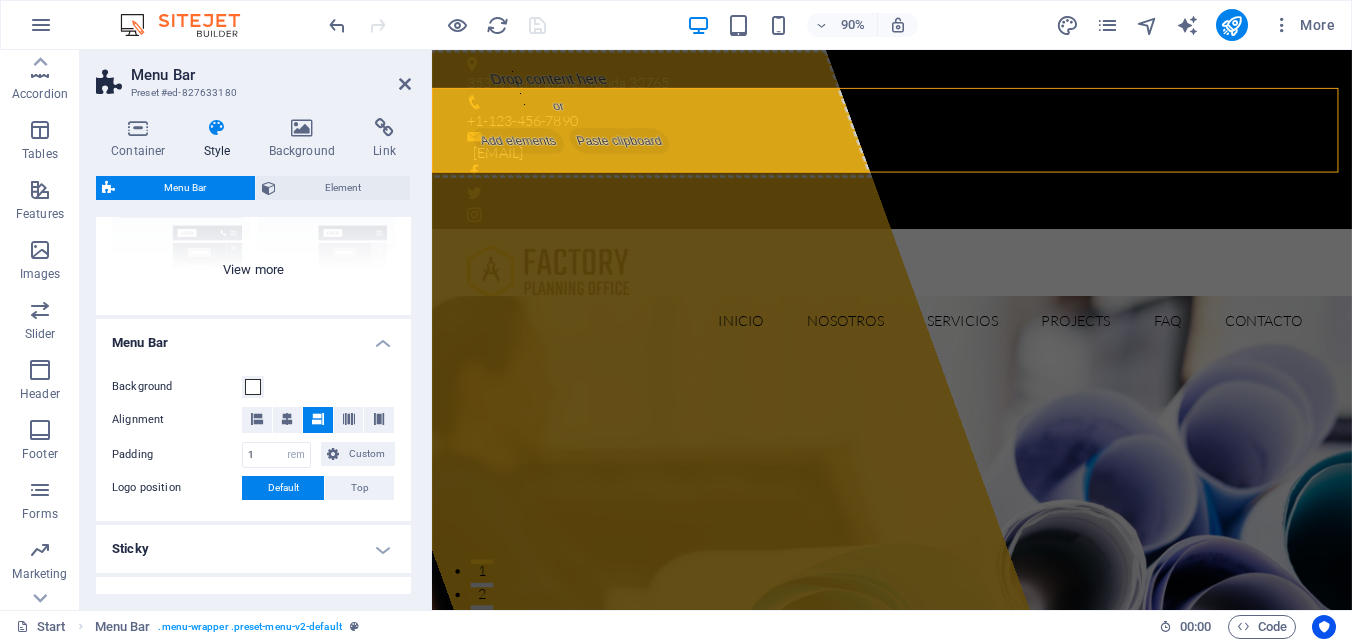 scroll, scrollTop: 205, scrollLeft: 0, axis: vertical 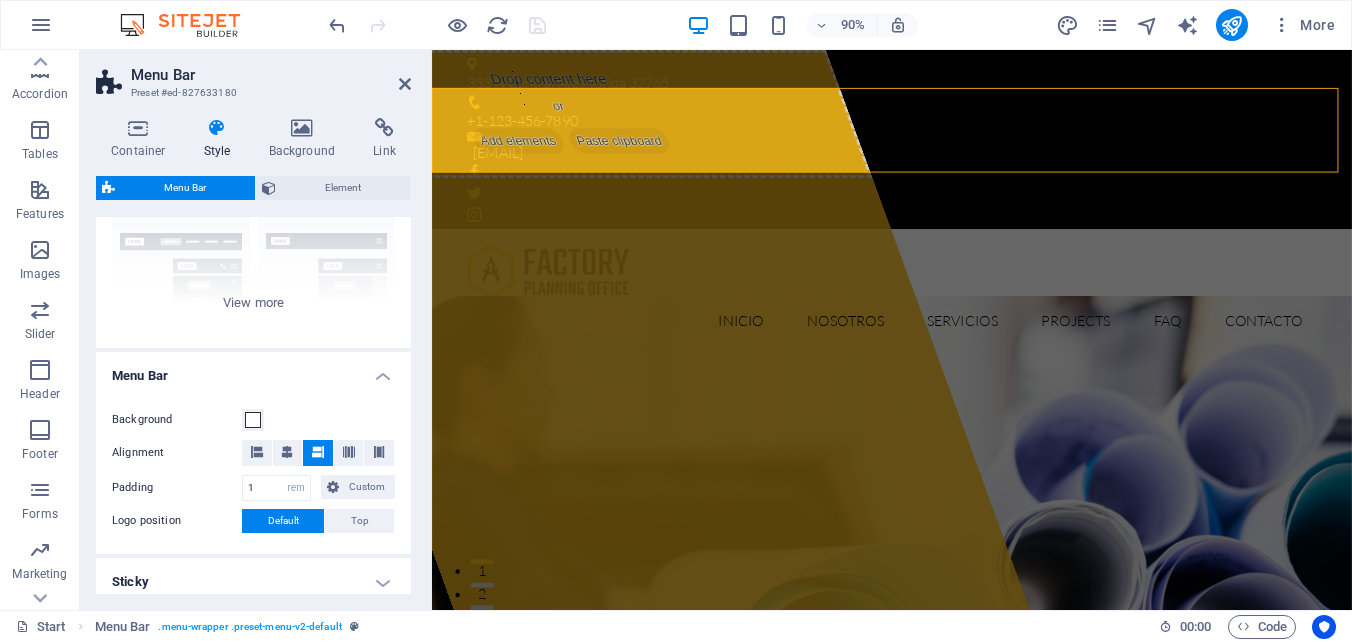 click on "Menu Bar" at bounding box center [253, 370] 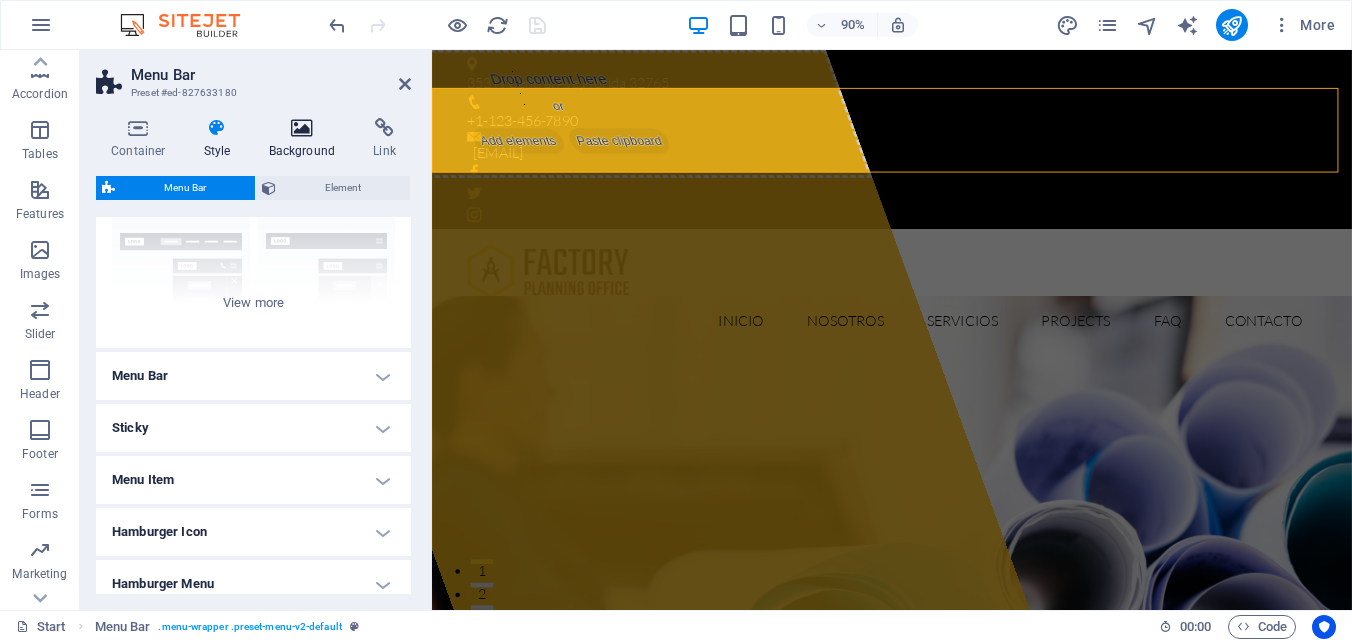 click on "Background" at bounding box center (306, 139) 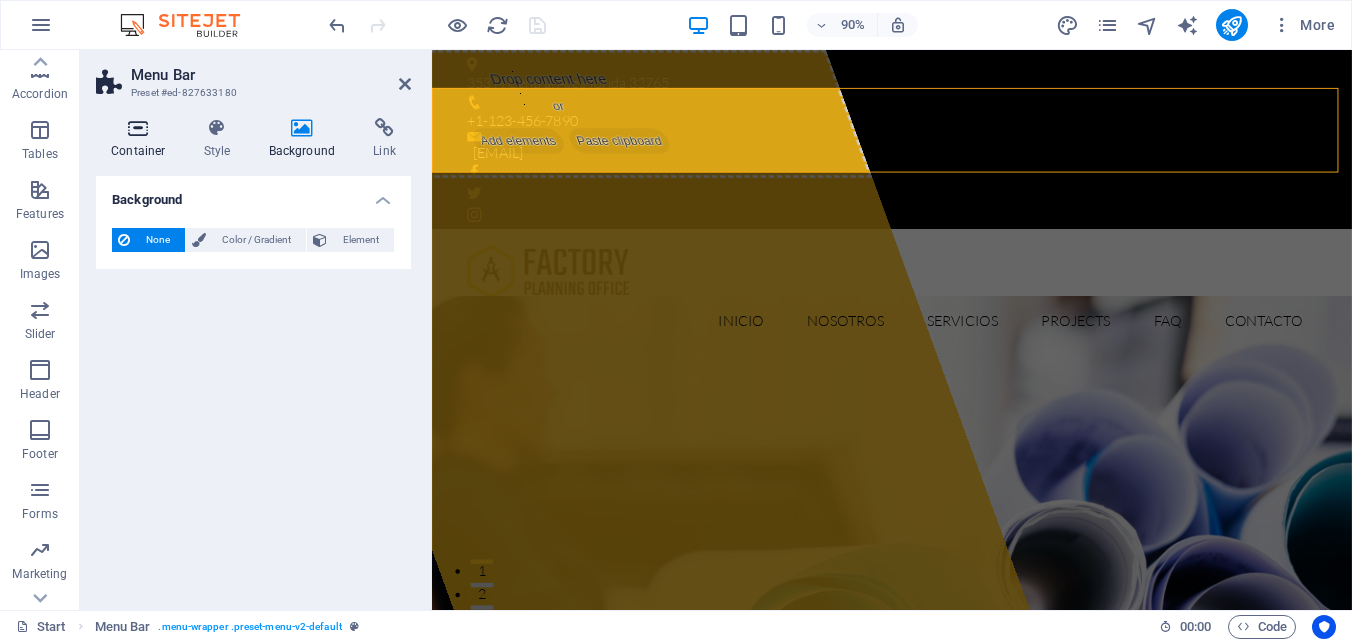click at bounding box center [138, 128] 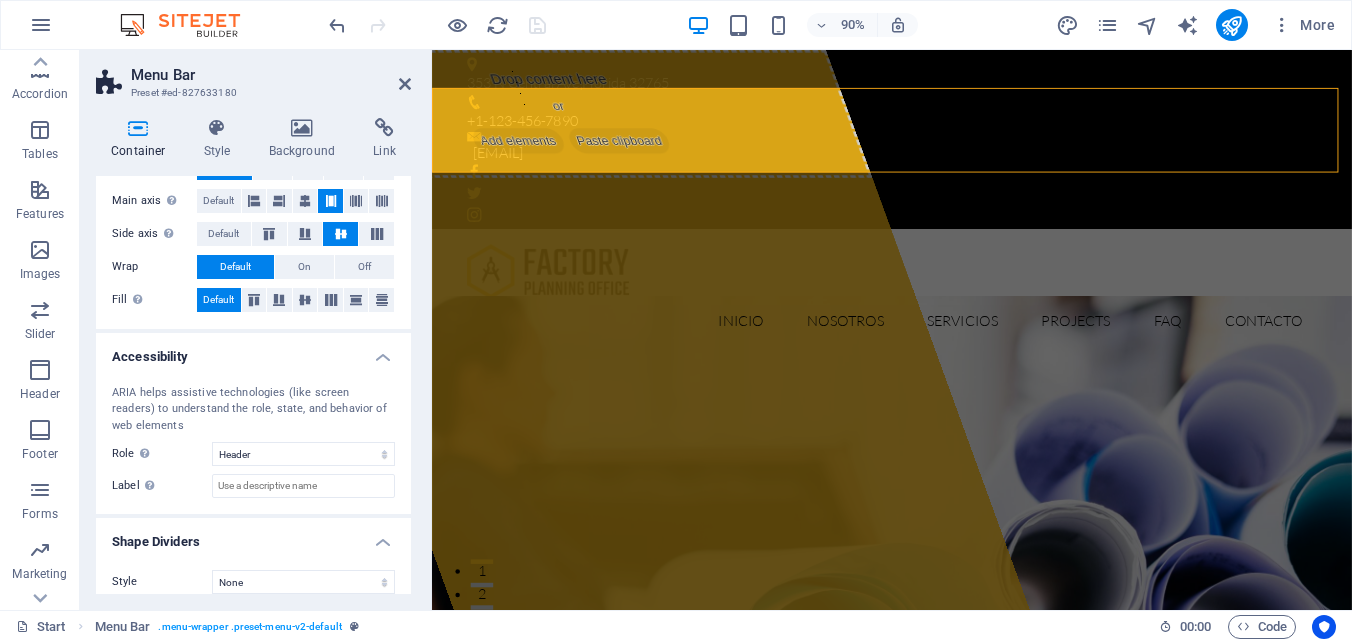 scroll, scrollTop: 357, scrollLeft: 0, axis: vertical 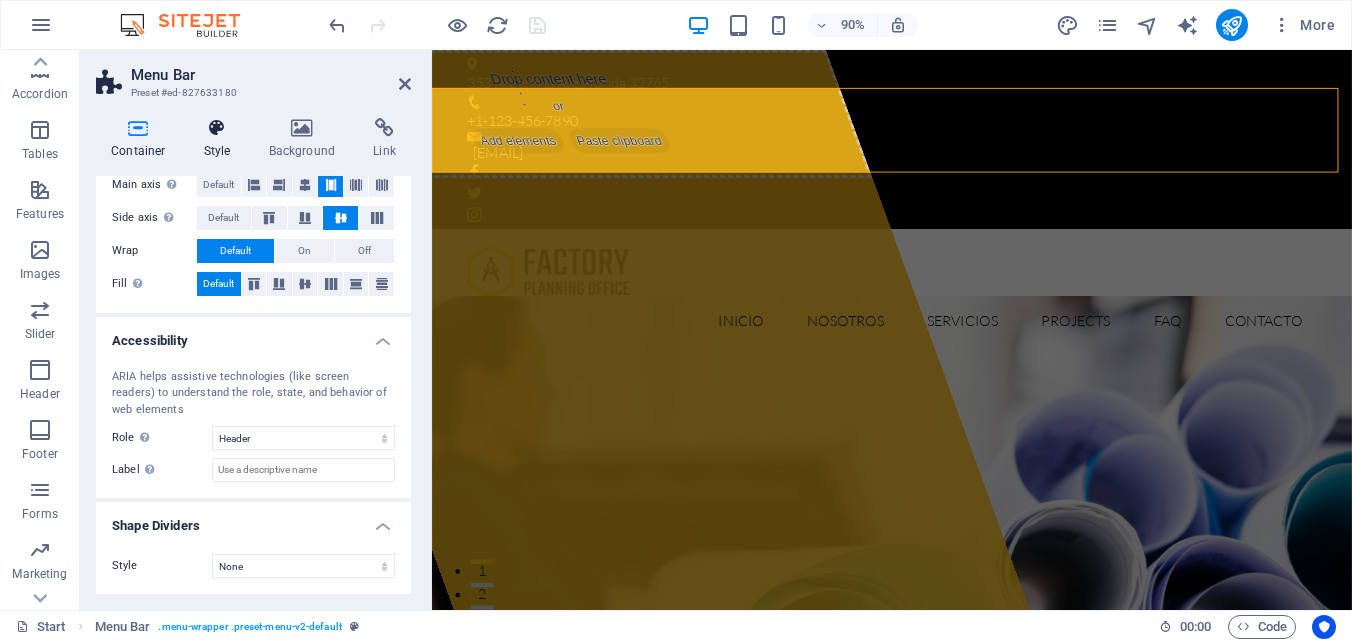click at bounding box center [217, 128] 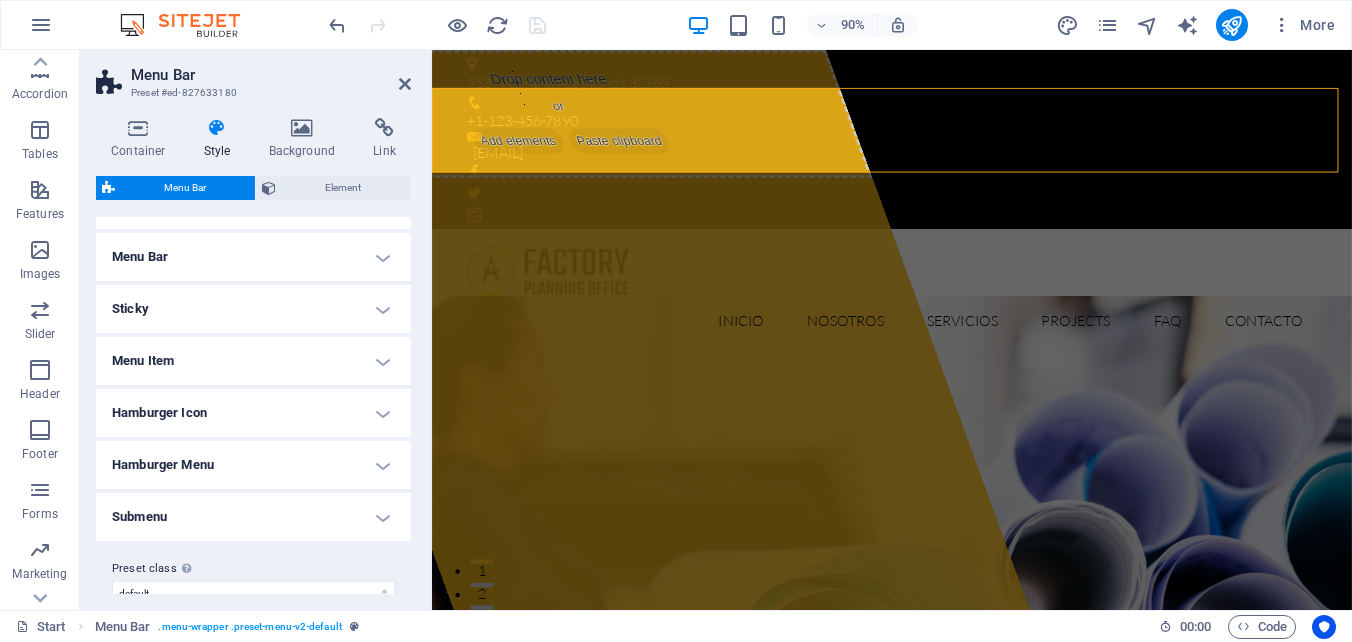 scroll, scrollTop: 351, scrollLeft: 0, axis: vertical 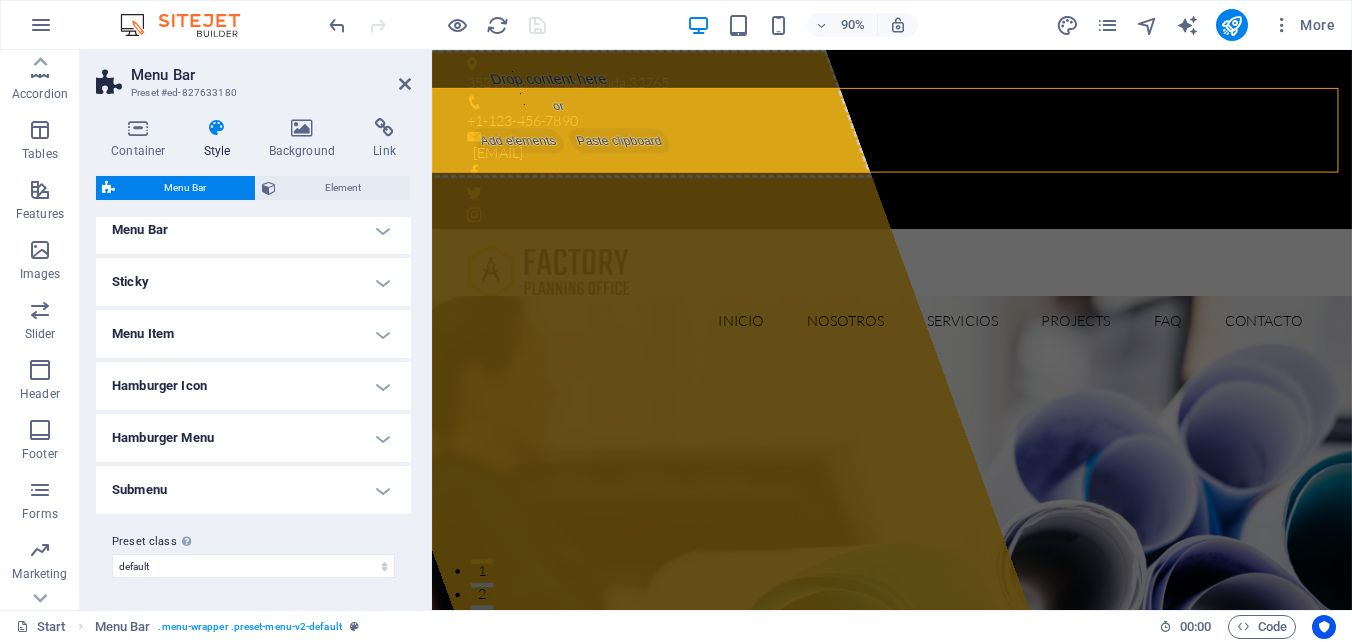 click on "Submenu" at bounding box center (253, 490) 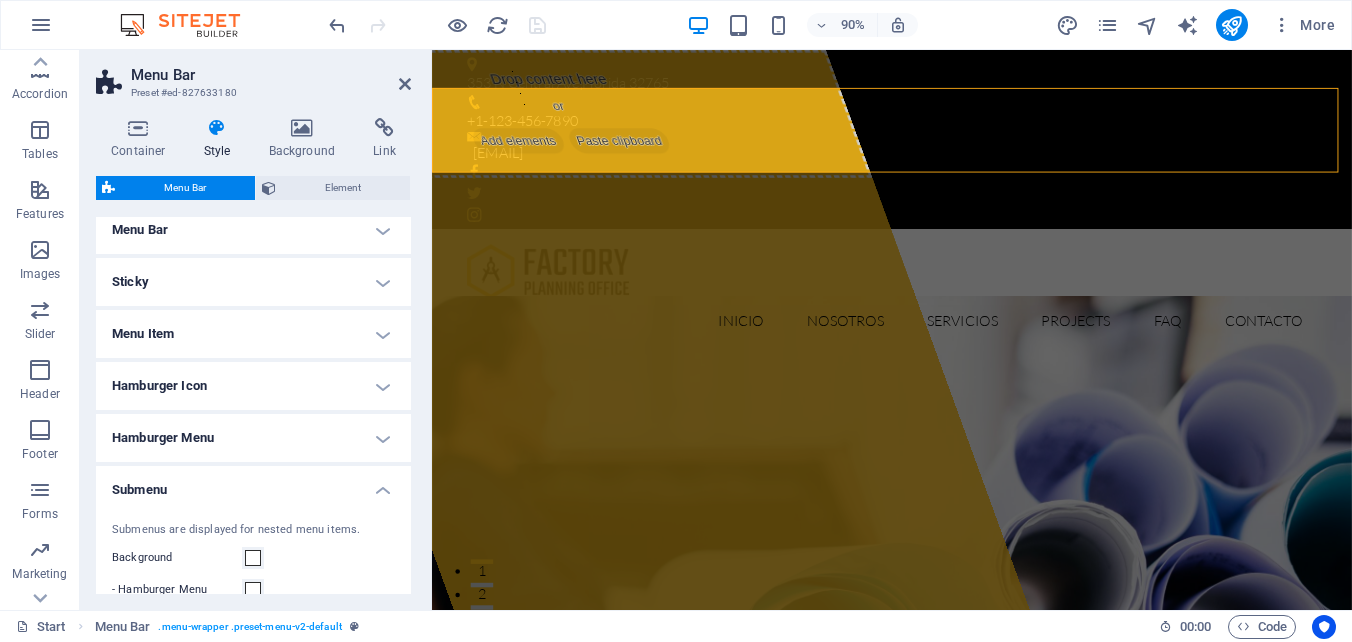 click on "Hamburger Menu" at bounding box center [253, 438] 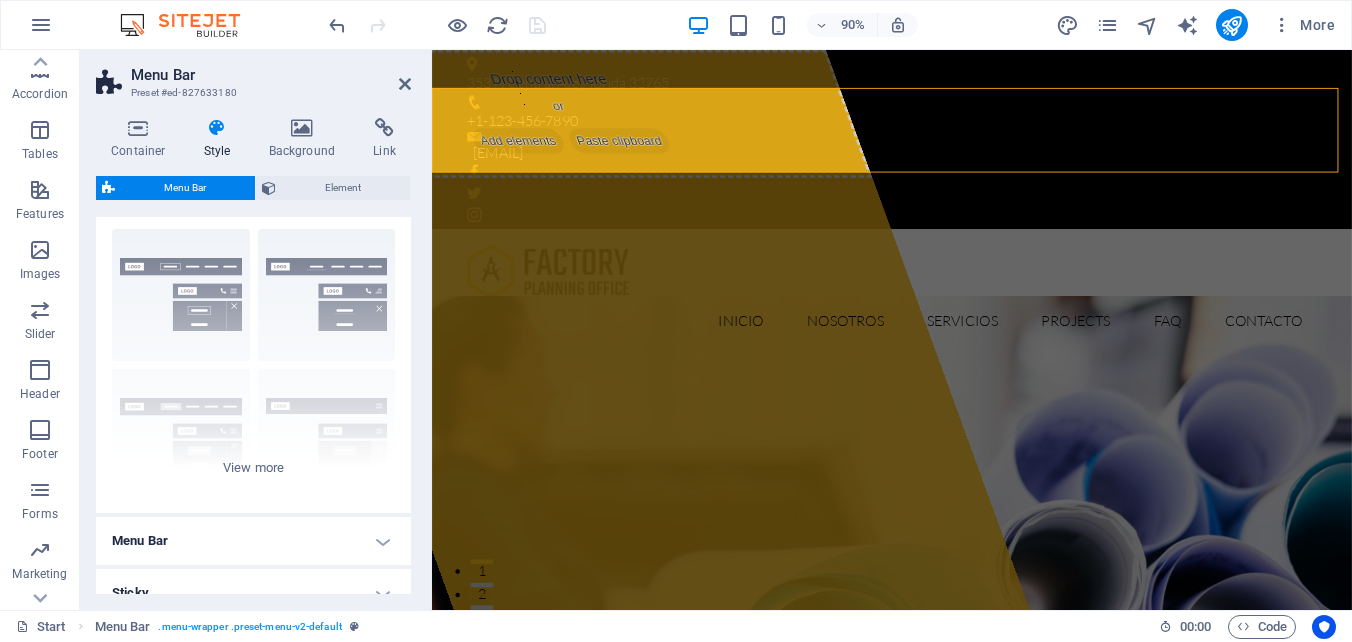 scroll, scrollTop: 0, scrollLeft: 0, axis: both 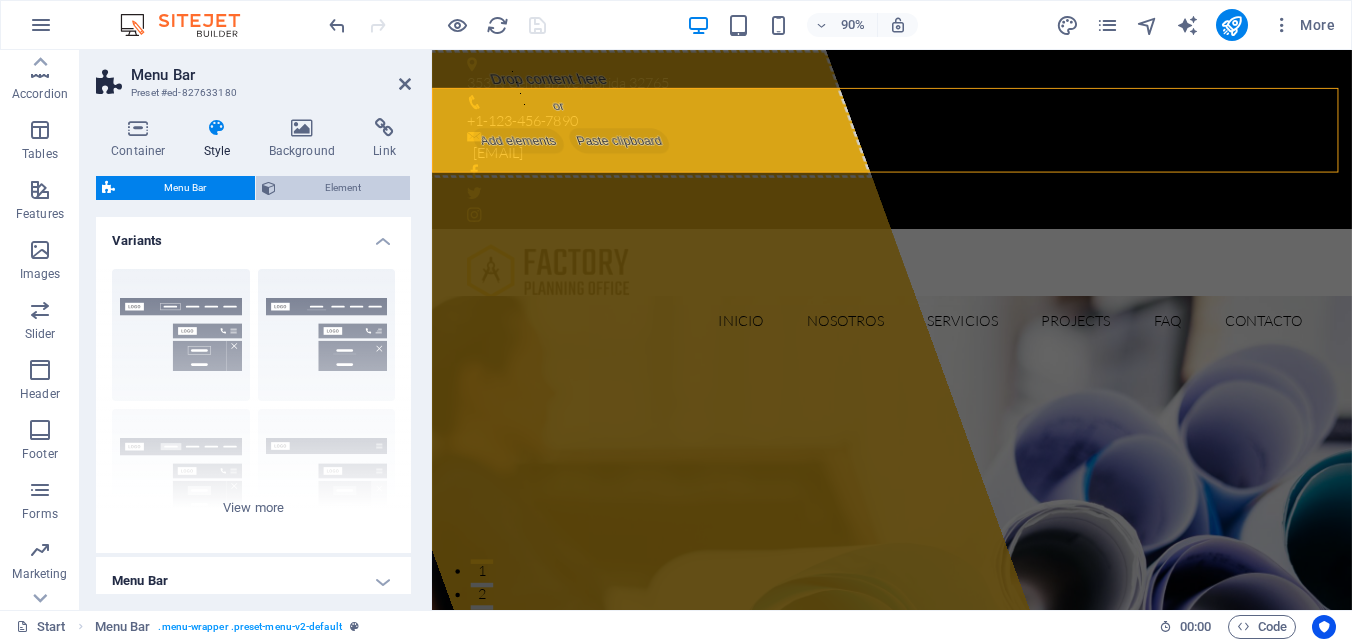 click on "Element" at bounding box center (343, 188) 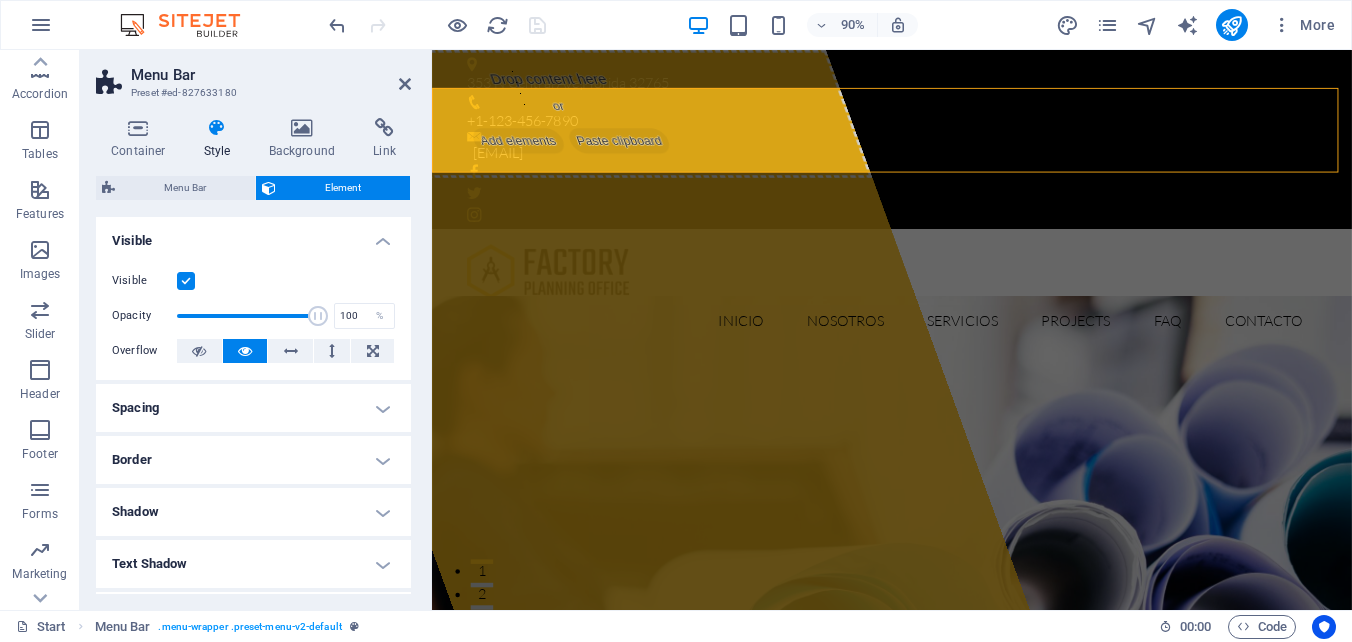 click on "Visible" at bounding box center (253, 235) 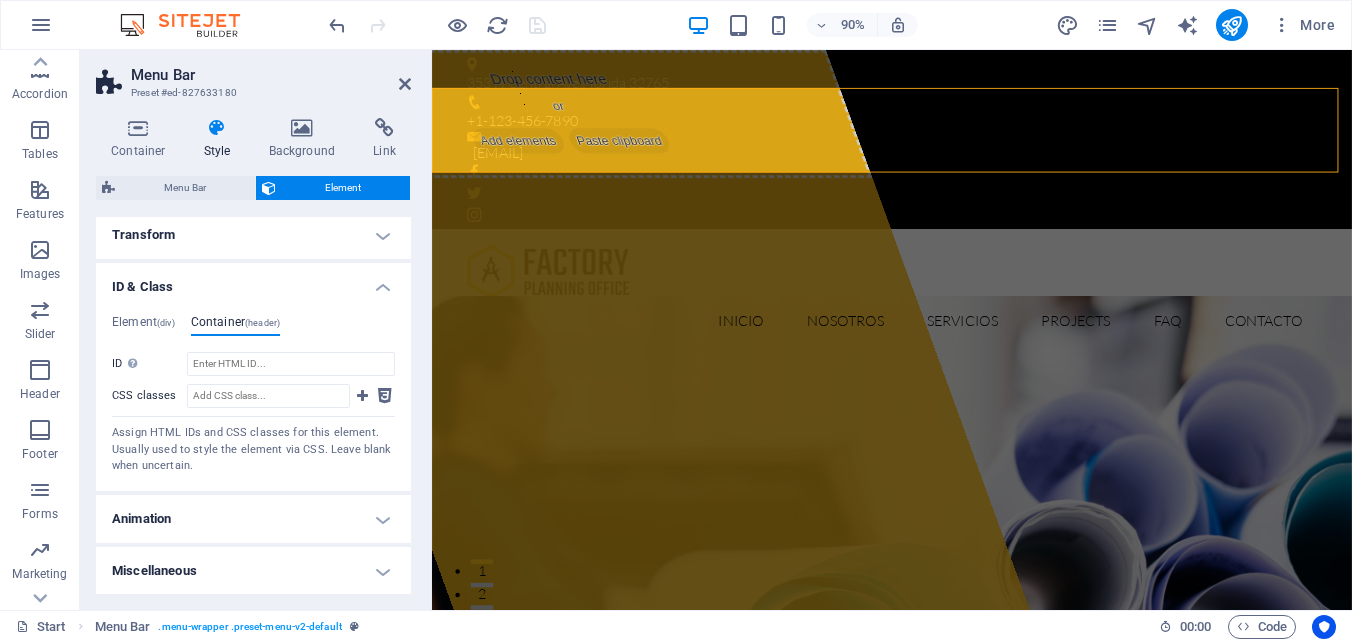 scroll, scrollTop: 319, scrollLeft: 0, axis: vertical 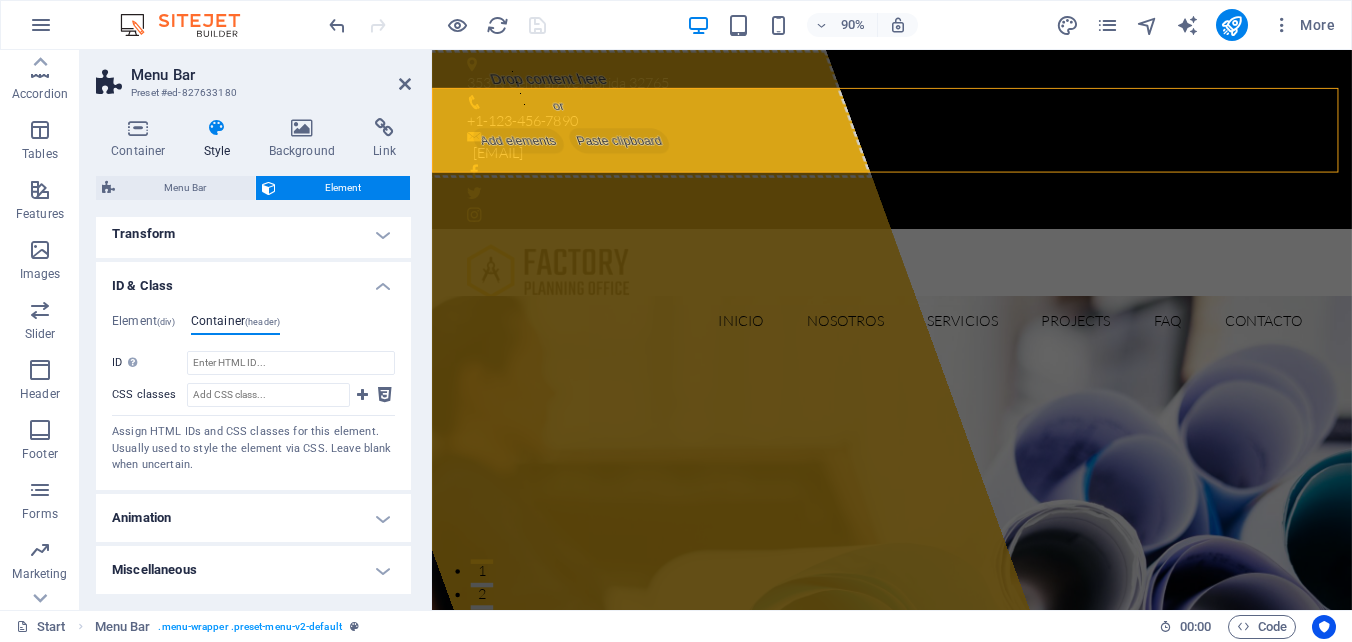 click on "ID & Class" at bounding box center [253, 280] 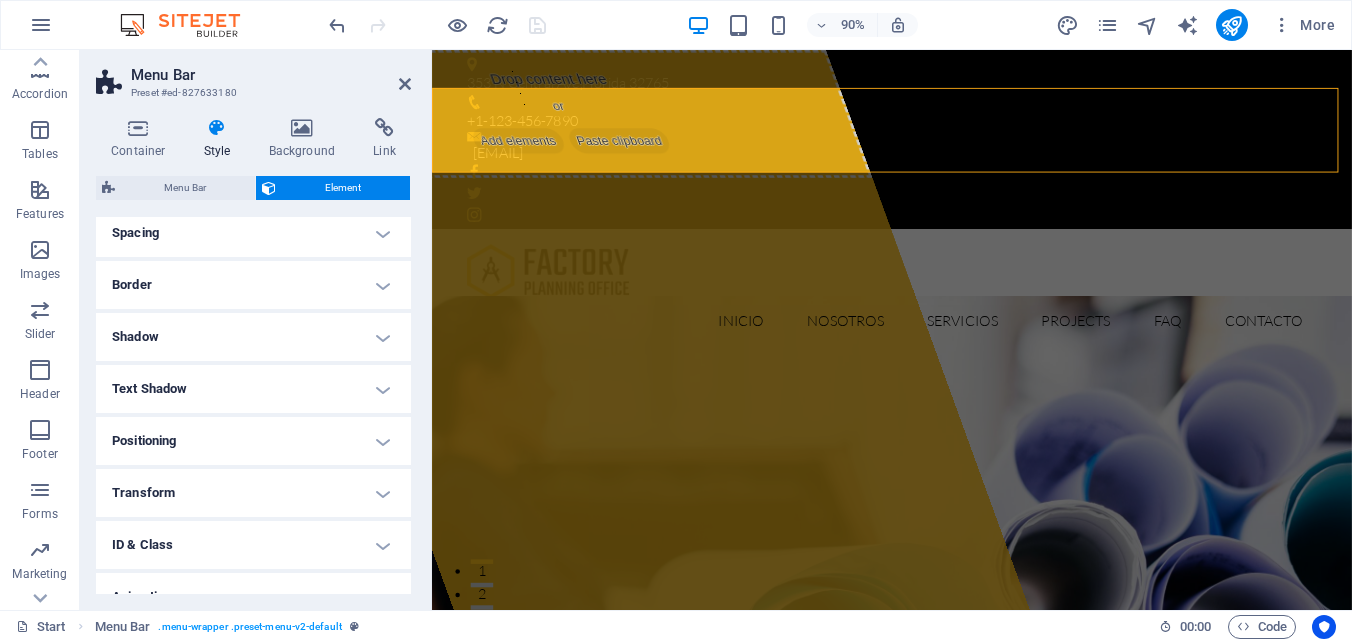 scroll, scrollTop: 0, scrollLeft: 0, axis: both 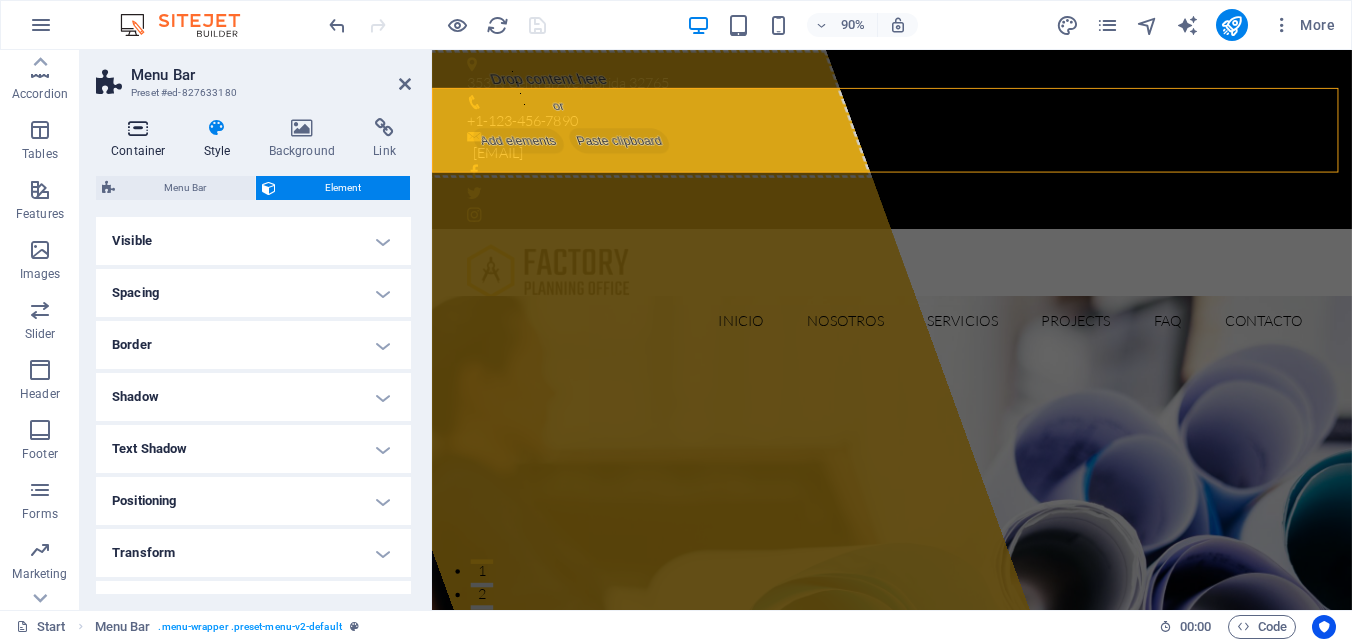 click at bounding box center (138, 128) 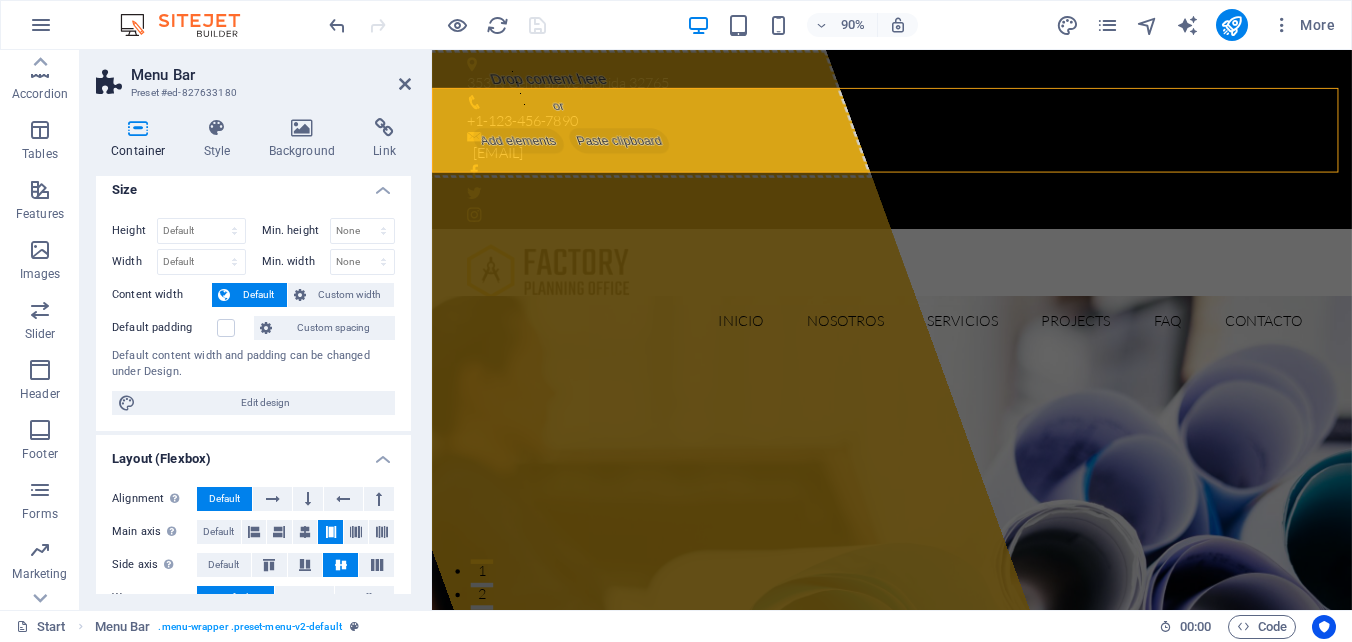 scroll, scrollTop: 0, scrollLeft: 0, axis: both 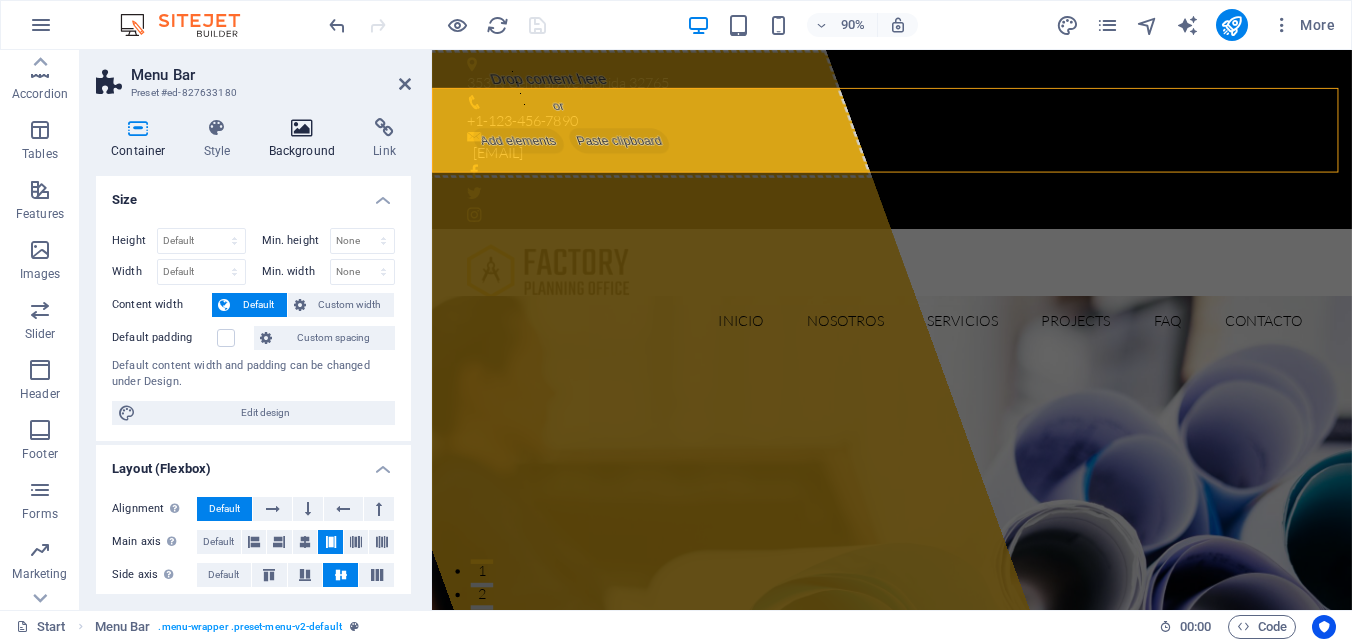click at bounding box center [302, 128] 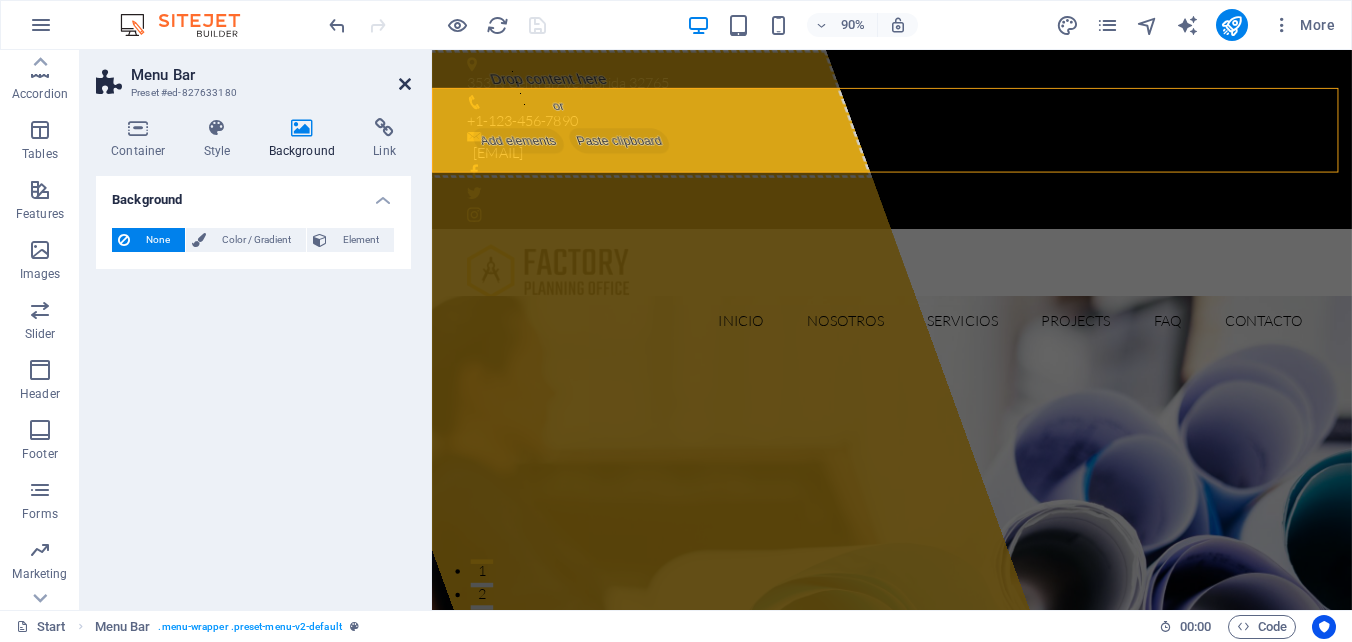 click at bounding box center [405, 84] 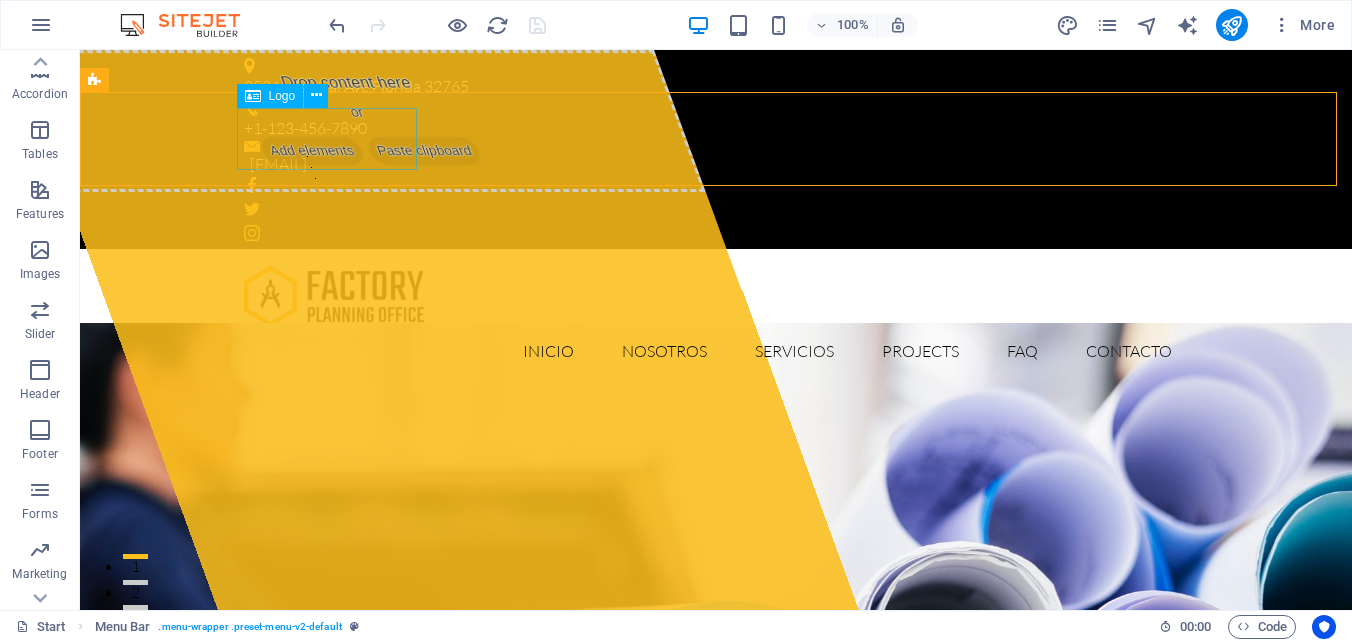click on "Logo" at bounding box center [282, 96] 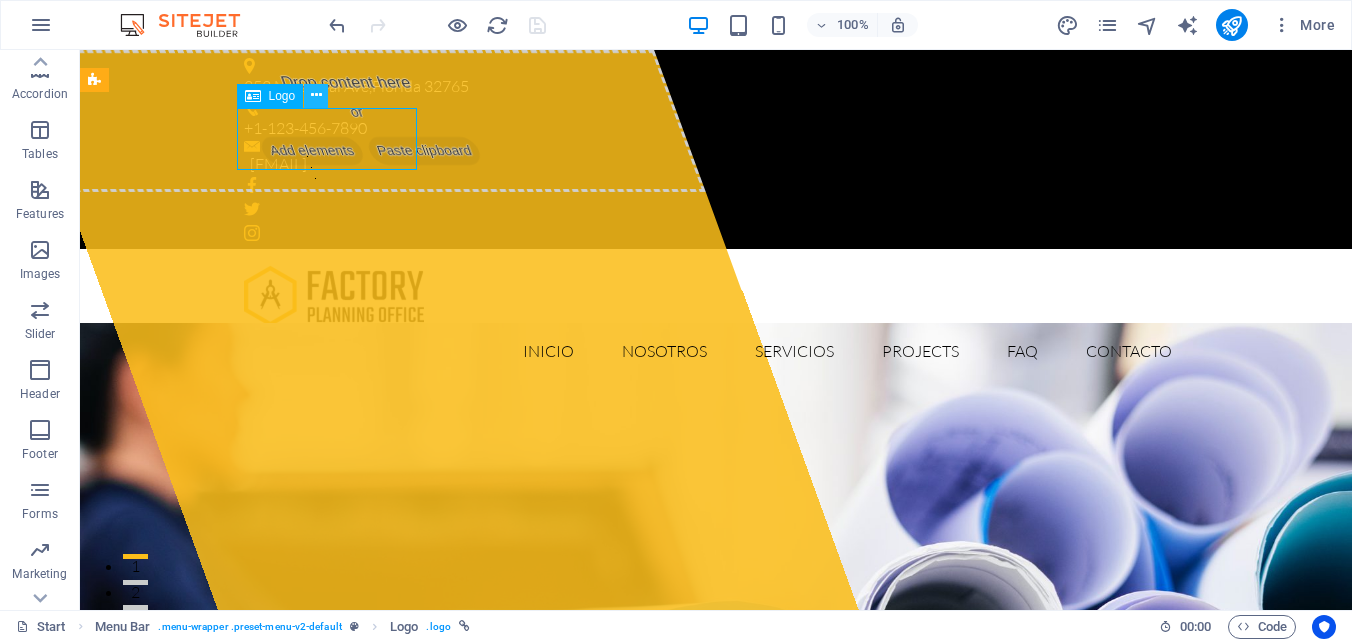 click at bounding box center (316, 95) 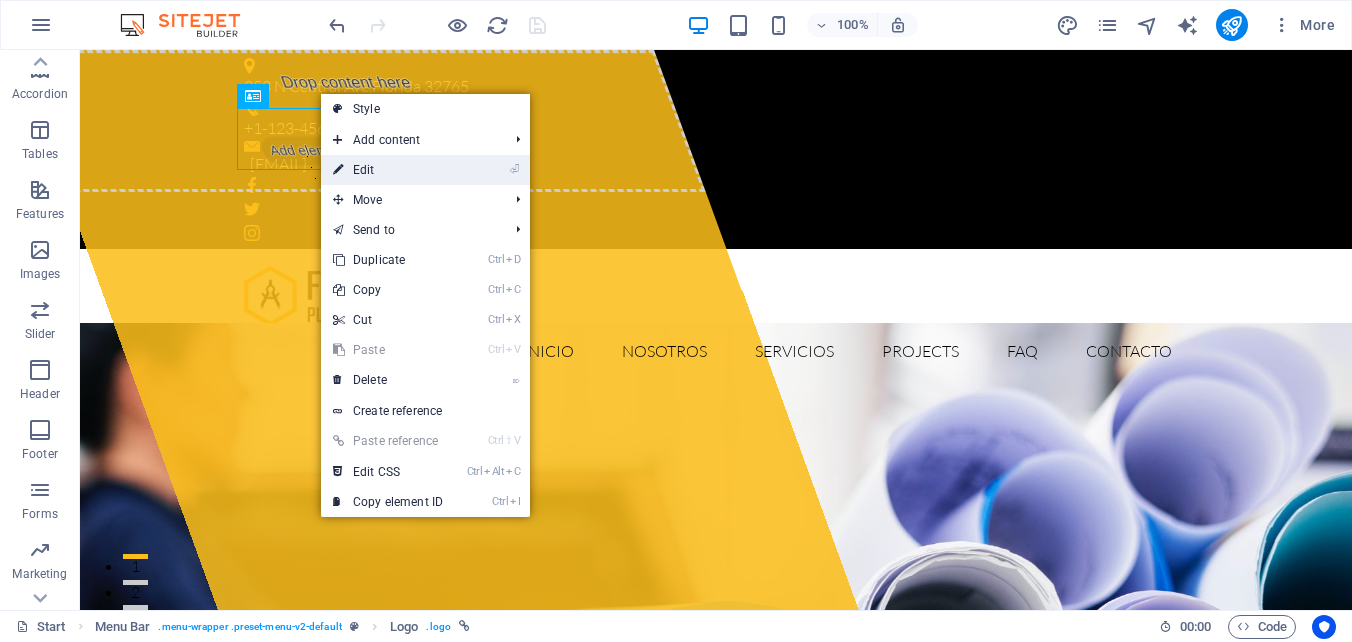 click on "⏎  Edit" at bounding box center (388, 170) 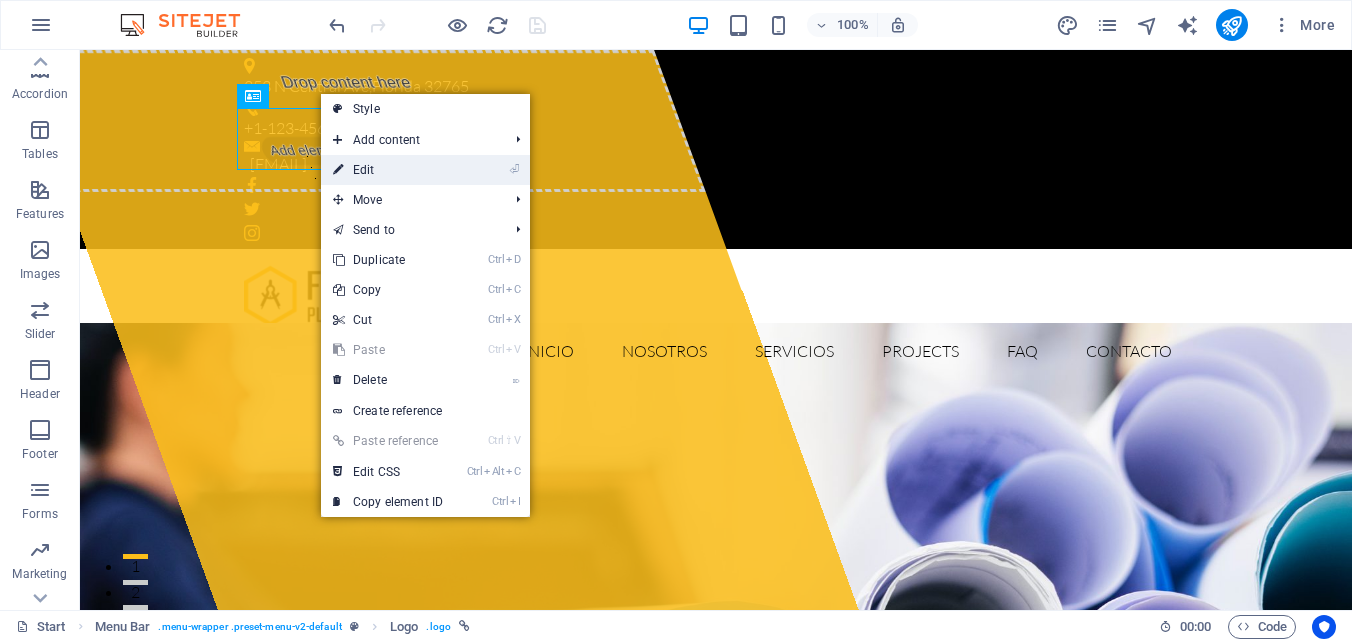 select on "px" 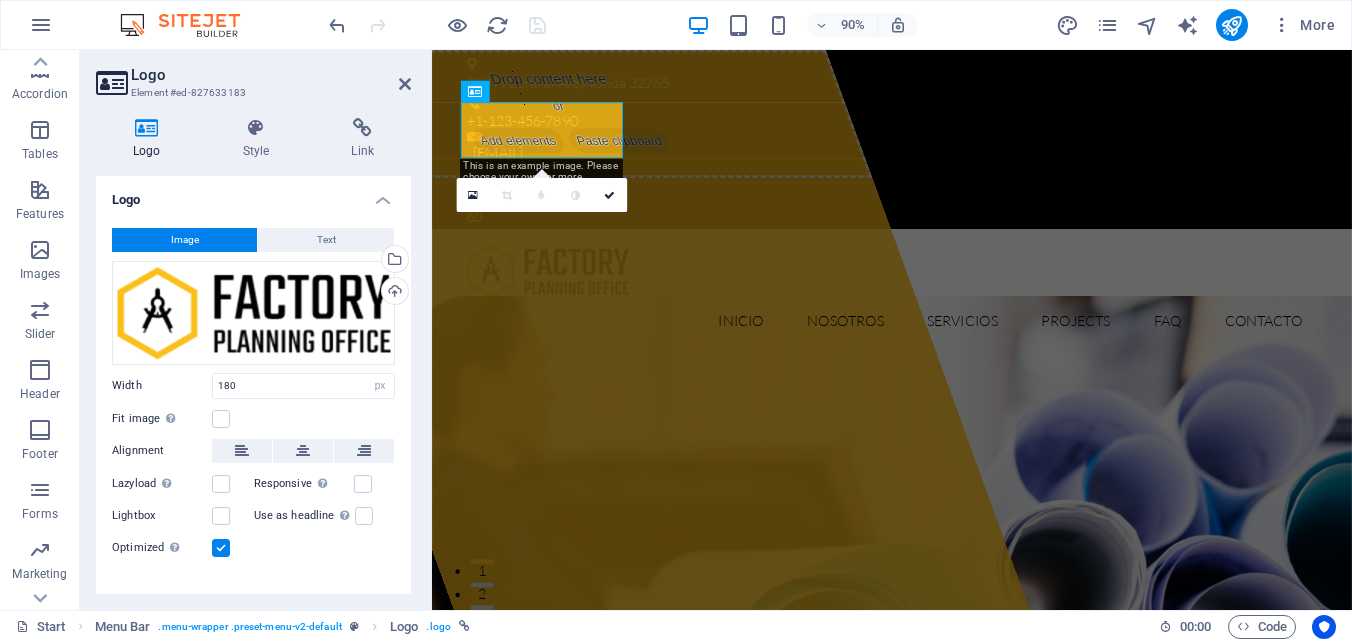 scroll, scrollTop: 28, scrollLeft: 0, axis: vertical 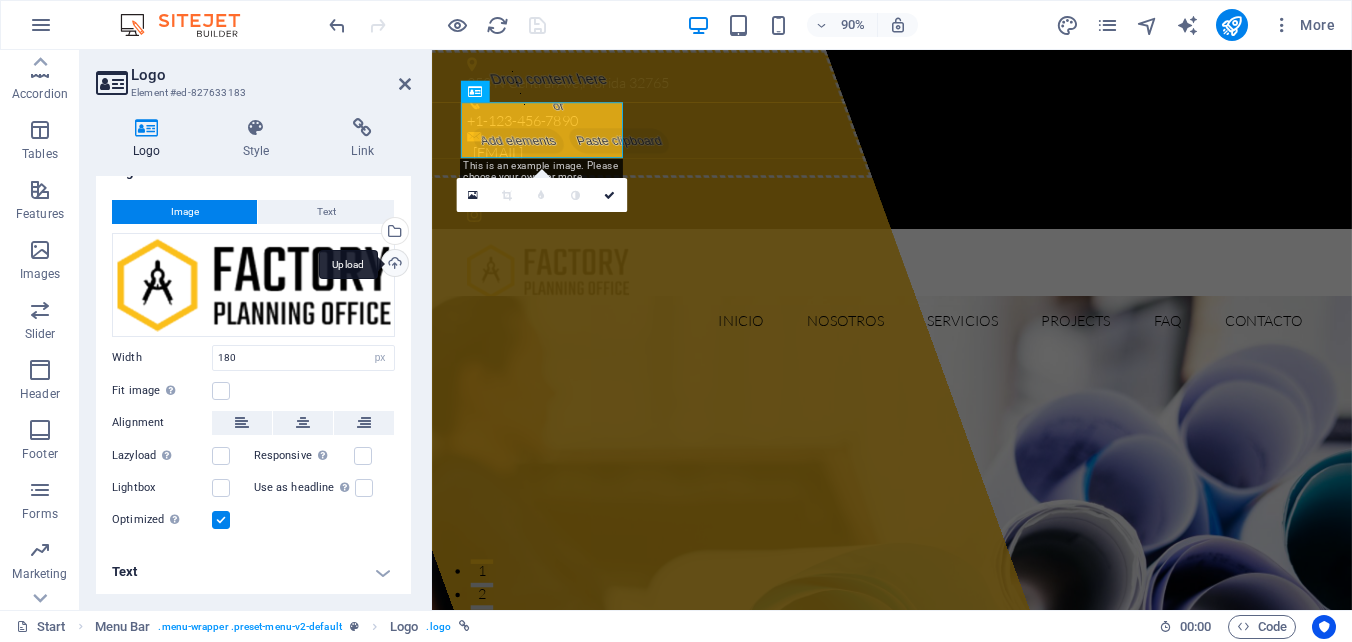 click on "Upload" at bounding box center [393, 265] 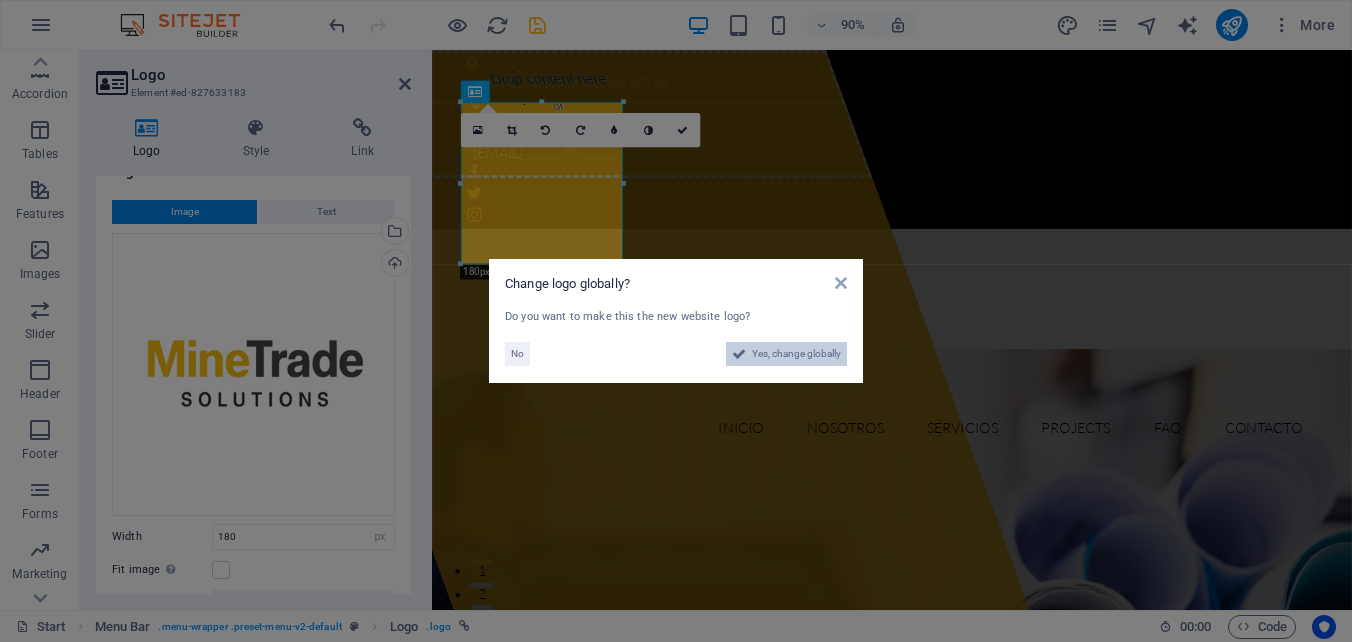 click on "Yes, change globally" at bounding box center (796, 354) 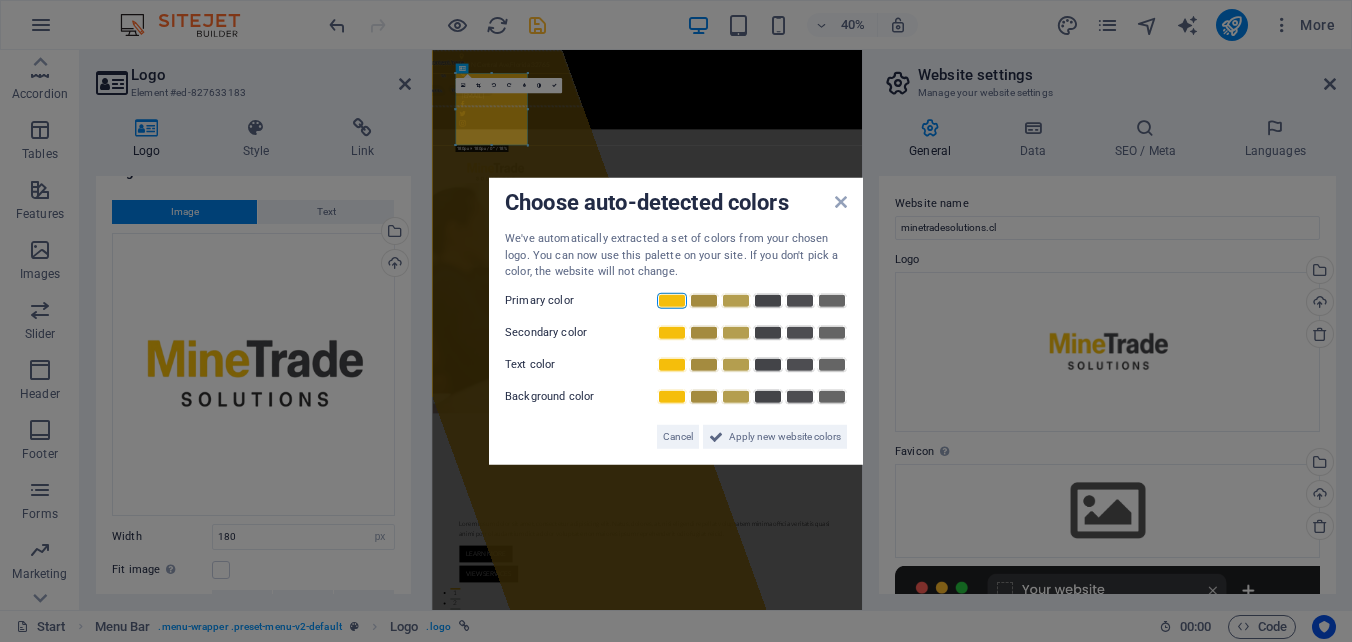click at bounding box center (672, 300) 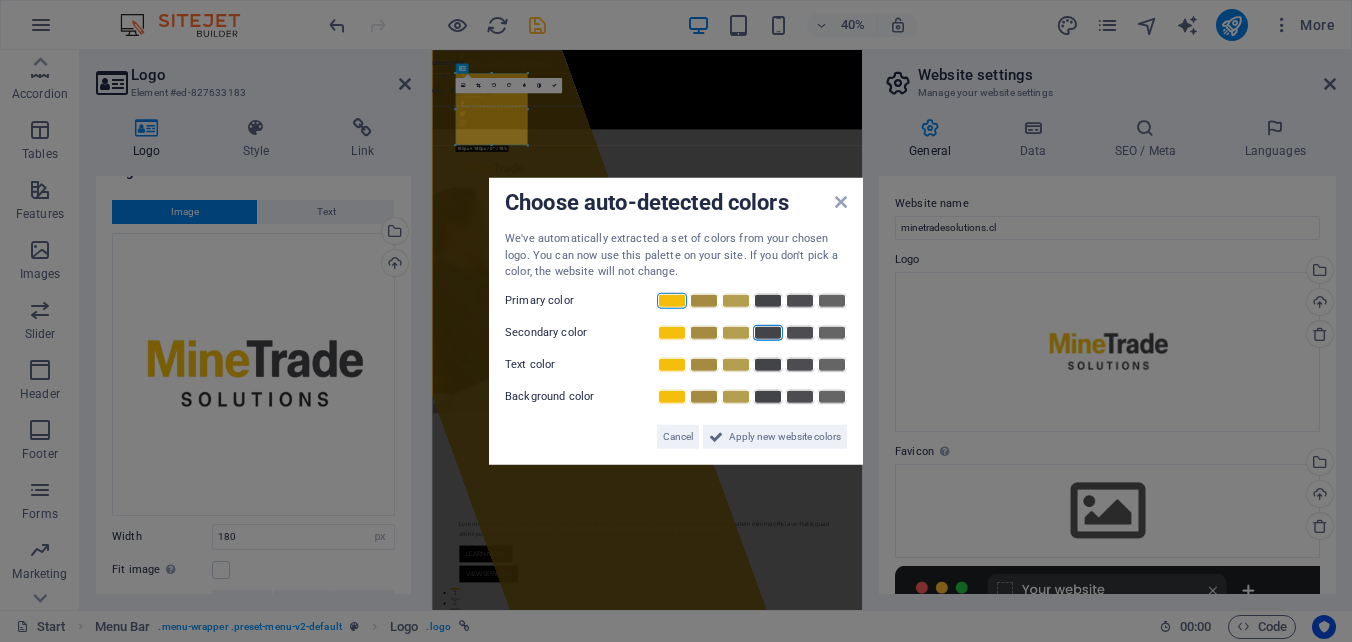 click at bounding box center (768, 332) 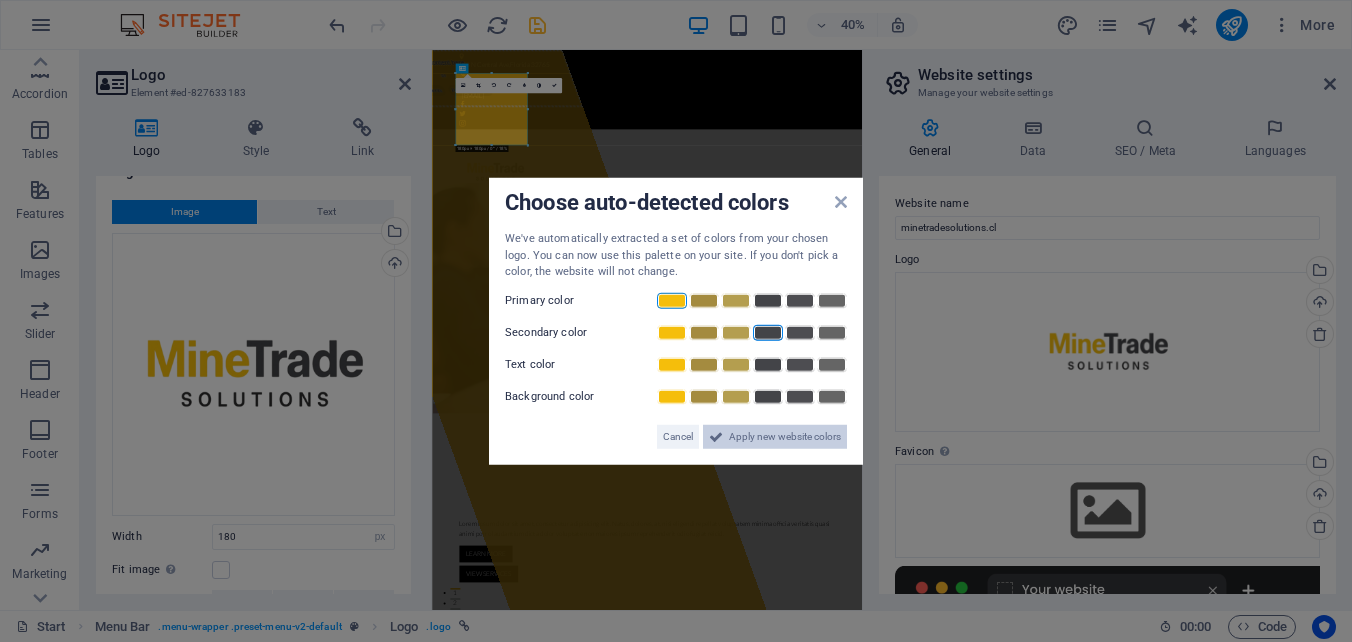 click on "Apply new website colors" at bounding box center [785, 436] 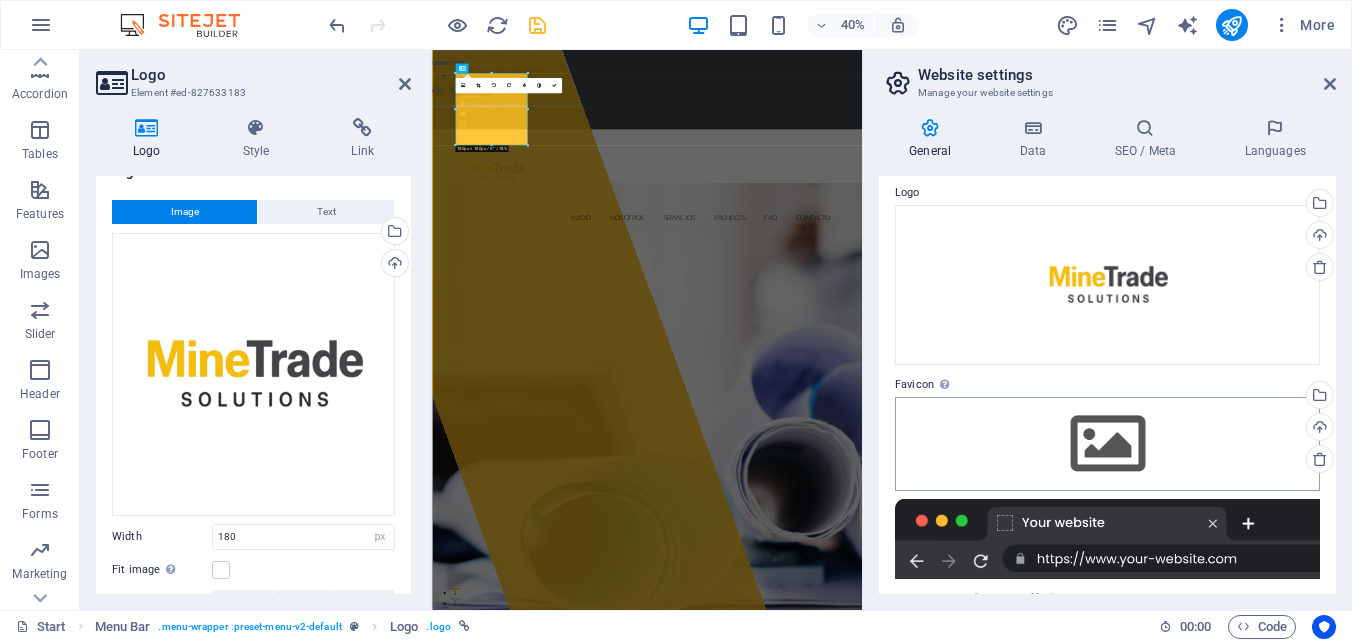 scroll, scrollTop: 0, scrollLeft: 0, axis: both 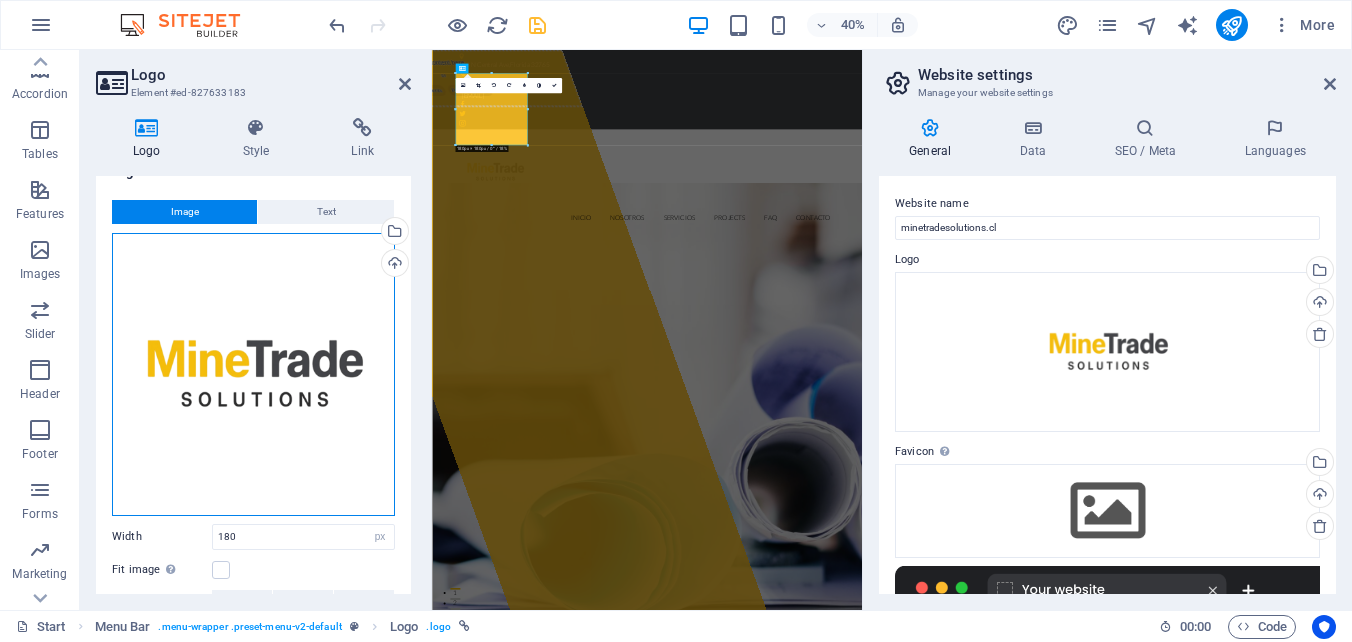 click on "Drag files here, click to choose files or select files from Files or our free stock photos & videos" at bounding box center [253, 374] 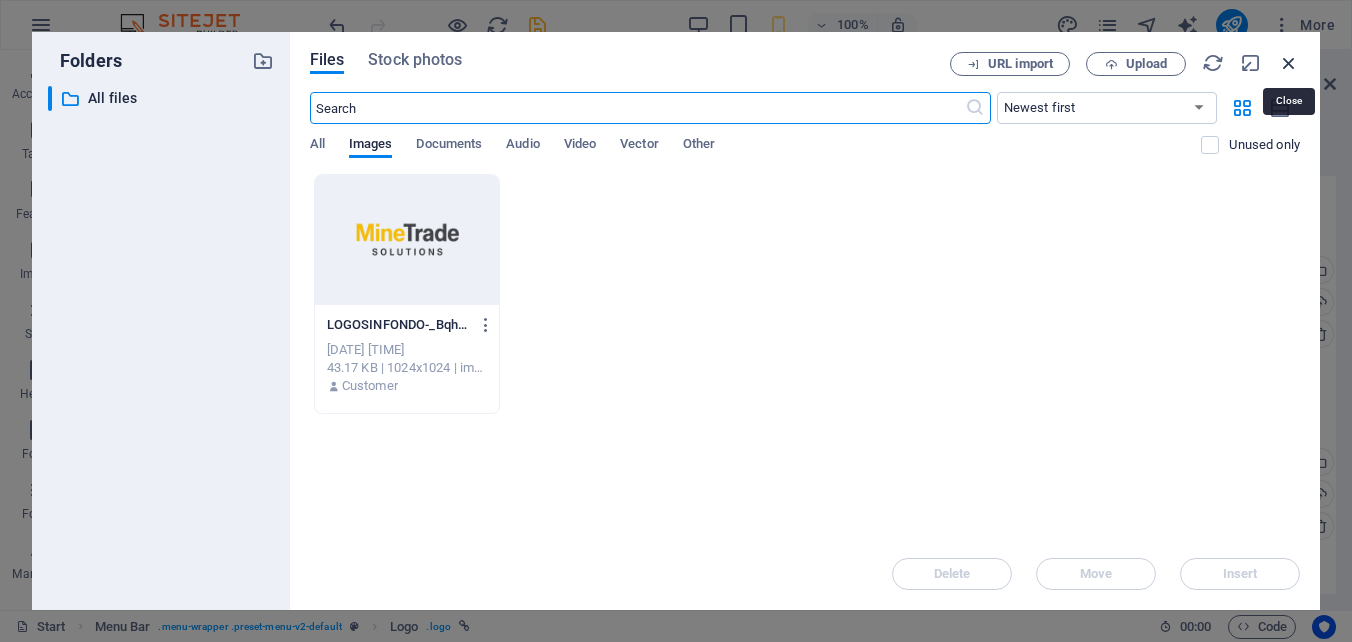 click at bounding box center (1289, 63) 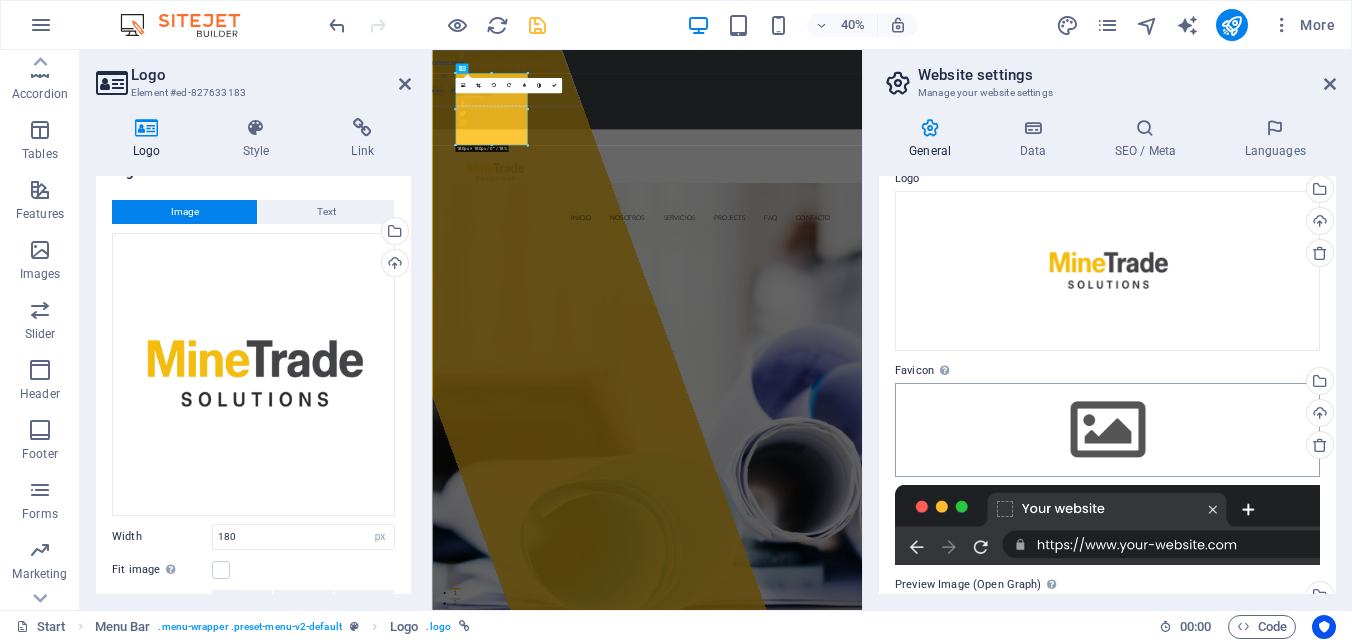 scroll, scrollTop: 100, scrollLeft: 0, axis: vertical 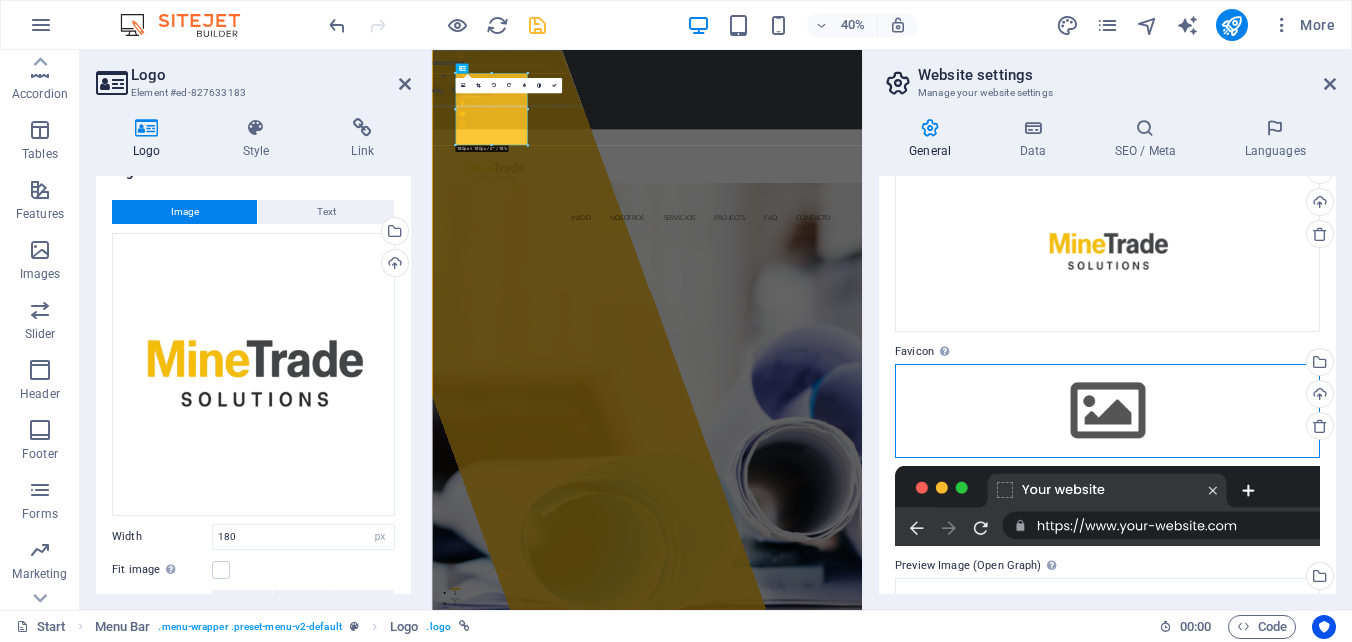 click on "Drag files here, click to choose files or select files from Files or our free stock photos & videos" at bounding box center (1107, 411) 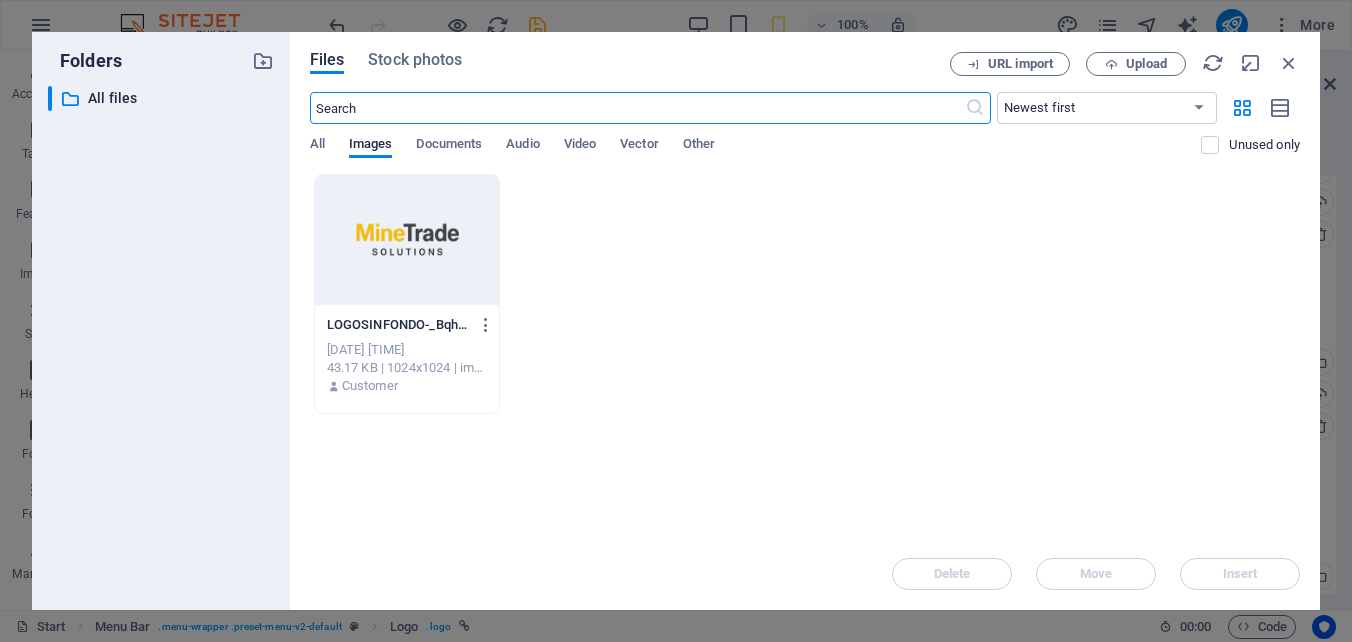 click at bounding box center (407, 240) 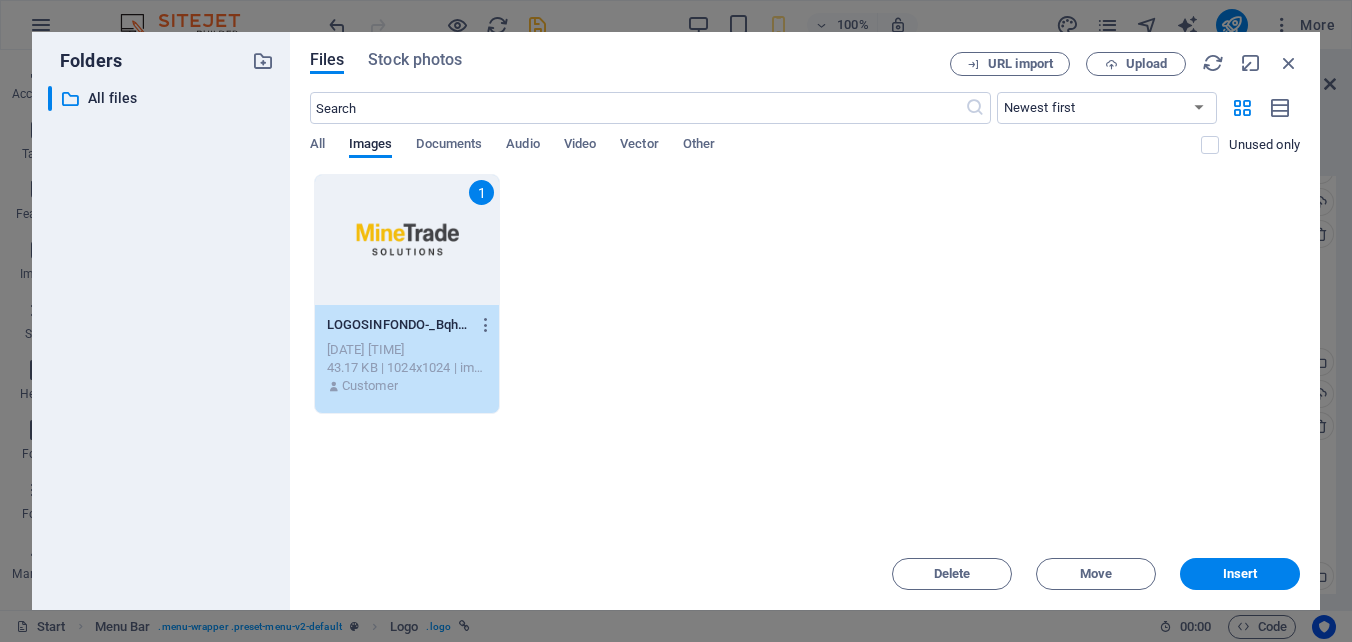 click on "Insert" at bounding box center (1240, 574) 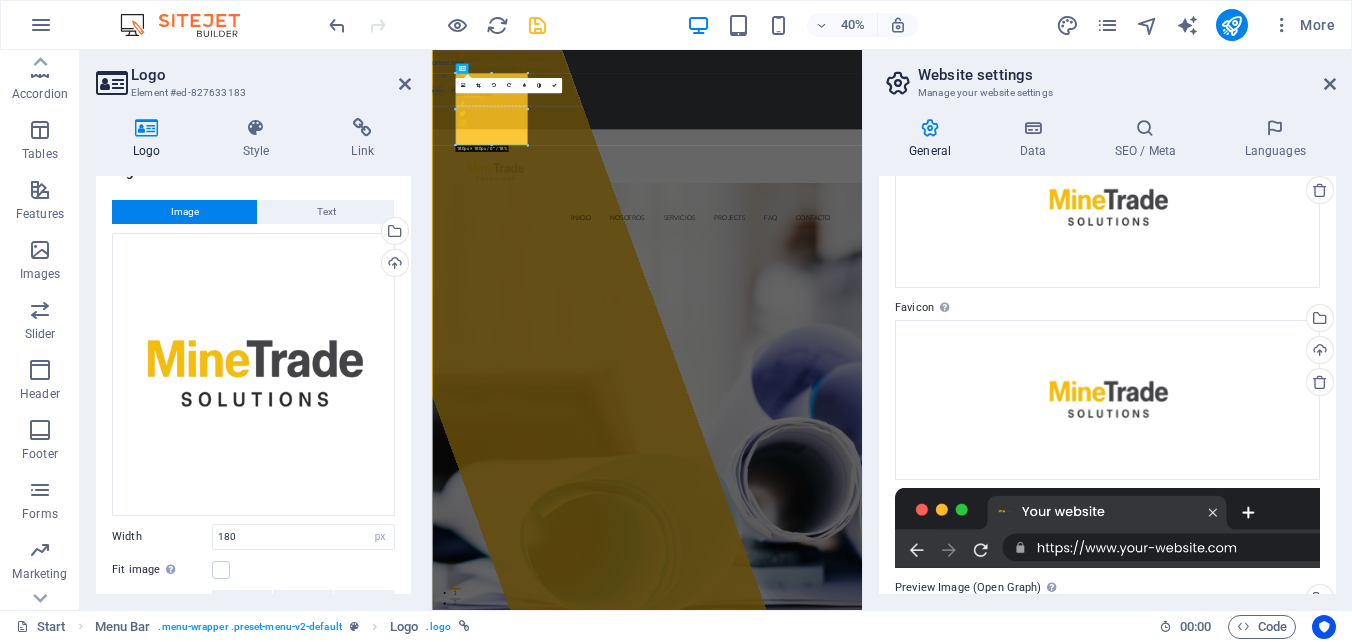 scroll, scrollTop: 0, scrollLeft: 0, axis: both 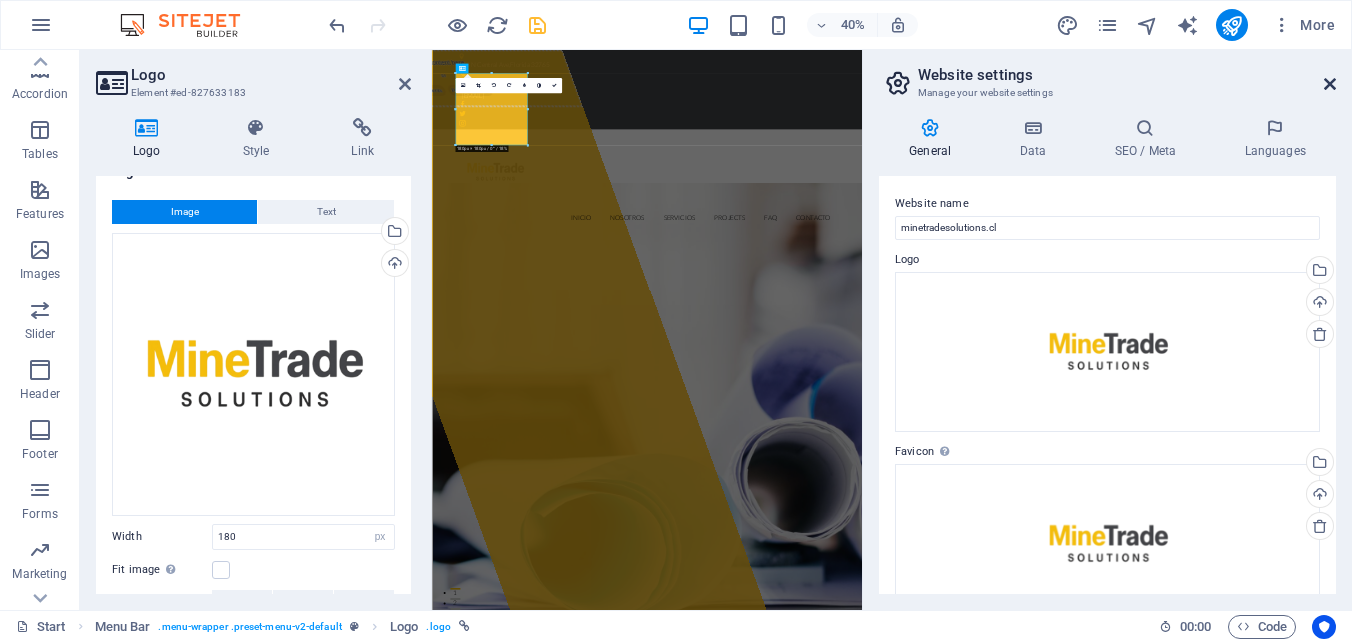 click at bounding box center (1330, 84) 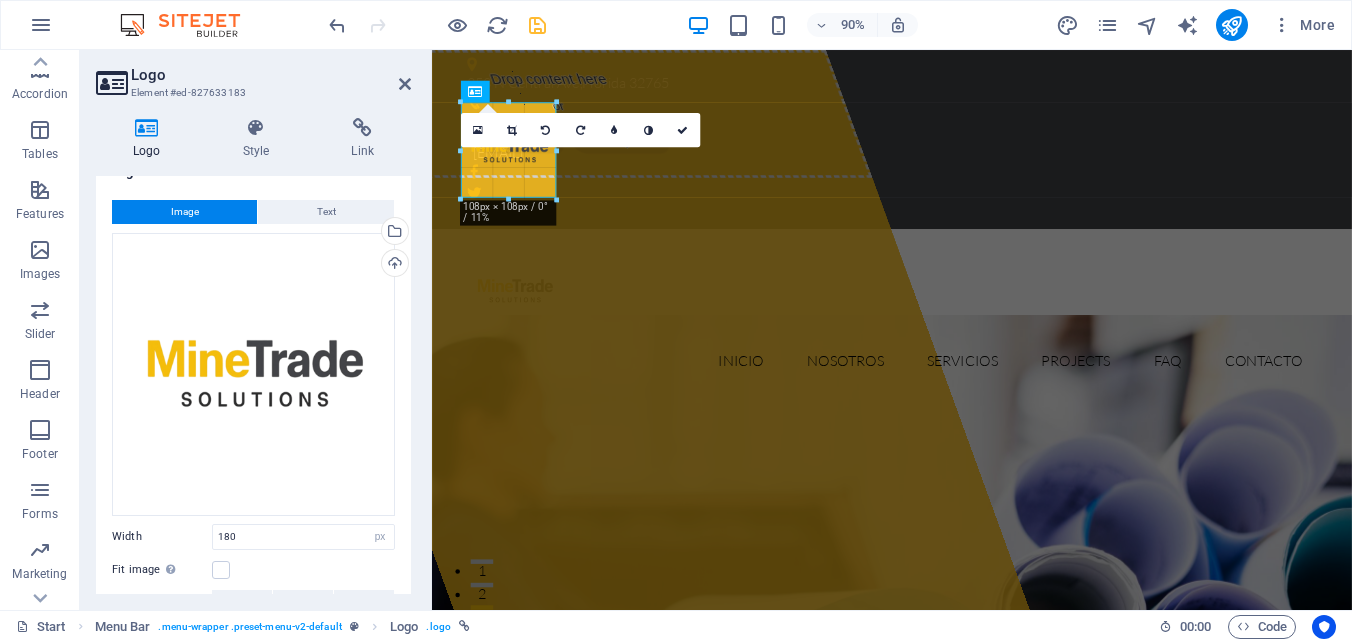 drag, startPoint x: 543, startPoint y: 264, endPoint x: 549, endPoint y: 190, distance: 74.24284 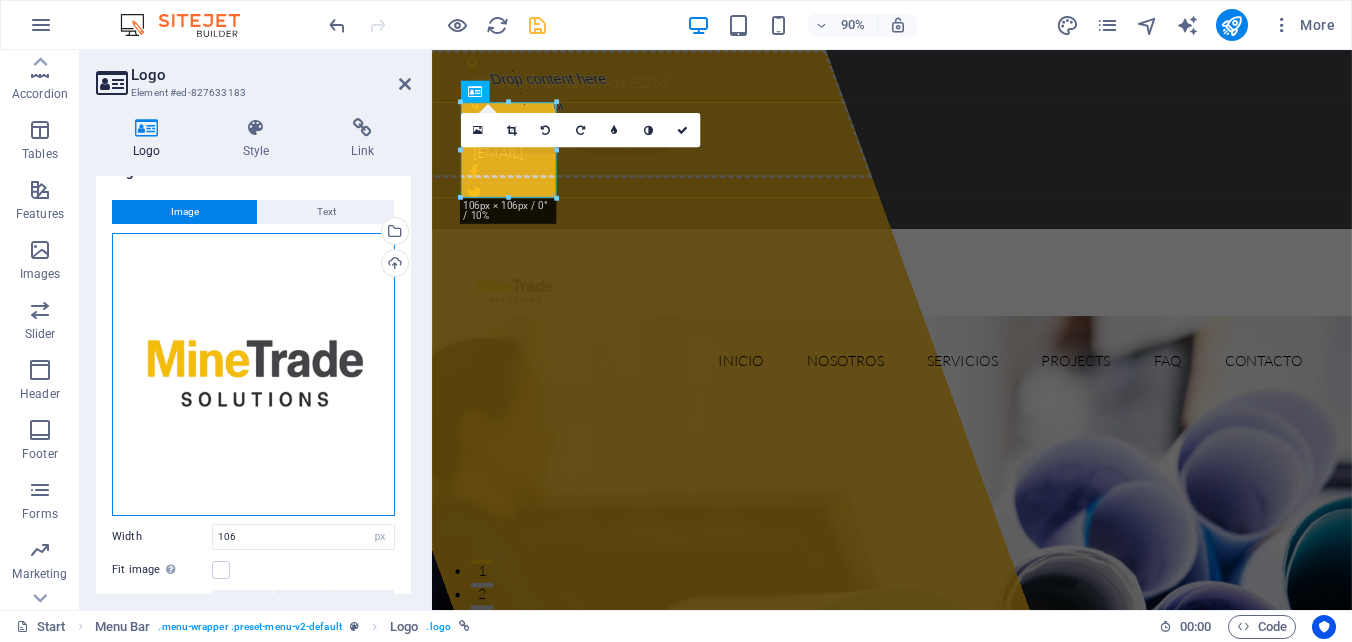 click on "Drag files here, click to choose files or select files from Files or our free stock photos & videos" at bounding box center [253, 374] 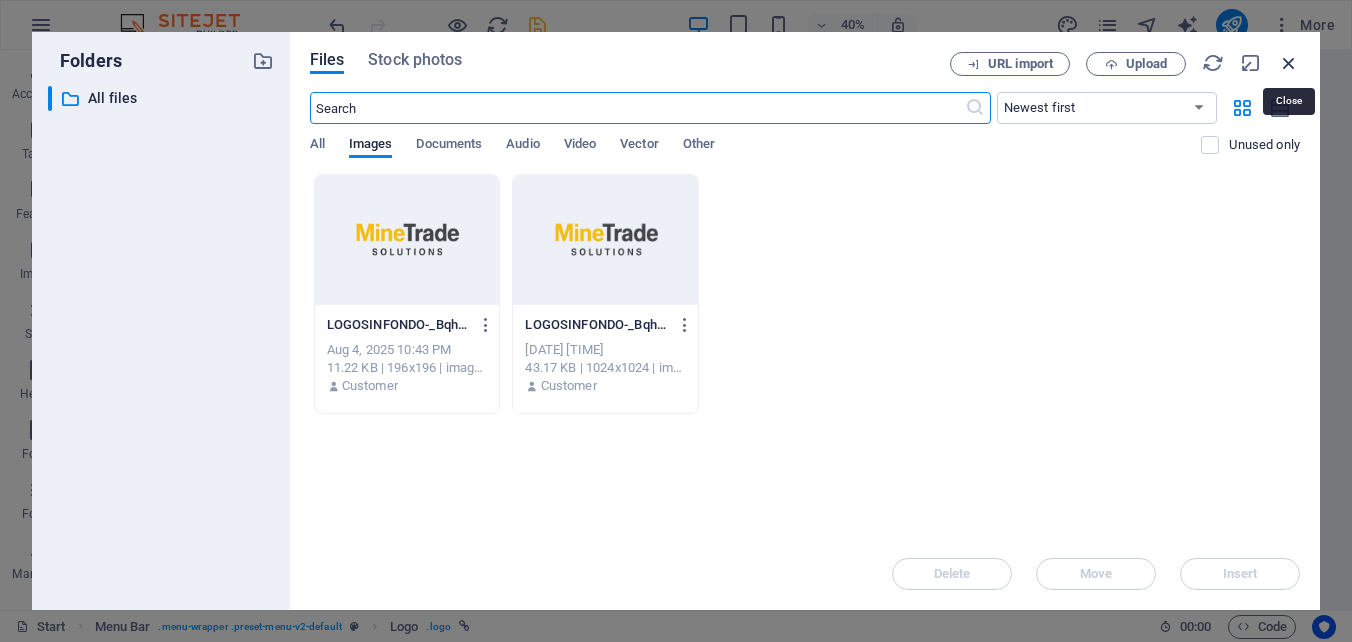 click at bounding box center [1289, 63] 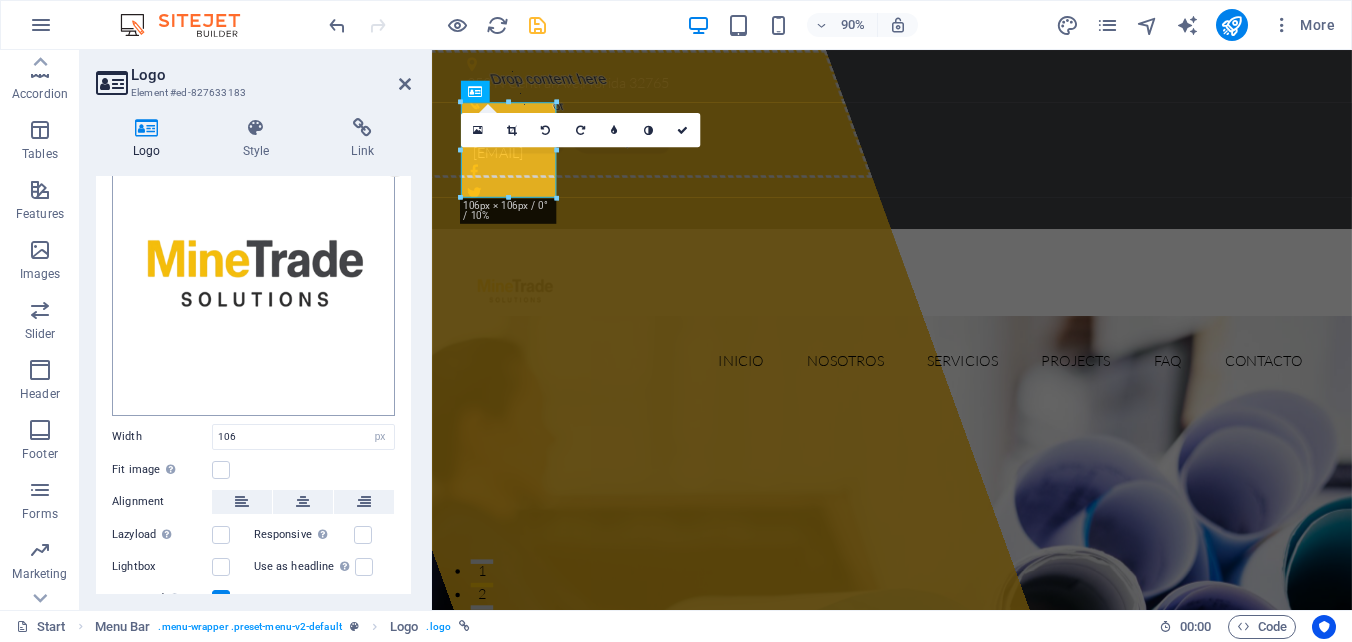scroll, scrollTop: 205, scrollLeft: 0, axis: vertical 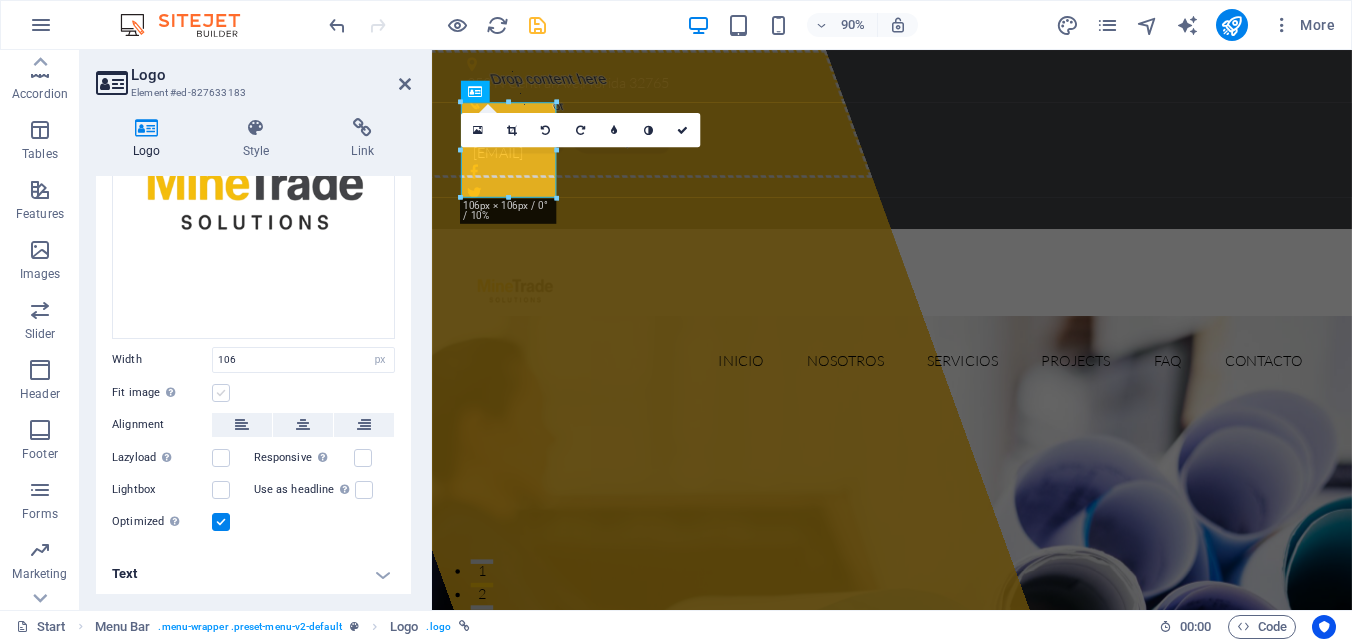 click at bounding box center [221, 393] 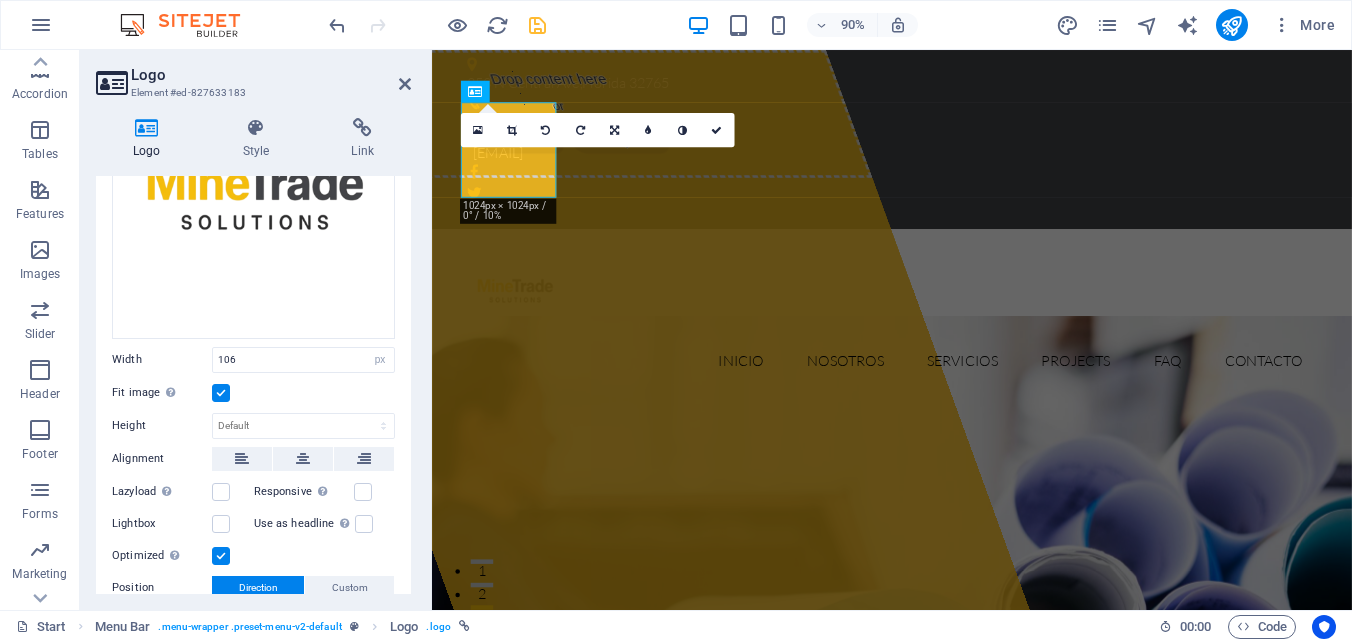 click at bounding box center (221, 393) 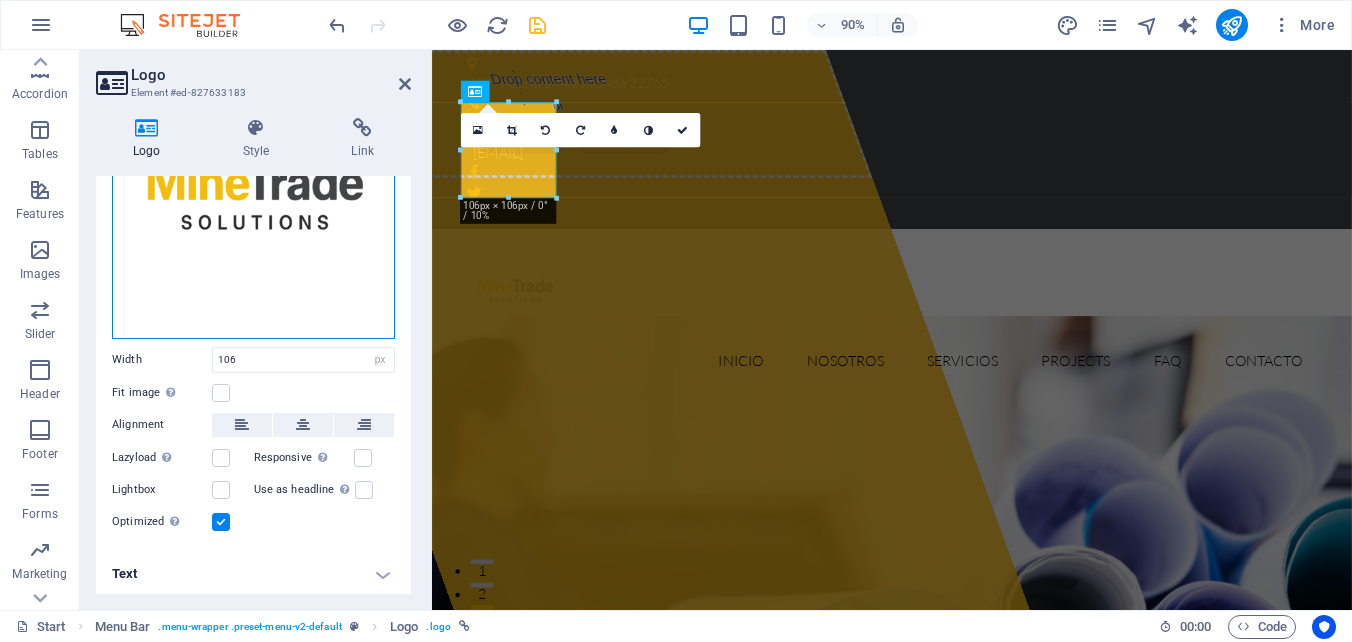 click on "Drag files here, click to choose files or select files from Files or our free stock photos & videos" at bounding box center [253, 197] 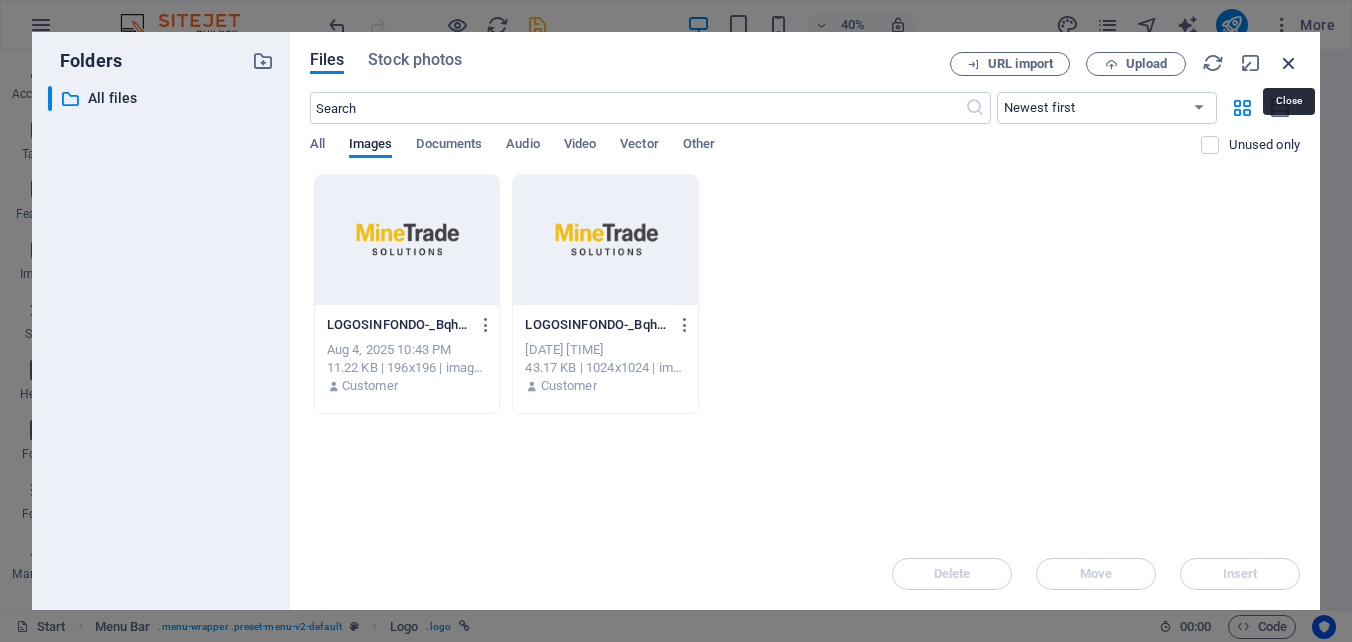 click at bounding box center (1289, 63) 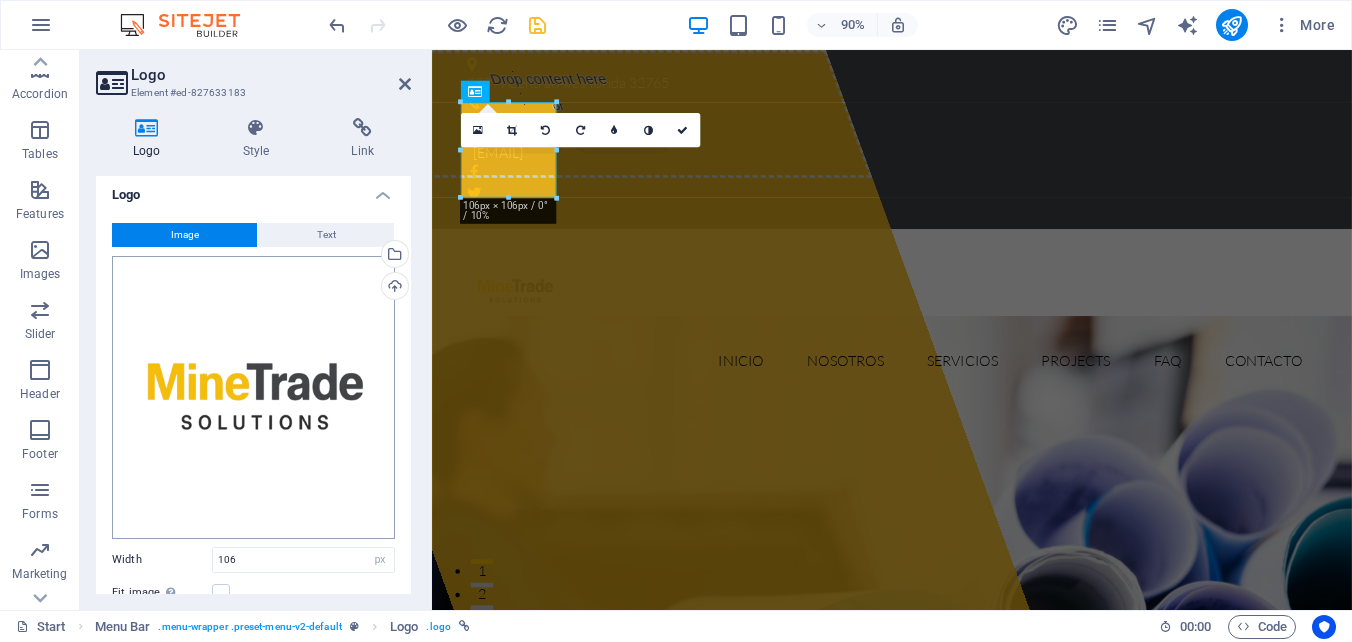 scroll, scrollTop: 0, scrollLeft: 0, axis: both 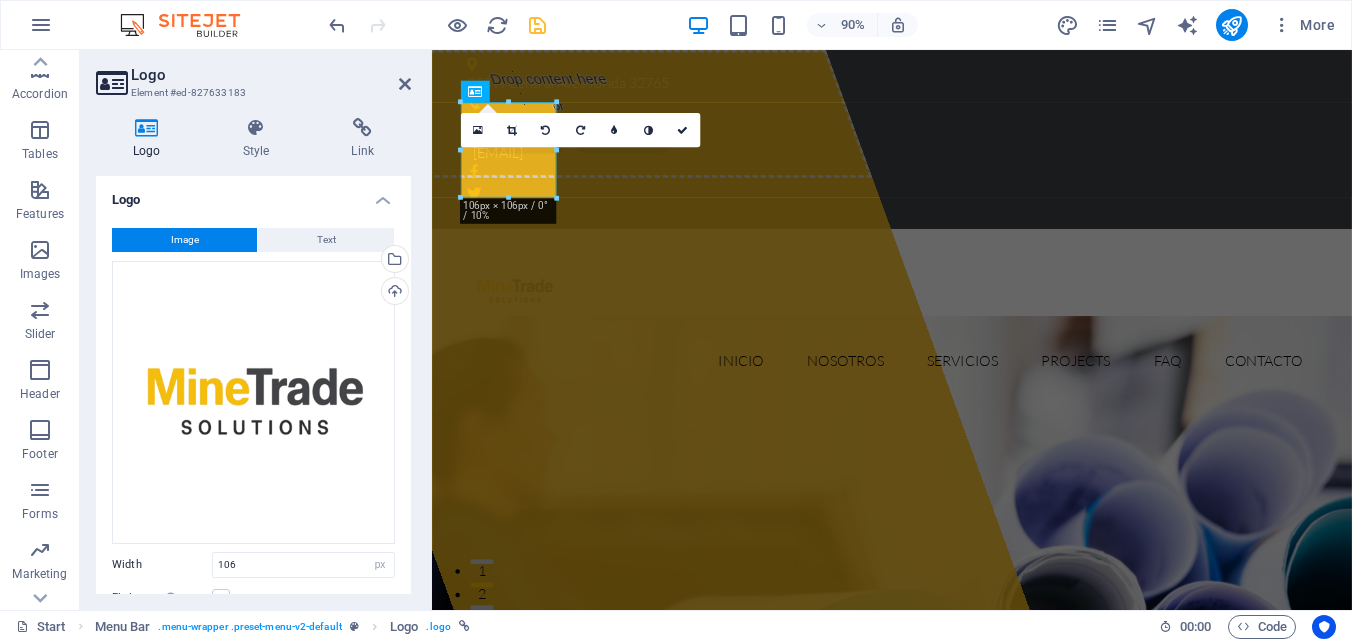 drag, startPoint x: 307, startPoint y: 374, endPoint x: 266, endPoint y: 204, distance: 174.87424 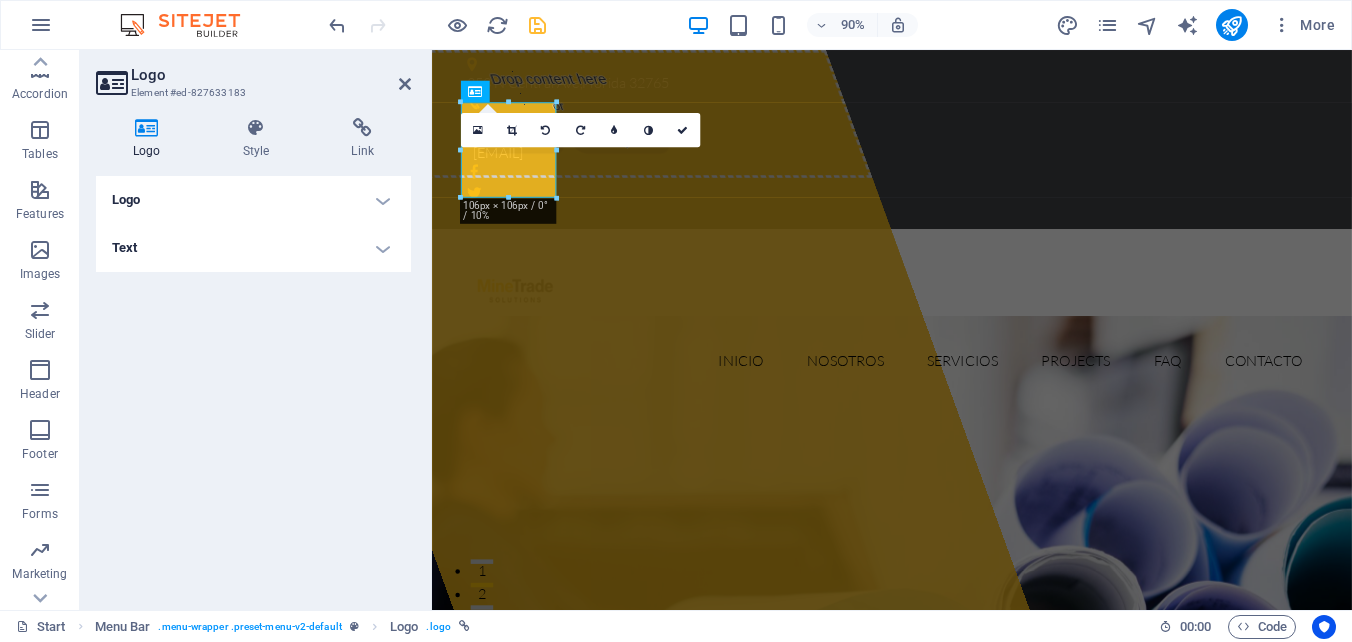 click on "Logo" at bounding box center (253, 200) 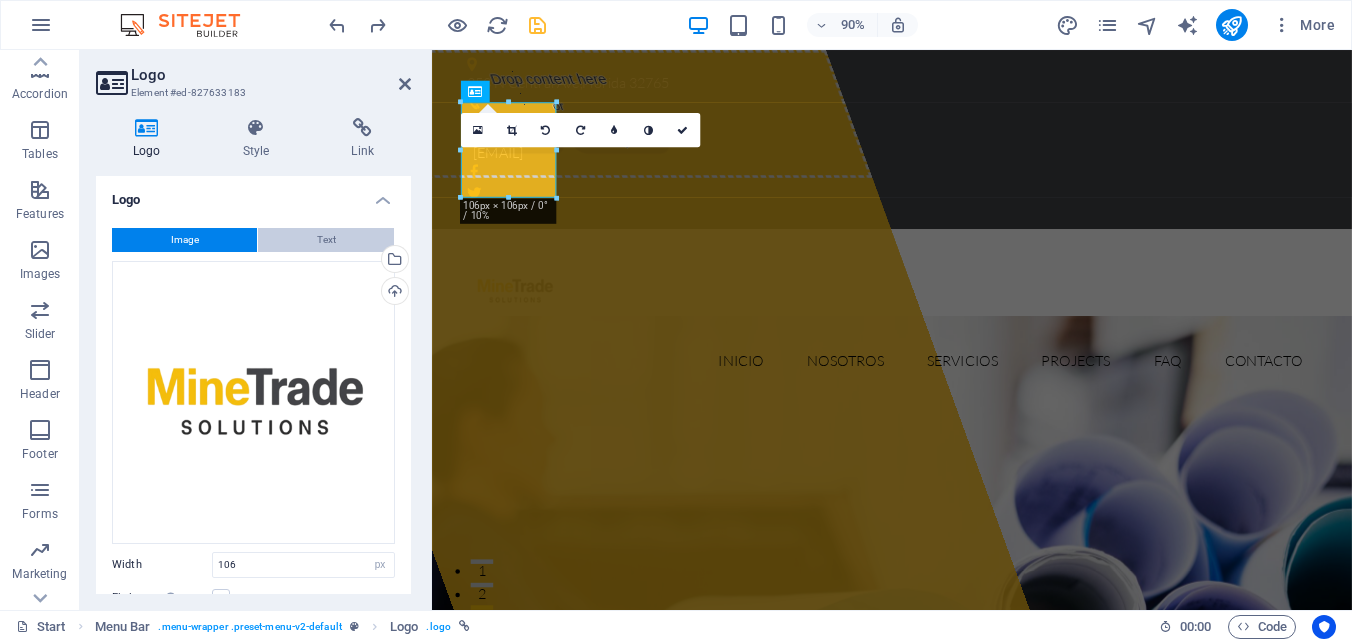 type on "180" 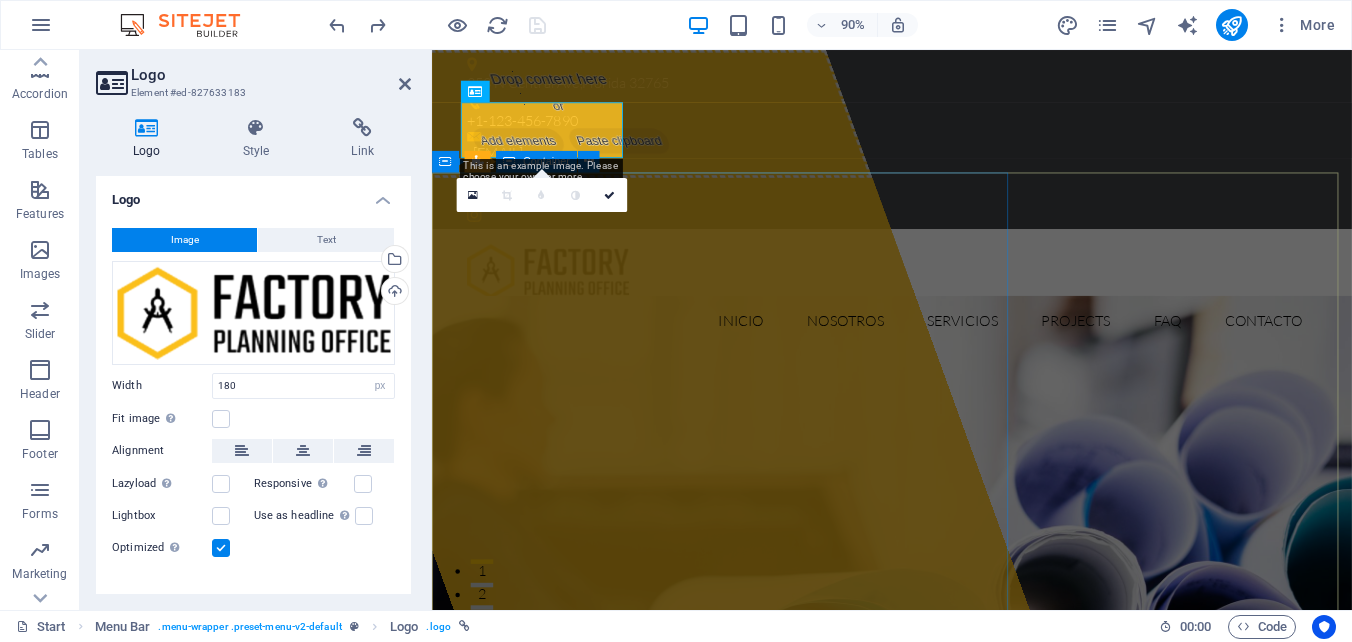 click on "Drop content here or  Add elements  Paste clipboard" at bounding box center (576, 121) 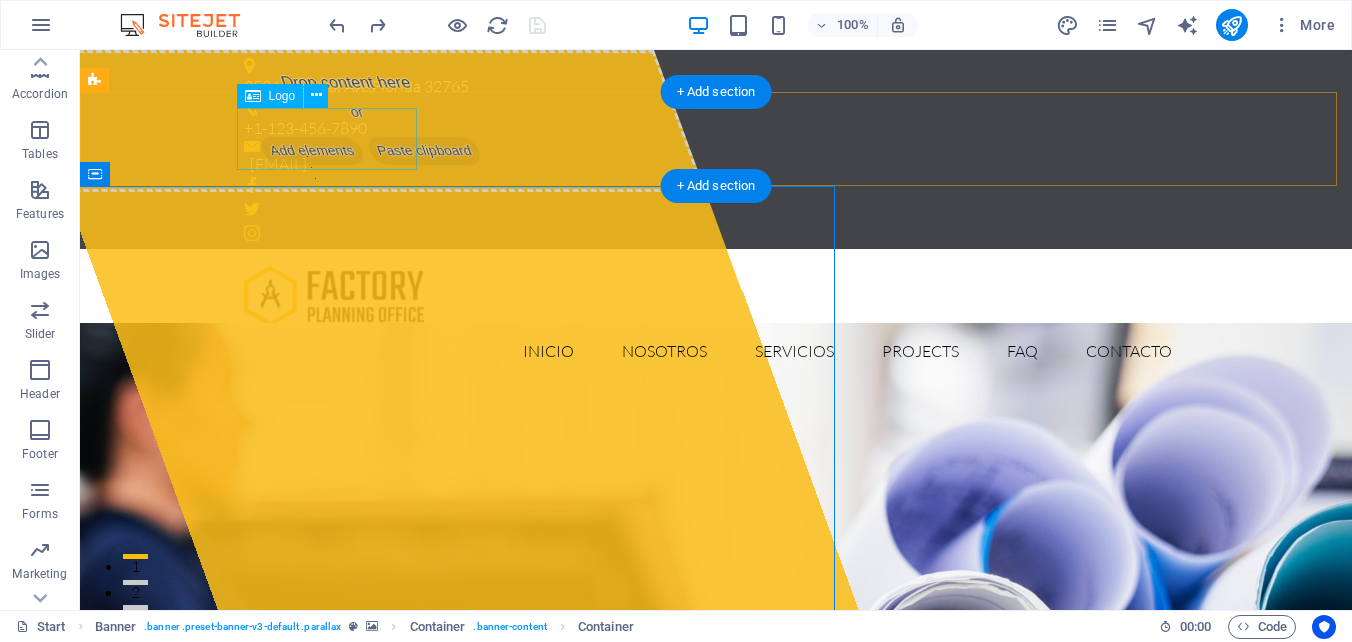 click at bounding box center [716, 296] 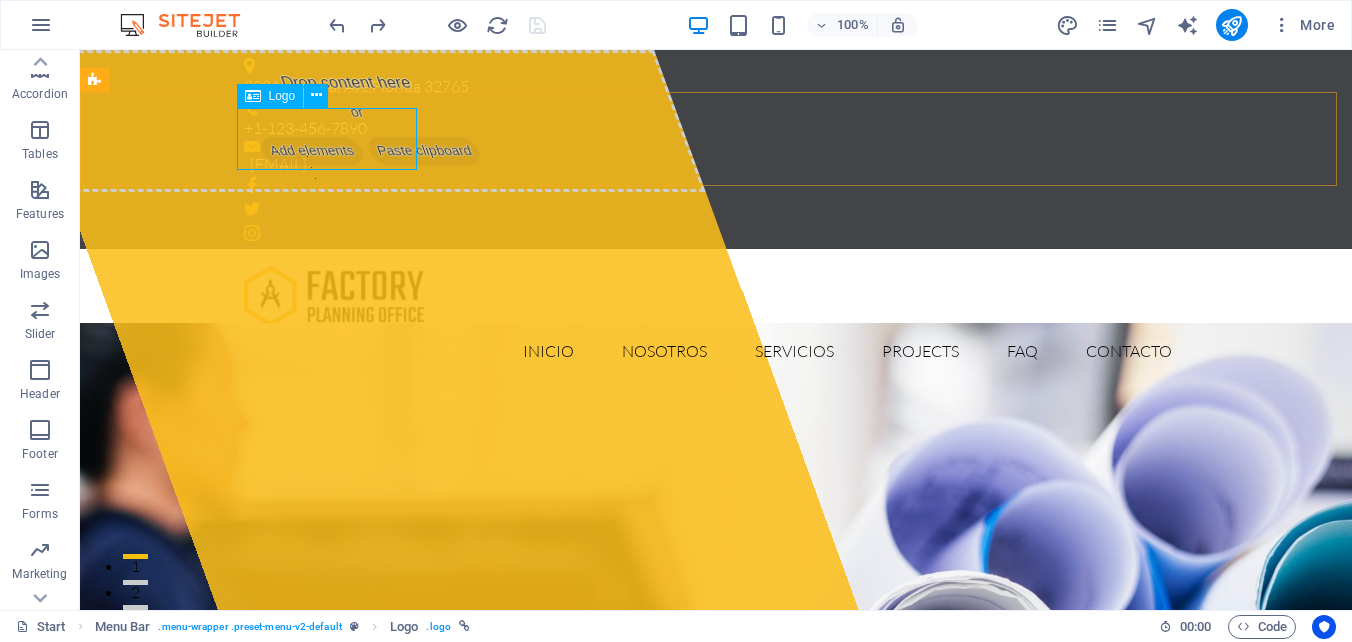 click on "Logo" at bounding box center (282, 96) 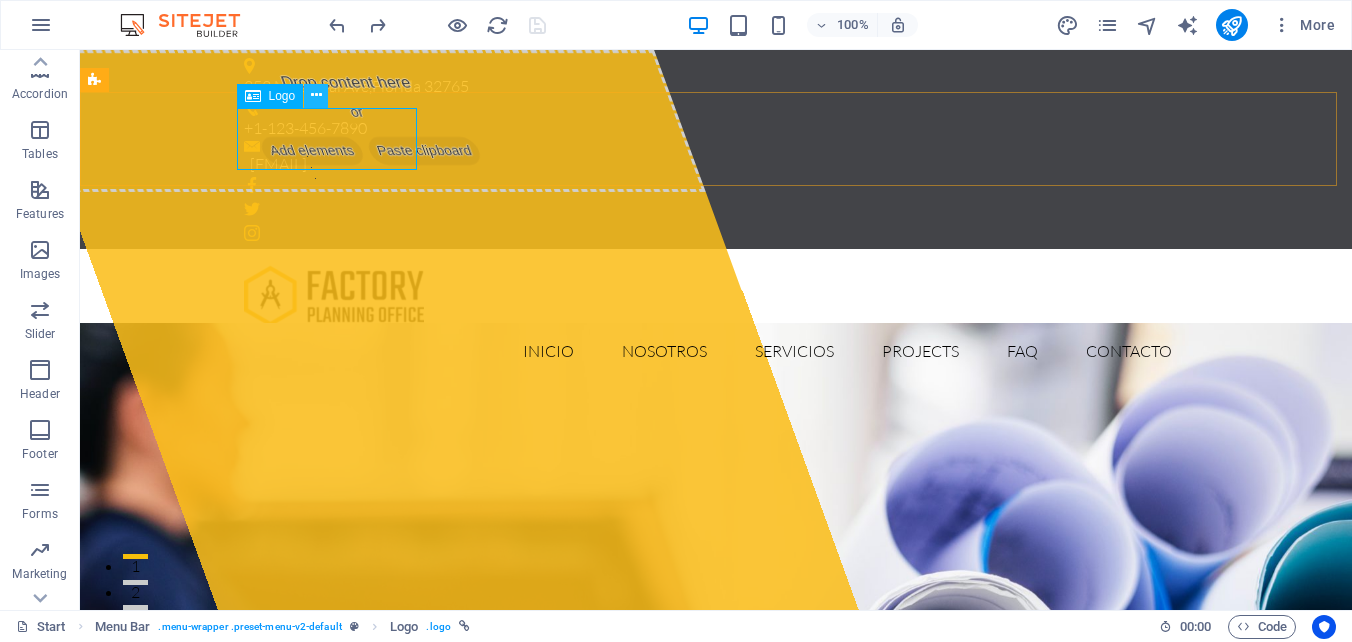click at bounding box center [316, 95] 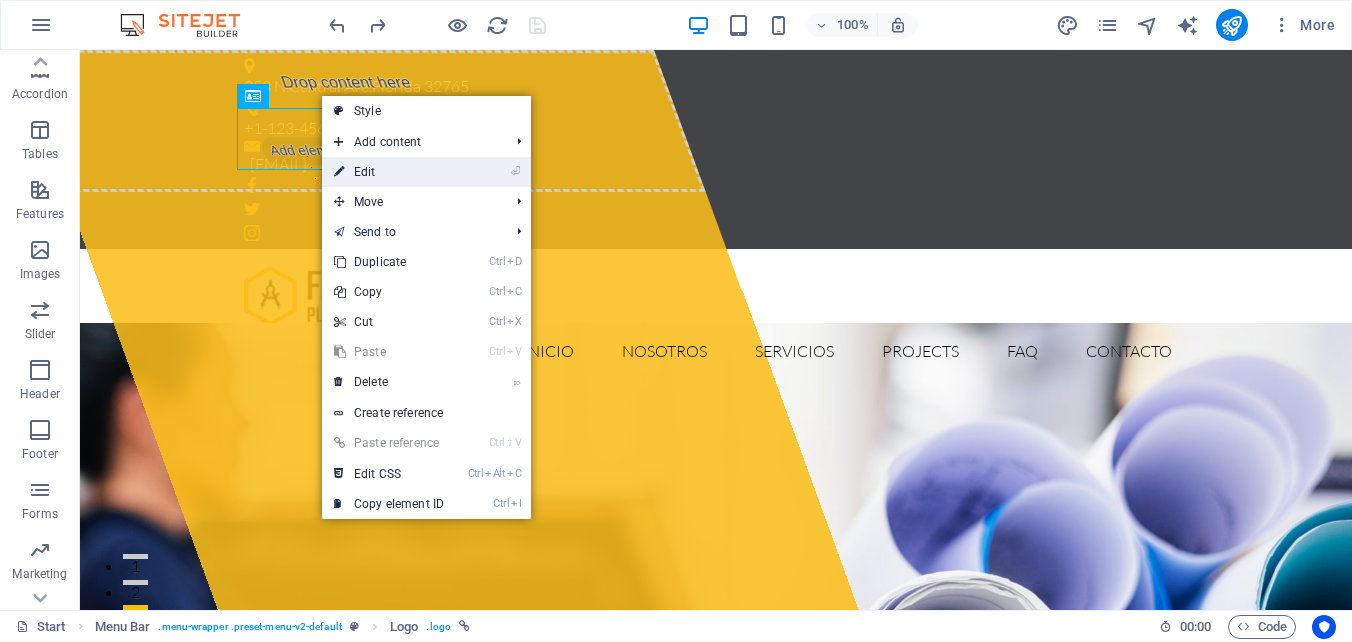 click on "⏎  Edit" at bounding box center [389, 172] 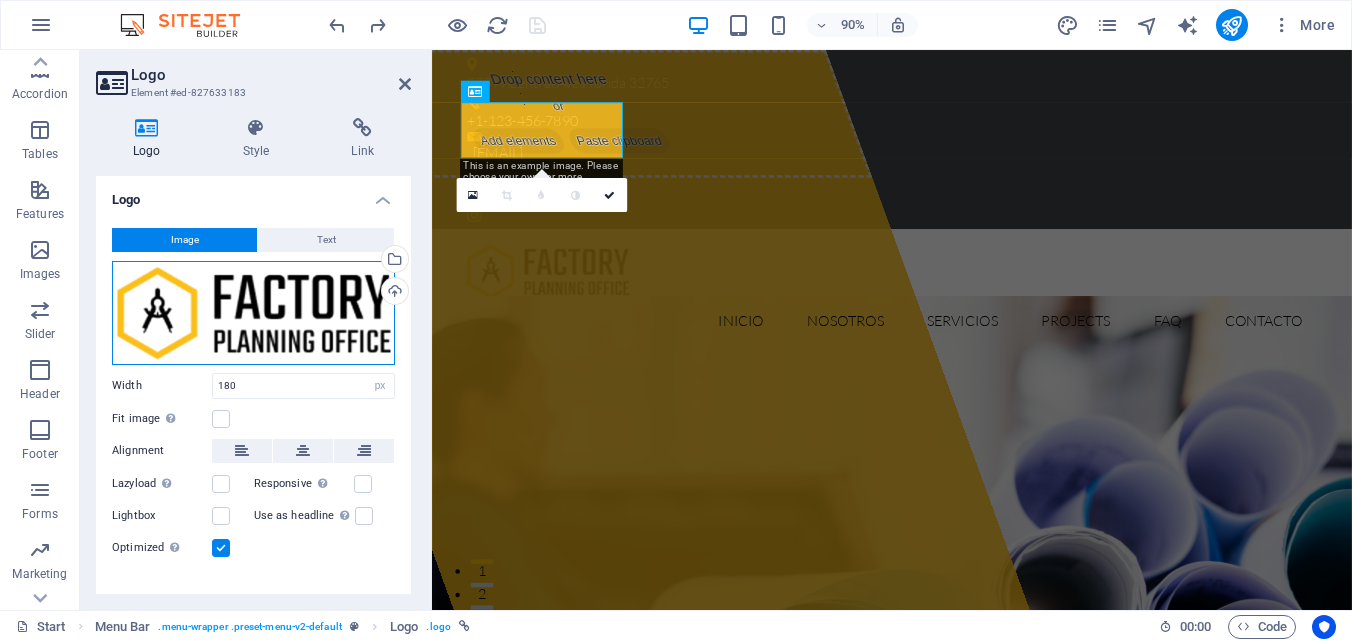 click on "Drag files here, click to choose files or select files from Files or our free stock photos & videos" at bounding box center [253, 313] 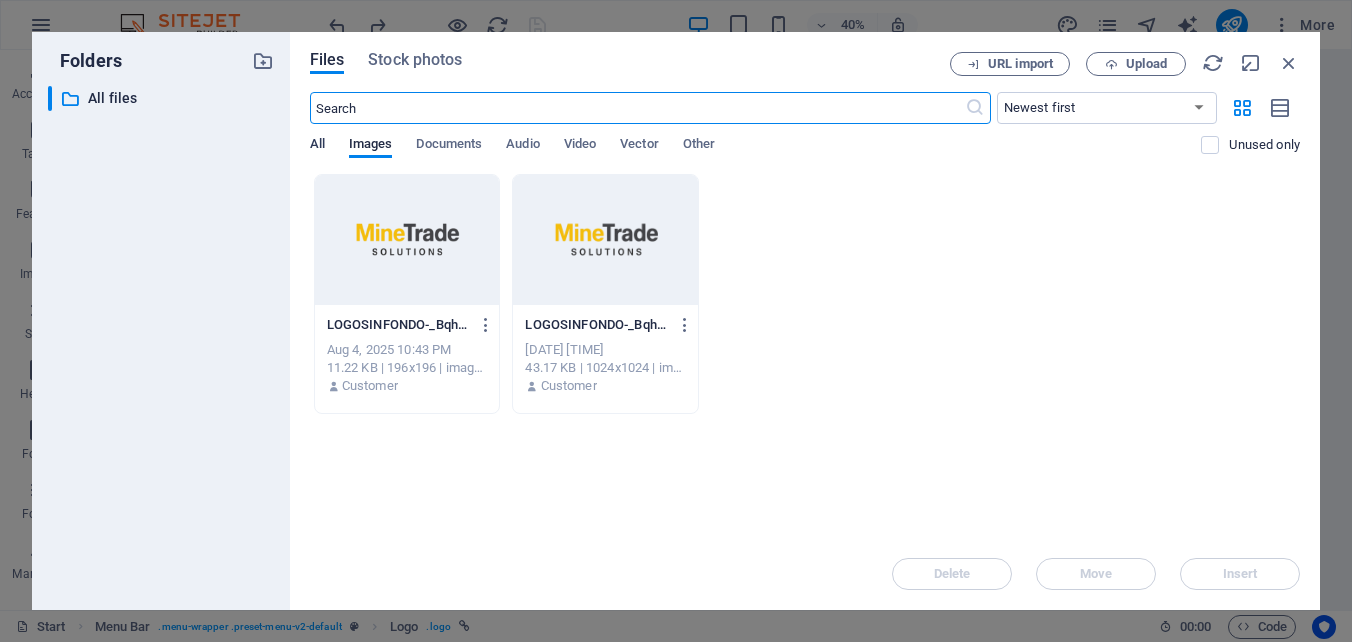 click on "All" at bounding box center (317, 146) 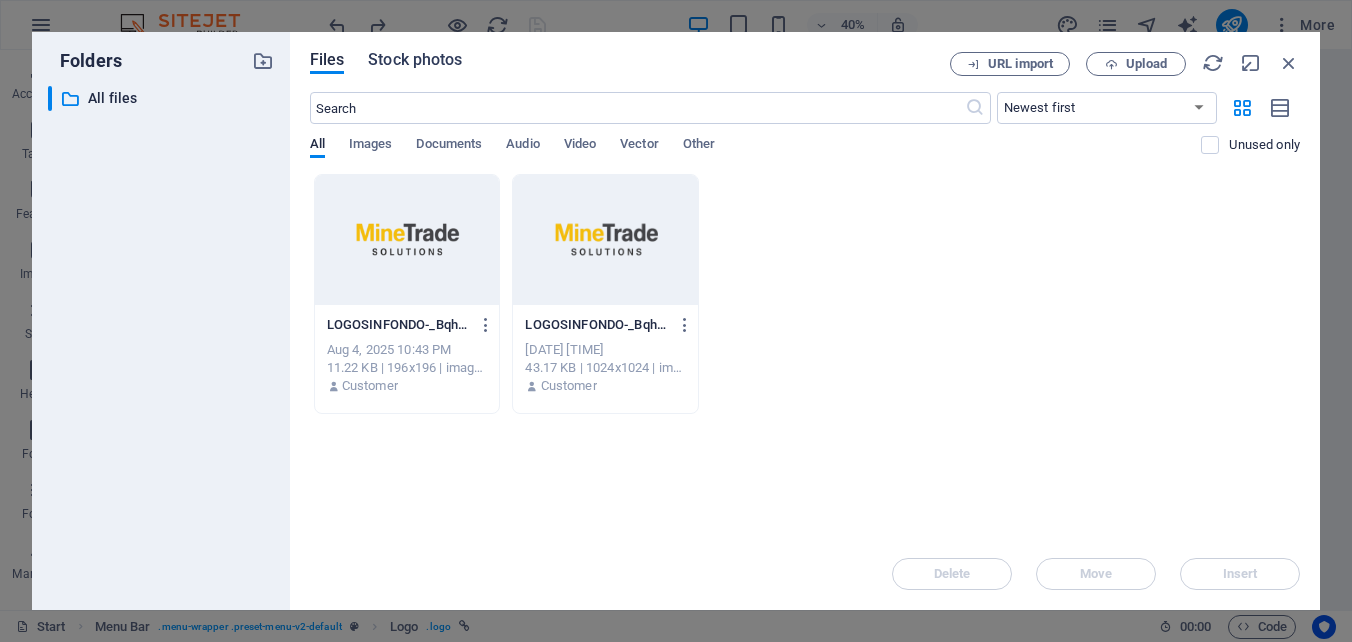 click on "Stock photos" at bounding box center [415, 60] 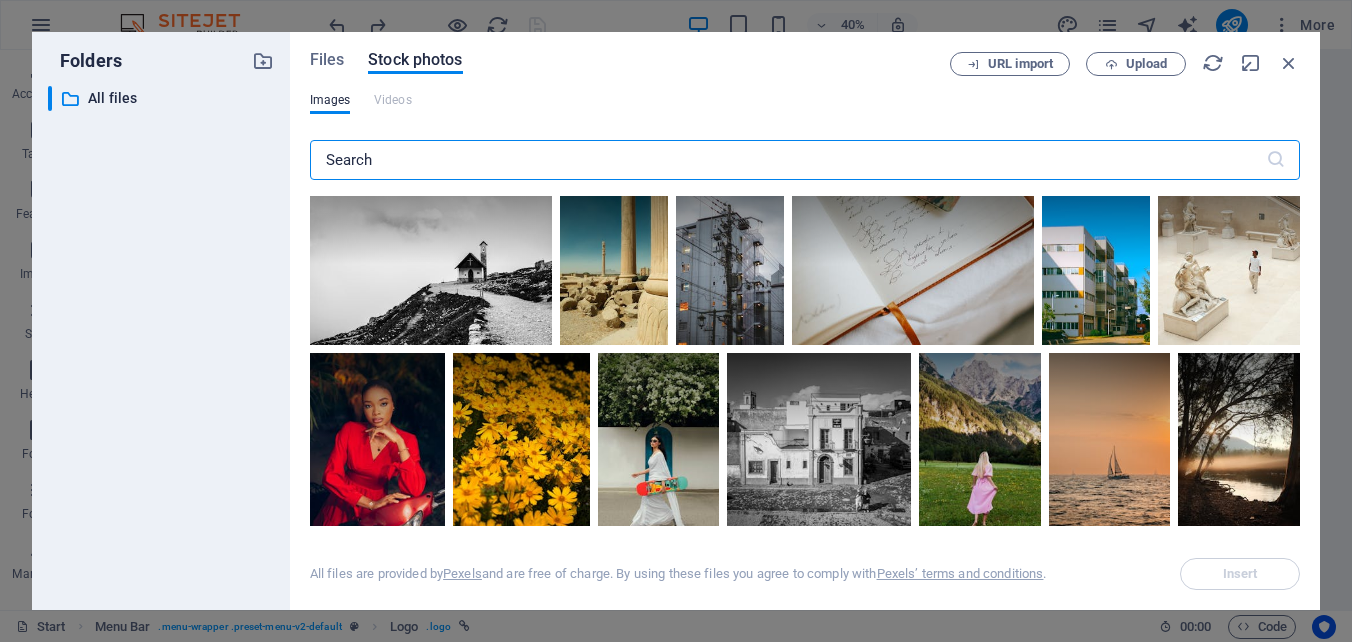 scroll, scrollTop: 800, scrollLeft: 0, axis: vertical 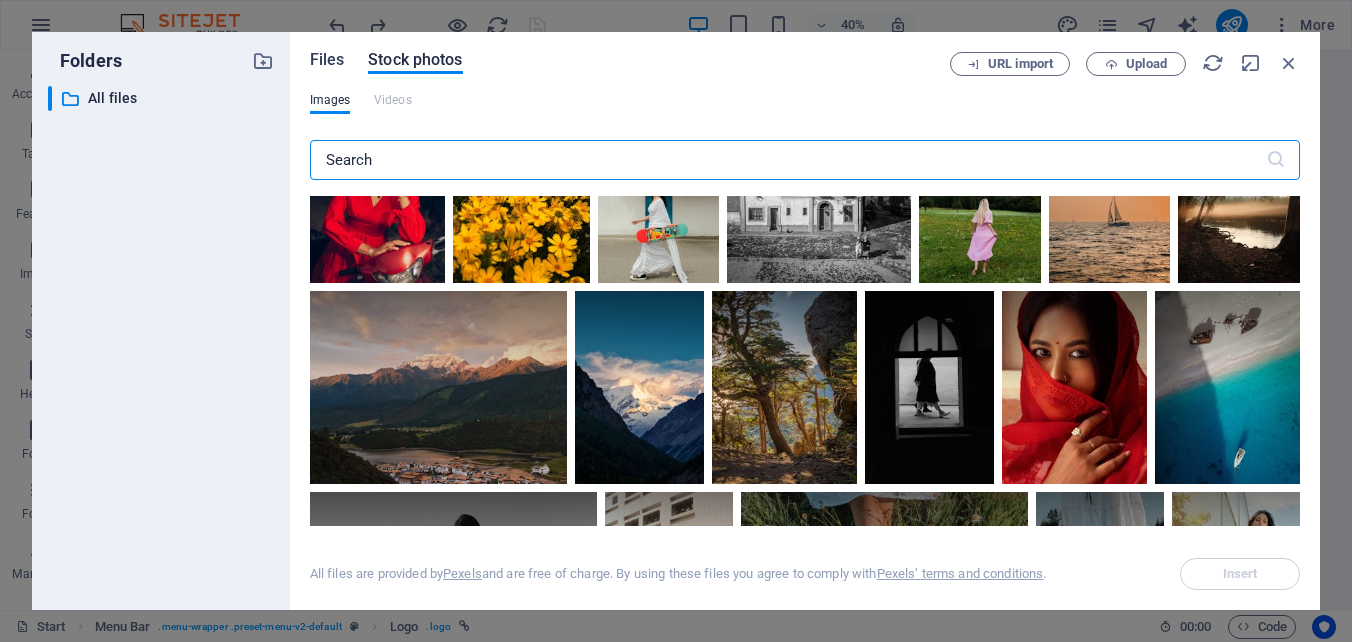 click on "Files" at bounding box center [327, 60] 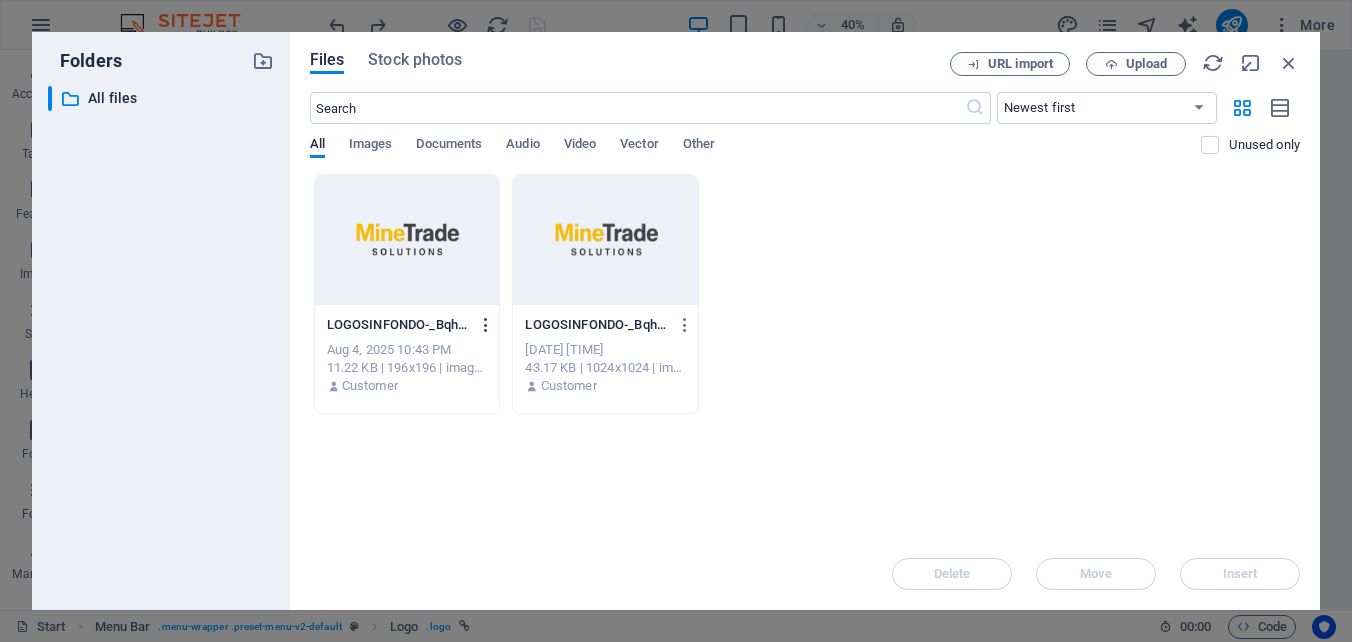 click at bounding box center [486, 325] 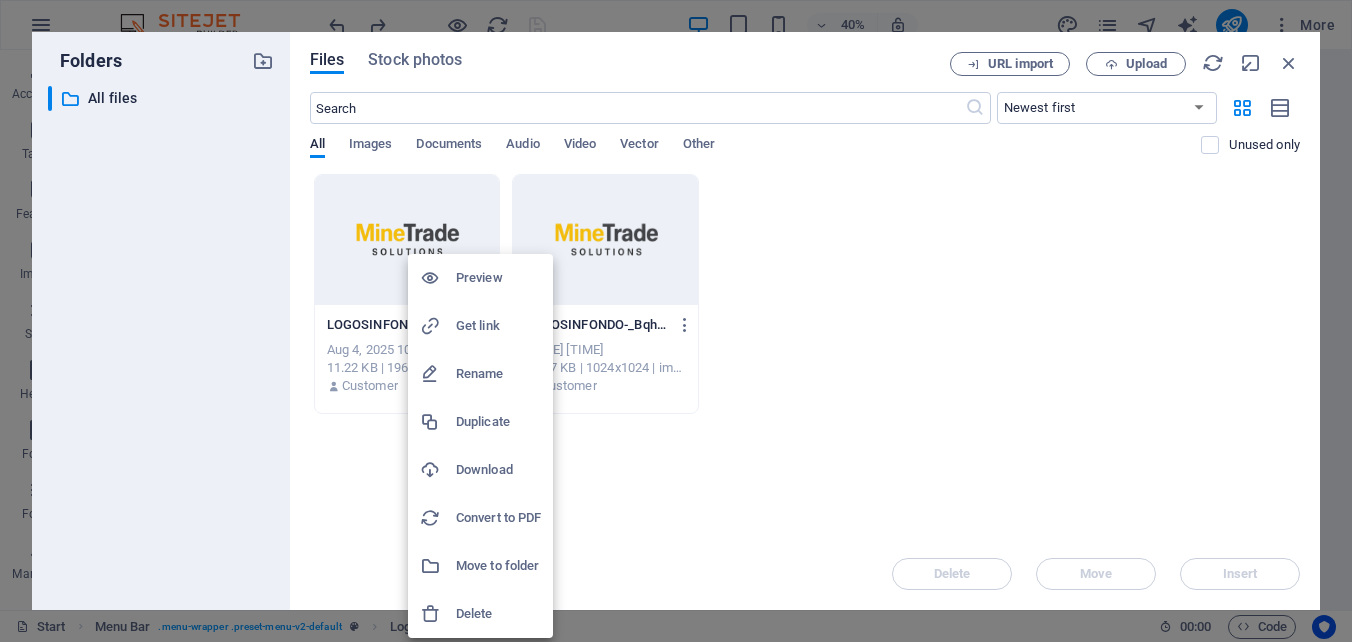 click on "Delete" at bounding box center [498, 614] 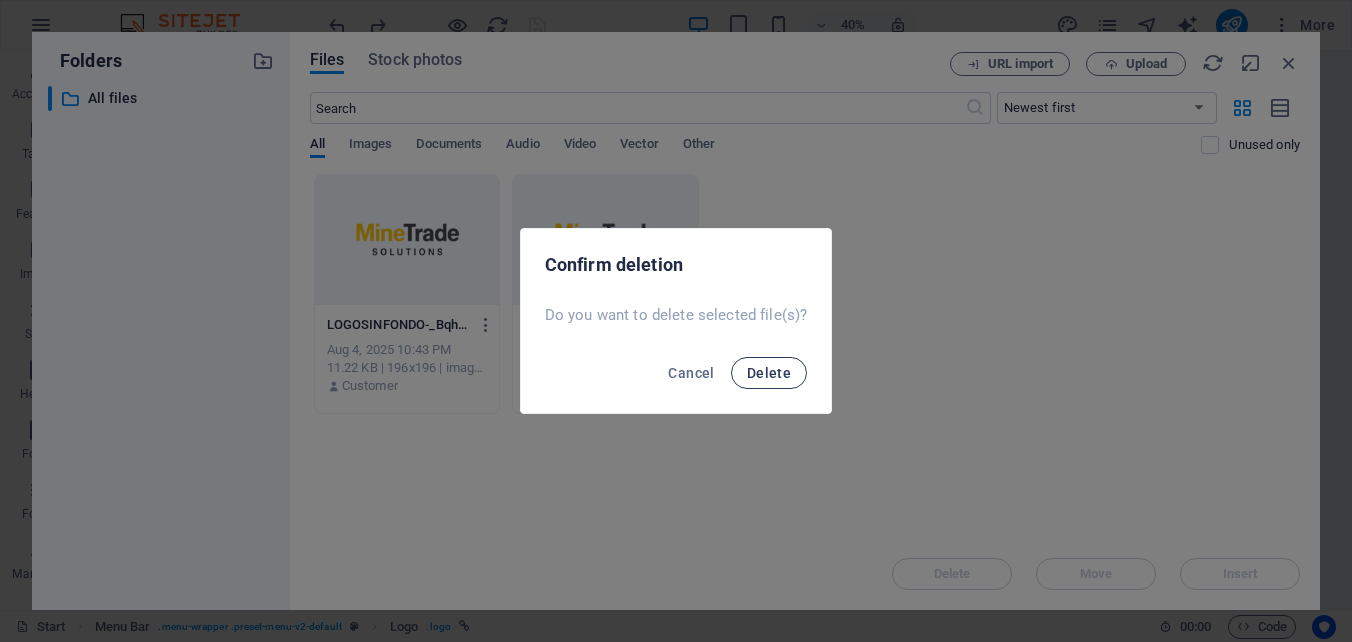 click on "Delete" at bounding box center [769, 373] 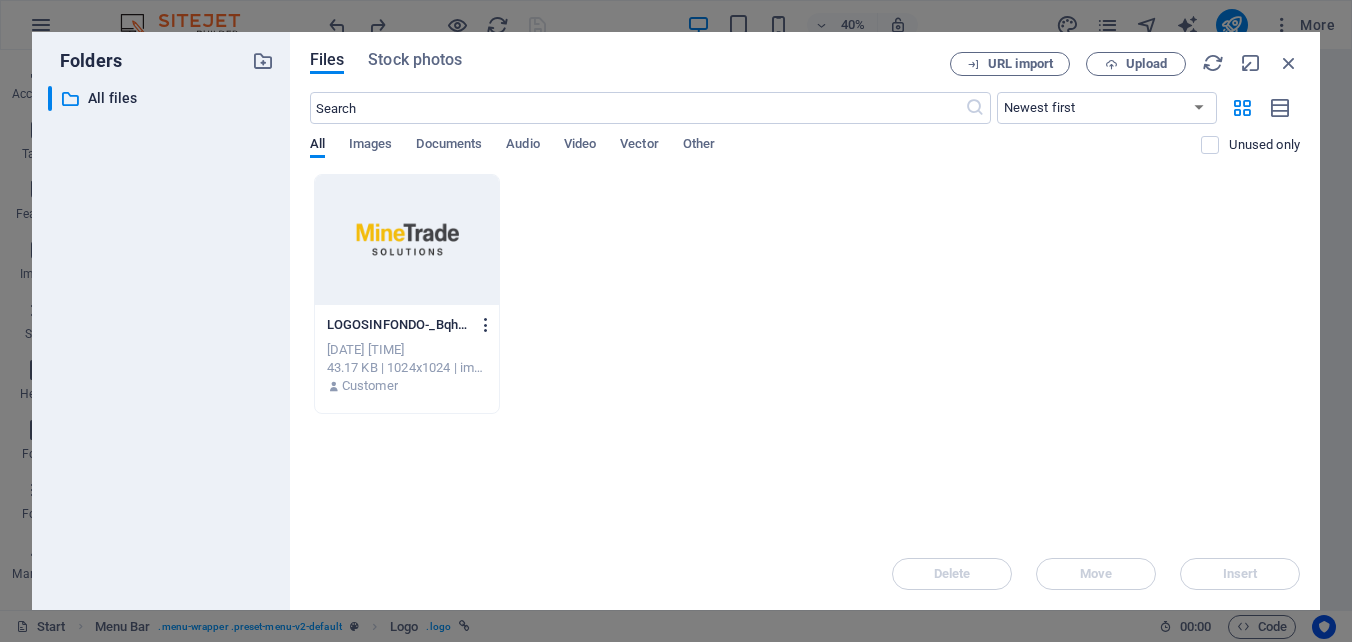 click at bounding box center (486, 325) 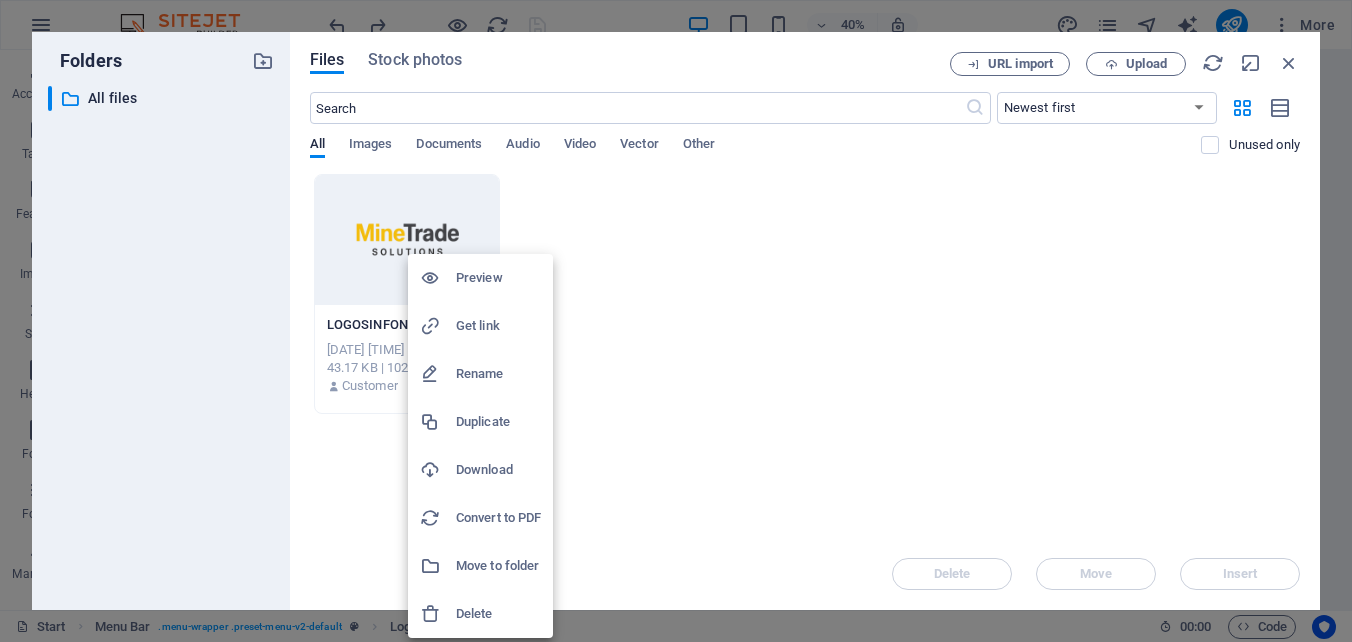 click on "Delete" at bounding box center (498, 614) 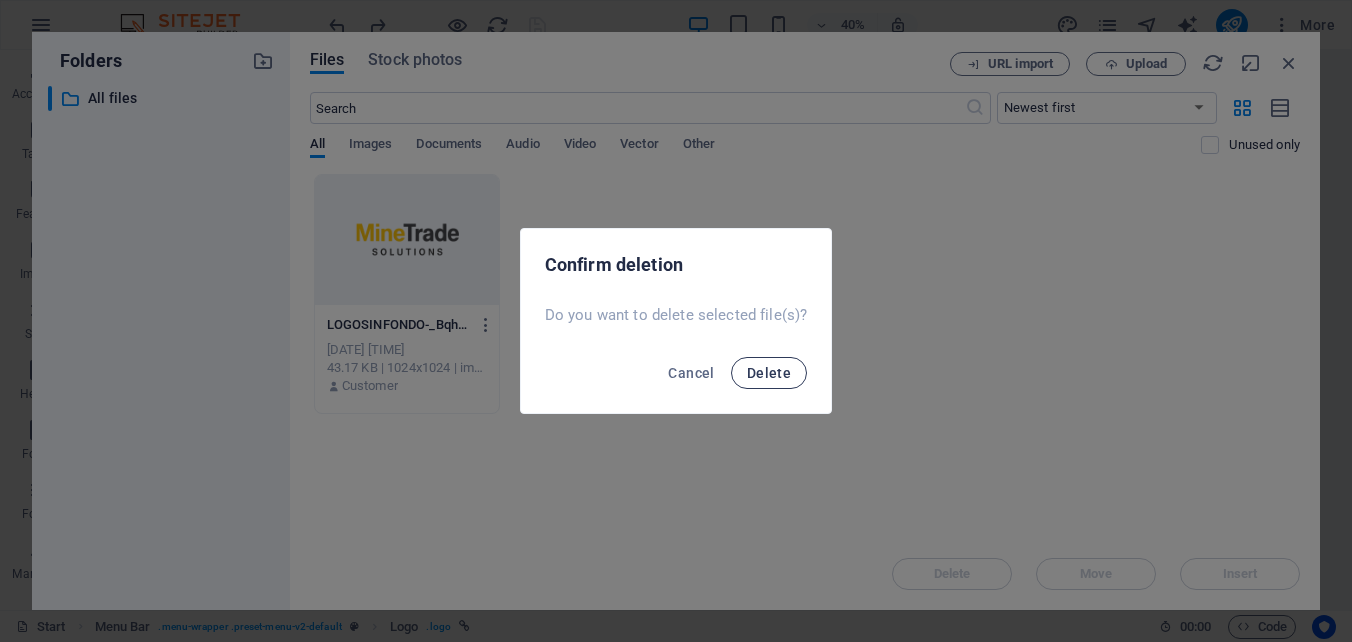 click on "Delete" at bounding box center [769, 373] 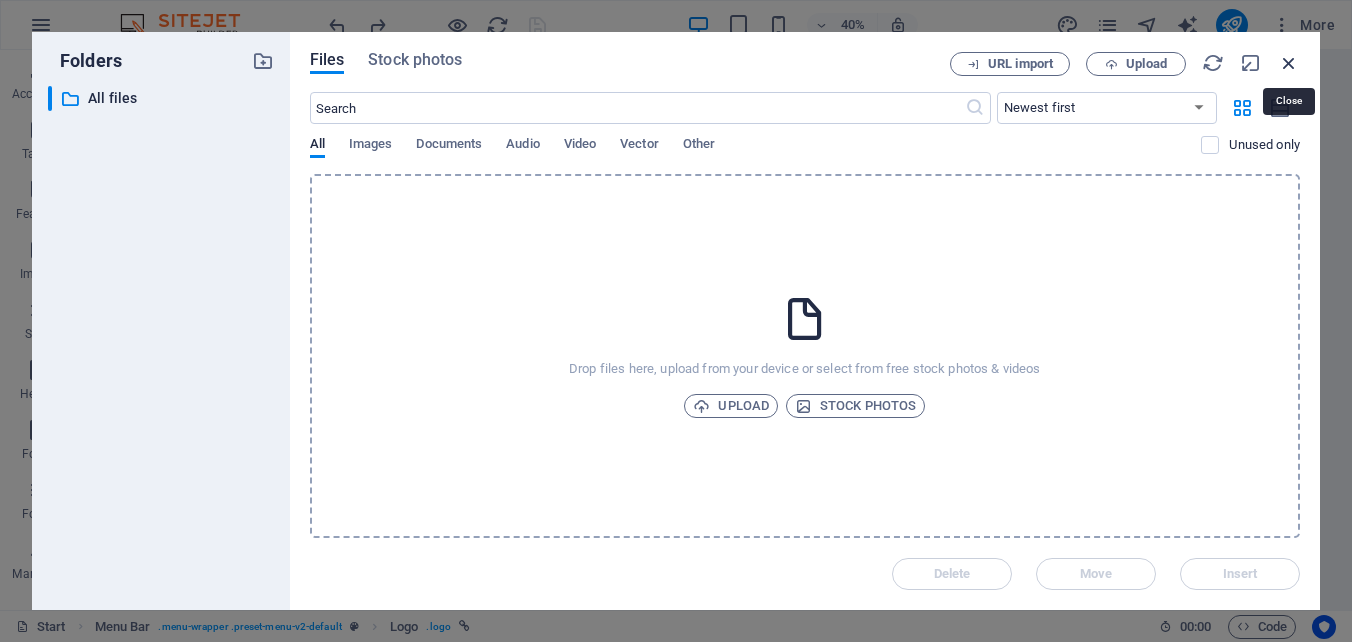click at bounding box center [1289, 63] 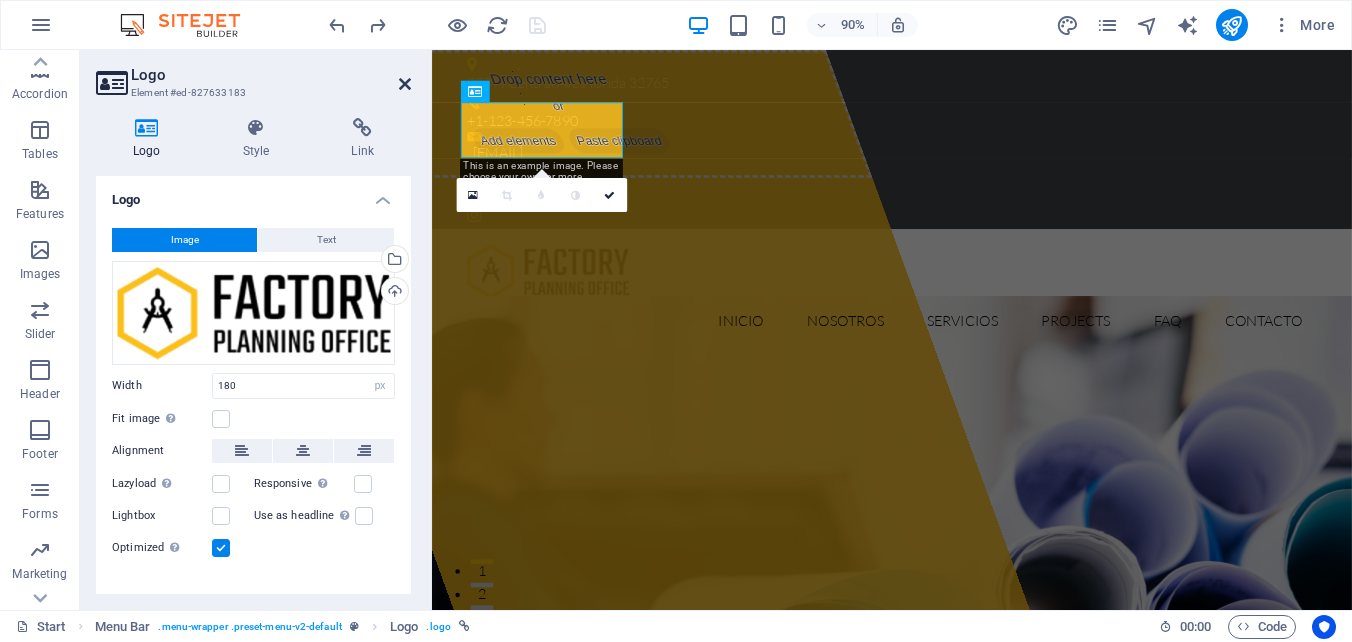 click at bounding box center [405, 84] 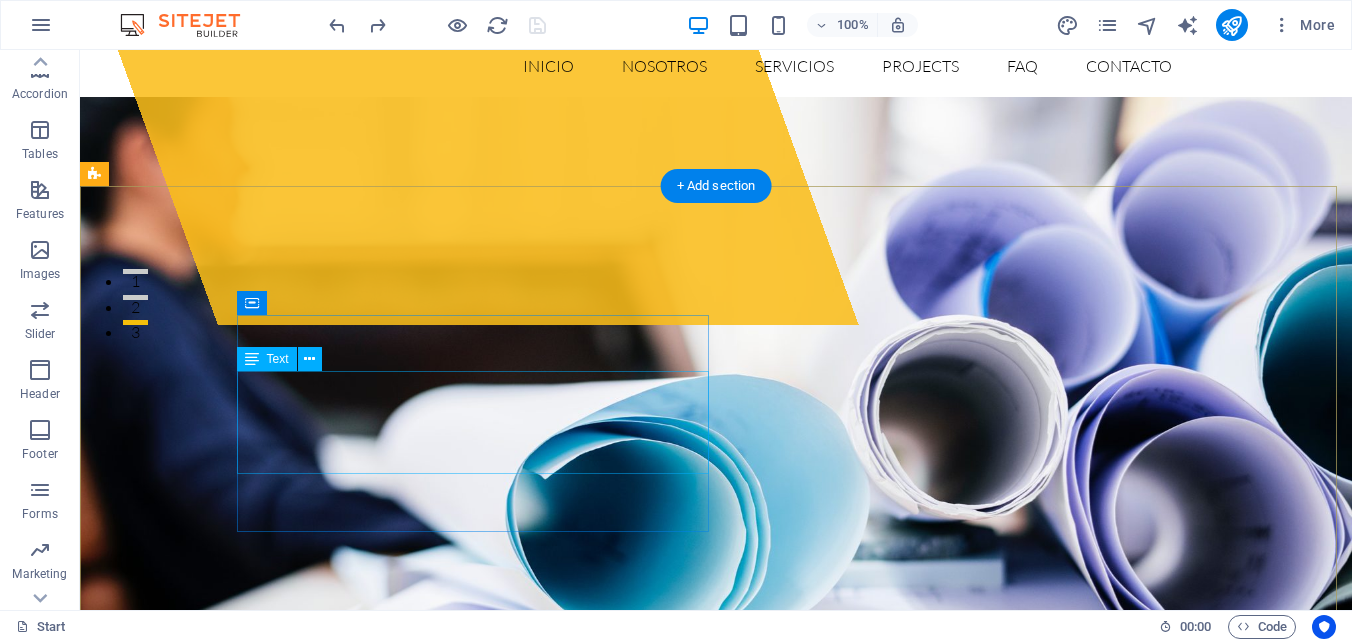 scroll, scrollTop: 0, scrollLeft: 0, axis: both 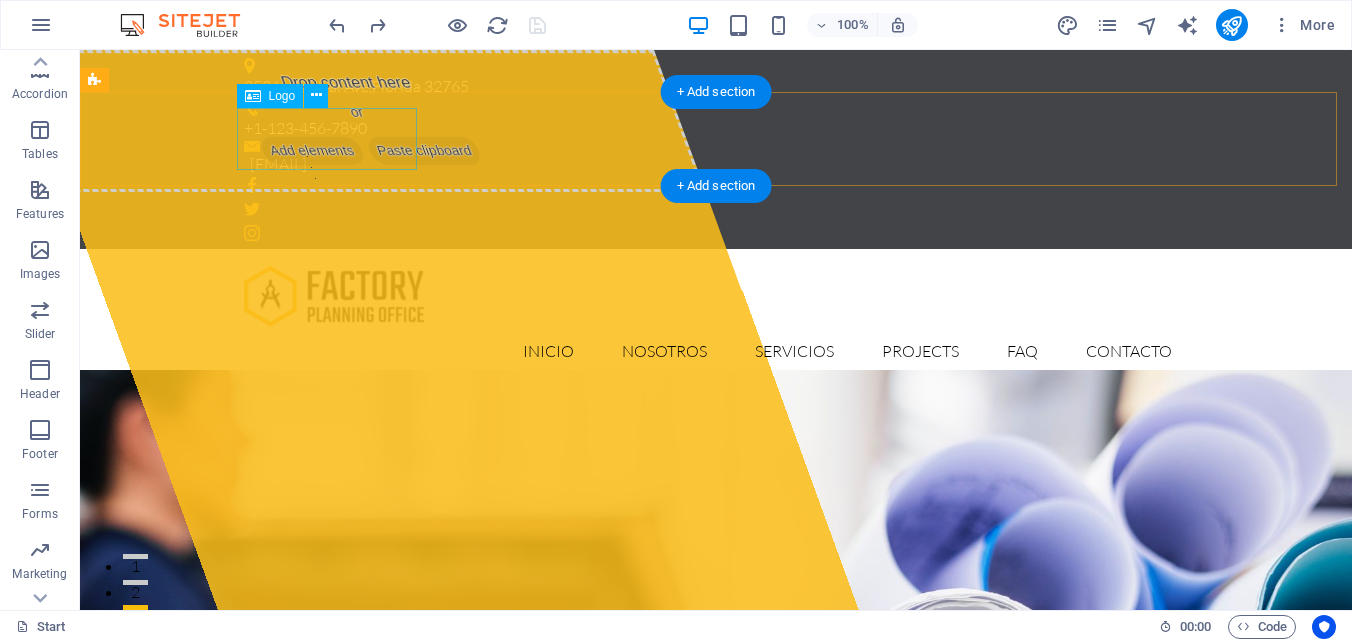 click at bounding box center (716, 296) 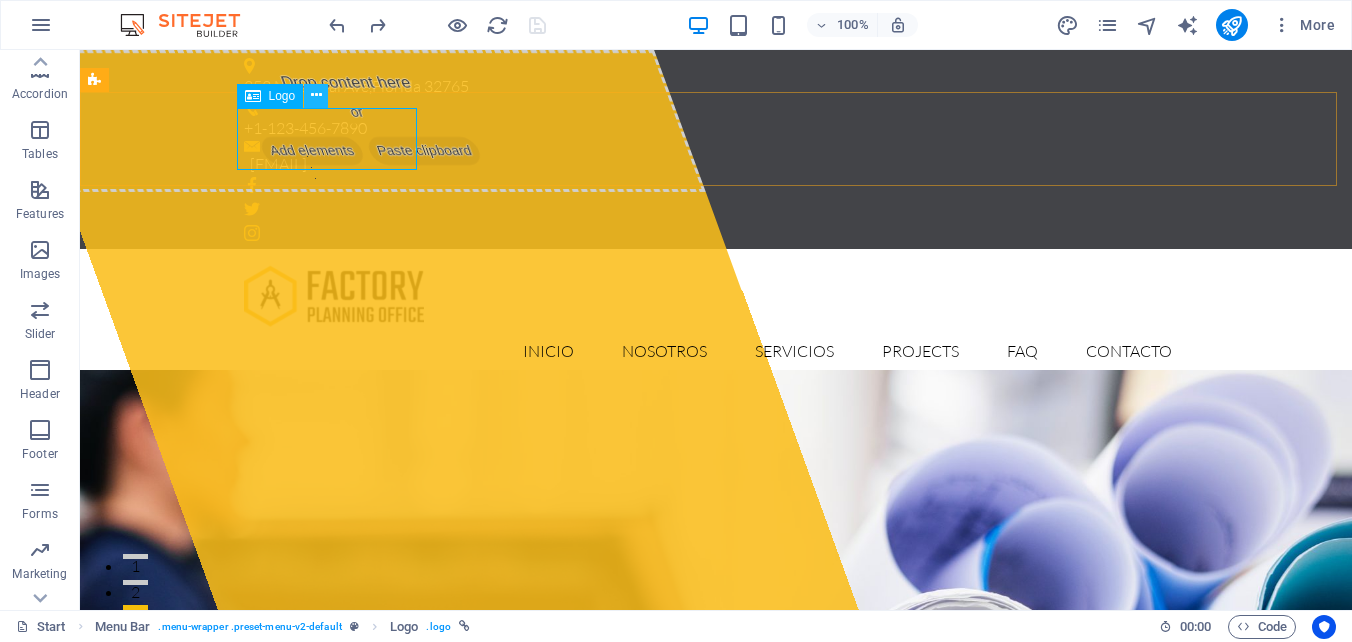 click at bounding box center [316, 95] 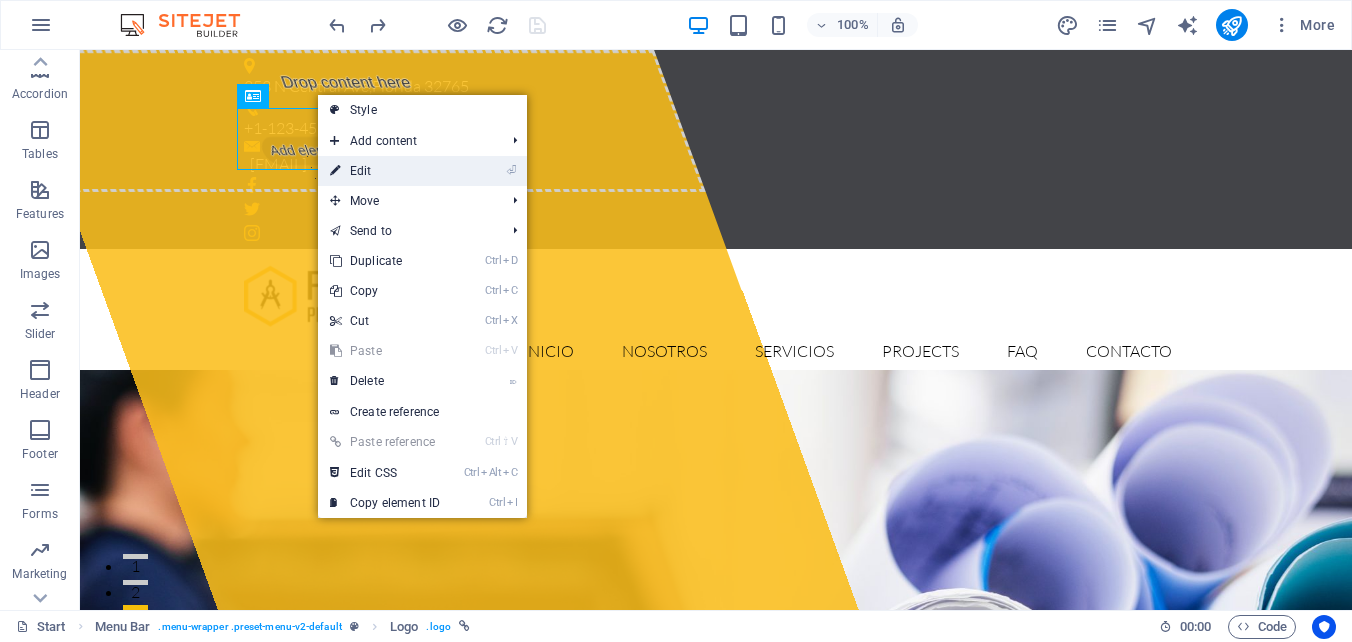 click on "⏎  Edit" at bounding box center (385, 171) 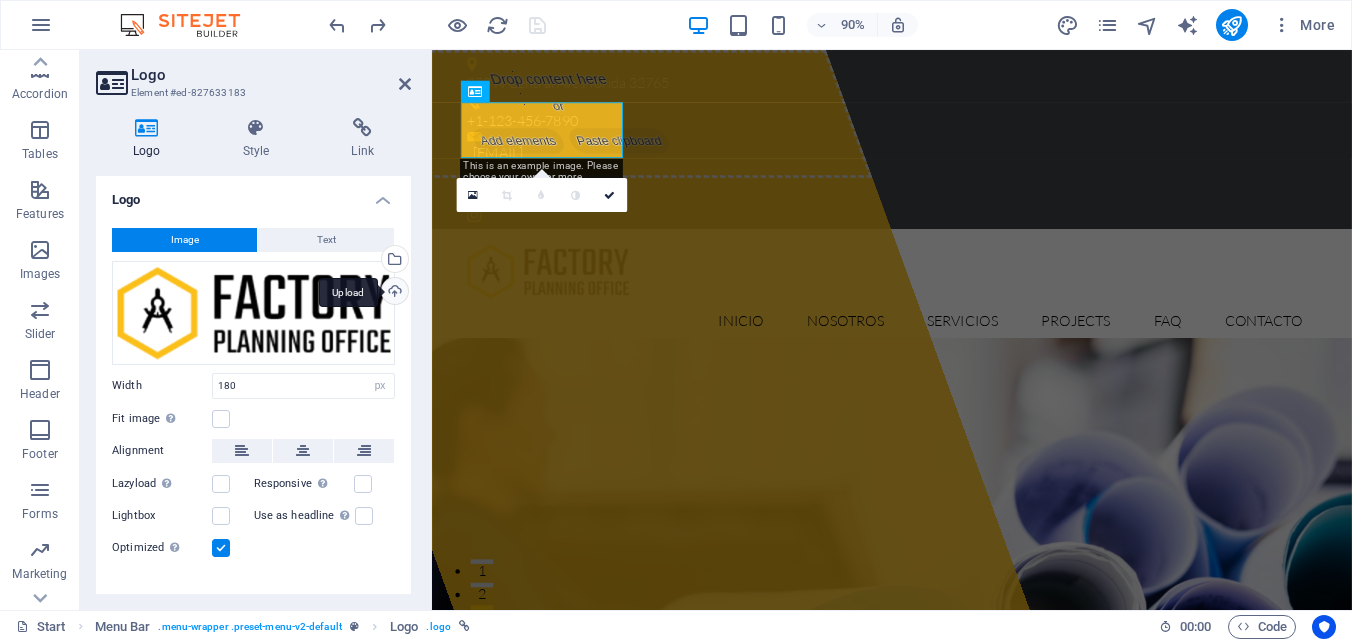 click on "Upload" at bounding box center [393, 293] 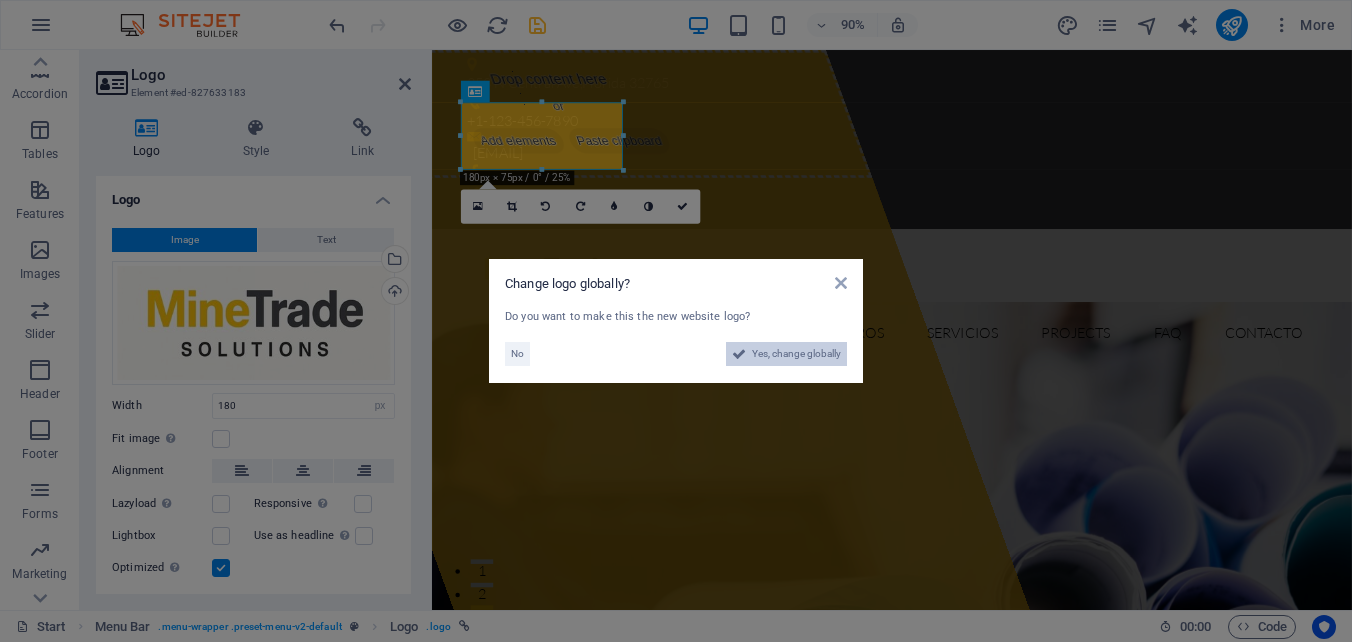 click on "Yes, change globally" at bounding box center [796, 354] 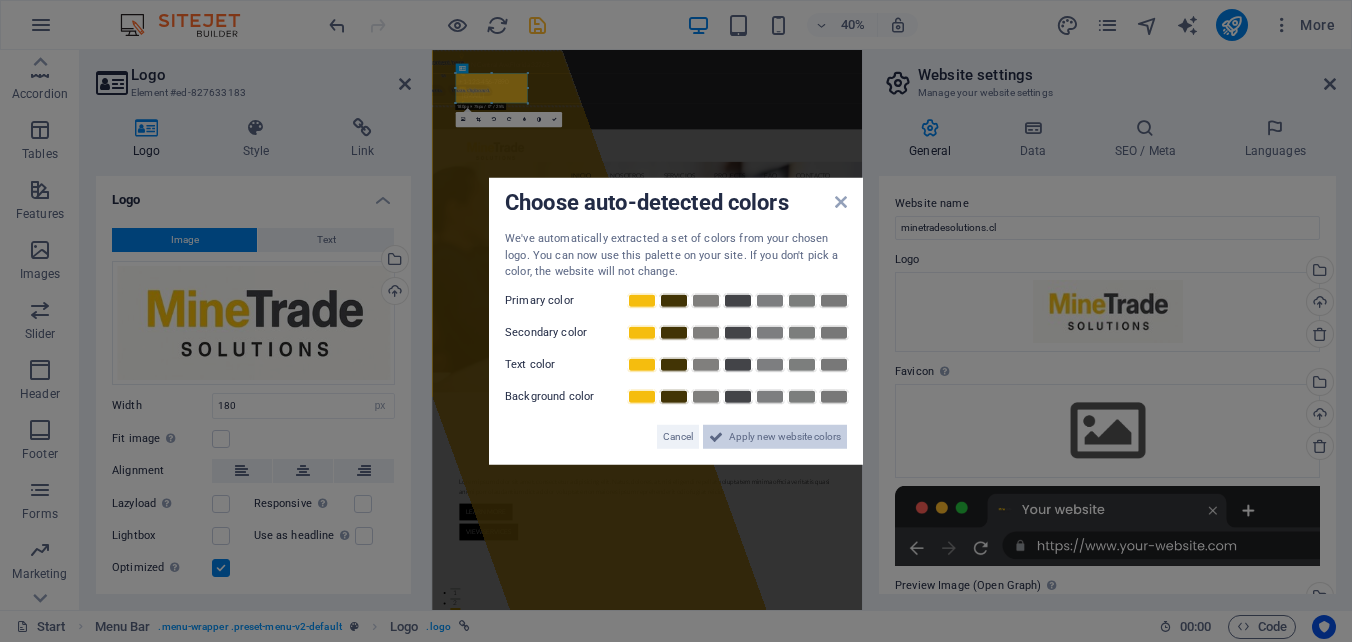 click on "Apply new website colors" at bounding box center [785, 436] 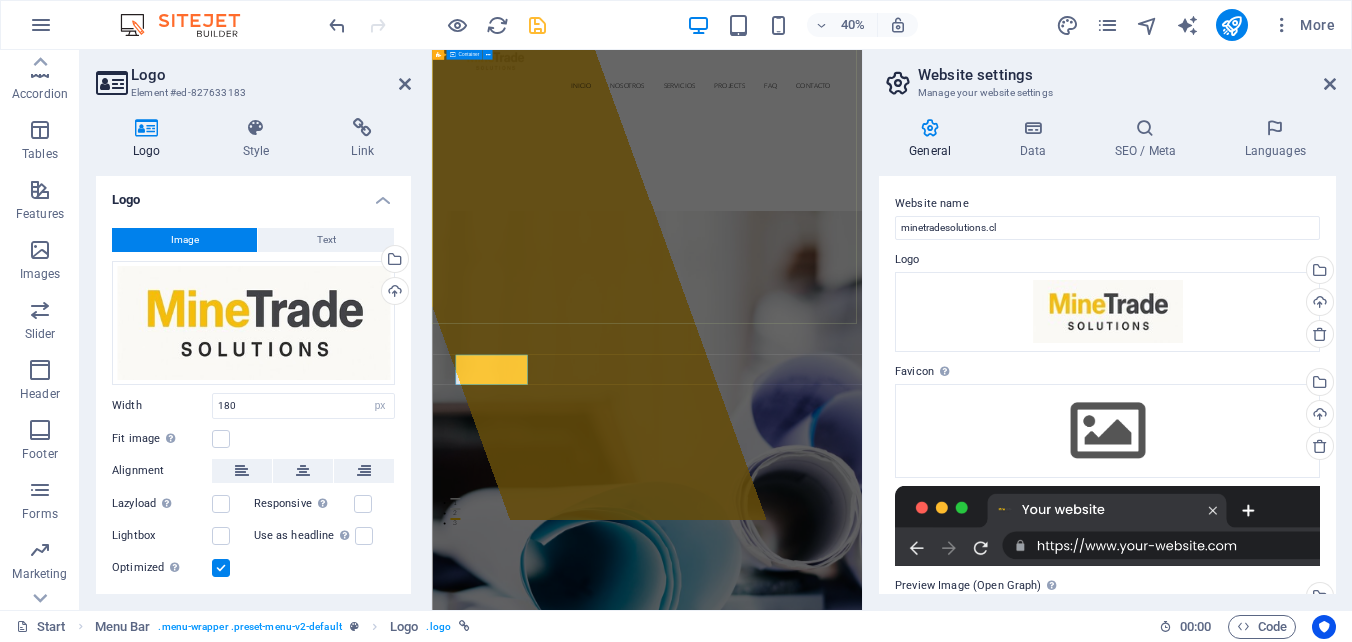 scroll, scrollTop: 0, scrollLeft: 0, axis: both 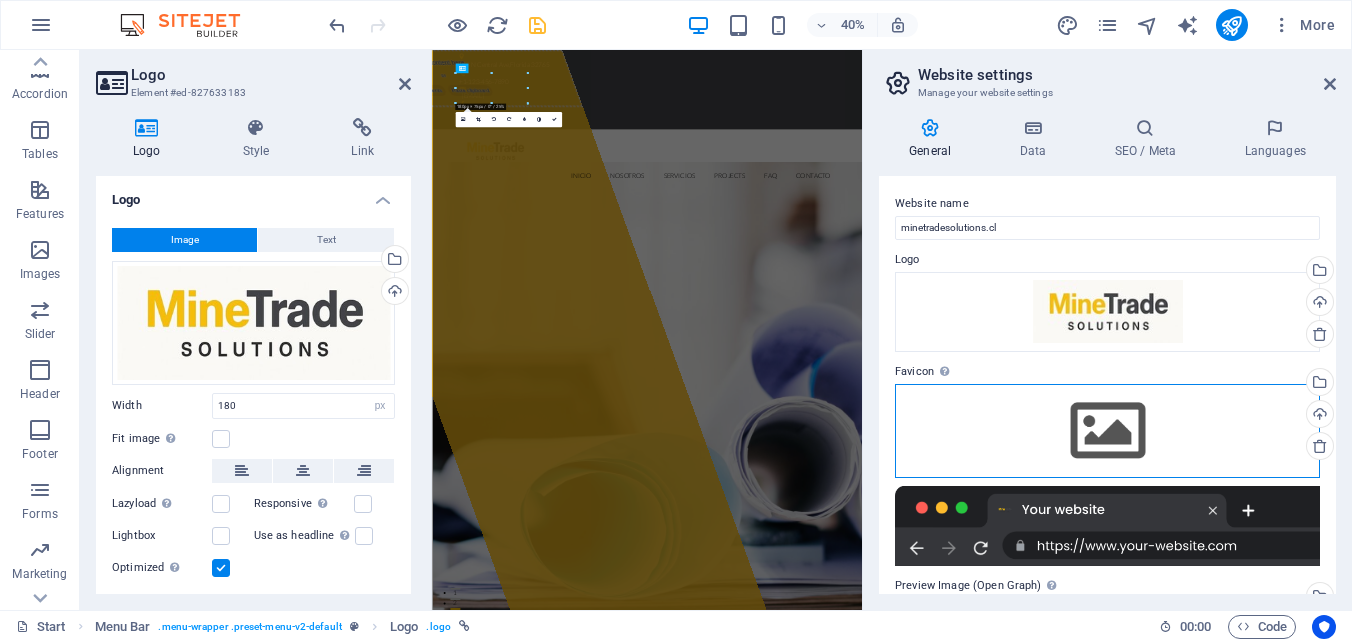 click on "Drag files here, click to choose files or select files from Files or our free stock photos & videos" at bounding box center (1107, 431) 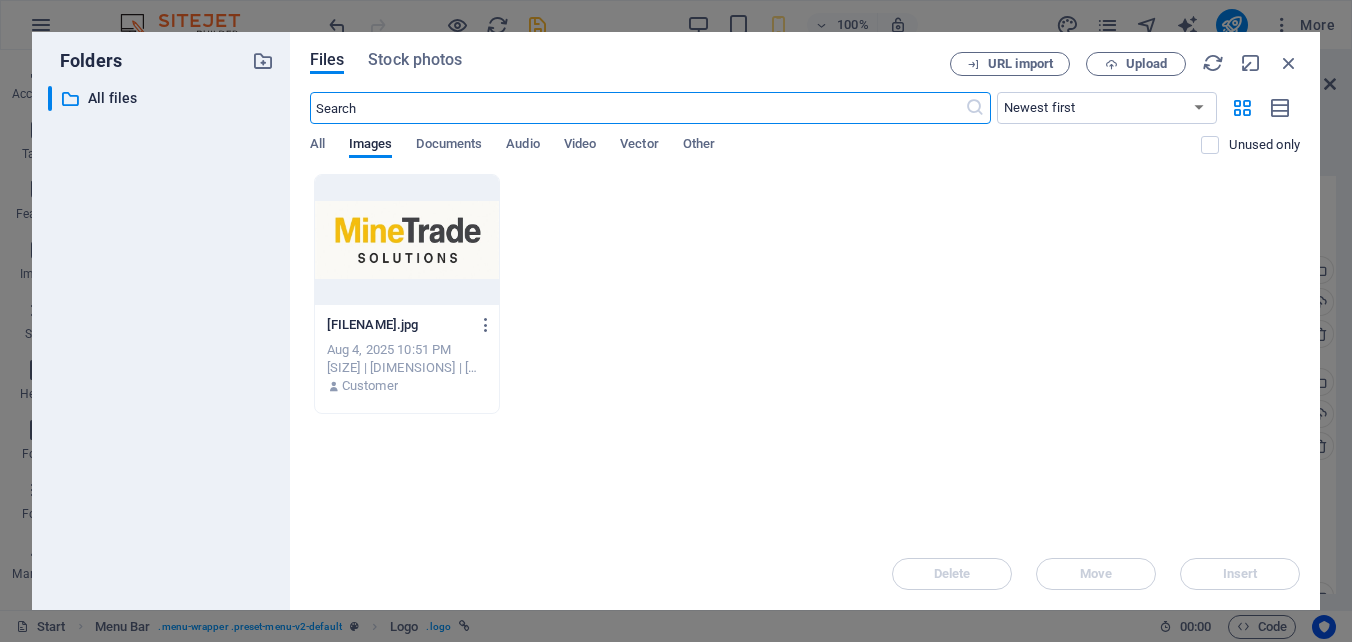 click at bounding box center (407, 240) 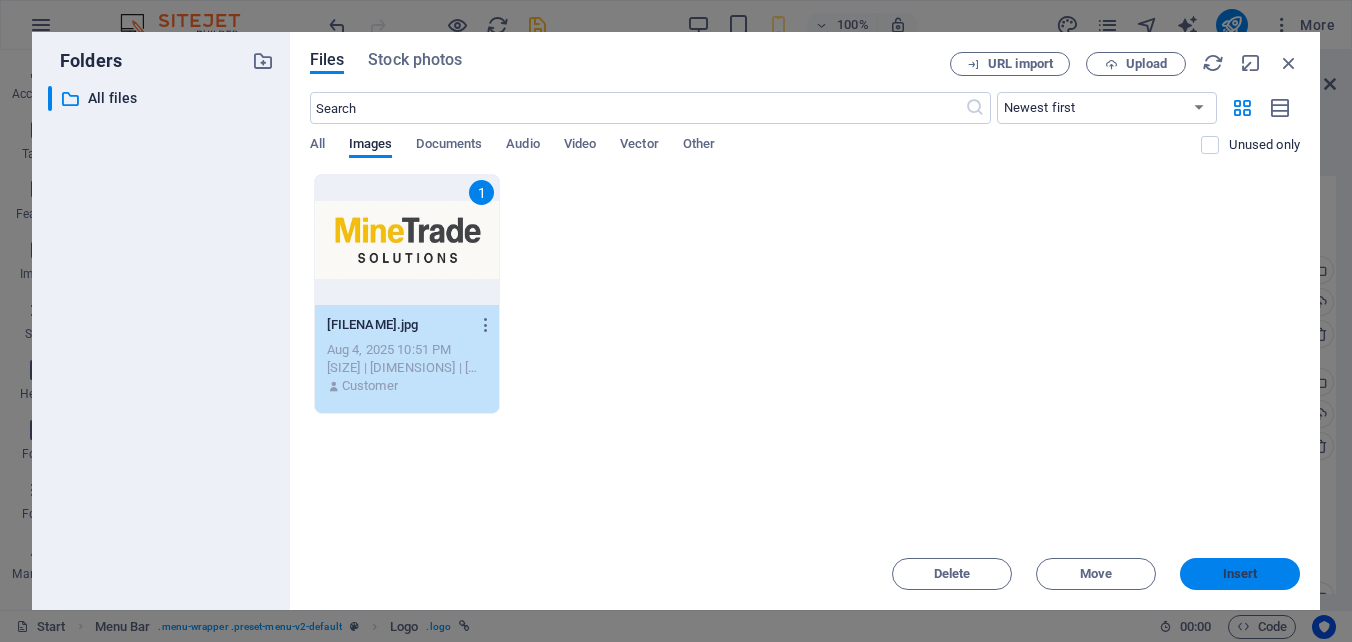 click on "Insert" at bounding box center (1240, 574) 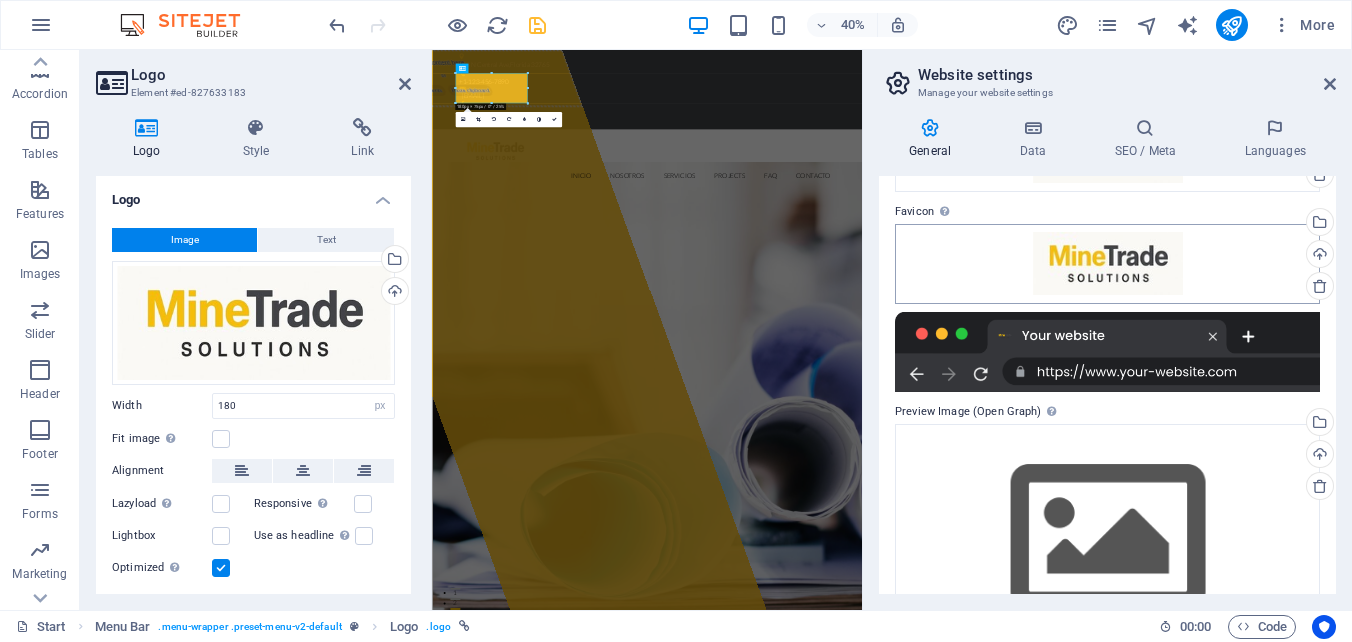 scroll, scrollTop: 0, scrollLeft: 0, axis: both 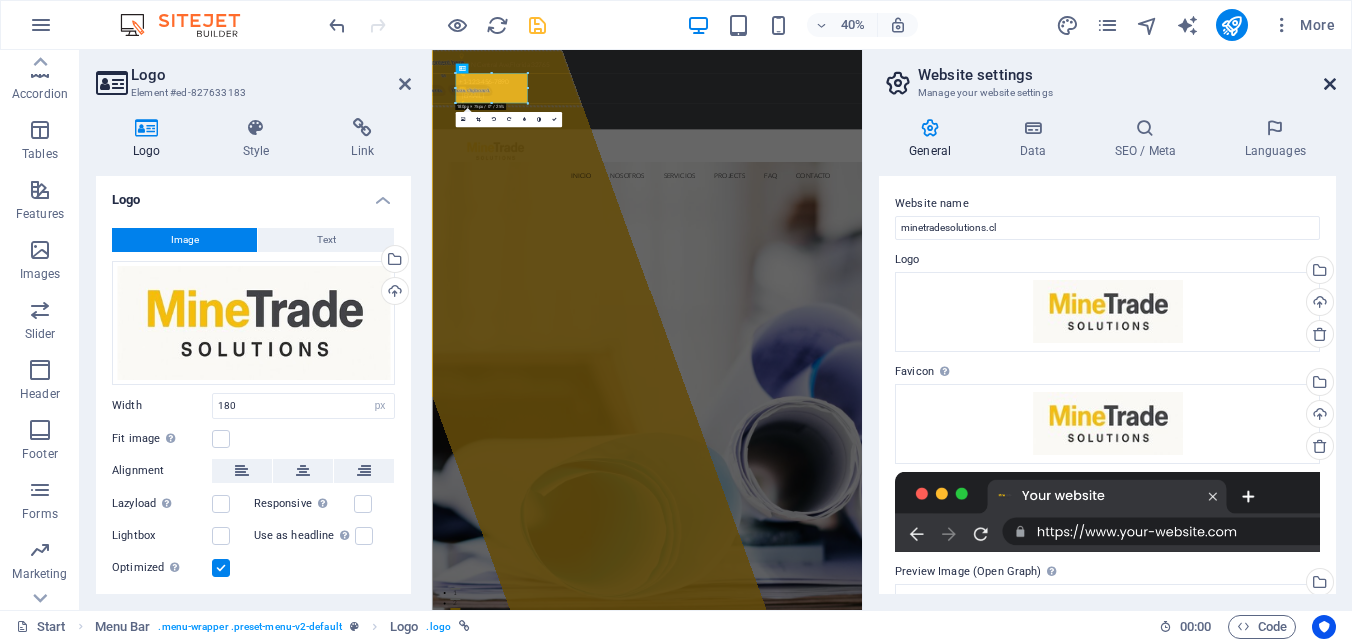 click at bounding box center (1330, 84) 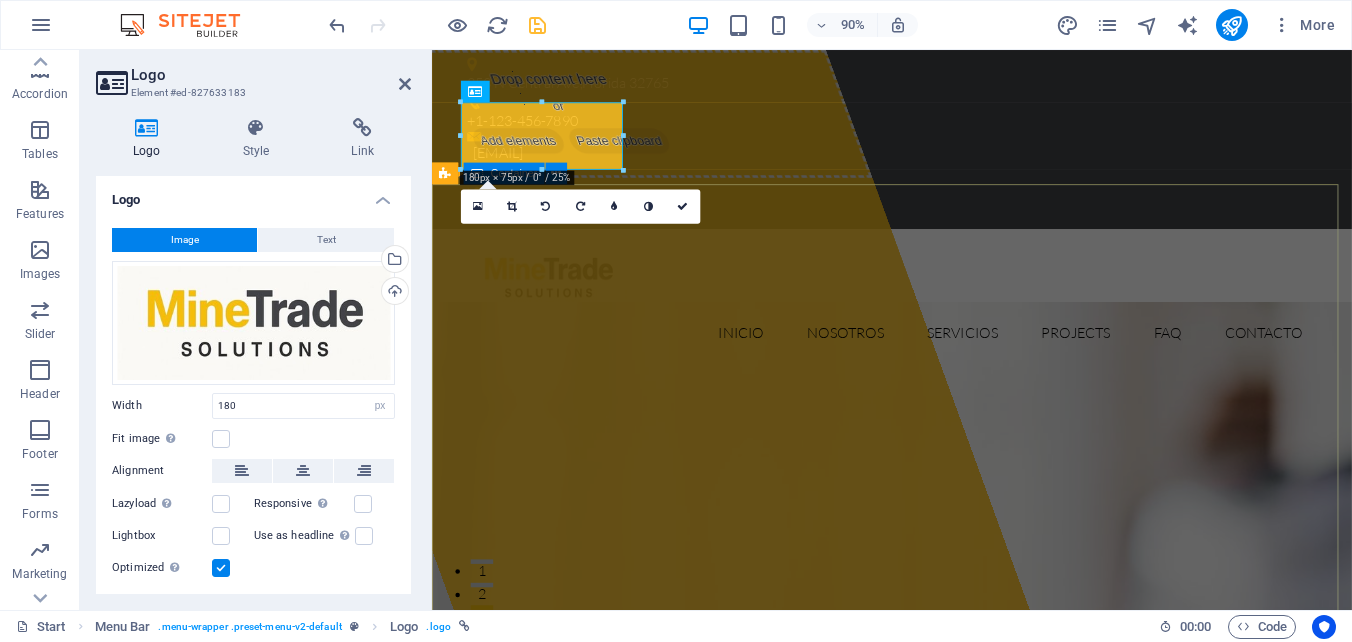click on "Drop content here or  Add elements  Paste clipboard minetradesolutions.cl Lorem ipsum dolor sit amet, consectetur adipisicing elit. Natus, dolores, at, nisi eligendi repellat voluptatem minima officia veritatis quasi animi porro laudantium dicta dolor voluptate non maiores ipsum reprehenderit odio fugiat reicid. Learn more View Services" at bounding box center [943, 1886] 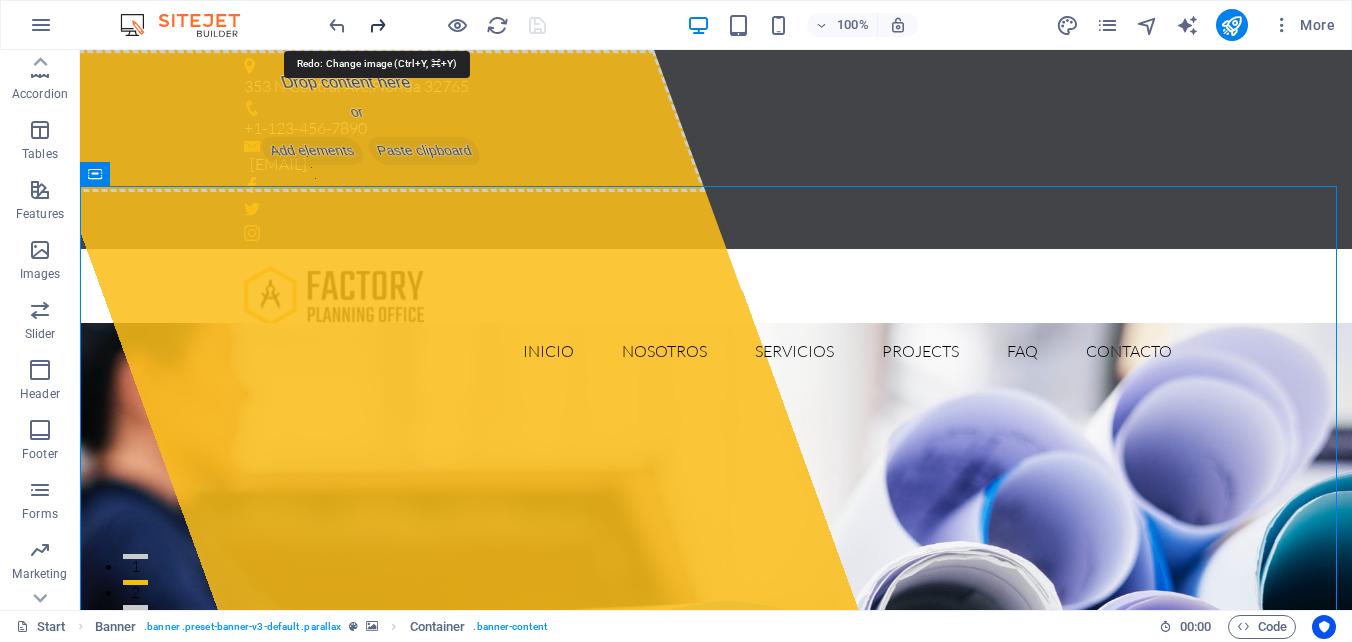 click at bounding box center [377, 25] 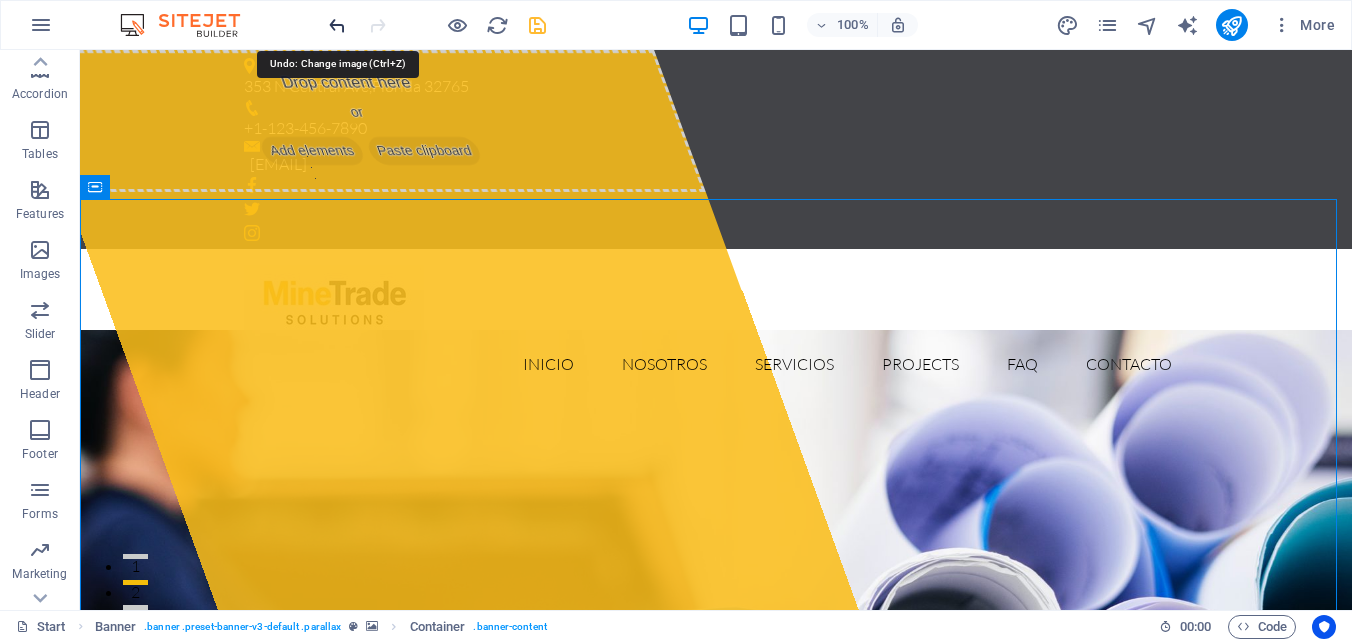 click at bounding box center (337, 25) 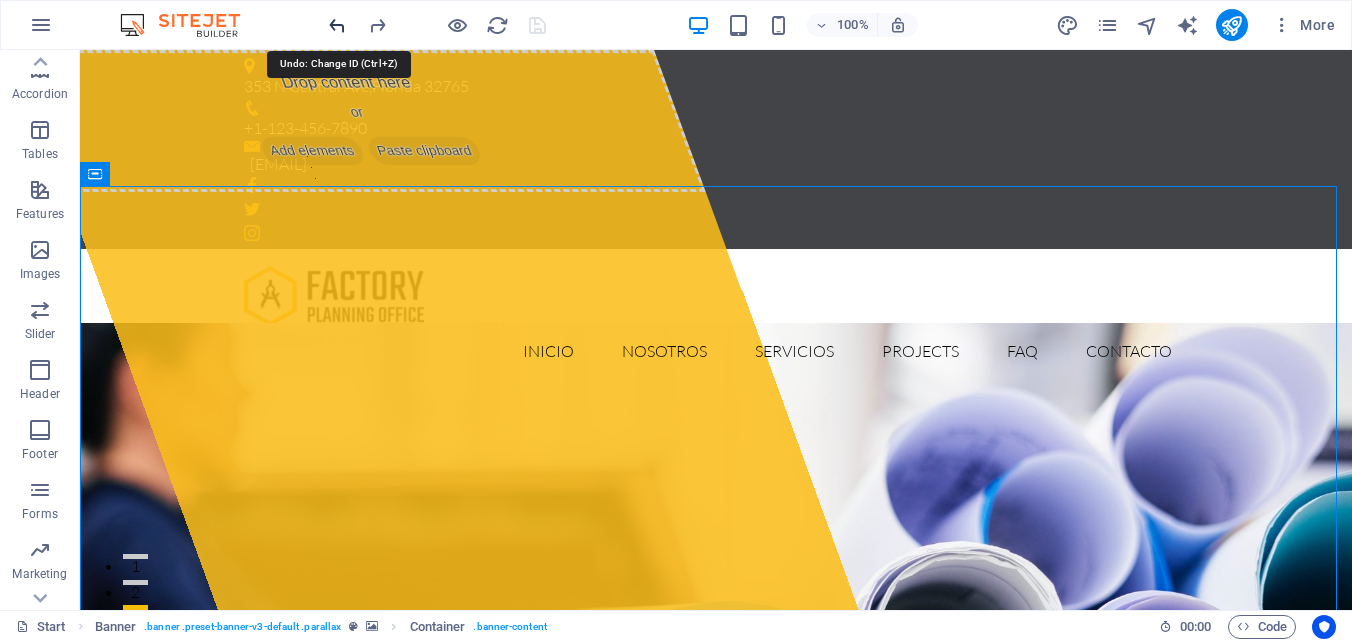 type 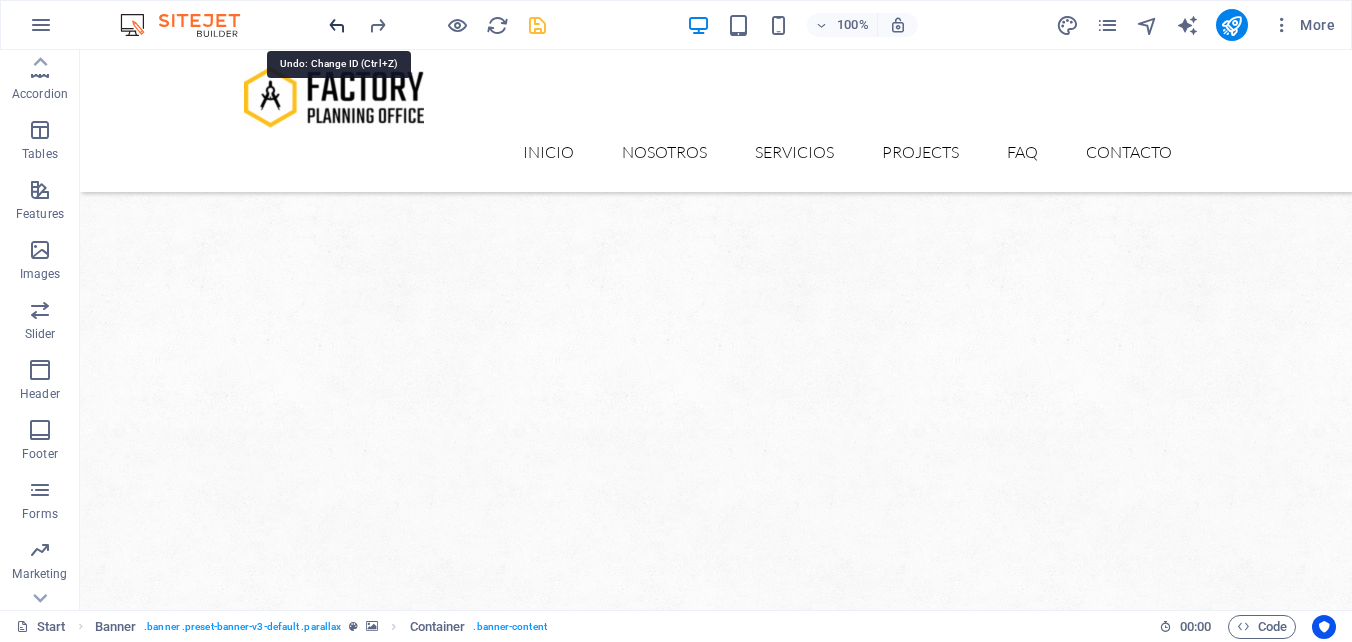 scroll, scrollTop: 1163, scrollLeft: 0, axis: vertical 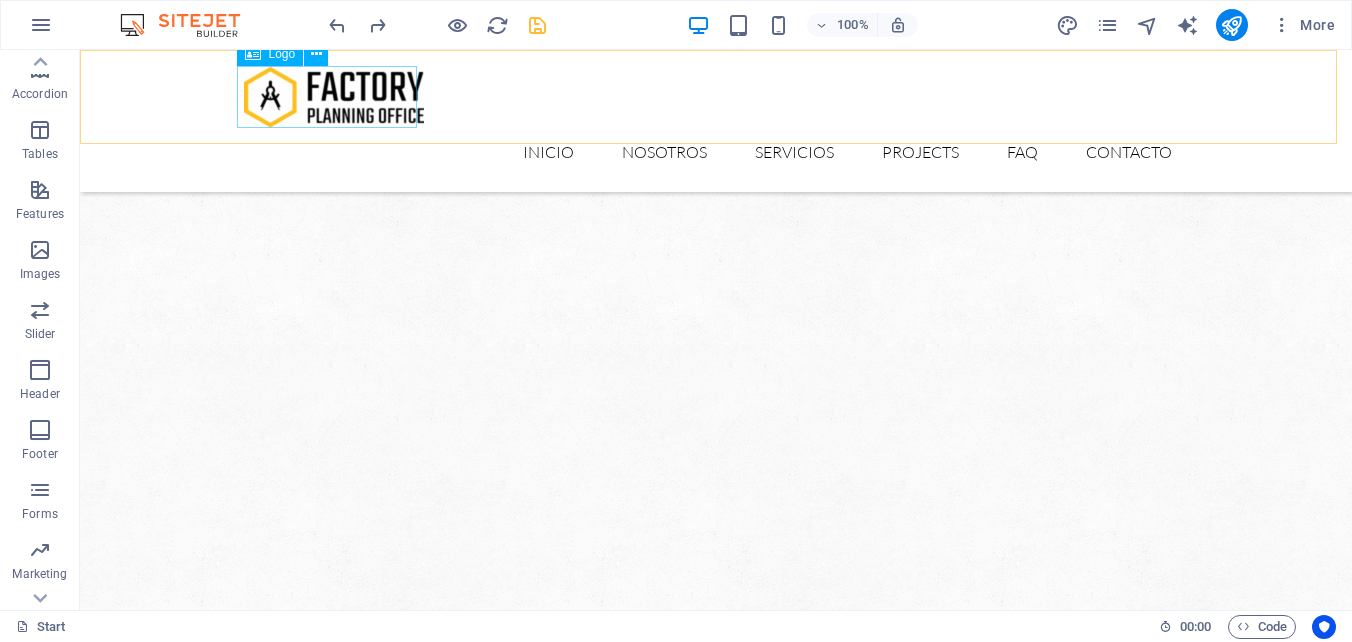 click at bounding box center (716, 97) 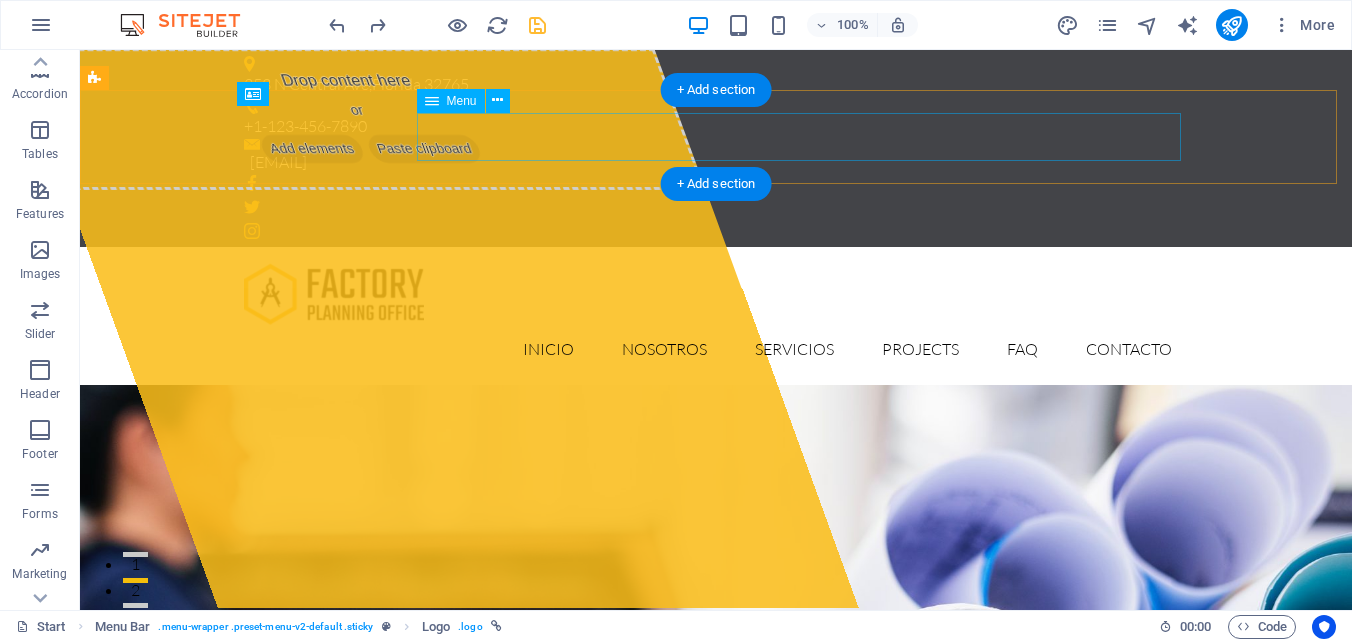 scroll, scrollTop: 0, scrollLeft: 0, axis: both 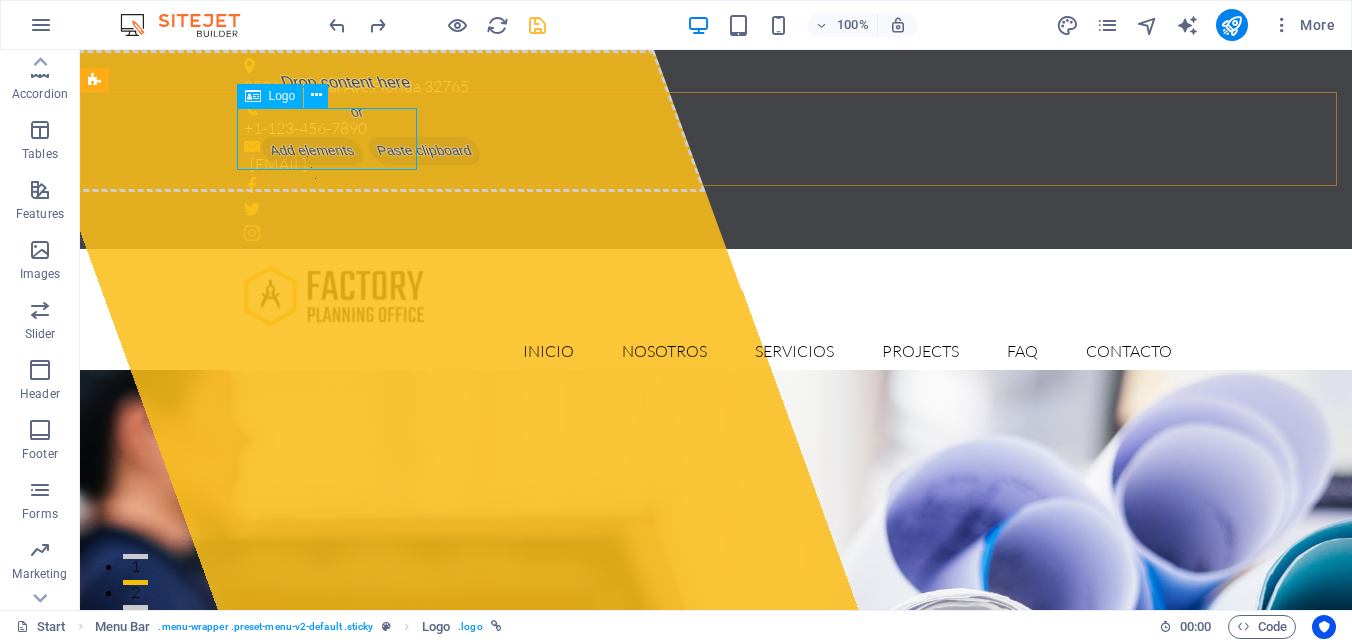 click on "Logo" at bounding box center (282, 96) 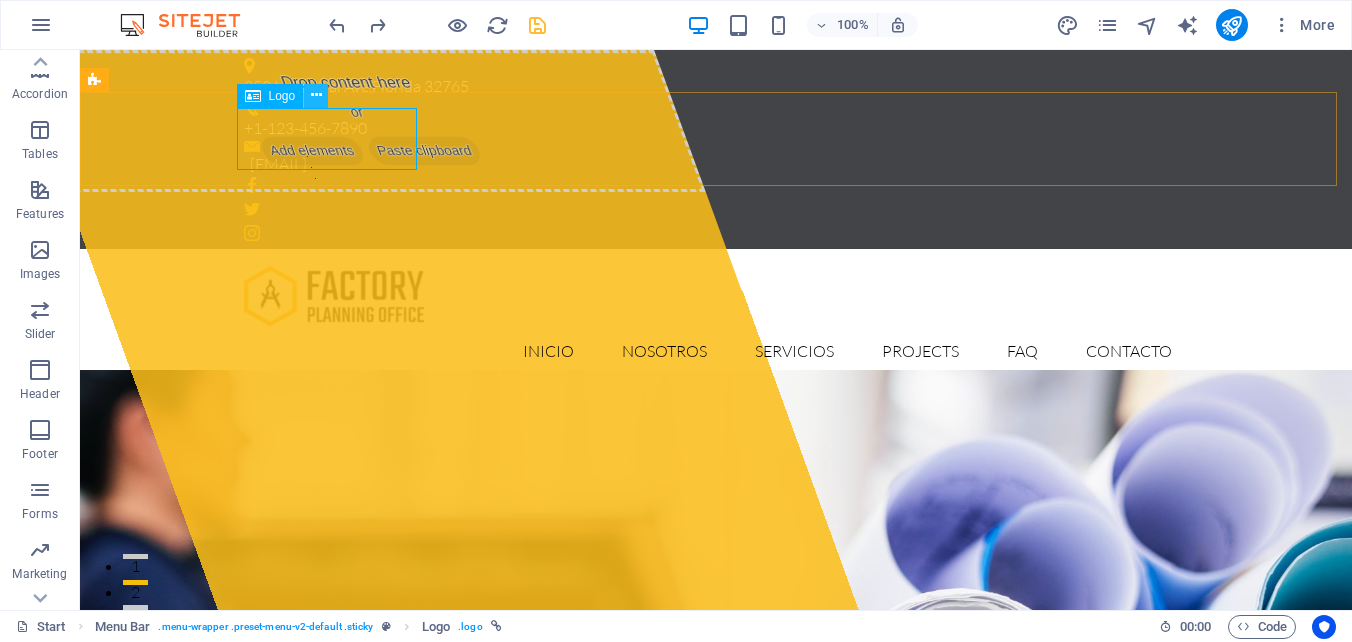 click at bounding box center (316, 95) 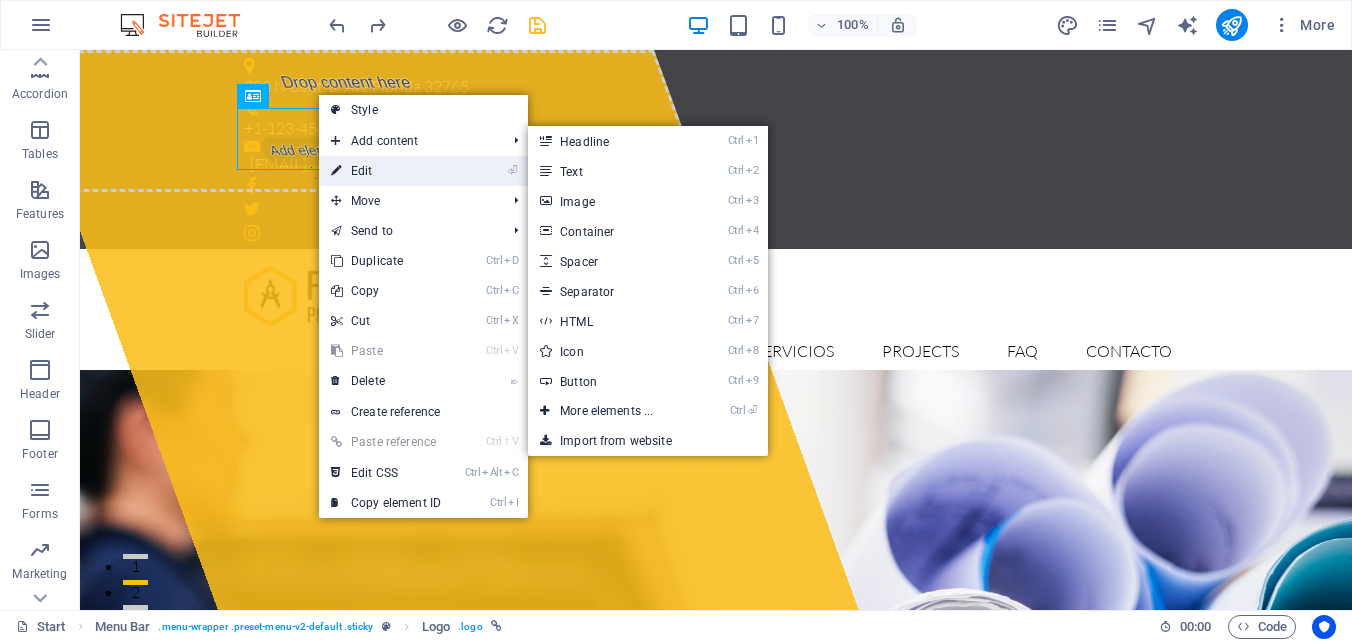click on "⏎  Edit" at bounding box center [386, 171] 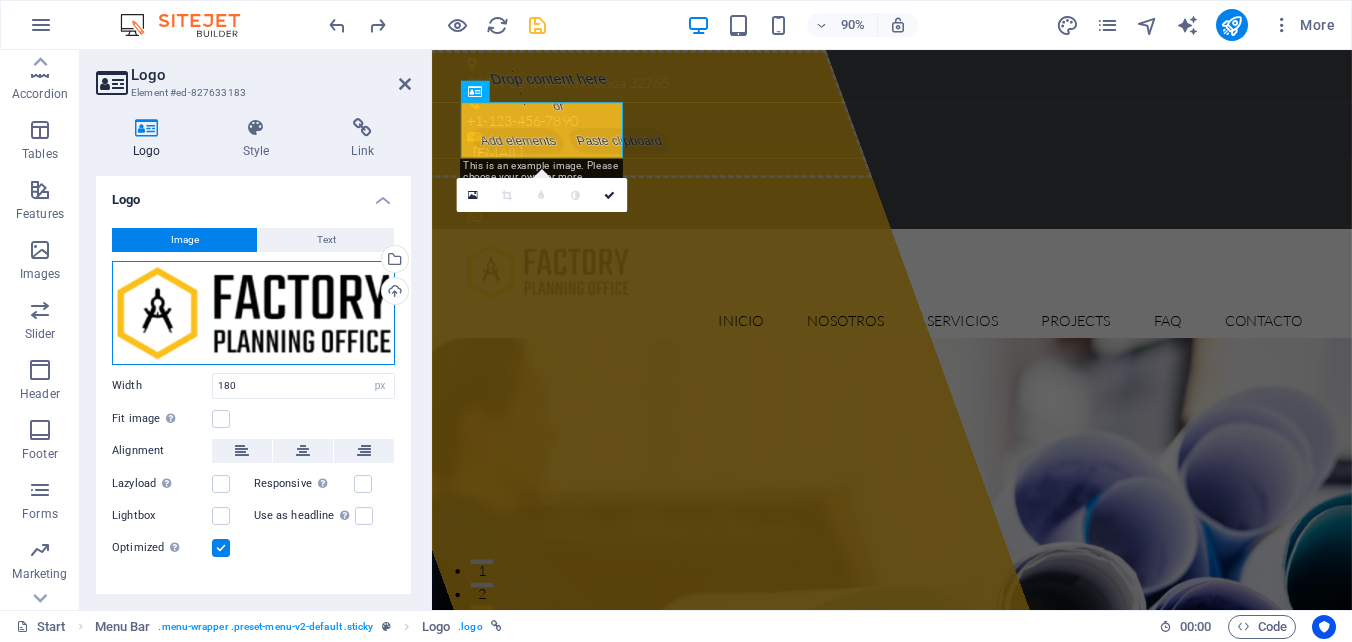 click on "Drag files here, click to choose files or select files from Files or our free stock photos & videos" at bounding box center [253, 313] 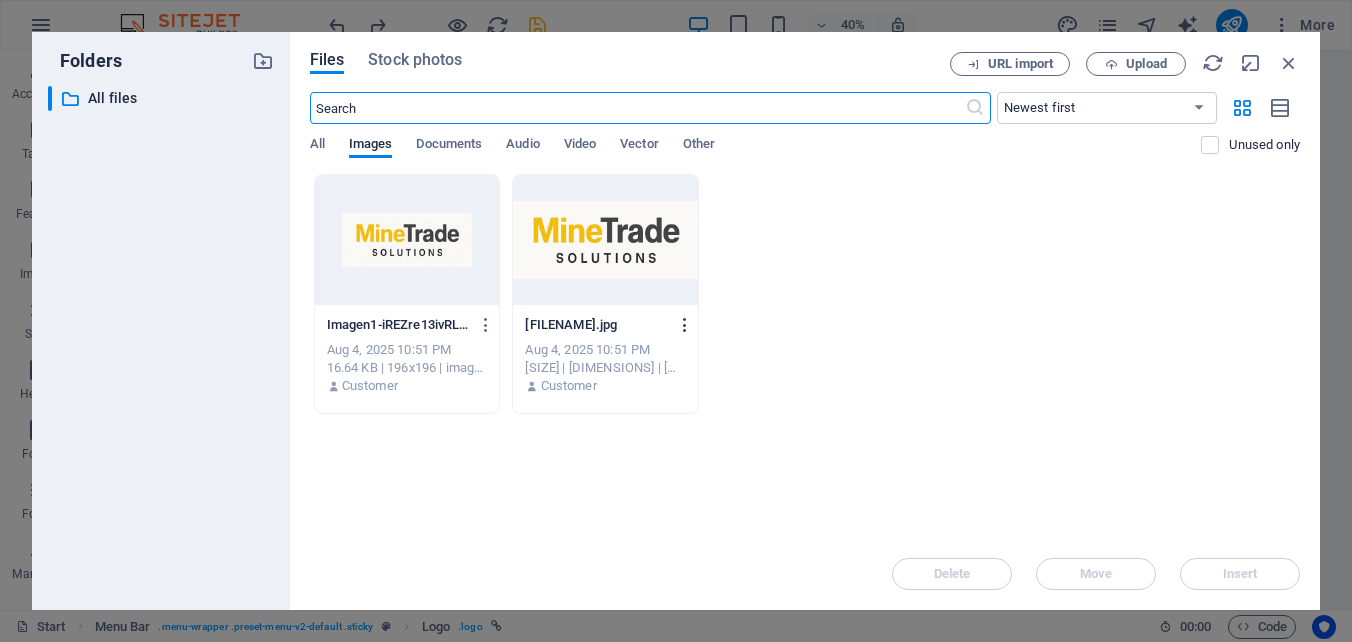 click at bounding box center (685, 325) 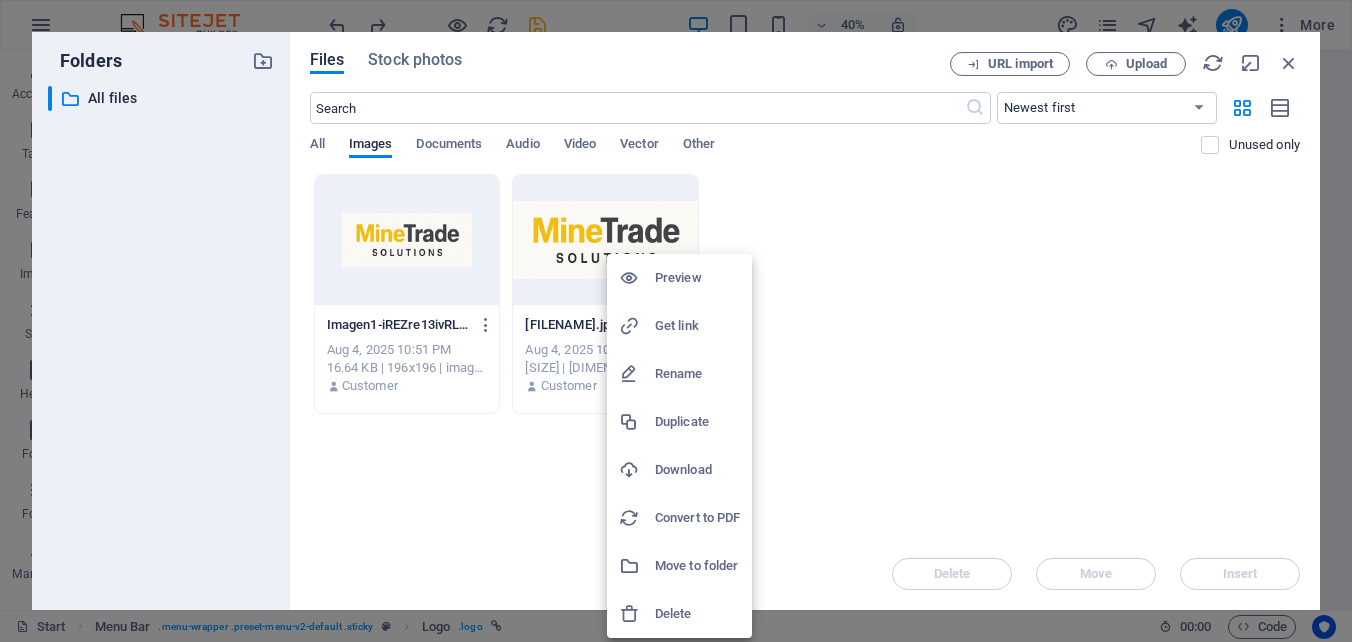 click on "Delete" at bounding box center (697, 614) 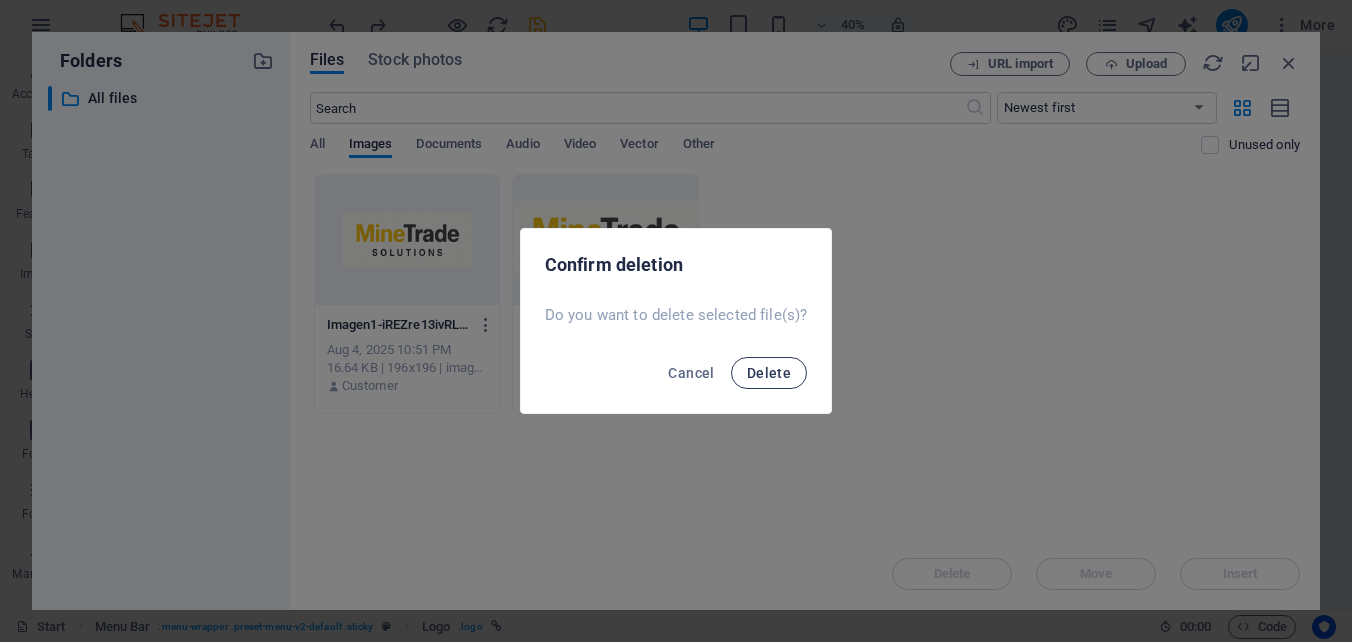 click on "Delete" at bounding box center [769, 373] 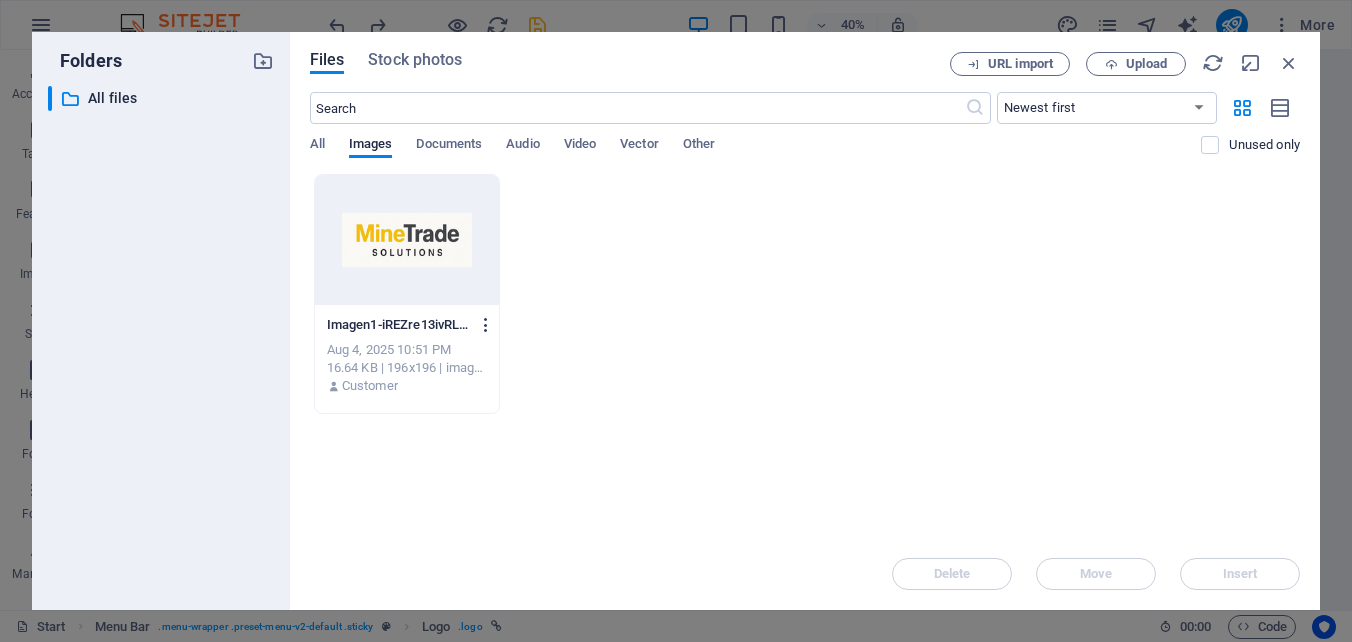 click at bounding box center (486, 325) 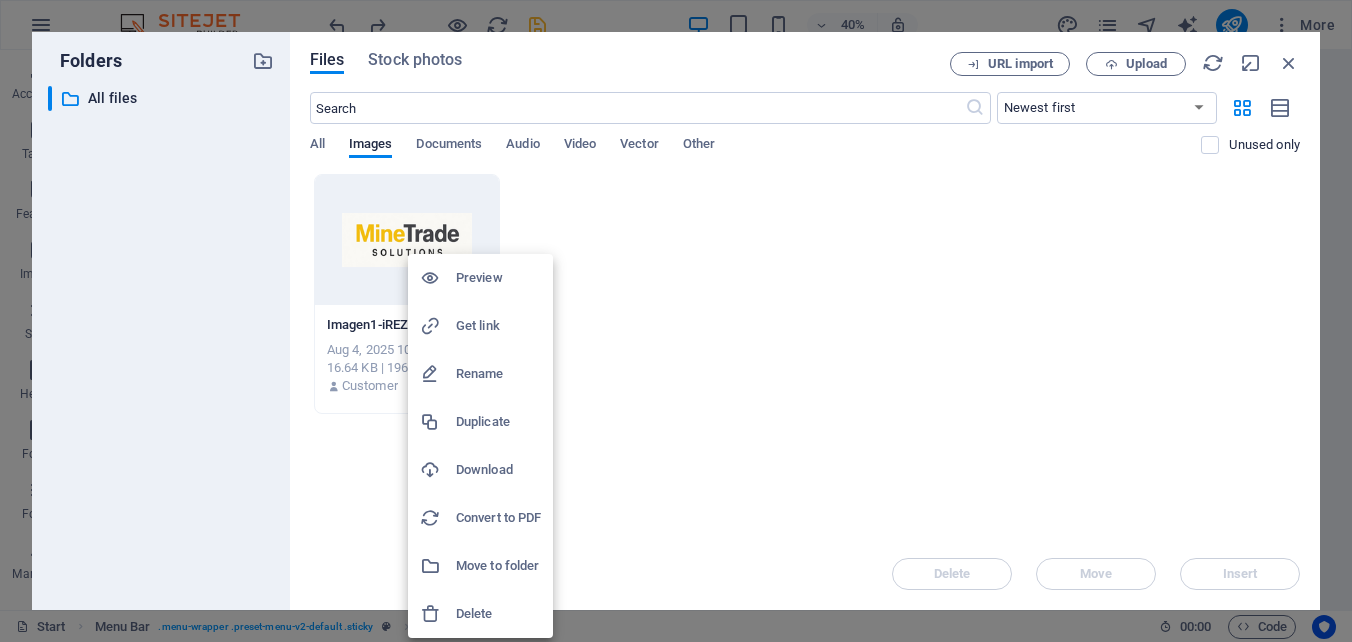 click on "Delete" at bounding box center [498, 614] 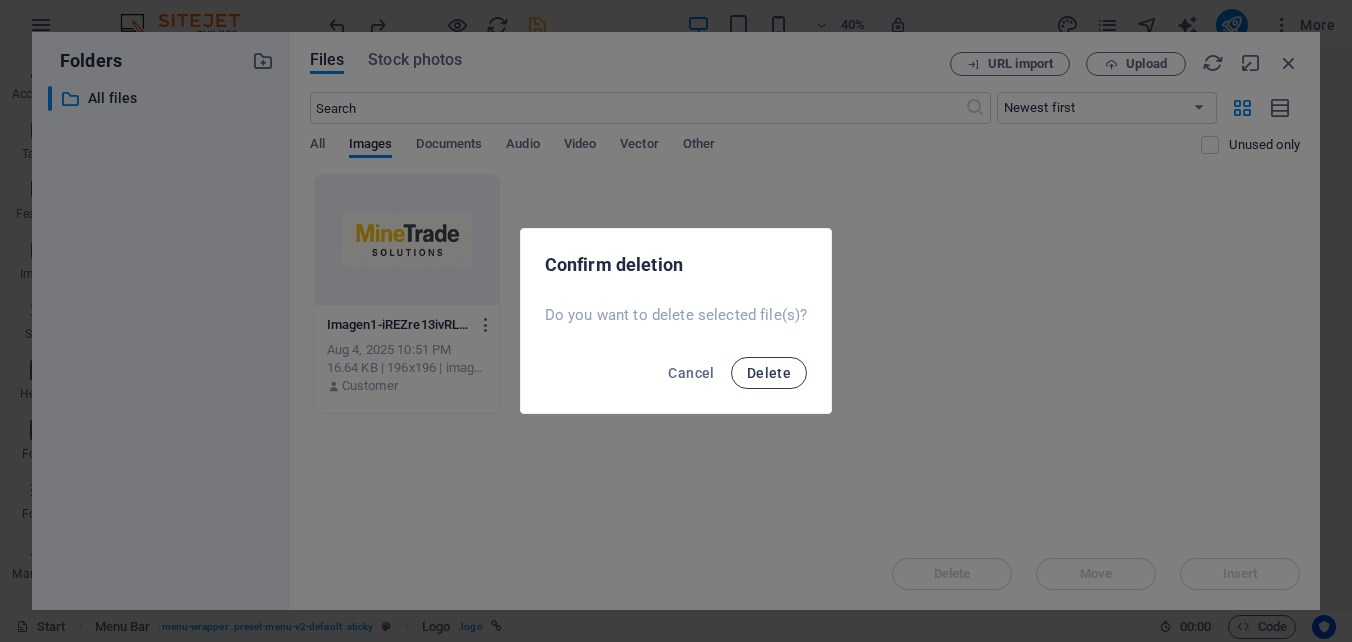 click on "Delete" at bounding box center [769, 373] 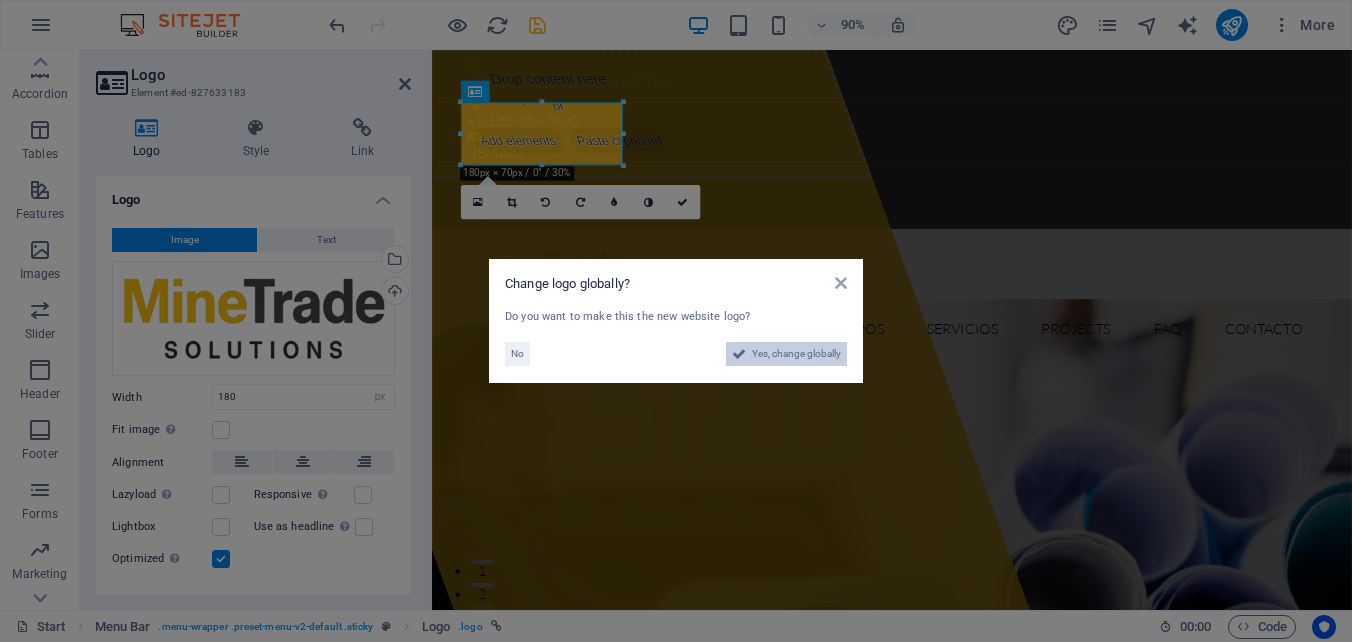 click on "Yes, change globally" at bounding box center [796, 354] 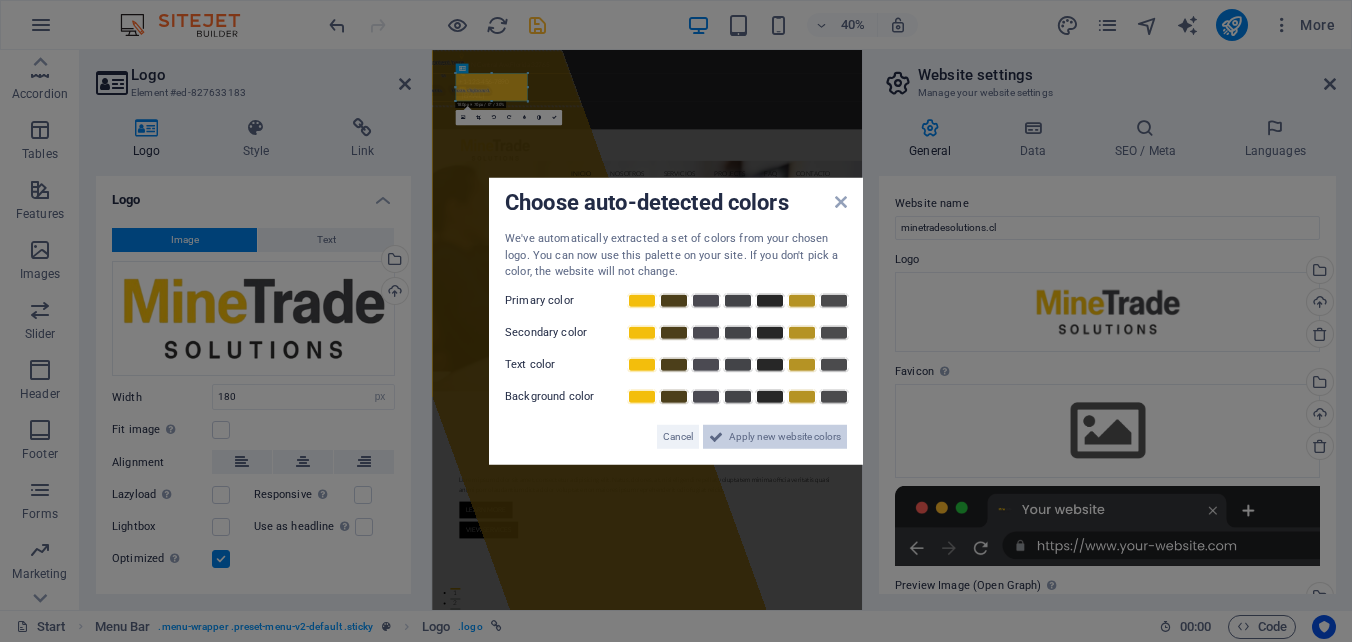 click on "Apply new website colors" at bounding box center [785, 436] 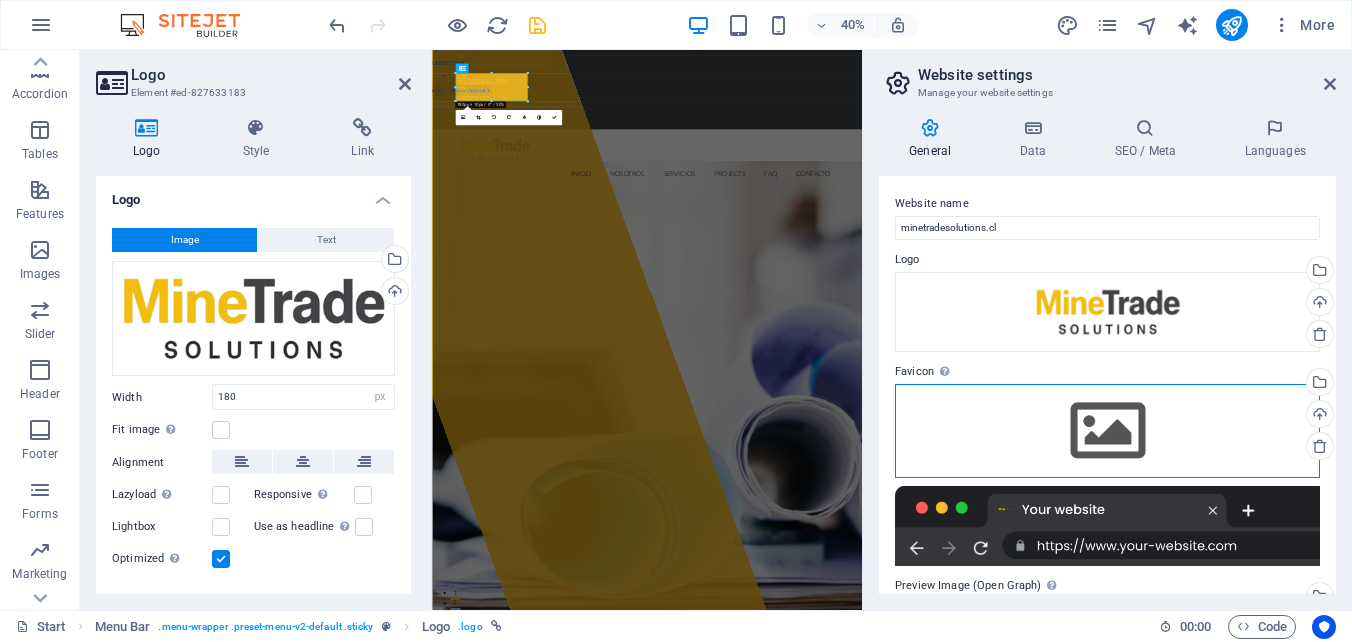 click on "Drag files here, click to choose files or select files from Files or our free stock photos & videos" at bounding box center (1107, 431) 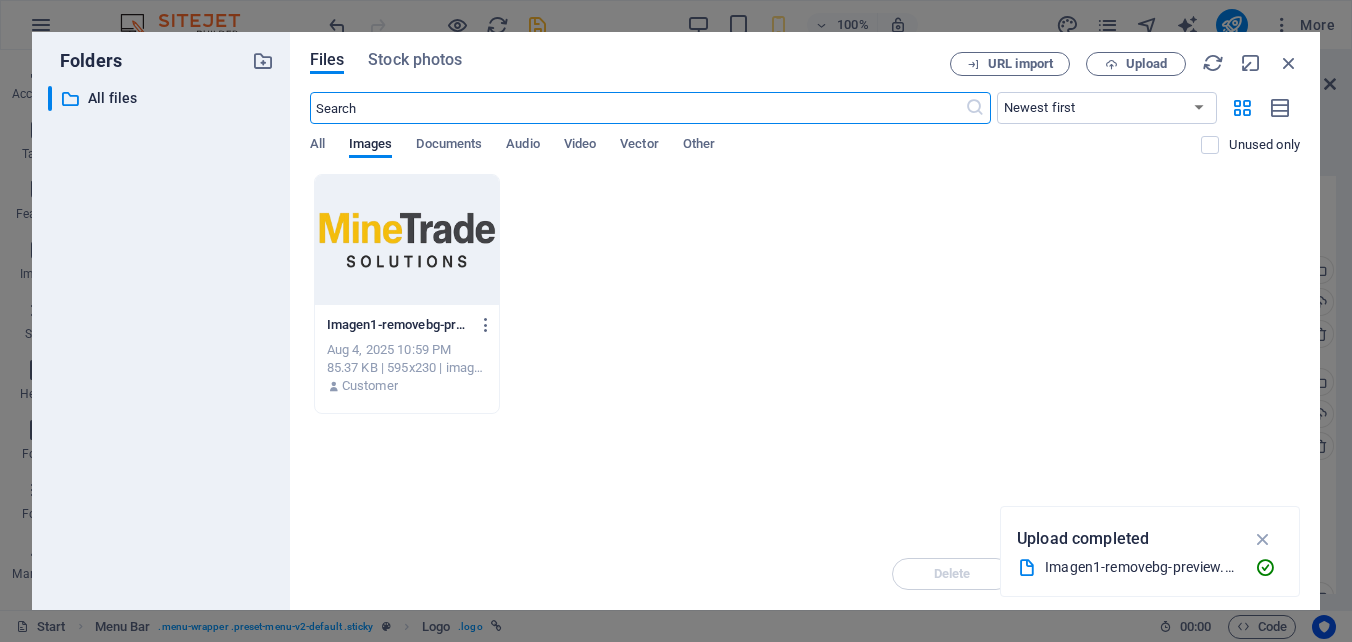 click at bounding box center (407, 240) 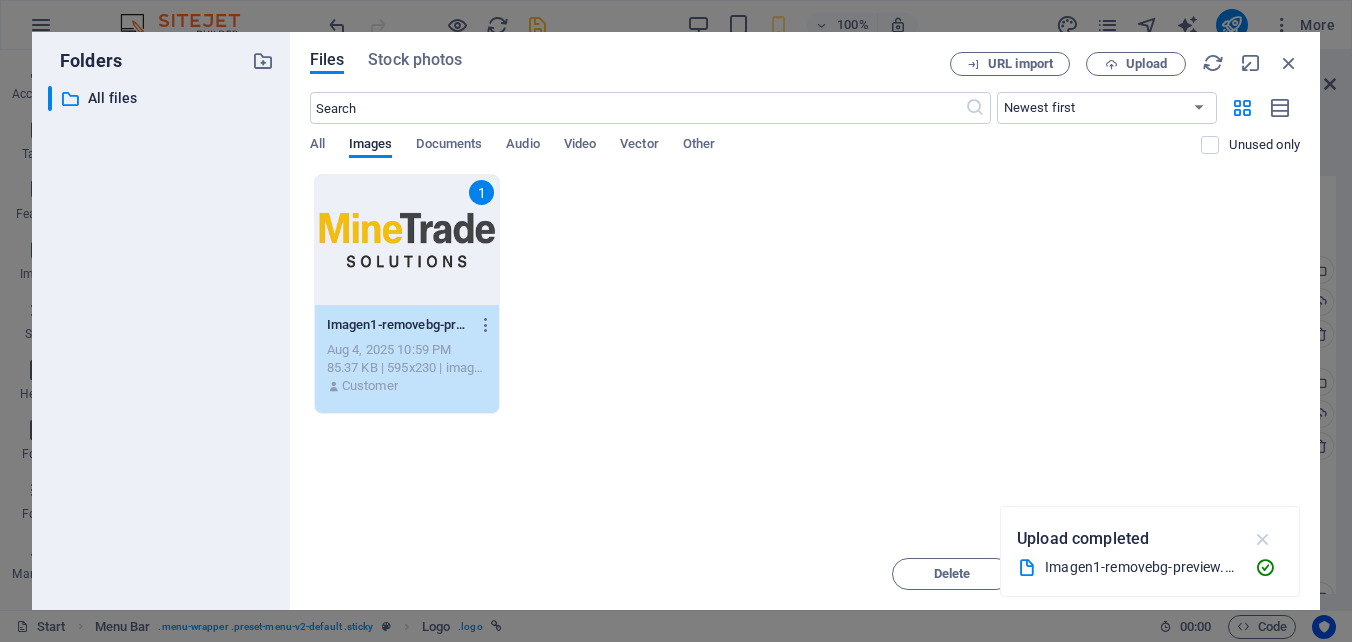 click at bounding box center [1263, 539] 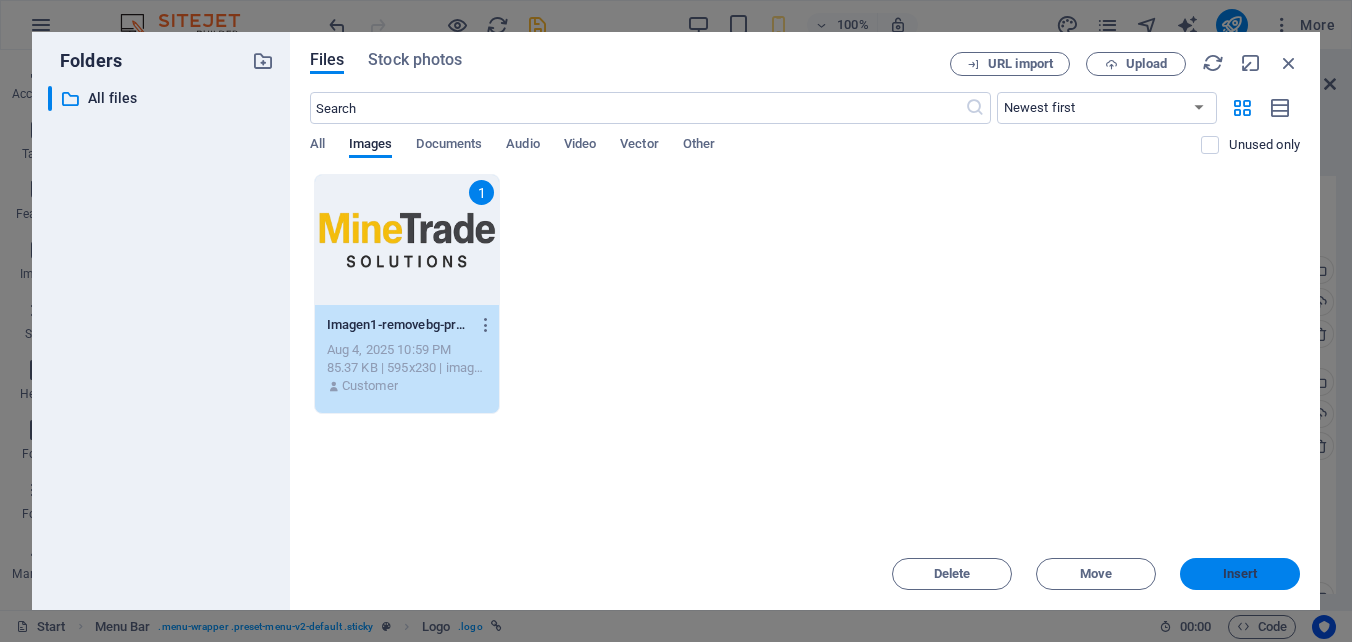 click on "Insert" at bounding box center [1240, 574] 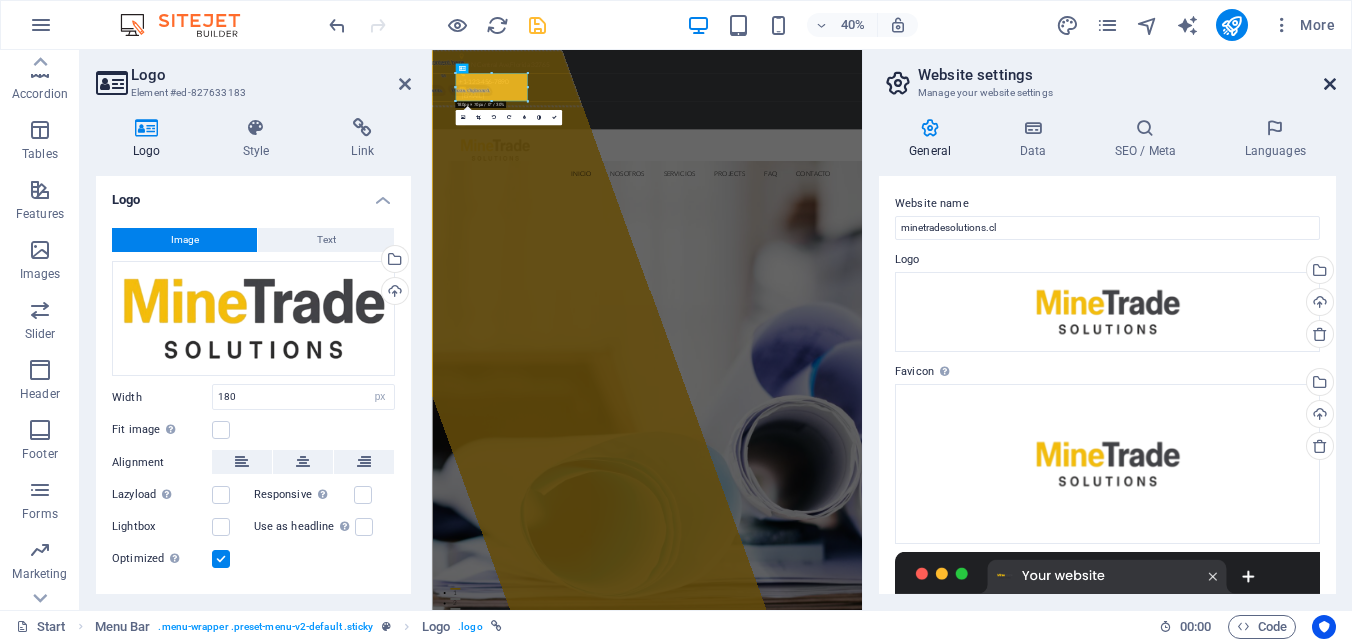click at bounding box center [1330, 84] 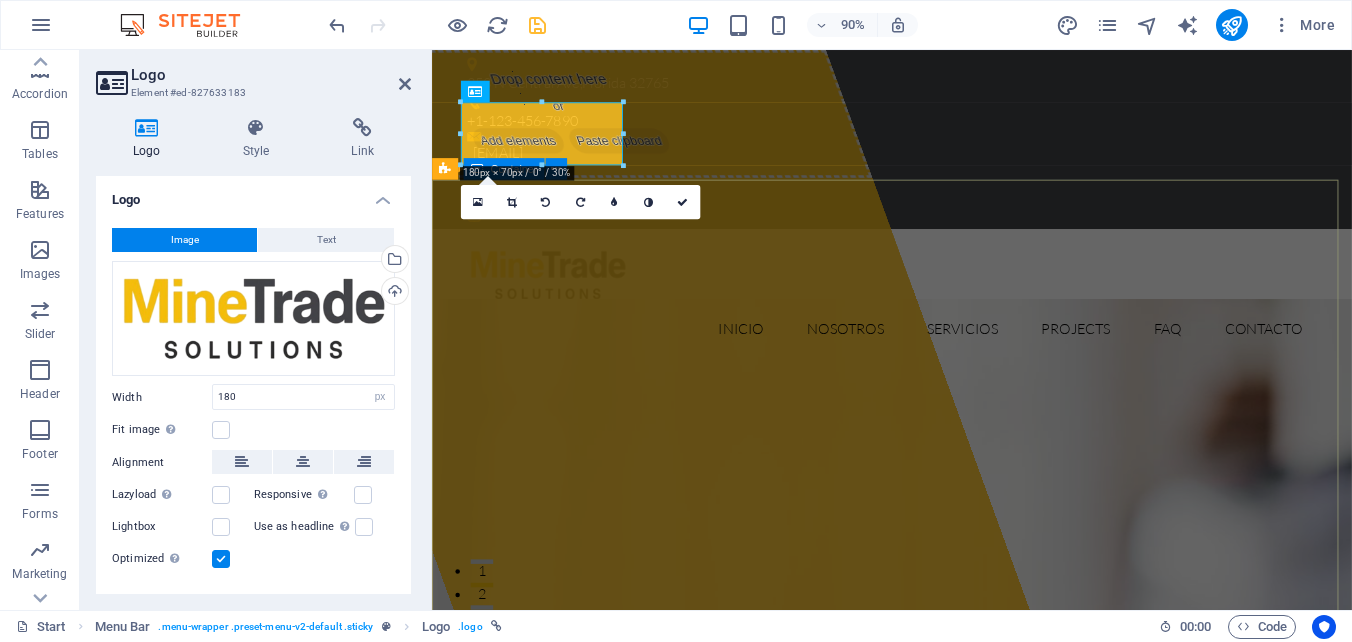 click on "Drop content here or  Add elements  Paste clipboard minetradesolutions.cl Lorem ipsum dolor sit amet, consectetur adipisicing elit. Natus, dolores, at, nisi eligendi repellat voluptatem minima officia veritatis quasi animi porro laudantium dicta dolor voluptate non maiores ipsum reprehenderit odio fugiat reicid. Learn more View Services" at bounding box center (943, 1881) 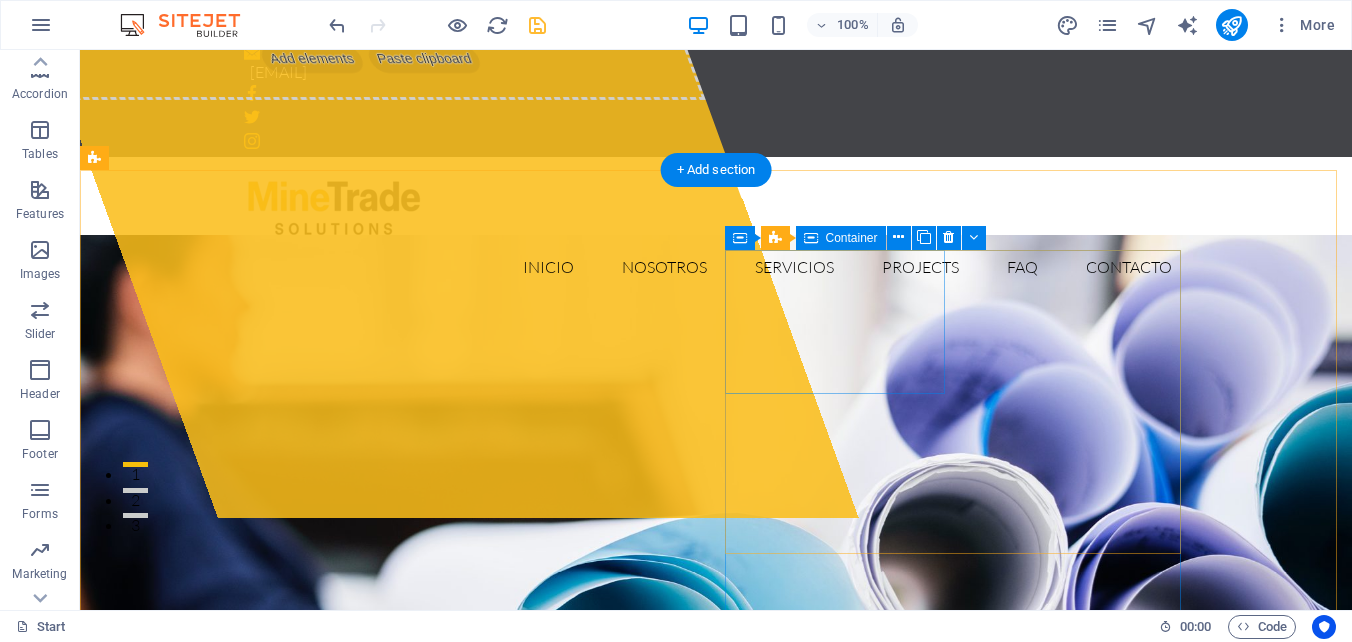 scroll, scrollTop: 0, scrollLeft: 0, axis: both 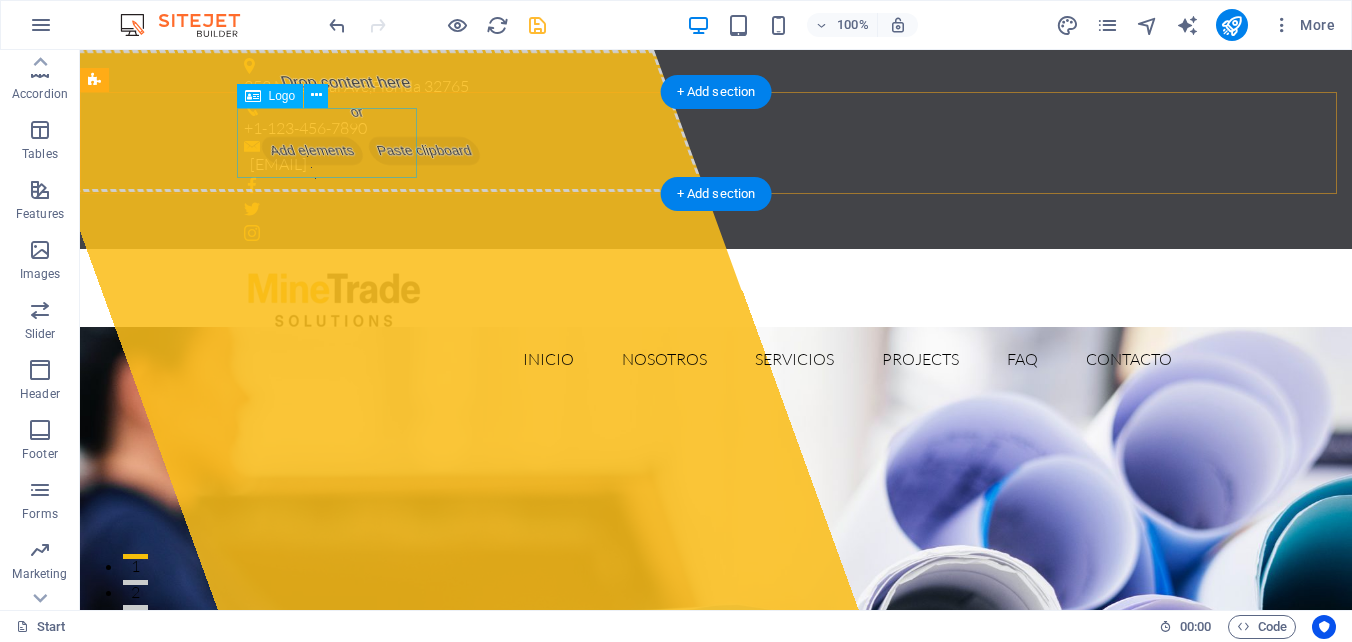 click at bounding box center (716, 300) 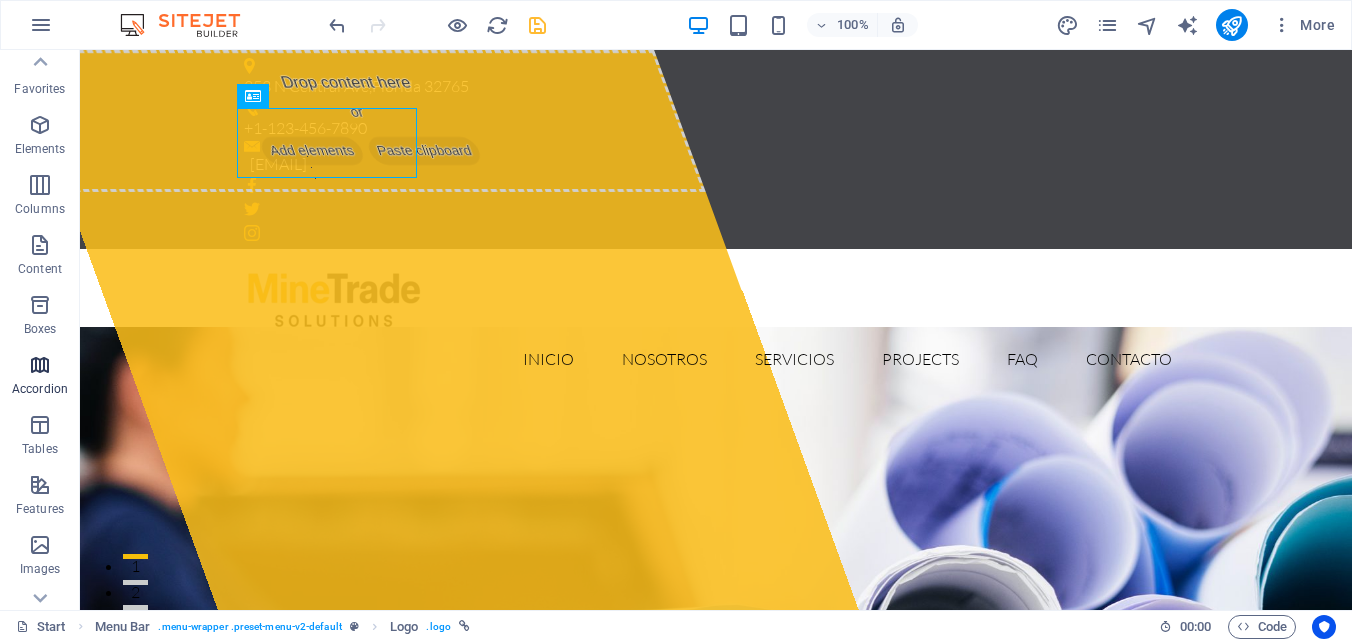 scroll, scrollTop: 0, scrollLeft: 0, axis: both 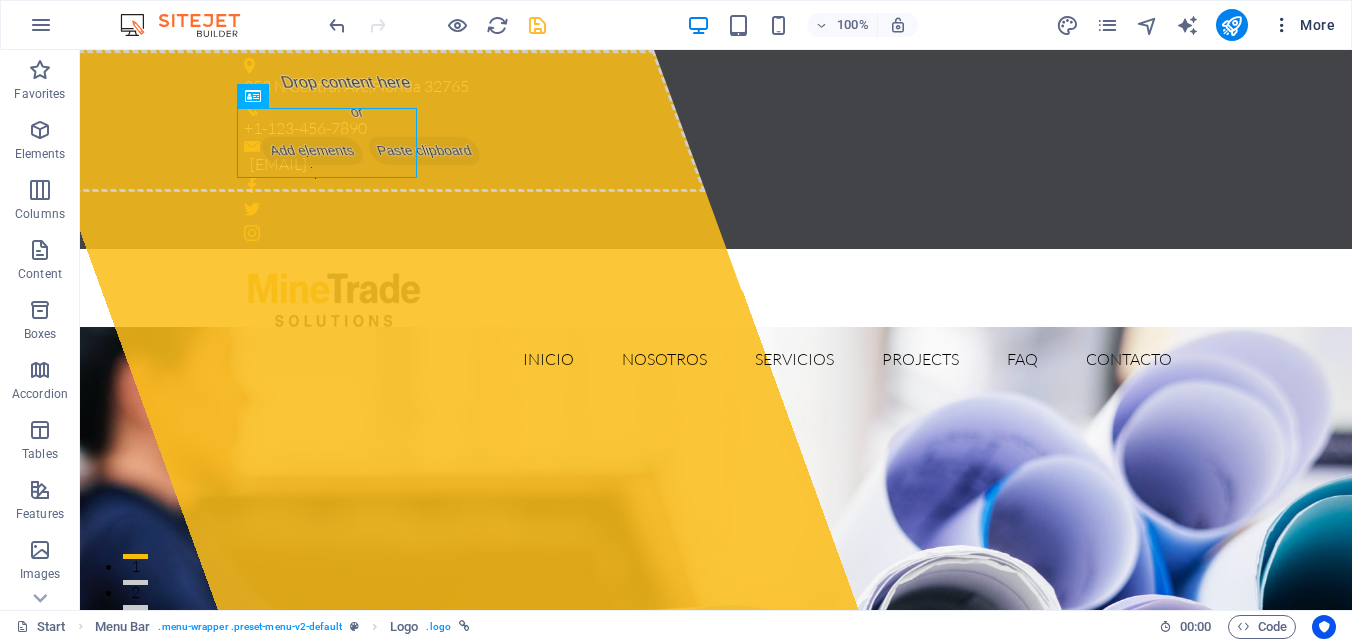 click at bounding box center (1282, 25) 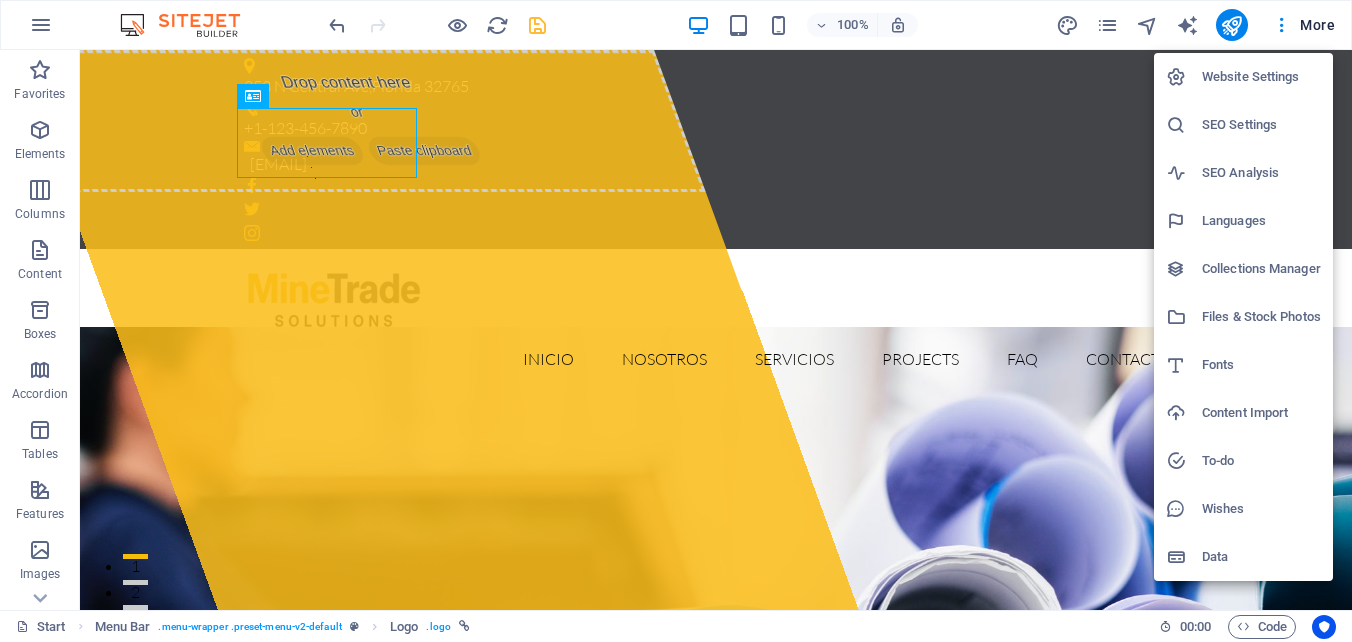 click on "Website Settings" at bounding box center [1261, 77] 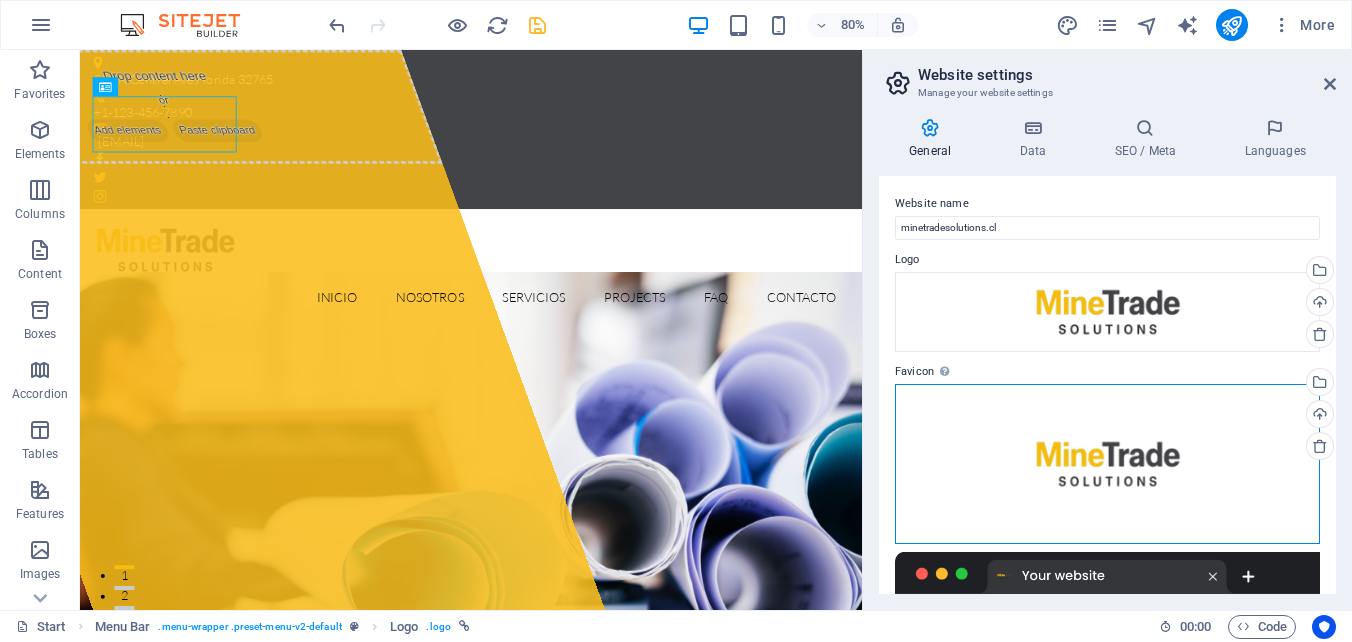 click on "Drag files here, click to choose files or select files from Files or our free stock photos & videos" at bounding box center (1107, 464) 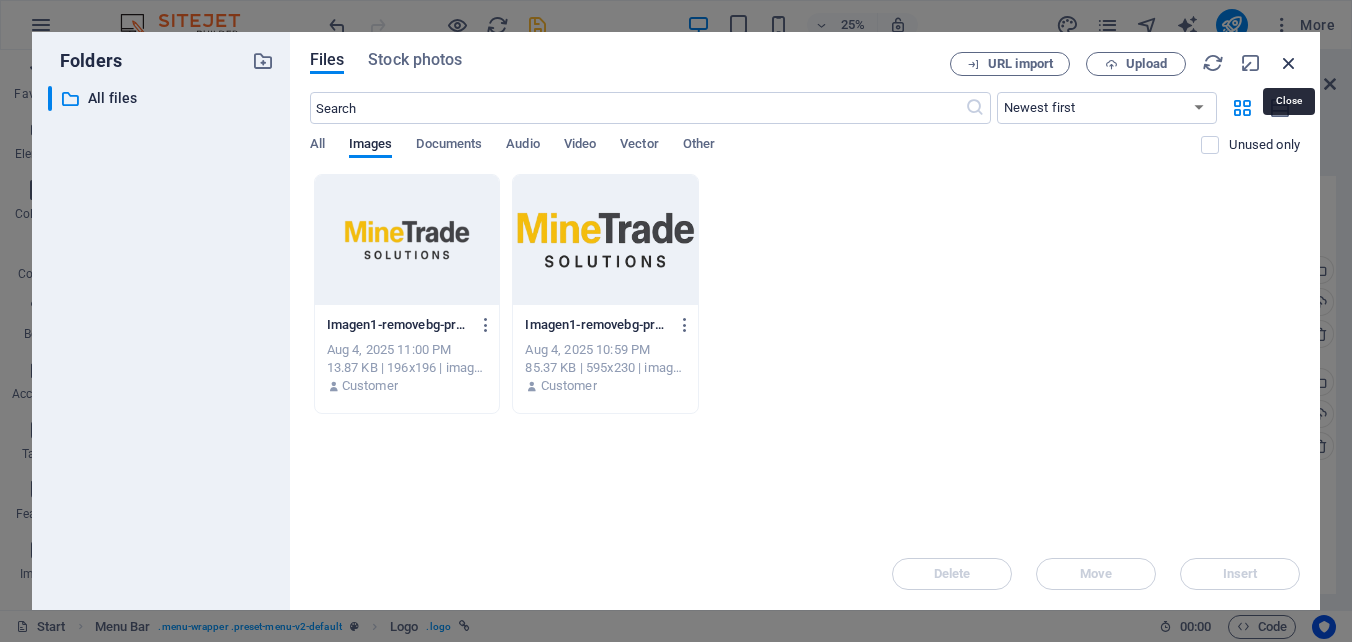 click at bounding box center [1289, 63] 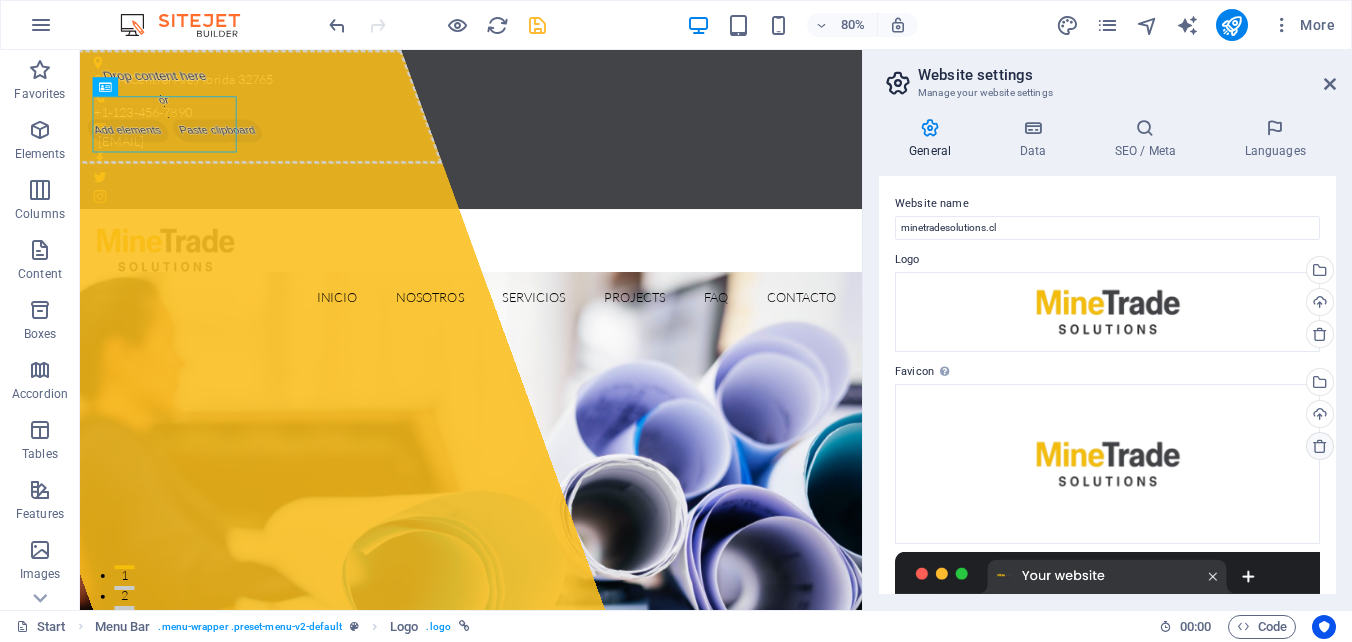 click at bounding box center [1320, 446] 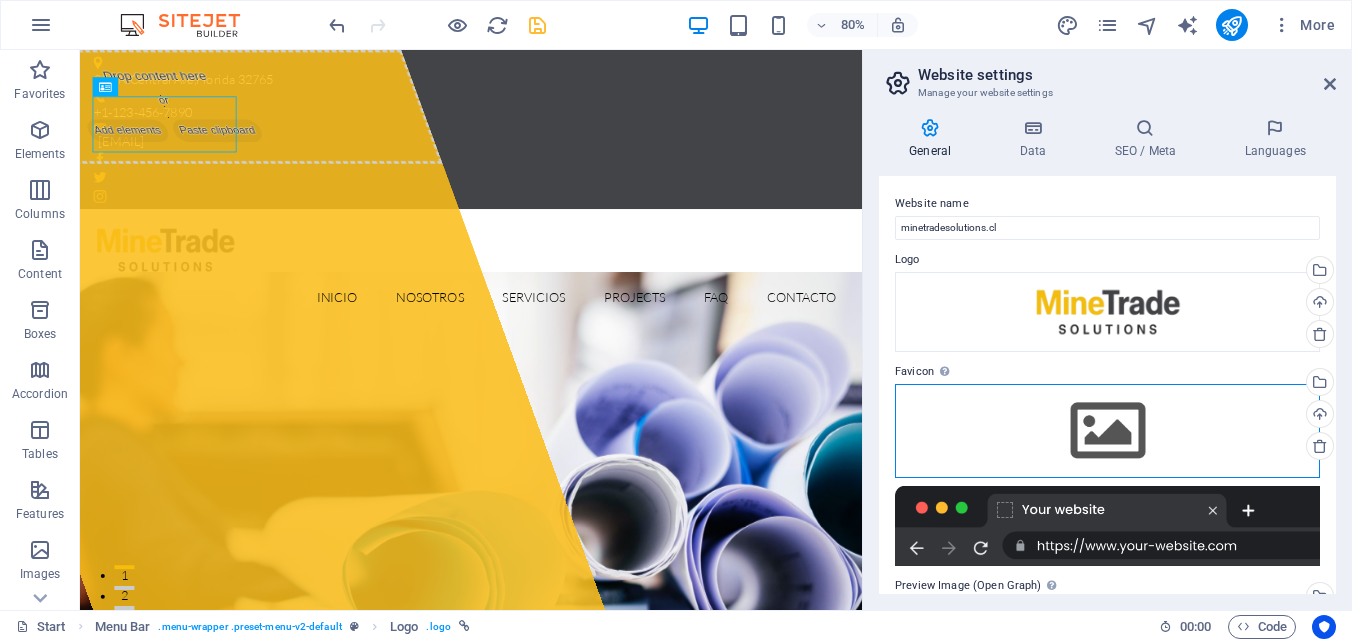 click on "Drag files here, click to choose files or select files from Files or our free stock photos & videos" at bounding box center [1107, 431] 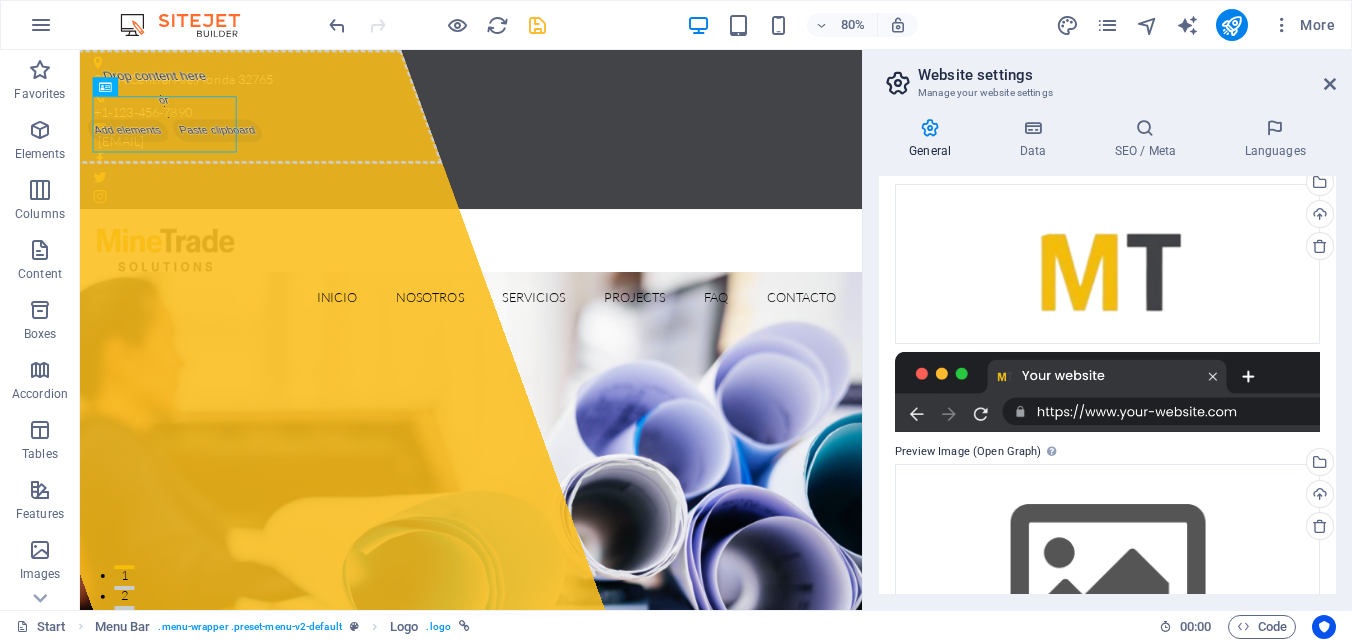 scroll, scrollTop: 315, scrollLeft: 0, axis: vertical 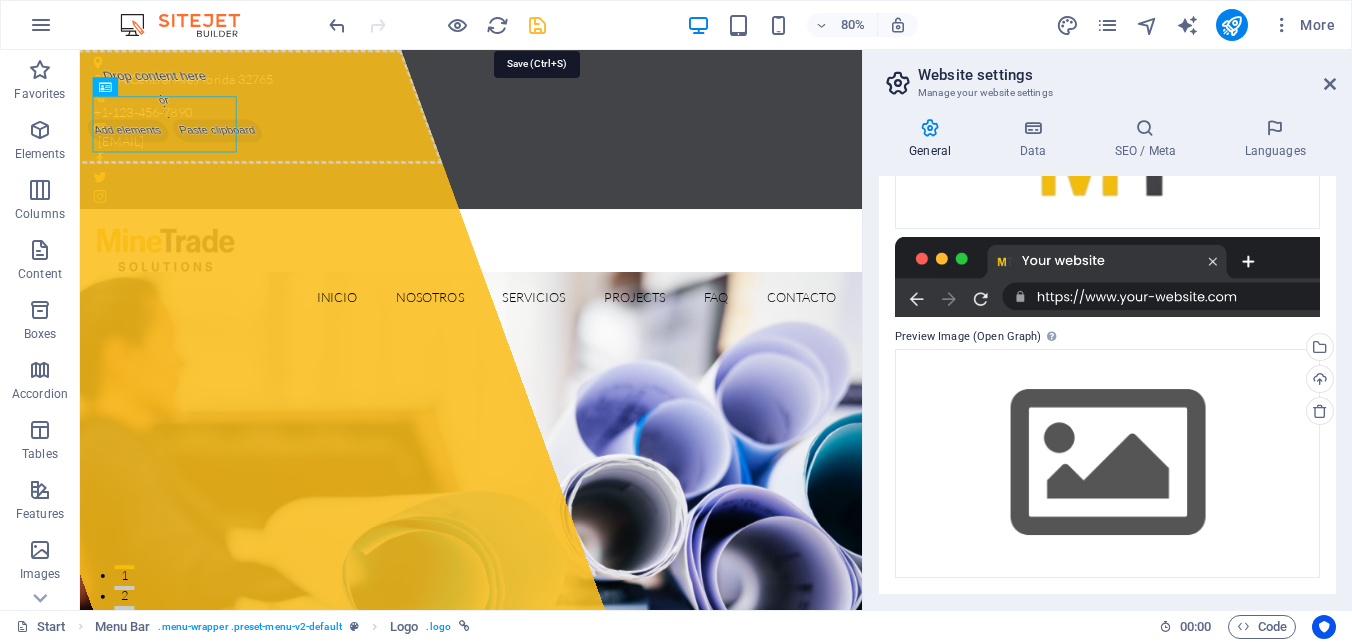 click at bounding box center (537, 25) 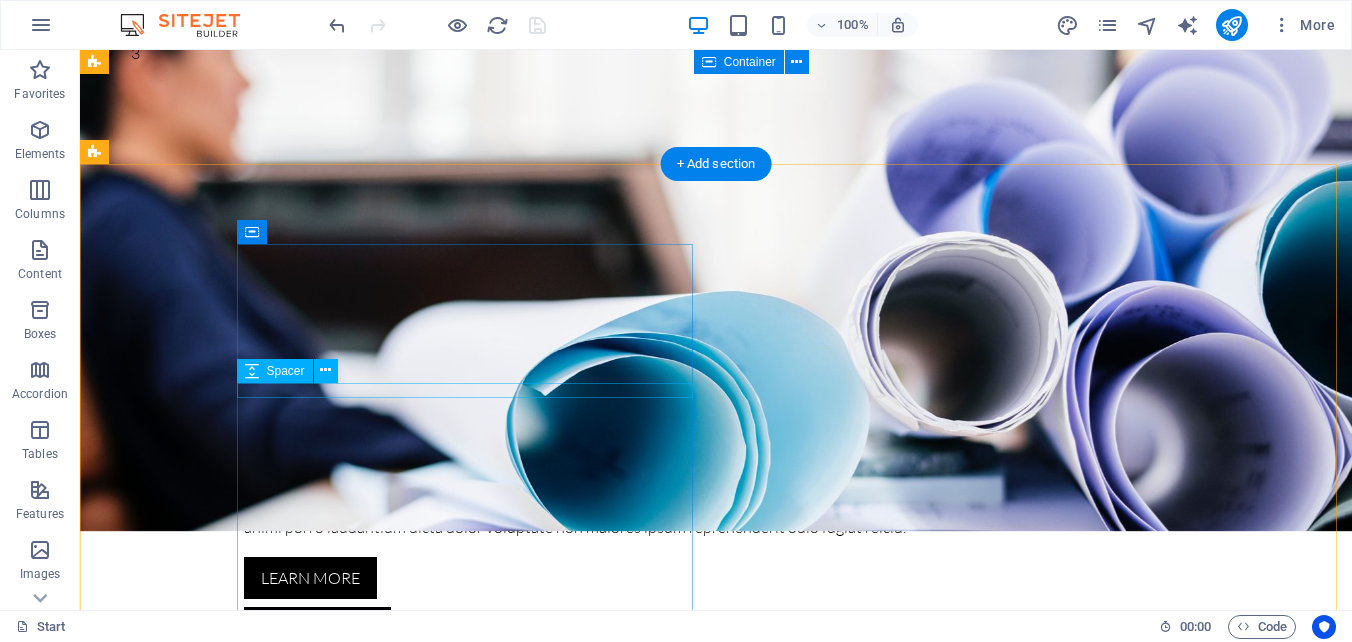 scroll, scrollTop: 600, scrollLeft: 0, axis: vertical 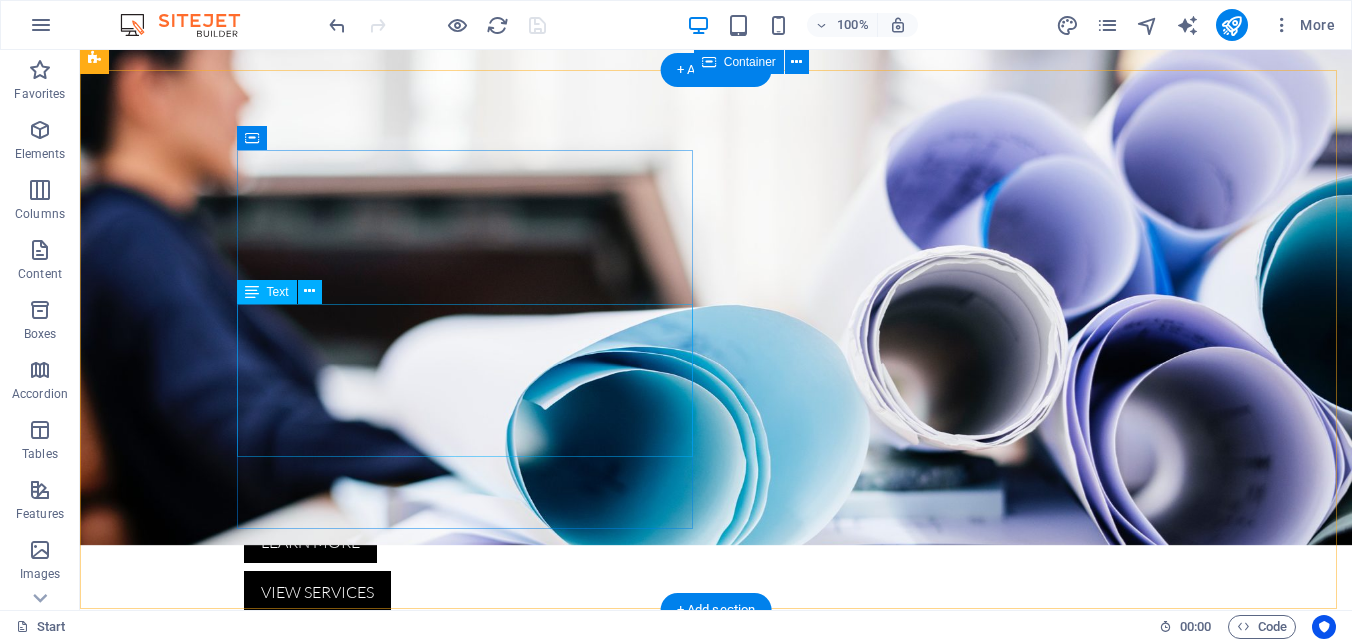 click on "Lorem ipsum dolor sit amet, consectetur adipisicing elit. Quas aut quidem numquam! Molestias nisi odio itaque eaque vitae dolorem ipsum a, exercitationem la officiis, esse ut fuga doloribus voluptas magnam quasi quo atque dolorum. Lorem ipsum dolor sit amet, consectetur adipisicing elit. Quas aut quidem numquam! Molestias nisi odio itaque eaque vitae dolorem ipsum." at bounding box center [324, 1496] 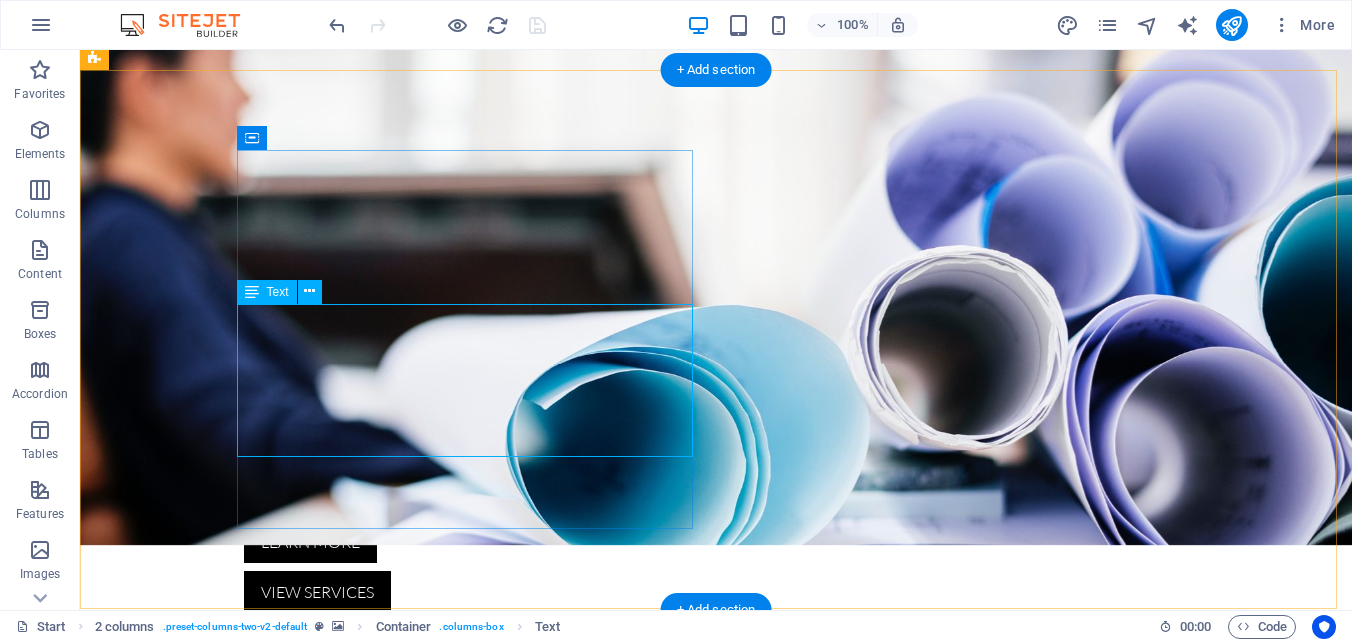 click on "Lorem ipsum dolor sit amet, consectetur adipisicing elit. Quas aut quidem numquam! Molestias nisi odio itaque eaque vitae dolorem ipsum a, exercitationem la officiis, esse ut fuga doloribus voluptas magnam quasi quo atque dolorum. Lorem ipsum dolor sit amet, consectetur adipisicing elit. Quas aut quidem numquam! Molestias nisi odio itaque eaque vitae dolorem ipsum." at bounding box center [324, 1496] 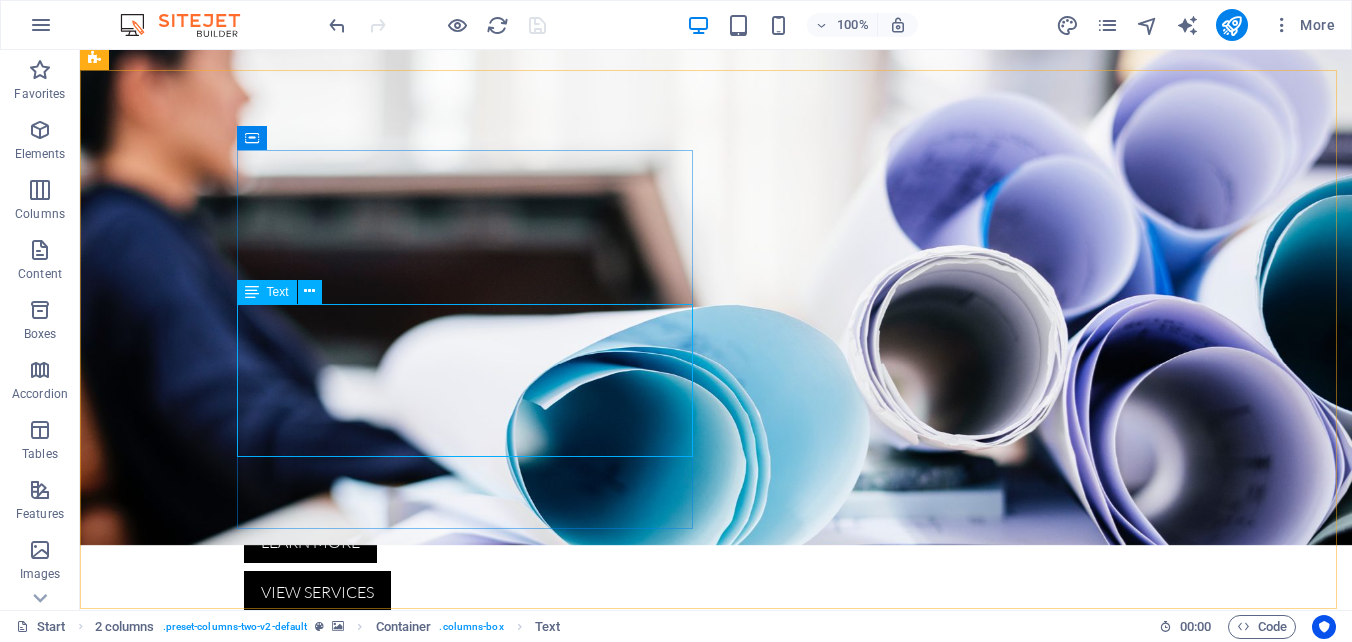 click on "Text" at bounding box center [278, 292] 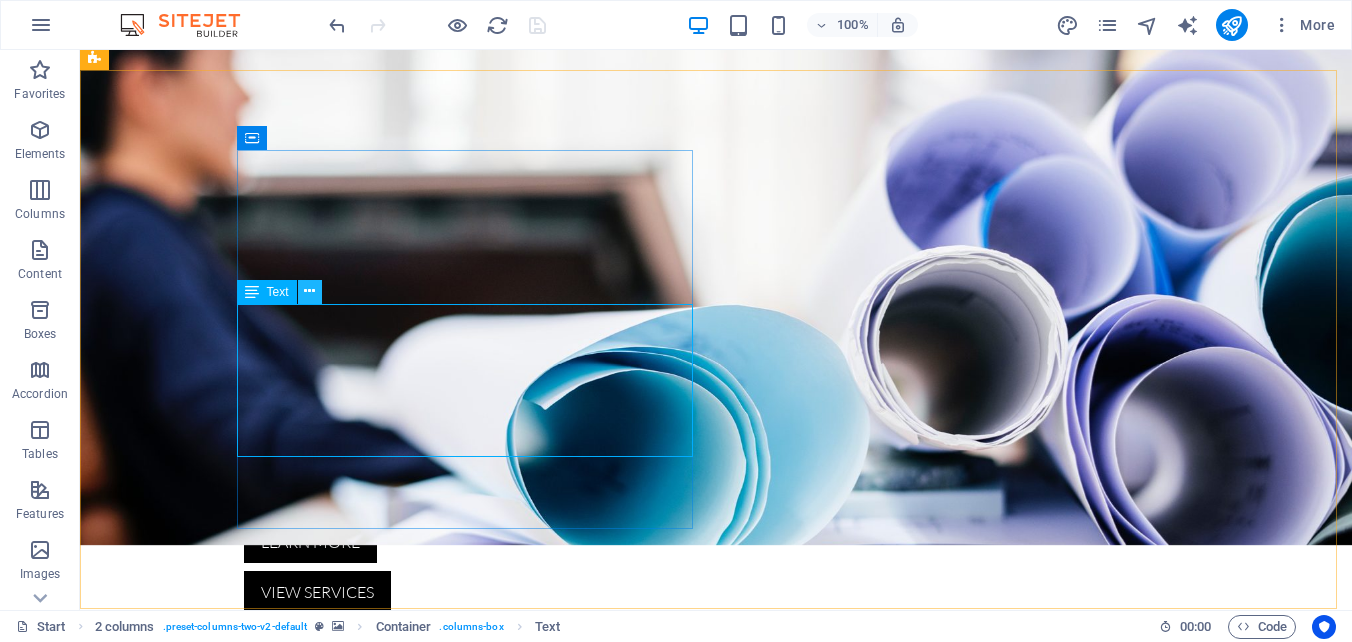 click at bounding box center [309, 291] 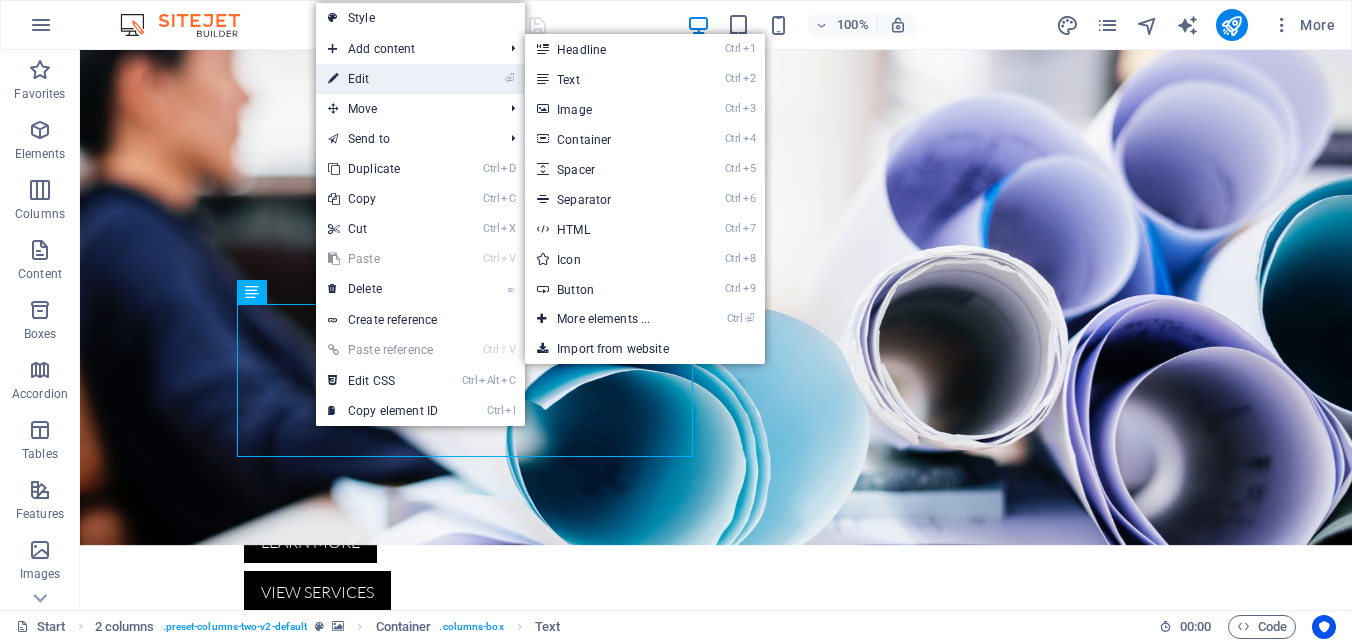 click on "⏎  Edit" at bounding box center (383, 79) 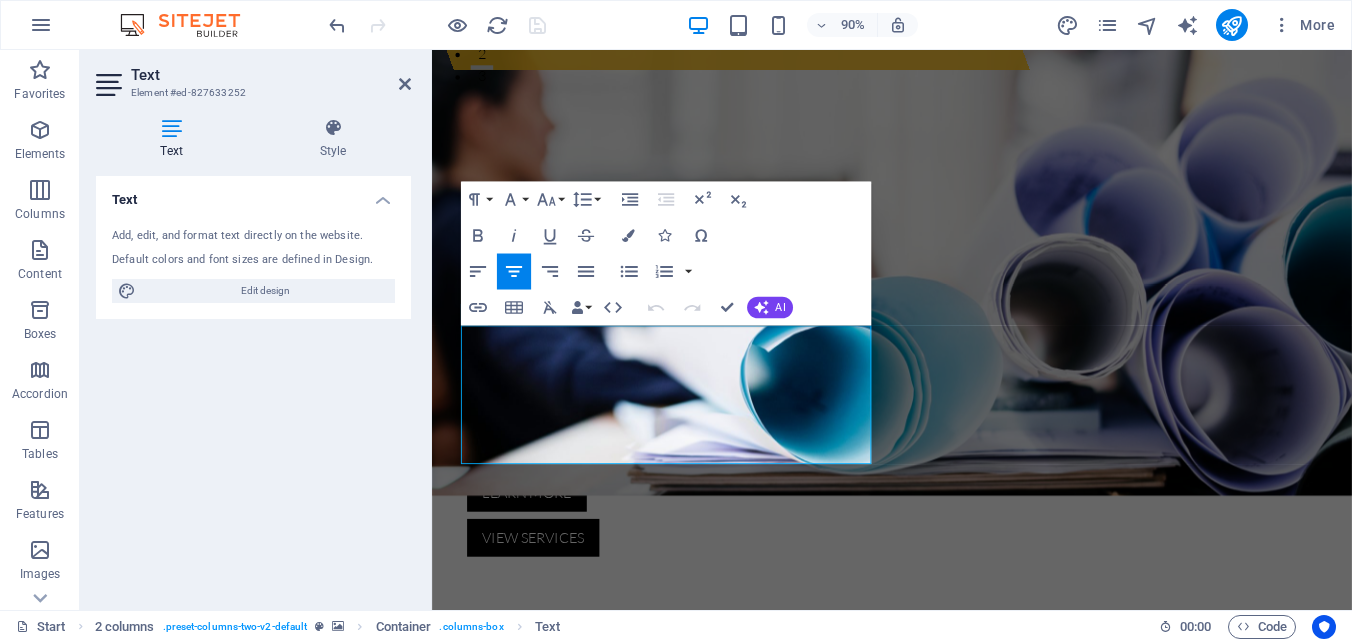 drag, startPoint x: 853, startPoint y: 496, endPoint x: 394, endPoint y: 364, distance: 477.6034 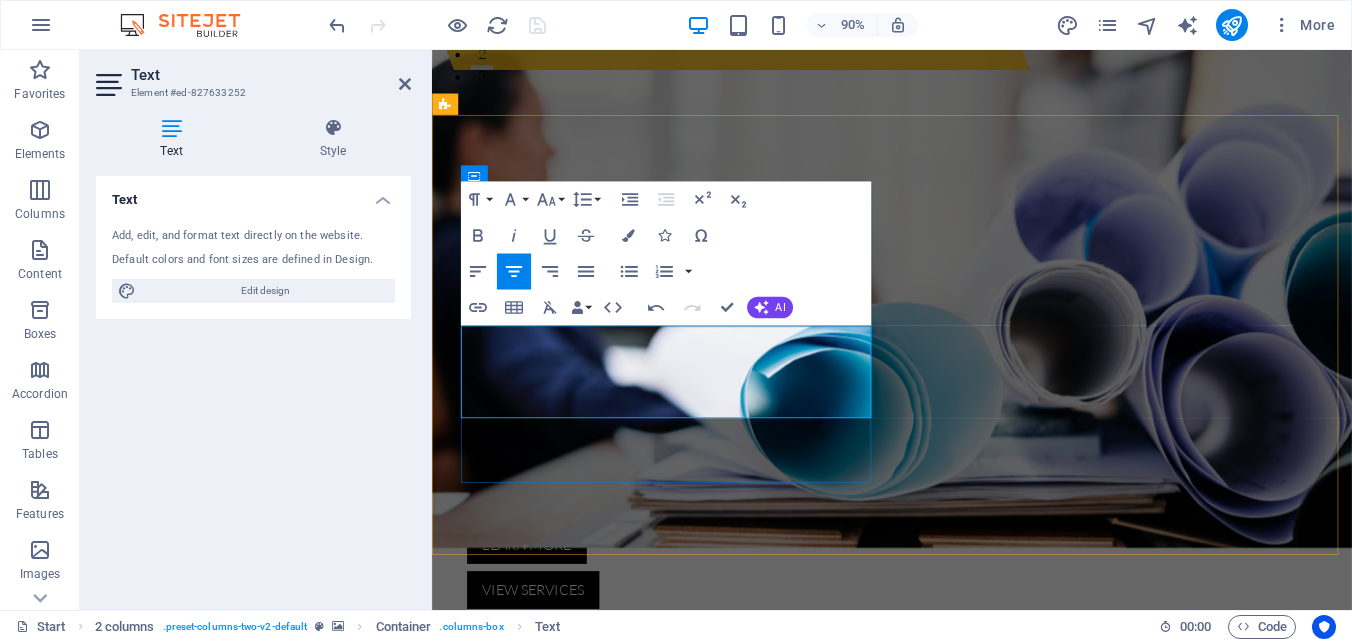click on "es una empresa especializada en brindar servicios estratégicos y soluciones integrales para la  industria minera y transporte, con un enfoque  en la eficiencia  y el suministro de repuestos de alta calidad." at bounding box center [676, 1477] 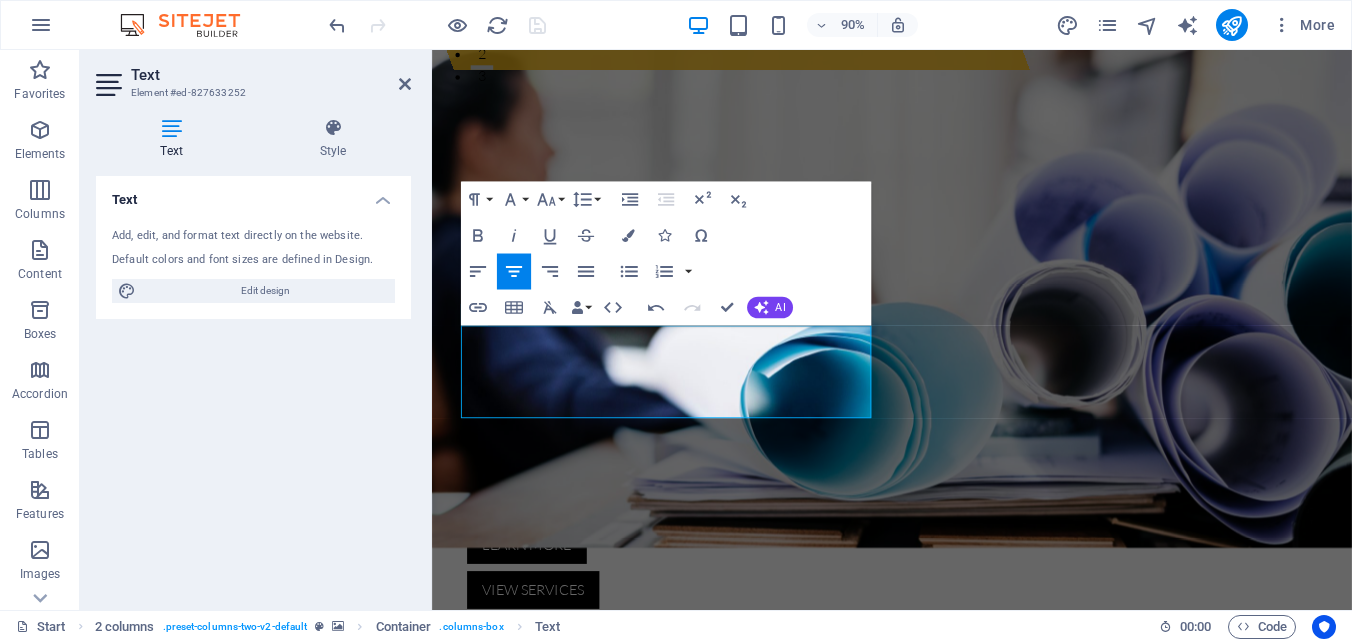 click at bounding box center (943, 995) 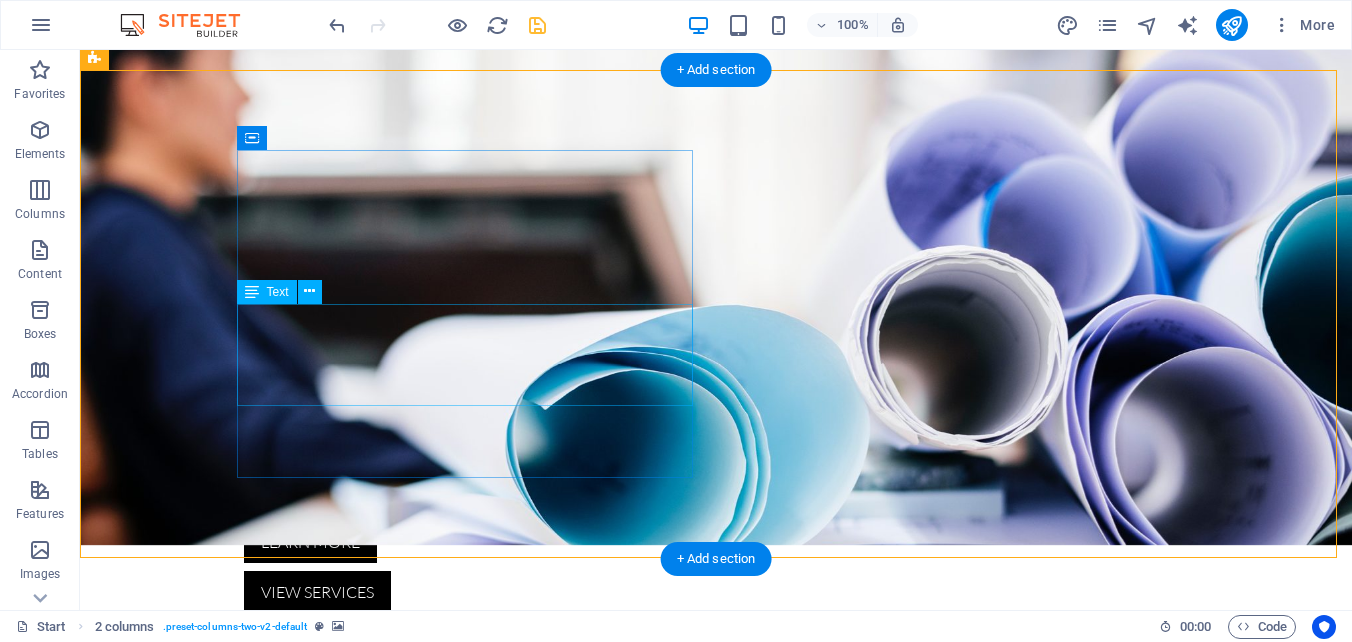 click on "Somos una empresa especializada en brindar servicios estratégicos y soluciones integrales para la  industria minera y transporte, con un enfoque  en la eficiencia  y el suministro de repuestos de alta calidad." at bounding box center (324, 1419) 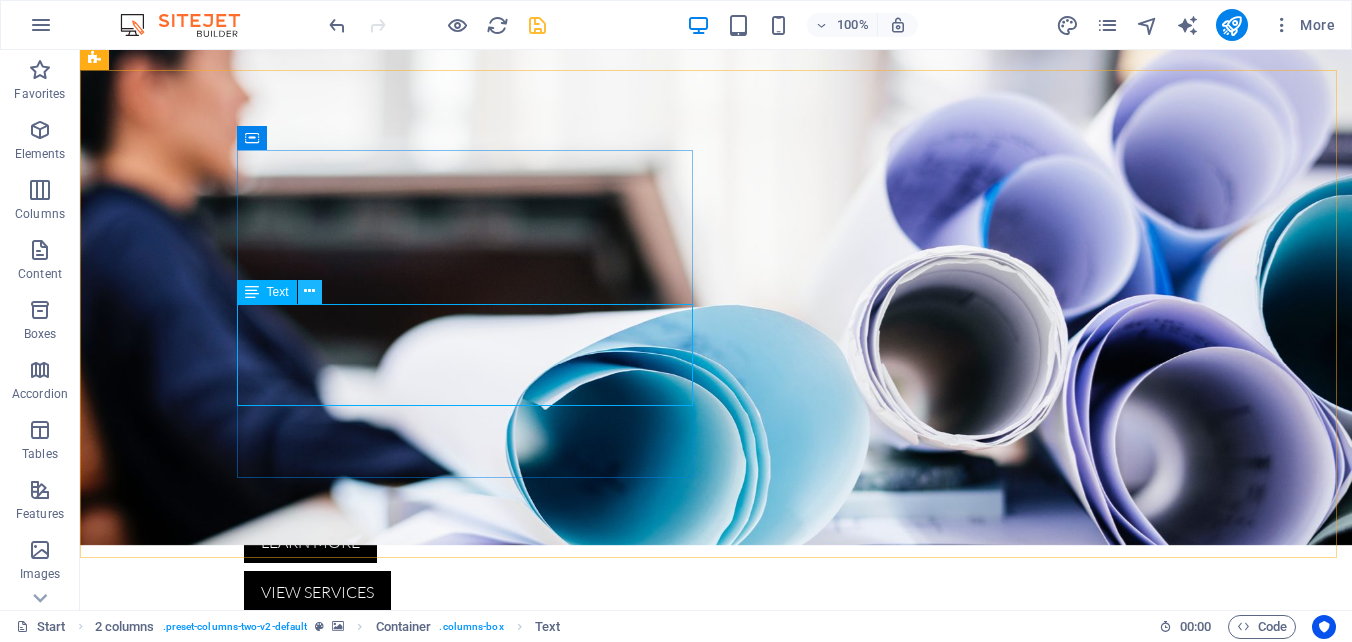 click at bounding box center [309, 291] 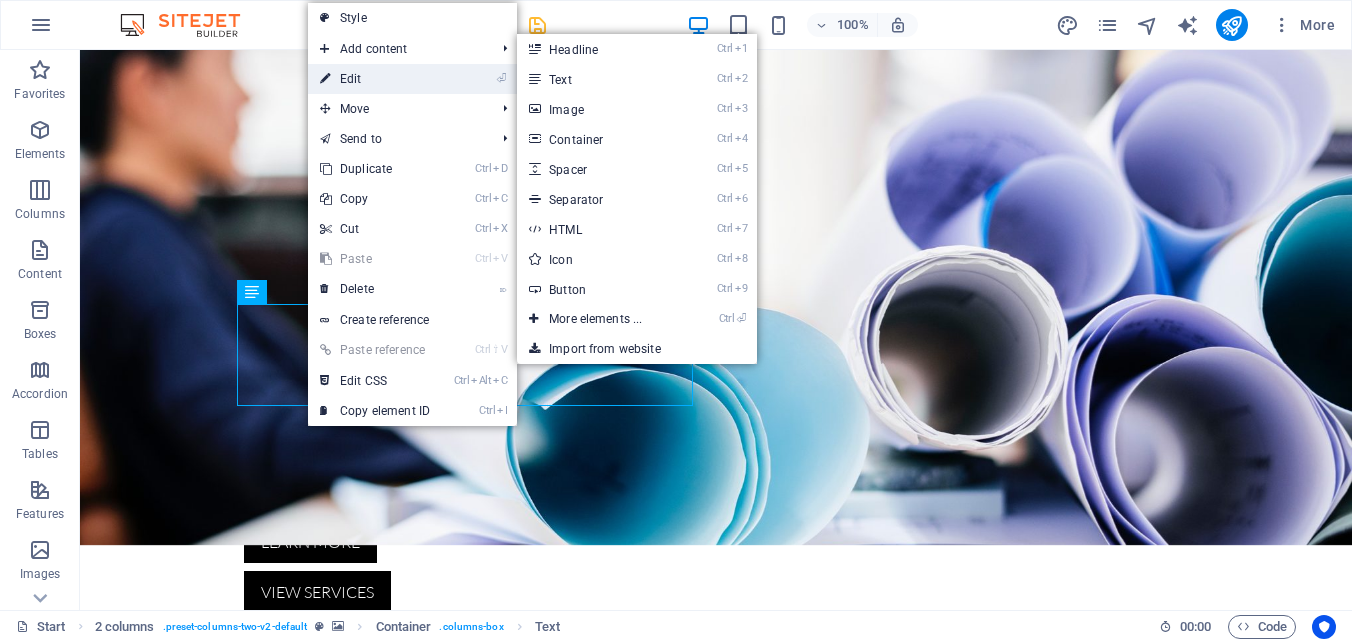 click on "⏎  Edit" at bounding box center (375, 79) 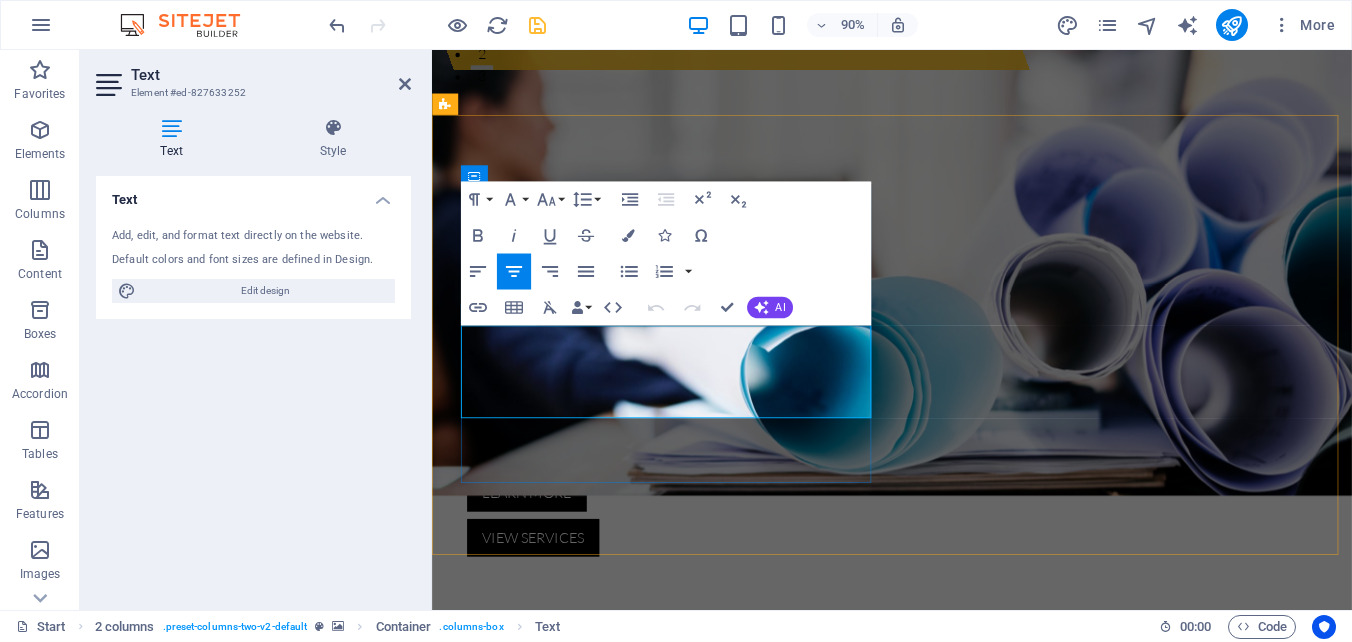 click on "Somos una empresa especializada en brindar servicios estratégicos y soluciones integrales para la  industria minera y transporte, con un enfoque  en la eficiencia  y el suministro de repuestos de alta calidad." at bounding box center [676, 1419] 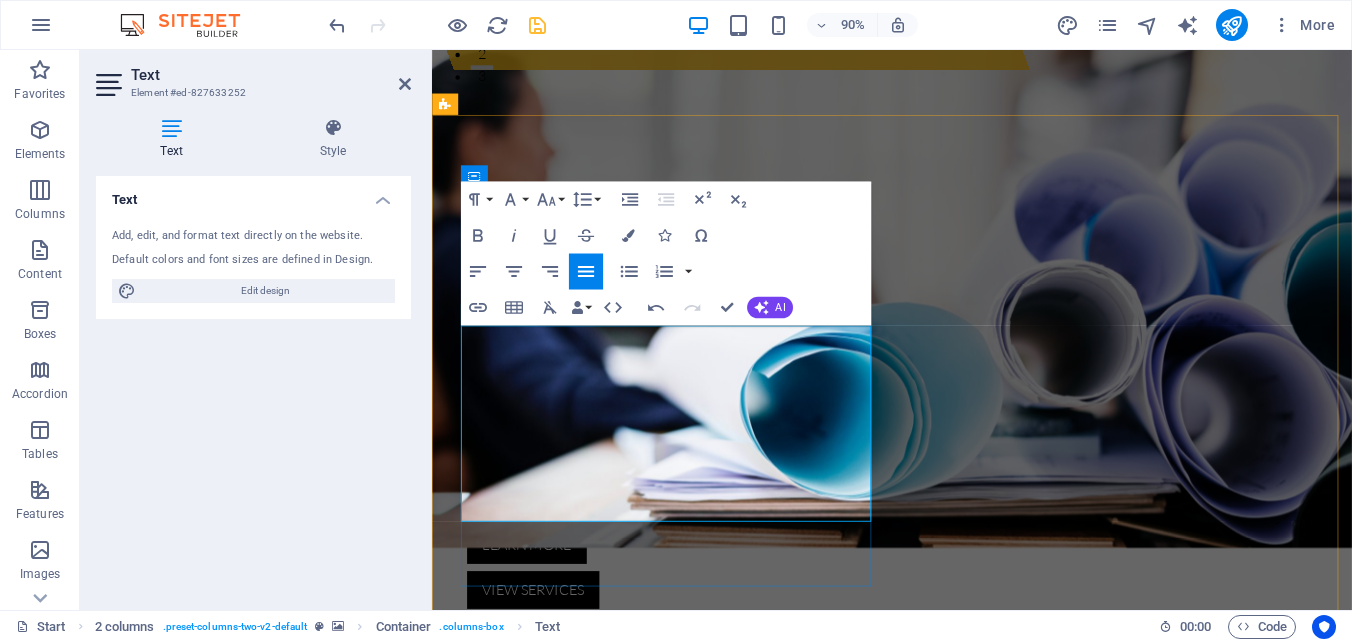 click on "Somos una empresa especializada en brindar servicios estratégicos y soluciones integrales para la  industria minera y transporte, con un enfoque  en la eficiencia  y el suministro de repuestos de alta calidad." at bounding box center [676, 1591] 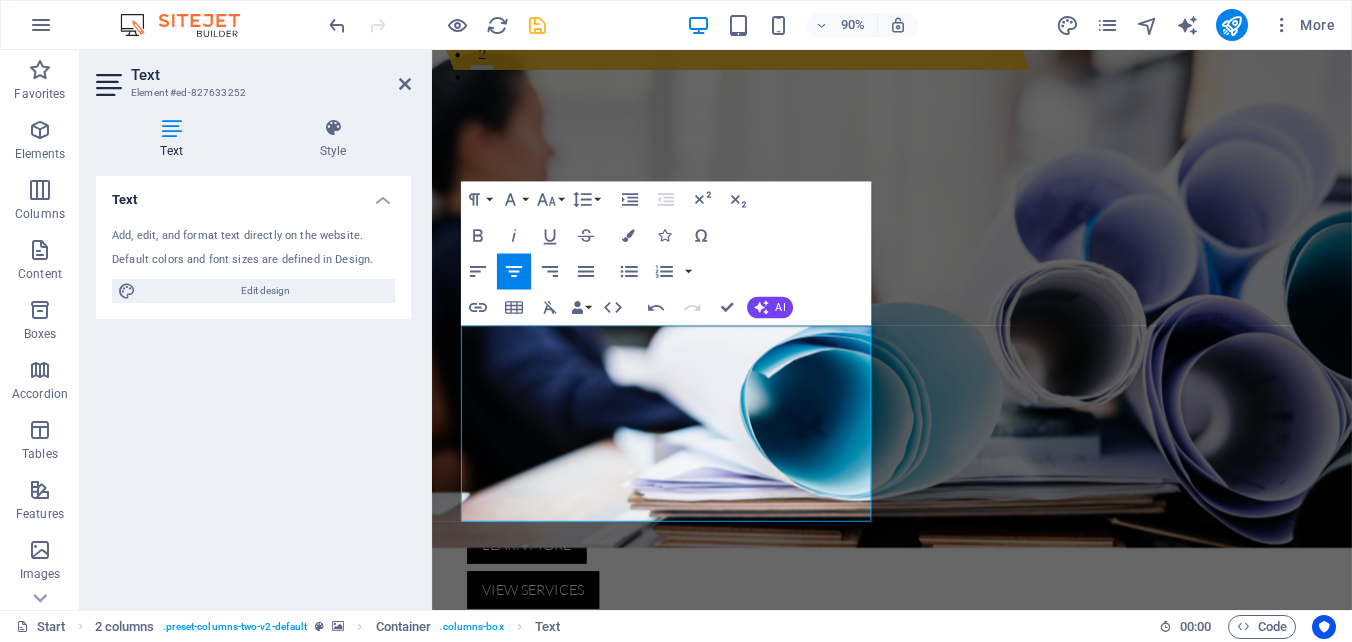 drag, startPoint x: 736, startPoint y: 547, endPoint x: 448, endPoint y: 502, distance: 291.49442 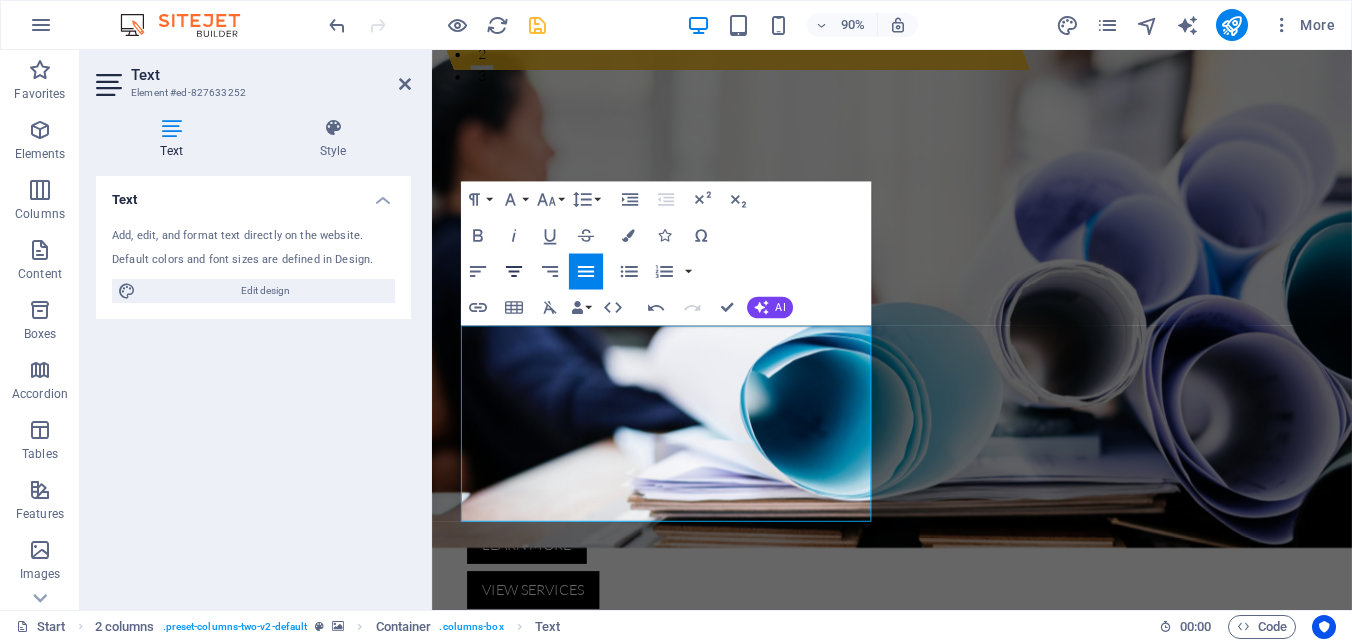 click 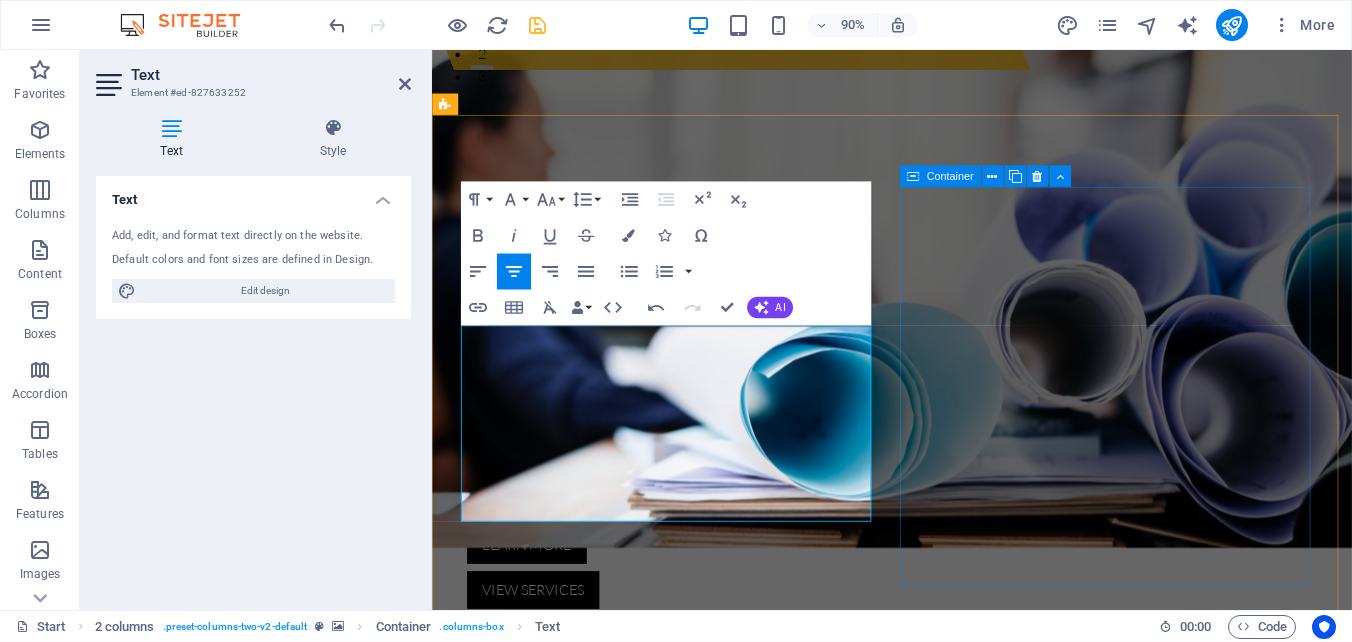 click on "78 Projects 52 Customers 14 Engineers 26 Partners" at bounding box center [676, 2149] 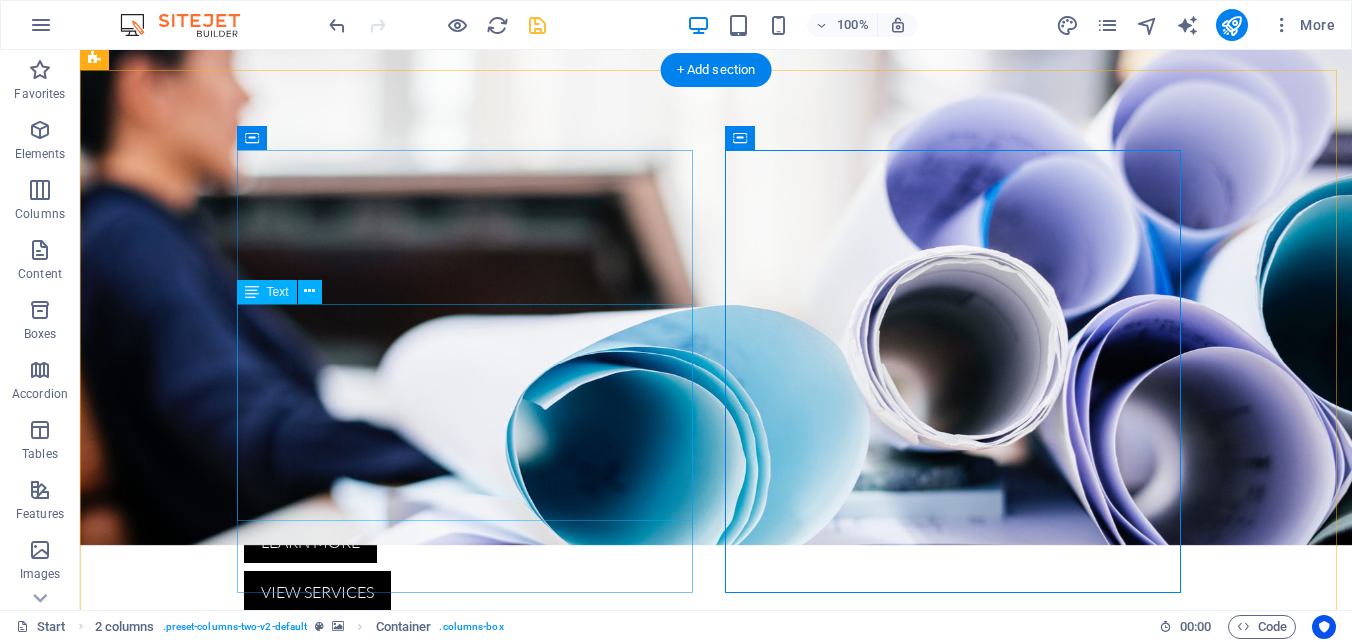 click on "Somos una empresa especializada en brindar servicios estratégicos y soluciones integrales para la  industria minera y transporte, con un enfoque  en la eficiencia  y el suministro de repuestos de alta calidad. Nuestra experiencia en el sector, junto con la red de proveedores locales y globales, nos permite responder con rapidez y precisión a las necesidades del entorno industrial, minimizando tiempos de inactividades  y optimizando procesos" at bounding box center (324, 1586) 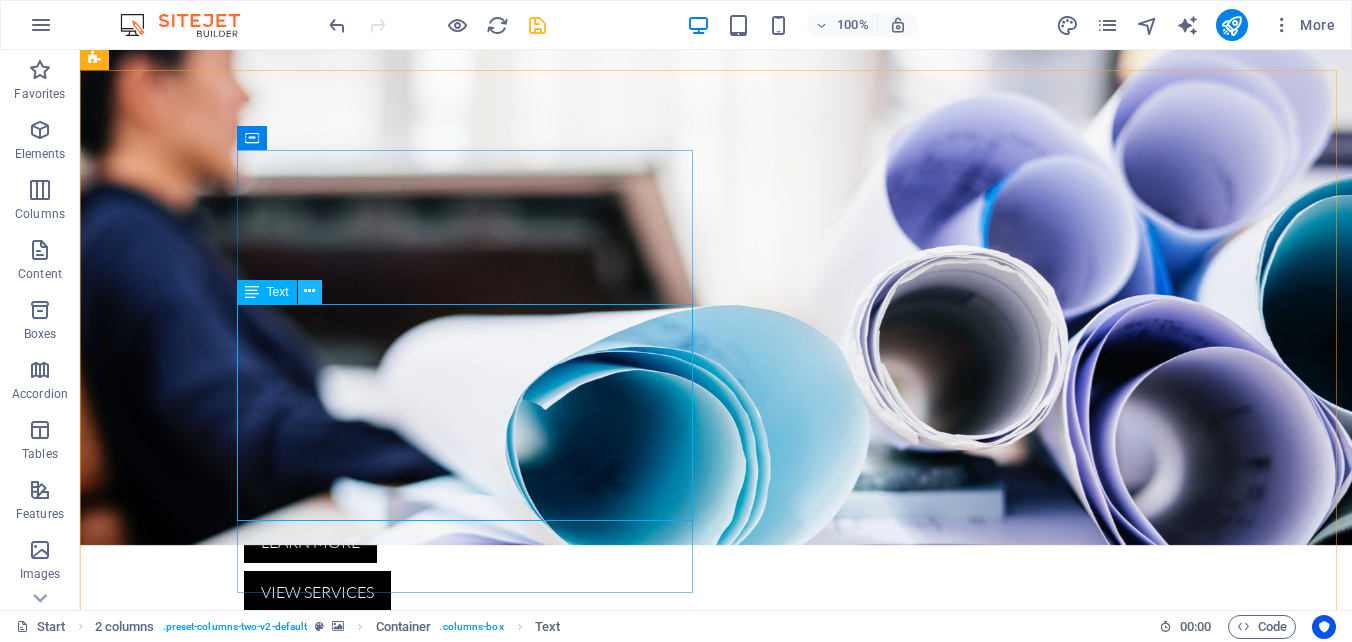 click at bounding box center (309, 291) 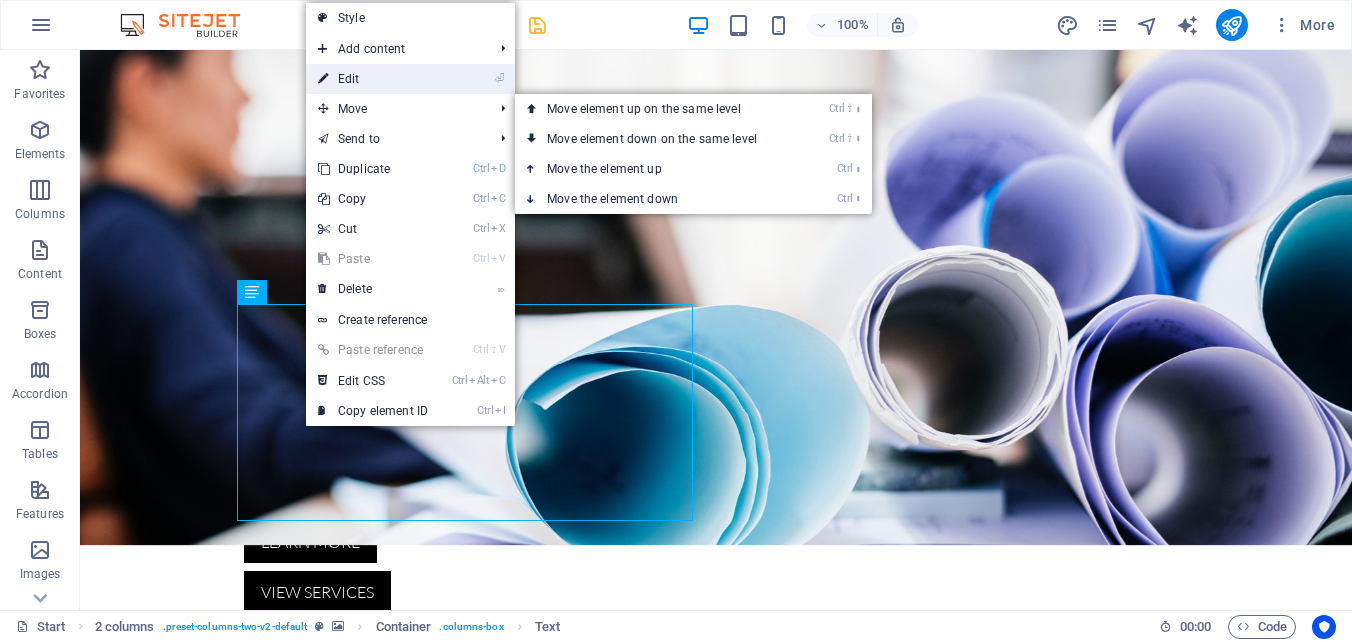 click on "⏎  Edit" at bounding box center (373, 79) 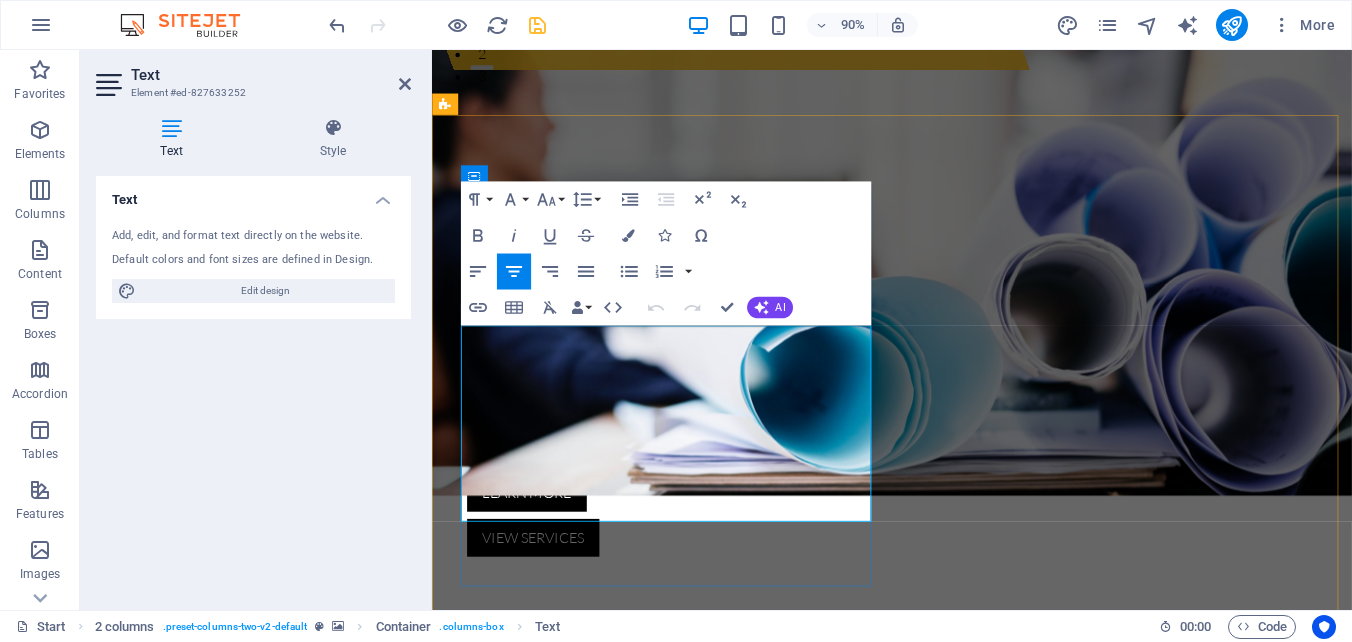 click on "Somos una empresa especializada en brindar servicios estratégicos y soluciones integrales para la  industria minera y transporte, con un enfoque  en la eficiencia  y el suministro de repuestos de alta calidad." at bounding box center (676, 1533) 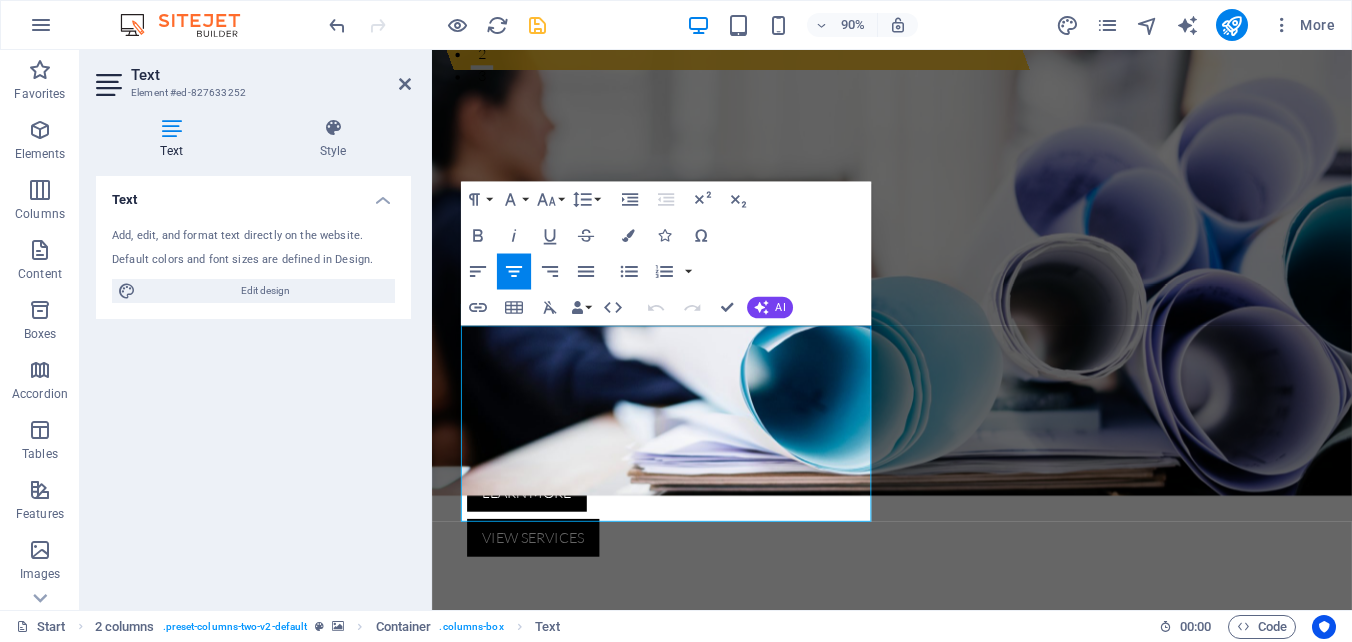 drag, startPoint x: 733, startPoint y: 447, endPoint x: 438, endPoint y: 356, distance: 308.7167 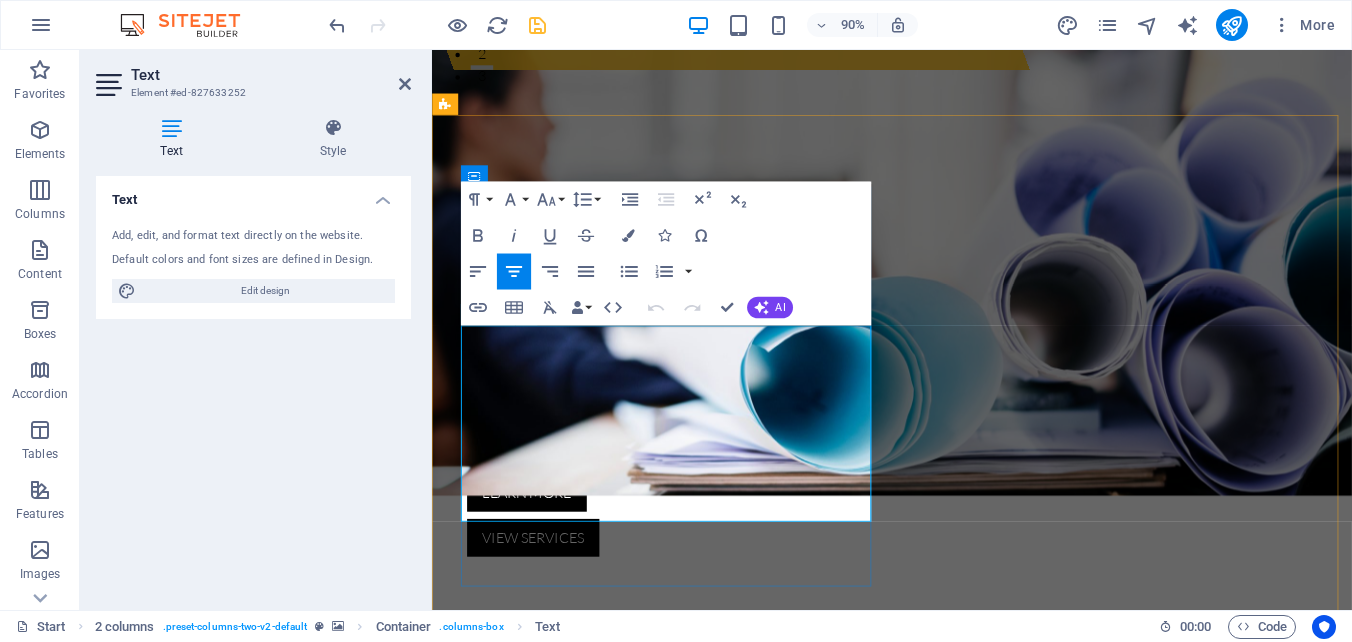 click on "Nuestra experiencia en el sector, junto con la red de proveedores locales y globales, nos permite responder con rapidez y precisión a las necesidades del entorno industrial, minimizando tiempos de inactividades  y optimizando procesos" at bounding box center [676, 1650] 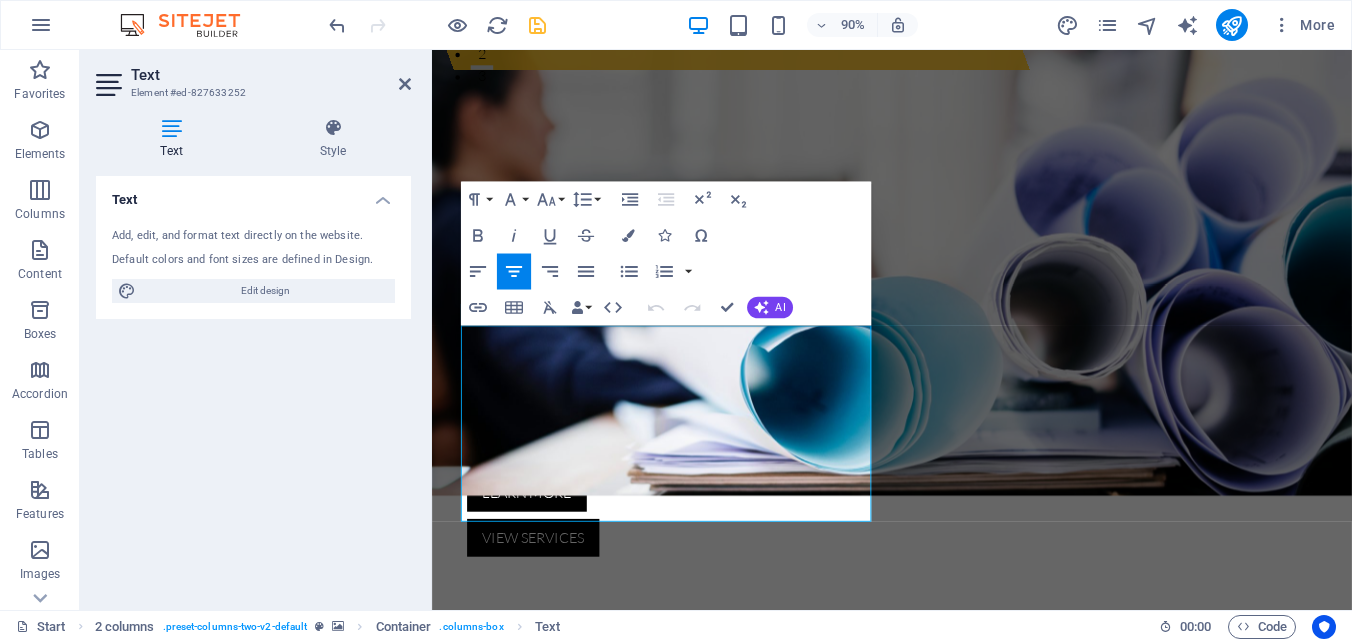 drag, startPoint x: 823, startPoint y: 551, endPoint x: 441, endPoint y: 488, distance: 387.1602 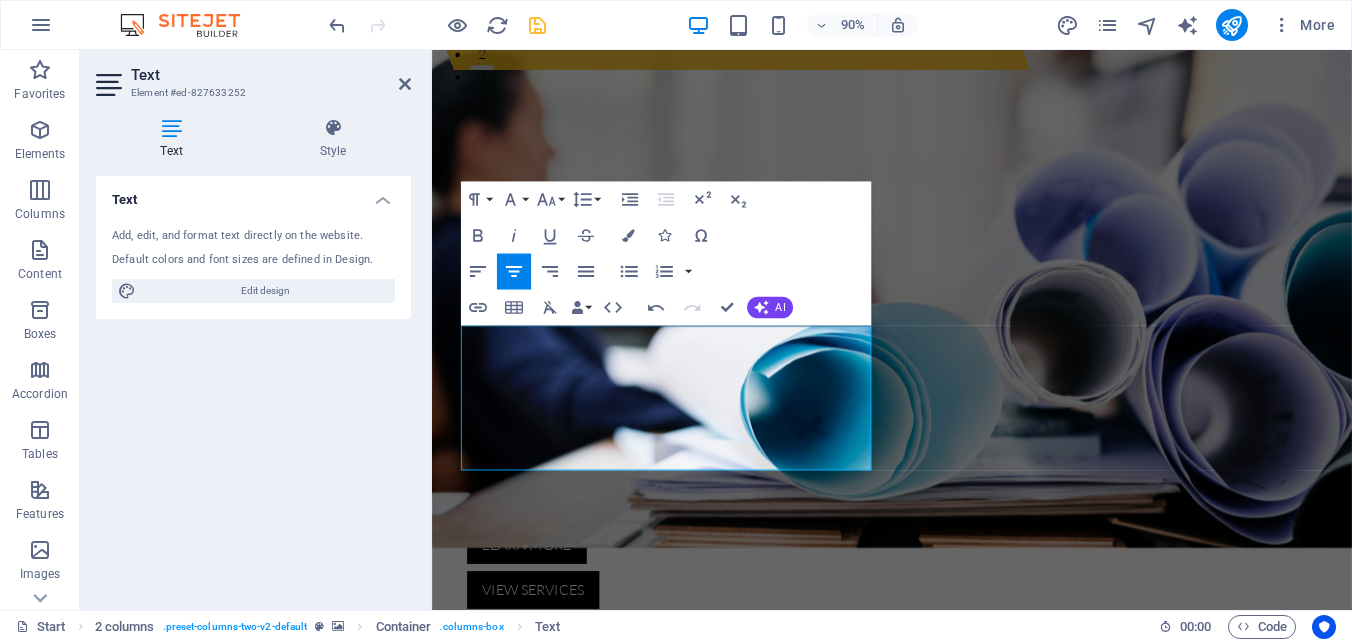 drag, startPoint x: 734, startPoint y: 446, endPoint x: 441, endPoint y: 364, distance: 304.25812 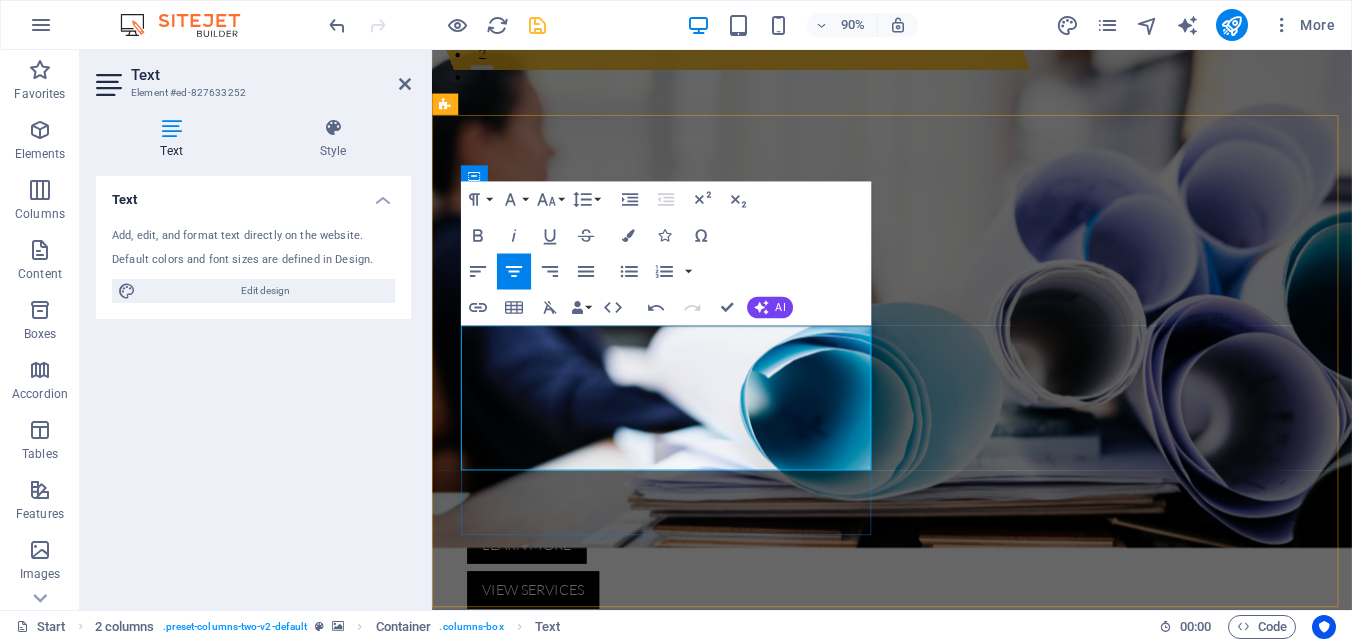 copy on "Somos una empresa especializada en brindar servicios estratégicos y soluciones integrales para la  industria minera y transporte, con un enfoque  en la eficiencia  y el suministro de repuestos de alta calidad." 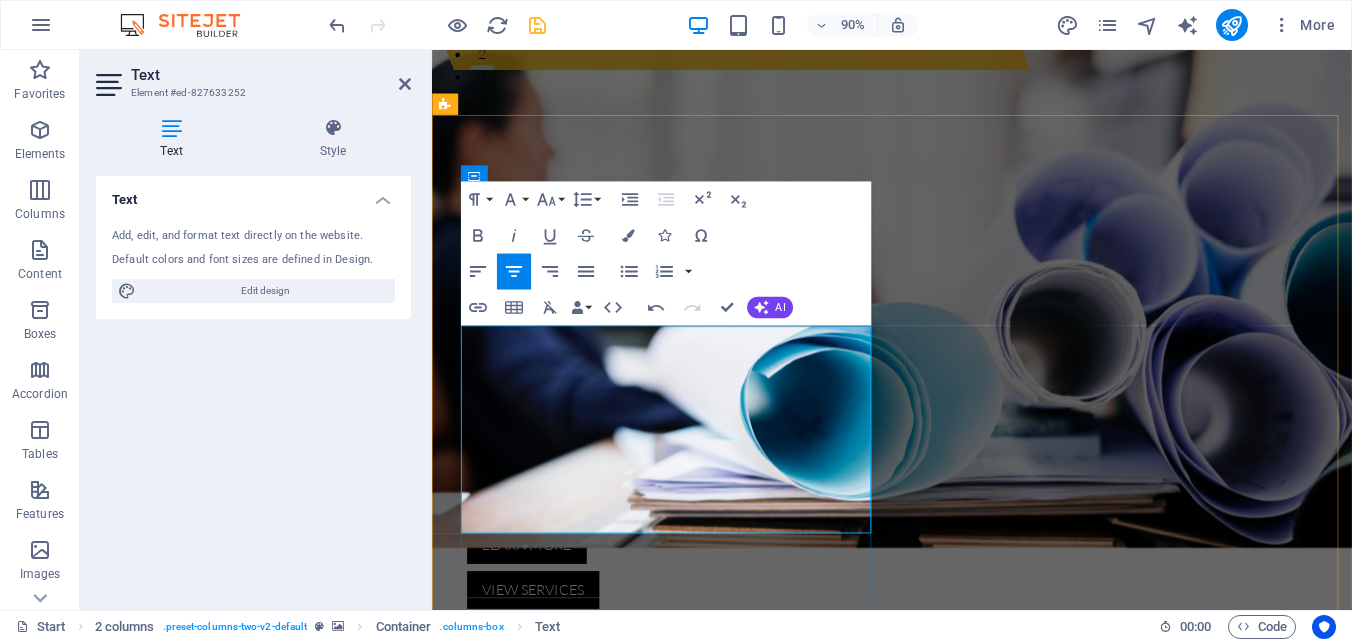 click on "Somos una empresa especializada en brindar servicios estratégicos y soluciones integrales para la  industria minera y transporte, con un enfoque  en la eficiencia  y el suministro de repuestos de alta calidad." at bounding box center [676, 1733] 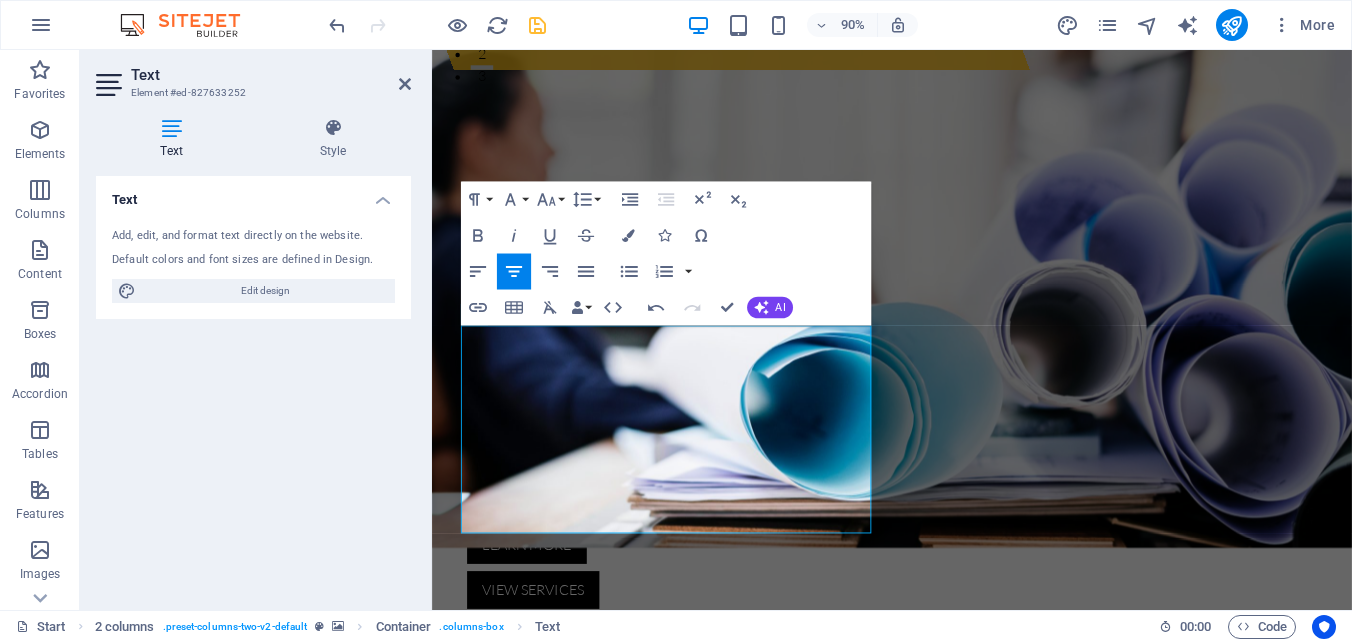 drag, startPoint x: 727, startPoint y: 573, endPoint x: 443, endPoint y: 499, distance: 293.48254 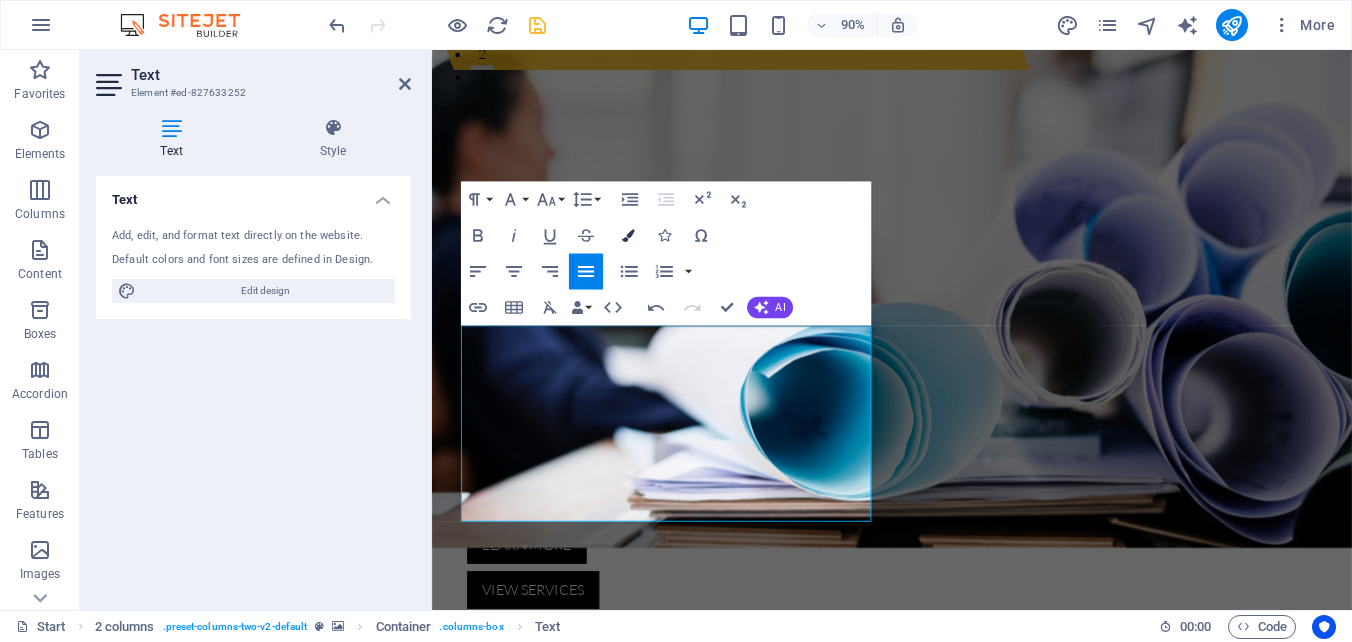 click at bounding box center [628, 236] 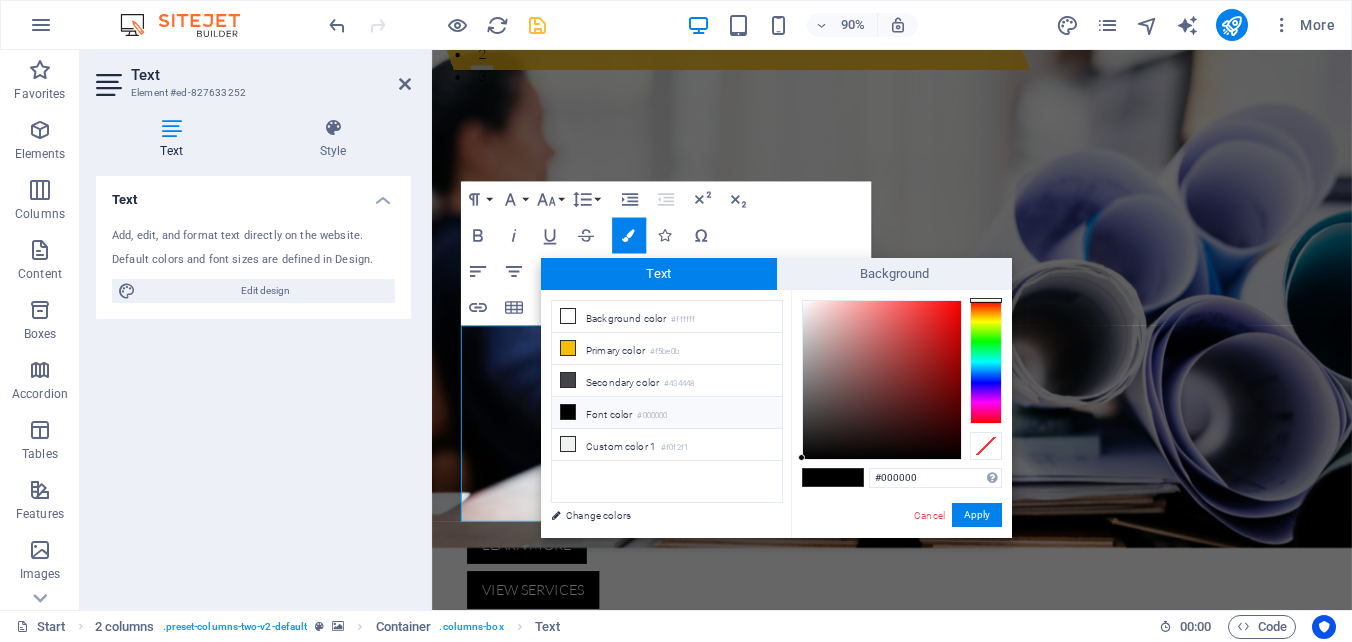 click on "Paragraph Format Normal Heading 1 Heading 2 Heading 3 Heading 4 Heading 5 Heading 6 Code Font Family Arial Georgia Impact Tahoma Times New Roman Verdana Lato Teko Font Size 8 9 10 11 12 14 18 24 30 36 48 60 72 96 Line Height Default Single 1.15 1.5 Double Increase Indent Decrease Indent Superscript Subscript Bold Italic Underline Strikethrough Colors Icons Special Characters Align Left Align Center Align Right Align Justify Unordered List   Default Circle Disc Square    Ordered List   Default Lower Alpha Lower Greek Lower Roman Upper Alpha Upper Roman    Insert Link Insert Table Clear Formatting Data Bindings Company First name Last name Street ZIP code City Email Phone Mobile Fax Custom field 1 Custom field 2 Custom field 3 Custom field 4 Custom field 5 Custom field 6 HTML Undo Redo Confirm (Ctrl+⏎) AI Improve Make shorter Make longer Fix spelling & grammar Translate to English Generate text" at bounding box center [665, 254] 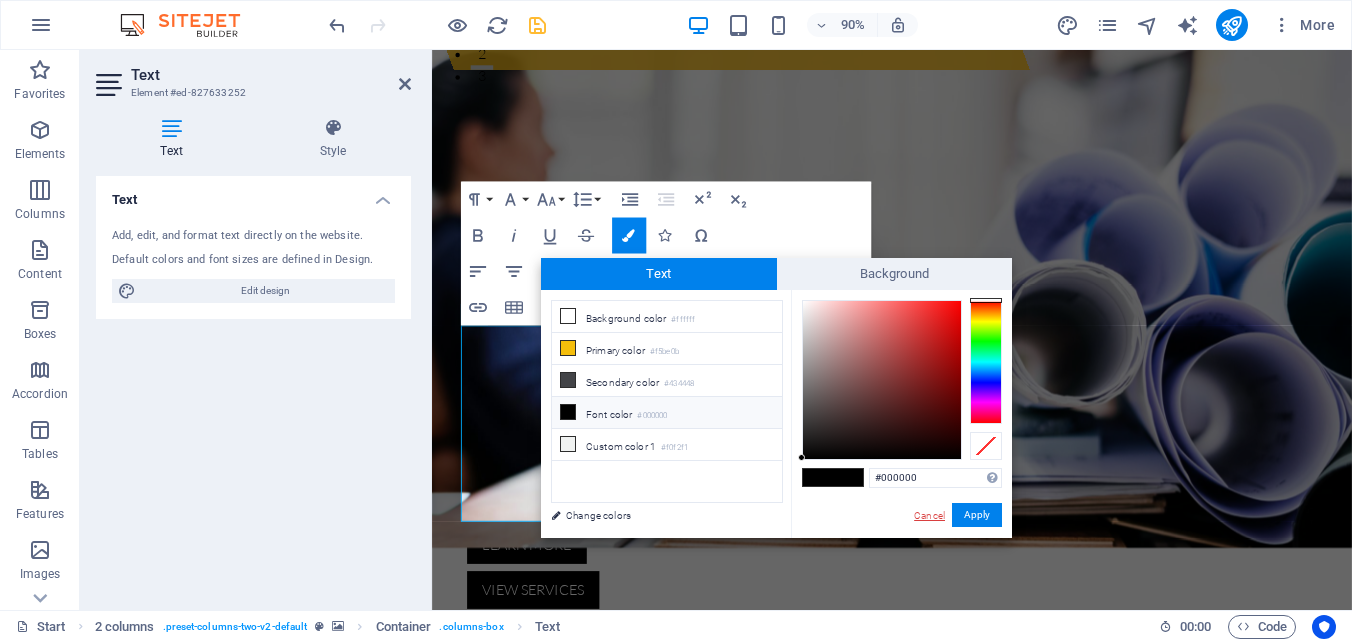 click on "Cancel" at bounding box center [929, 515] 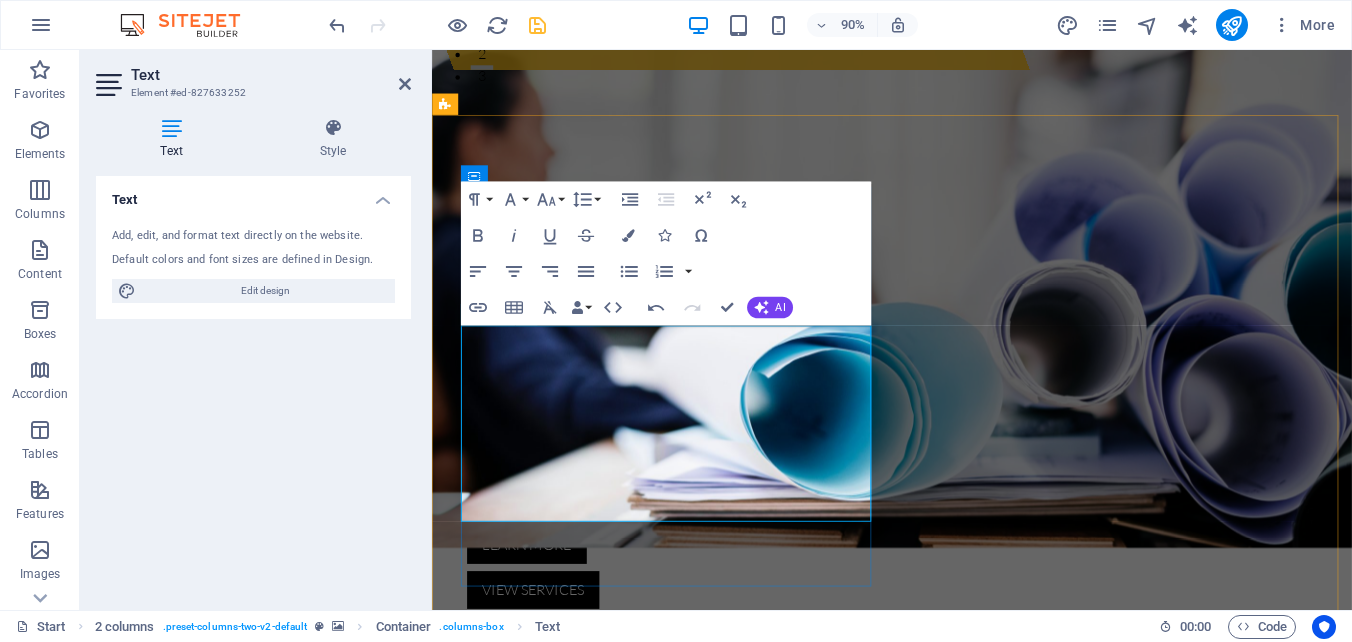 click on "Nuestra experiencia en el sector, junto con la red de proveedores locales y globales, nos permite responder con rapidez y precisión a las necesidades del entorno industrial, minimizando tiempos de inactividades  y optimizando procesos" at bounding box center [676, 1708] 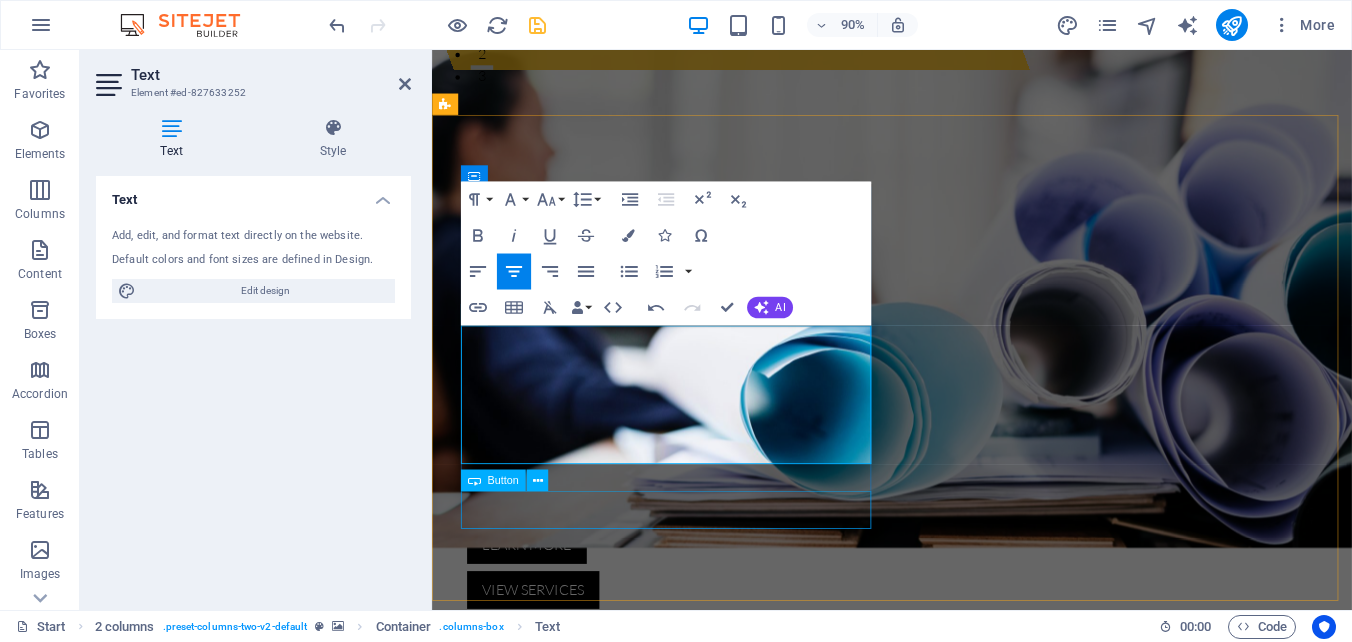 type 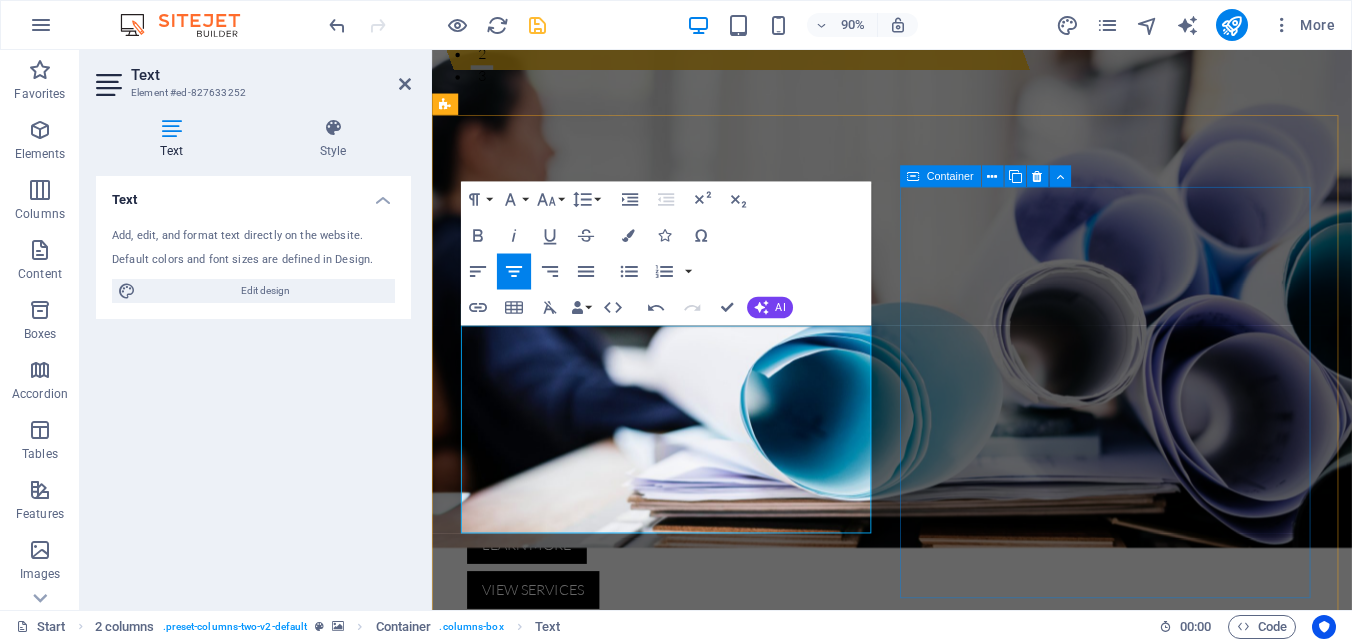 click on "78 Projects 52 Customers 14 Engineers 26 Partners" at bounding box center (676, 2172) 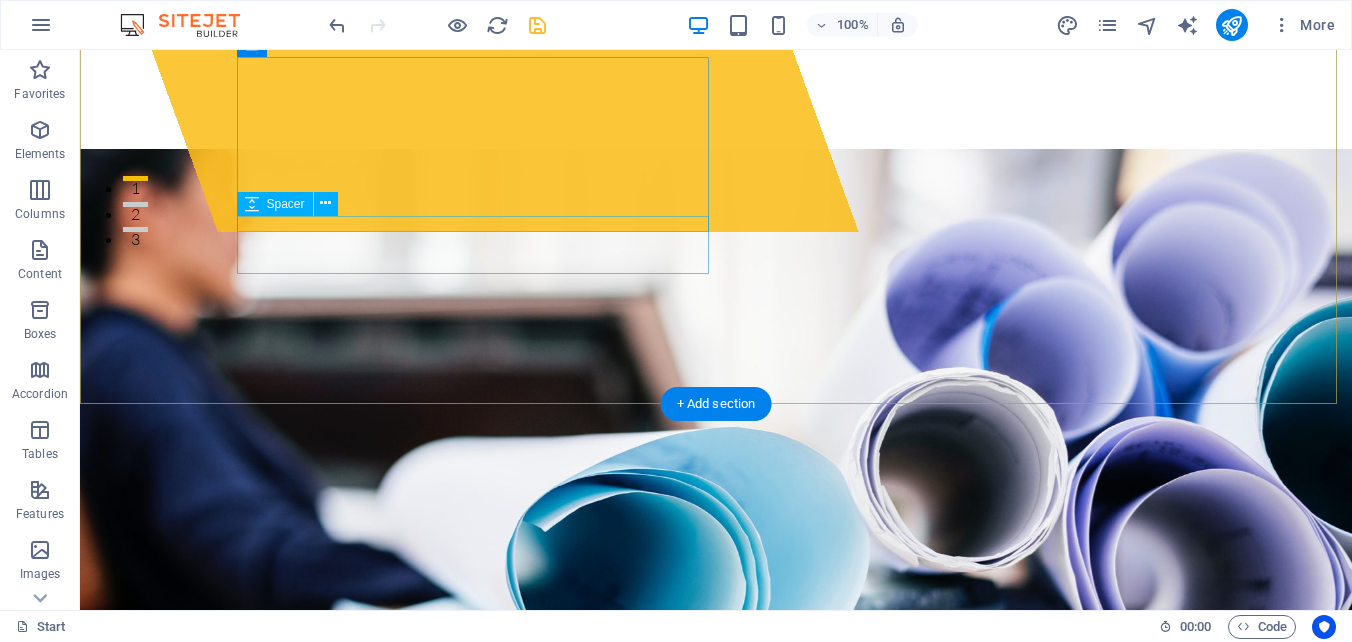 scroll, scrollTop: 400, scrollLeft: 0, axis: vertical 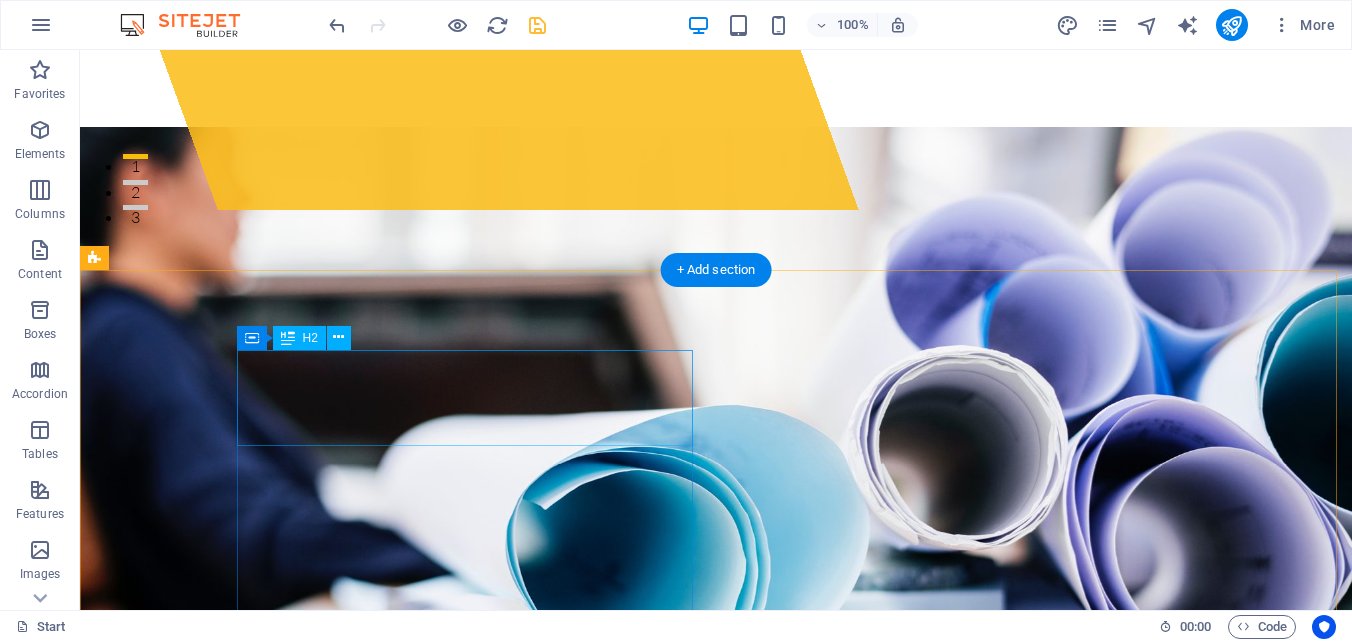 click on "About  minetradesolutions.cl" at bounding box center [324, 1614] 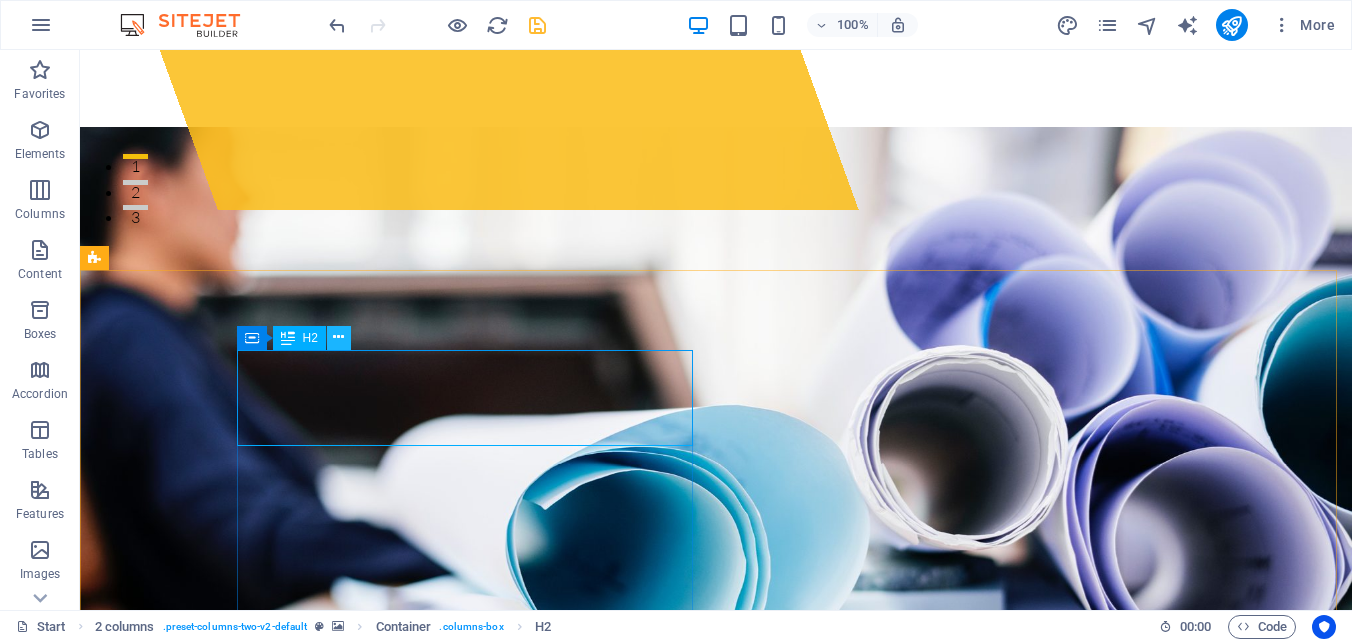click at bounding box center (339, 338) 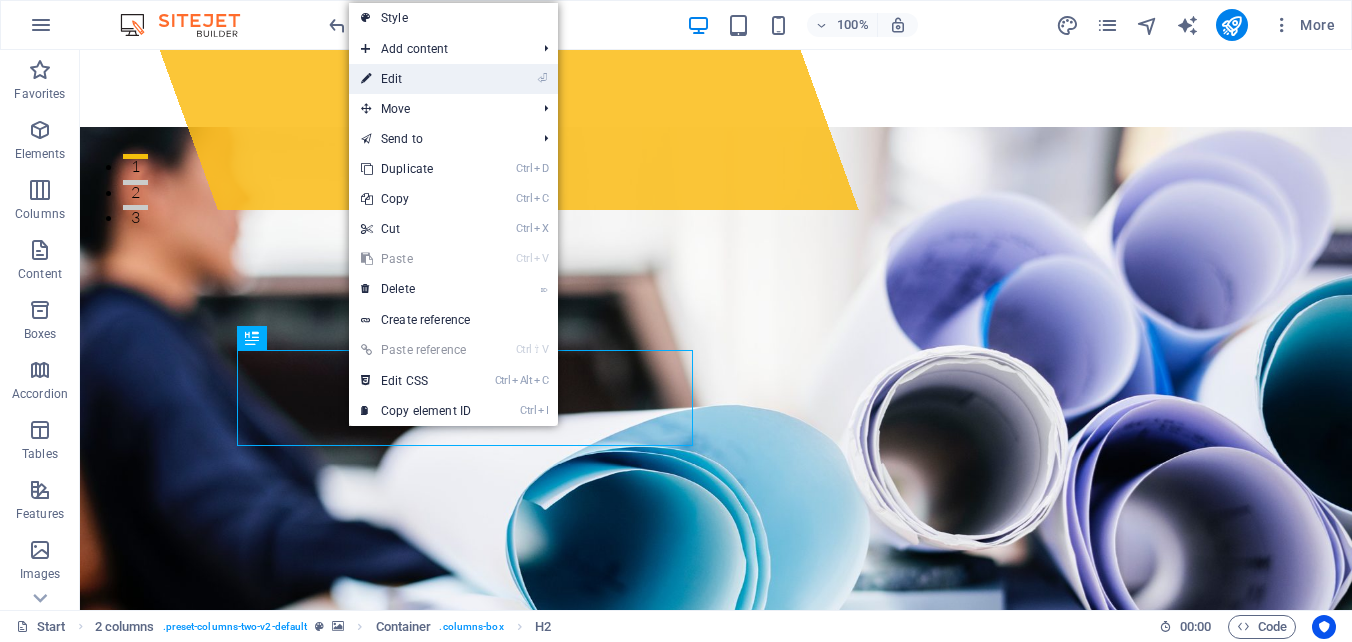 click on "⏎  Edit" at bounding box center [416, 79] 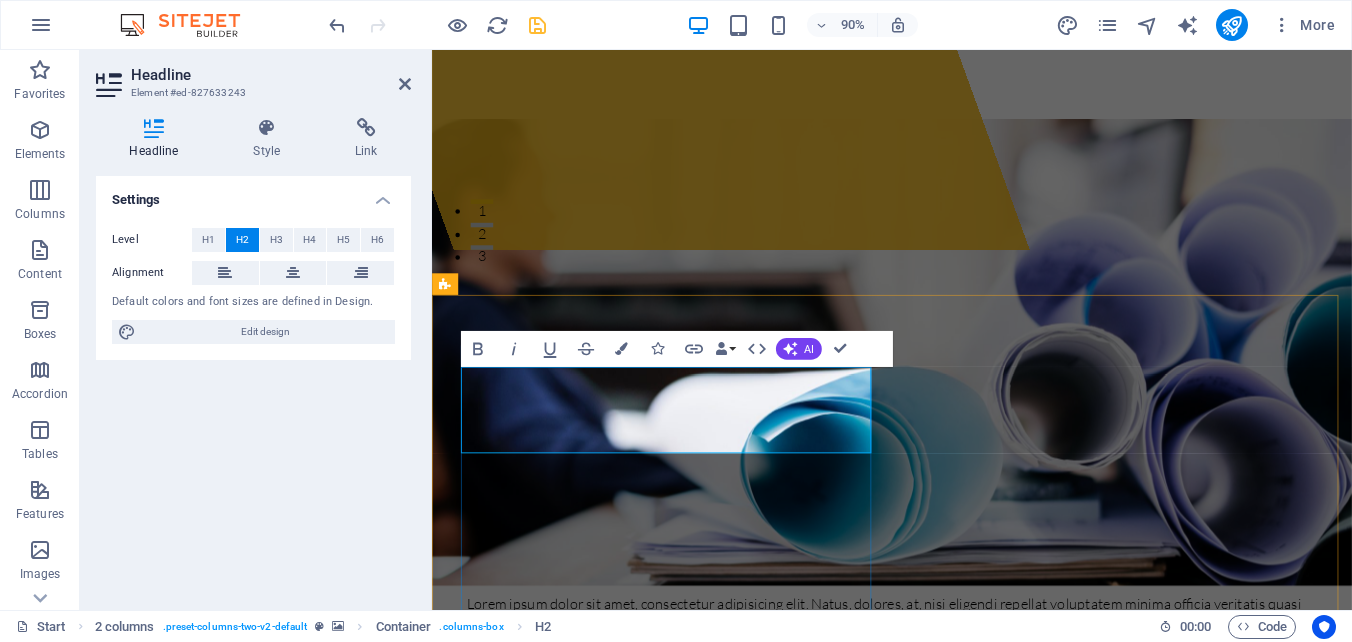 click on "minetradesolutions.cl" at bounding box center [727, 1637] 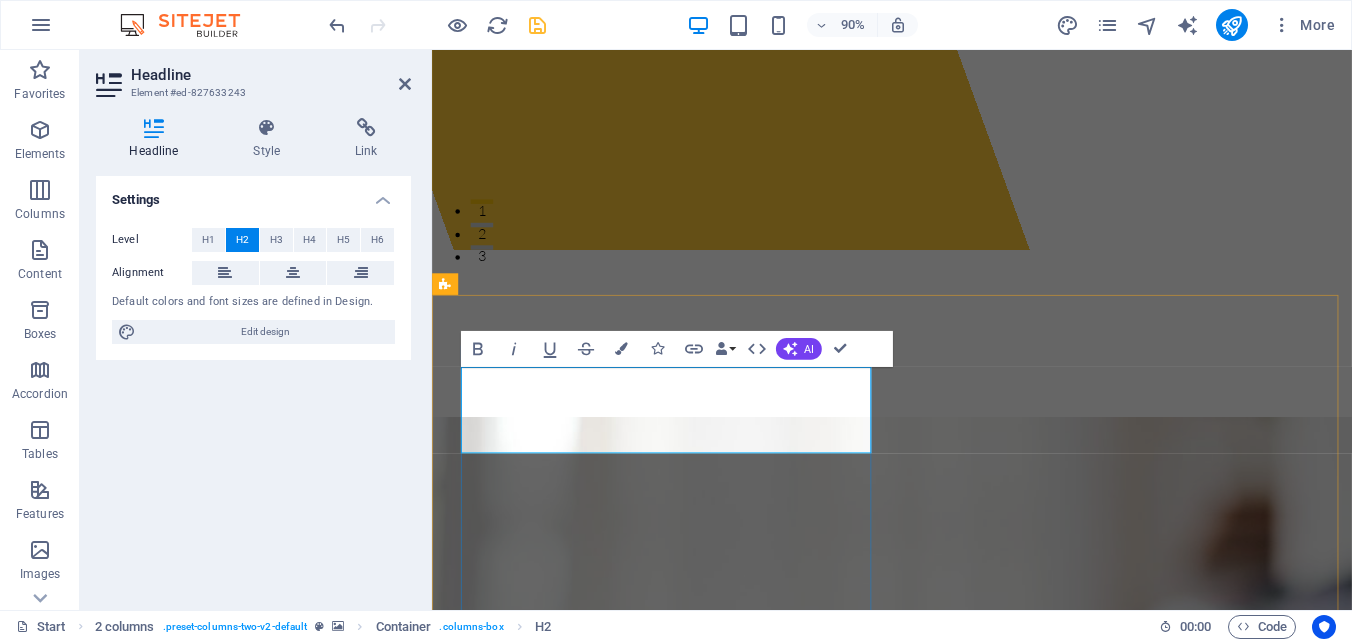scroll, scrollTop: 1062, scrollLeft: 0, axis: vertical 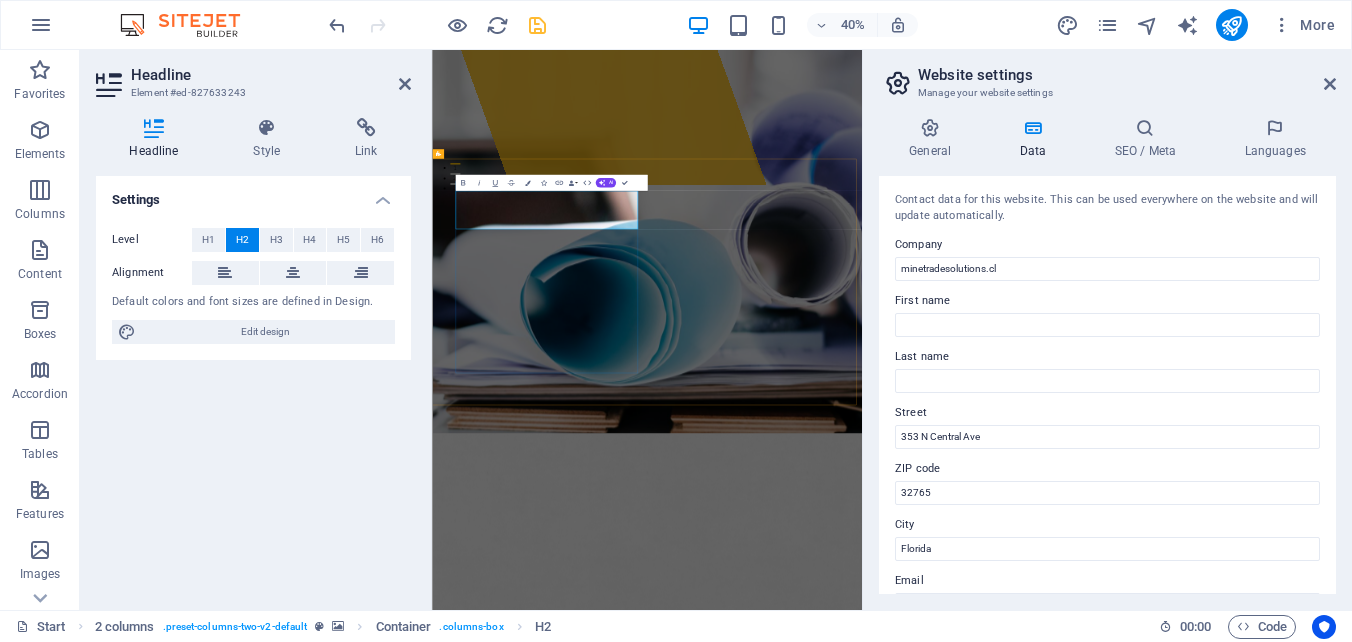 click on "About  minetradesolutions.cl" at bounding box center (676, 1753) 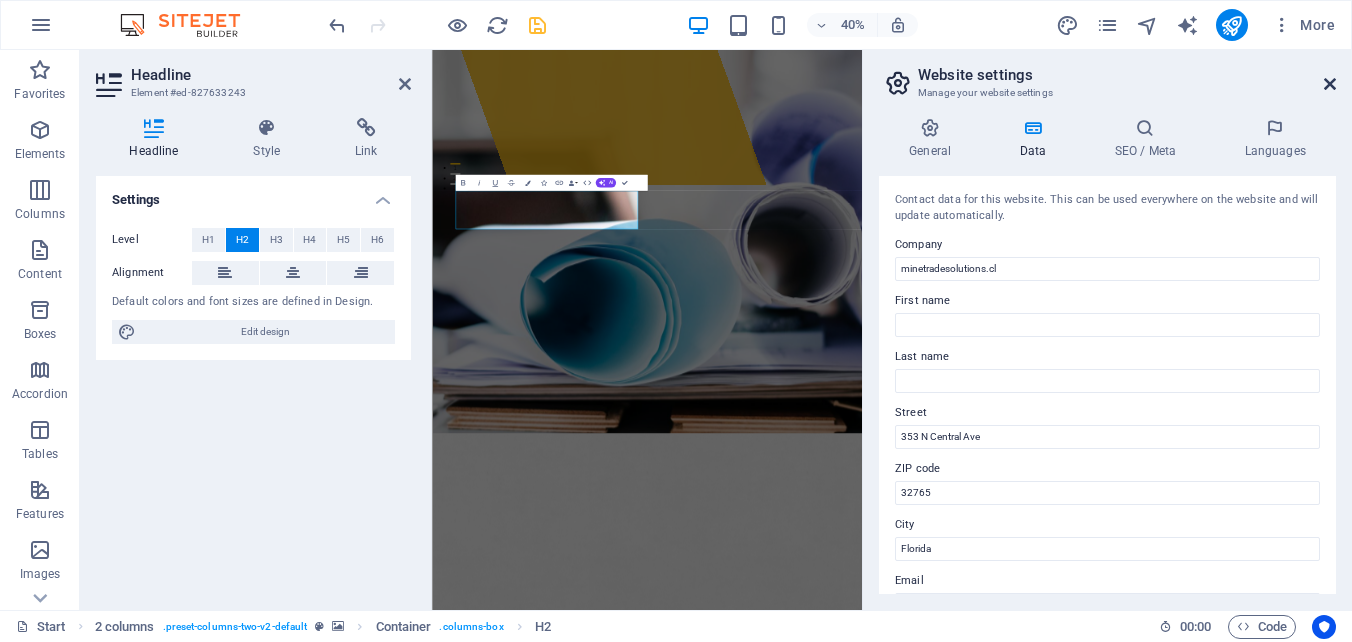 click at bounding box center (1330, 84) 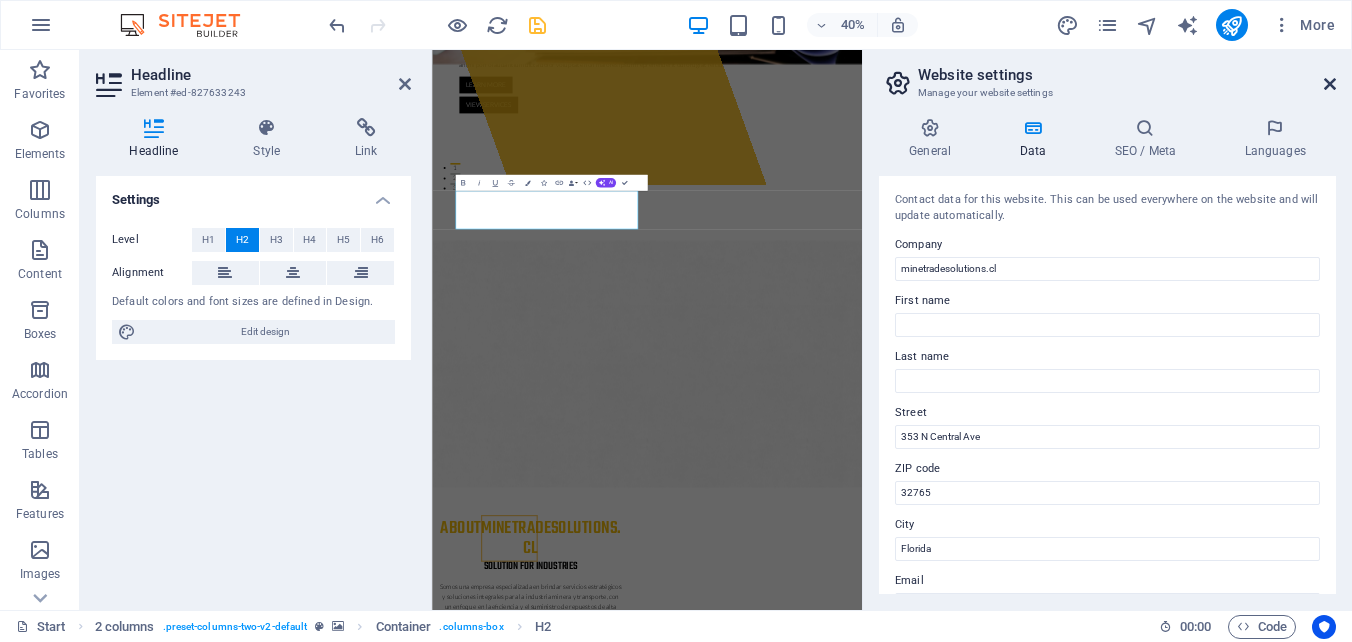 scroll, scrollTop: 489, scrollLeft: 0, axis: vertical 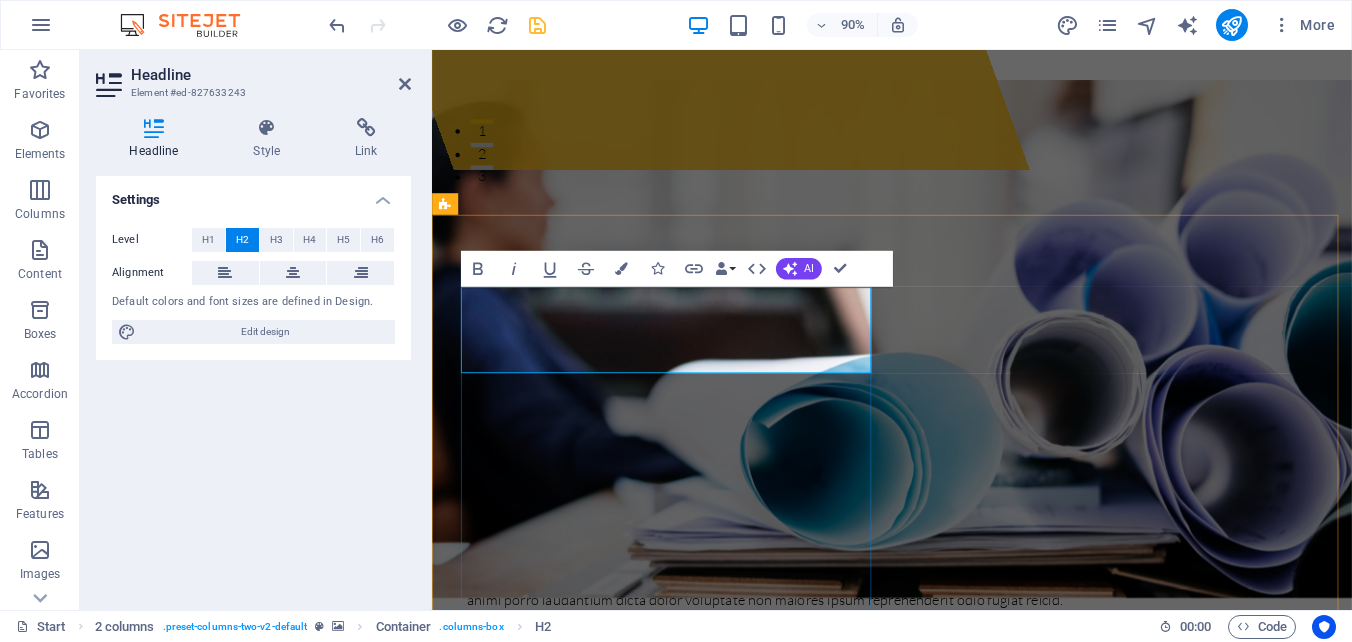 click on "About  minetradesolutions.cl" at bounding box center [676, 1607] 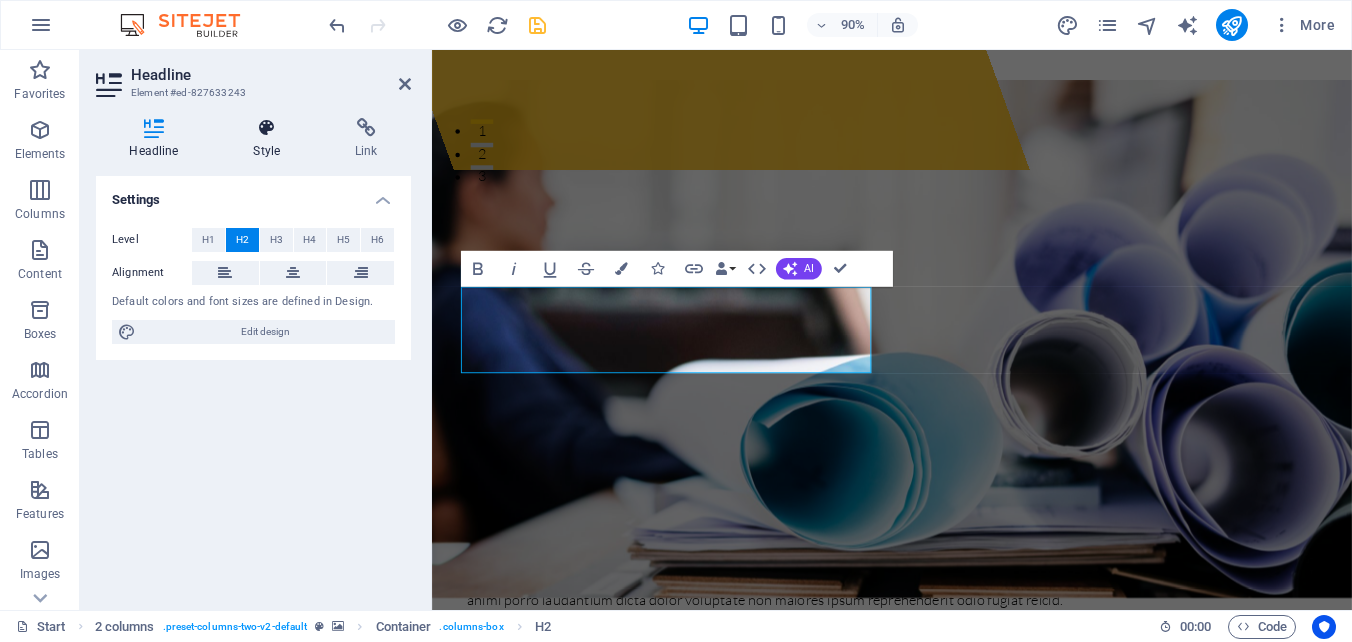 click on "Style" at bounding box center [271, 139] 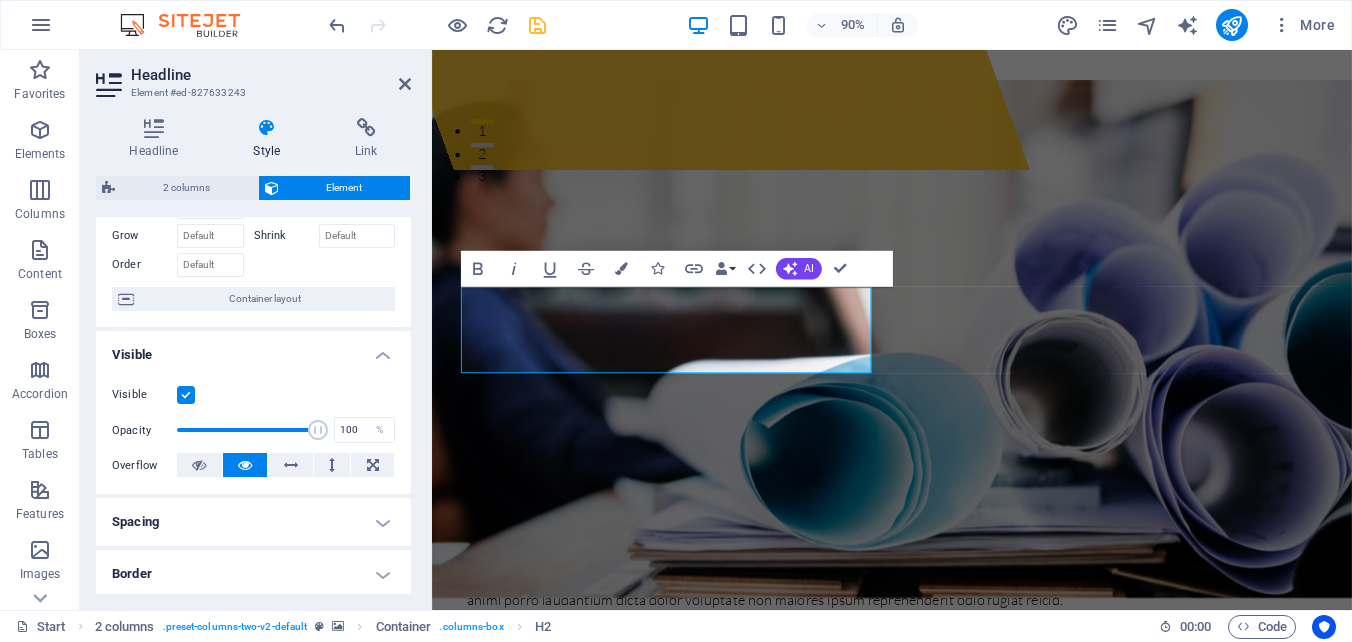 scroll, scrollTop: 0, scrollLeft: 0, axis: both 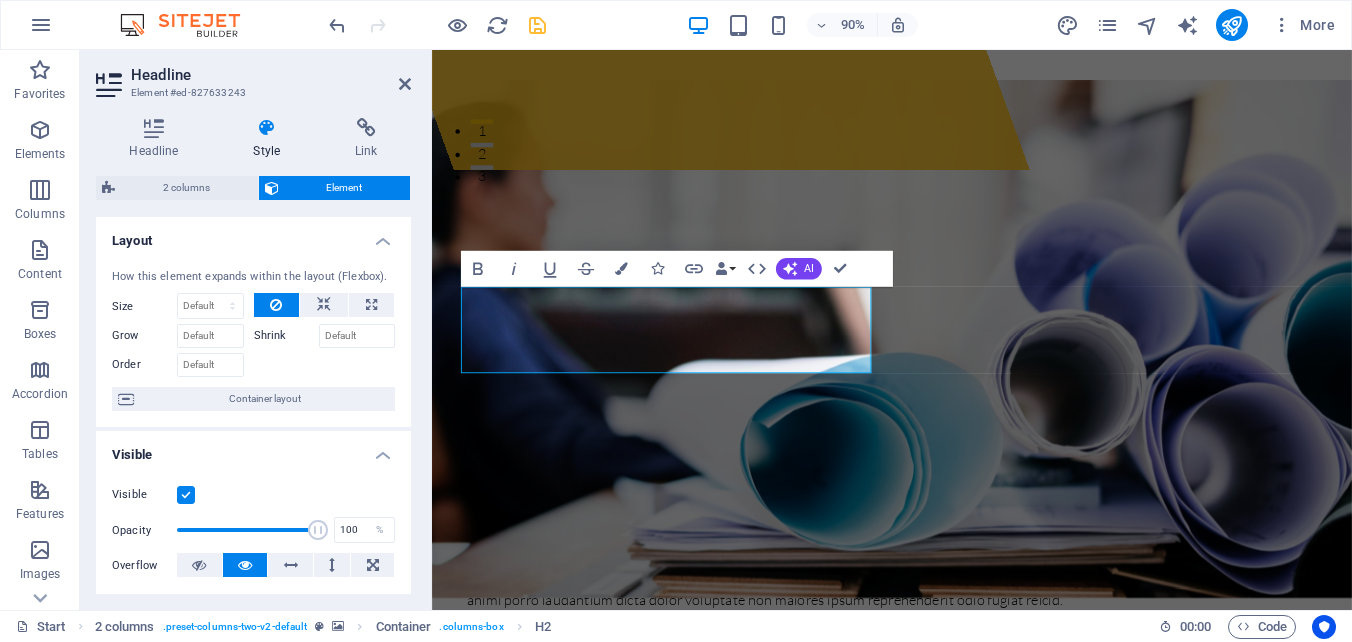 click on "Layout" at bounding box center (253, 235) 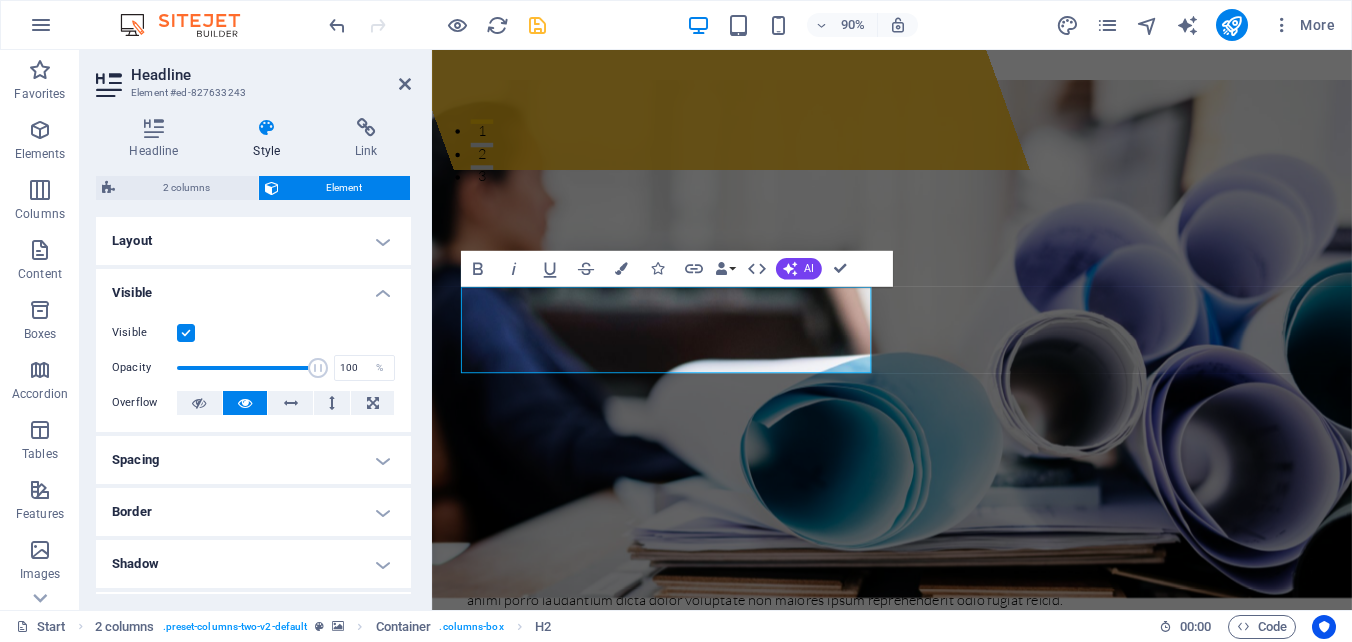 click on "Visible" at bounding box center [253, 287] 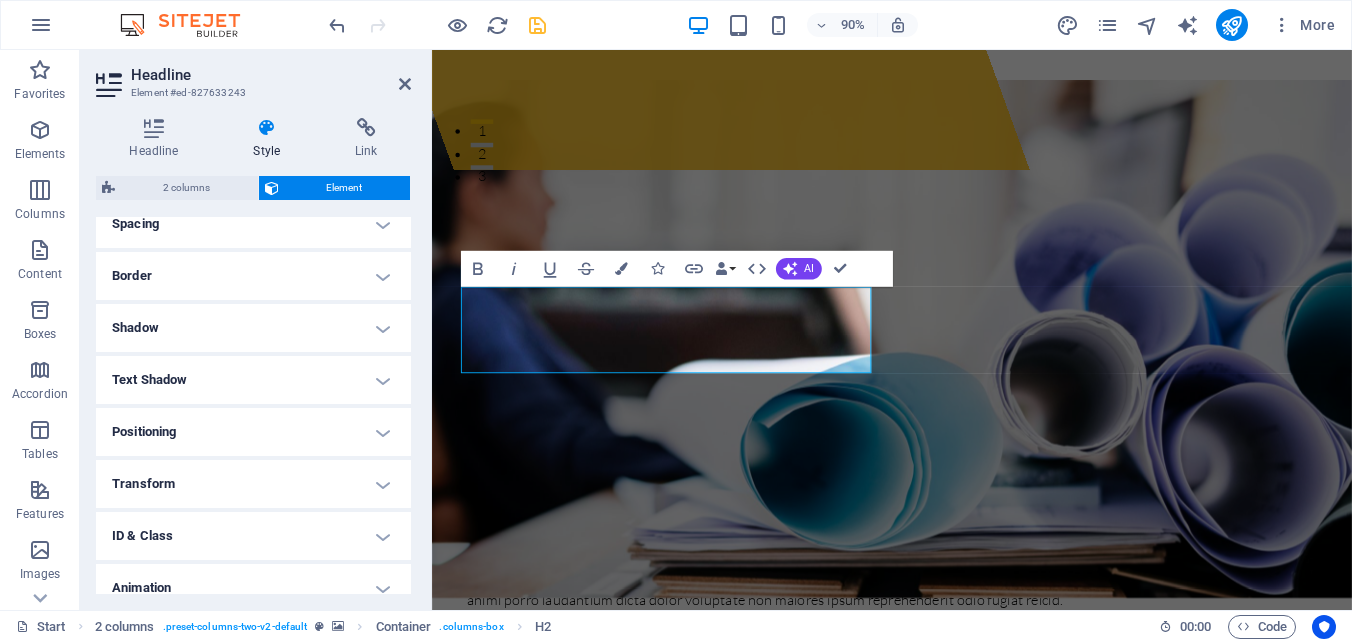 scroll, scrollTop: 191, scrollLeft: 0, axis: vertical 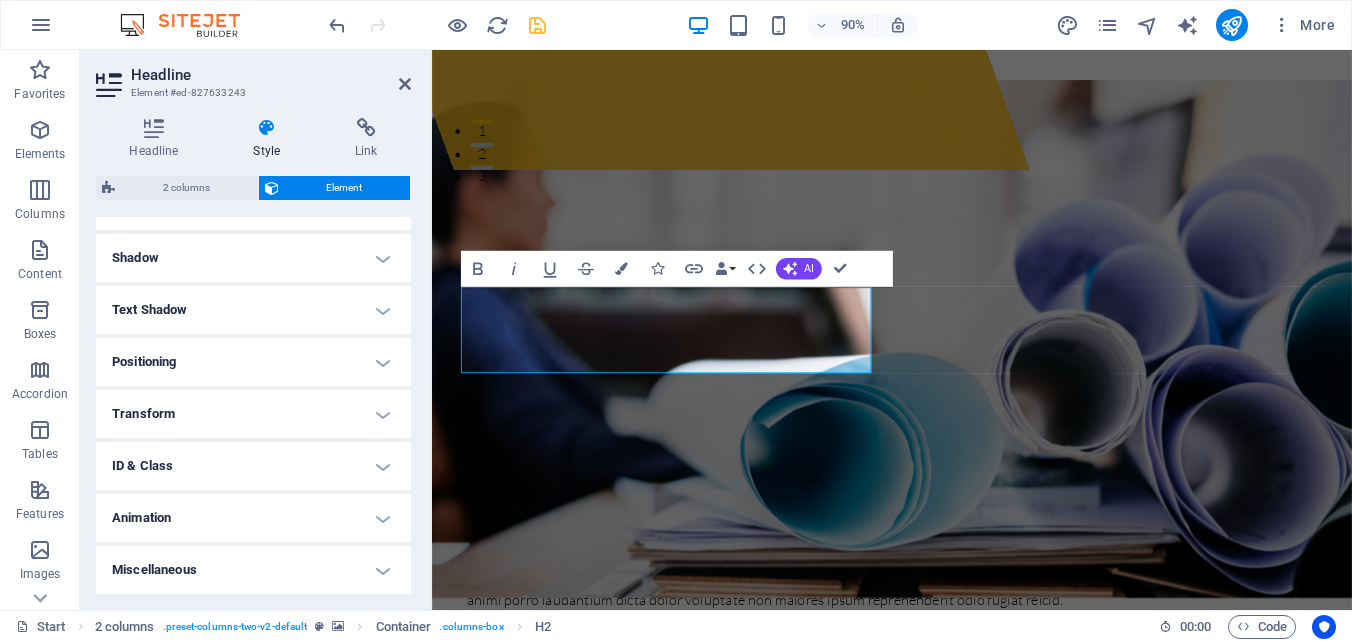 click on "Text Shadow" at bounding box center (253, 310) 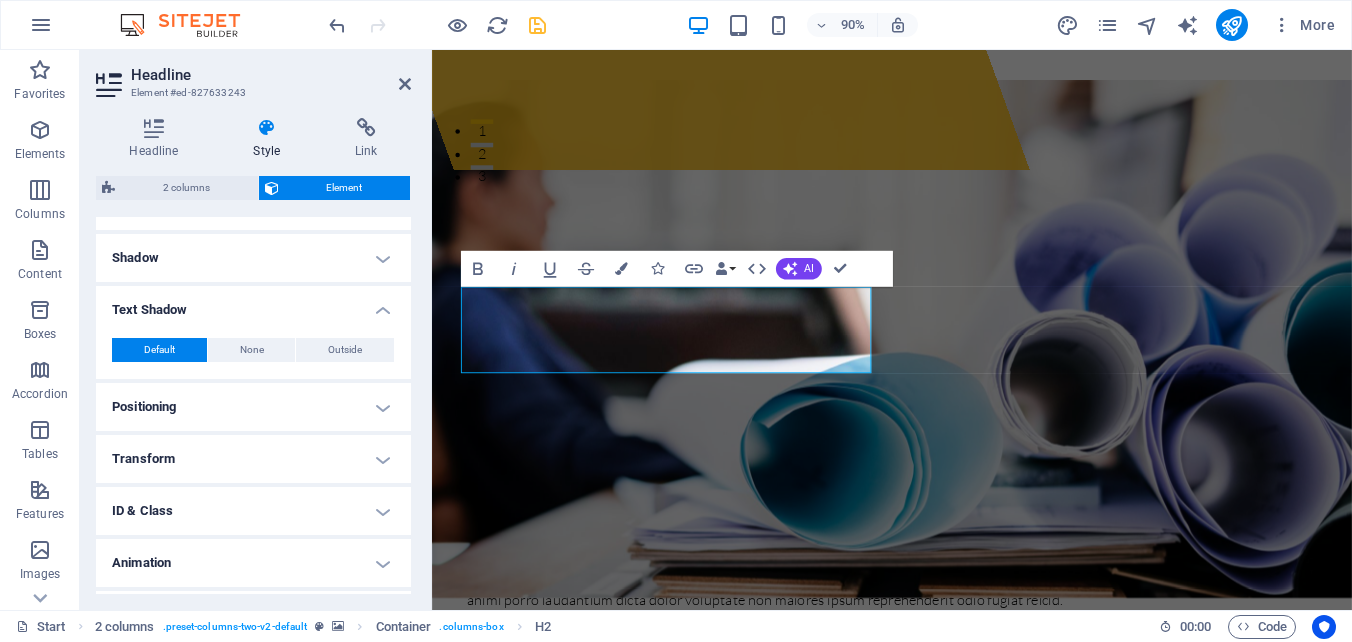 click on "Text Shadow" at bounding box center (253, 304) 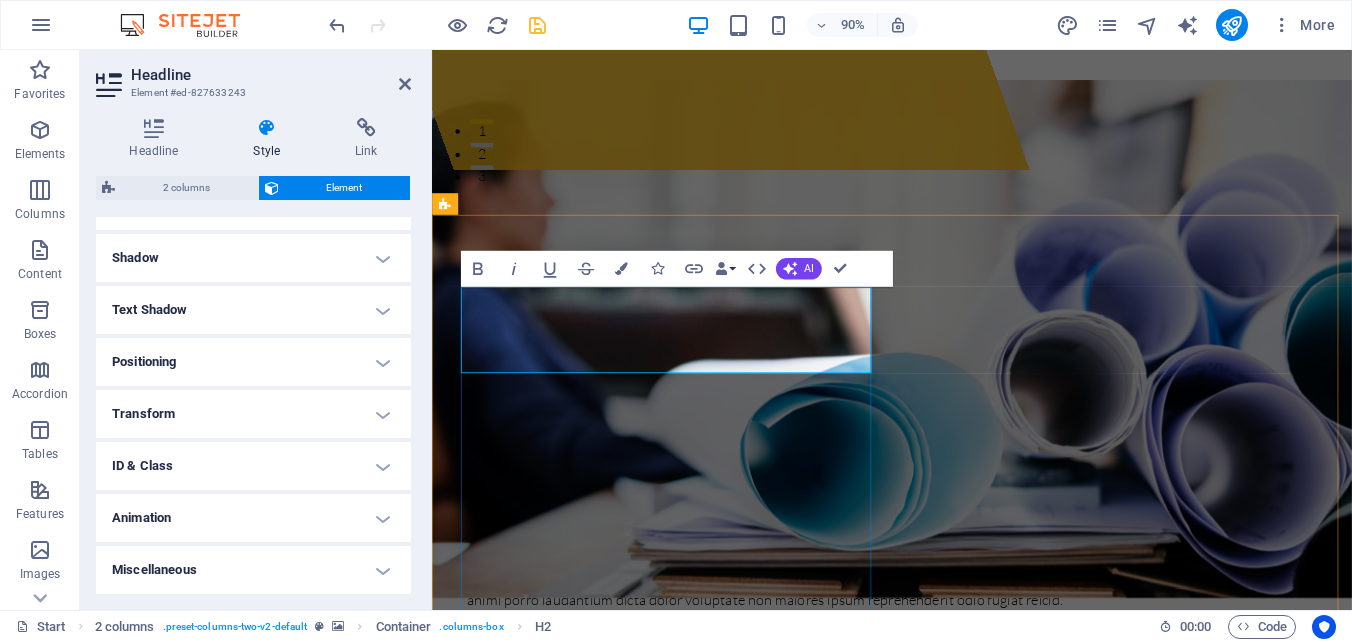 click on "minetradesolutions.cl" at bounding box center (727, 1606) 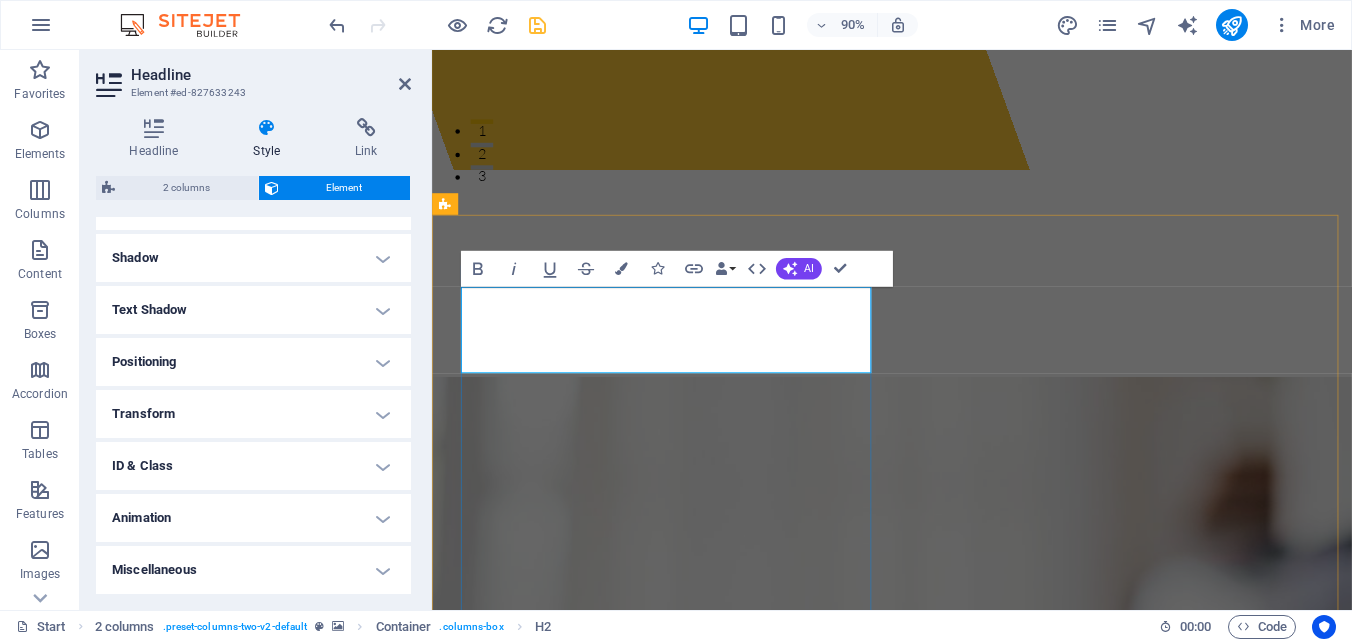 scroll, scrollTop: 1151, scrollLeft: 0, axis: vertical 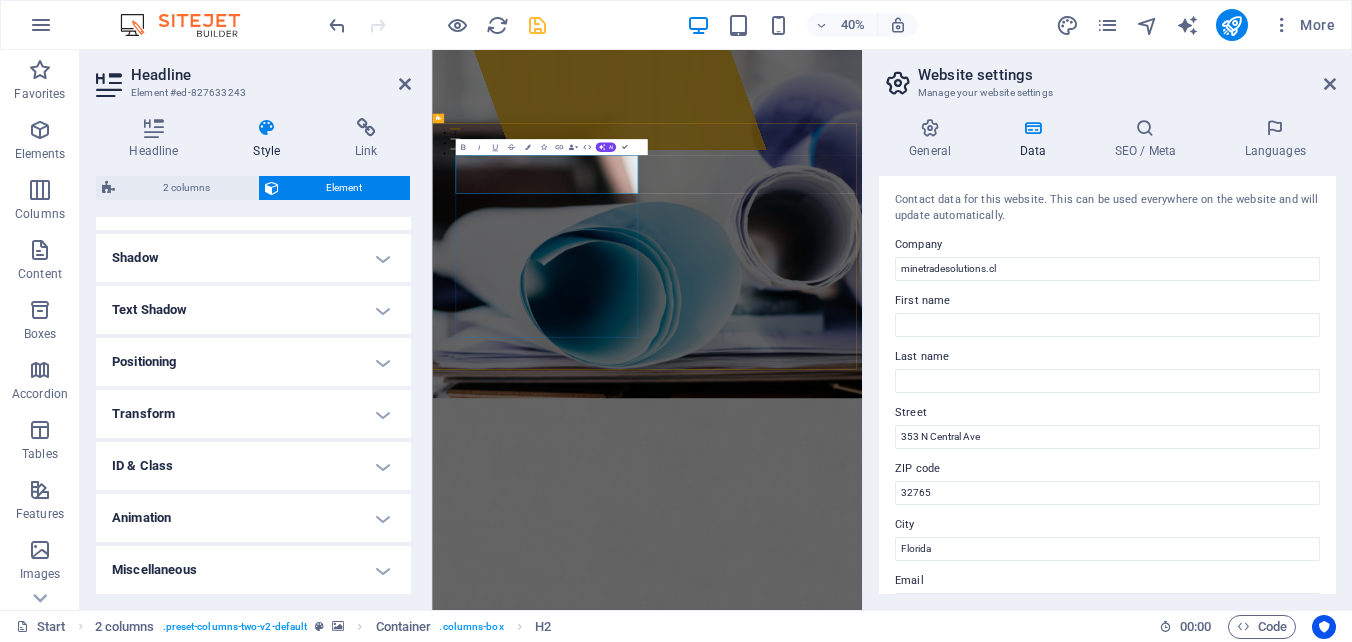 click on "About  minetradesolutions.cl" at bounding box center [676, 1664] 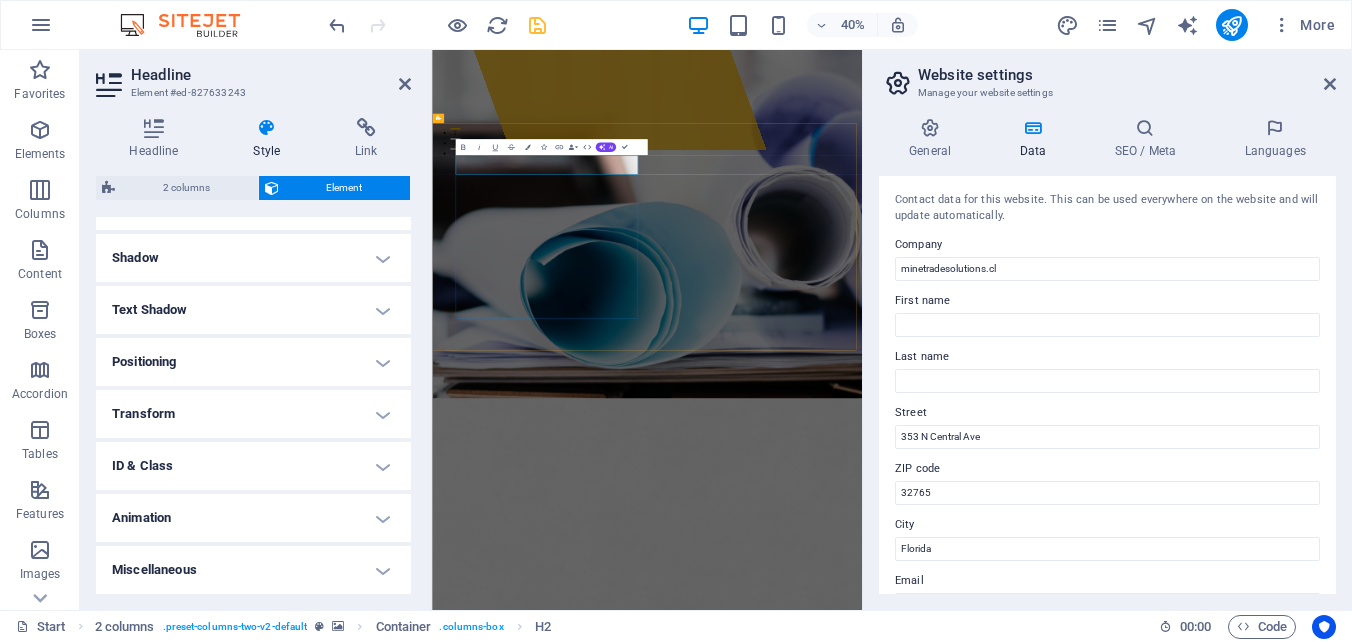 type 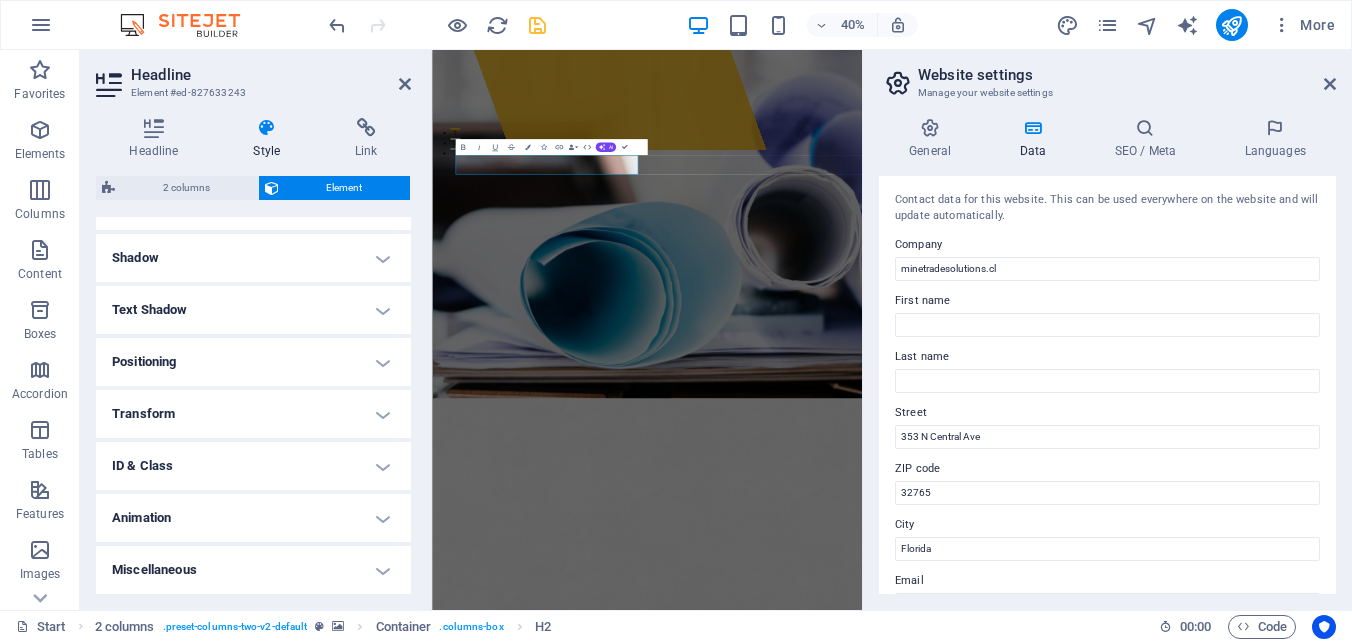 click at bounding box center (969, 1203) 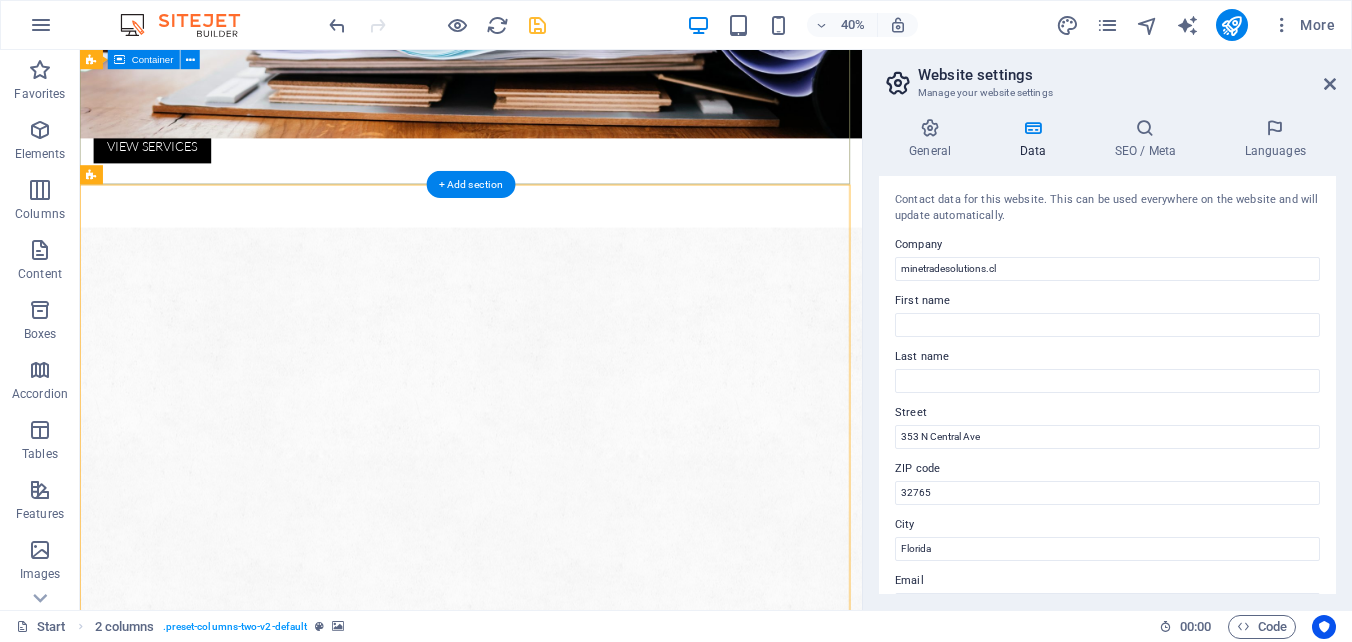 scroll, scrollTop: 571, scrollLeft: 0, axis: vertical 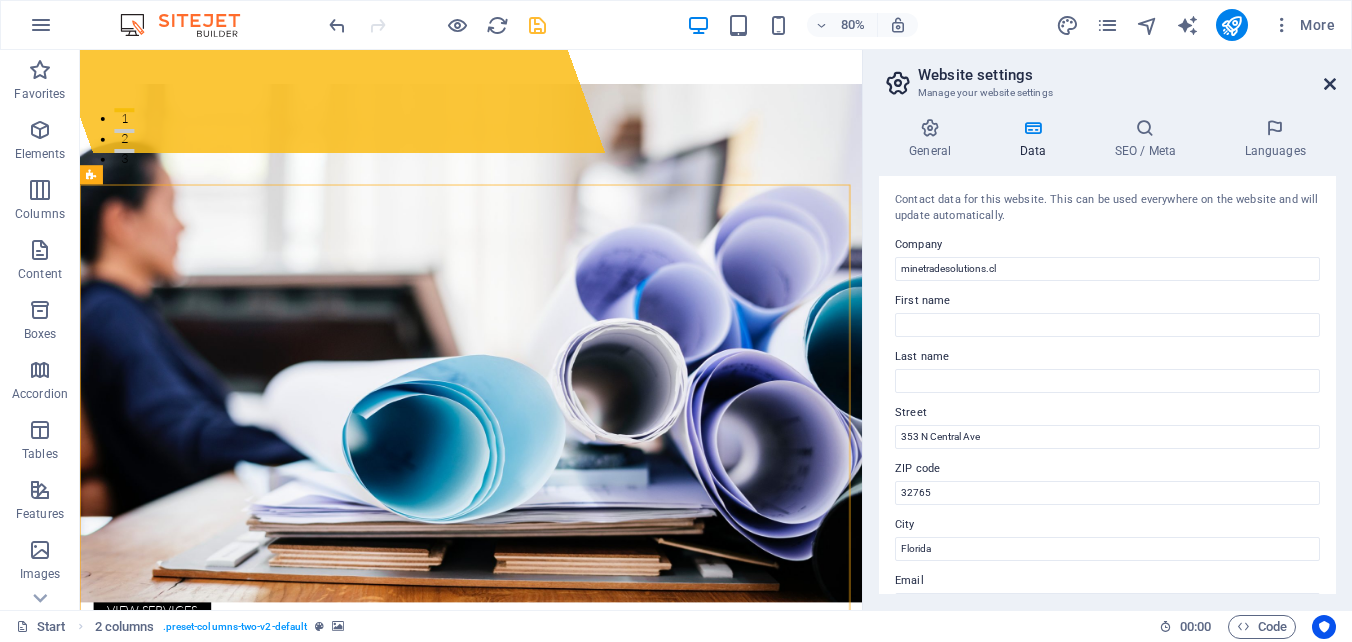 click at bounding box center [1330, 84] 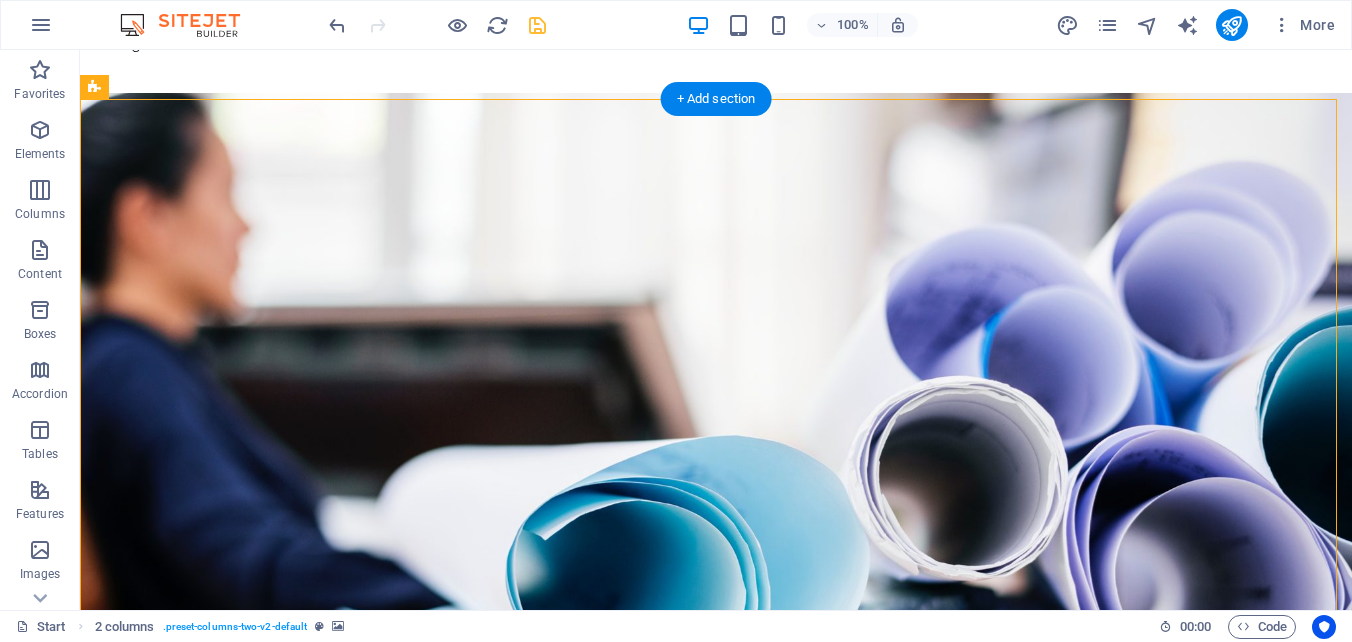 click at bounding box center [716, 1136] 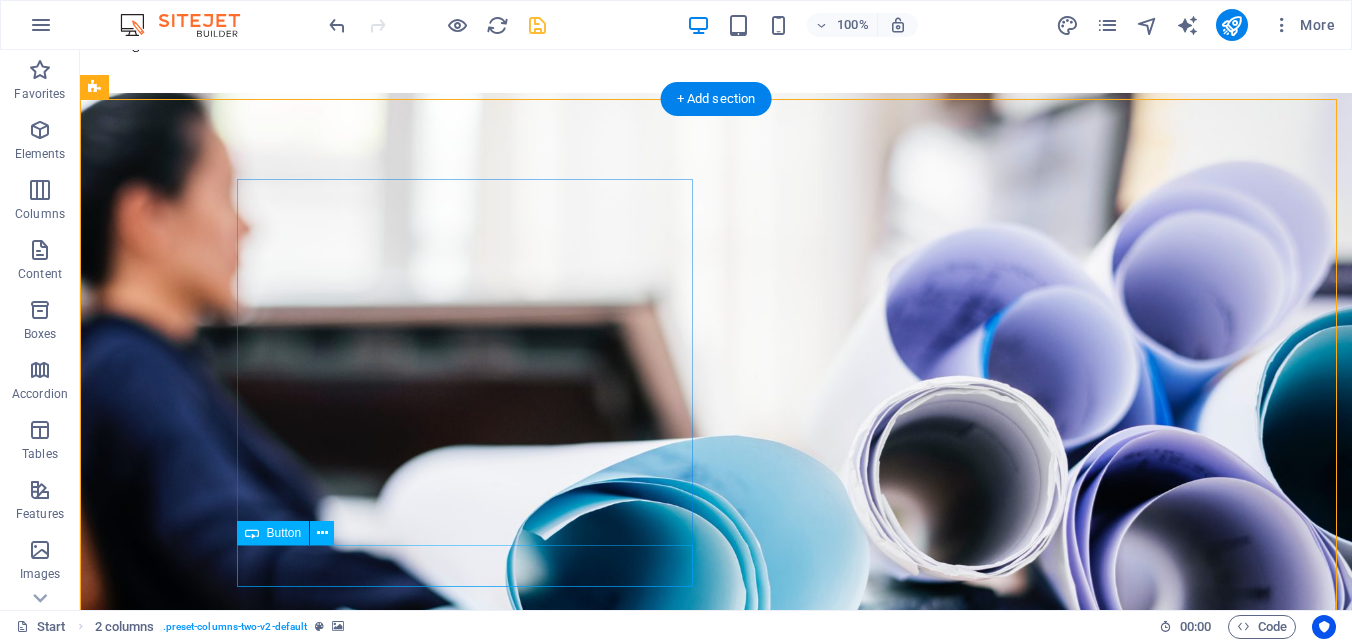 click on "Get in touch" at bounding box center [324, 1888] 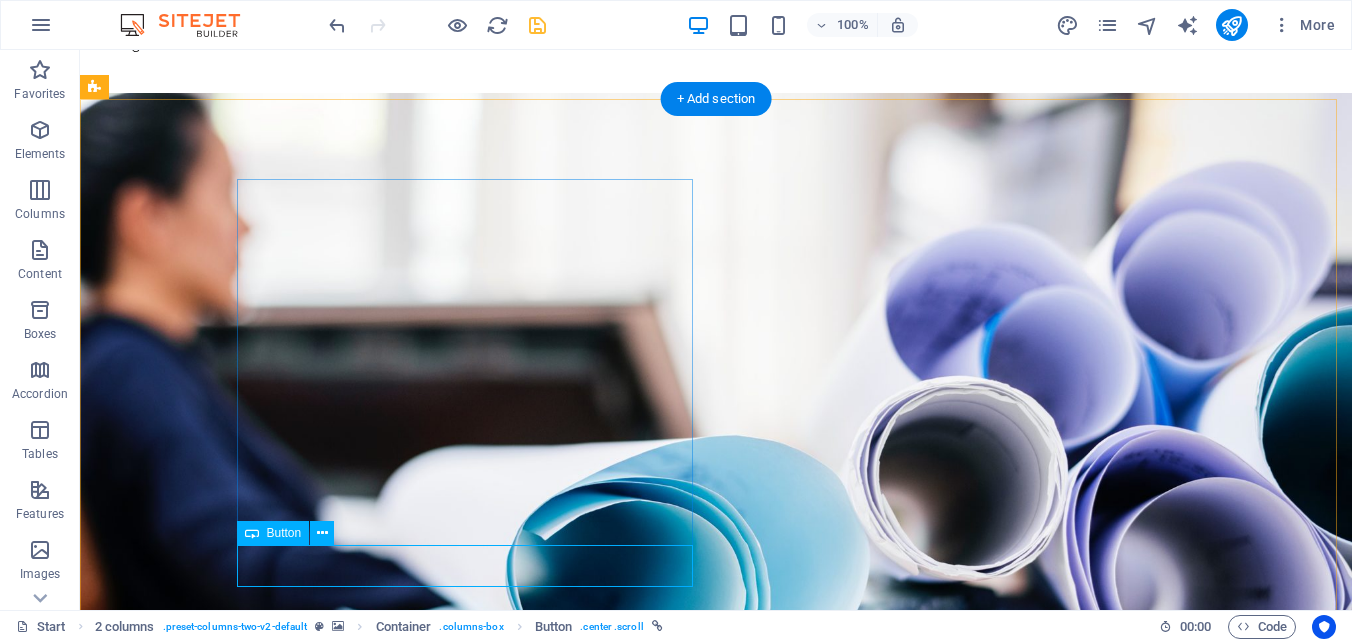 click on "Get in touch" at bounding box center (324, 1888) 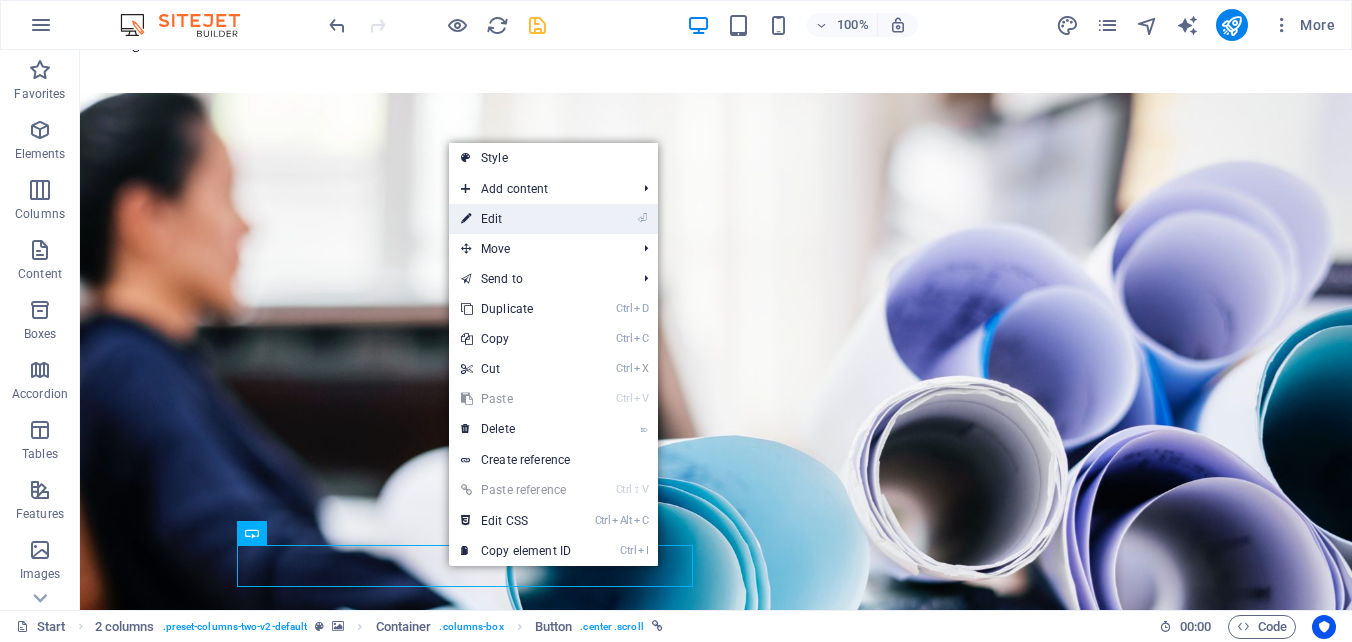 click on "⏎  Edit" at bounding box center (516, 219) 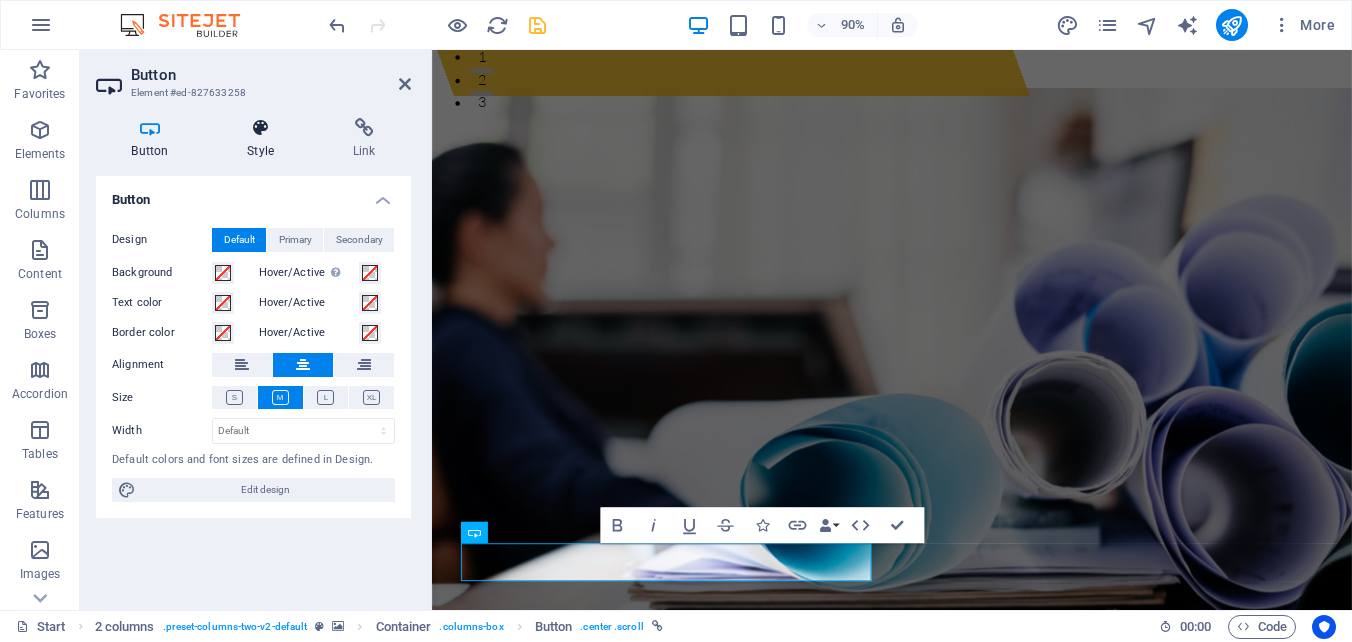 click at bounding box center [261, 128] 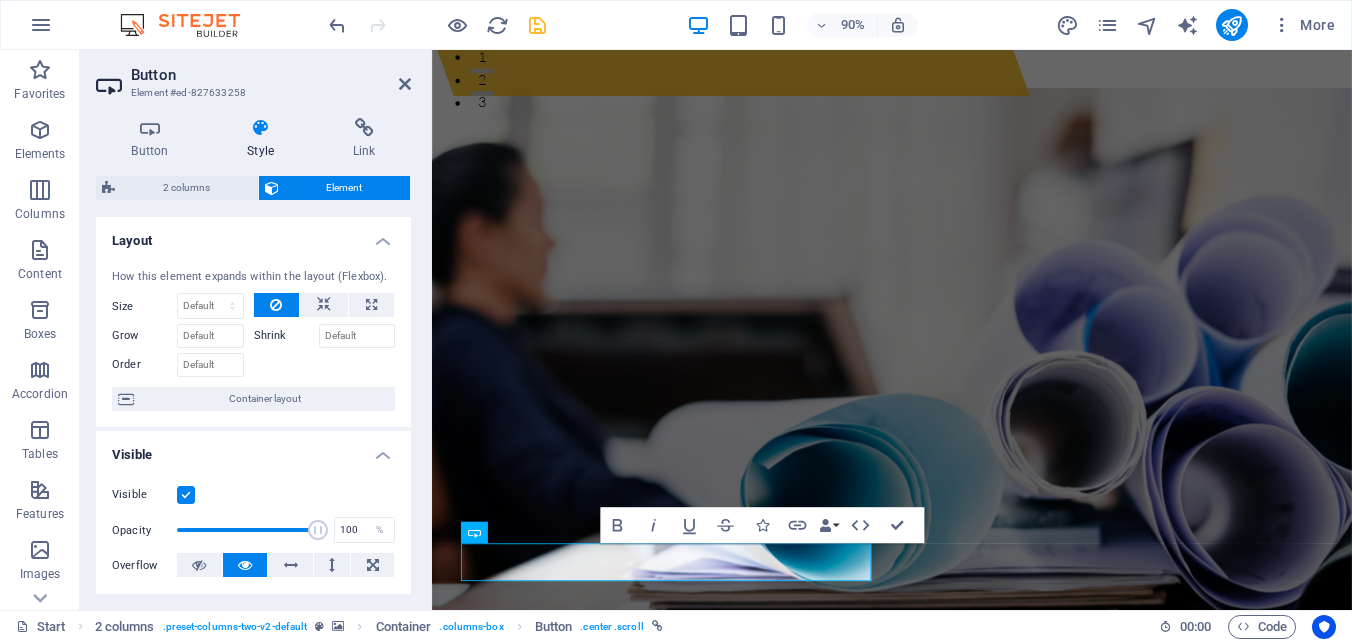 click on "Layout" at bounding box center [253, 235] 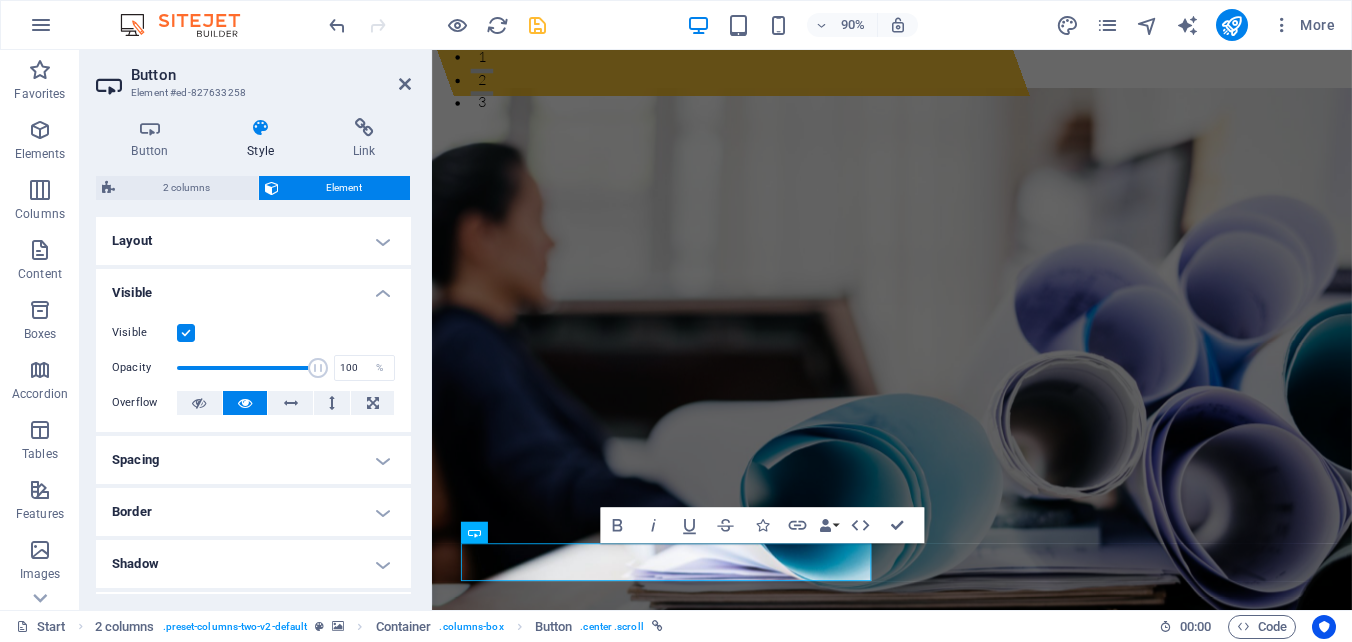 click on "Visible" at bounding box center (253, 287) 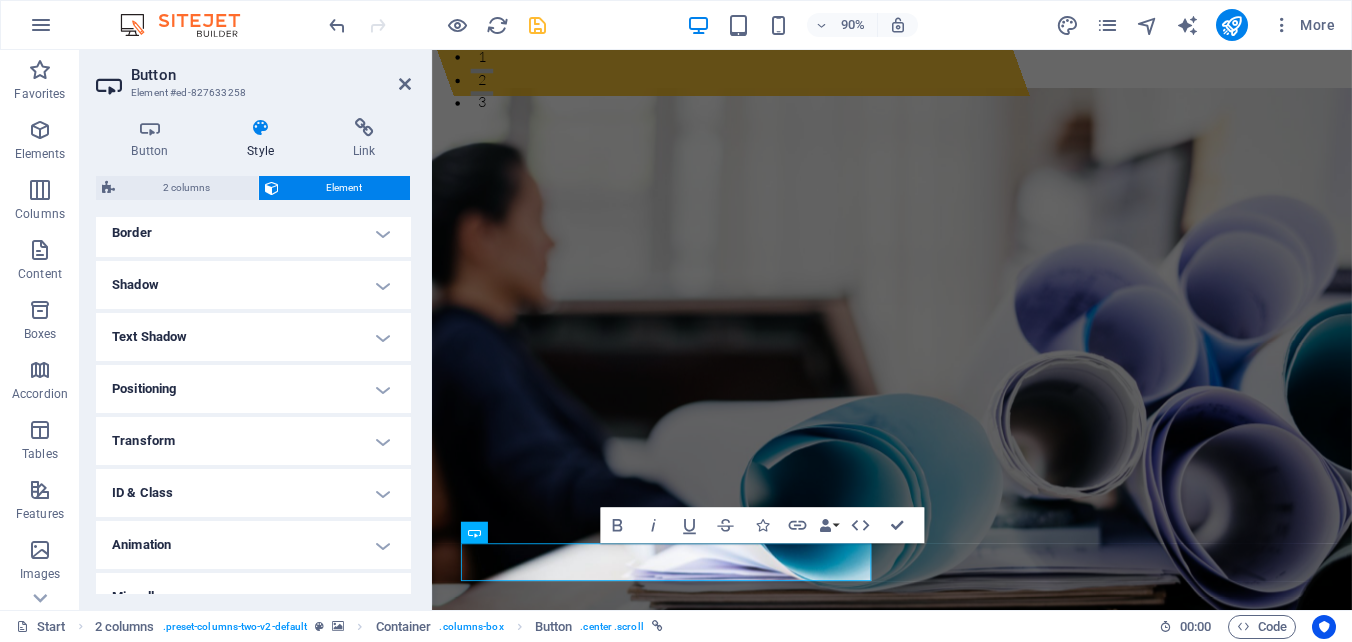 scroll, scrollTop: 191, scrollLeft: 0, axis: vertical 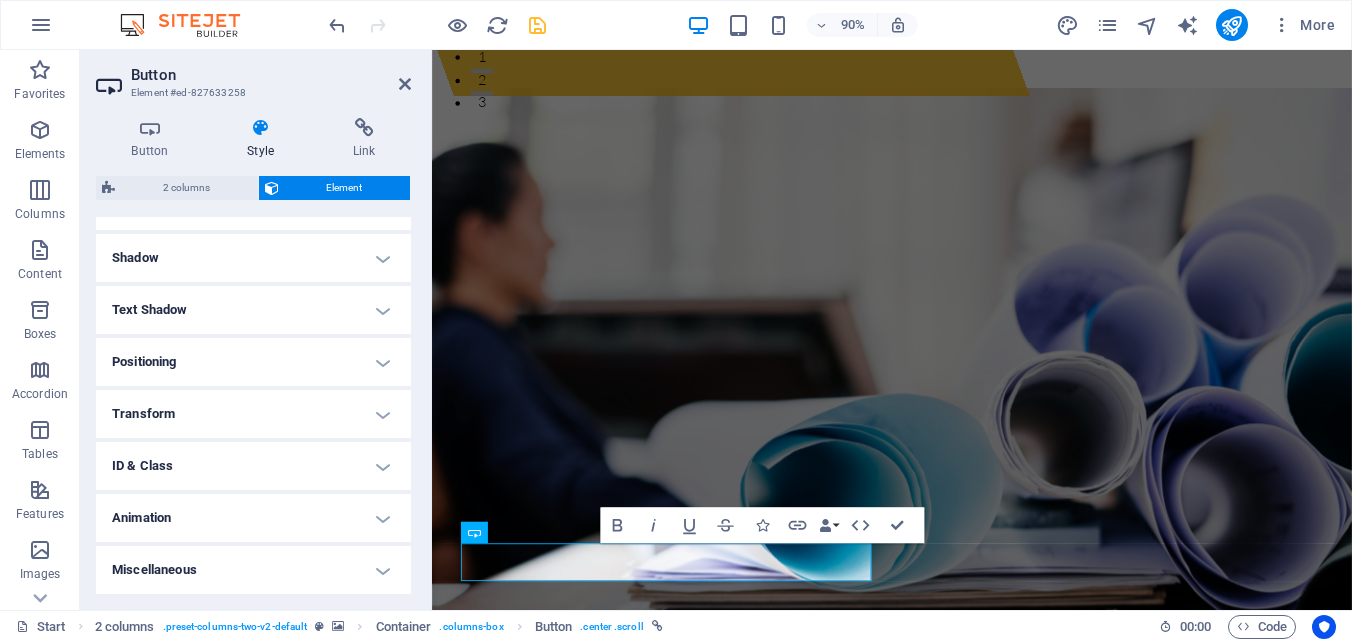 click on "ID & Class" at bounding box center (253, 466) 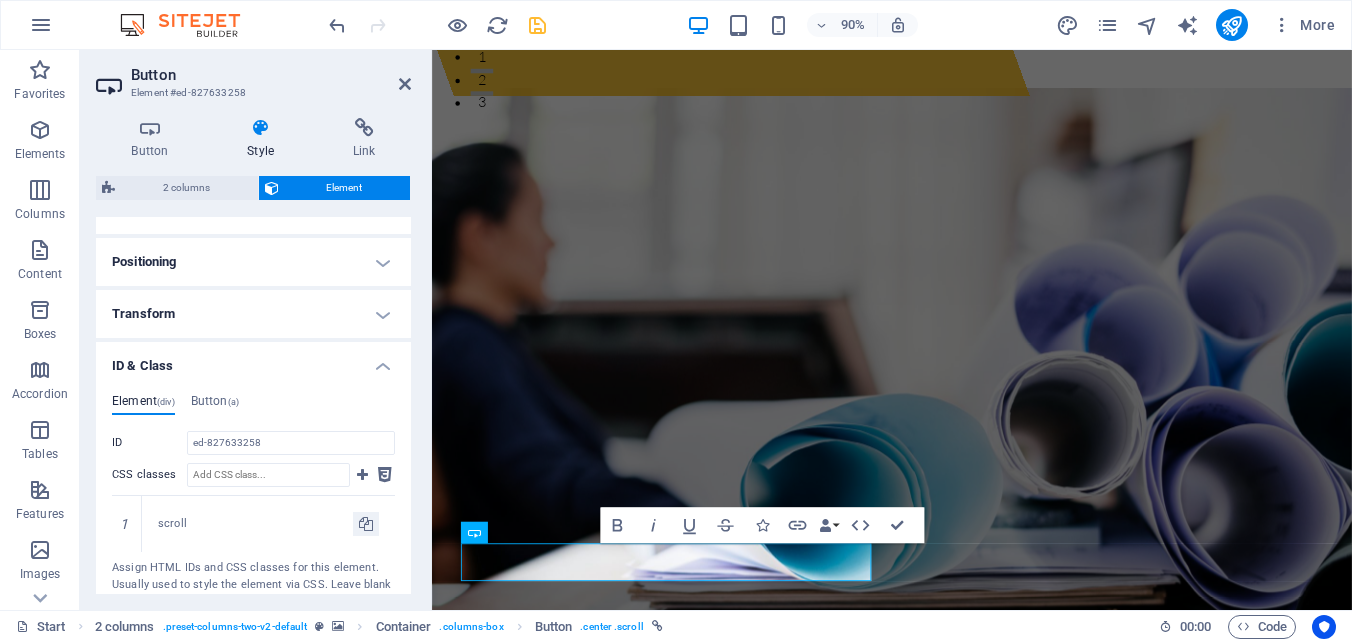 scroll, scrollTop: 391, scrollLeft: 0, axis: vertical 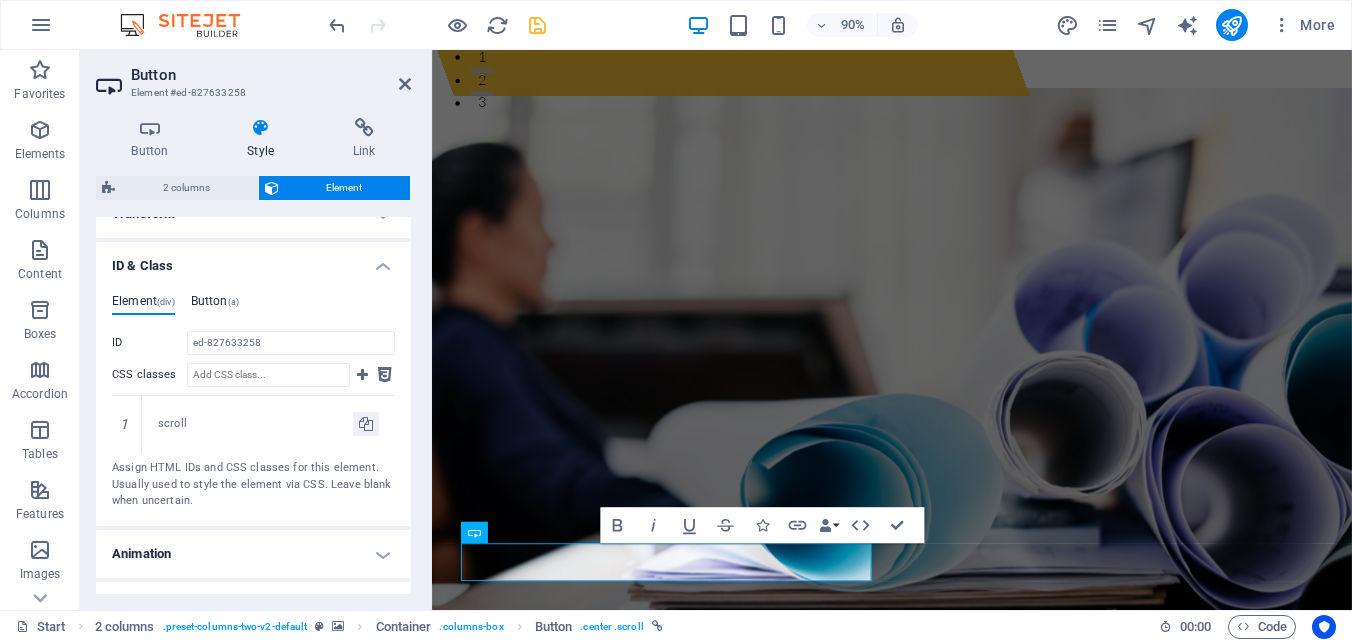 click on "Button  (a)" at bounding box center (215, 305) 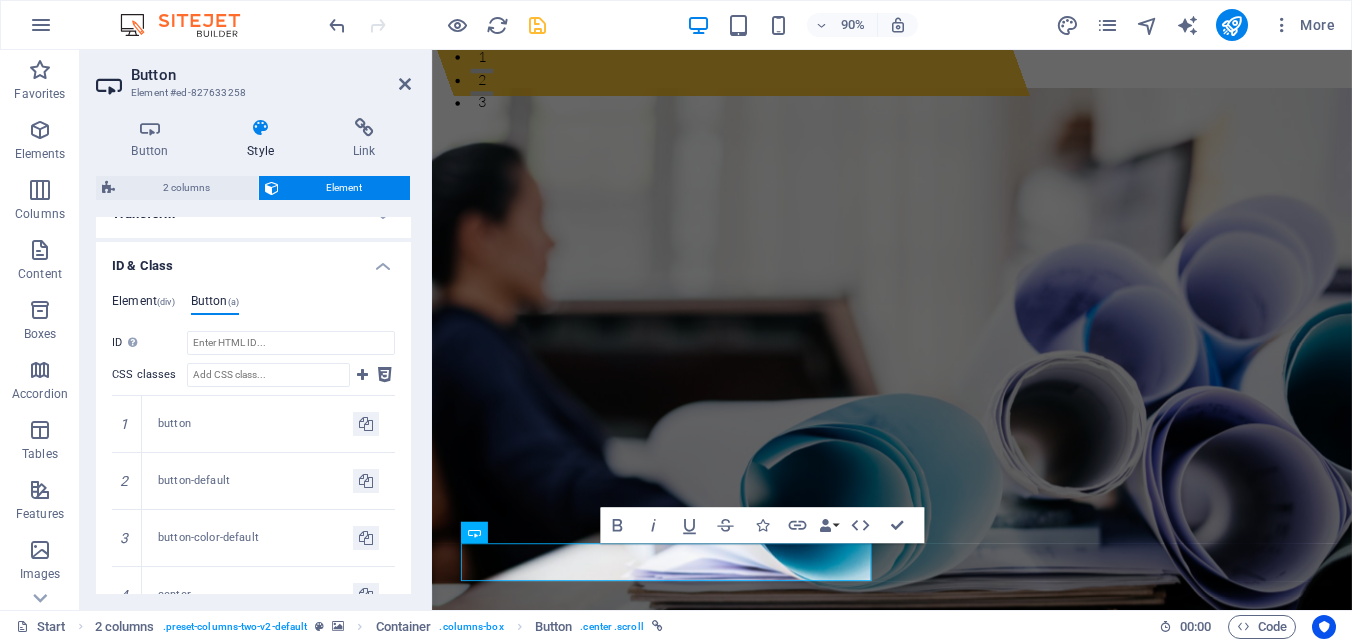 click on "Element  (div)" at bounding box center [143, 305] 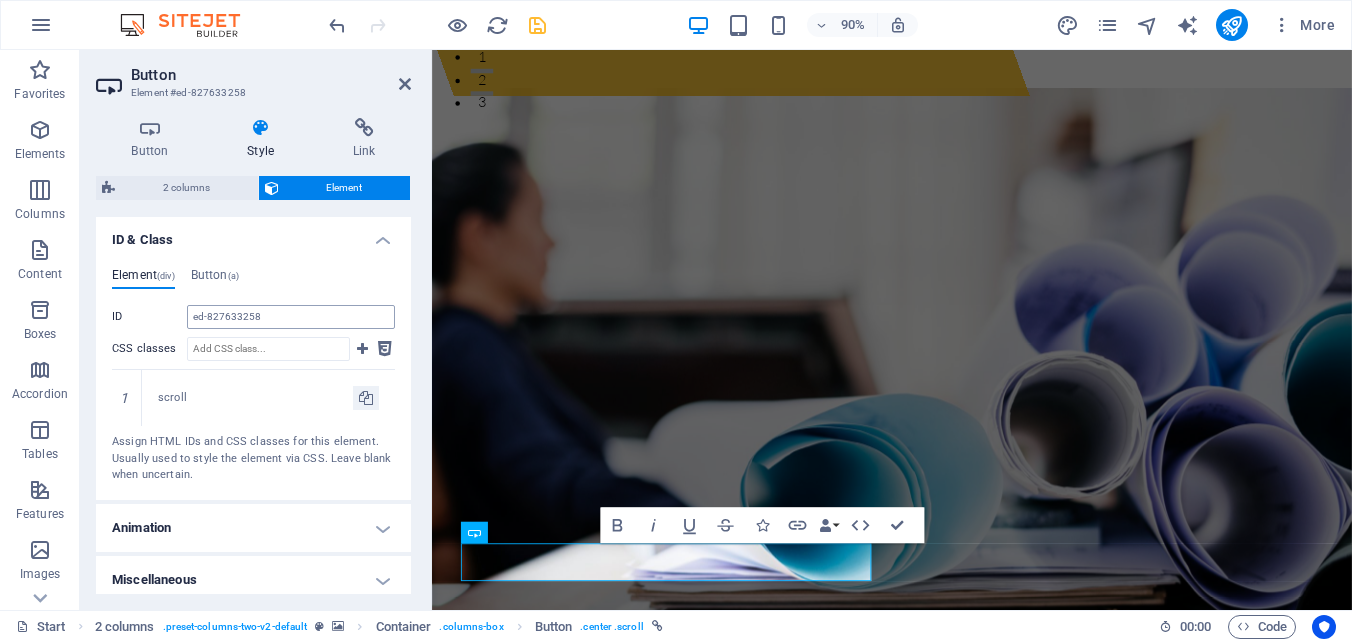 scroll, scrollTop: 427, scrollLeft: 0, axis: vertical 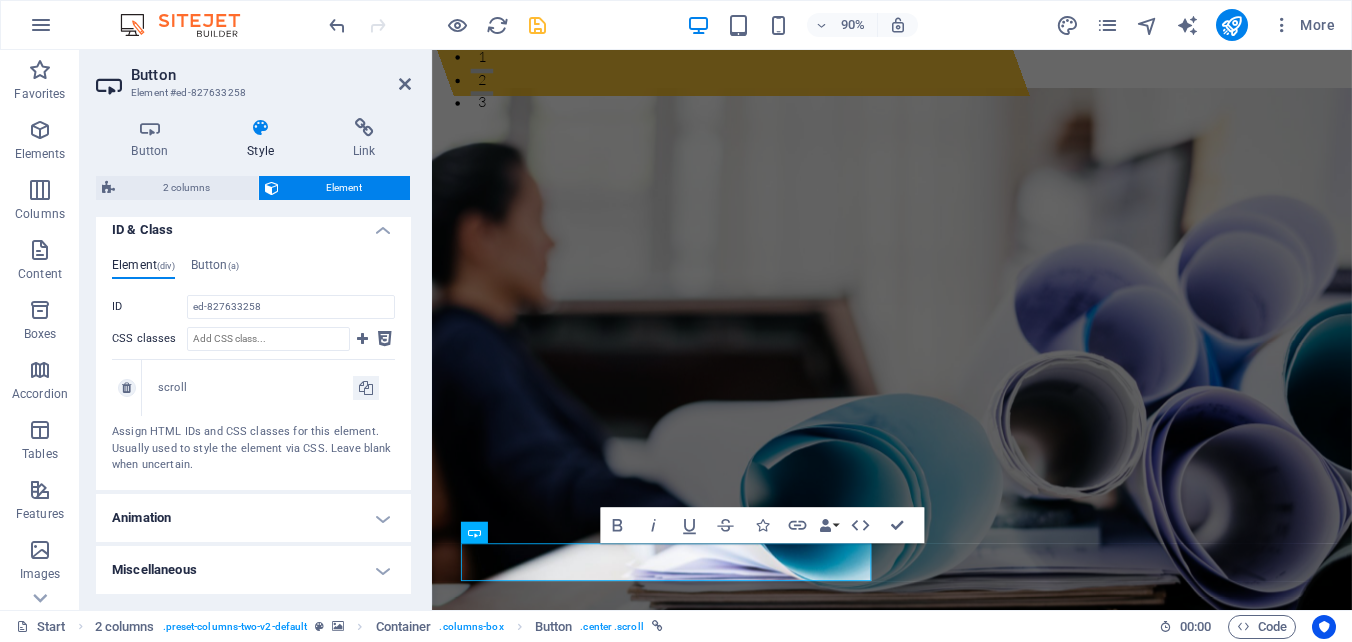 click on "scroll" at bounding box center [255, 388] 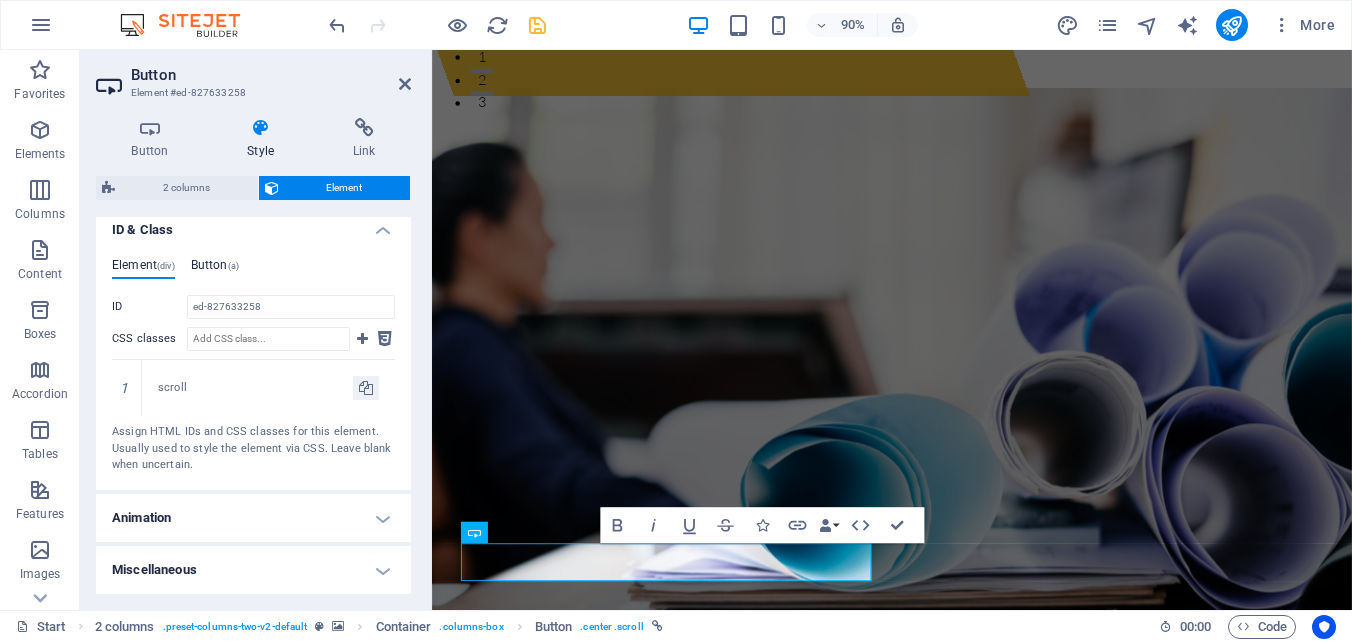 click on "Button  (a)" at bounding box center (215, 269) 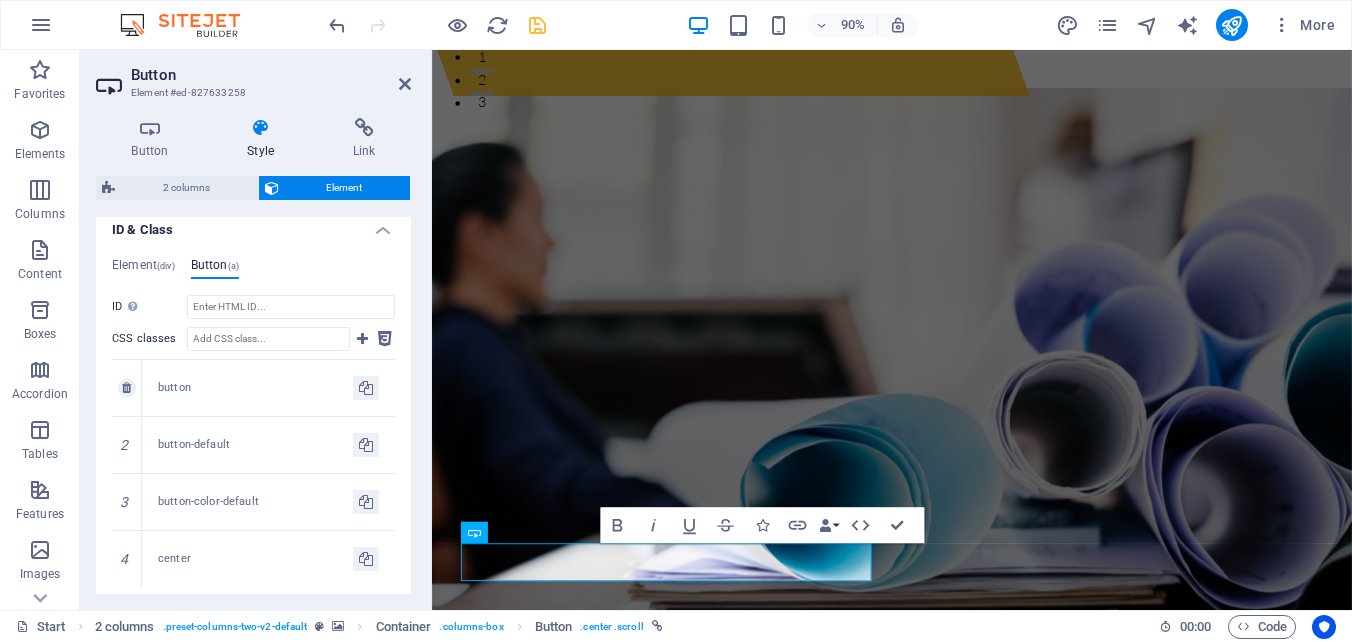 click on "button" at bounding box center [255, 388] 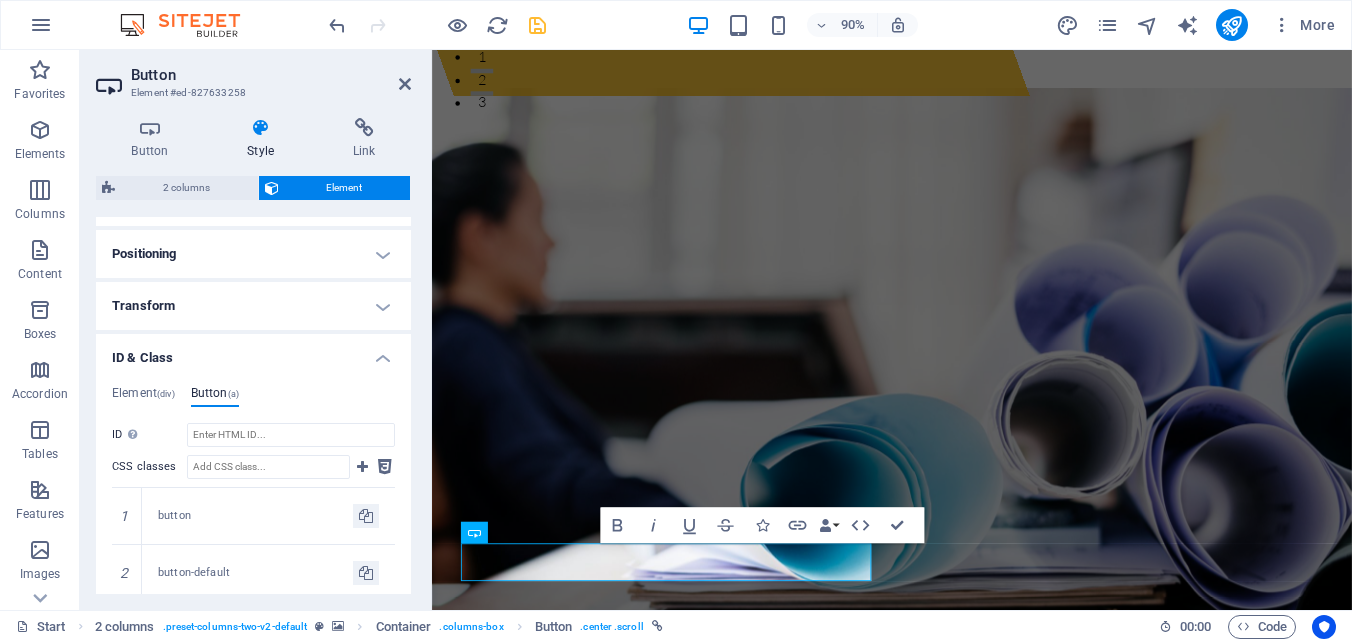 scroll, scrollTop: 298, scrollLeft: 0, axis: vertical 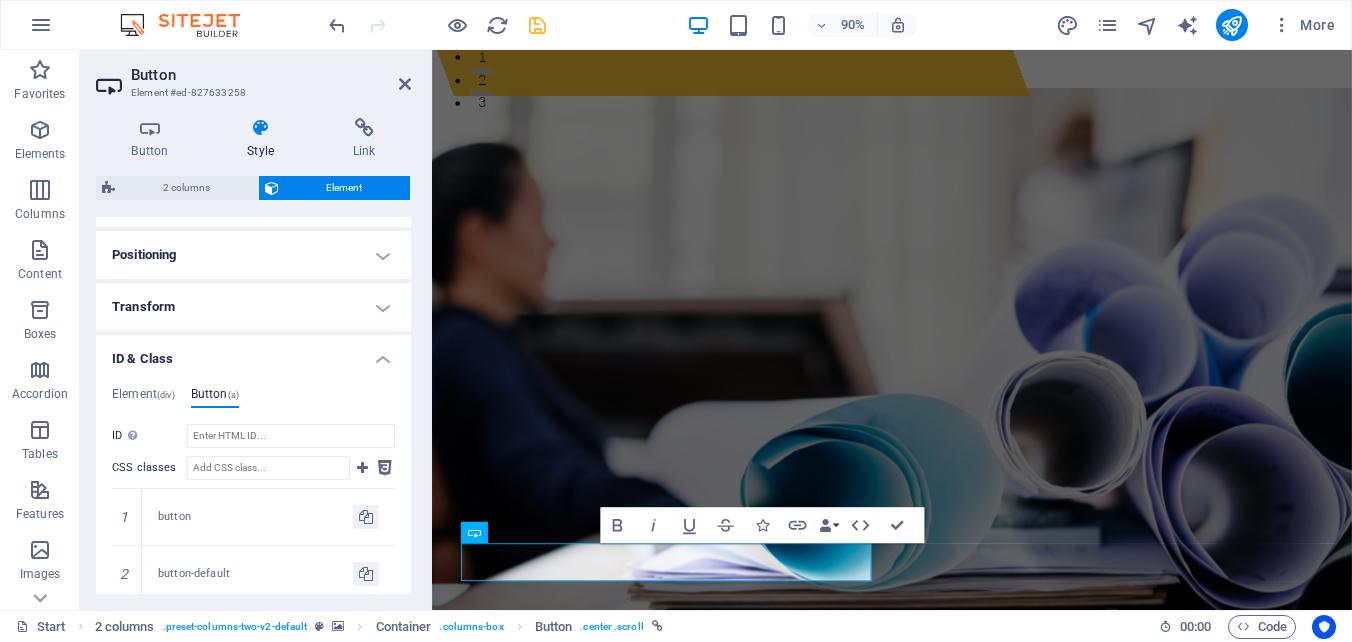 click on "ID & Class" at bounding box center [253, 353] 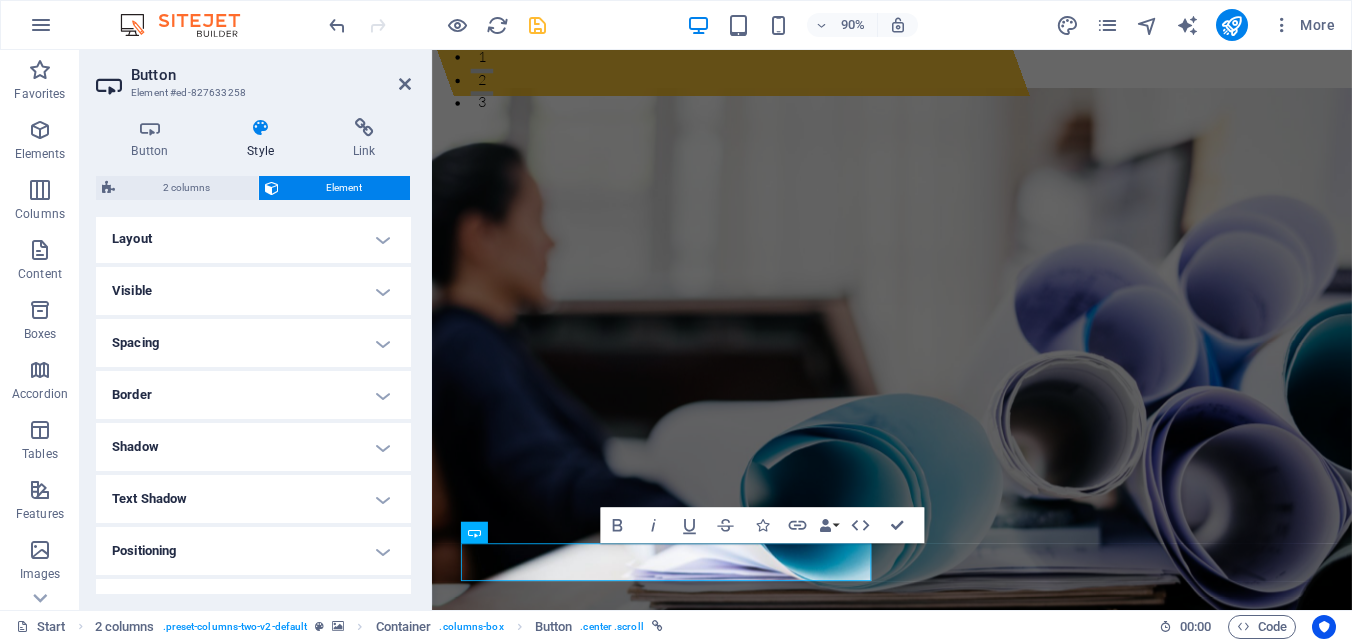 scroll, scrollTop: 0, scrollLeft: 0, axis: both 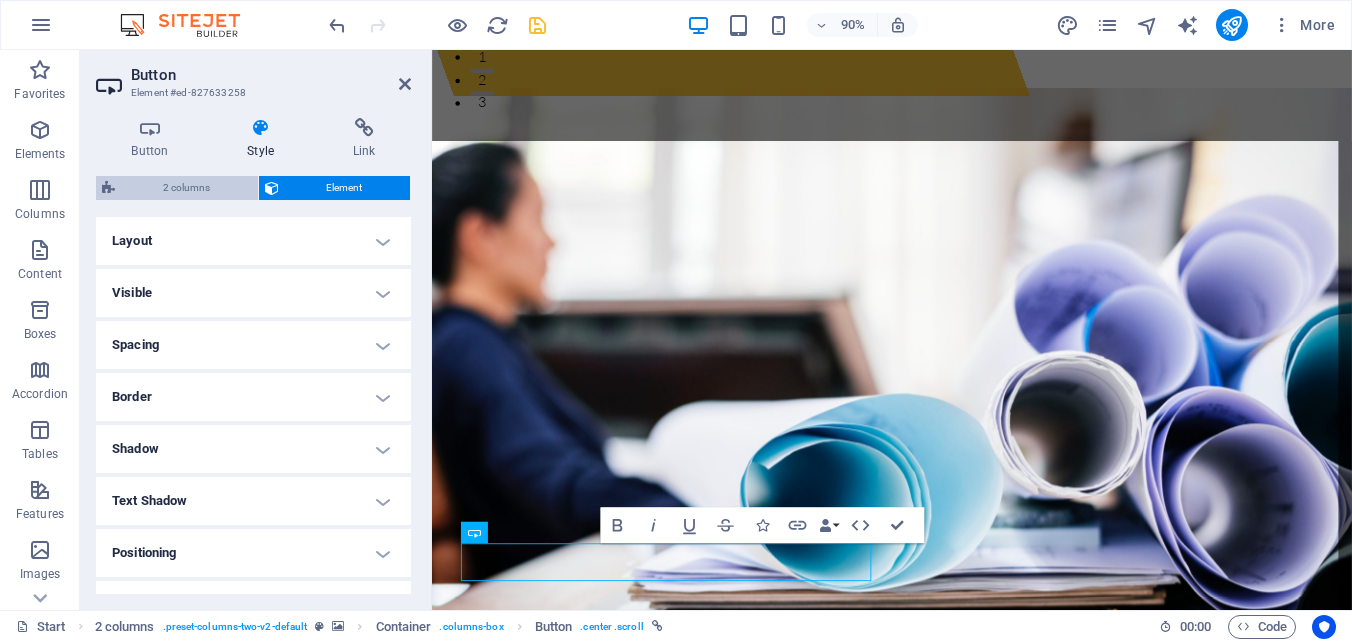 click on "2 columns" at bounding box center (186, 188) 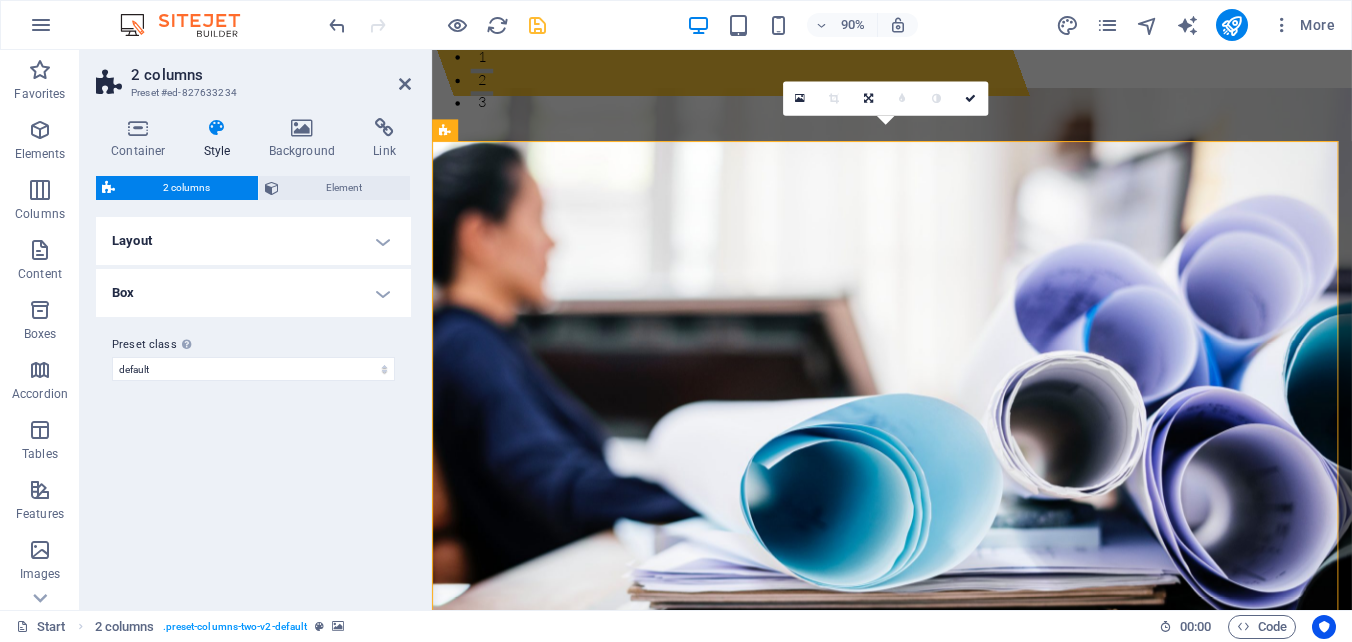 click on "Layout" at bounding box center (253, 241) 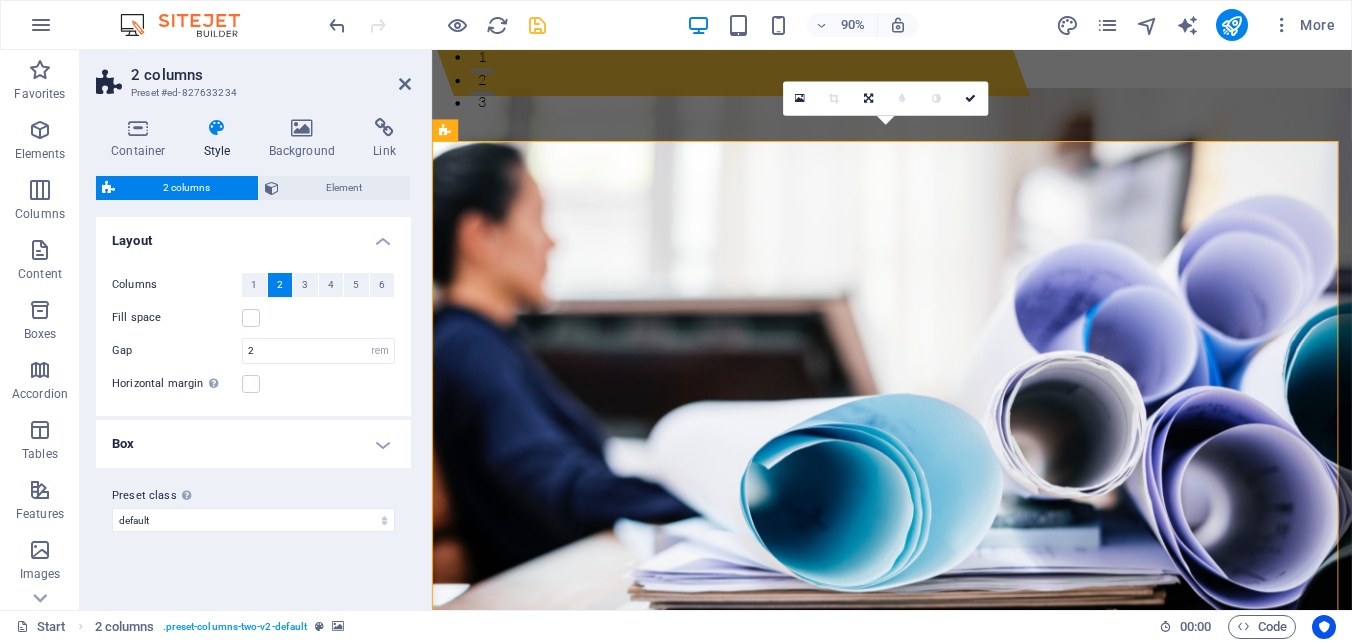 click on "Layout" at bounding box center [253, 235] 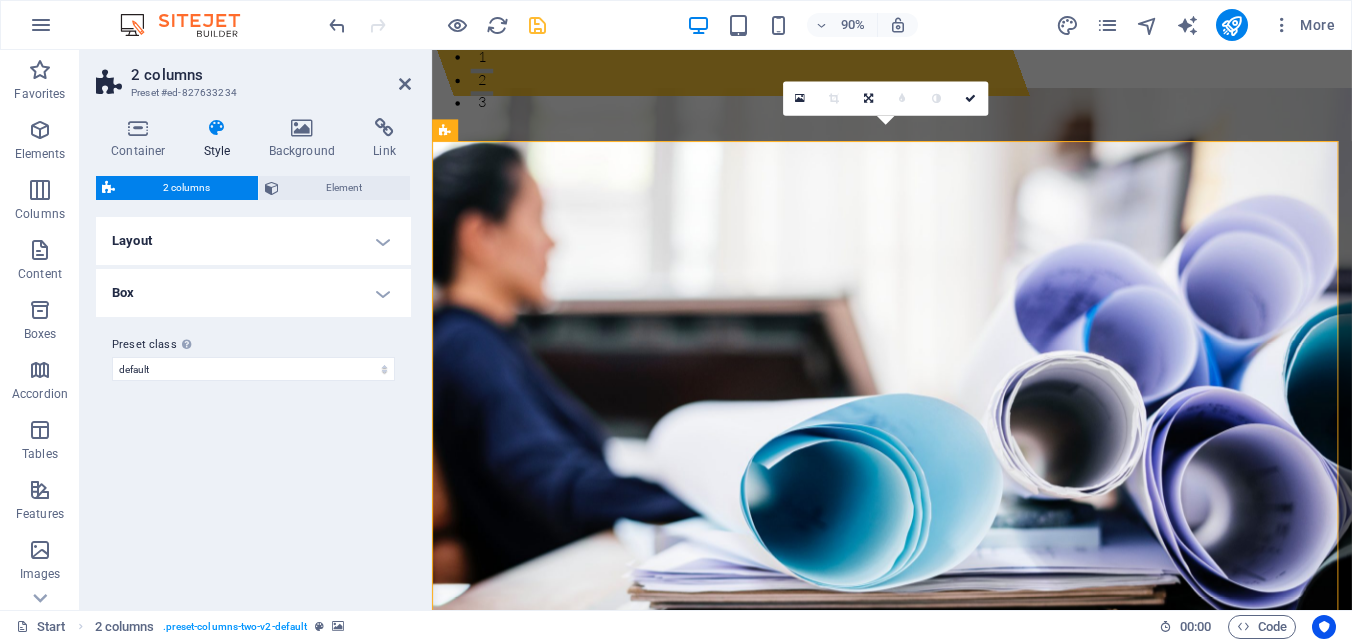 click on "Box" at bounding box center (253, 293) 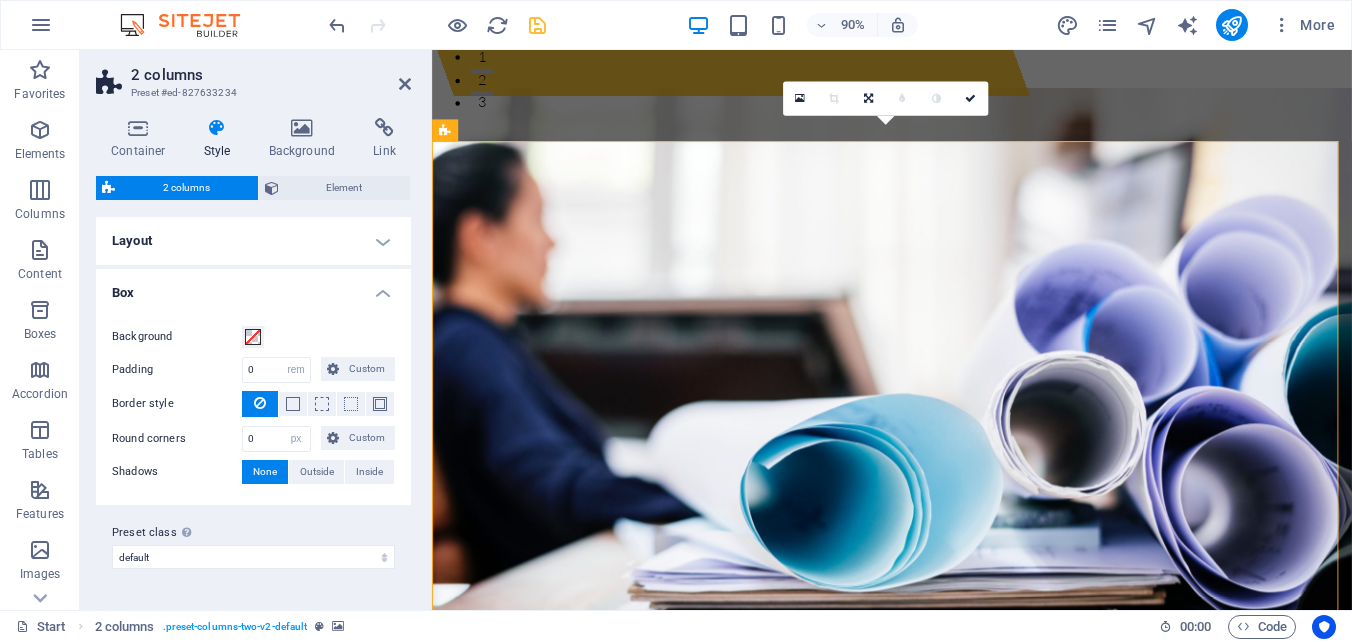 click on "Box" at bounding box center (253, 287) 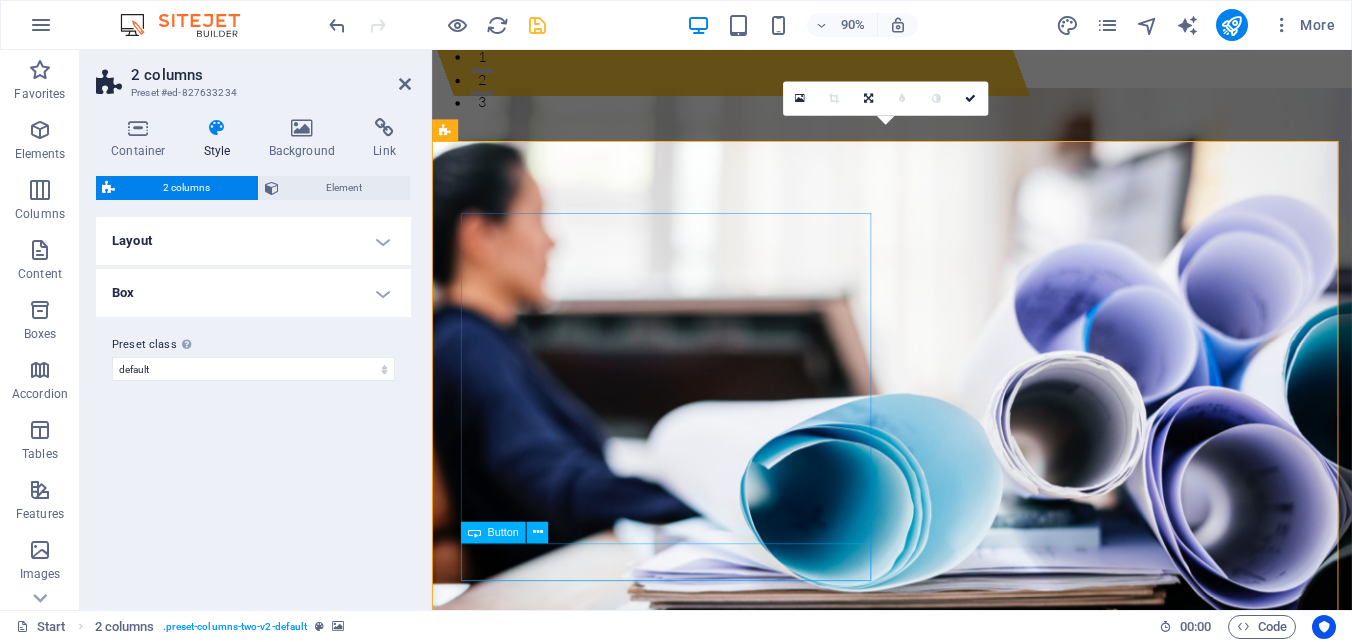 click on "Get in touch" at bounding box center [676, 1888] 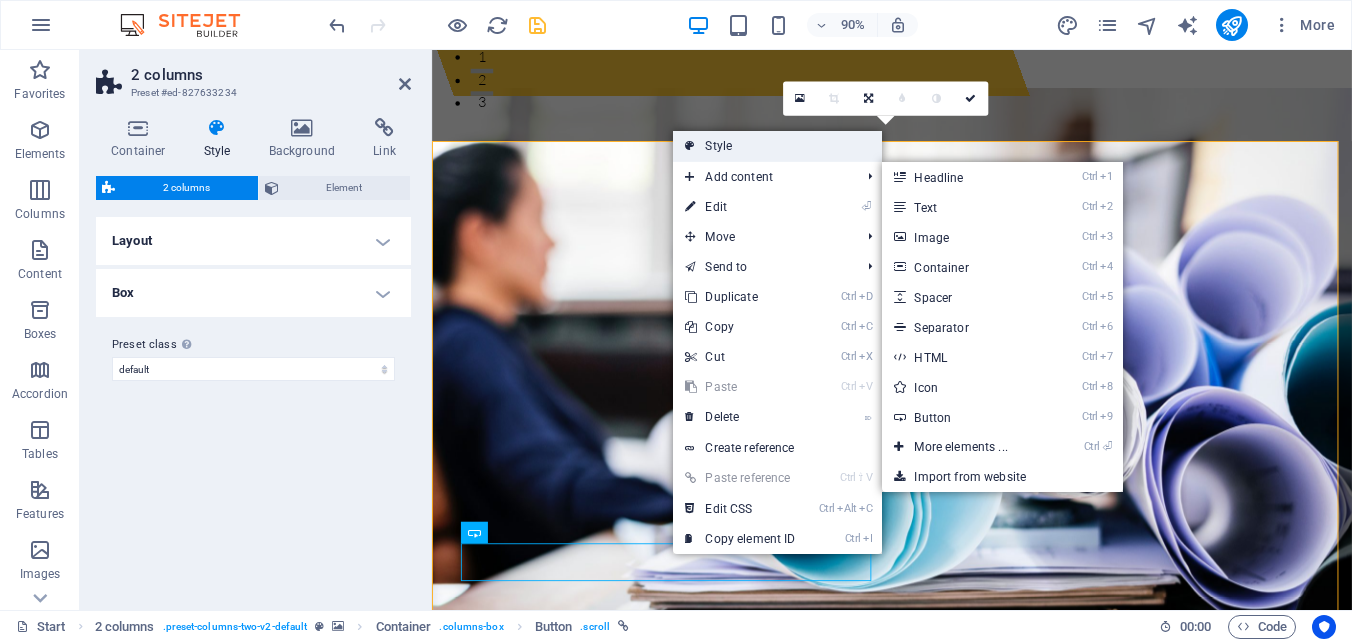 click on "Style" at bounding box center (777, 146) 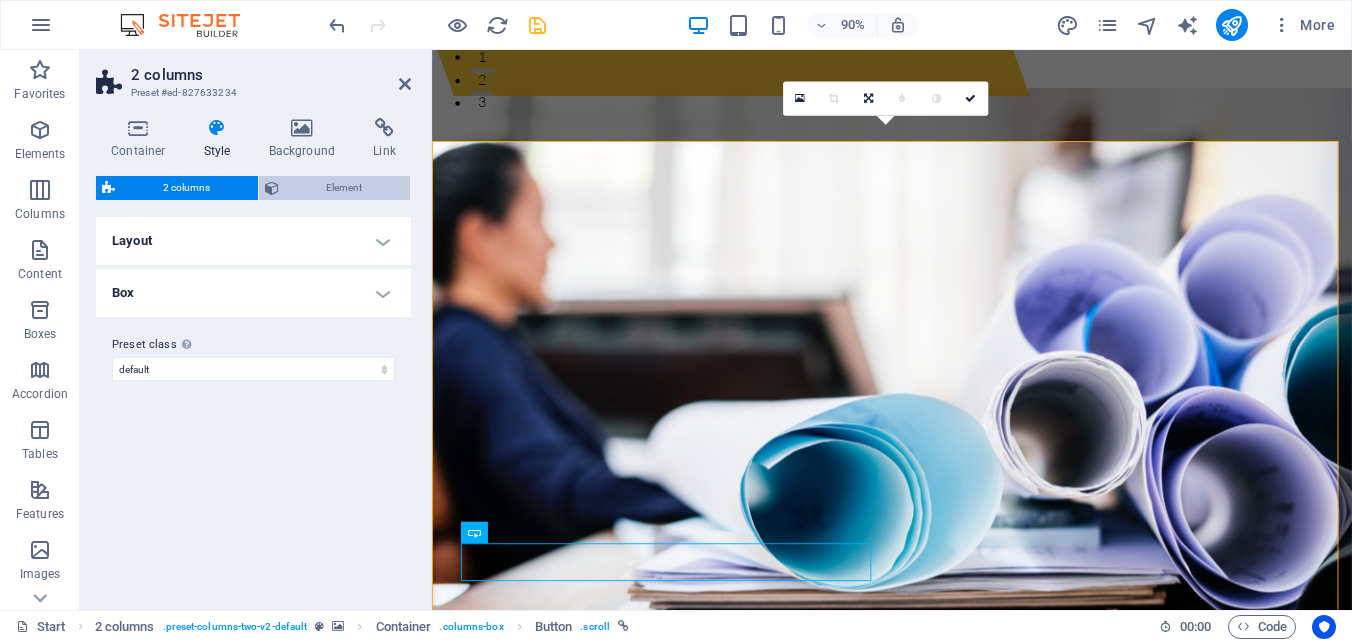 click on "Element" at bounding box center [345, 188] 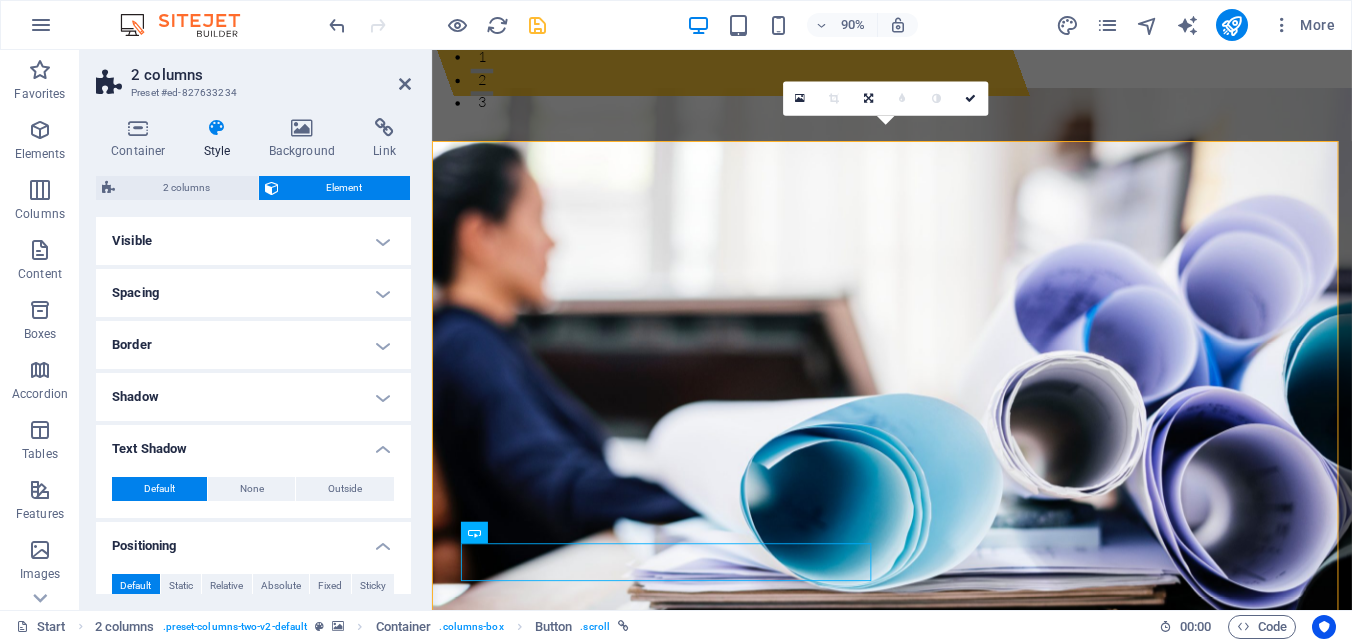 click on "Visible" at bounding box center (253, 241) 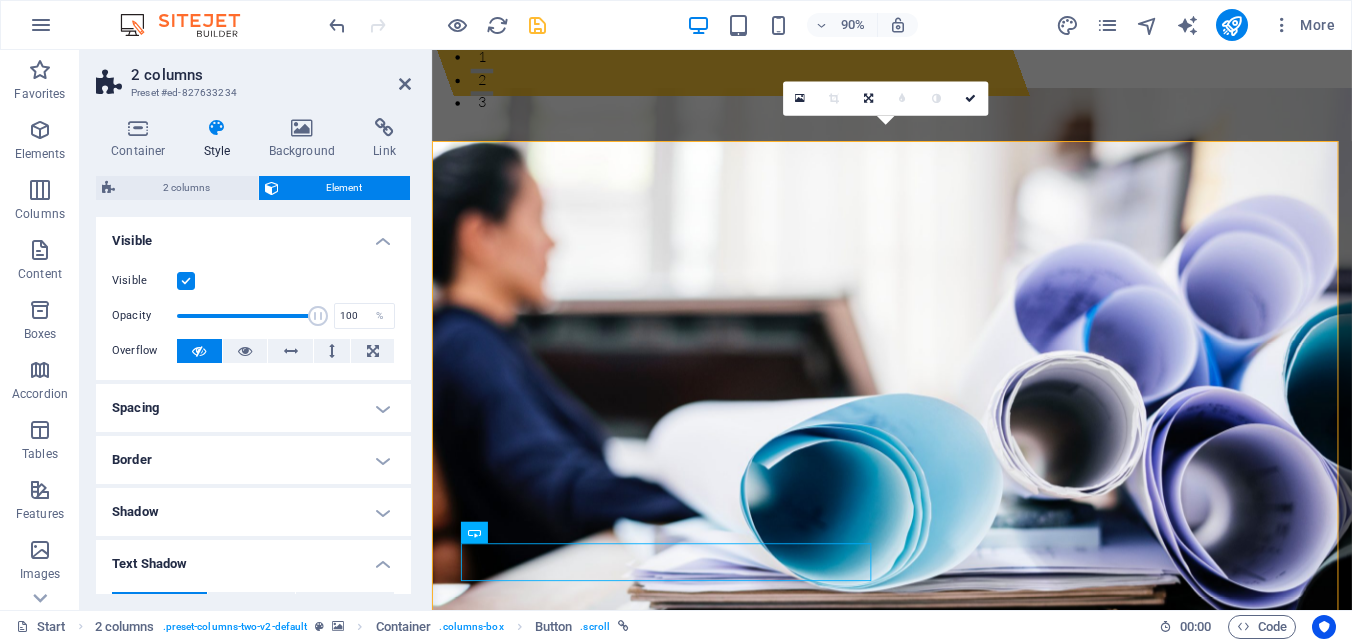 click on "Visible" at bounding box center (253, 235) 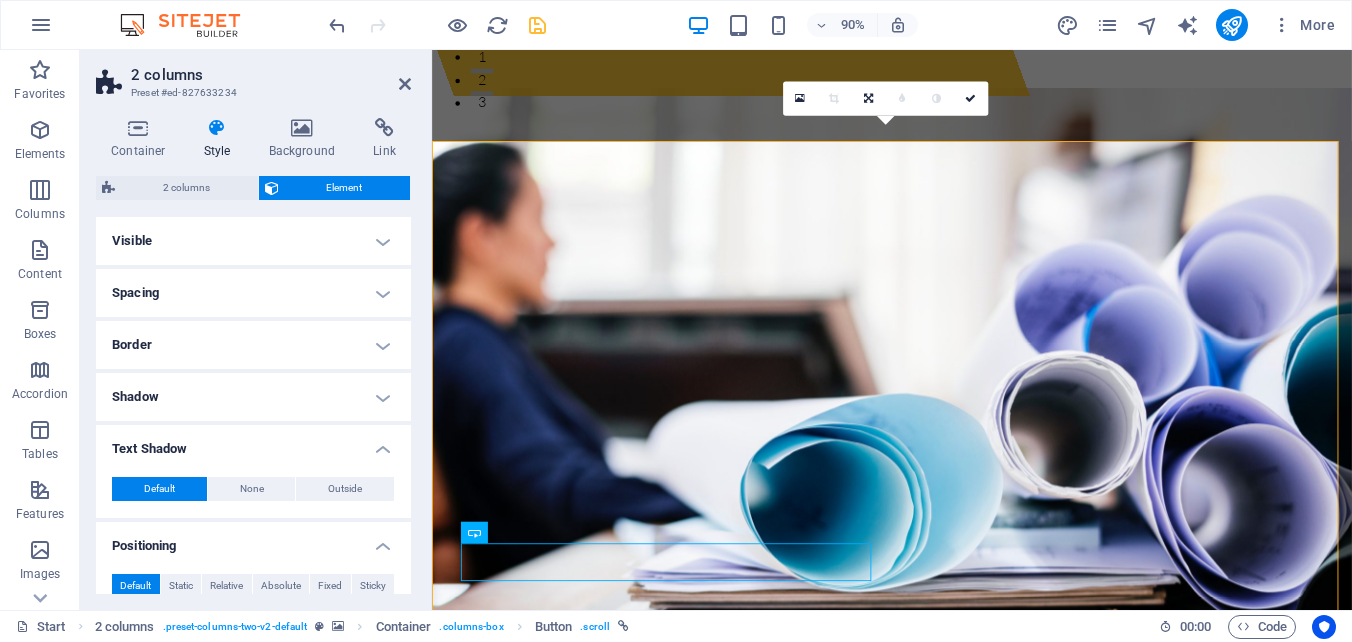 click on "Spacing" at bounding box center (253, 293) 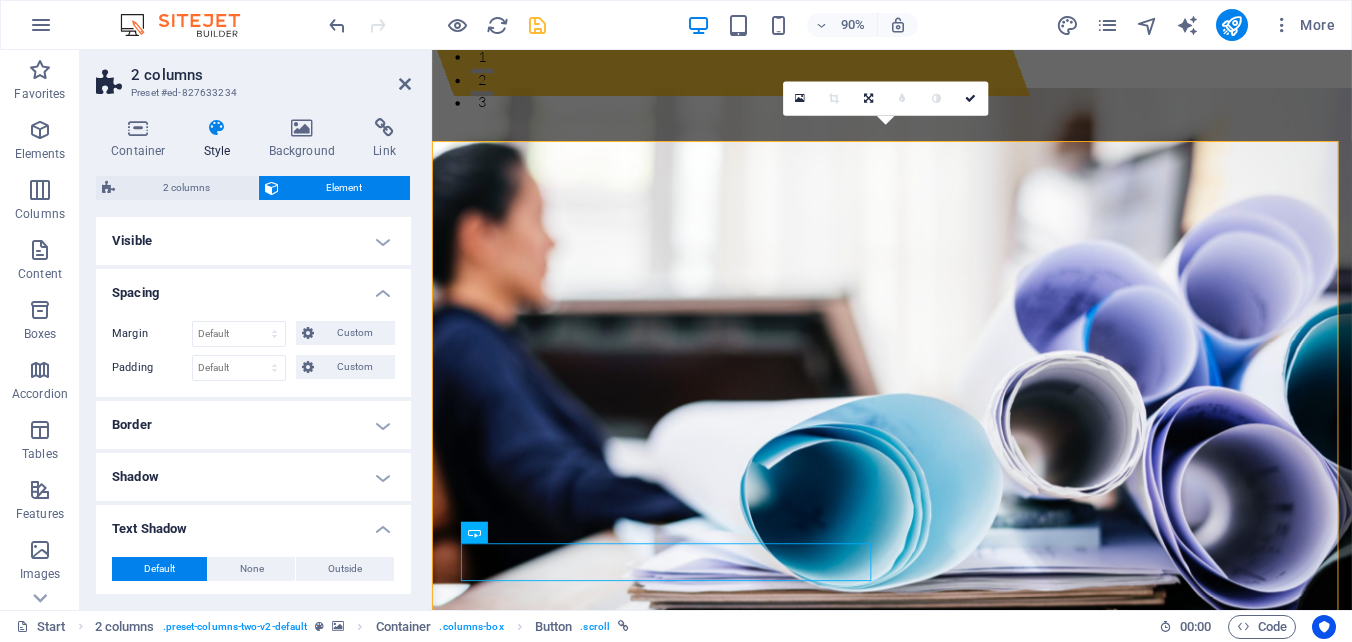 click on "Spacing" at bounding box center (253, 287) 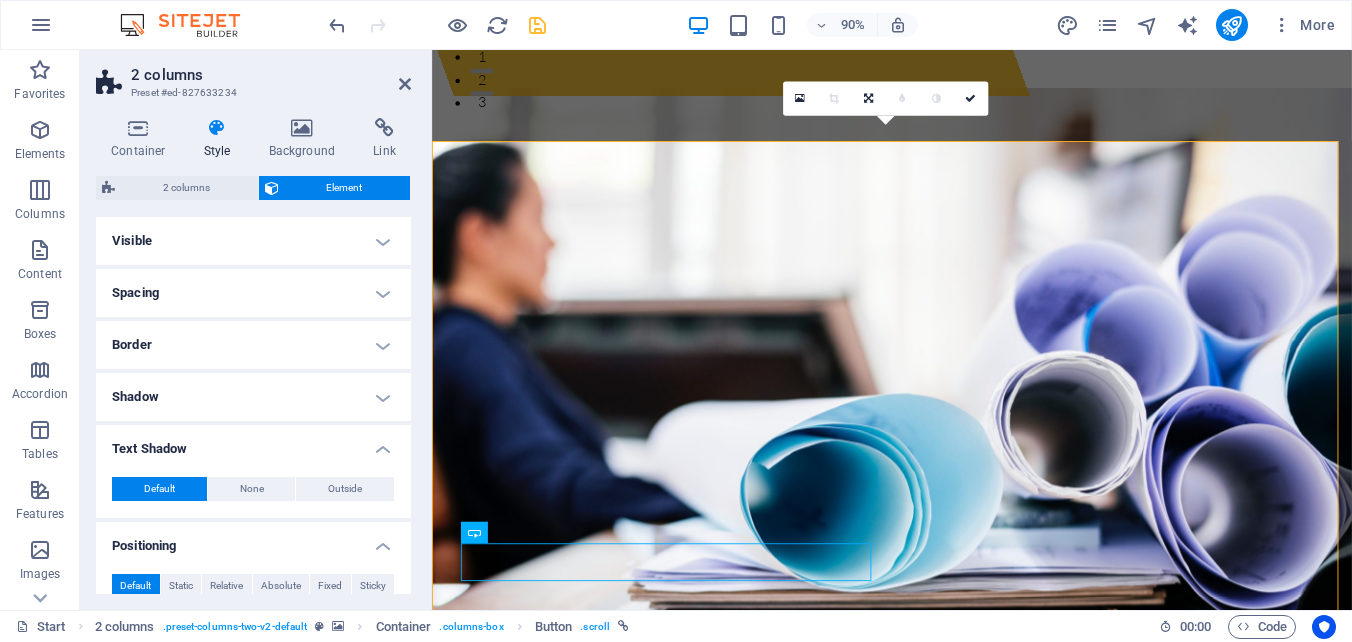 click on "Layout How this element expands within the layout (Flexbox). Size Default auto px % 1/1 1/2 1/3 1/4 1/5 1/6 1/7 1/8 1/9 1/10 Grow Shrink Order Container layout Visible Visible Opacity 100 % Overflow Spacing Margin Default auto px % rem vw vh Custom Custom auto px % rem vw vh auto px % rem vw vh auto px % rem vw vh auto px % rem vw vh Padding Default px rem % vh vw Custom Custom px rem % vh vw px rem % vh vw px rem % vh vw px rem % vh vw Border Style              - Width 1 auto px rem % vh vw Custom Custom 1 auto px rem % vh vw 1 auto px rem % vh vw 1 auto px rem % vh vw 1 auto px rem % vh vw  - Color Round corners For background overlay and background images, the overflow must be hidden so that the round corners are visible Default px rem % vh vw Custom Custom px rem % vh vw px rem % vh vw px rem % vh vw px rem % vh vw Shadow Default None Outside Inside Color X offset 0 px rem vh vw Y offset 0 px rem vh vw Blur 0 px rem % vh vw Spread 0 px rem vh vw Text Shadow Default None Outside Color X offset 0" at bounding box center (253, 692) 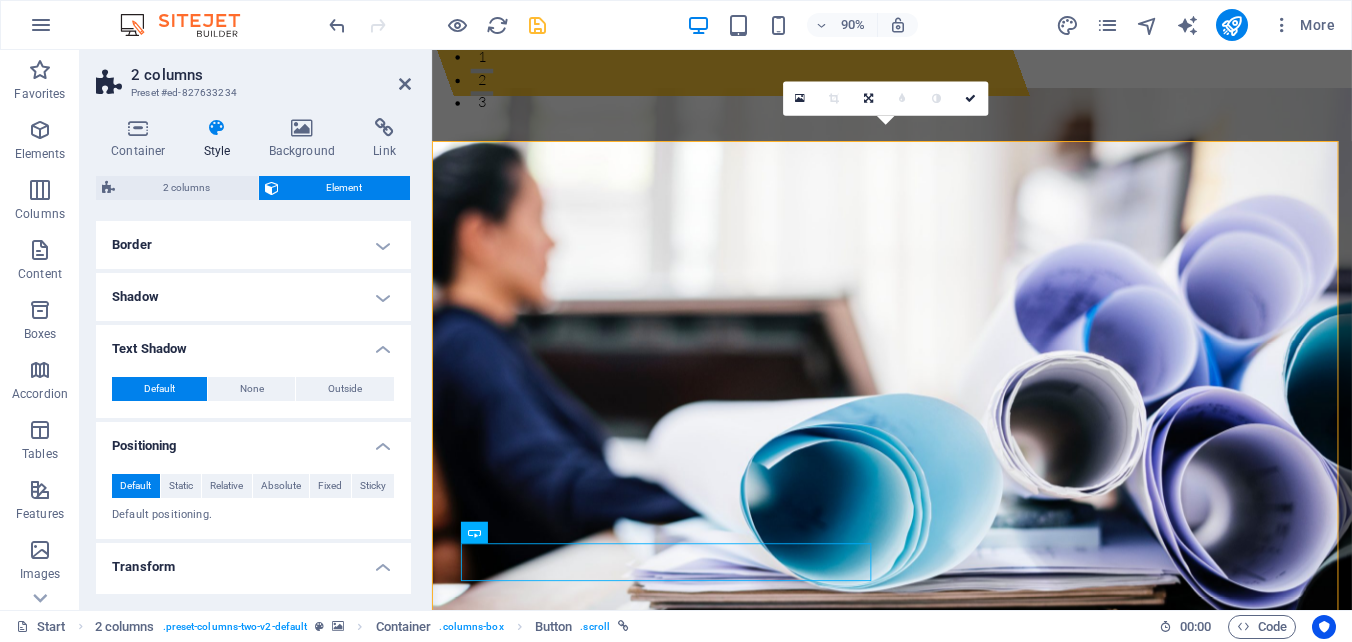 click on "Text Shadow" at bounding box center (253, 343) 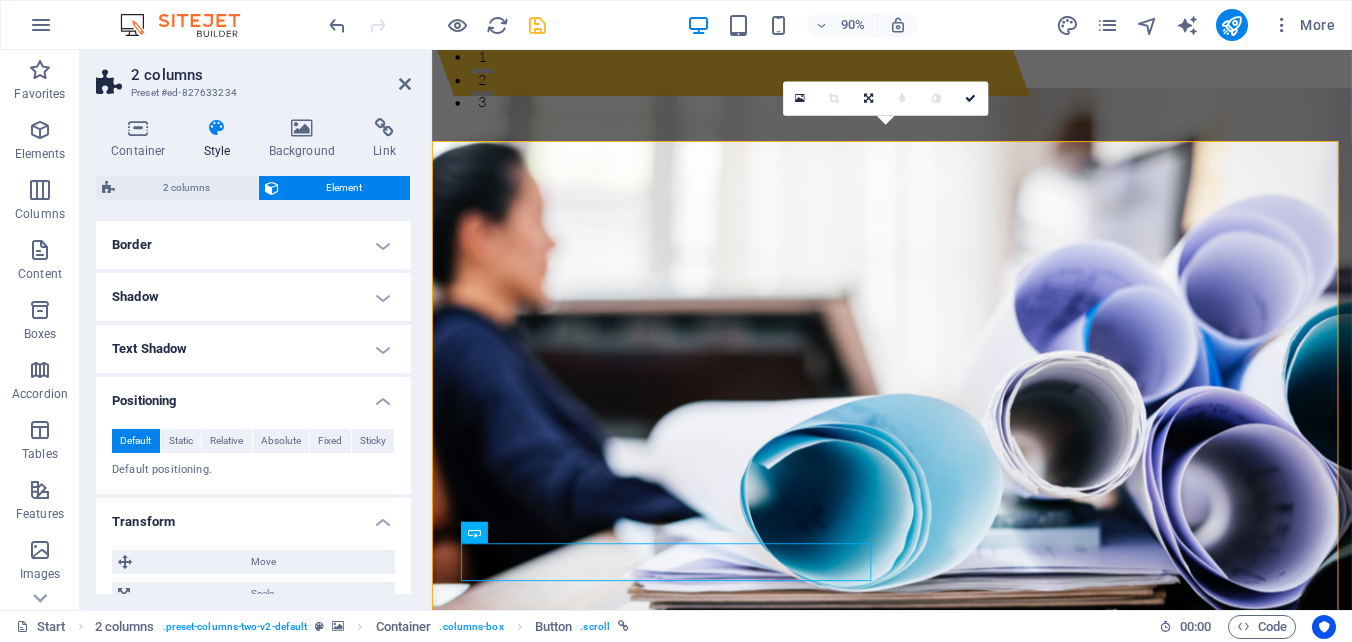 click on "Positioning" at bounding box center (253, 395) 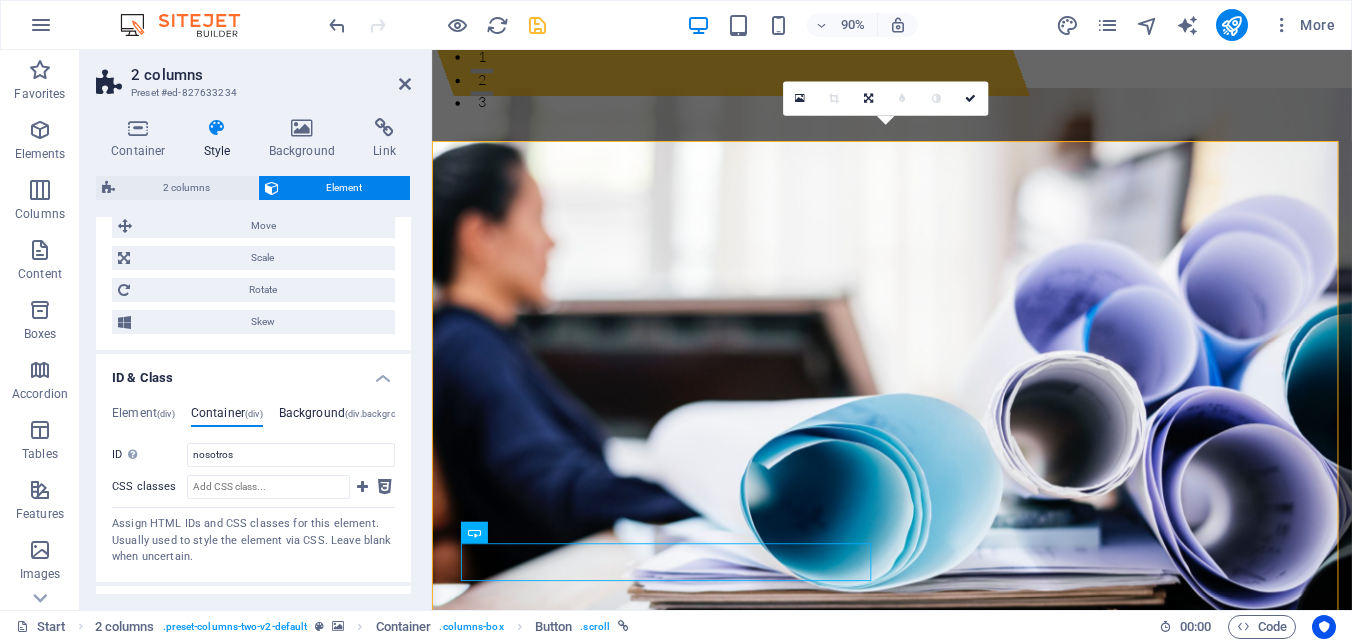 scroll, scrollTop: 400, scrollLeft: 0, axis: vertical 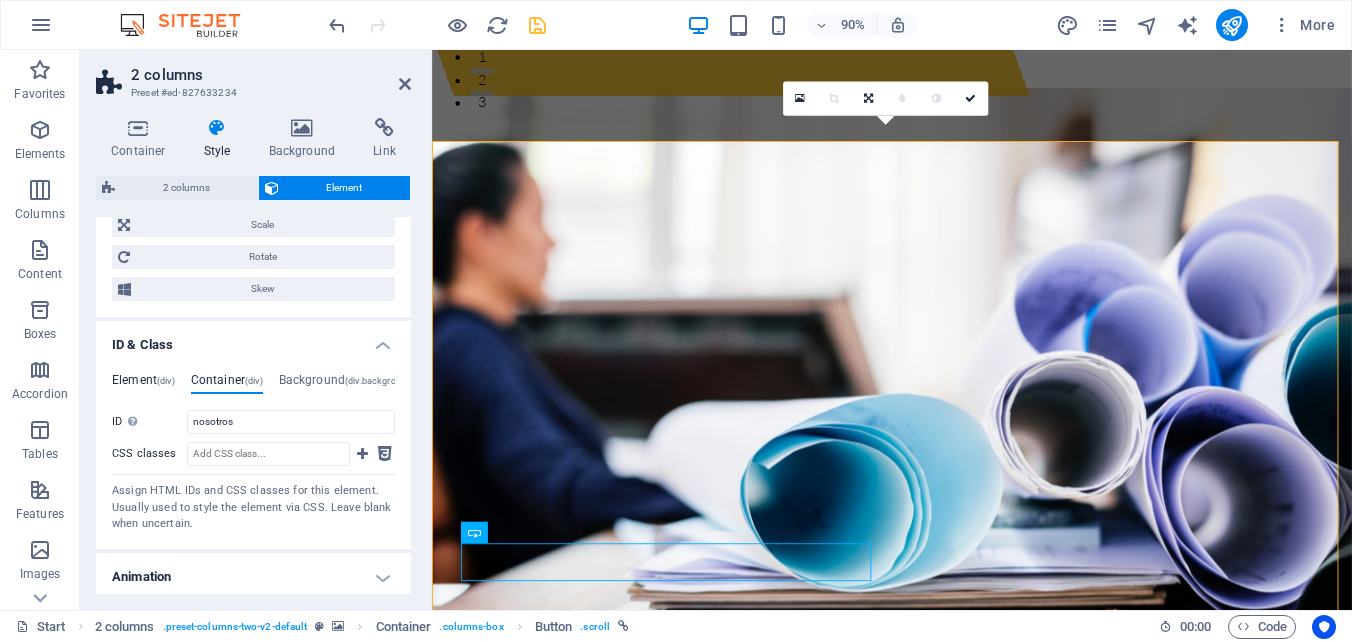 click on "Element  (div)" at bounding box center [143, 384] 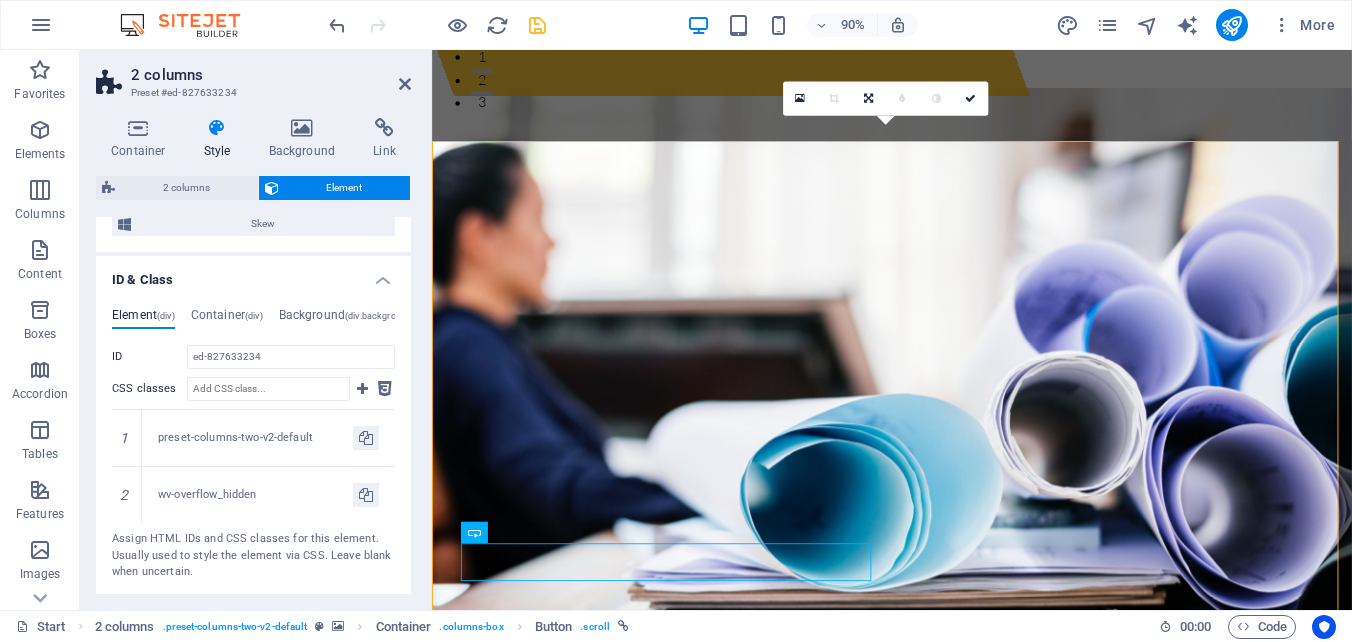 scroll, scrollTop: 500, scrollLeft: 0, axis: vertical 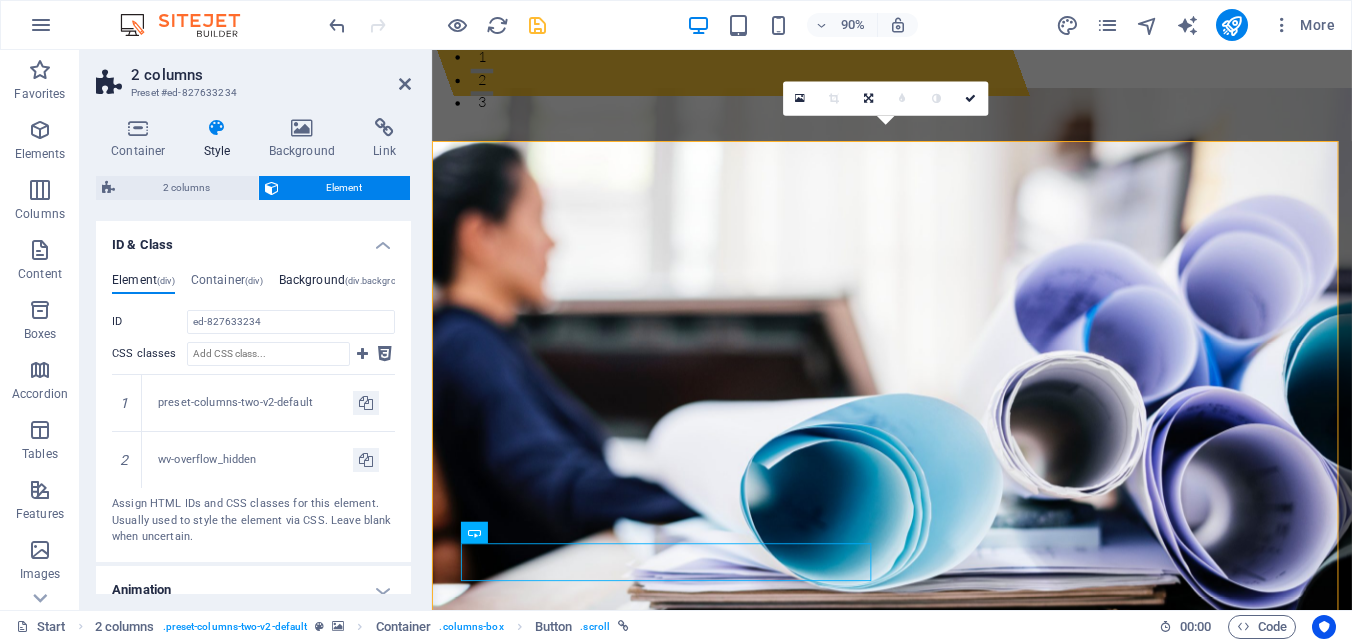 click on "Background  (div.background)" at bounding box center [347, 284] 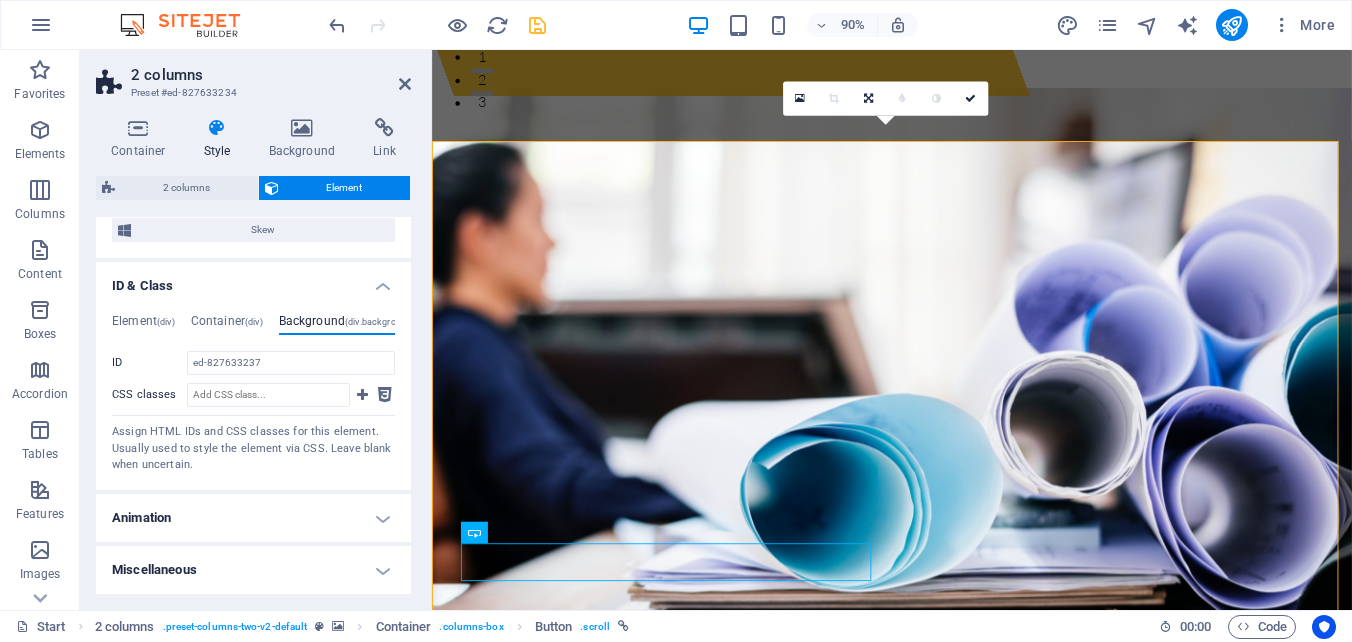 scroll, scrollTop: 459, scrollLeft: 0, axis: vertical 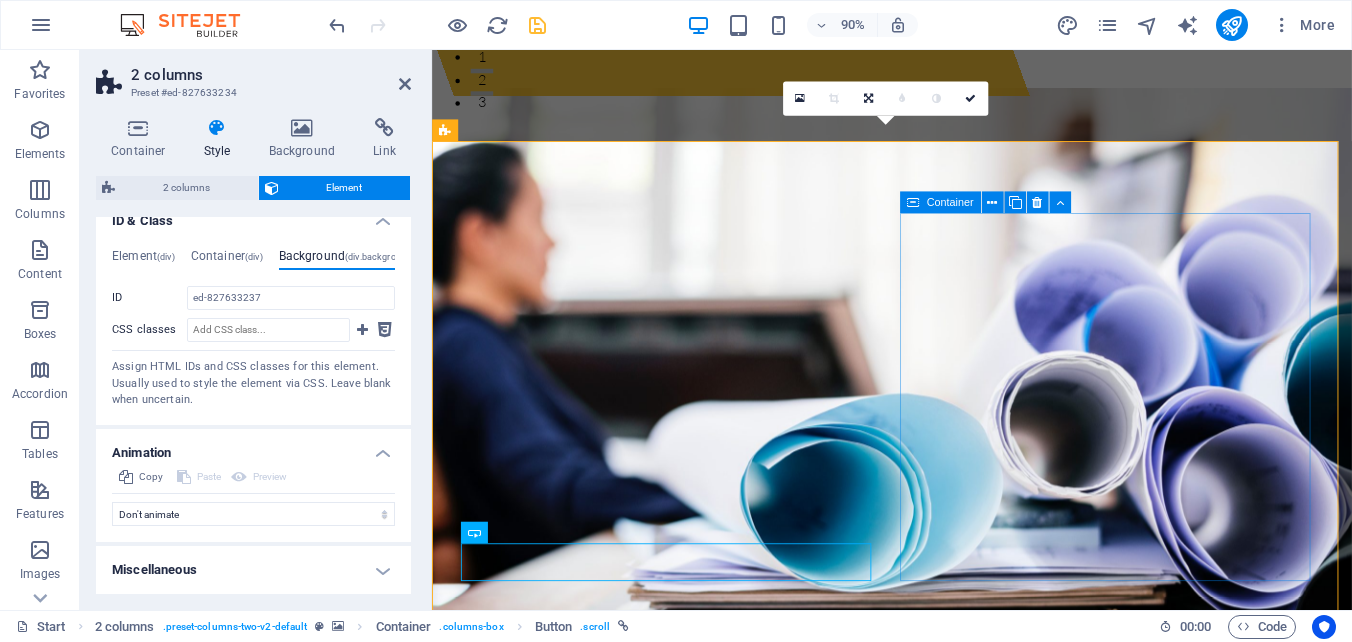 click on "78 Projects 52 Customers 14 Engineers 26 Partners" at bounding box center [676, 2225] 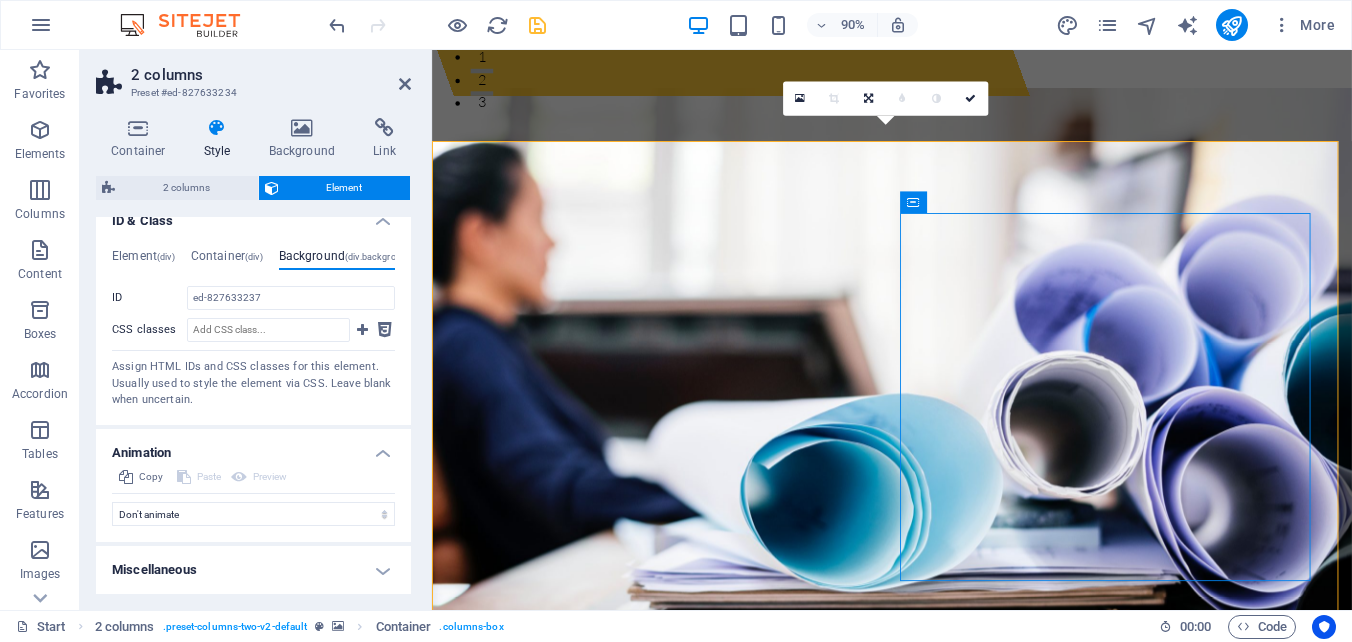click at bounding box center (943, 1136) 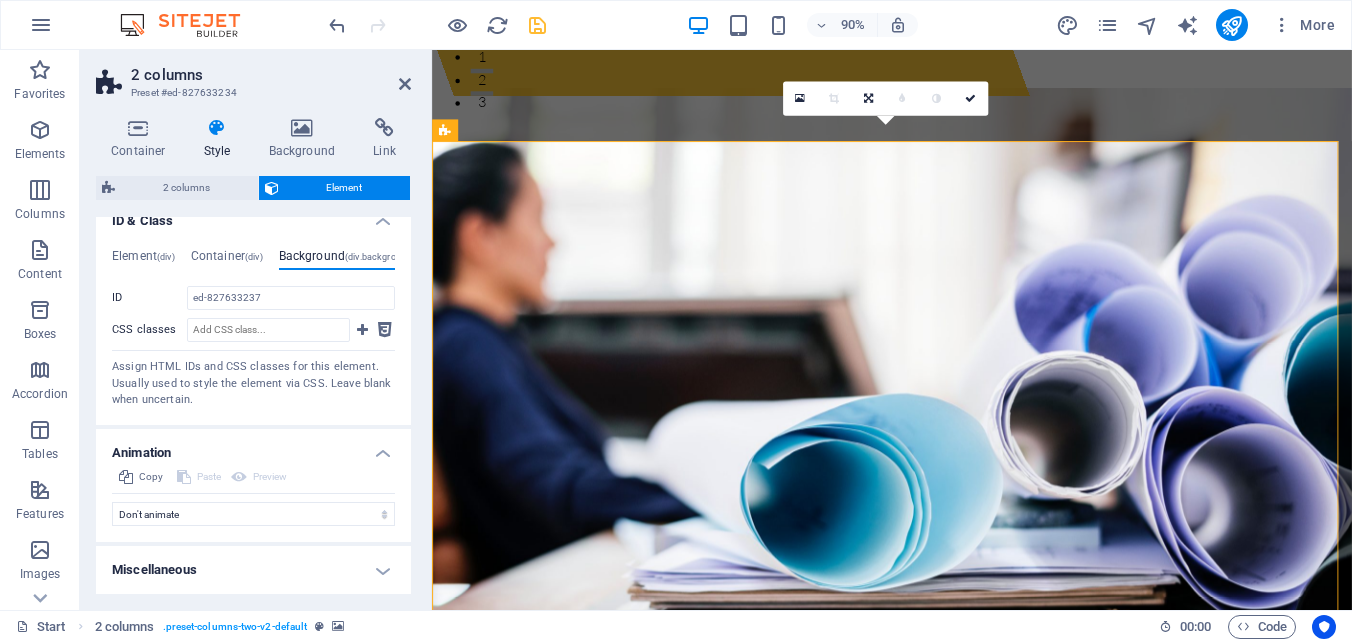 click on "ID & Class" at bounding box center [253, 215] 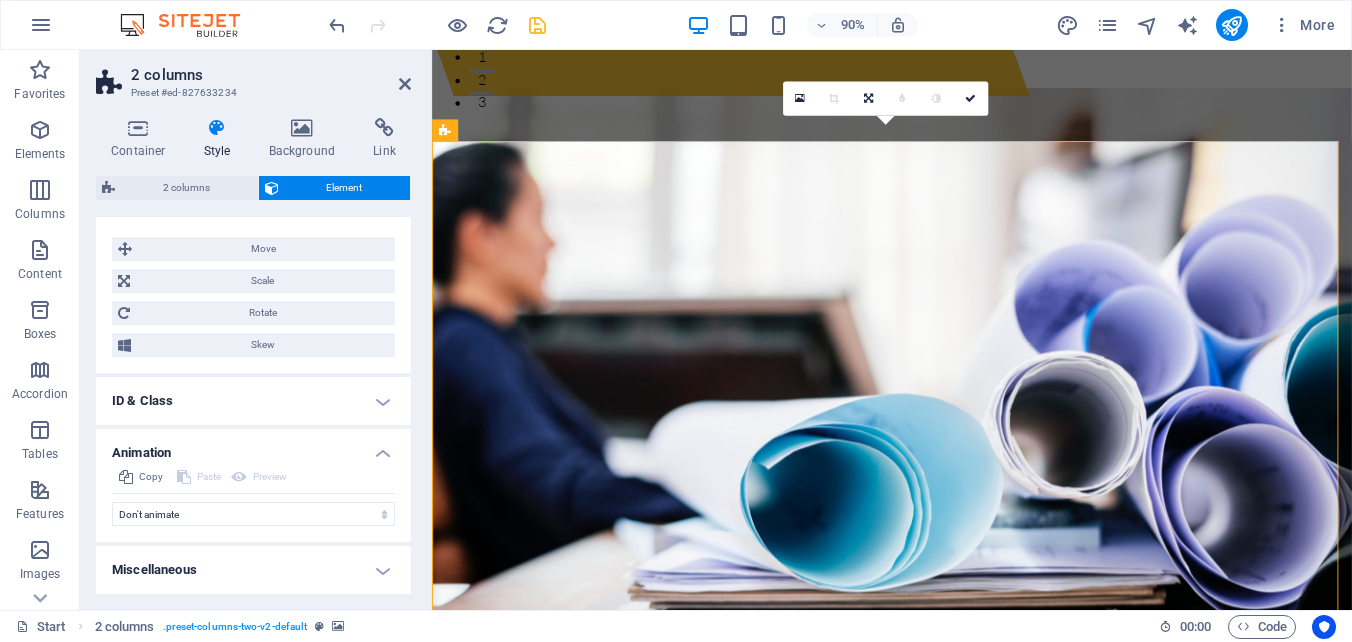 scroll, scrollTop: 344, scrollLeft: 0, axis: vertical 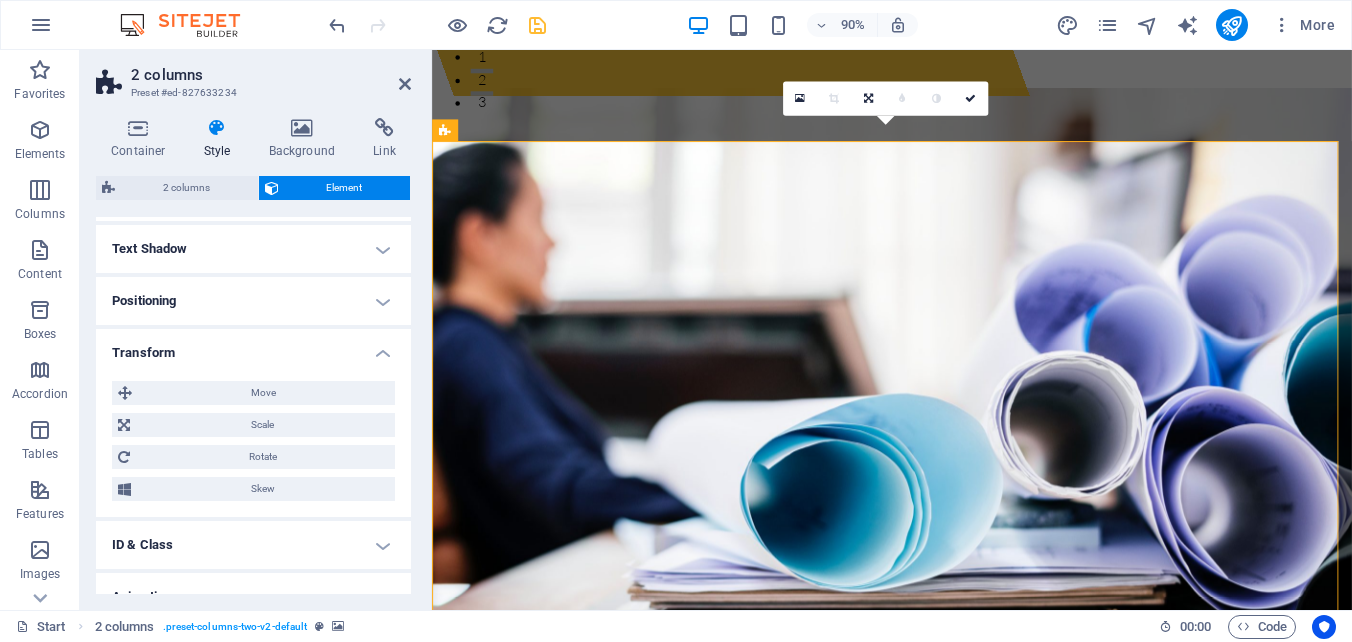 click on "Transform" at bounding box center [253, 347] 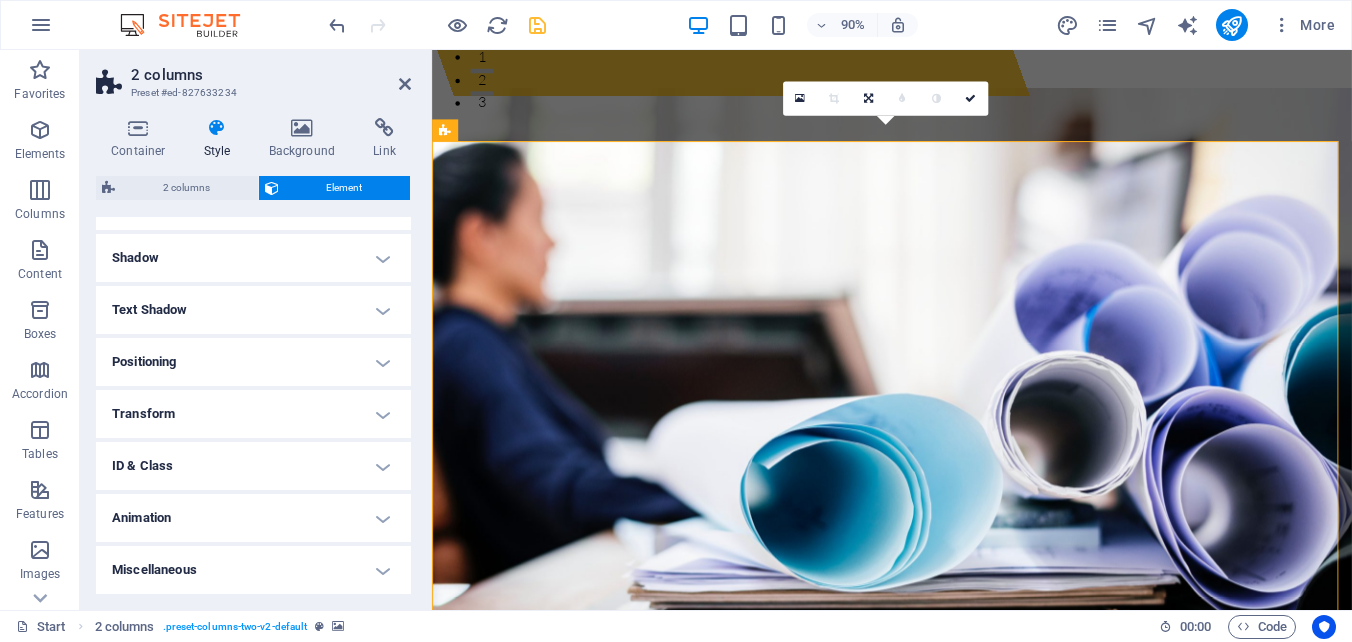 scroll, scrollTop: 0, scrollLeft: 0, axis: both 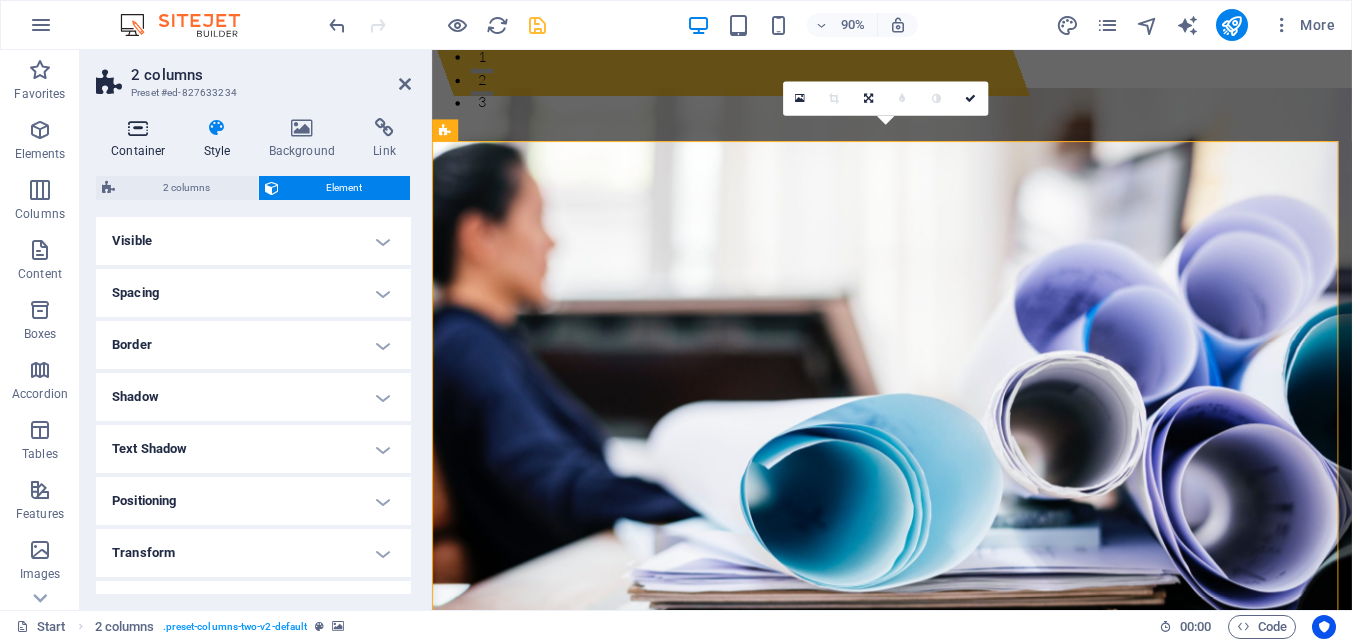 click on "Container" at bounding box center [142, 139] 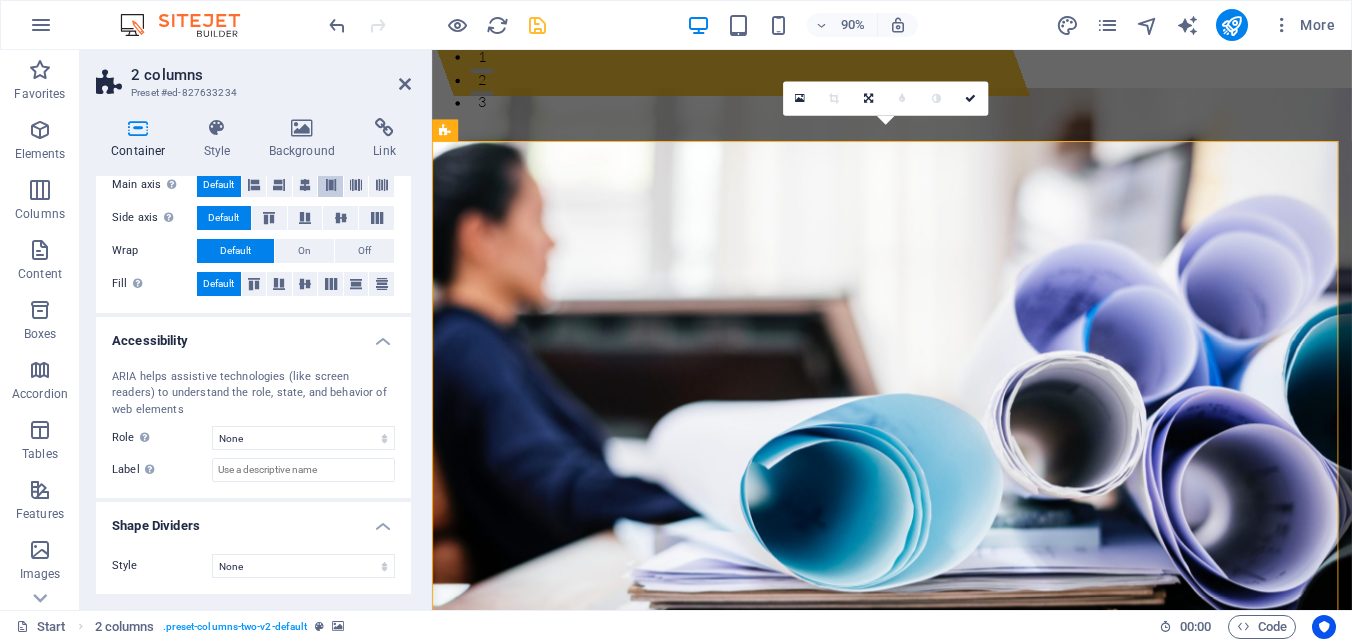 scroll, scrollTop: 0, scrollLeft: 0, axis: both 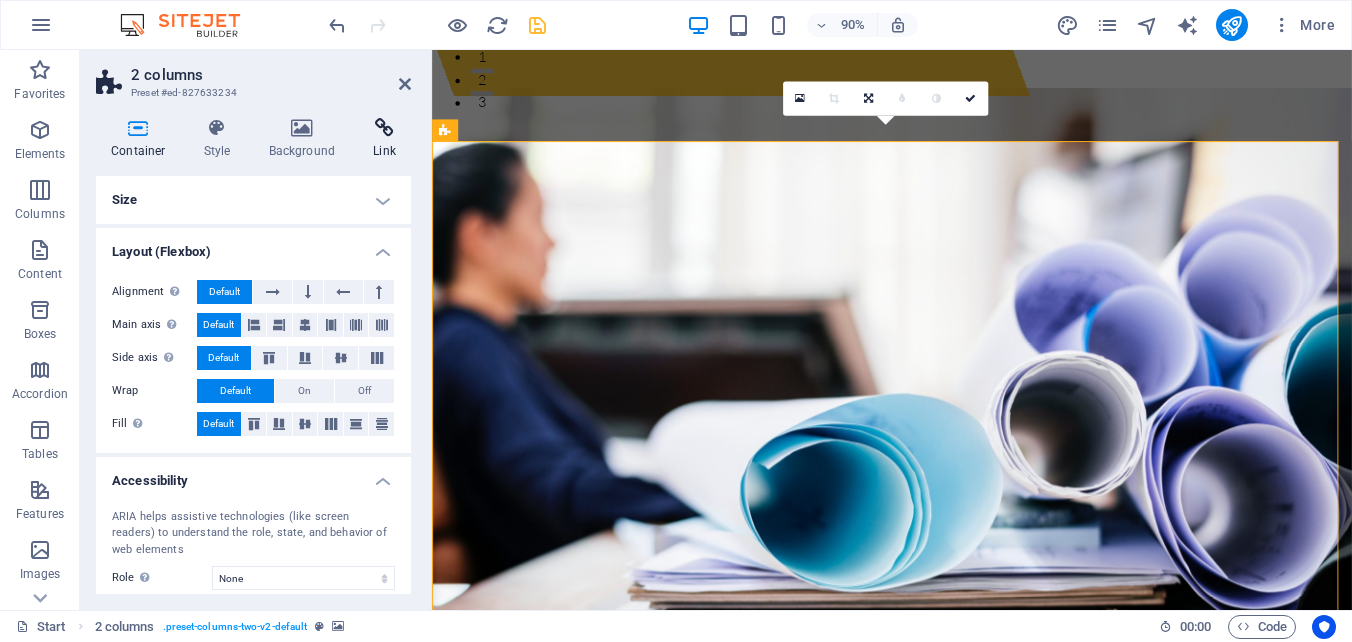 click on "Link" at bounding box center (384, 139) 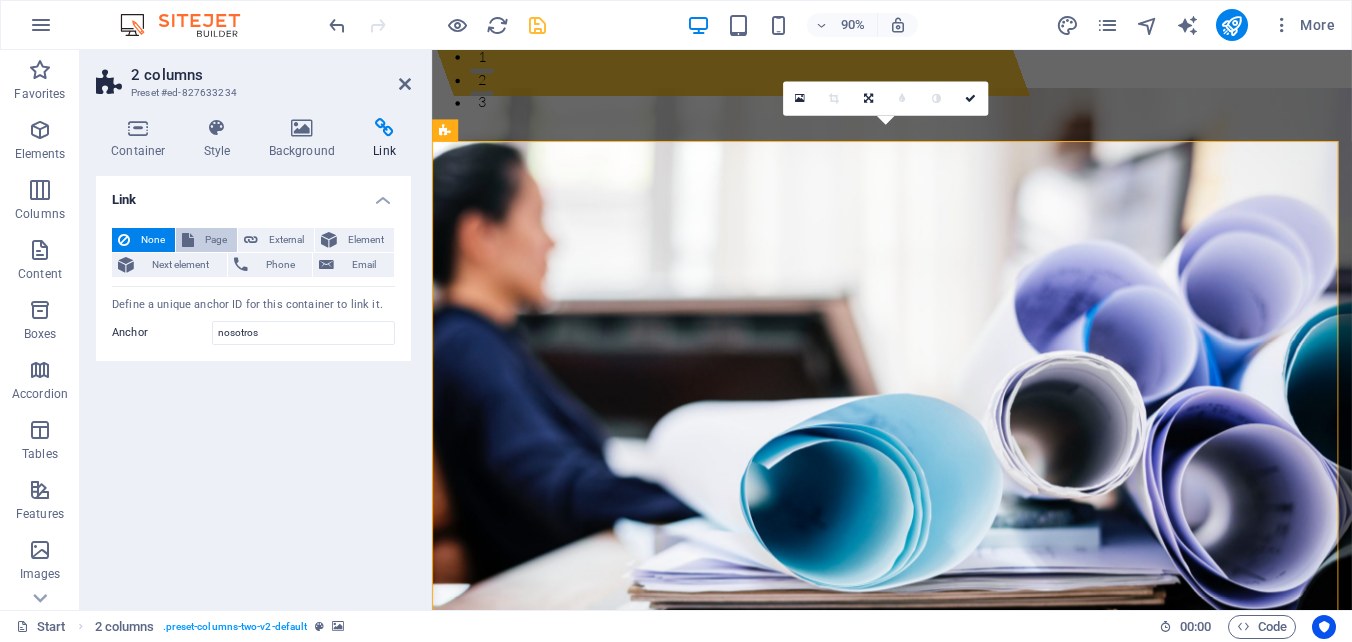 click on "Page" at bounding box center [215, 240] 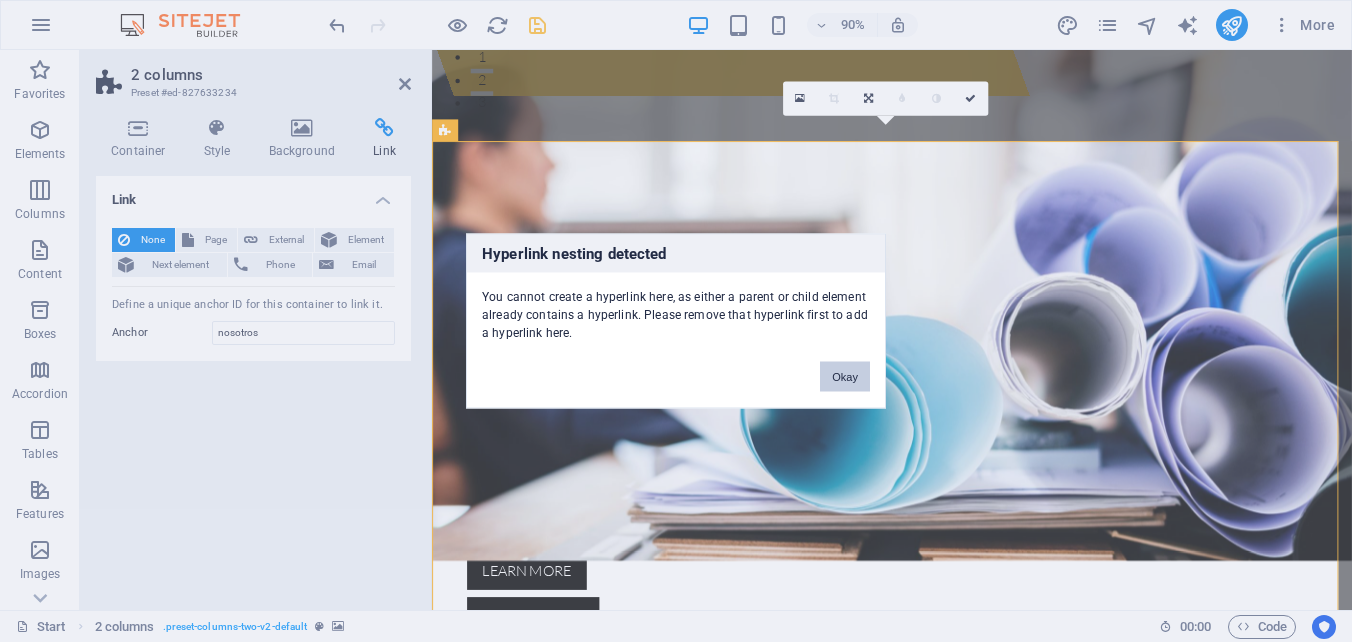 click on "Okay" at bounding box center [845, 377] 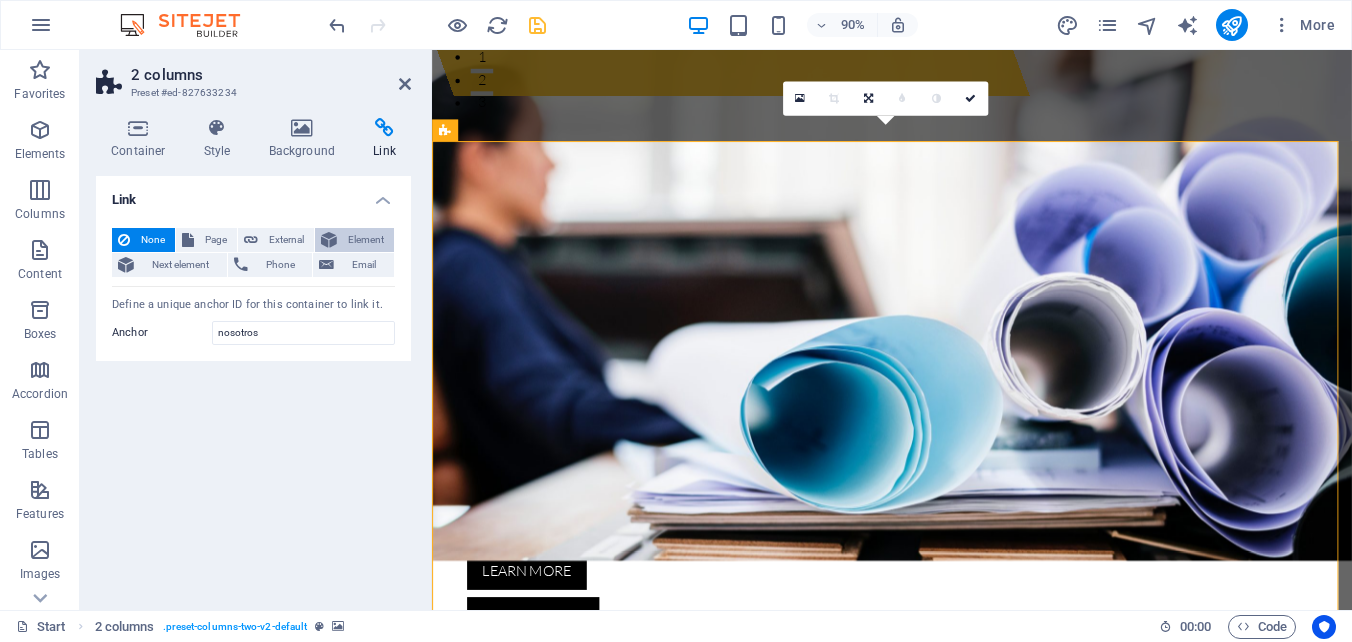 click on "Element" at bounding box center (354, 240) 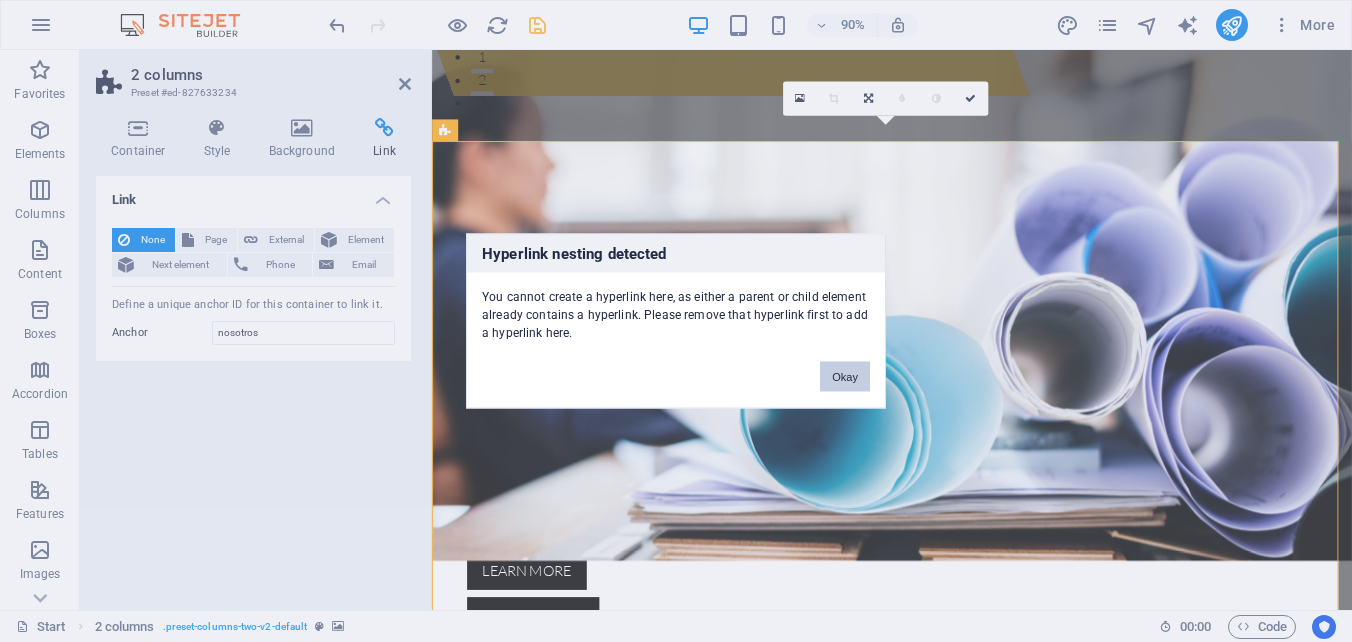 click on "Okay" at bounding box center [845, 377] 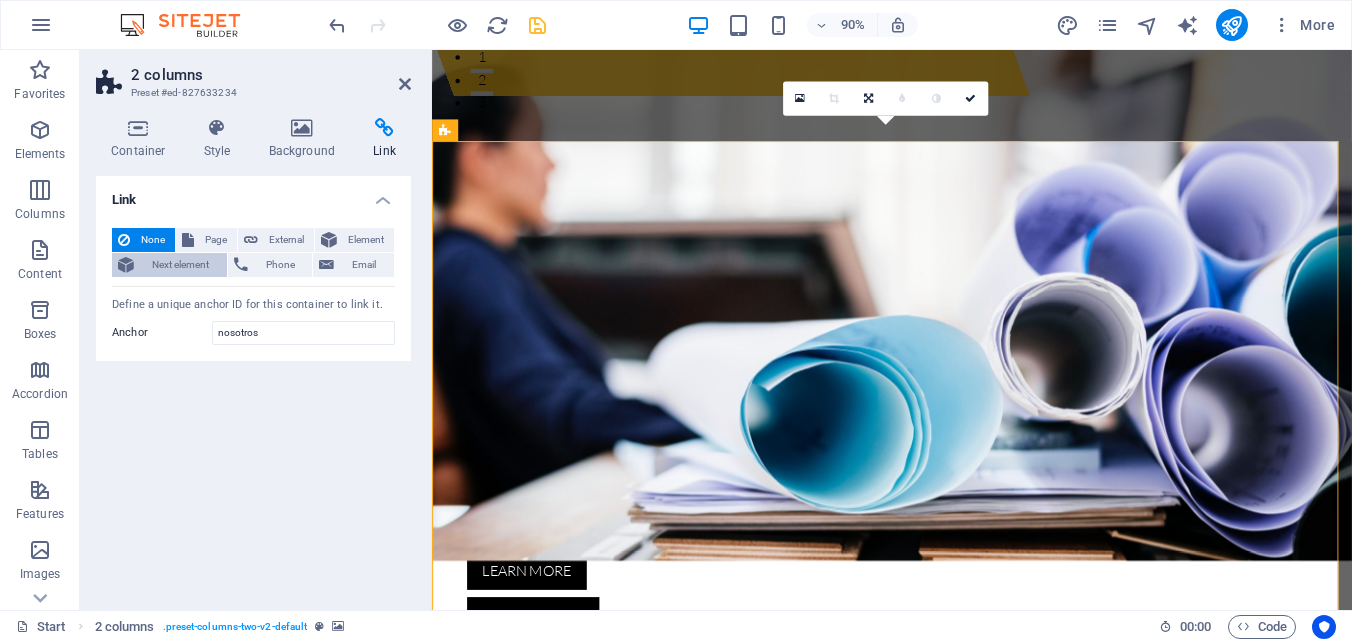 click on "Next element" at bounding box center (180, 265) 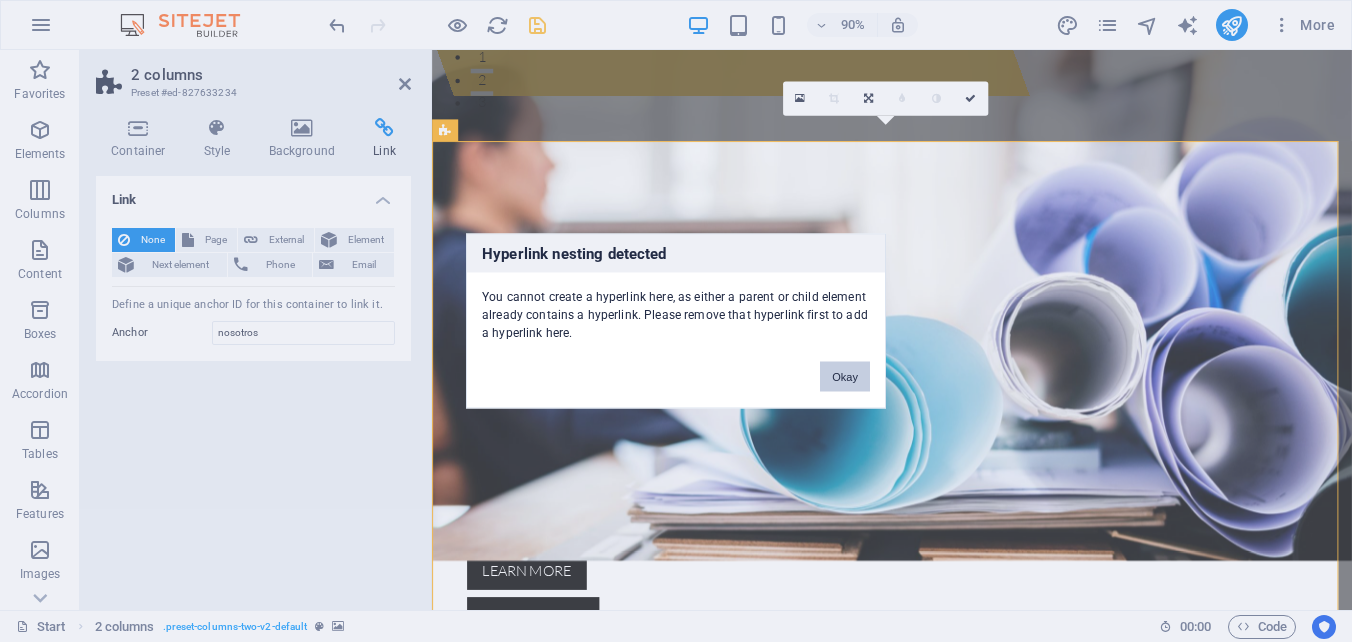 click on "Okay" at bounding box center [845, 377] 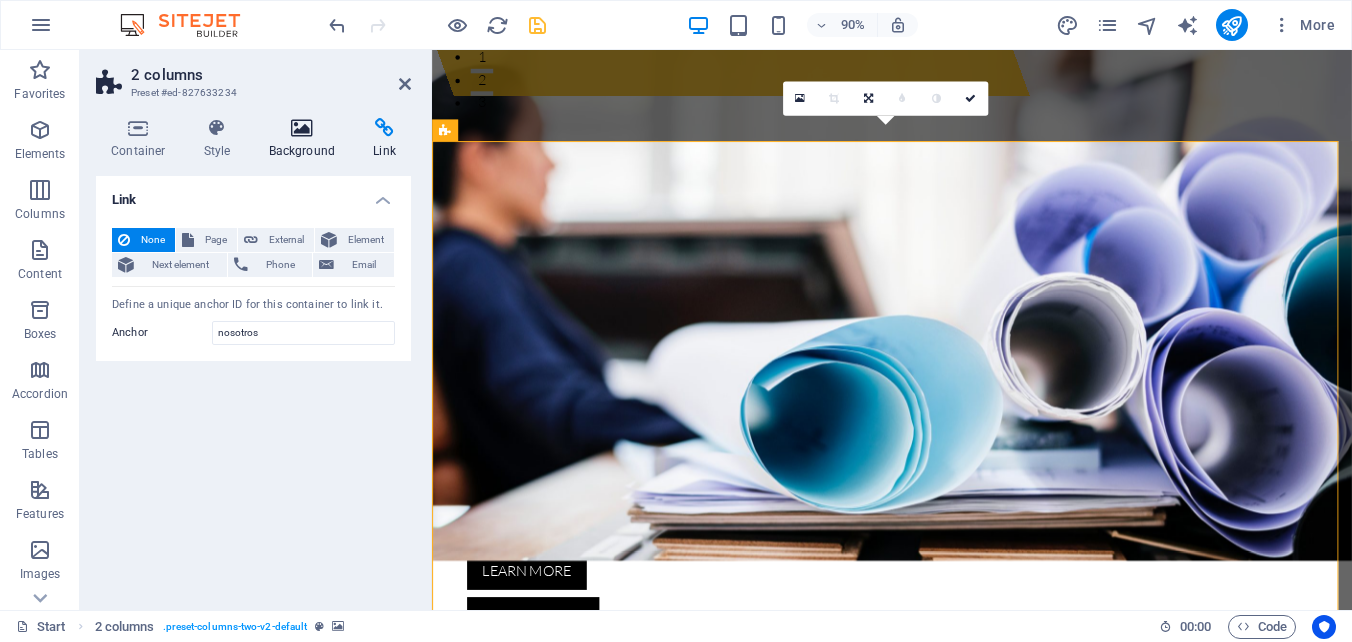 click on "Background" at bounding box center [306, 139] 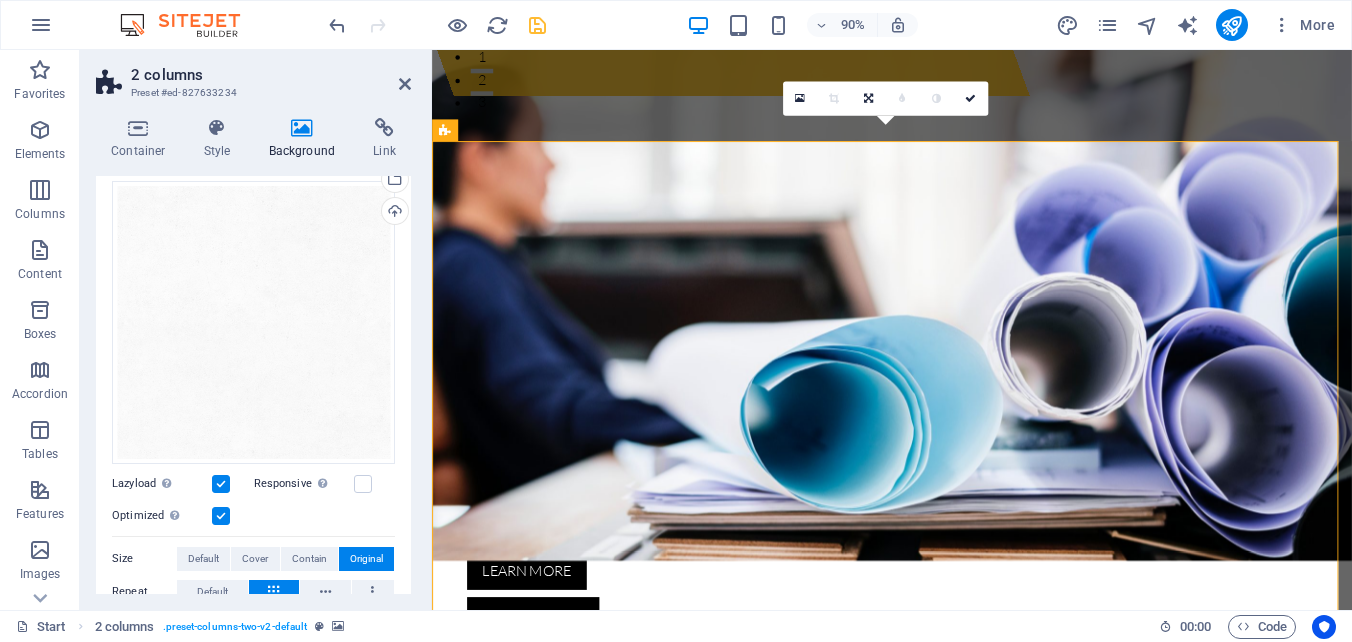 scroll, scrollTop: 0, scrollLeft: 0, axis: both 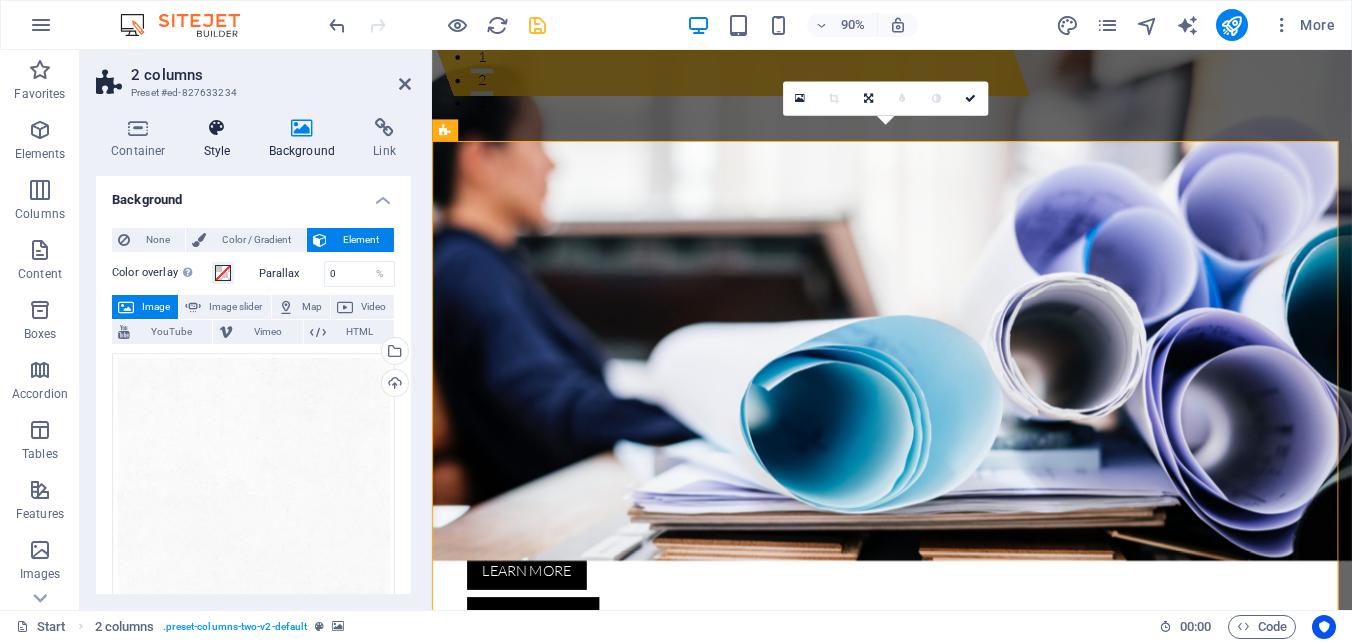 click at bounding box center (217, 128) 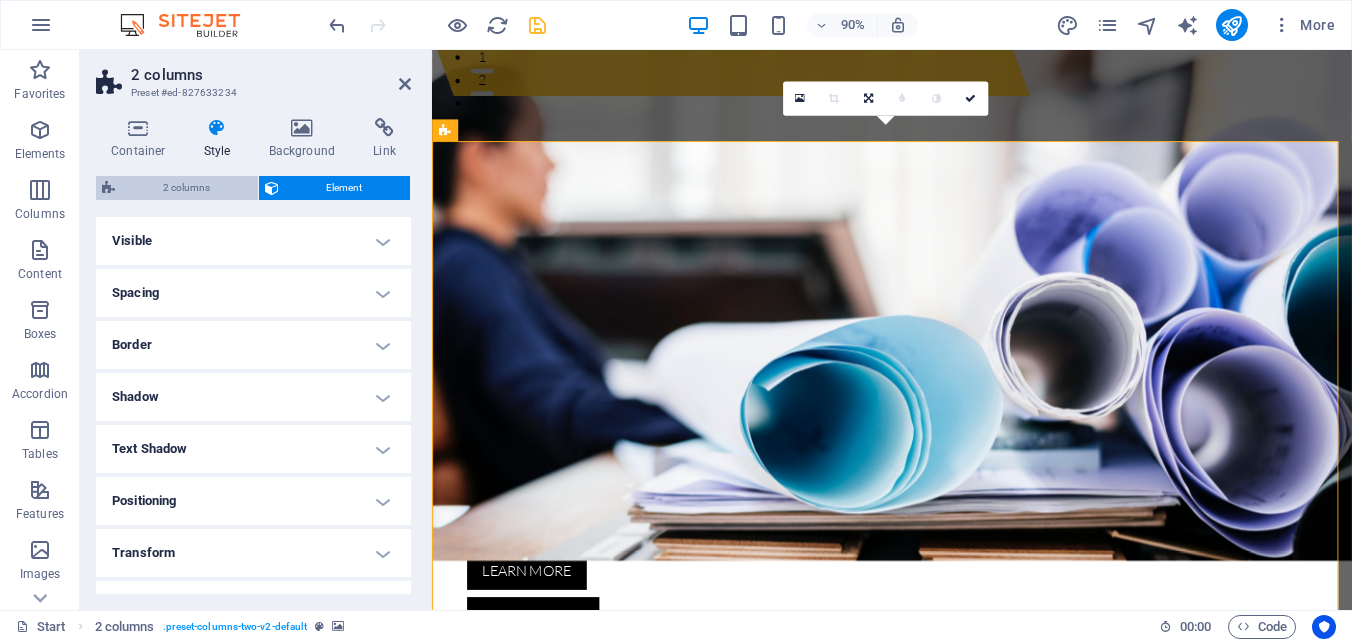 click on "2 columns" at bounding box center [186, 188] 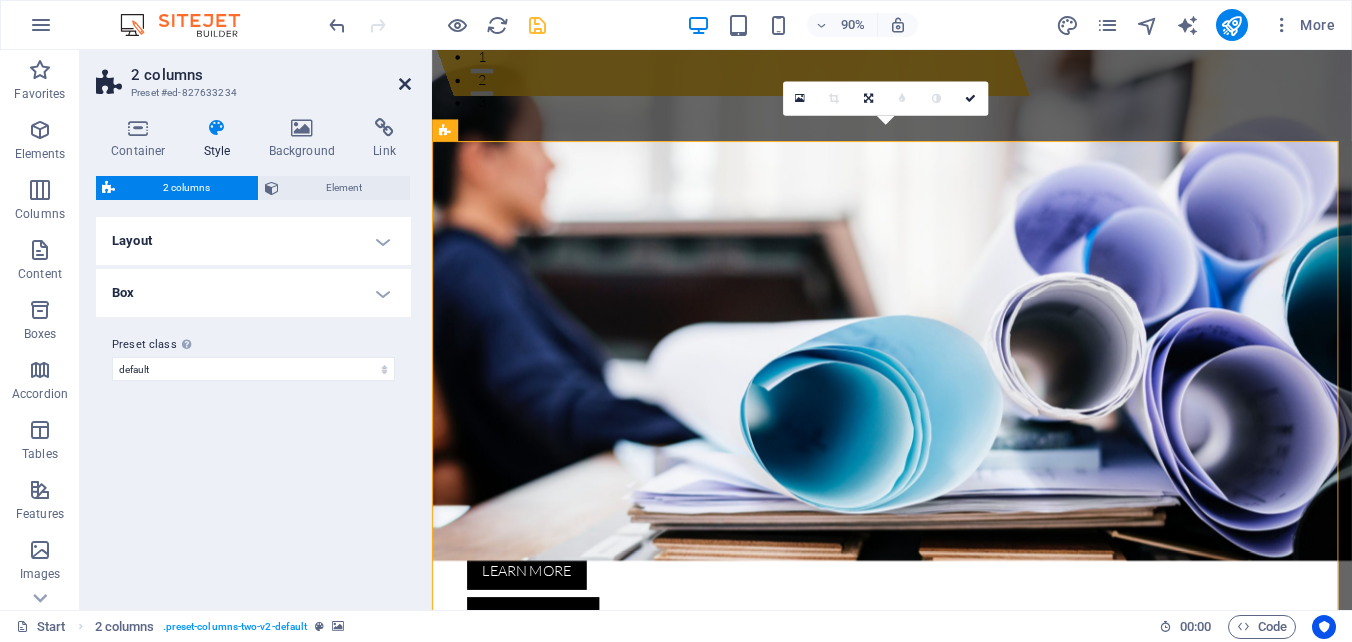 click at bounding box center (405, 84) 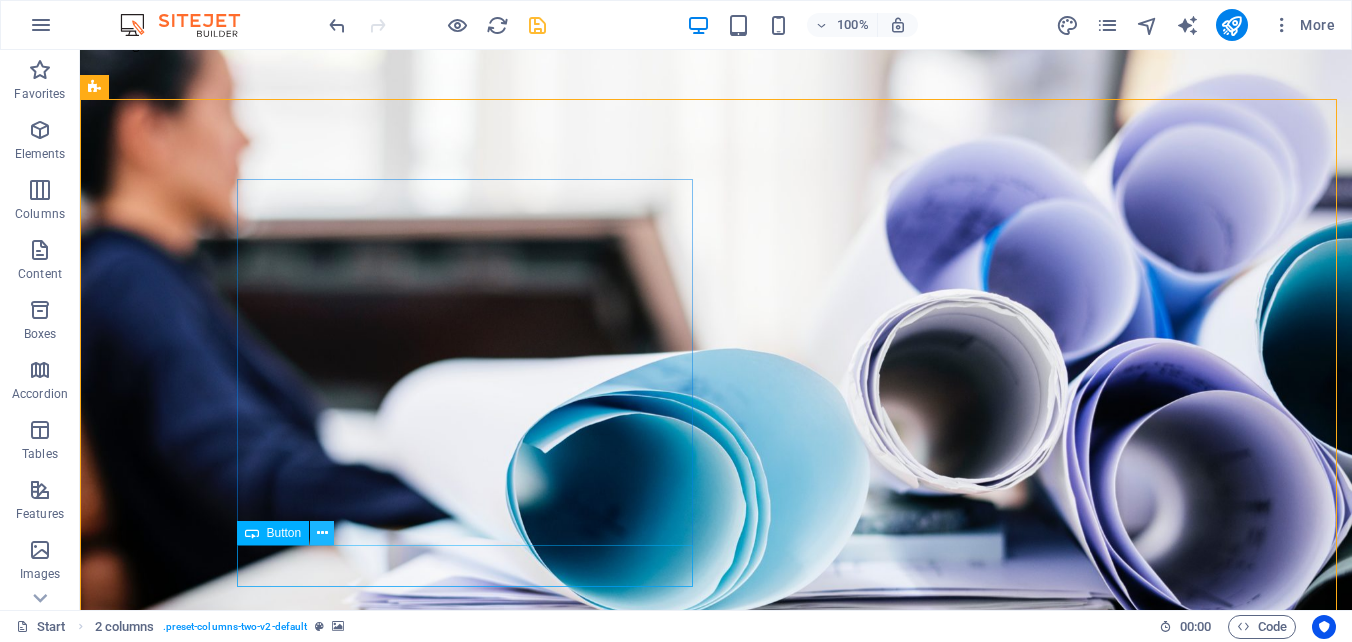 click at bounding box center [322, 533] 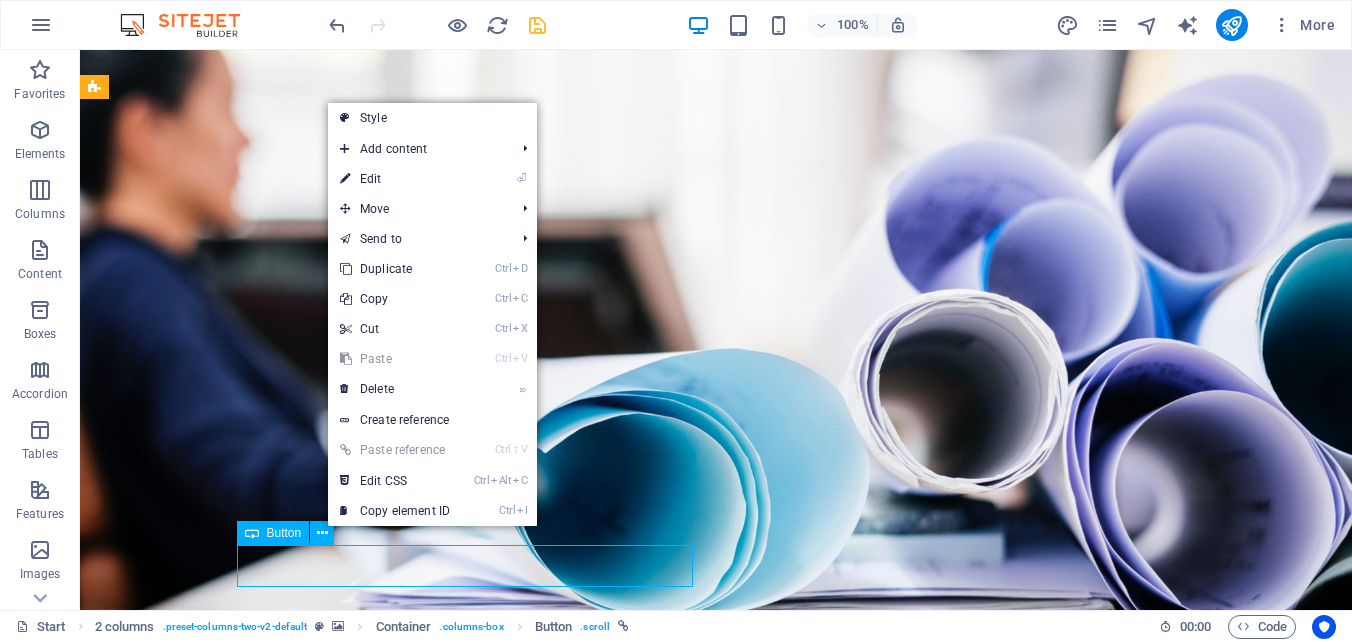 click on "Button" at bounding box center (273, 533) 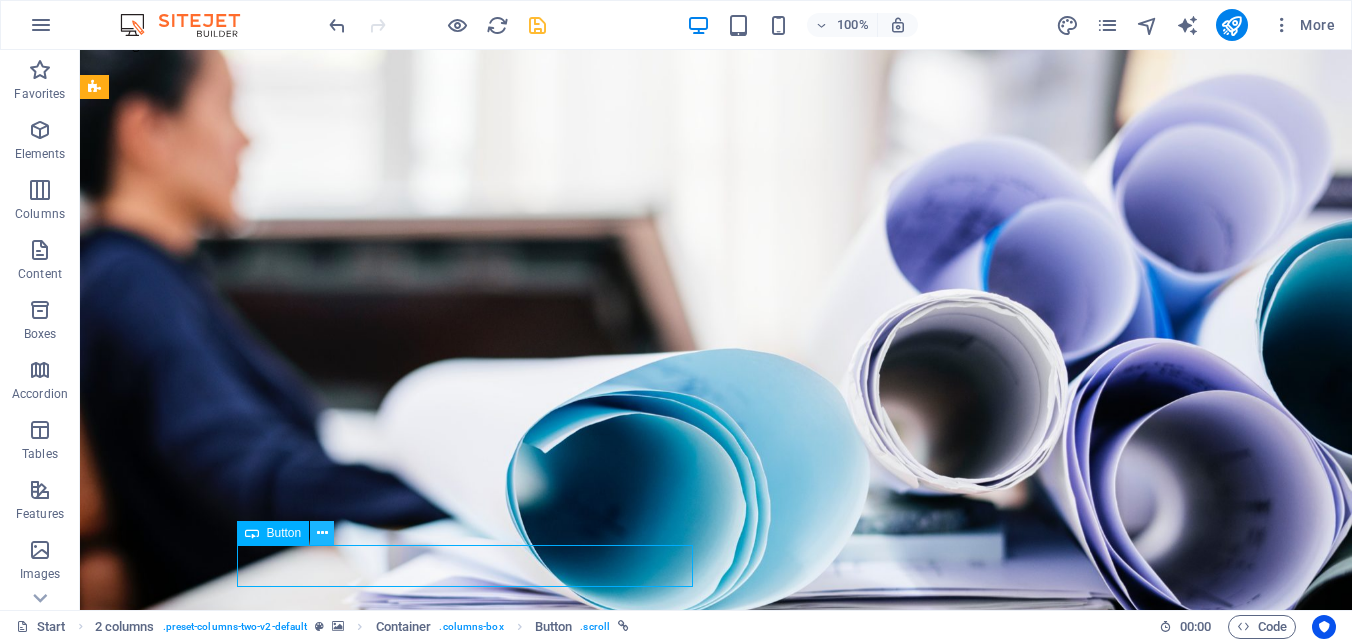 click at bounding box center [322, 533] 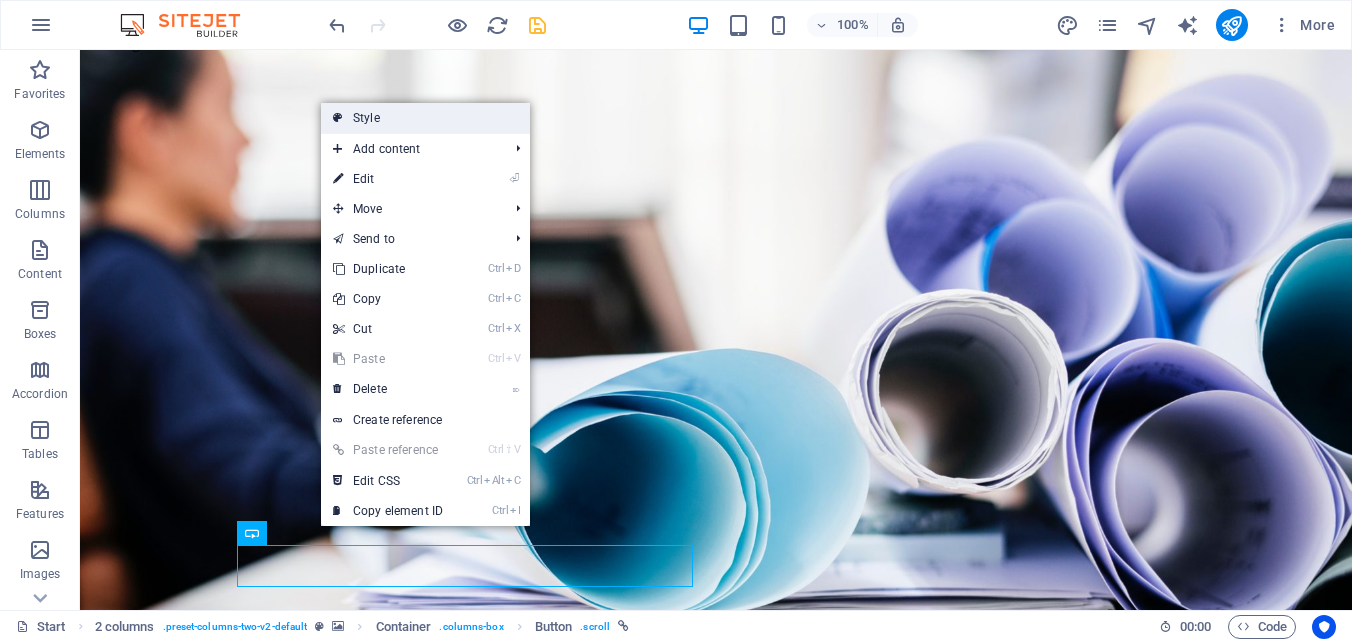 click on "Style" at bounding box center (425, 118) 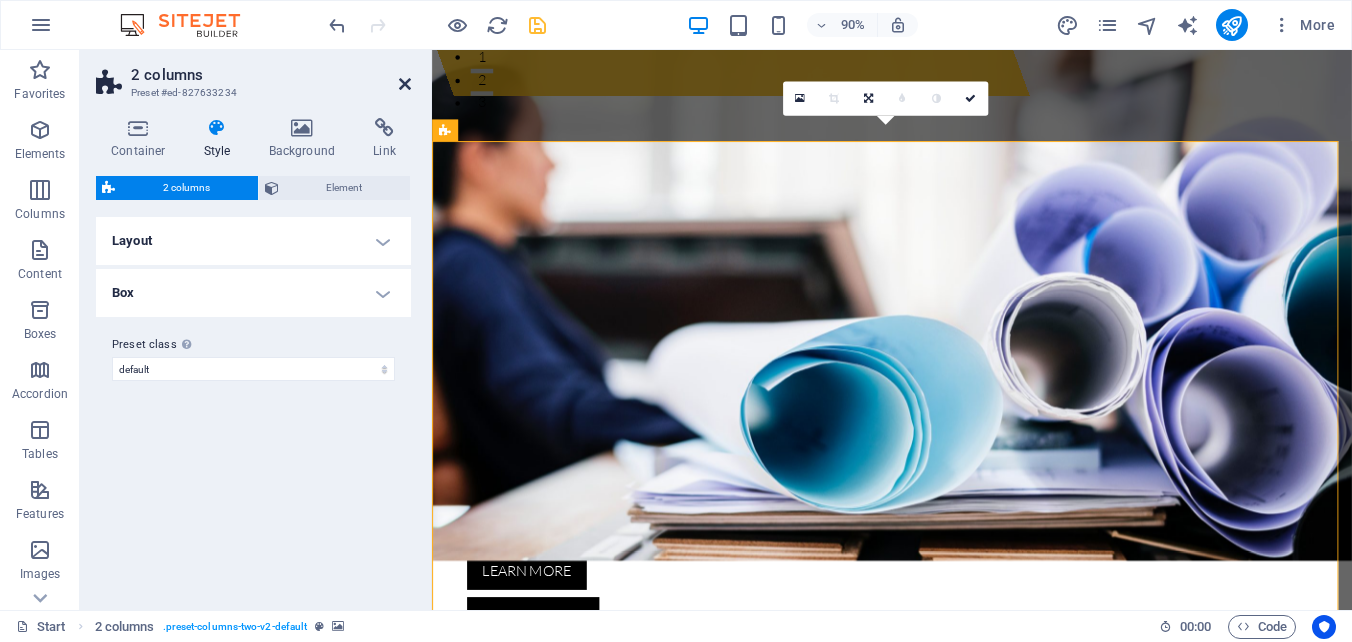 click at bounding box center [405, 84] 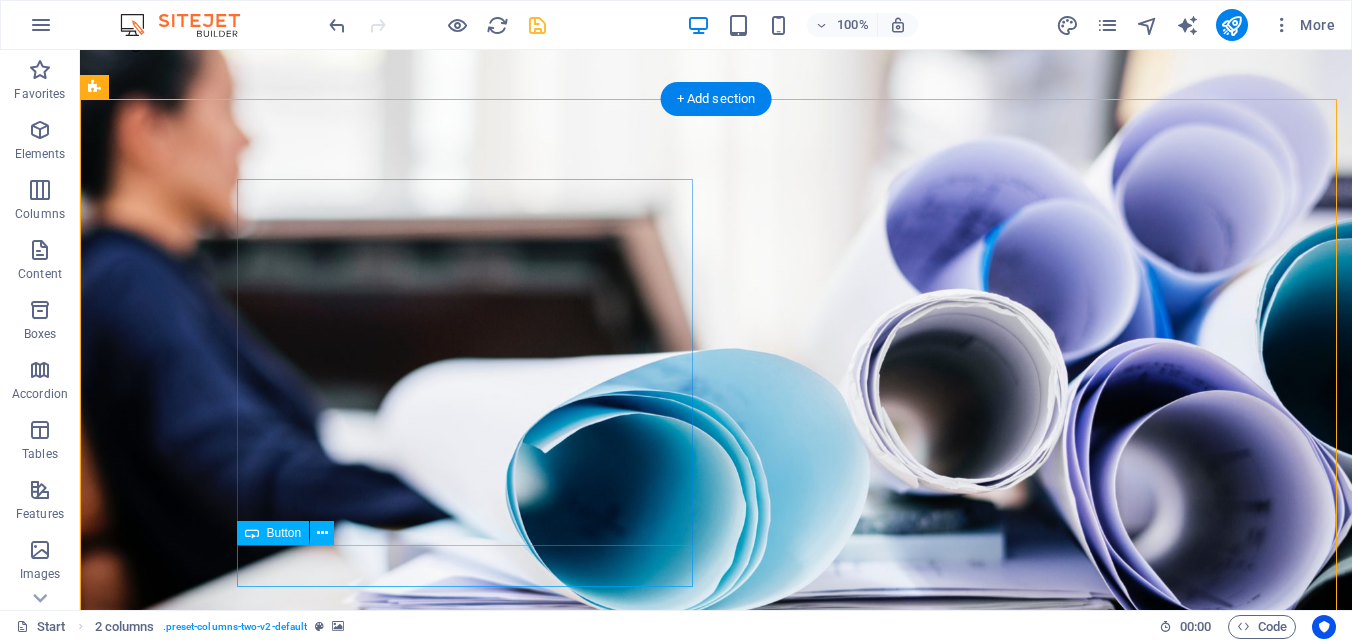 click on "Get in touch" at bounding box center (324, 1816) 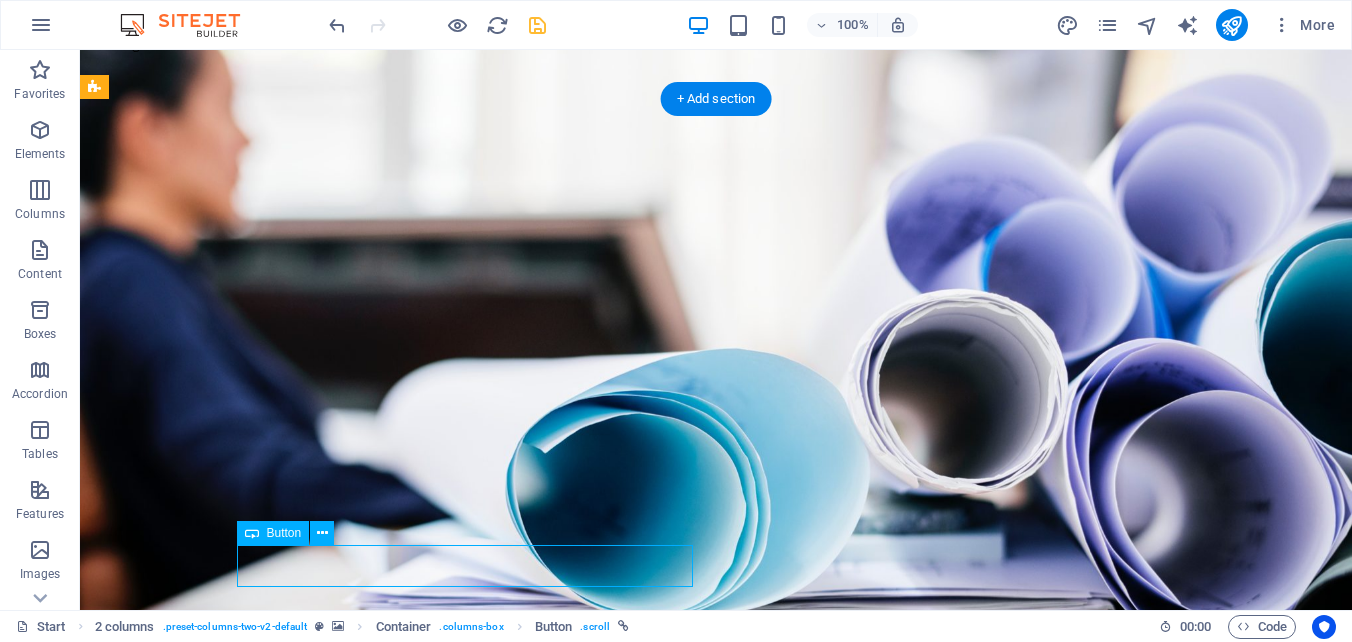 click on "Get in touch" at bounding box center [324, 1816] 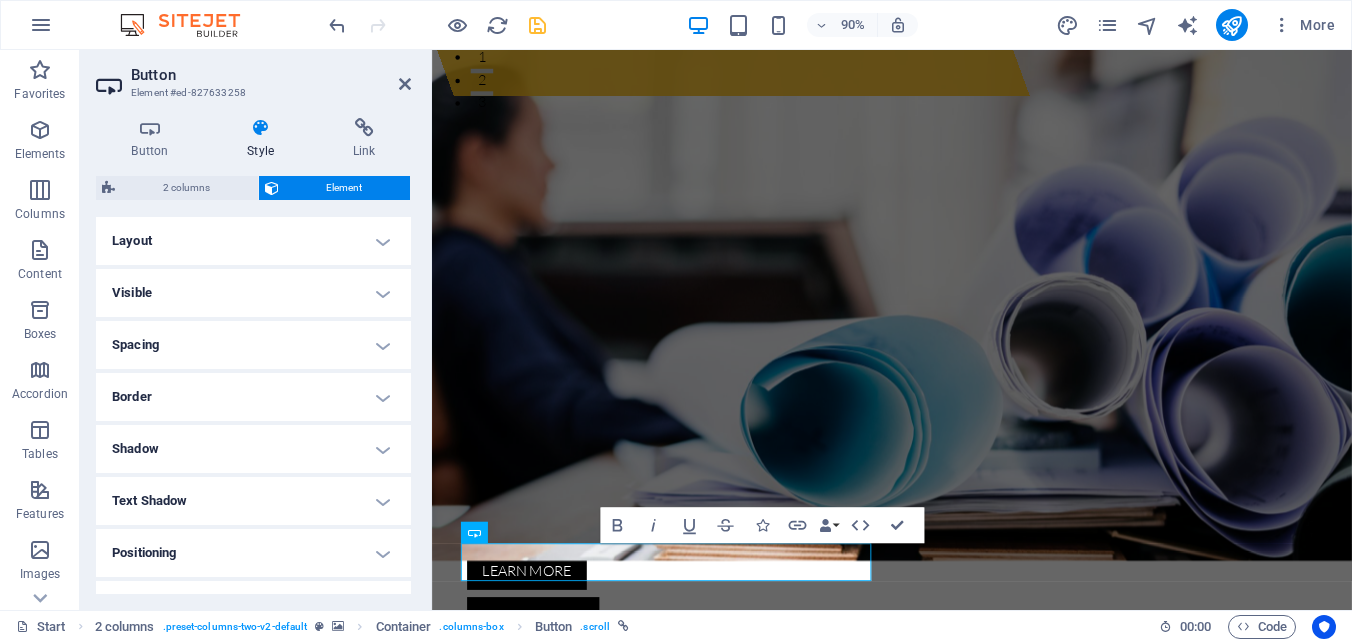 click on "Button" at bounding box center (271, 75) 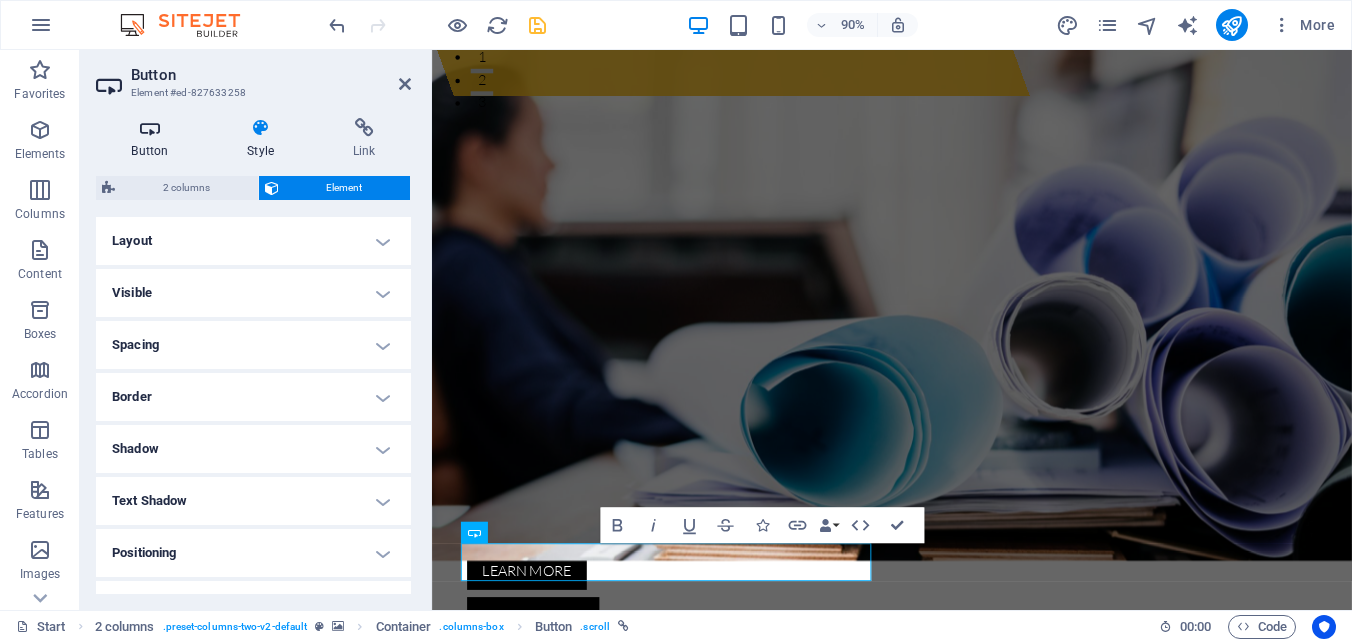 click on "Button" at bounding box center [154, 139] 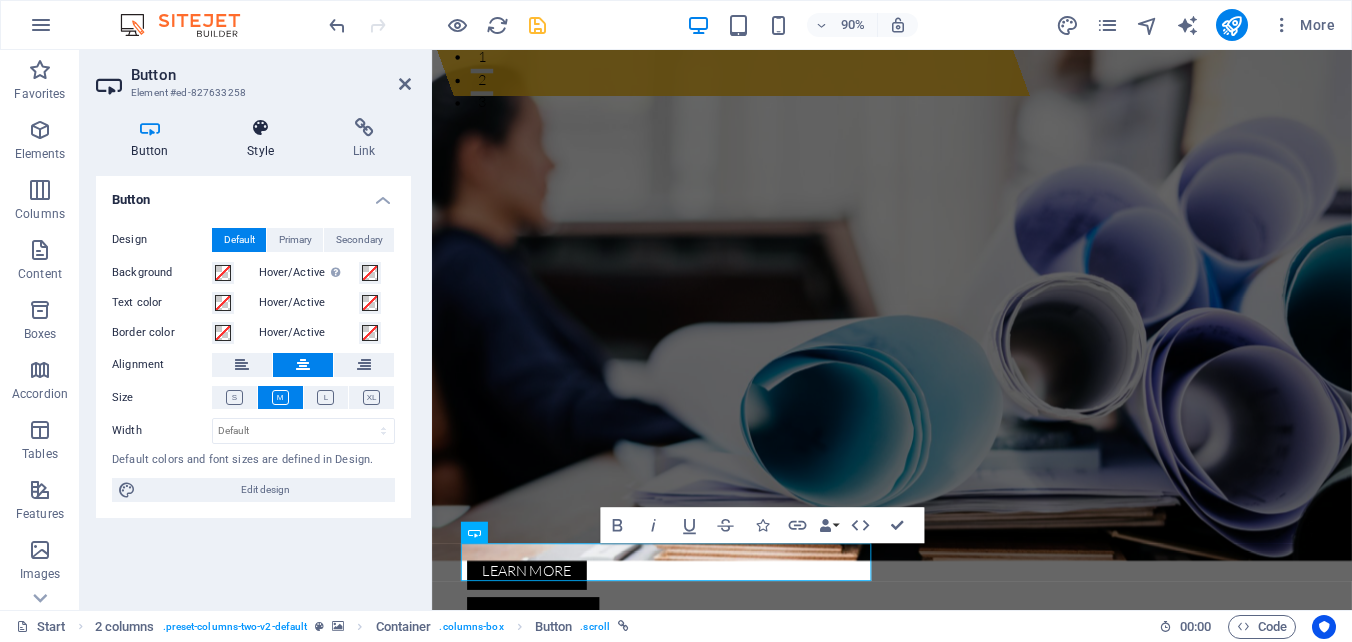 click at bounding box center (261, 128) 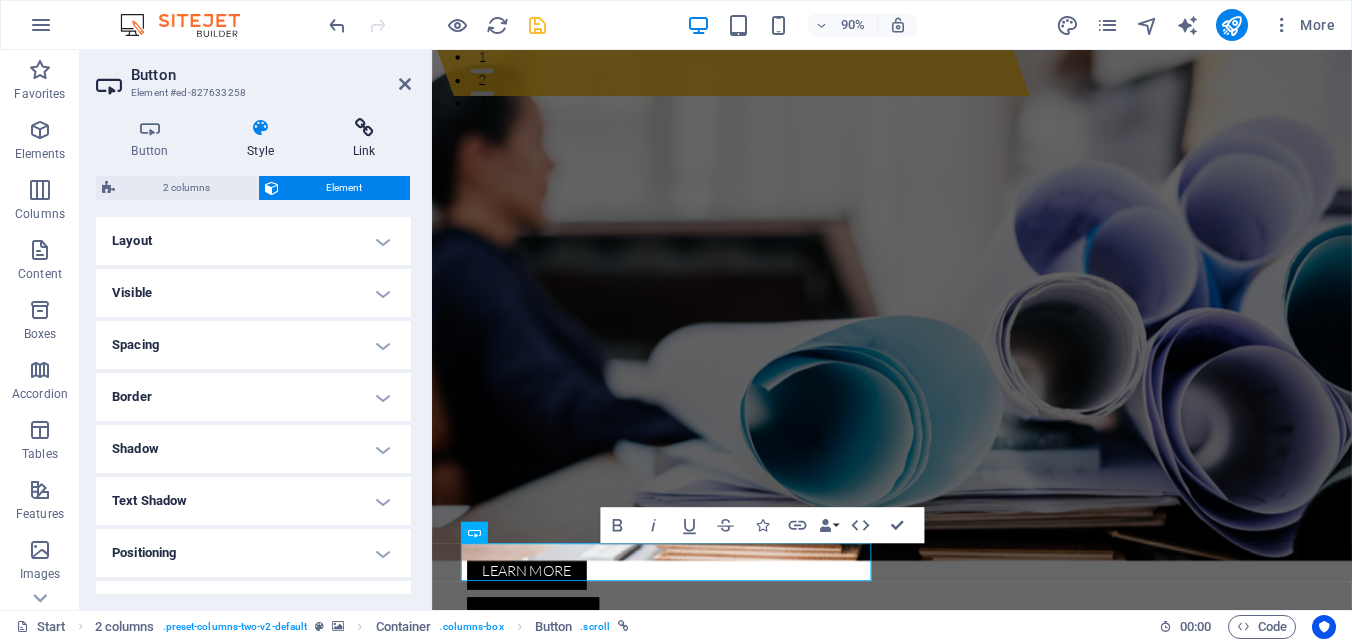 click at bounding box center [364, 128] 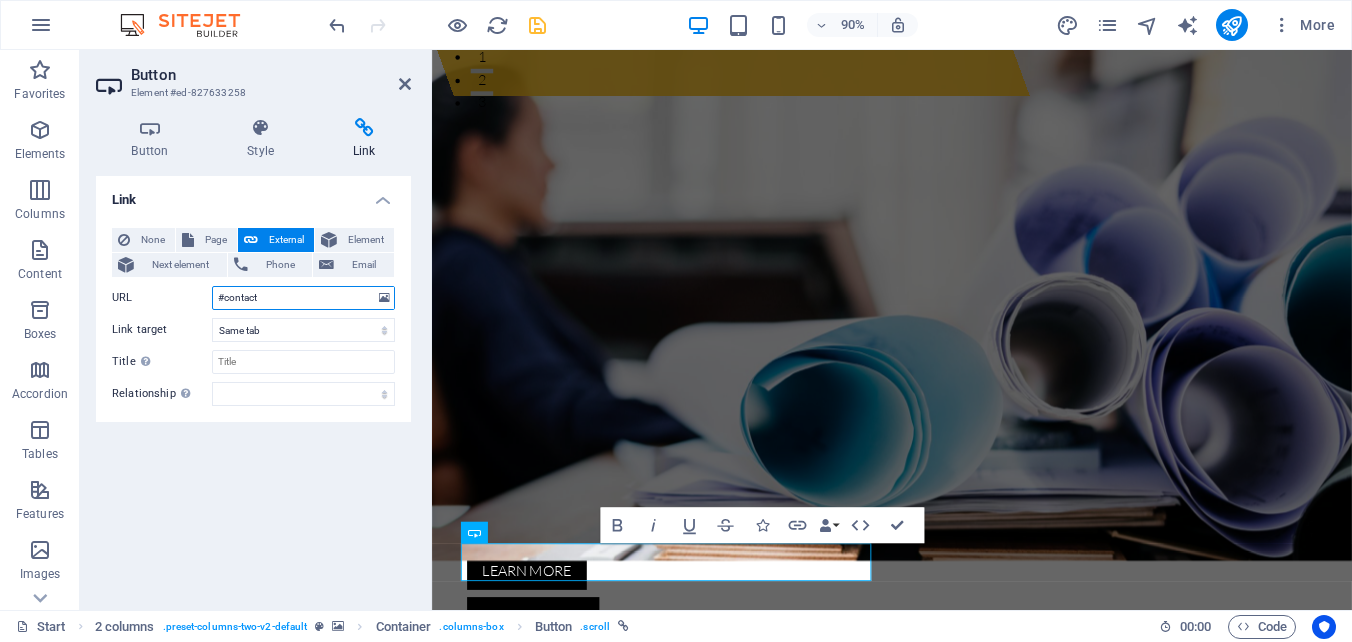 click on "#contact" at bounding box center (303, 298) 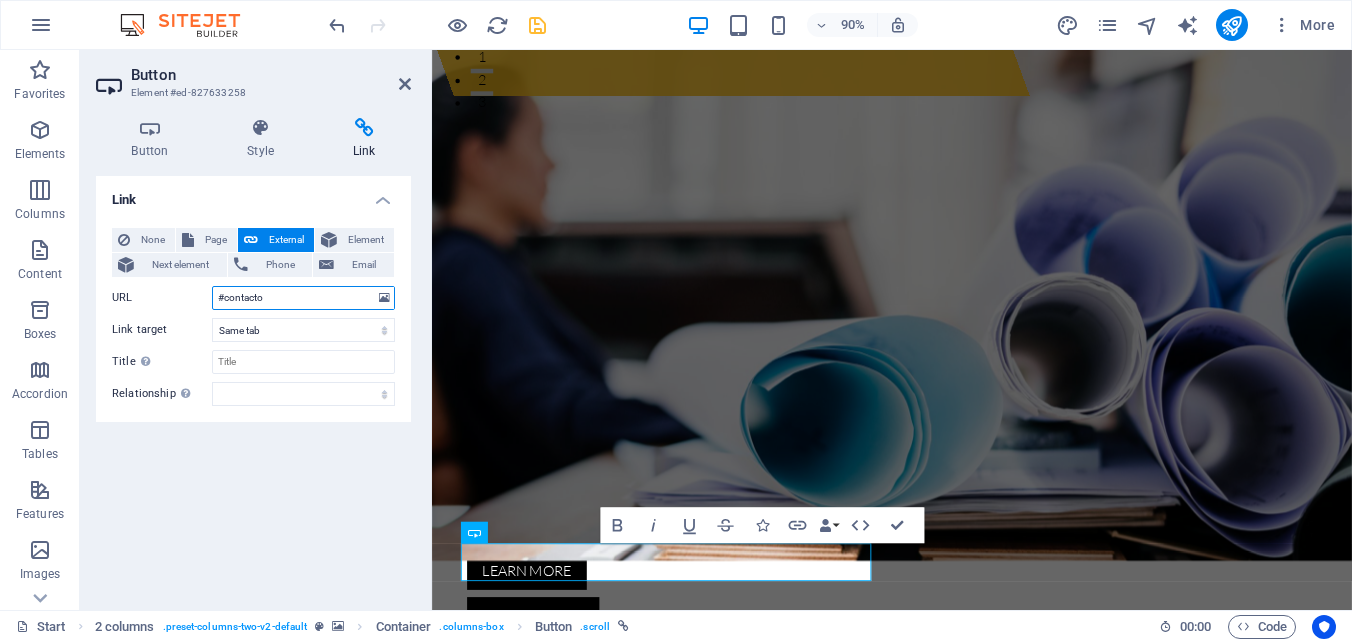 type on "#contacto" 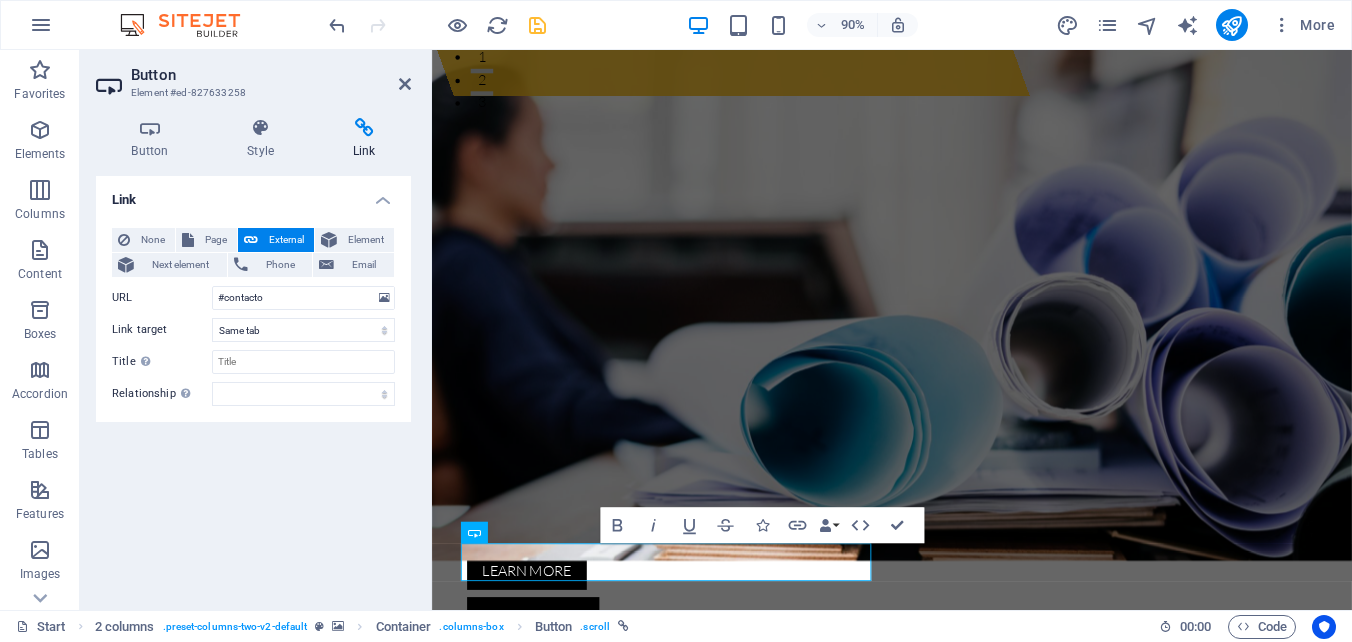 click on "Link None Page External Element Next element Phone Email Page Start Subpage Legal notice Privacy Element
URL #contacto Phone Email Link target New tab Same tab Overlay Title Additional link description, should not be the same as the link text. The title is most often shown as a tooltip text when the mouse moves over the element. Leave empty if uncertain. Relationship Sets the  relationship of this link to the link target . For example, the value "nofollow" instructs search engines not to follow the link. Can be left empty. alternate author bookmark external help license next nofollow noreferrer noopener prev search tag" at bounding box center [253, 385] 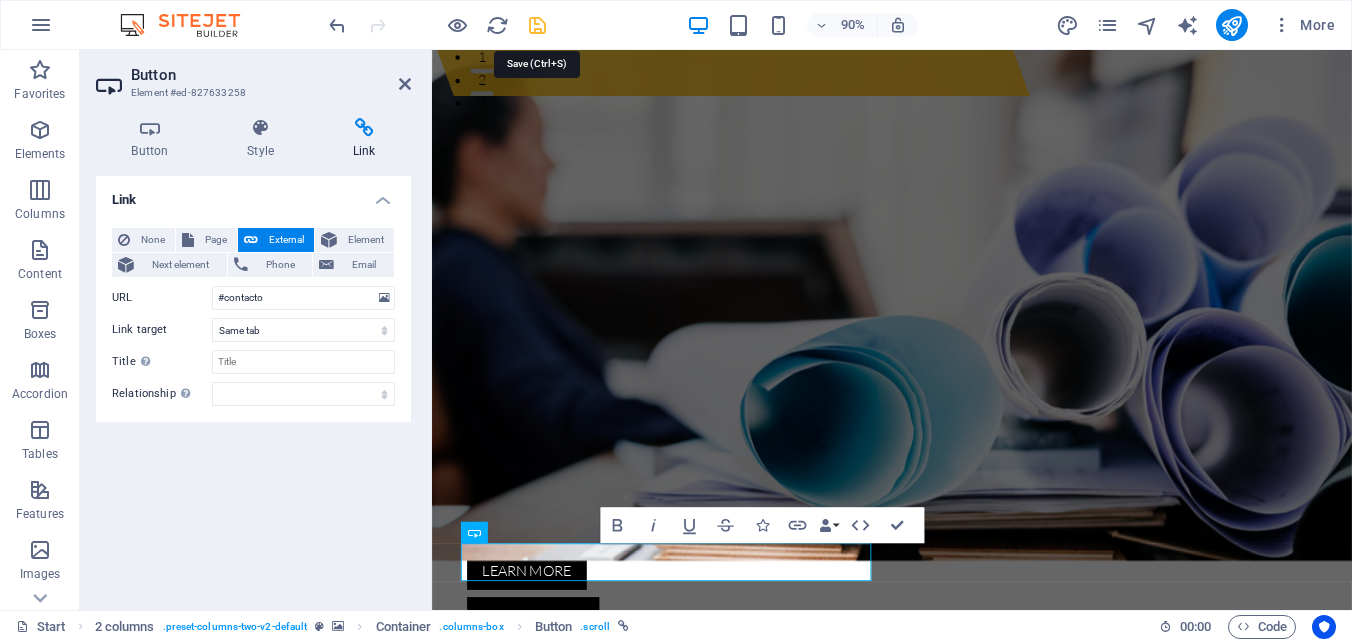 click at bounding box center [537, 25] 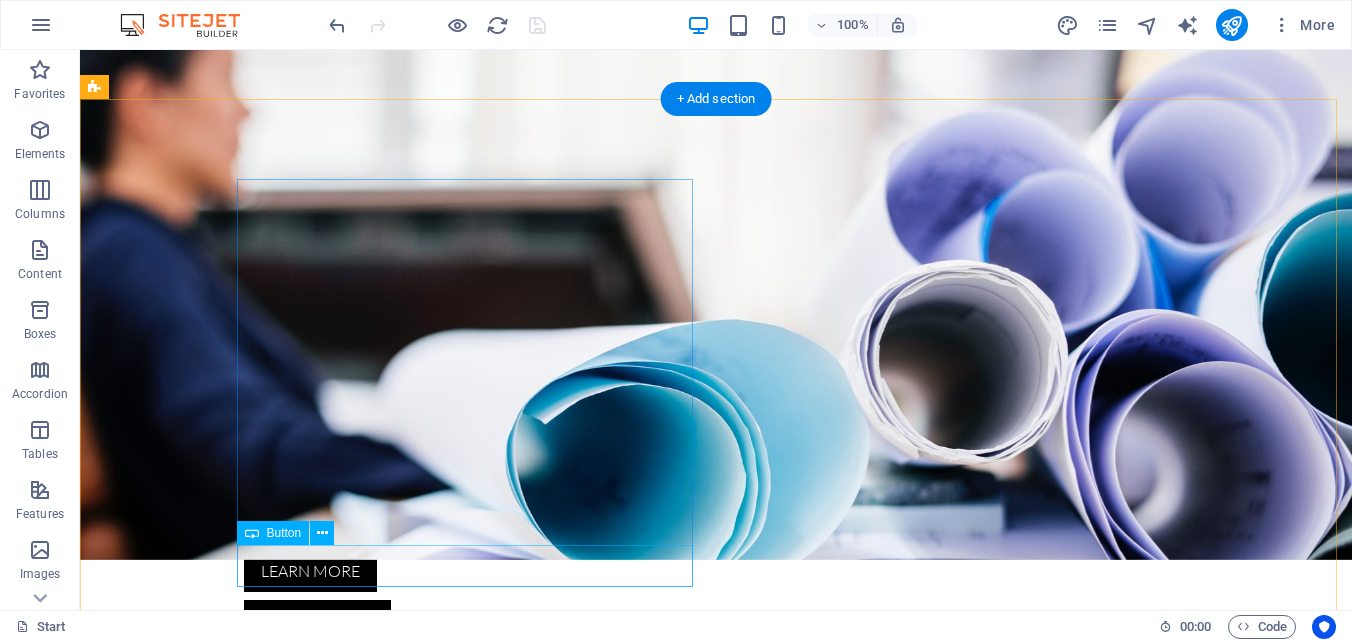 click on "Get in touch" at bounding box center [324, 1758] 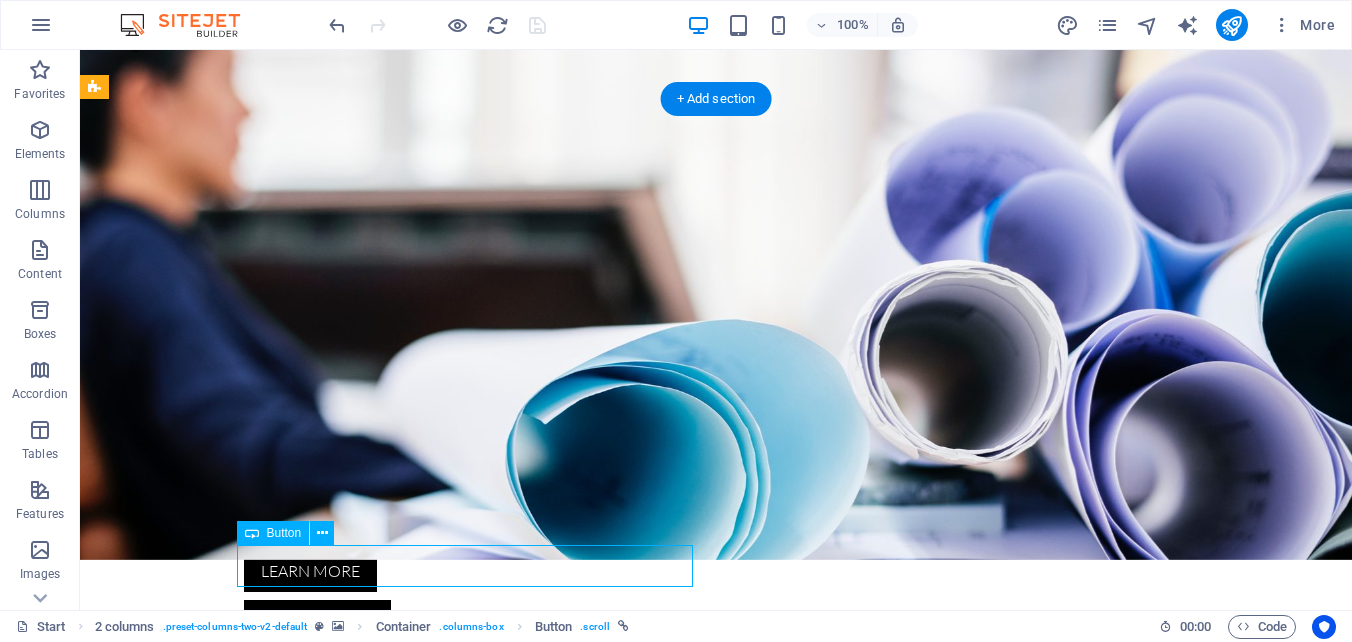 click on "Get in touch" at bounding box center [324, 1758] 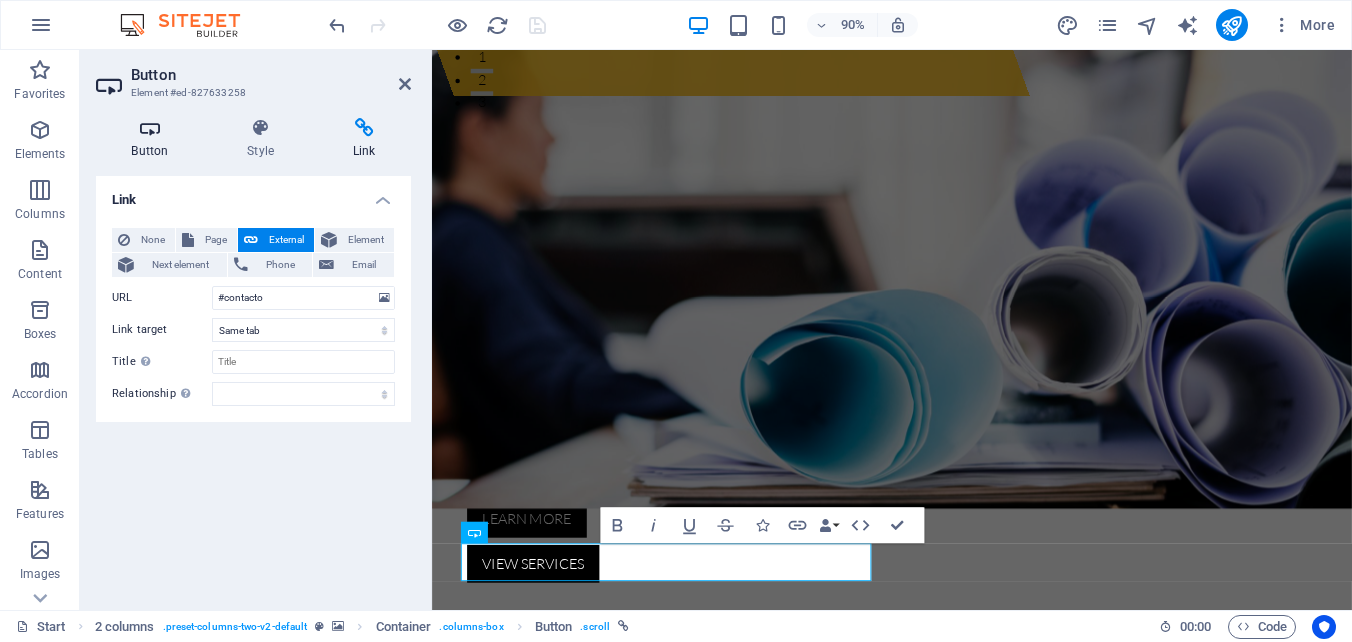 click on "Button" at bounding box center (154, 139) 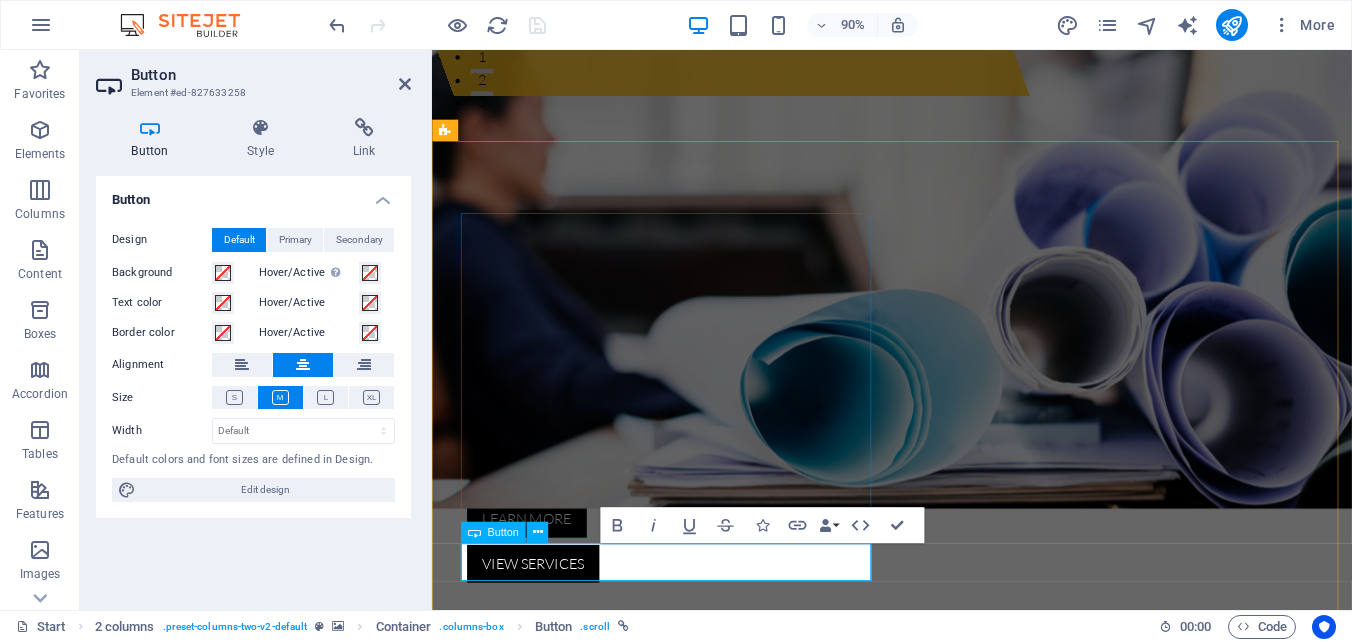 click on "Get in touch" at bounding box center [676, 1758] 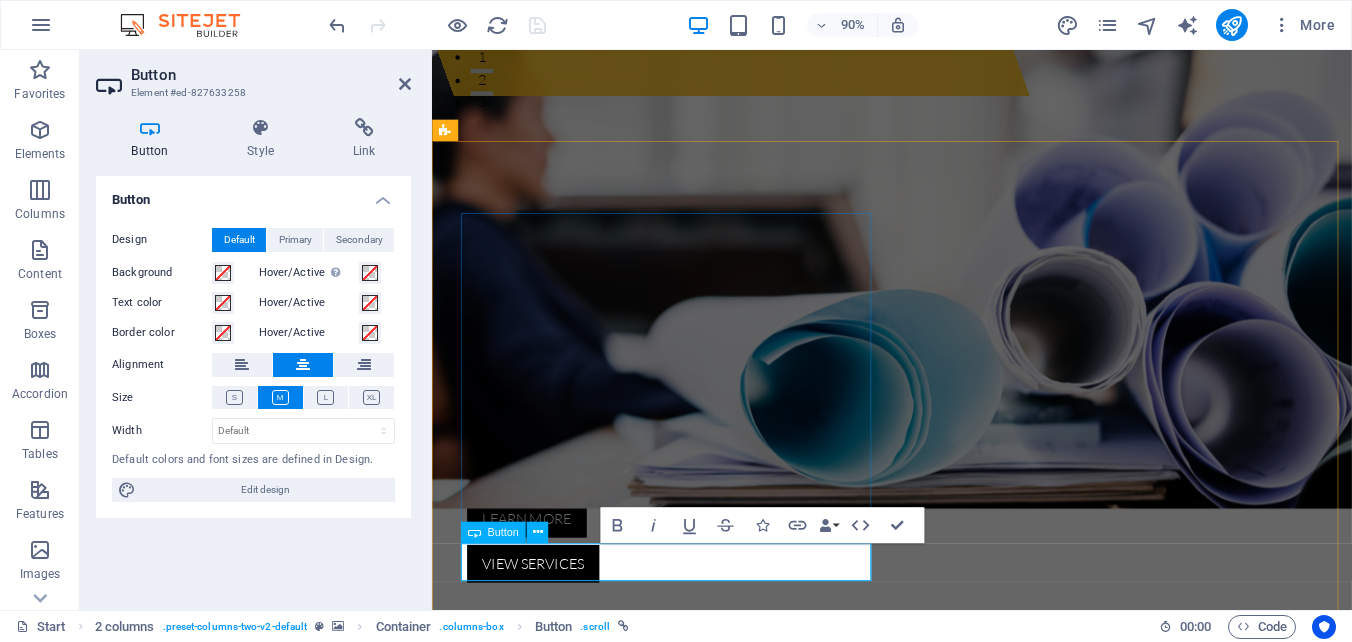 click on "Get in touch" at bounding box center (676, 1758) 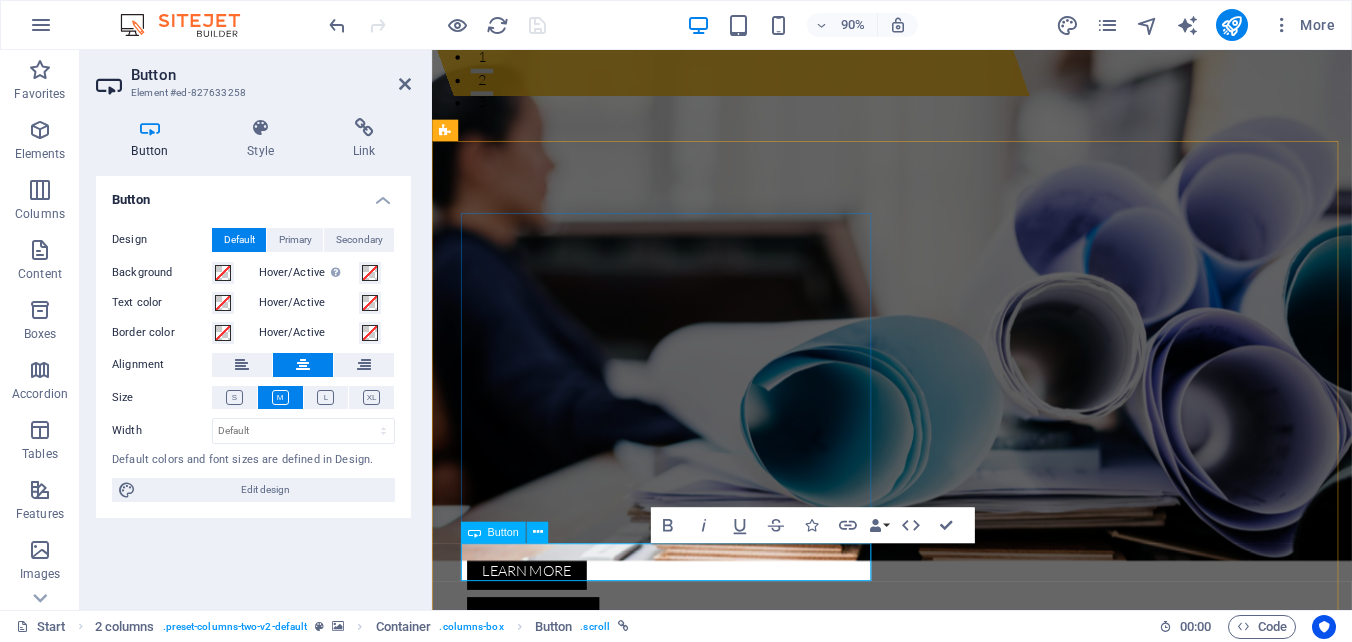 type 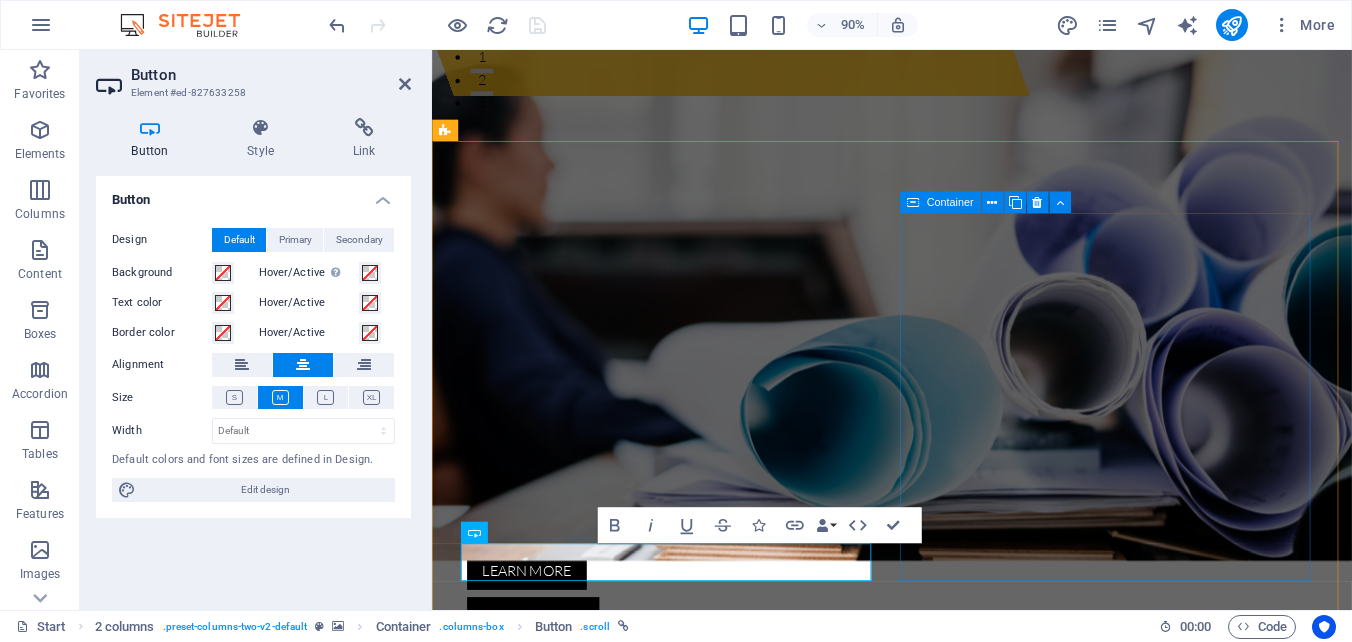 click on "78 Projects 52 Customers 14 Engineers 26 Partners" at bounding box center [676, 2153] 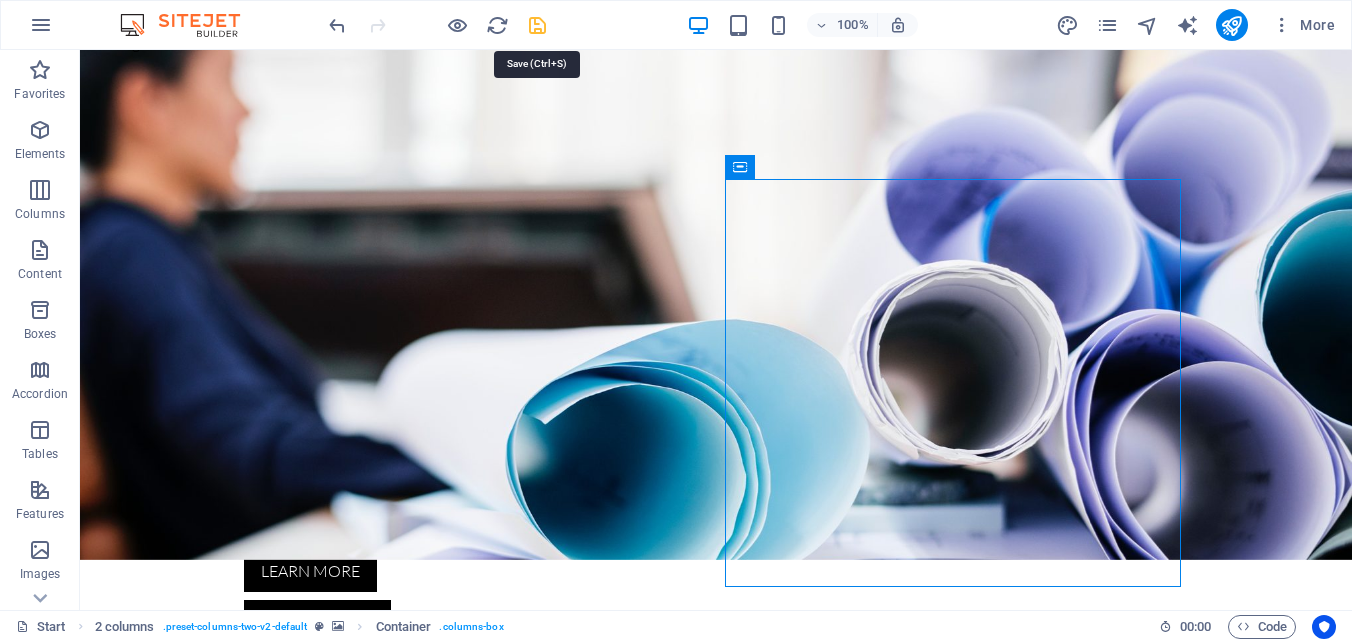 click at bounding box center [537, 25] 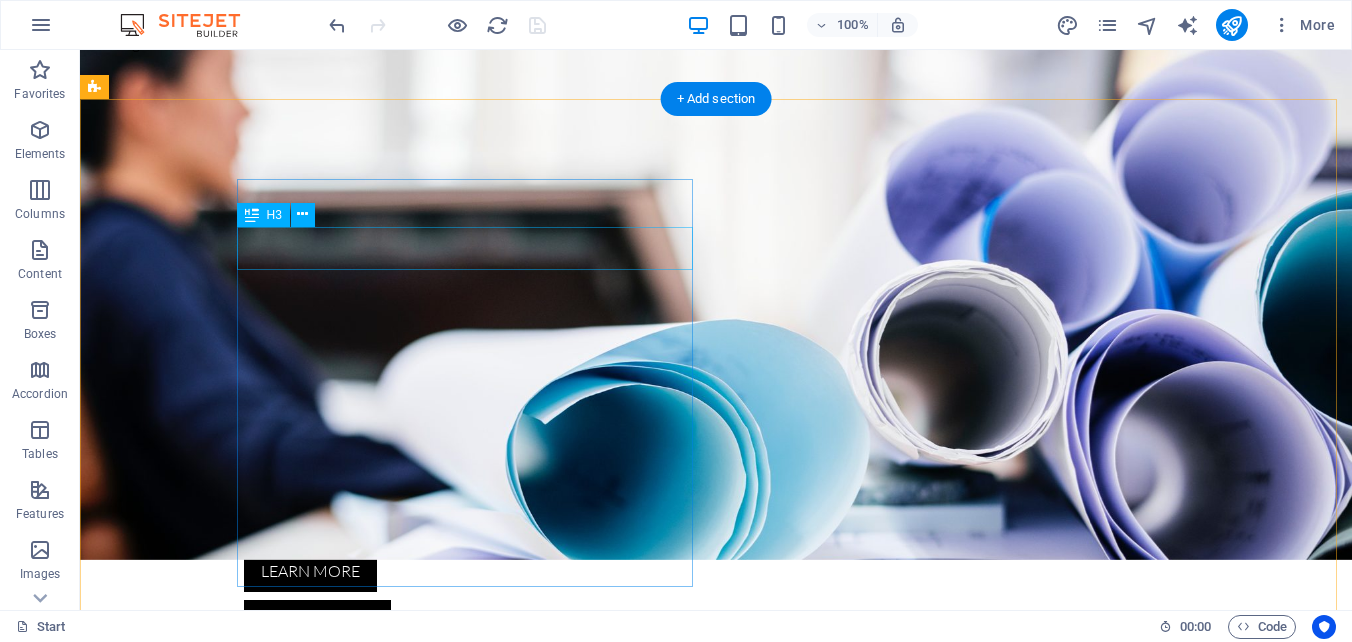 click on "Solution for Industries" at bounding box center [324, 1440] 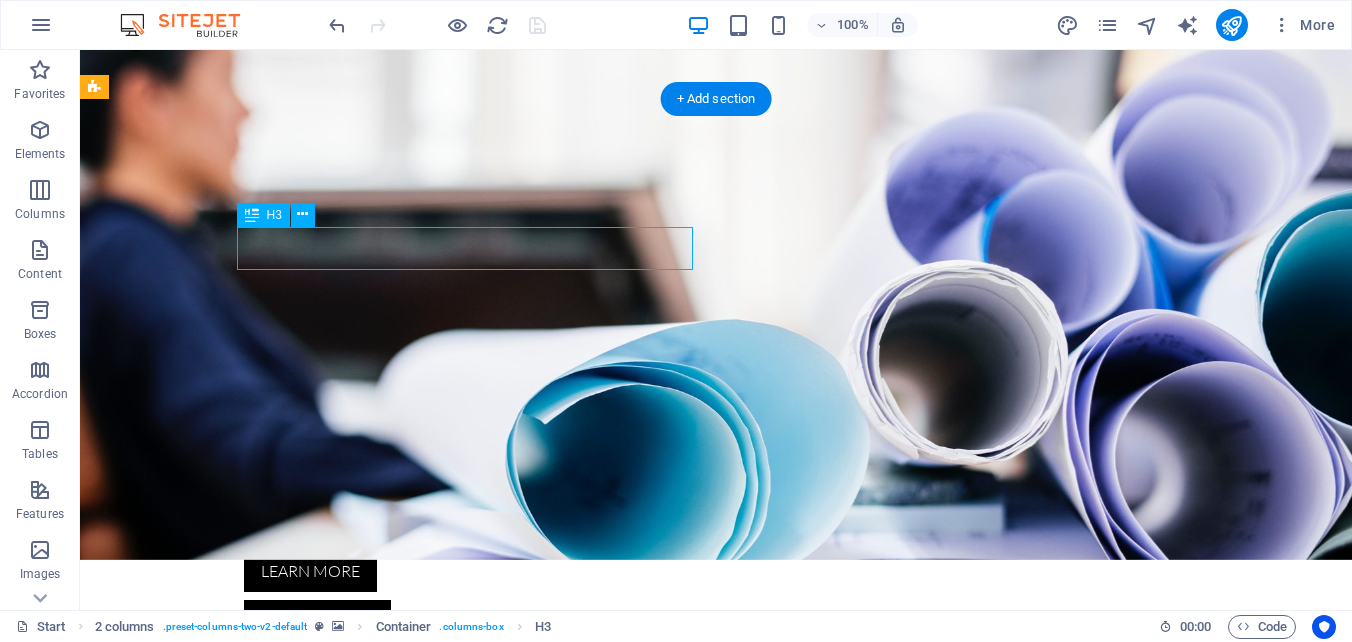 click on "Solution for Industries" at bounding box center (324, 1440) 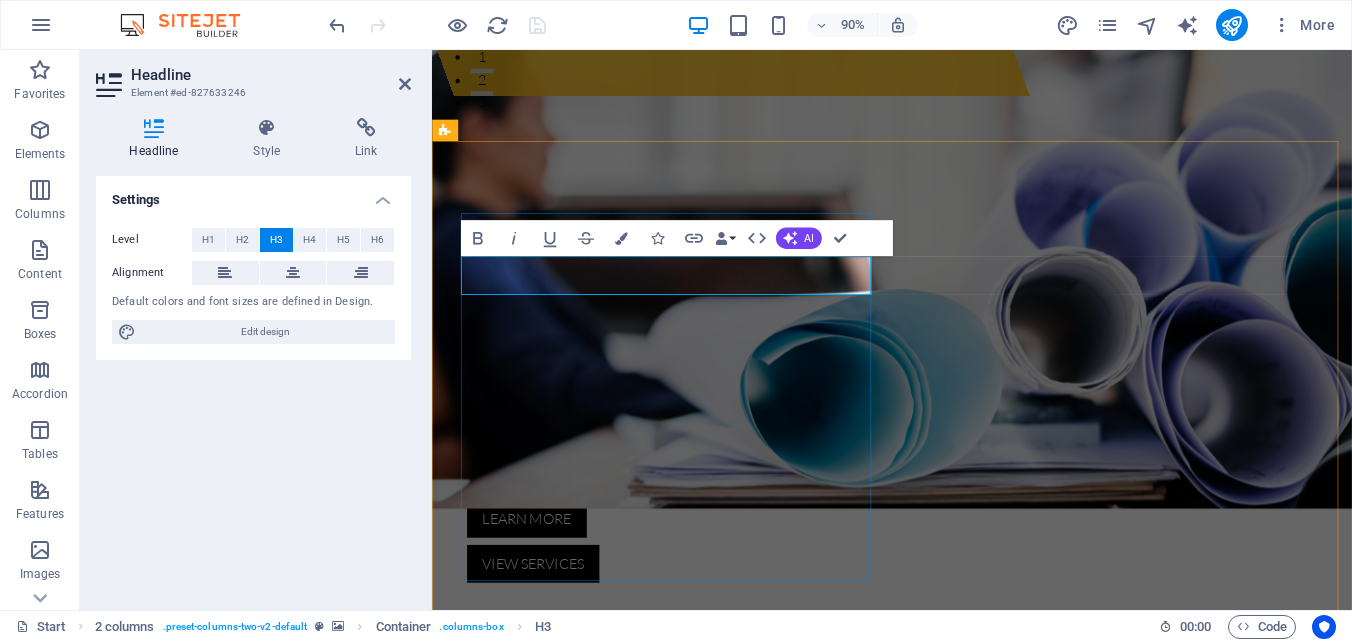 click on "Solution for Industries" at bounding box center [676, 1440] 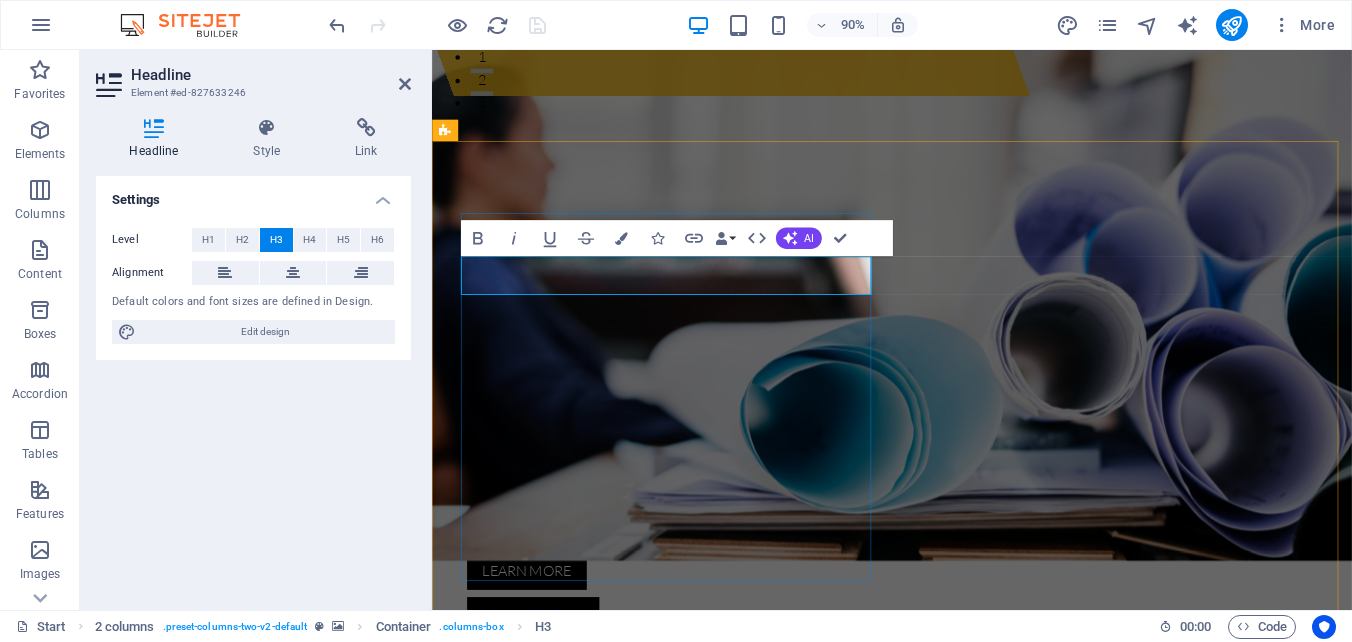 type 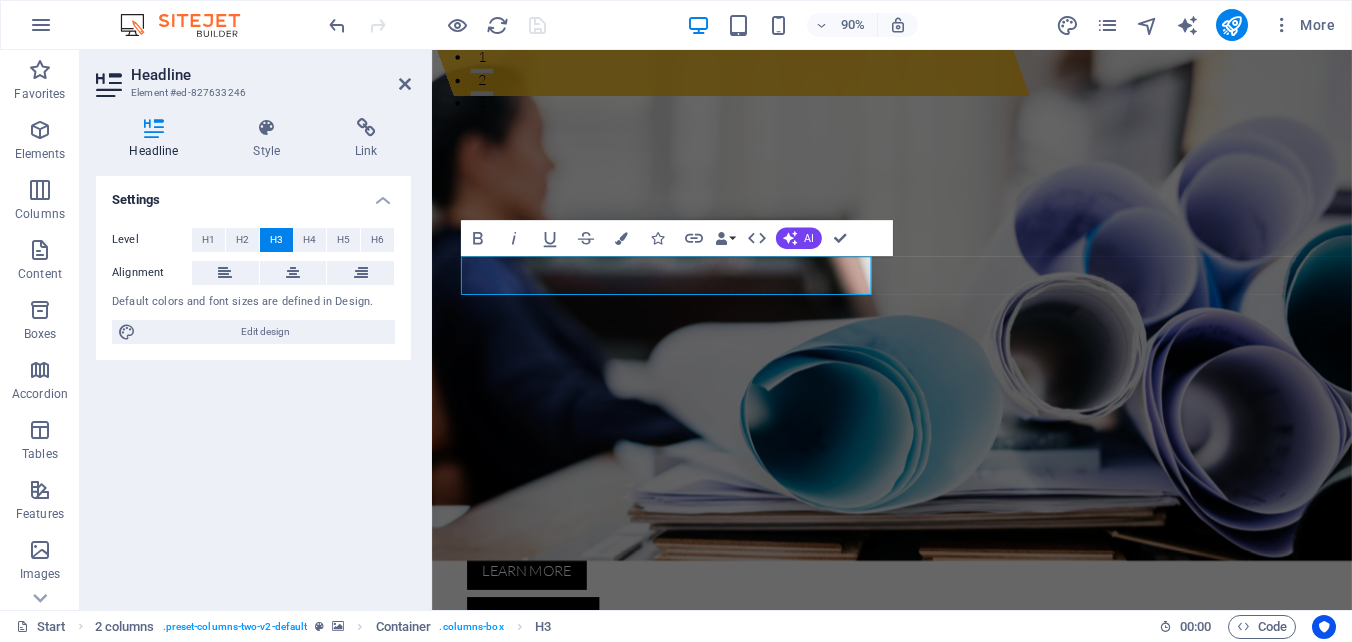 click at bounding box center (943, 1064) 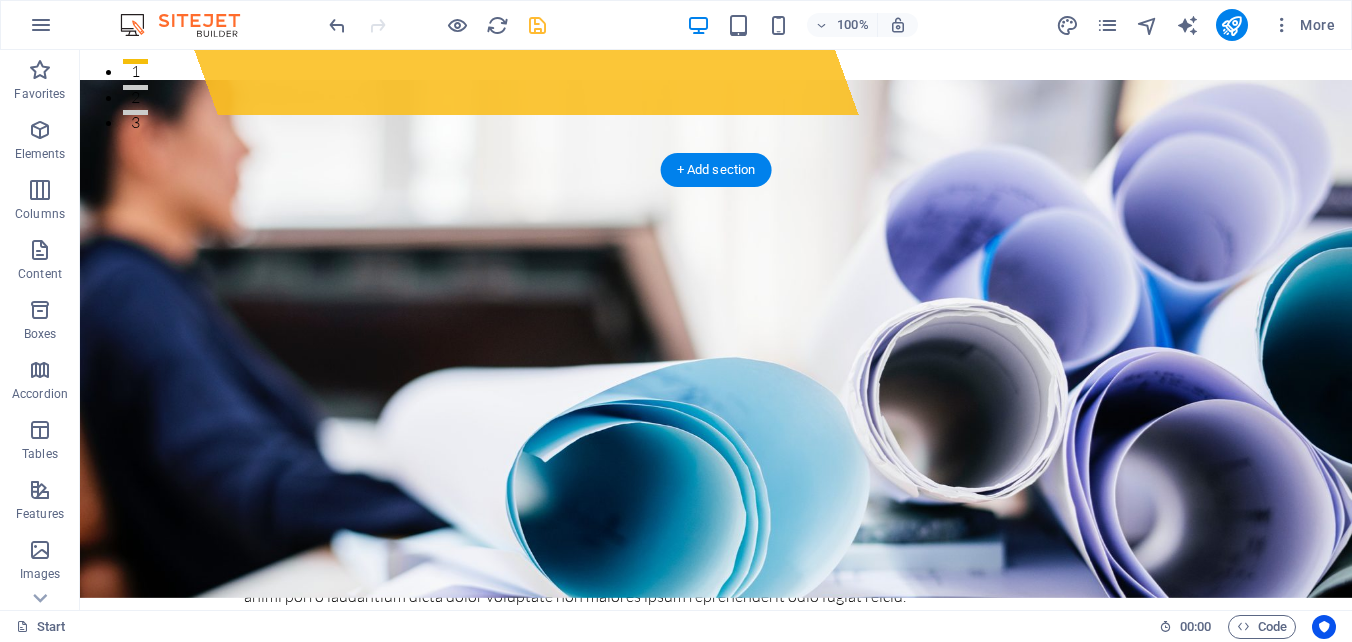 scroll, scrollTop: 500, scrollLeft: 0, axis: vertical 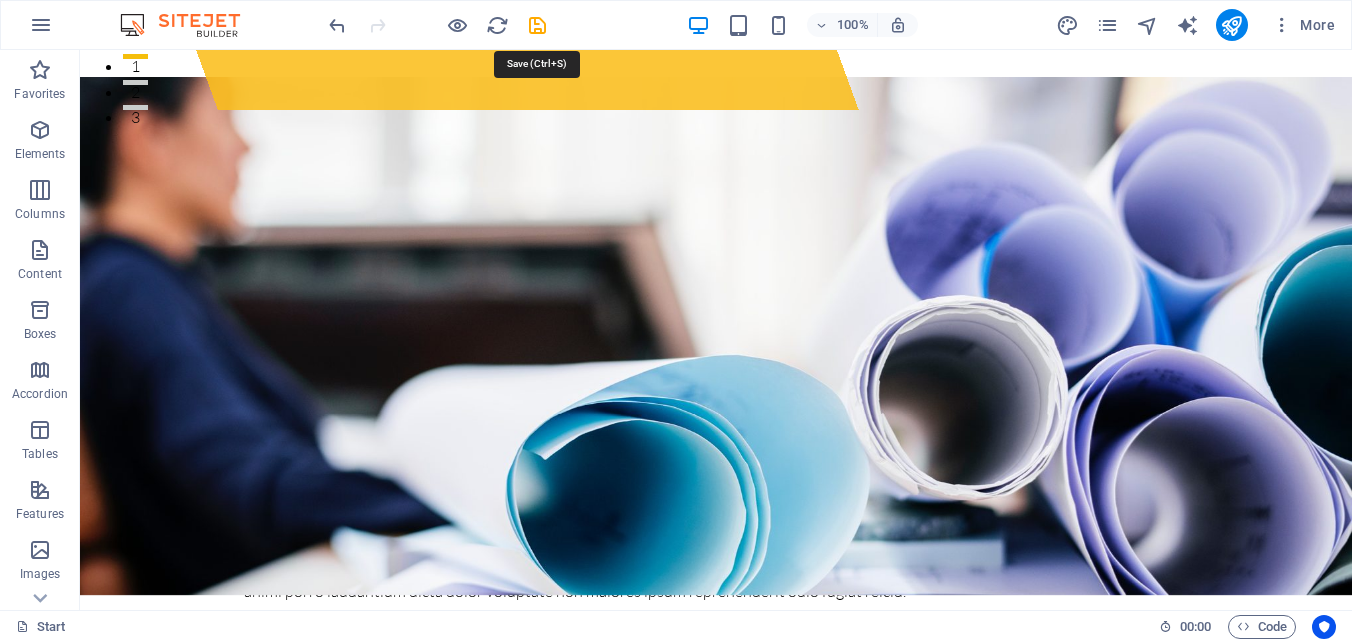 click at bounding box center (537, 25) 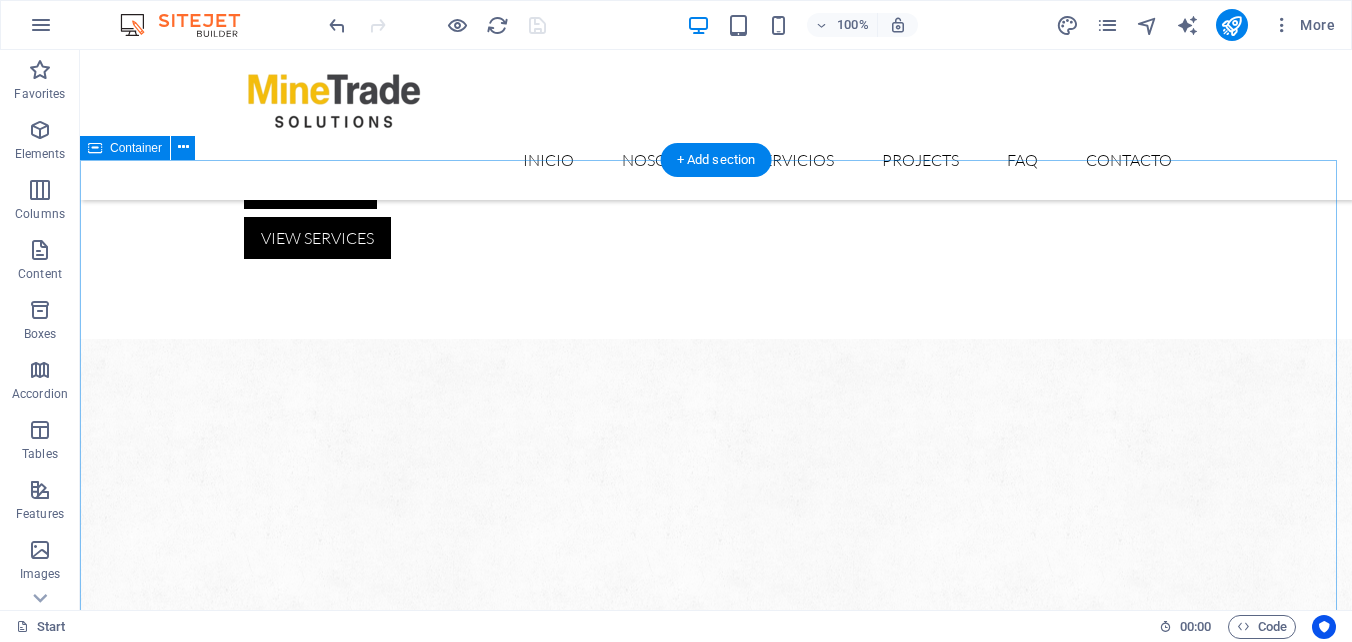 scroll, scrollTop: 1000, scrollLeft: 0, axis: vertical 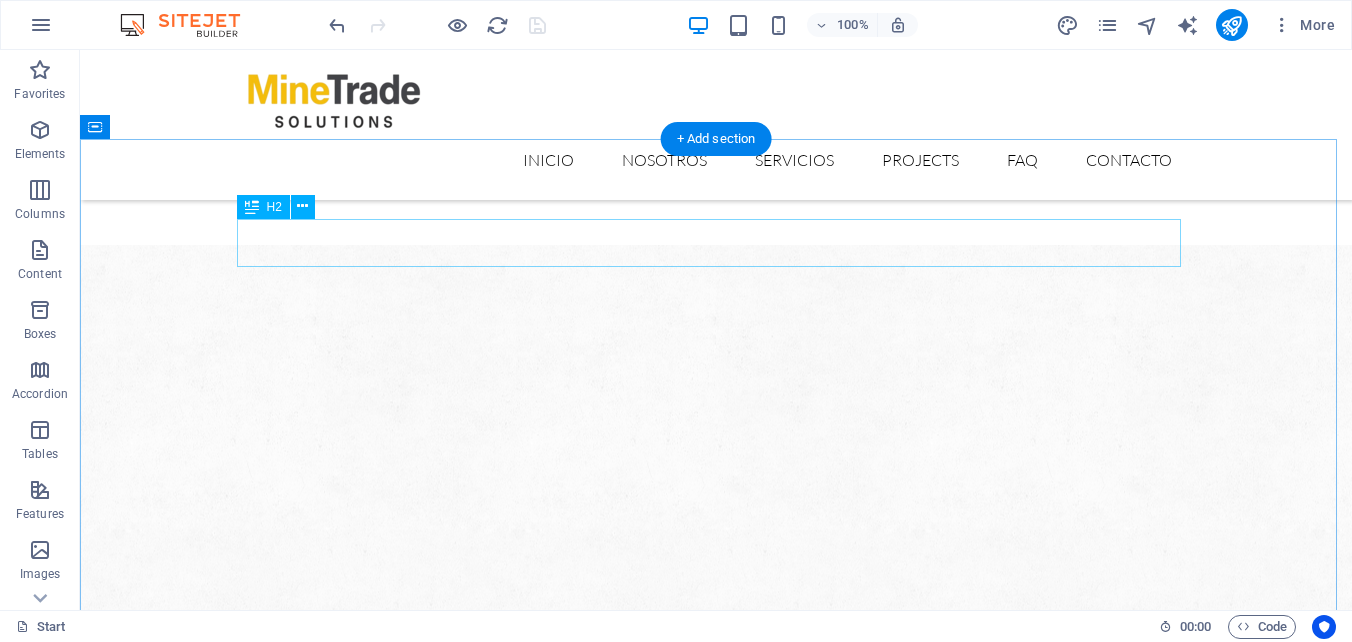 click on "Our Services" at bounding box center [716, 2102] 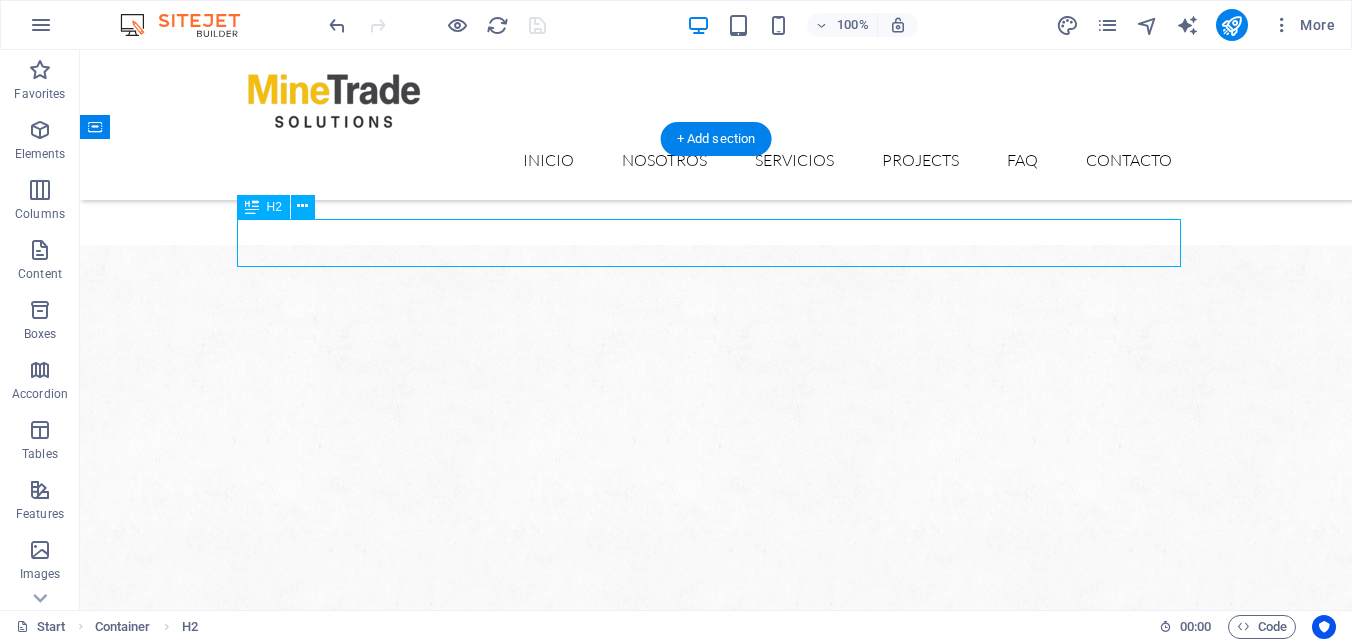 click on "Our Services" at bounding box center (716, 2102) 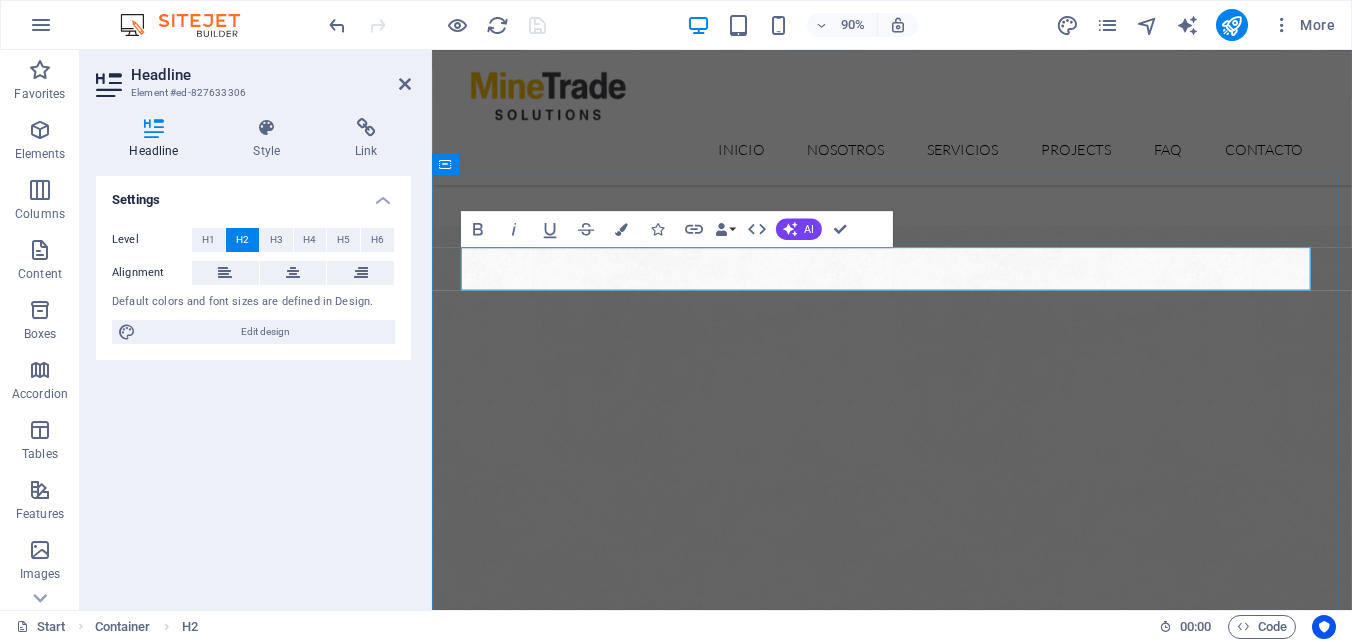 click on "Our Services" at bounding box center [943, 2102] 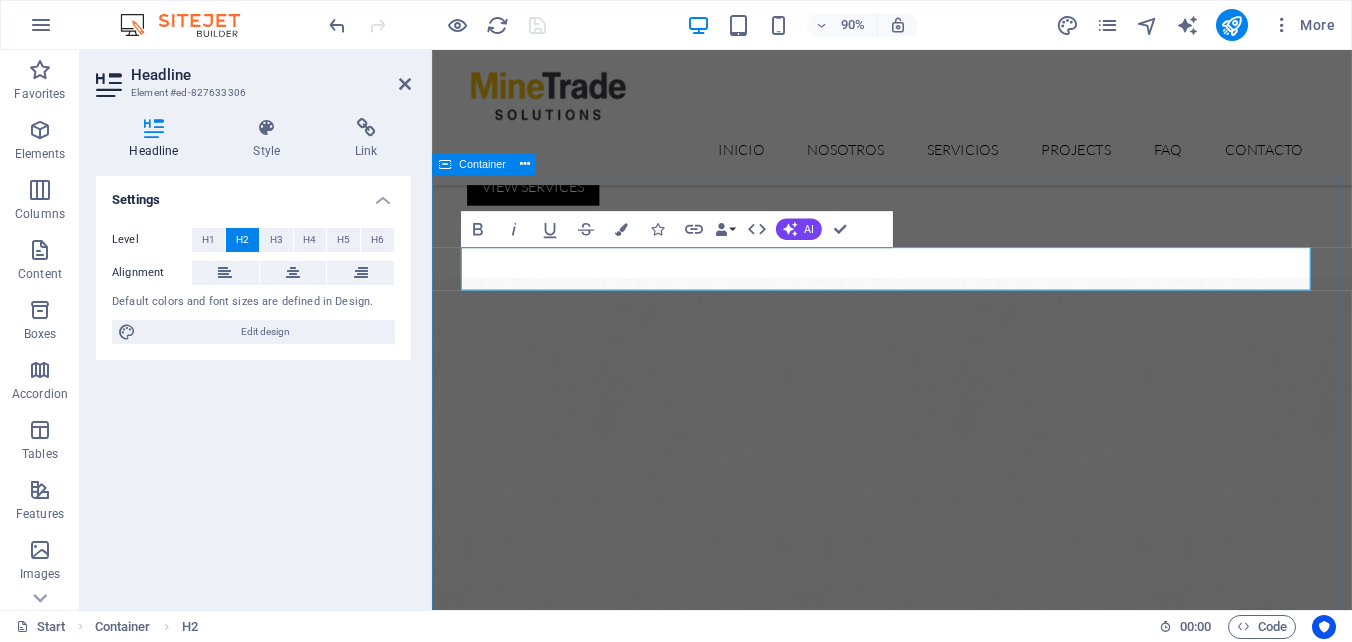 click on "nuestros servicios Solution for Industries Construction Lorem ipsum dolor sit amet, consectetur adipisicing elit. Veritatis, dolorem! Manufacturing Lorem ipsum dolor sit amet, consectetur adipisicing elit. Veritatis, dolorem! Engineering Lorem ipsum dolor sit amet, consectetur adipisicing elit. Veritatis, dolorem! Oil Industry Lorem ipsum dolor sit amet, consectetur adipisicing elit. Veritatis, dolorem! Car Industry Lorem ipsum dolor sit amet, consectetur adipisicing elit. Veritatis, dolorem! House Building Lorem ipsum dolor sit amet, consectetur adipisicing elit. Veritatis, dolorem!" at bounding box center [943, 2930] 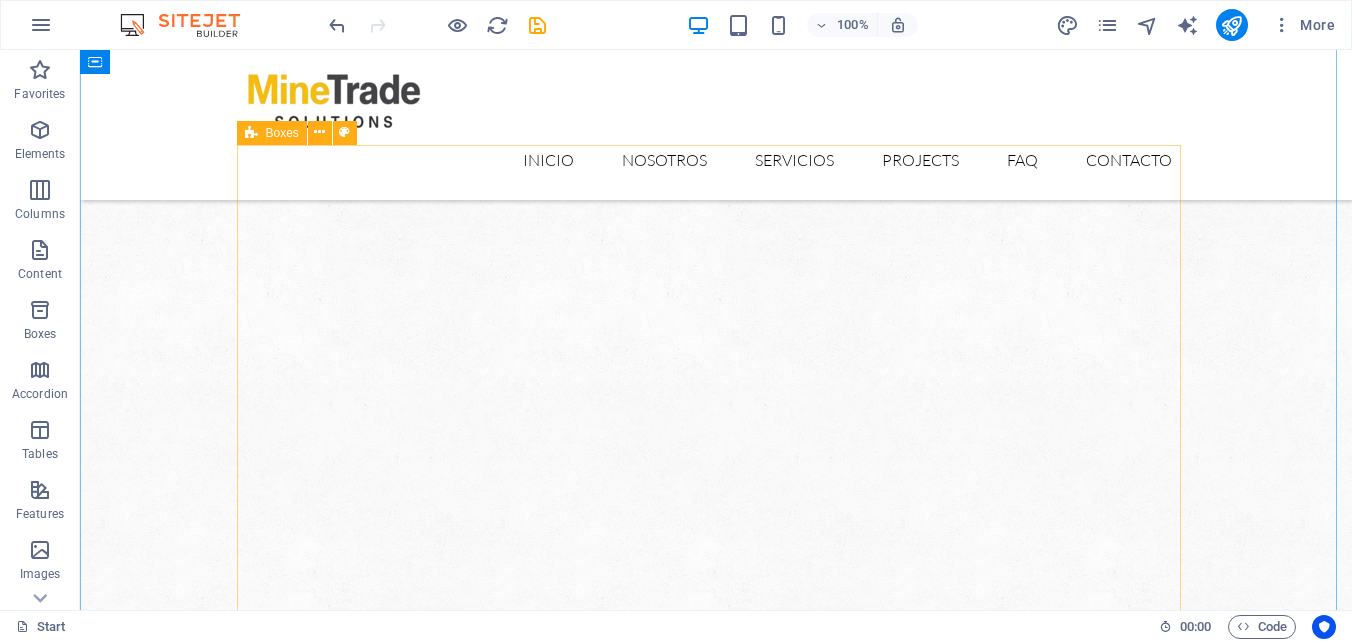 scroll, scrollTop: 1190, scrollLeft: 0, axis: vertical 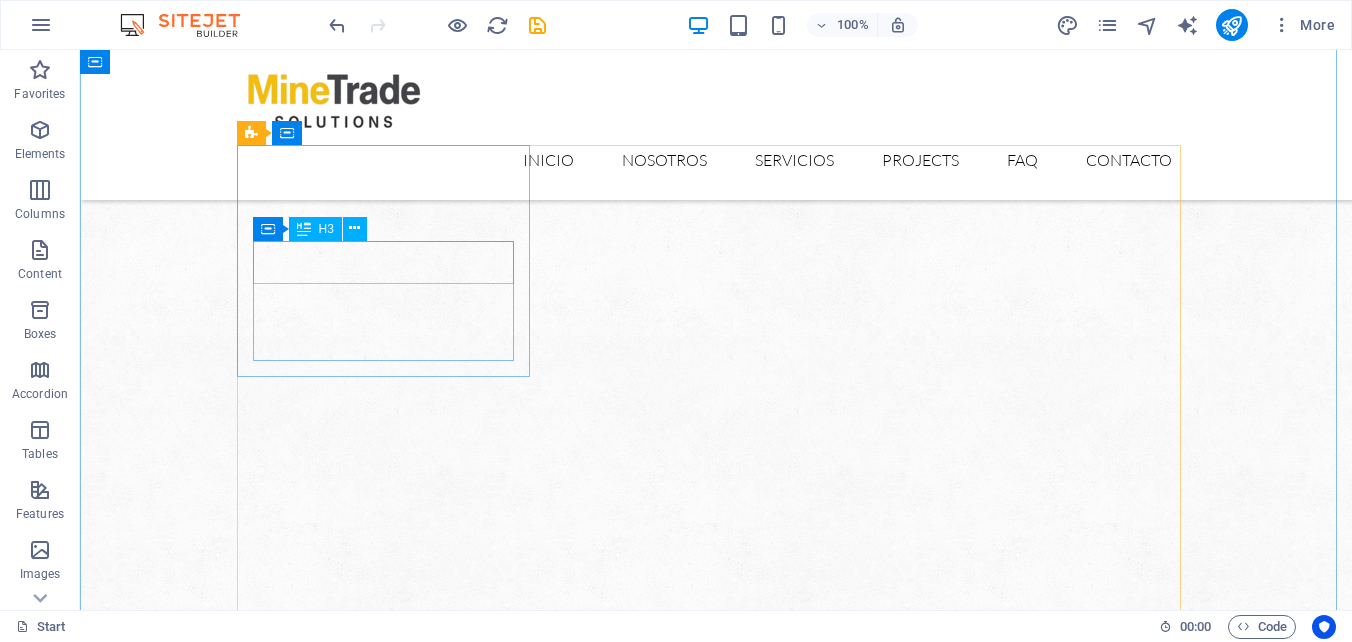 click on "Construction" at bounding box center [390, 2122] 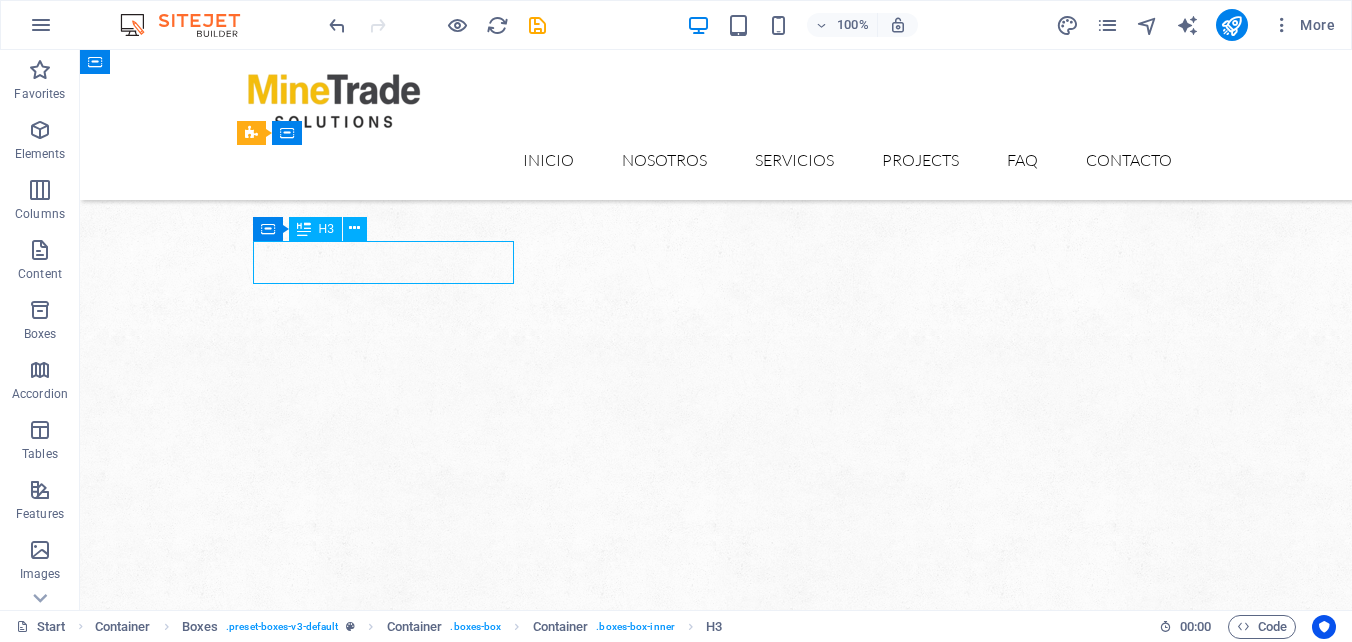 click on "Construction" at bounding box center [390, 2122] 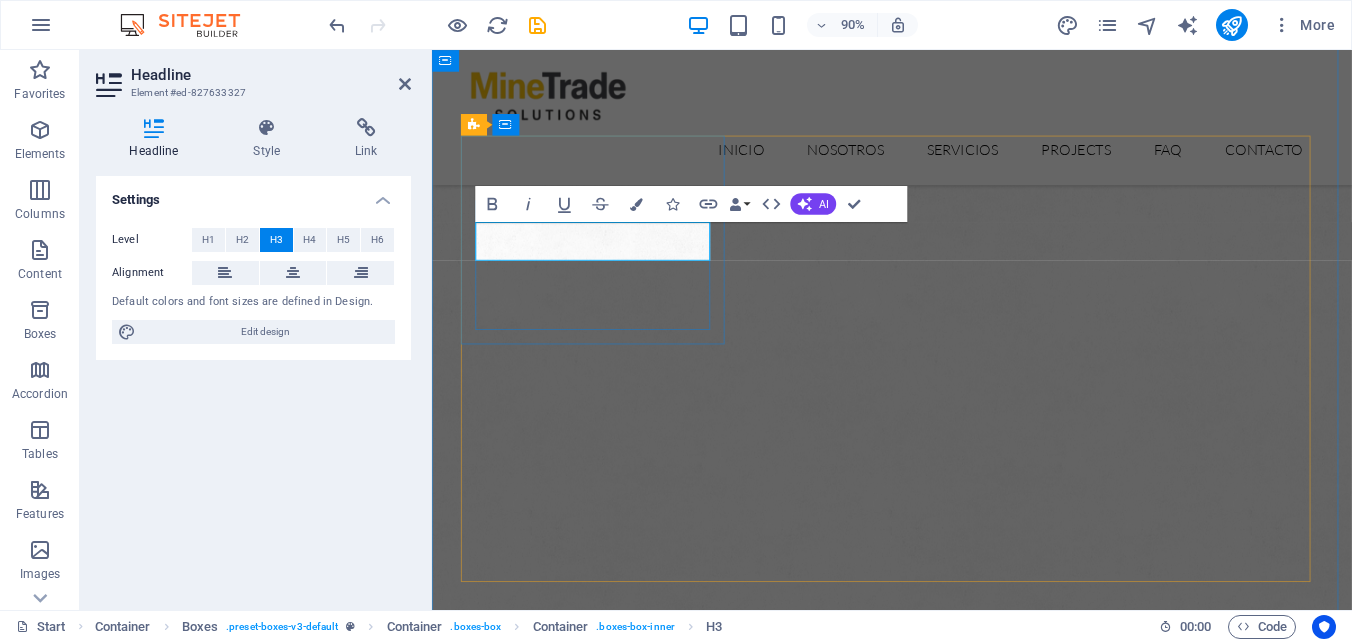 type 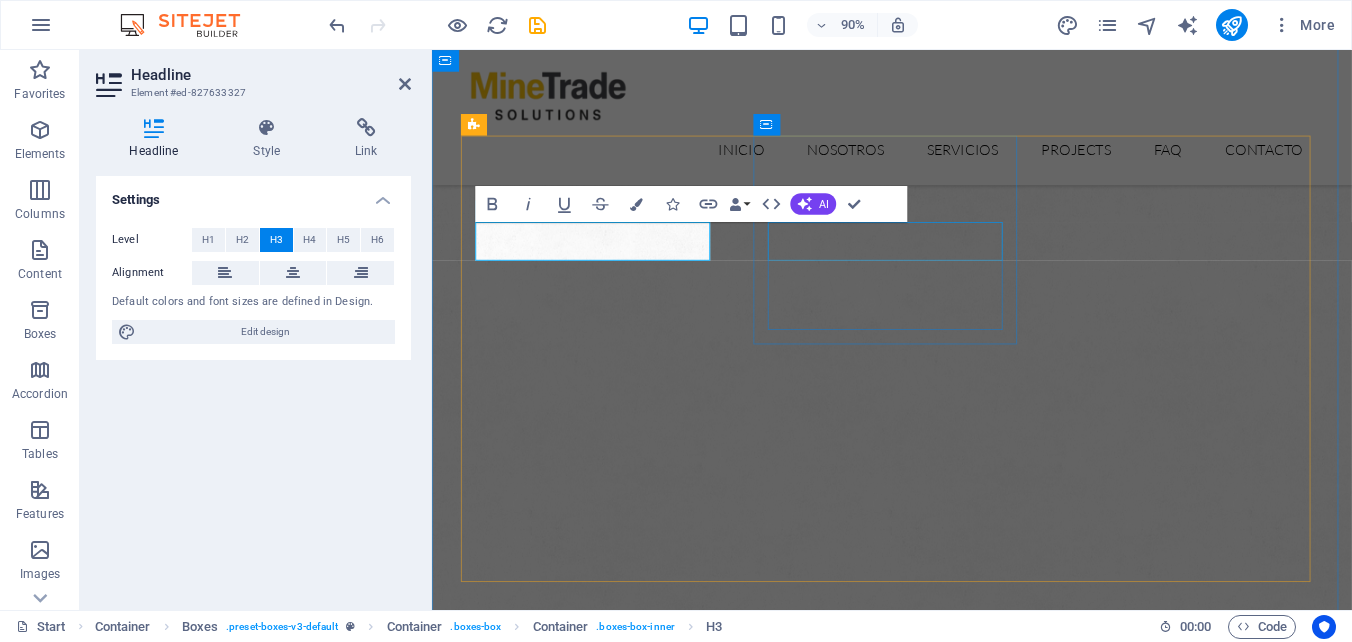 click on "Manufacturing" at bounding box center (617, 2377) 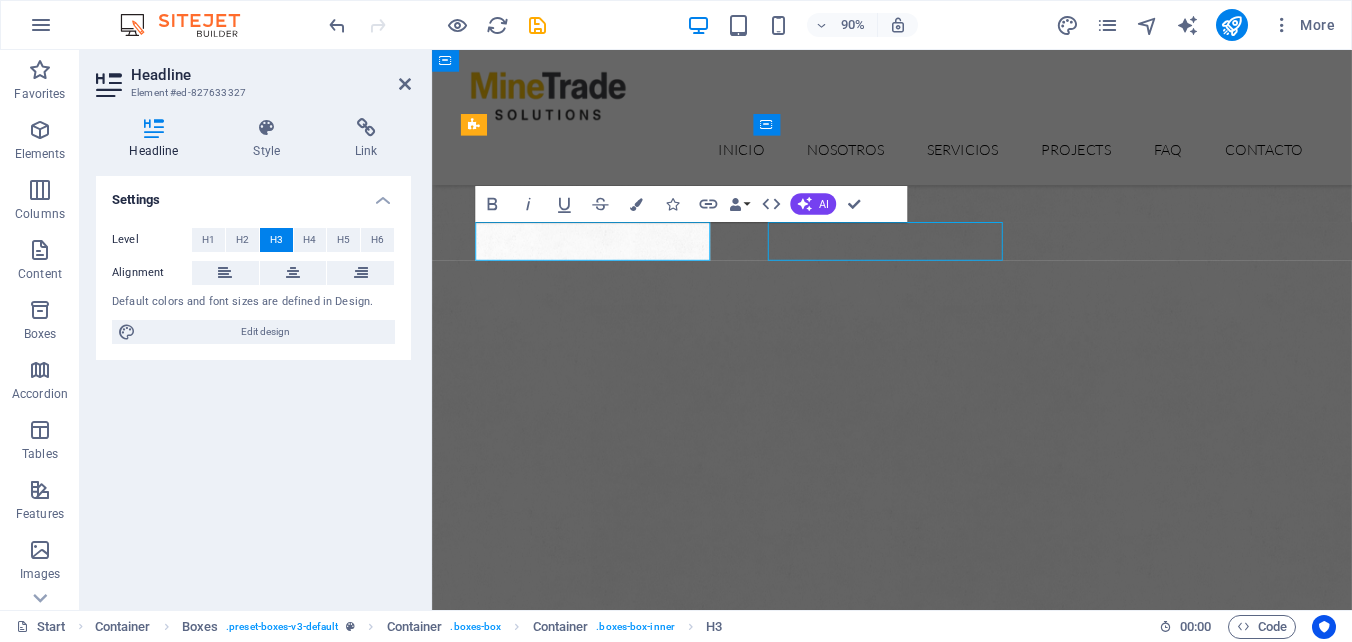 scroll, scrollTop: 1190, scrollLeft: 0, axis: vertical 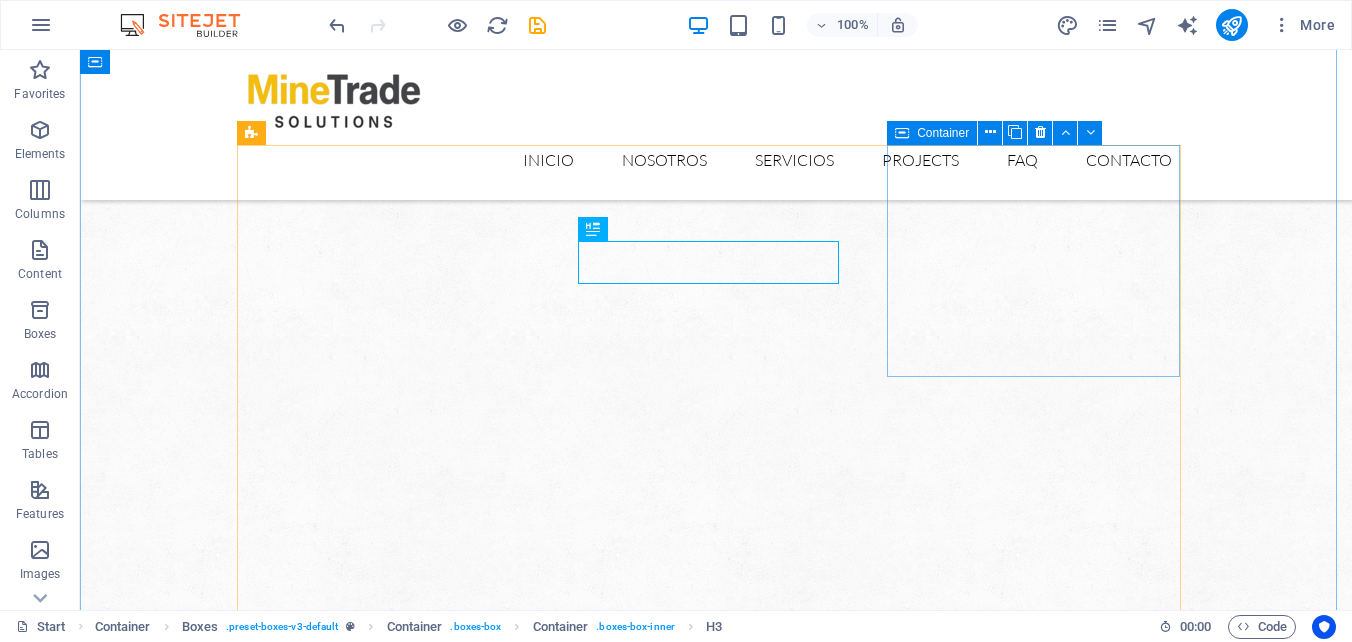 click on "Engineering Lorem ipsum dolor sit amet, consectetur adipisicing elit. Veritatis, dolorem!" at bounding box center (390, 2617) 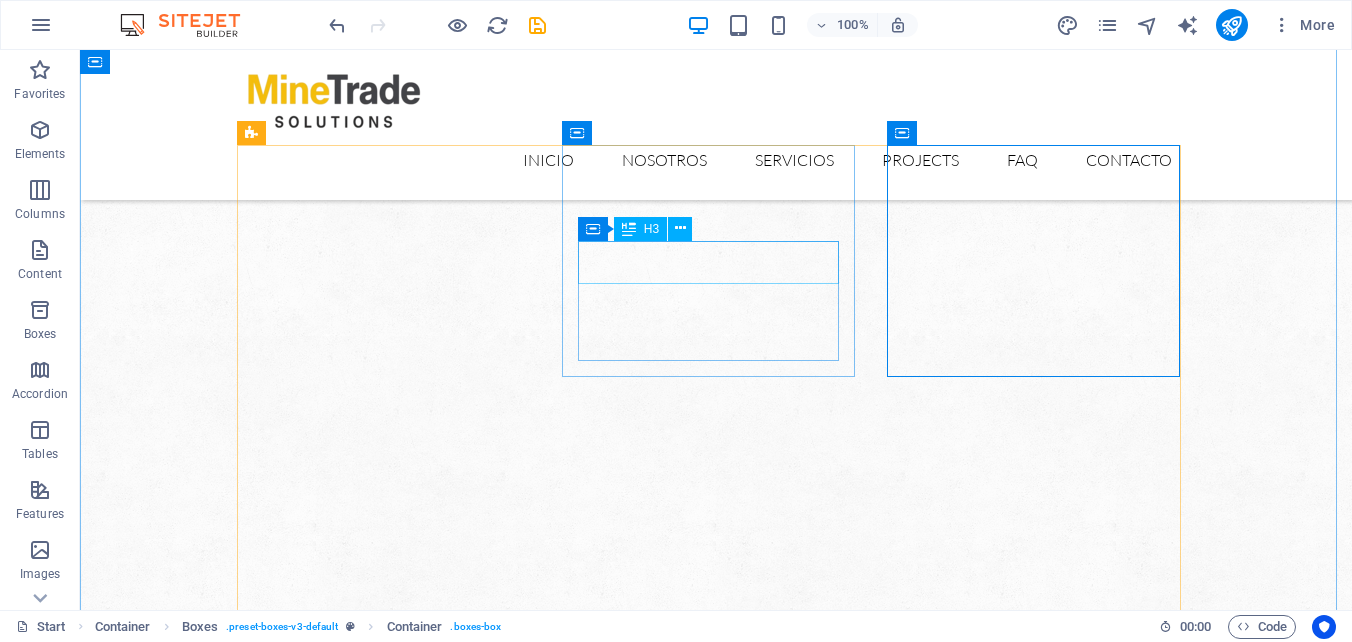 click on "Manufacturing" at bounding box center [390, 2370] 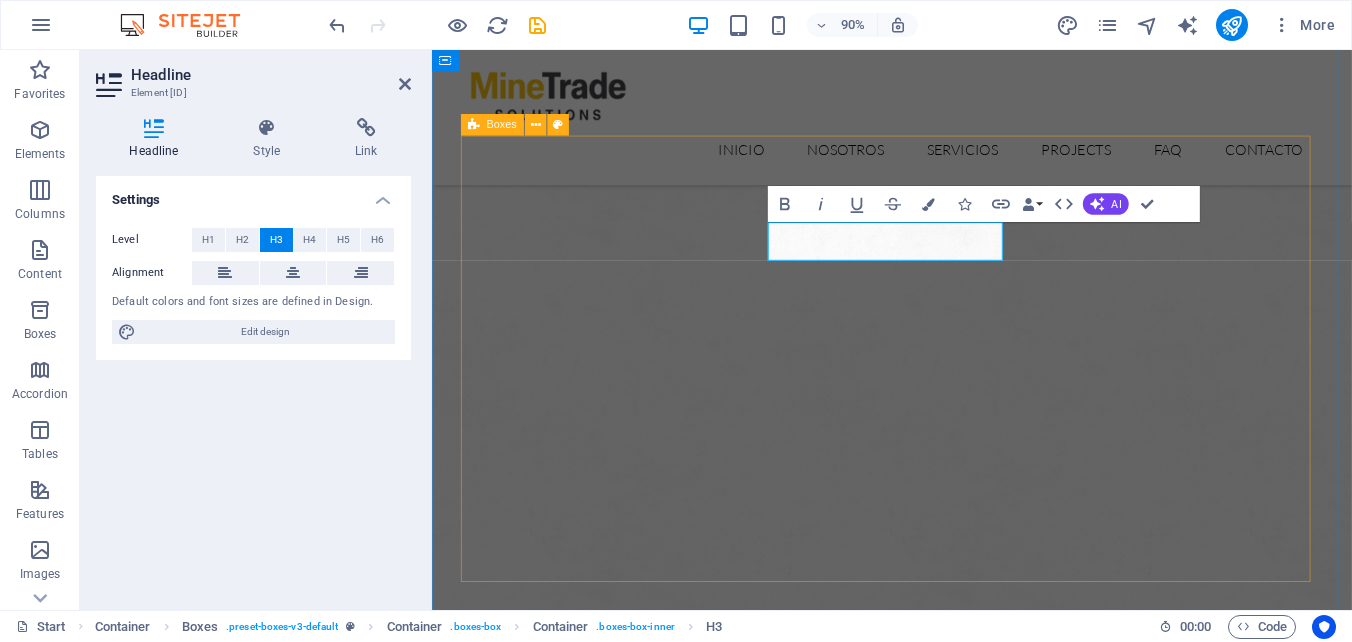 type 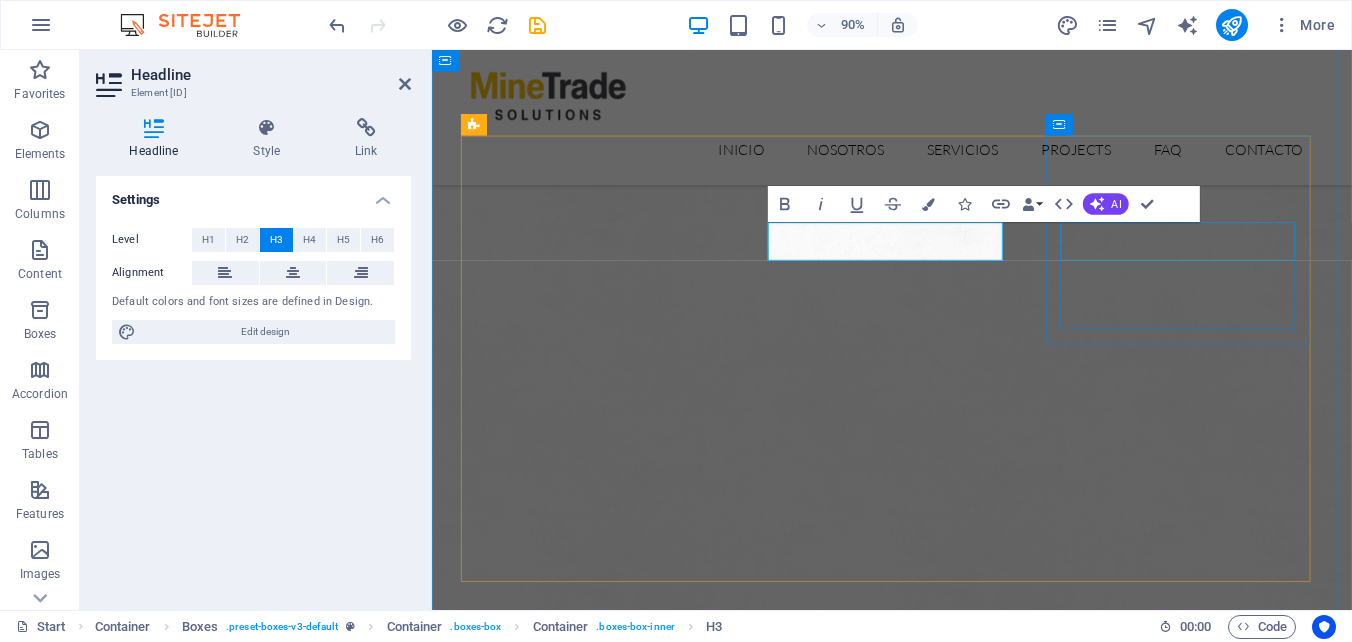 click on "Engineering" at bounding box center [617, 2625] 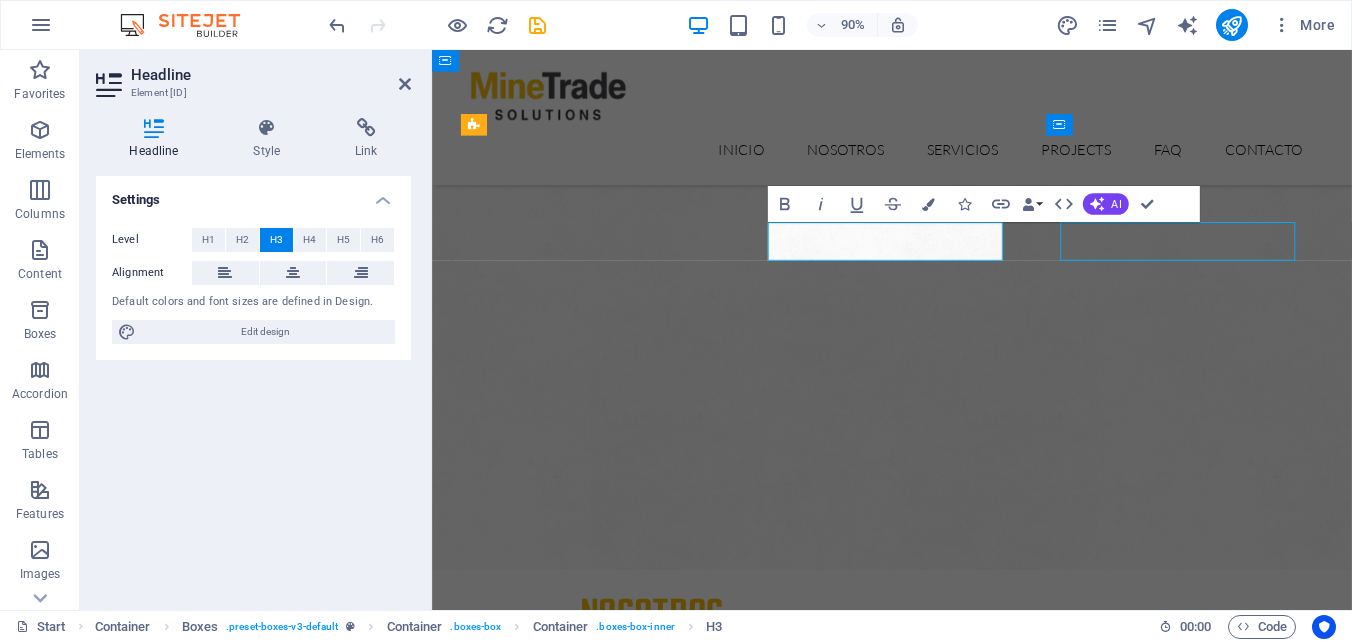 scroll, scrollTop: 1190, scrollLeft: 0, axis: vertical 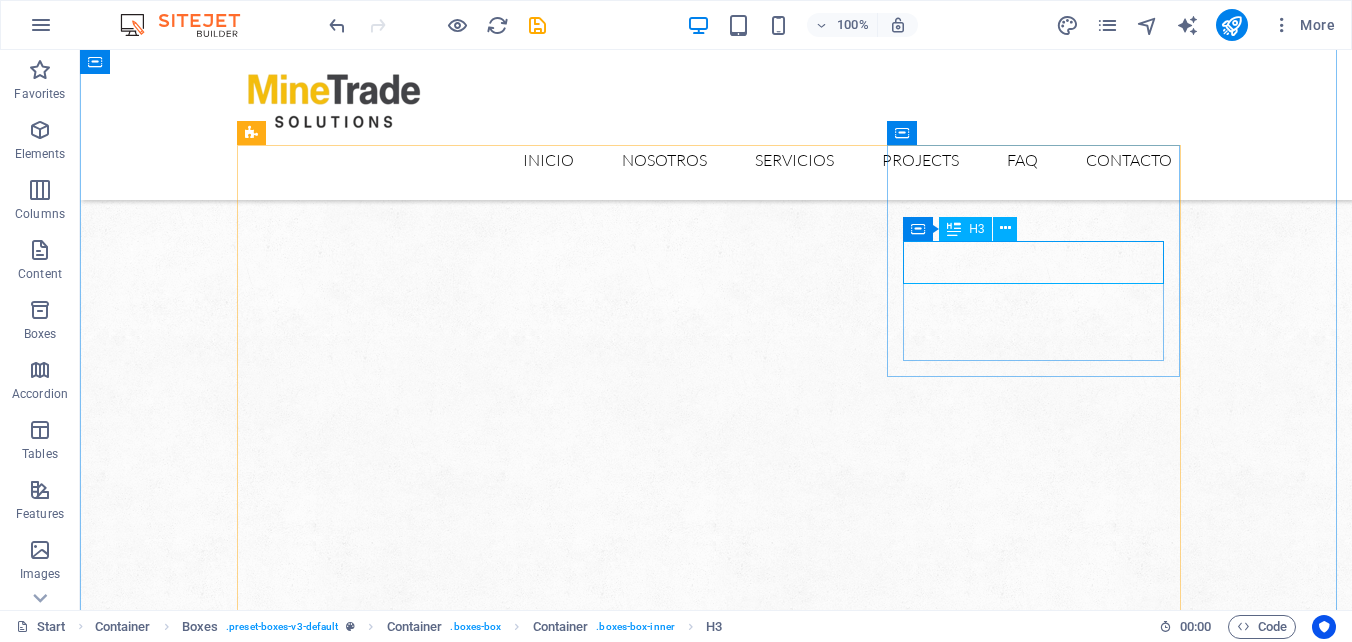 click on "Engineering" at bounding box center [390, 2618] 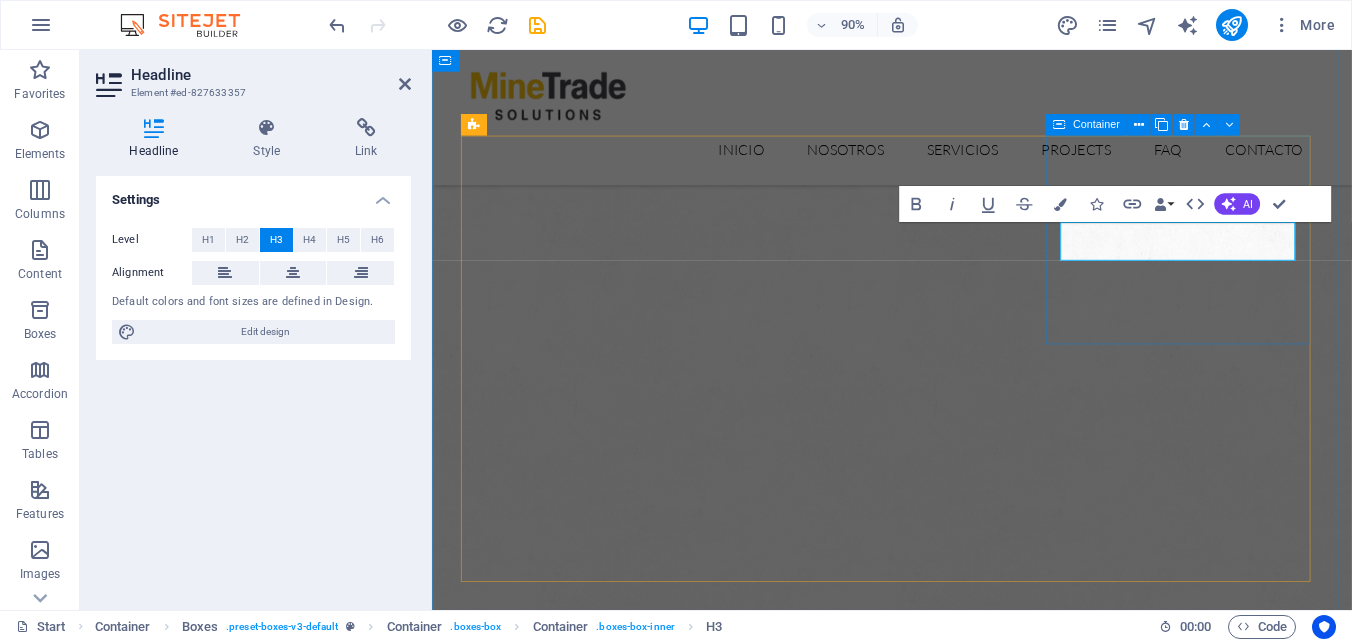scroll, scrollTop: 1240, scrollLeft: 0, axis: vertical 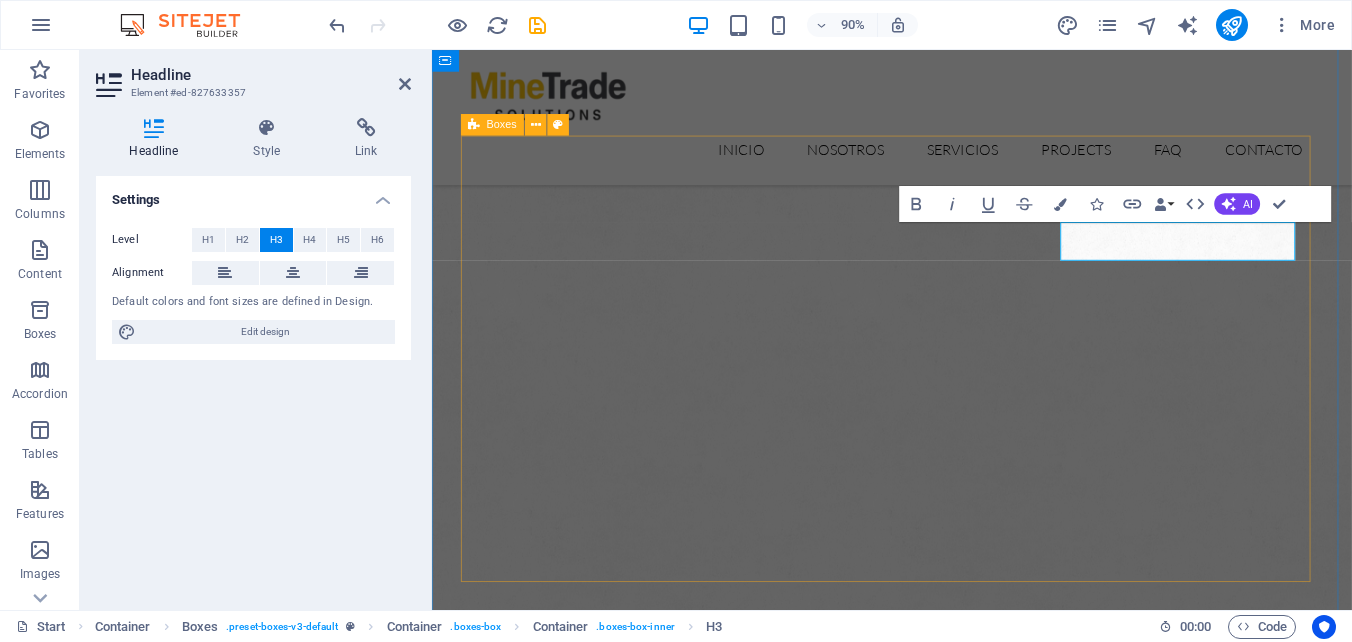 type 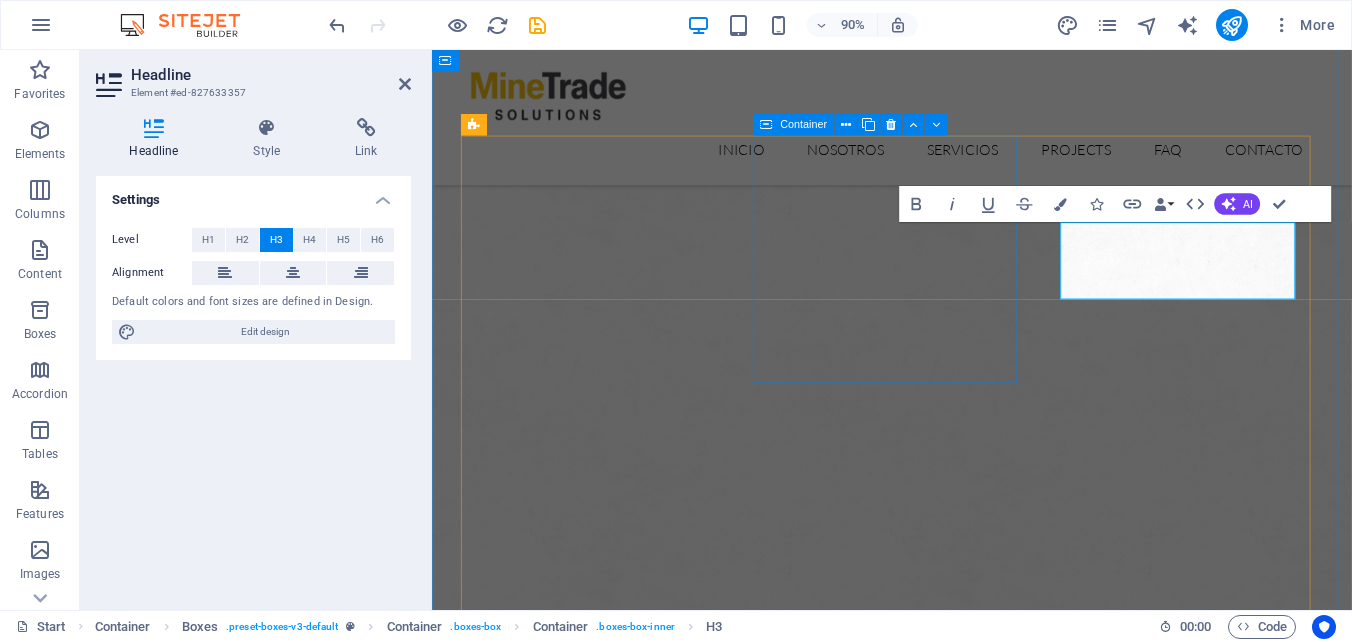 click on "gestión de compras Lorem ipsum dolor sit amet, consectetur adipisicing elit. Veritatis, dolorem!" at bounding box center [617, 2376] 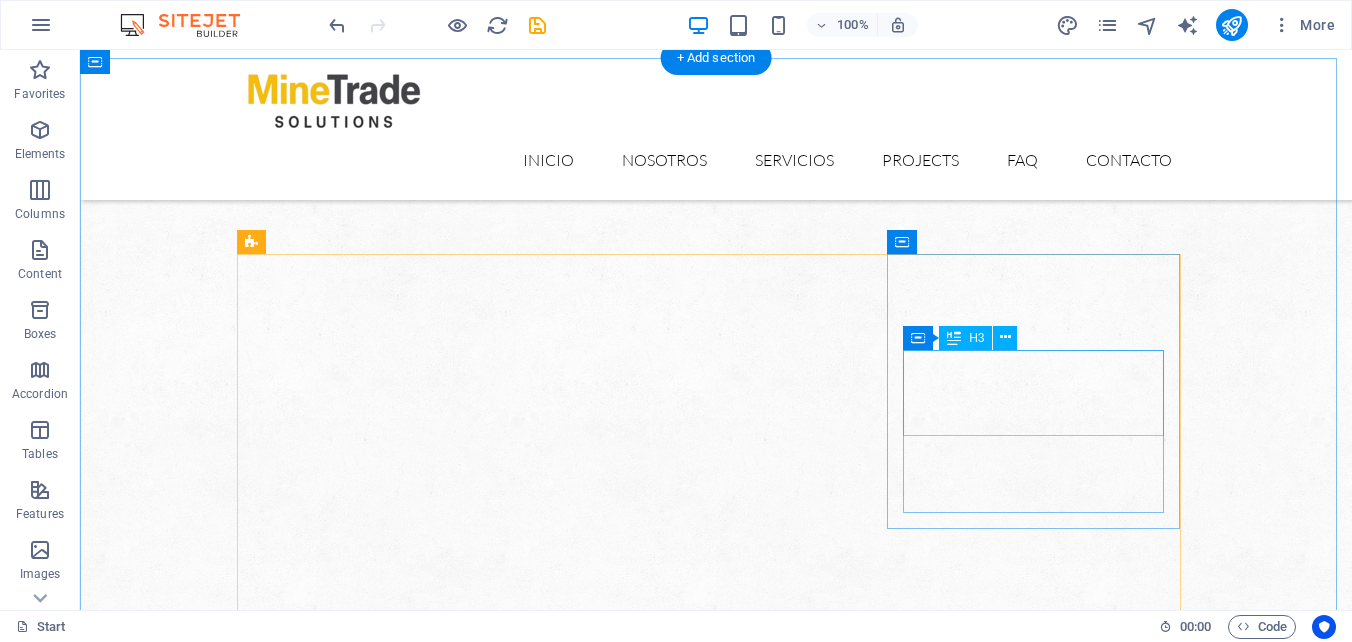 scroll, scrollTop: 1080, scrollLeft: 0, axis: vertical 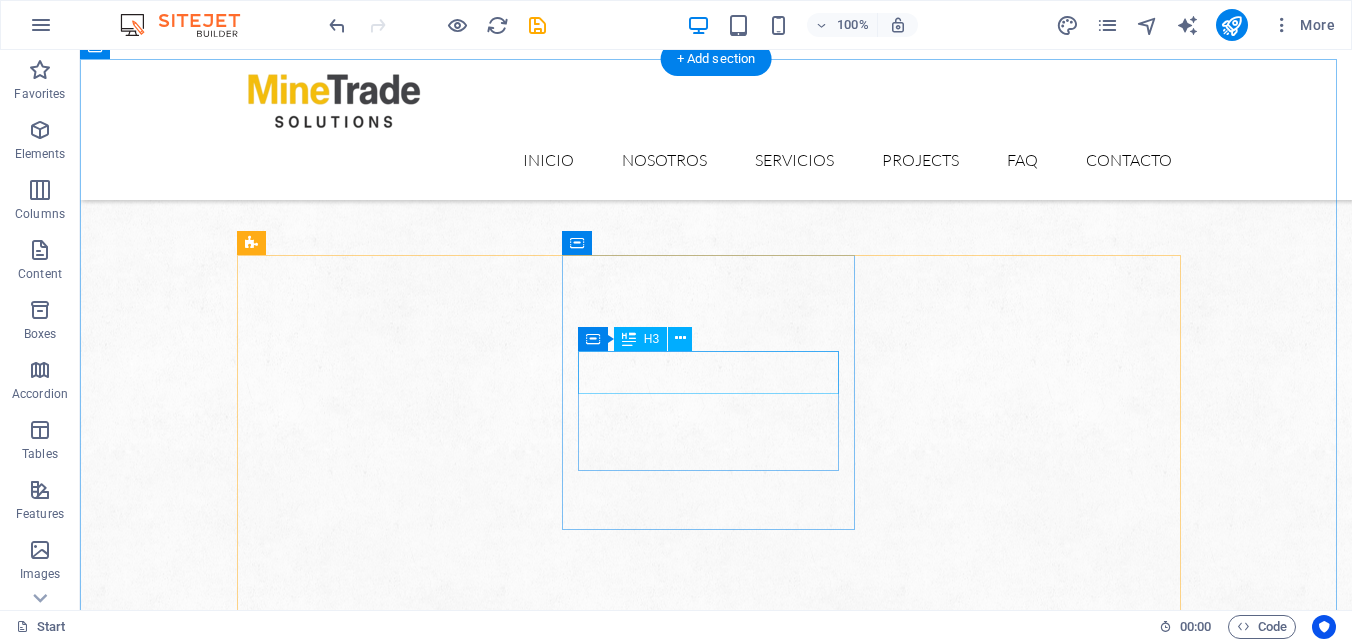 click on "gestión de compras" at bounding box center [390, 2480] 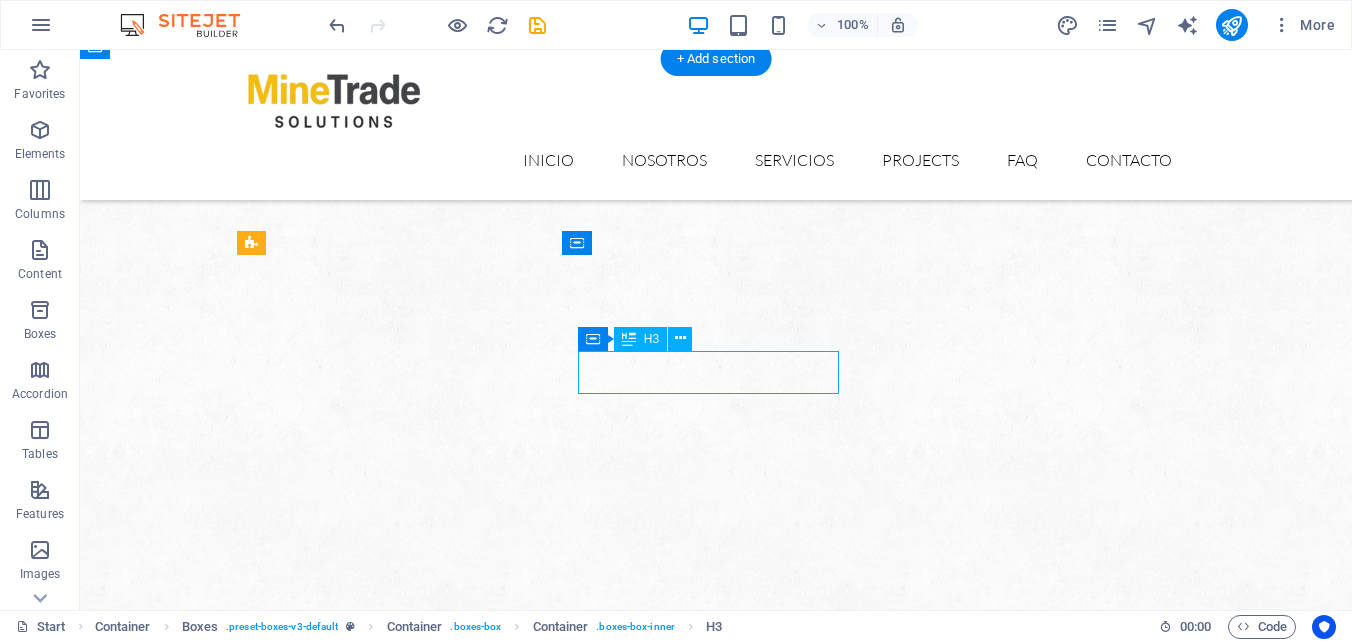 click on "gestión de compras" at bounding box center [390, 2480] 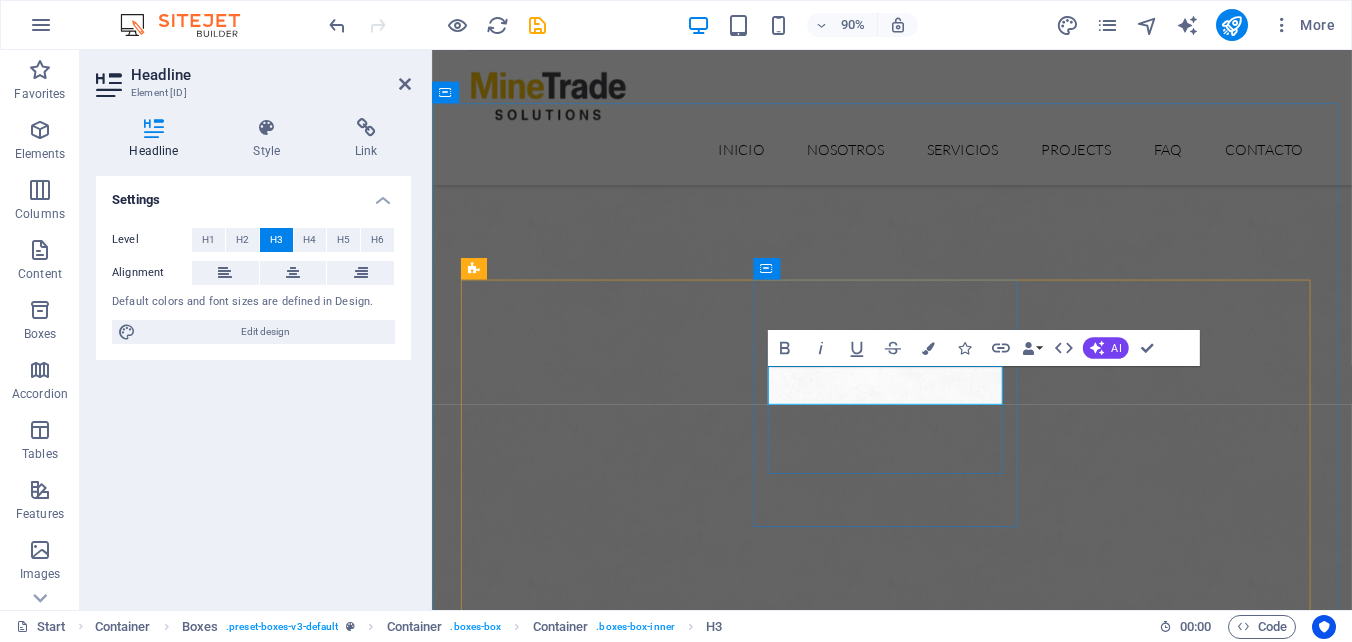 click on "gestión de compras" at bounding box center [617, 2480] 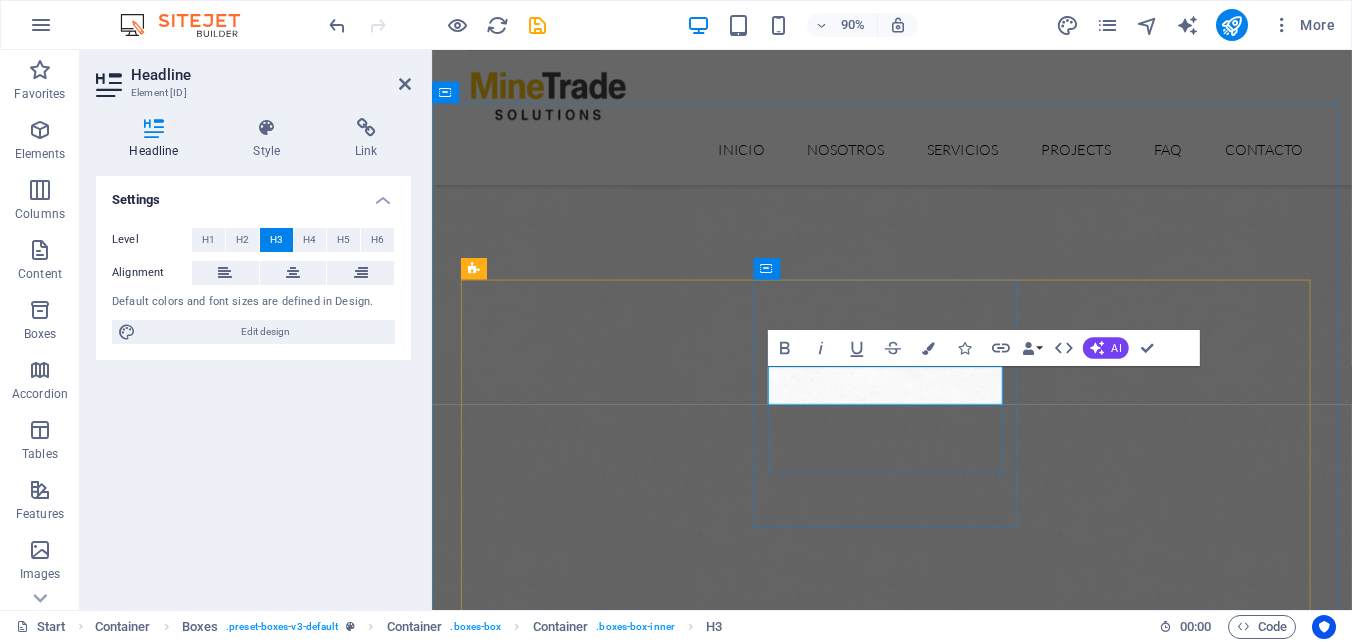 type 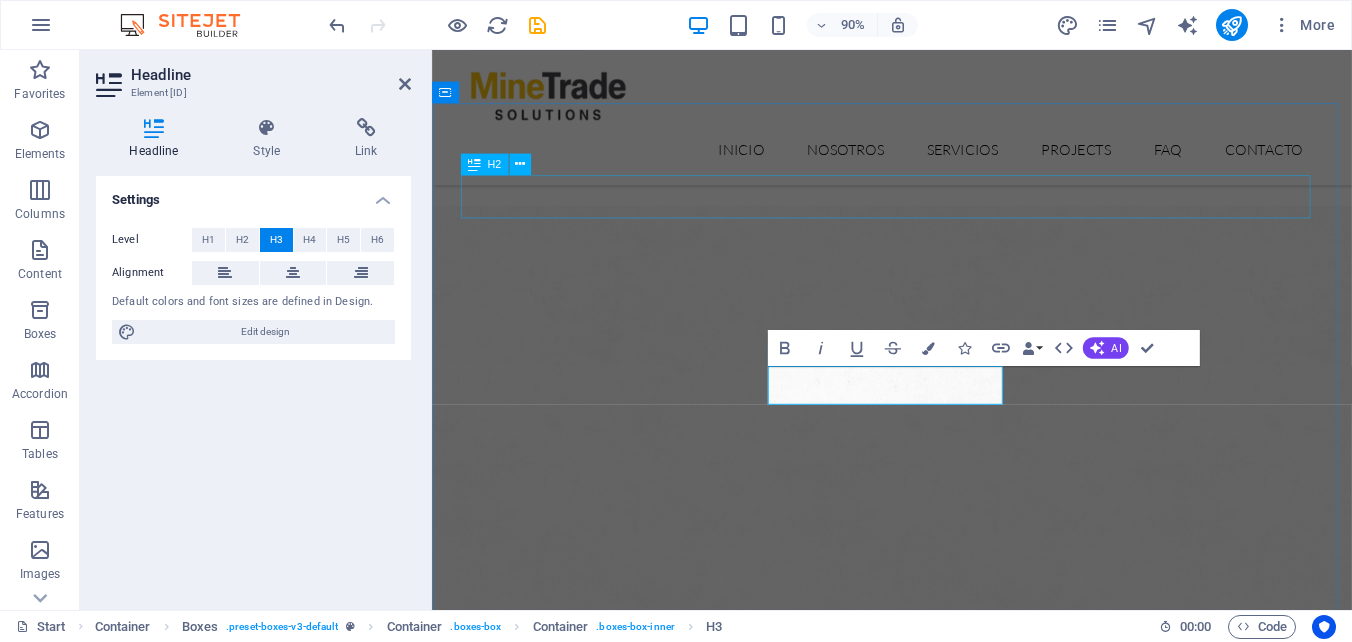 click on "nuestros servicios" at bounding box center [943, 2080] 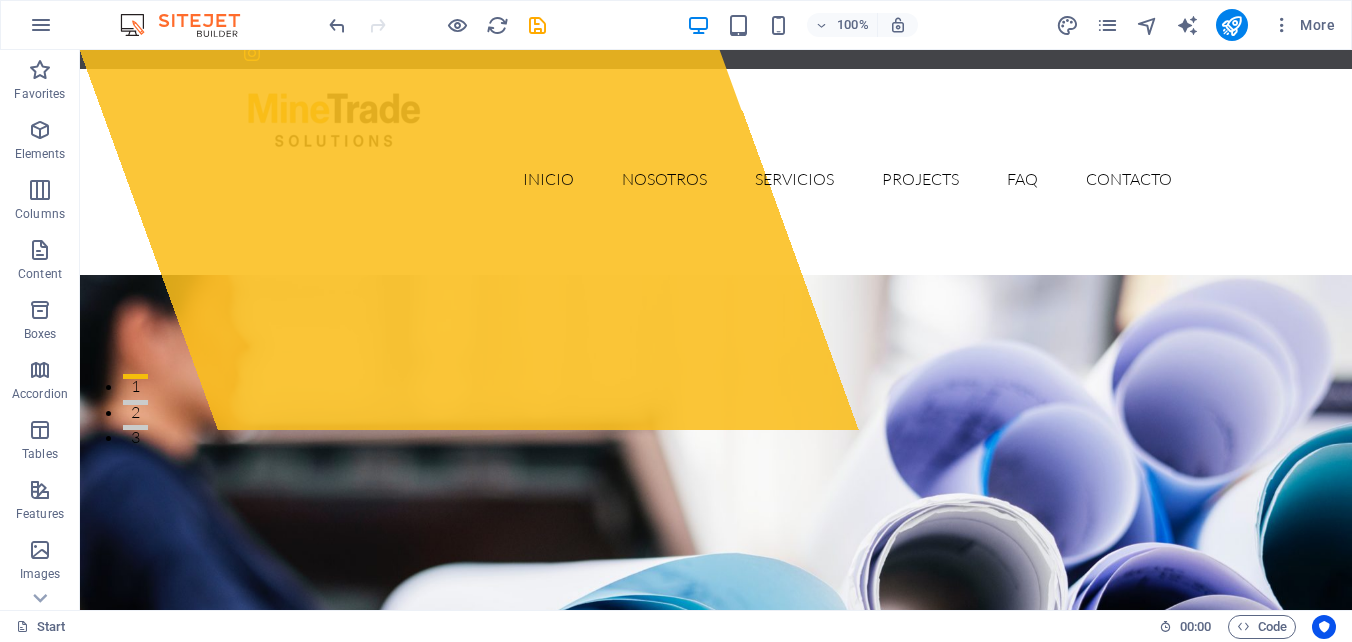 scroll, scrollTop: 0, scrollLeft: 0, axis: both 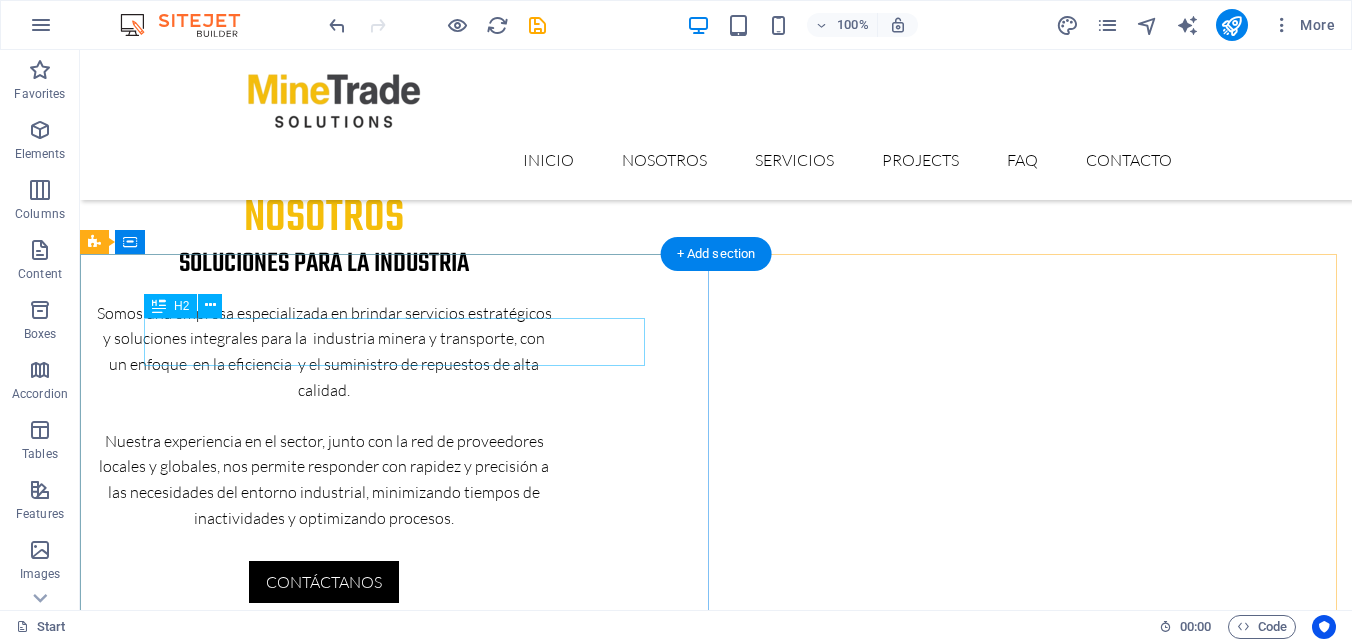 click on "Full of Services" at bounding box center (716, 3178) 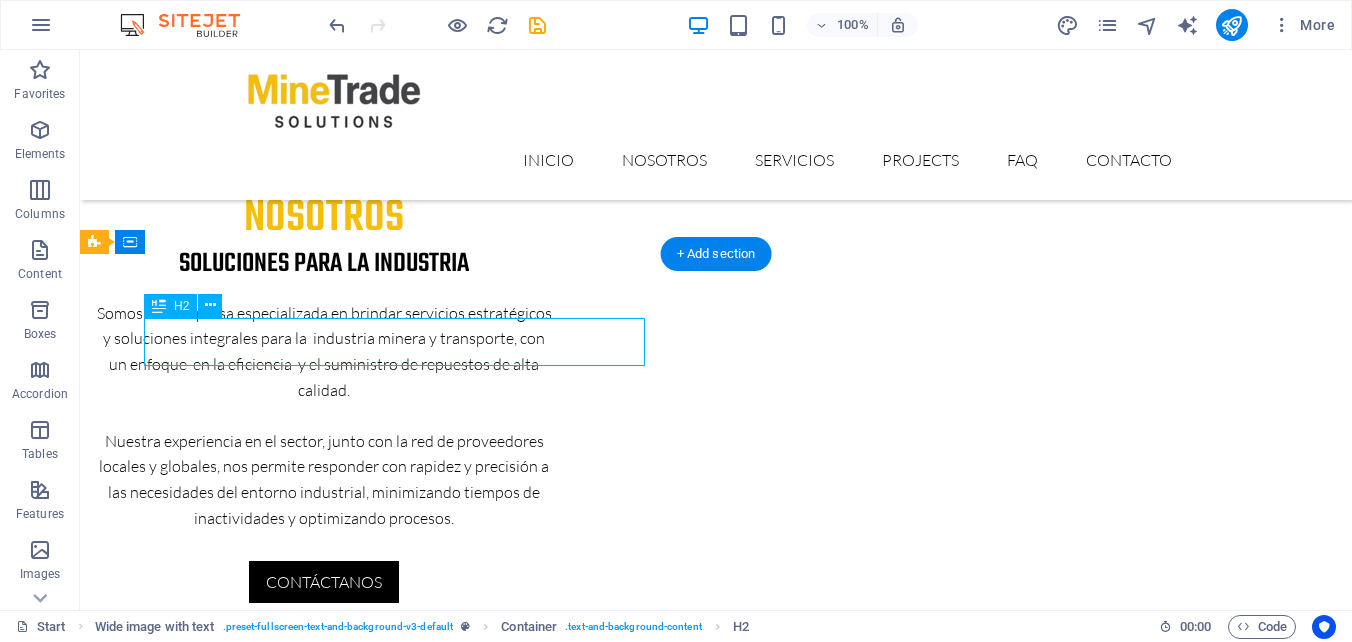 click on "Full of Services" at bounding box center [716, 3178] 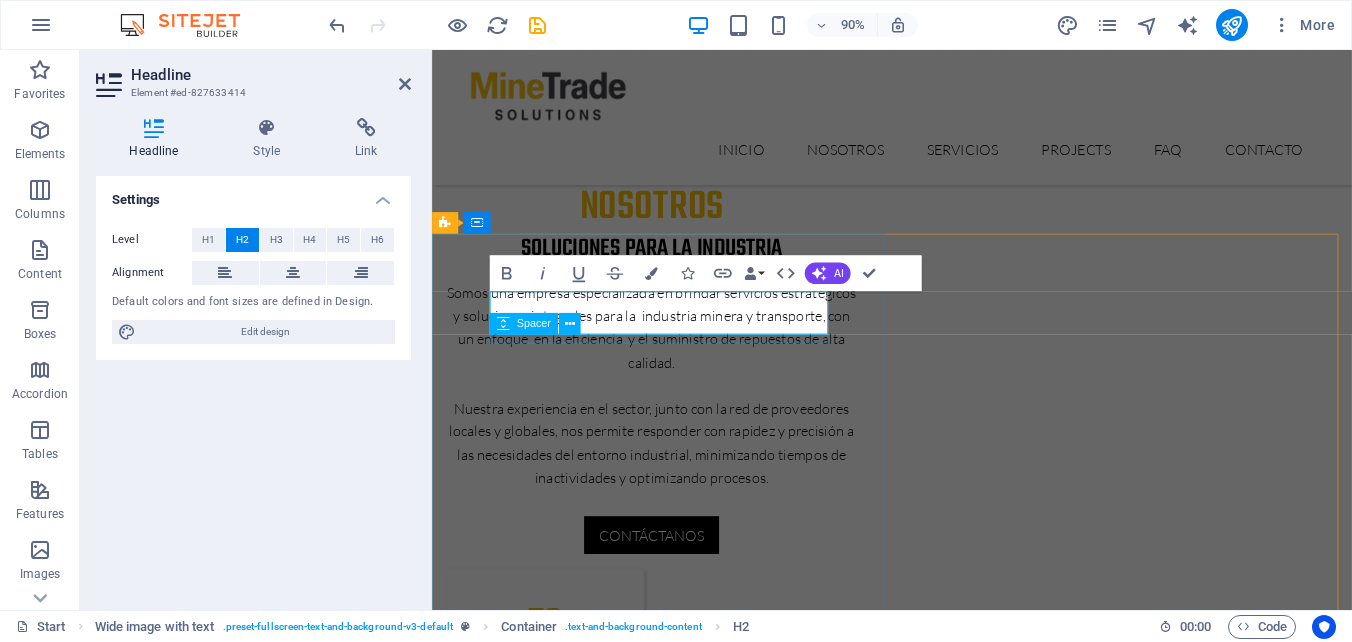 type 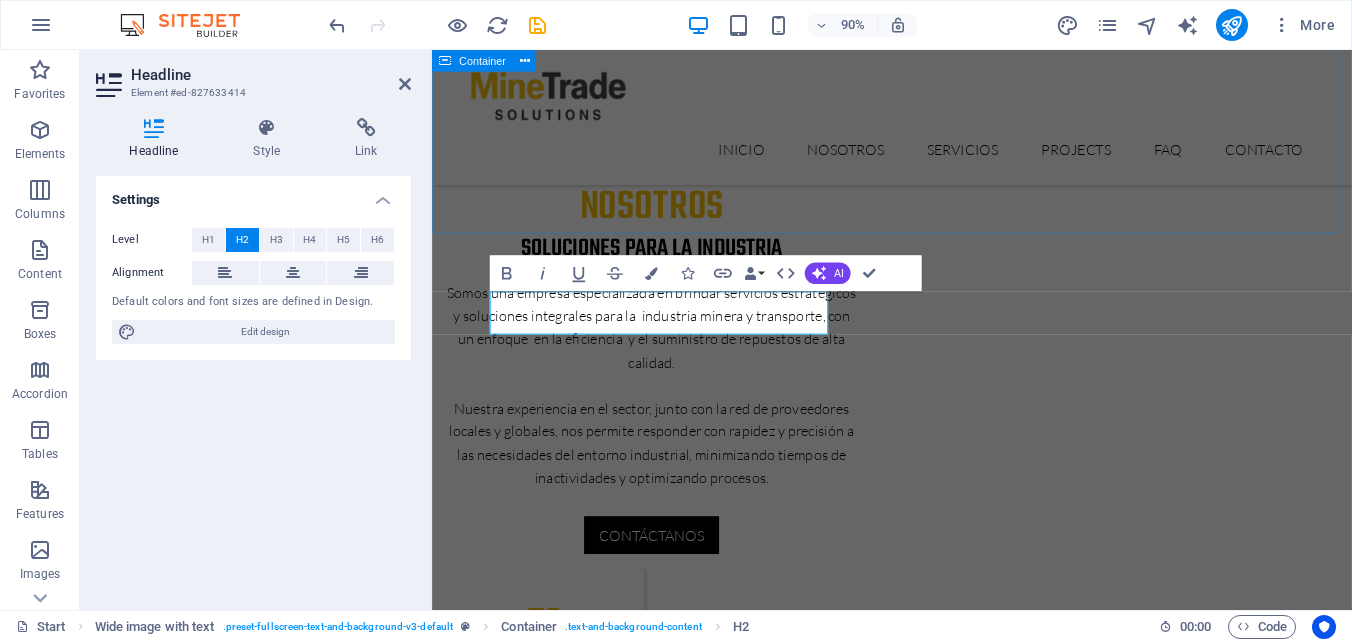 click on "nuestros servicios Solution for Industries Venta de repuestos Lorem ipsum dolor sit amet, consectetur adipisicing elit. Veritatis, dolorem! gestión de compras Lorem ipsum dolor sit amet, consectetur adipisicing elit. Veritatis, dolorem! fabricaciones y metalmecánica Lorem ipsum dolor sit amet, consectetur adipisicing elit. Veritatis, dolorem! Oil Industry Lorem ipsum dolor sit amet, consectetur adipisicing elit. Veritatis, dolorem! Car Industry Lorem ipsum dolor sit amet, consectetur adipisicing elit. Veritatis, dolorem! House Building Lorem ipsum dolor sit amet, consectetur adipisicing elit. Veritatis, dolorem!" at bounding box center [943, 2201] 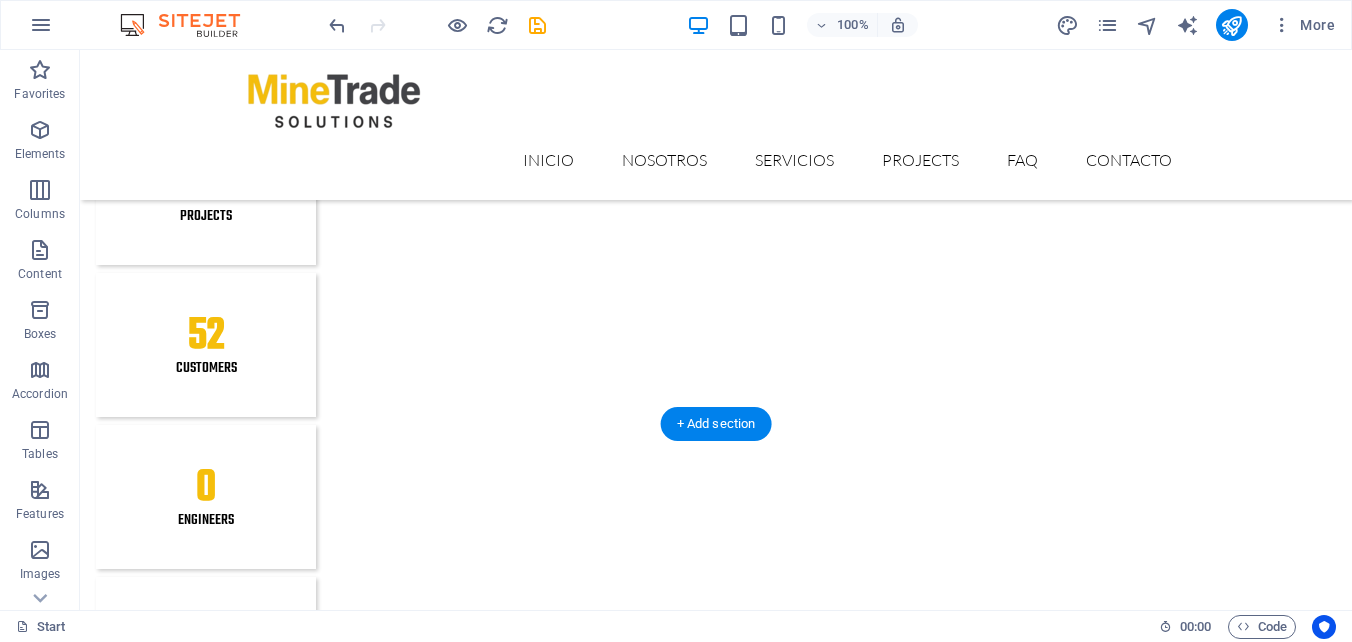 scroll, scrollTop: 2200, scrollLeft: 0, axis: vertical 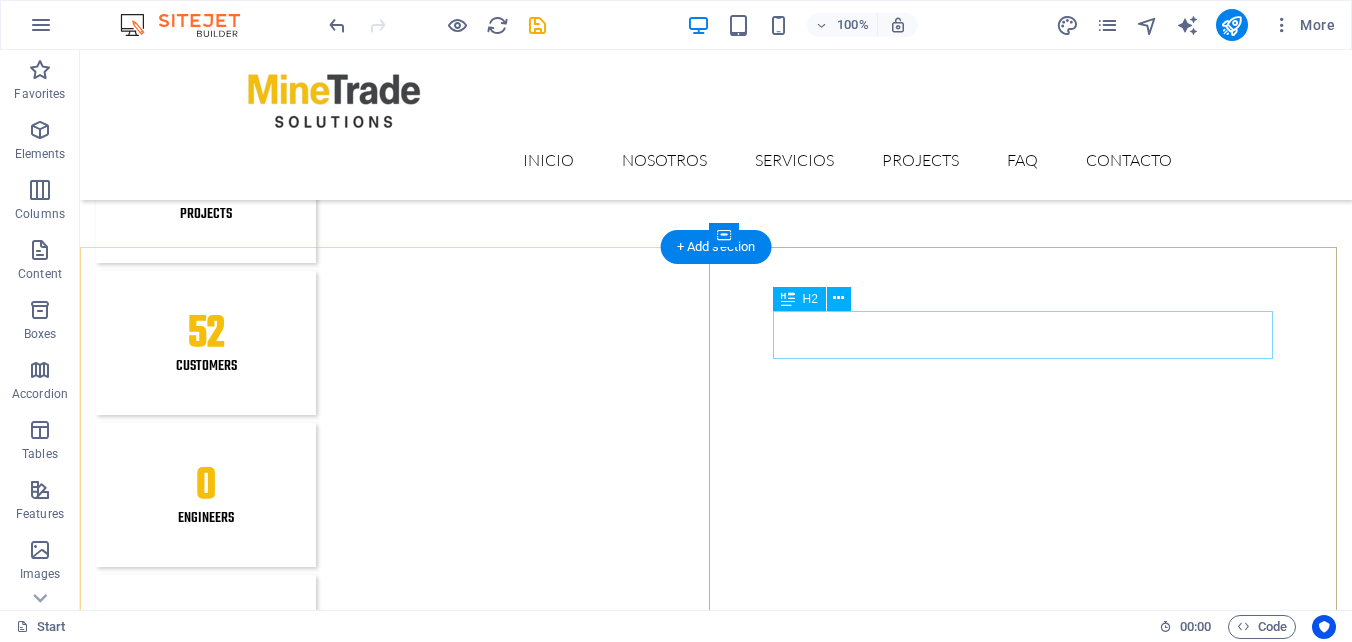 click on "Smart Technology" at bounding box center [716, 4409] 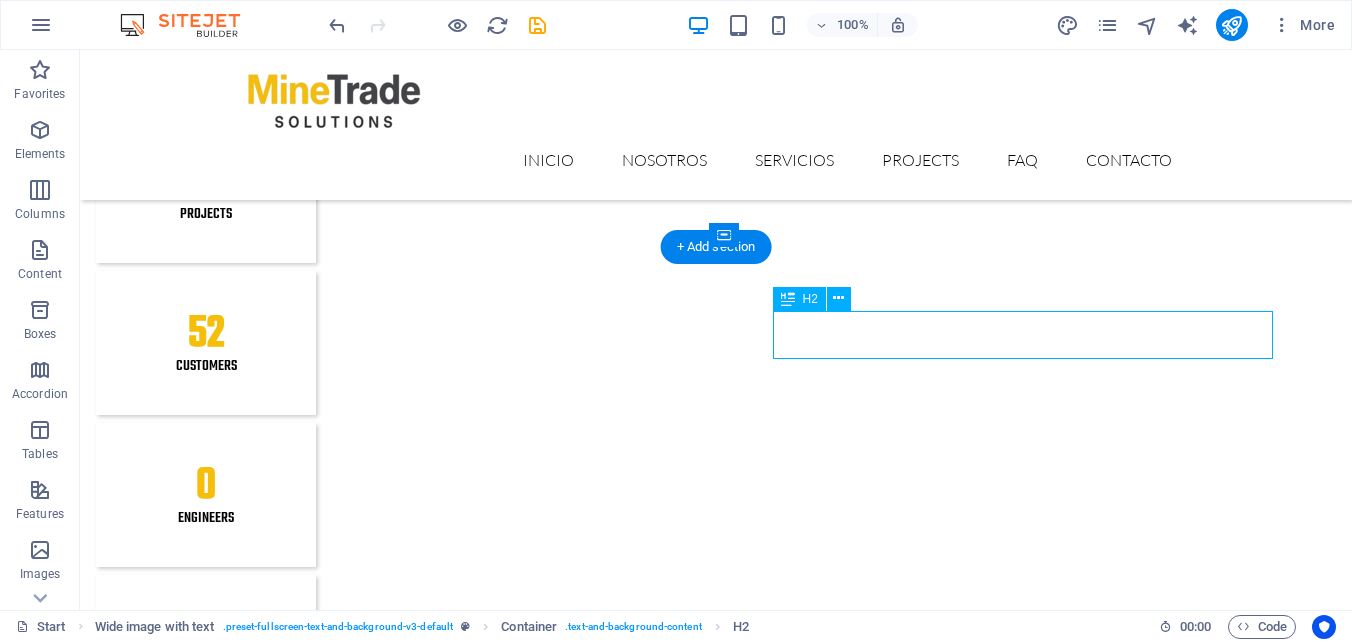 click on "Smart Technology" at bounding box center [716, 4409] 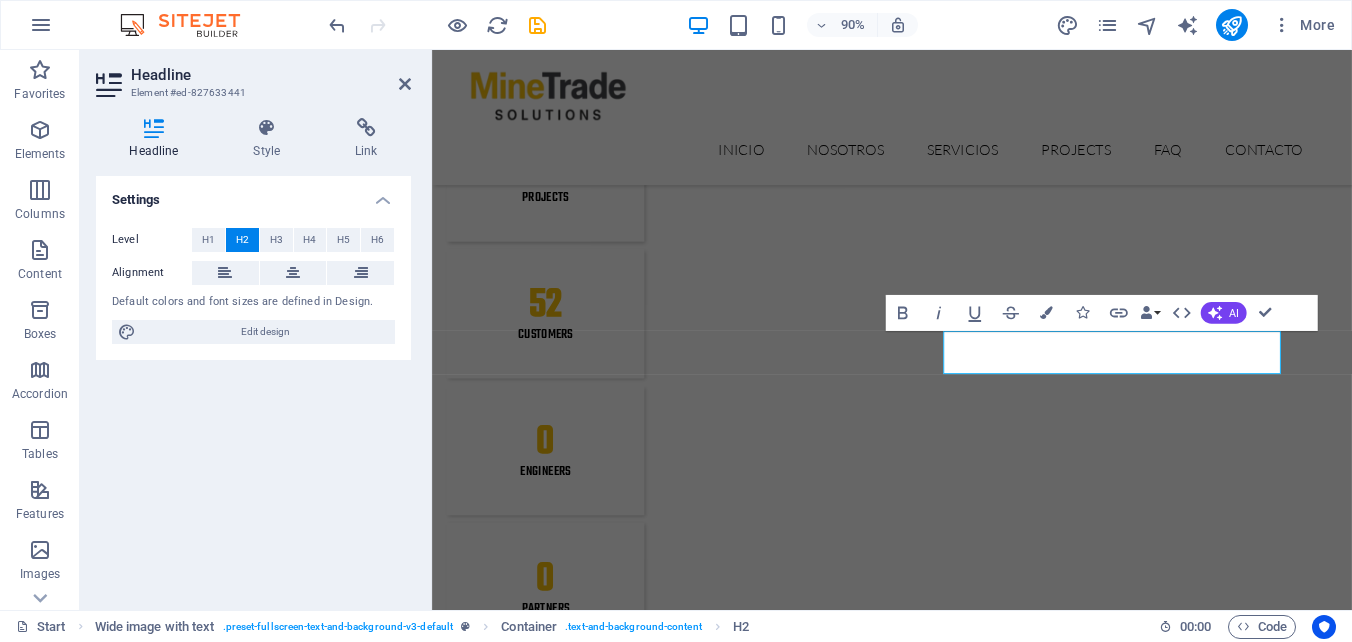 scroll, scrollTop: 2302, scrollLeft: 0, axis: vertical 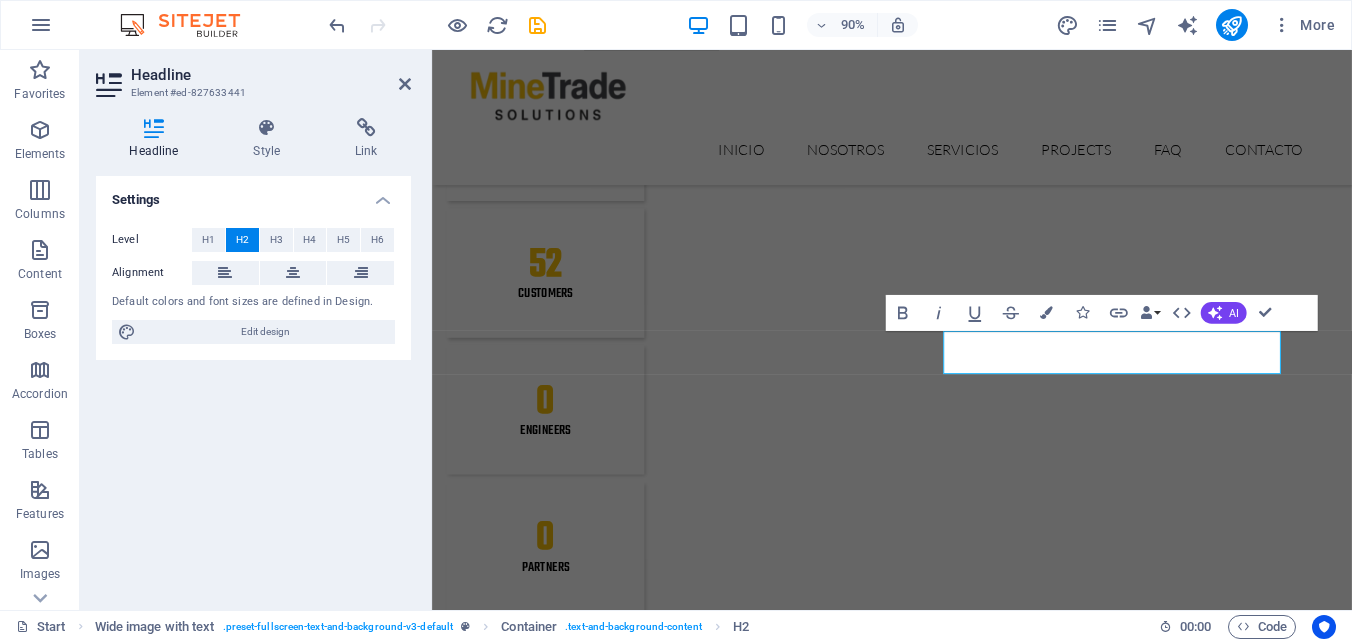 type 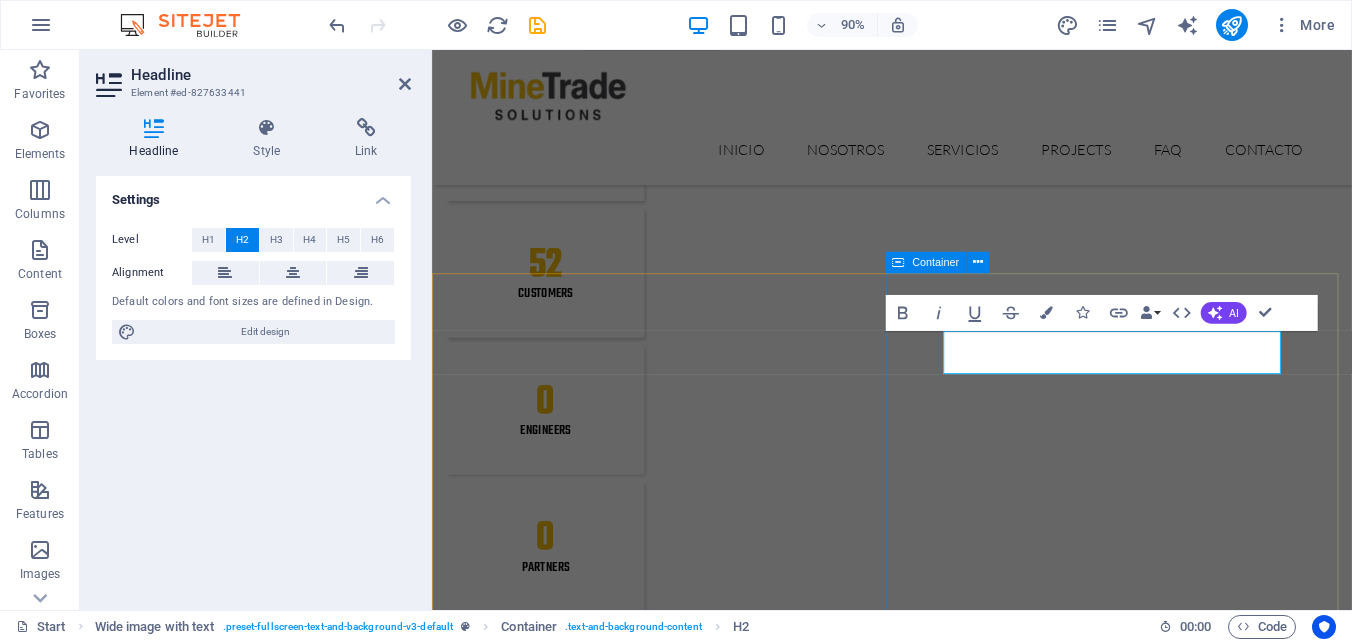click on "Gestión de Compras Lorem ipsum dolor sit amet, consectetur adipisicing elit. Vitae, eos, voluptatem, et sequi distinctio adipisci omnis in error quas fuga tempore fugit incidunt quos. Atque, debitis architecto ducimus eligendi dignissimos modi ut non officiis repudiandae maiores. Fugit sit atque eaque dolorum autem reprehenderit porro omnis obcaecati laborum? Fugit sit atque eaque dolorum autem reprehenderit porro omnis obcaecati laborum? Mistinctio adipisci error fuga Tempore Reprehenderit porro omnis obcaecati laborum Omnis odit saepe soluta atque magni consequuntur Fugit sit atque eaque modi fuga dolorum Lorem ipsum dolor sit amet, consectetur adipisicing elit" at bounding box center (943, 4648) 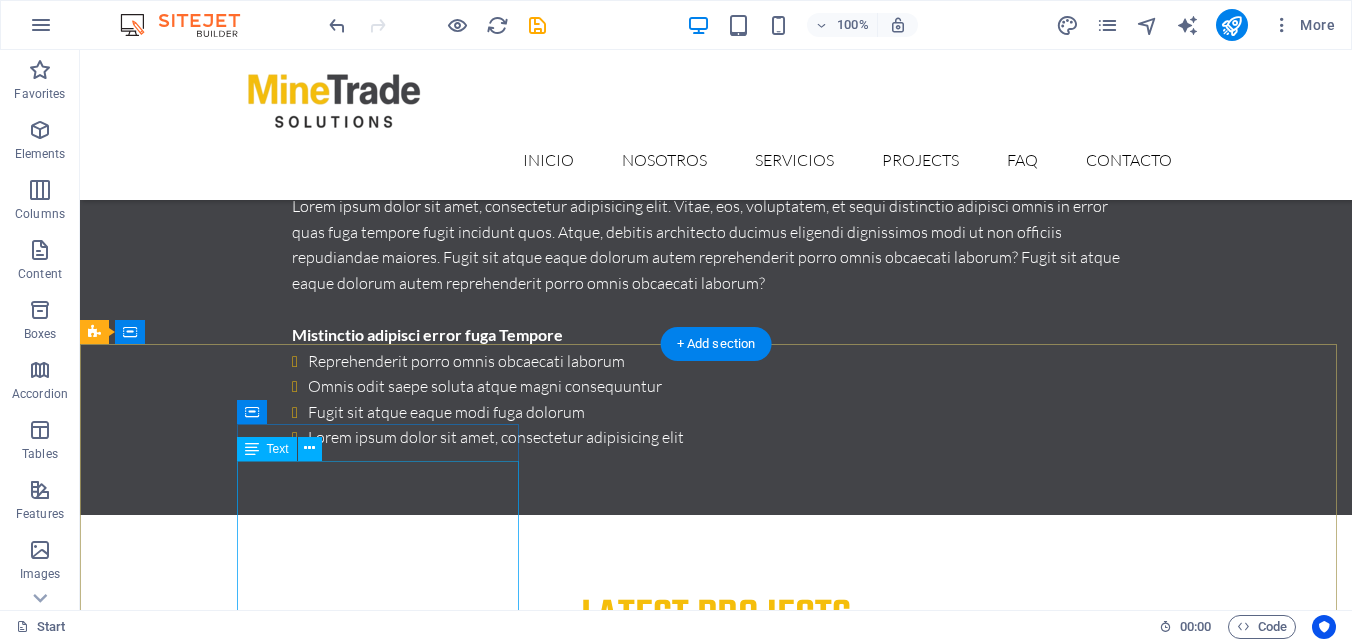 scroll, scrollTop: 6533, scrollLeft: 0, axis: vertical 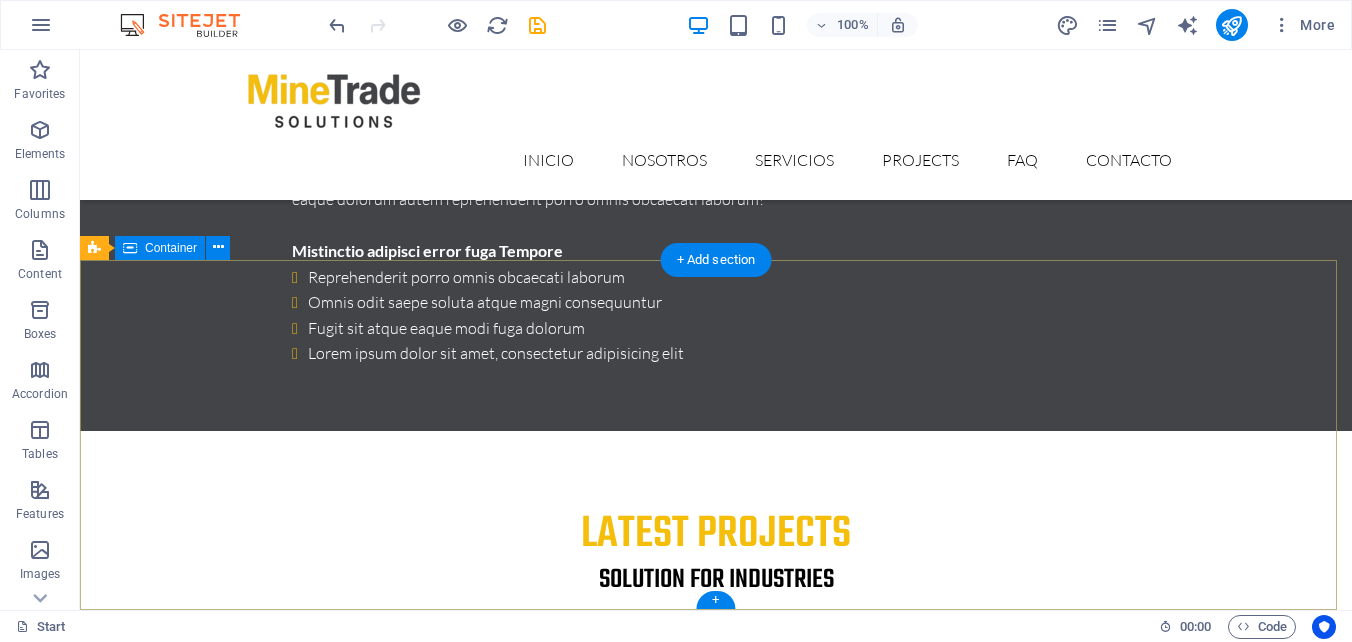 click on "Get in touch 353 N Central Ave Florida   32765 Phone:  +1-123-456-7890 Email:  ab9c17cd310b98102714f4f563518f@cpanel.local Legal Notice  |  Privacy Lorem ipsum dolor sit amet, consetur adipisicing elit. Natus, dores midimak at eligendi repellat voluptatem officia. Navigation About us Our Services Latest Projects Our FAQ´s Contact us" at bounding box center (716, 6506) 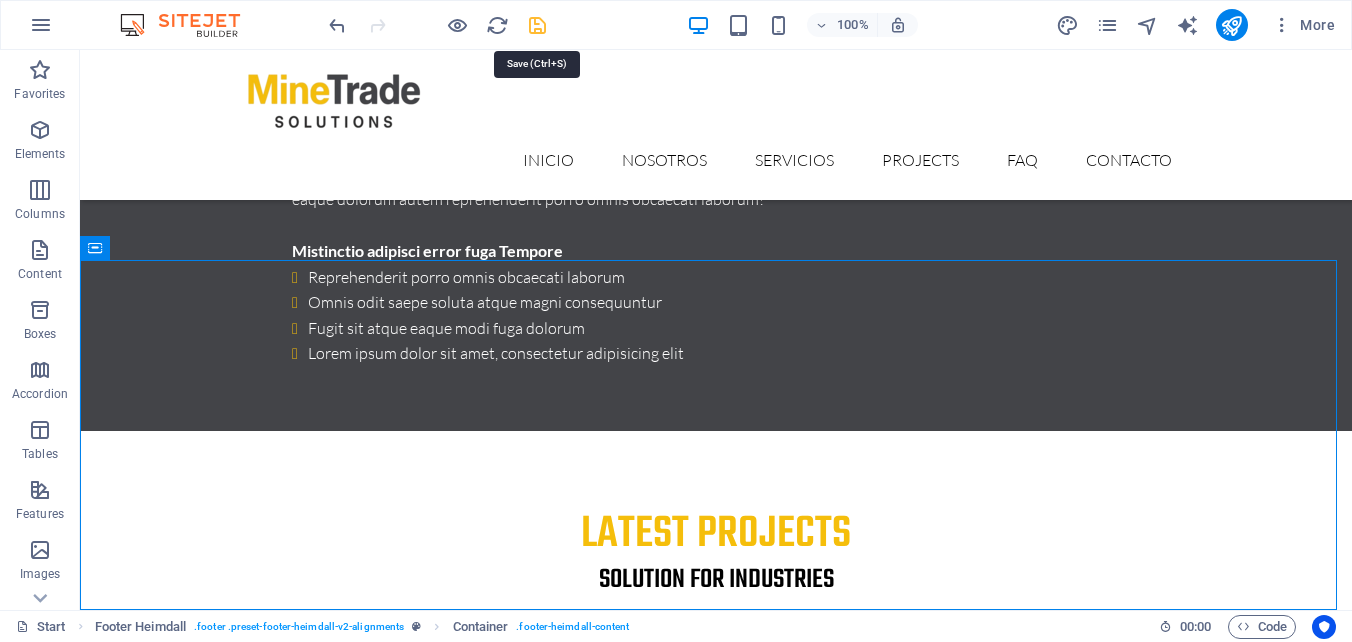 click at bounding box center [537, 25] 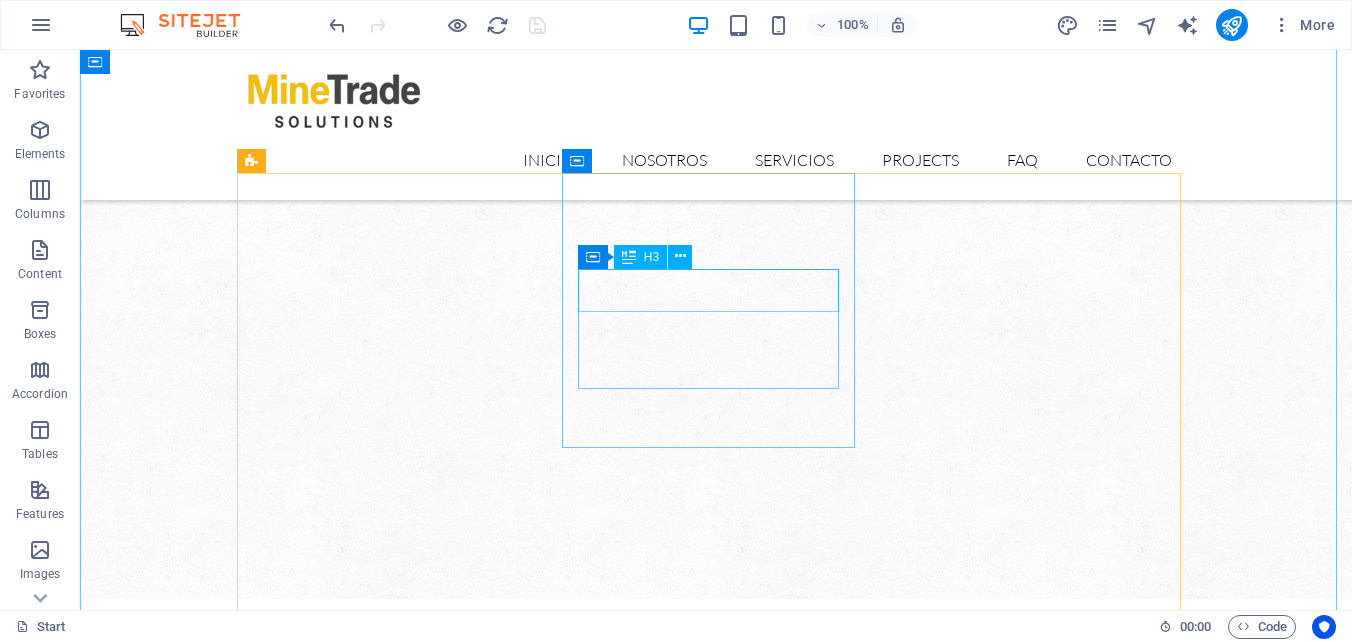 scroll, scrollTop: 1333, scrollLeft: 0, axis: vertical 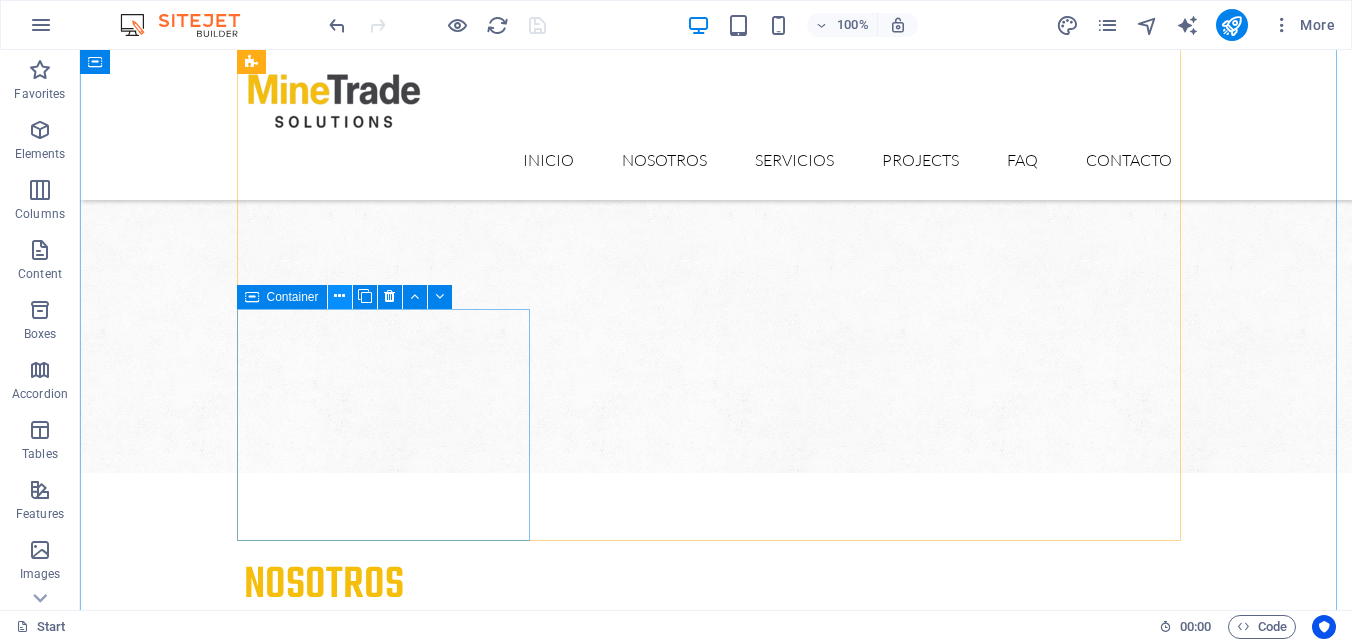 click at bounding box center [339, 296] 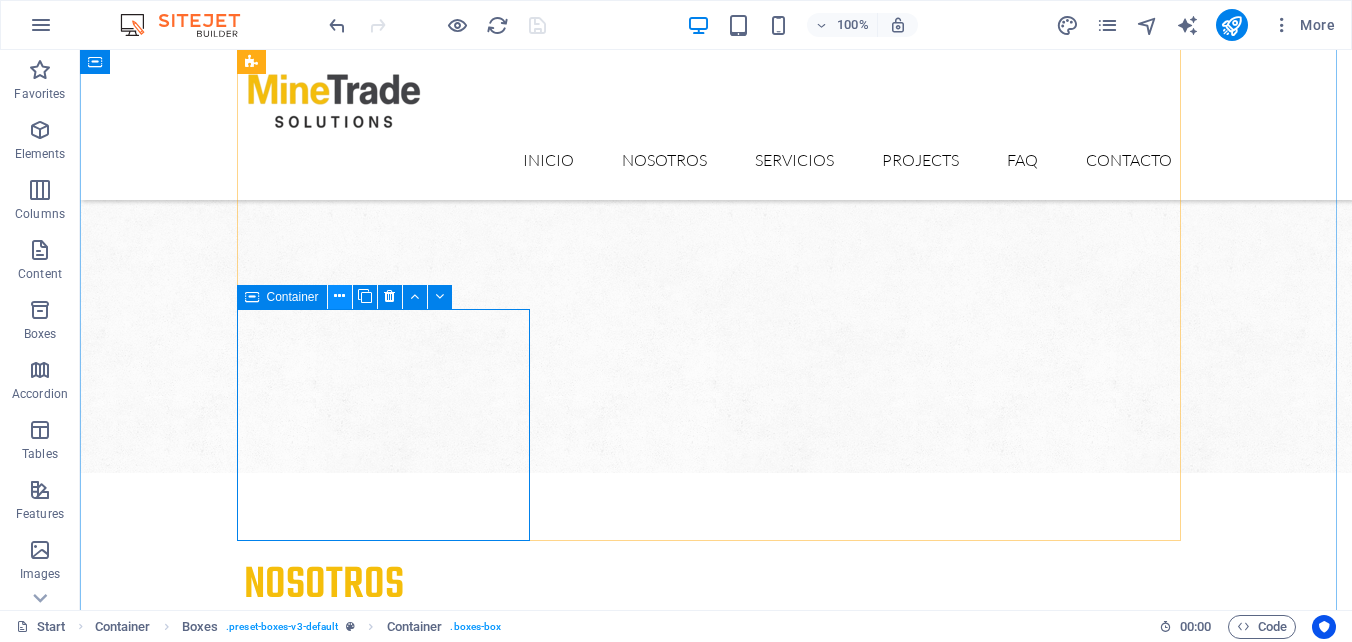 click at bounding box center (339, 296) 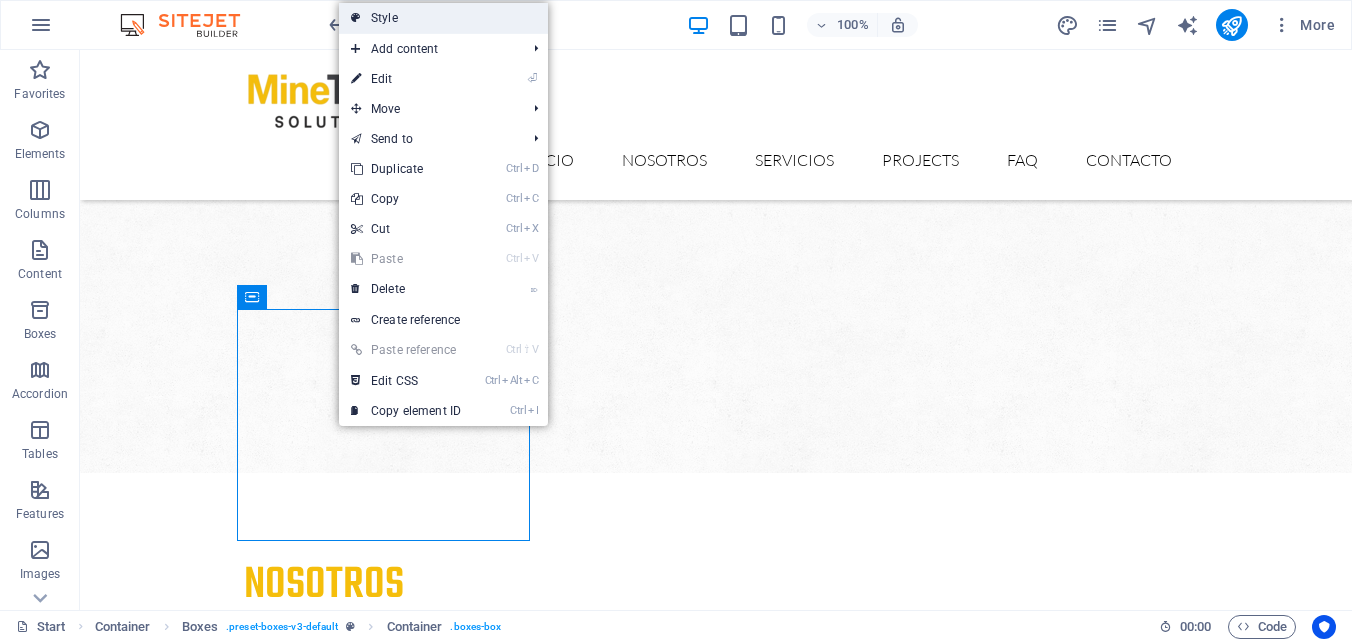 click on "Style" at bounding box center [443, 18] 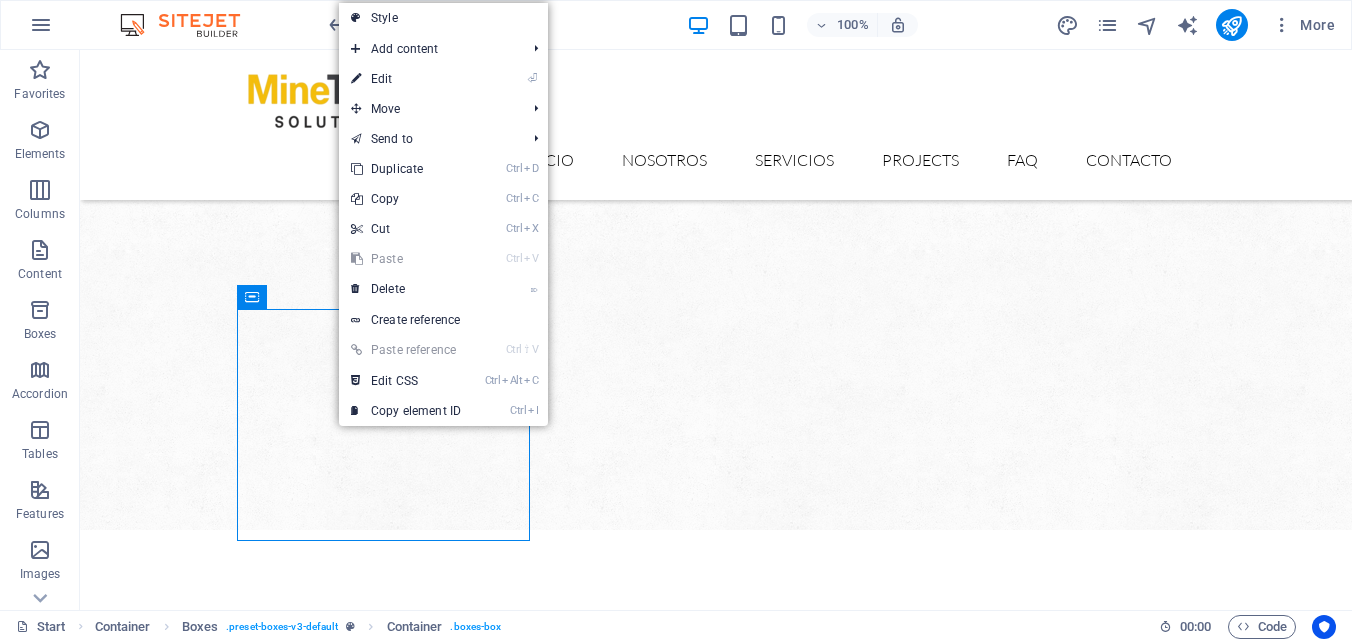 select on "rem" 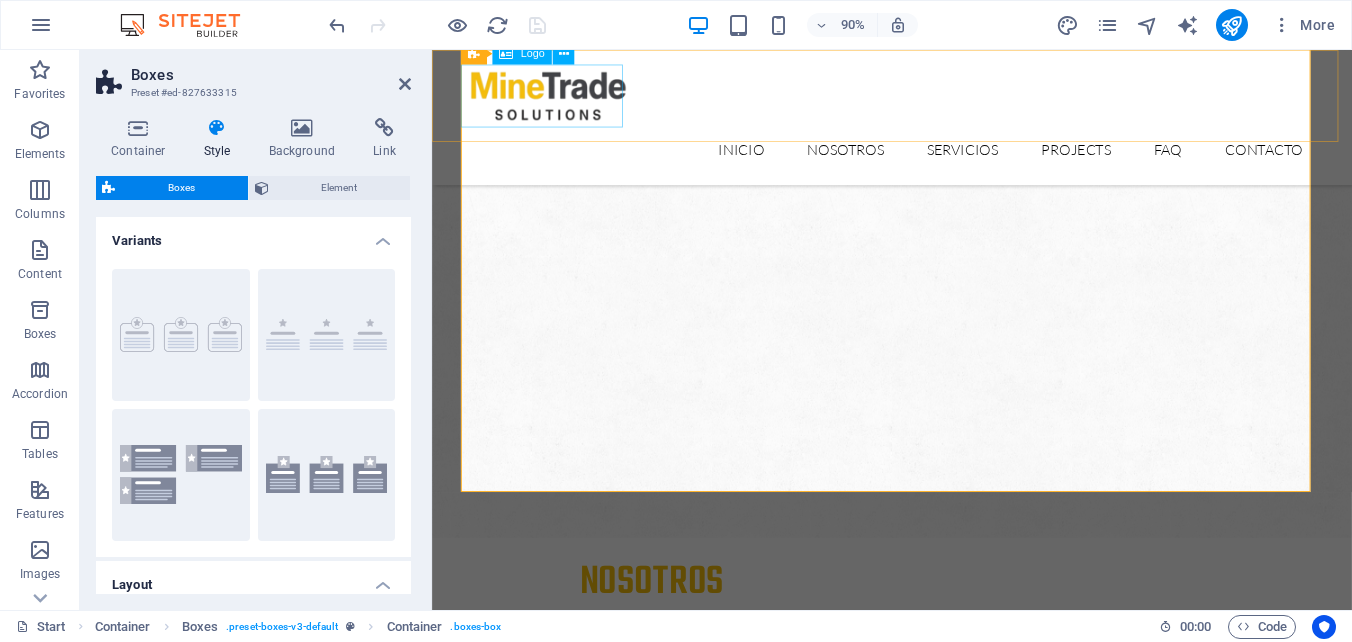 scroll, scrollTop: 1383, scrollLeft: 0, axis: vertical 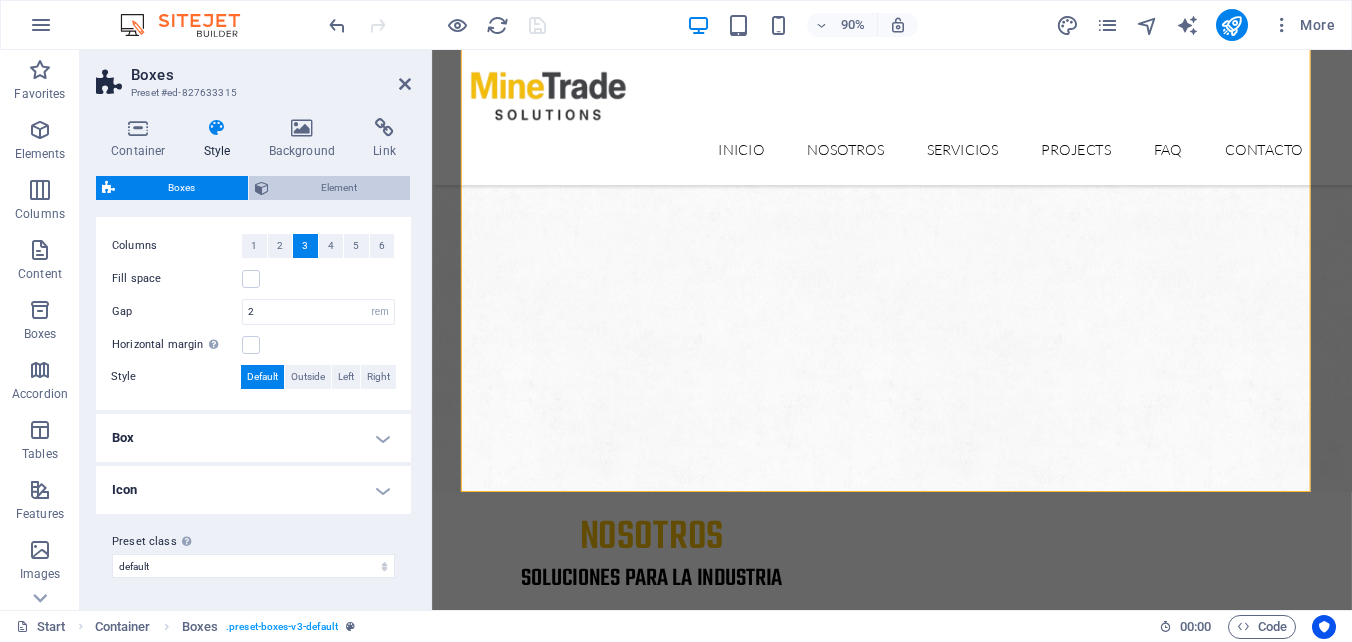 click on "Element" at bounding box center [340, 188] 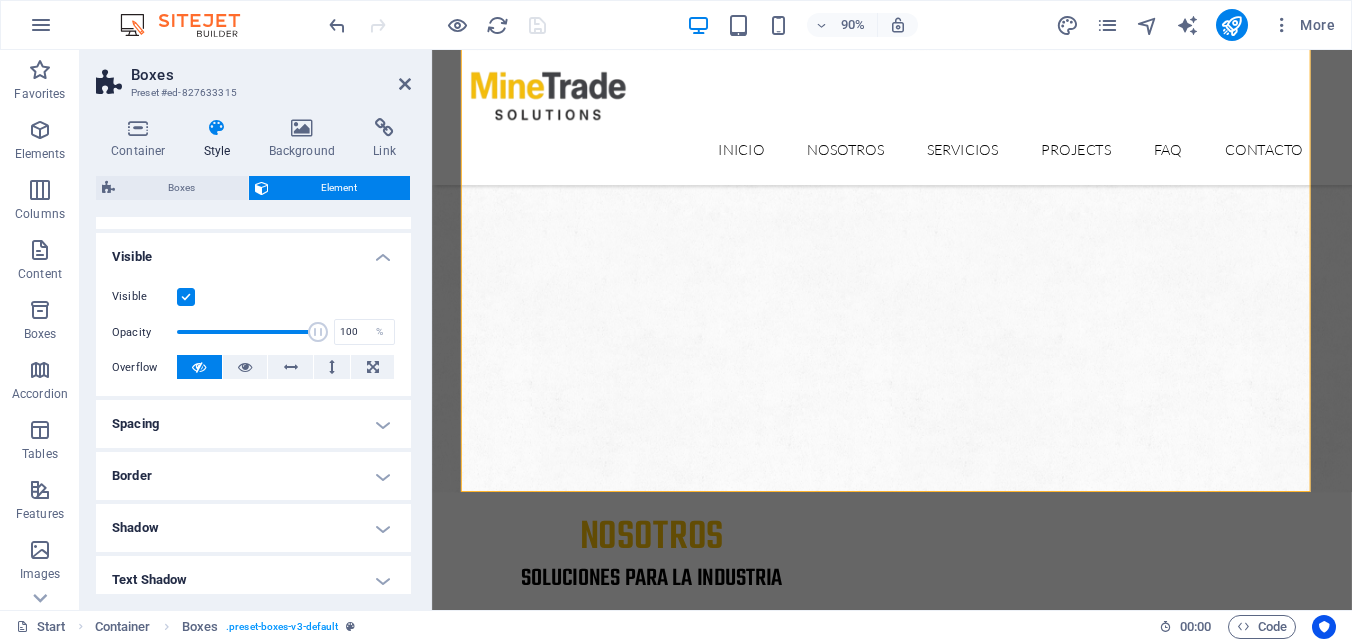 scroll, scrollTop: 200, scrollLeft: 0, axis: vertical 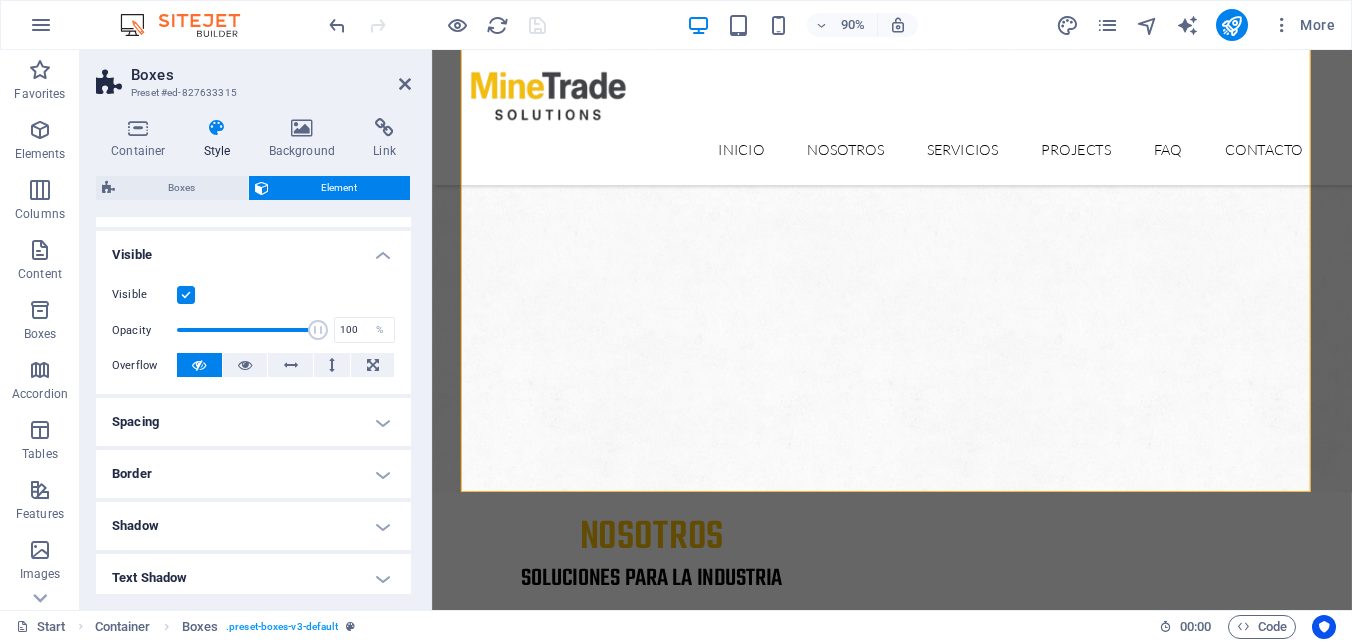 click at bounding box center [186, 295] 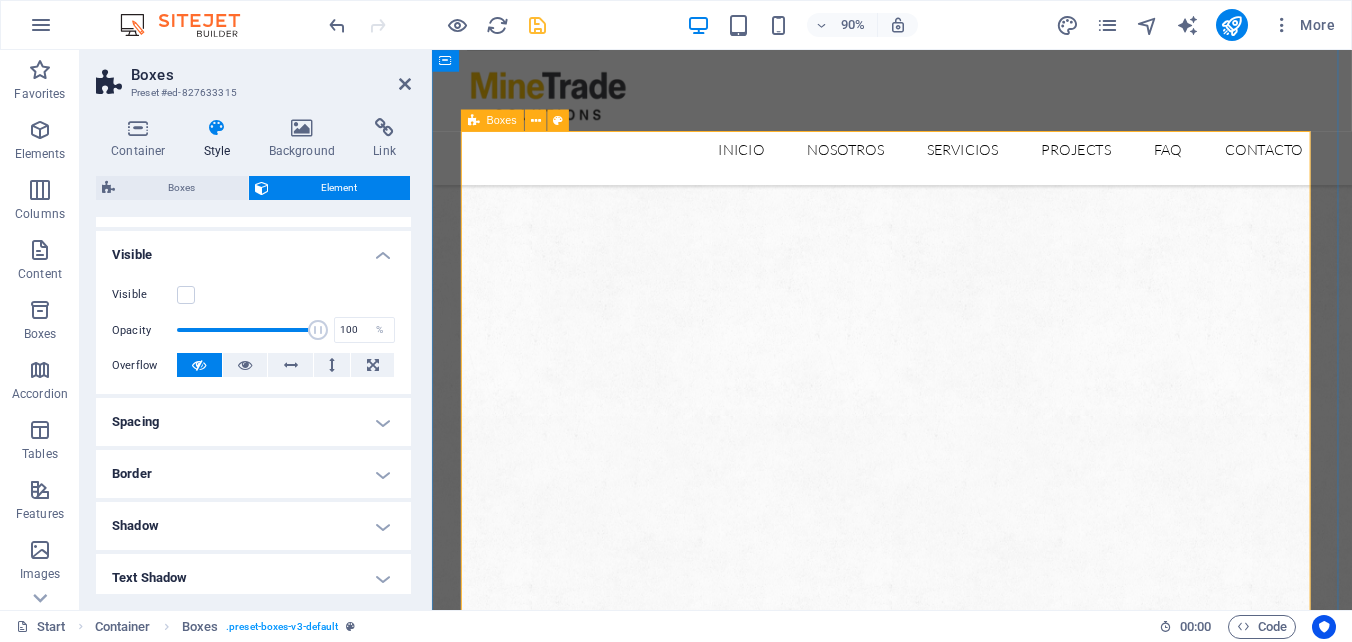 scroll, scrollTop: 1083, scrollLeft: 0, axis: vertical 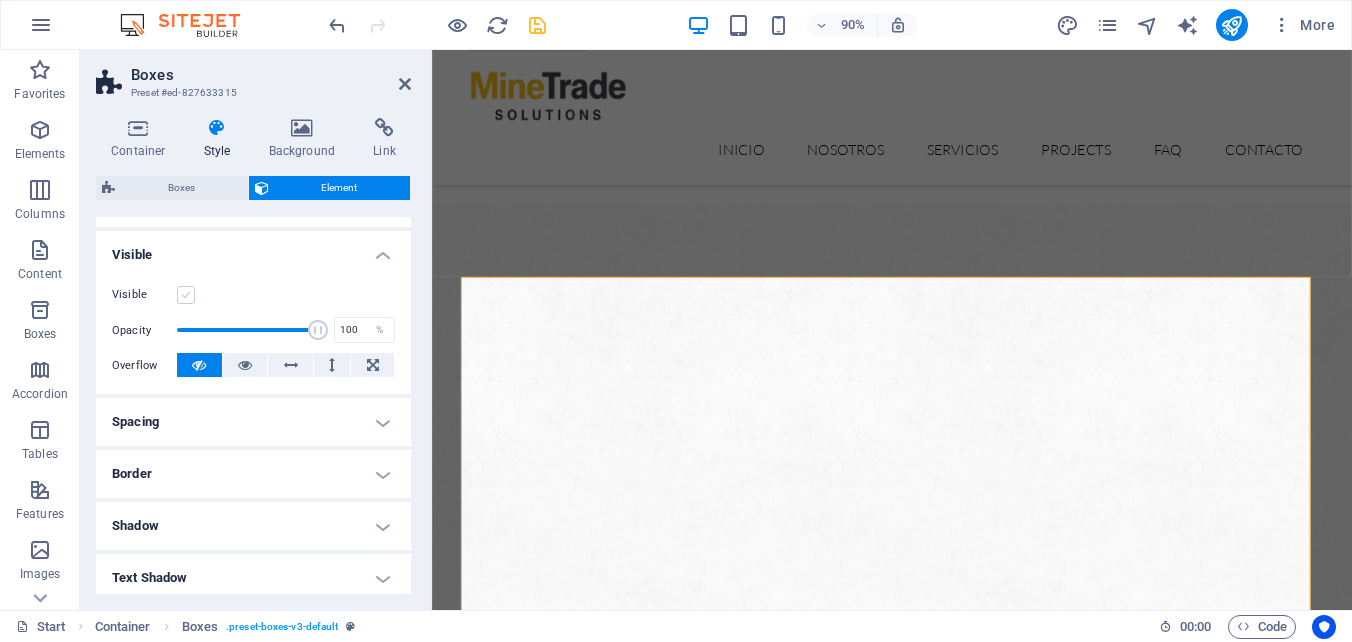click at bounding box center (186, 295) 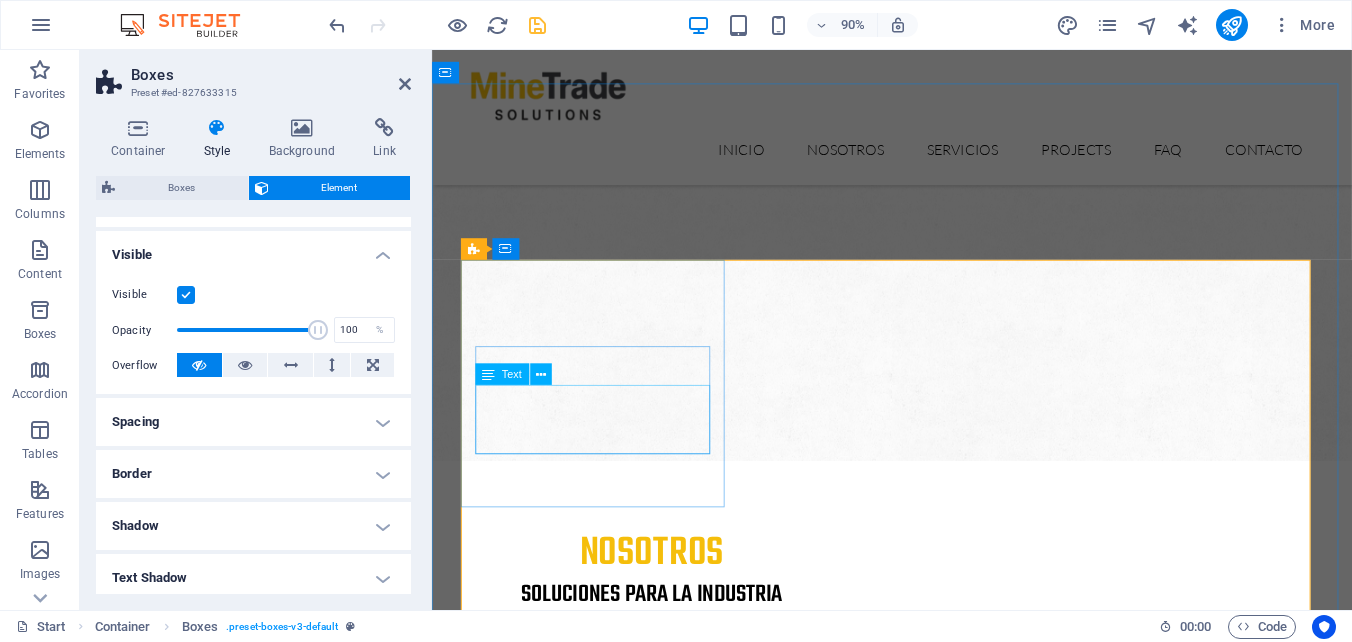 scroll, scrollTop: 1383, scrollLeft: 0, axis: vertical 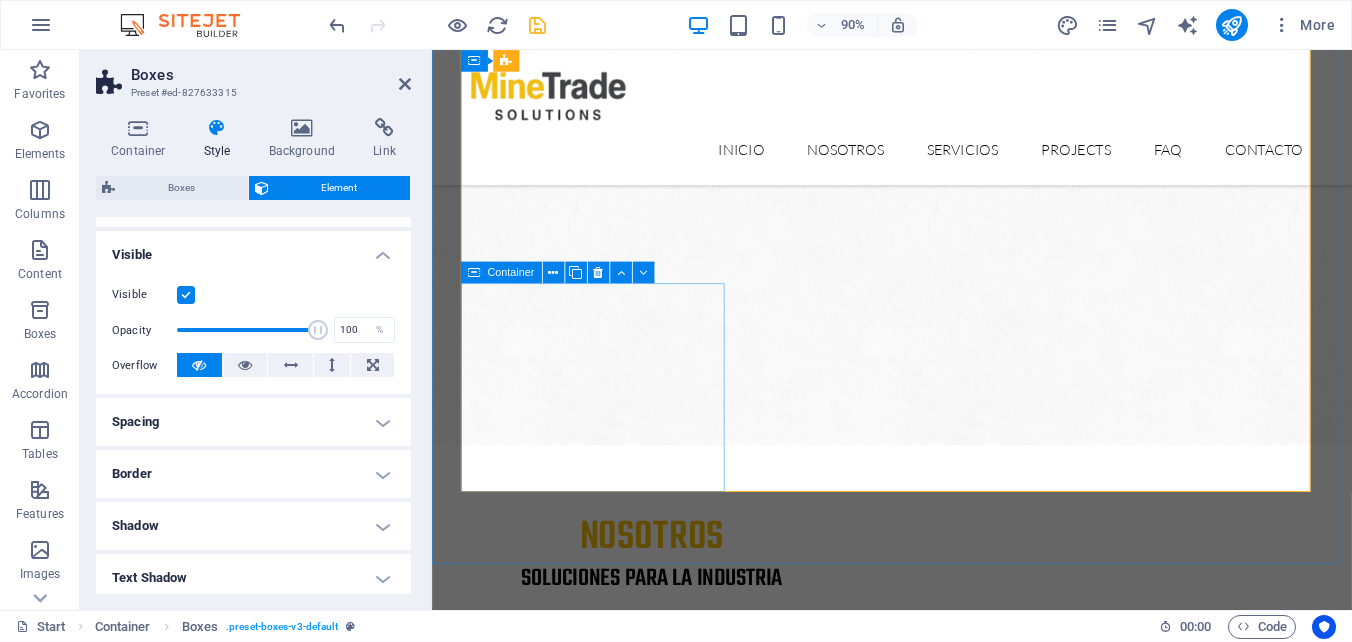 click on "Container" at bounding box center [510, 272] 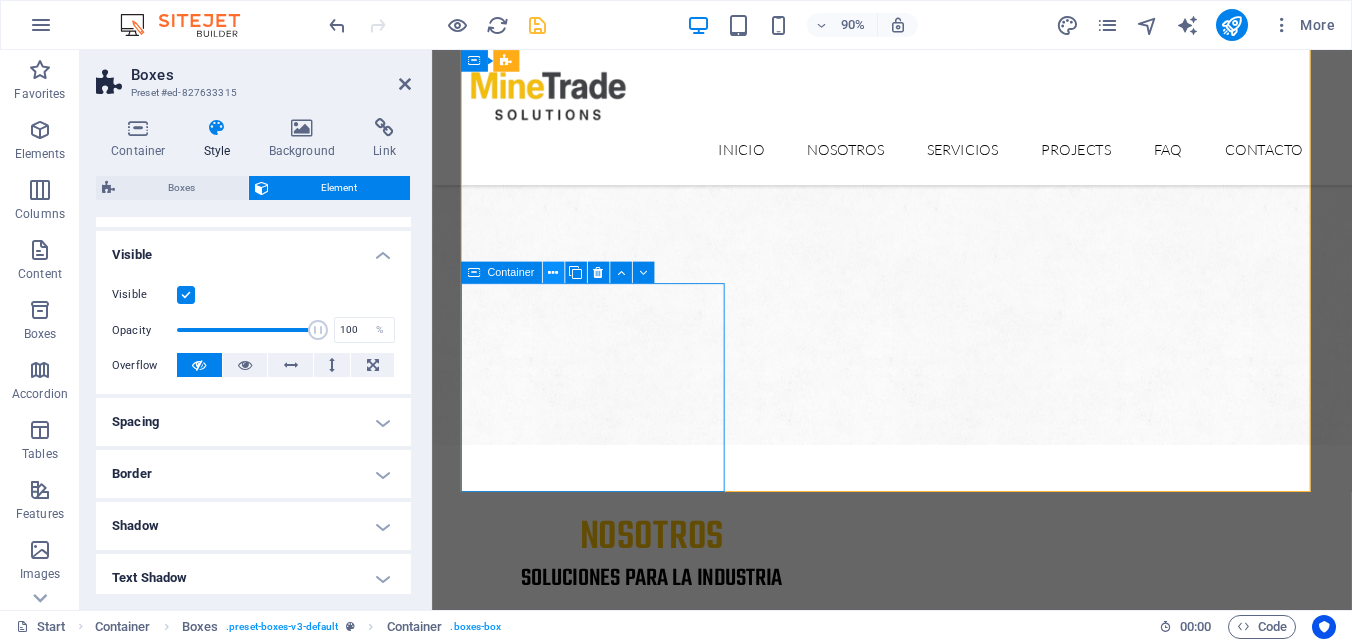 click at bounding box center (553, 272) 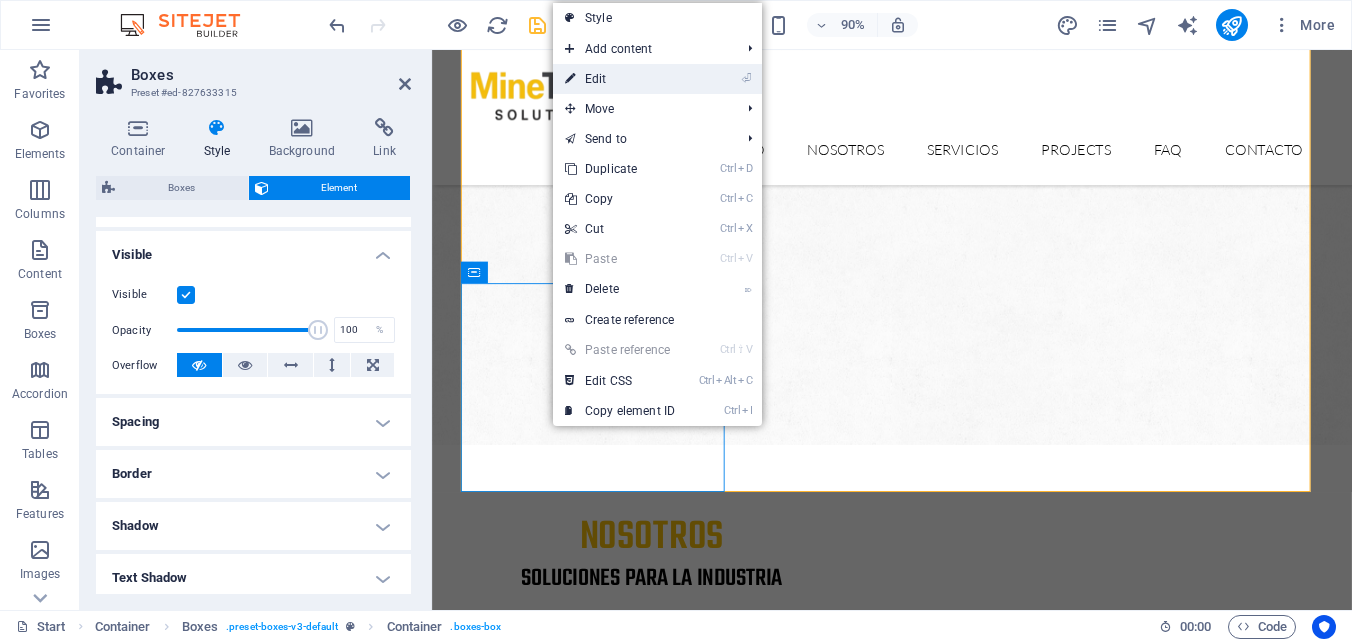 click on "⏎  Edit" at bounding box center [620, 79] 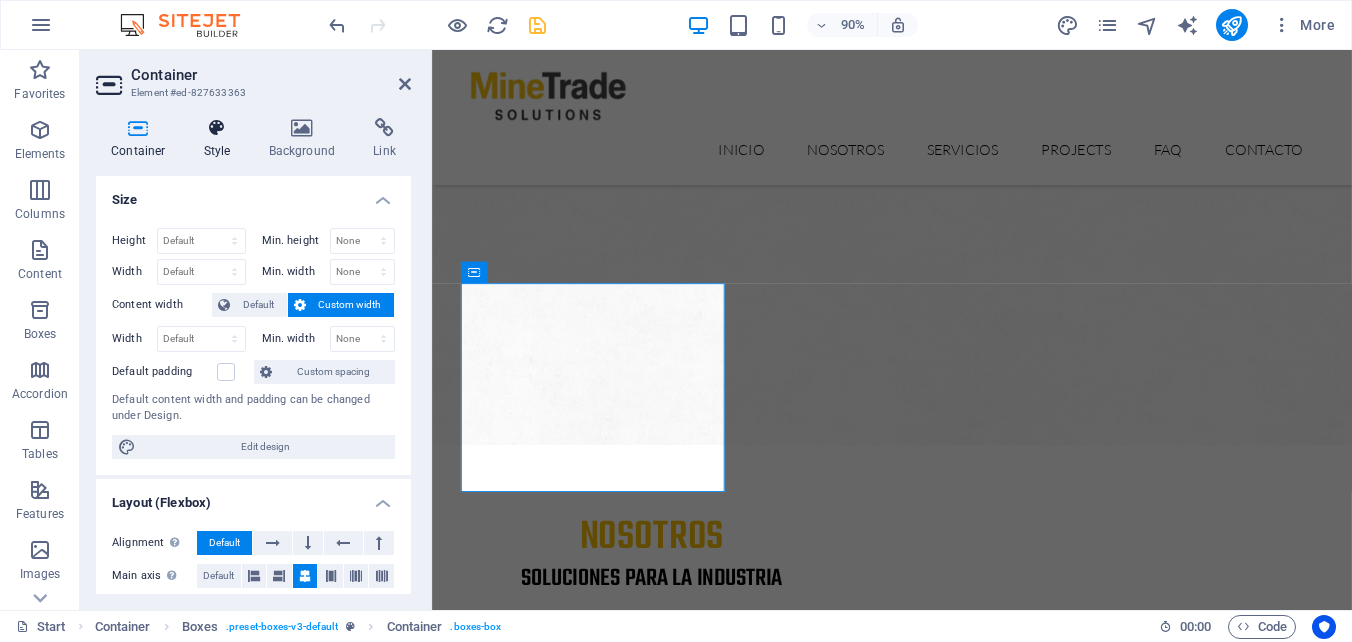 click at bounding box center (217, 128) 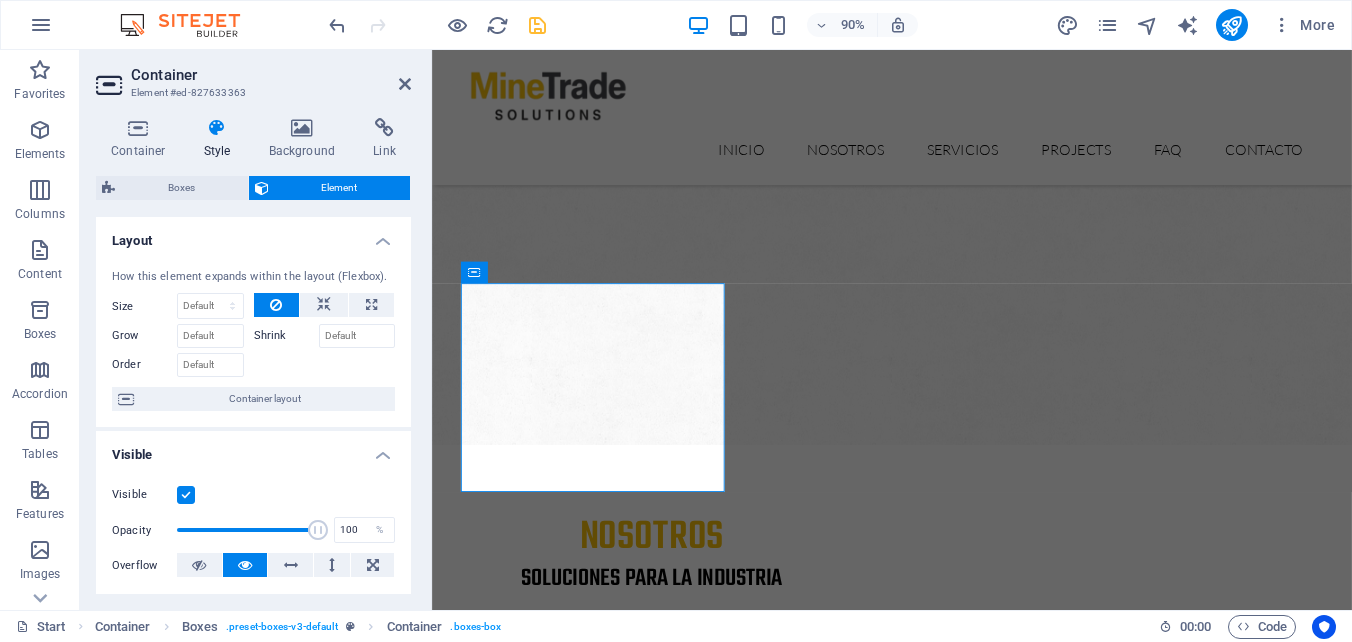 click at bounding box center [186, 495] 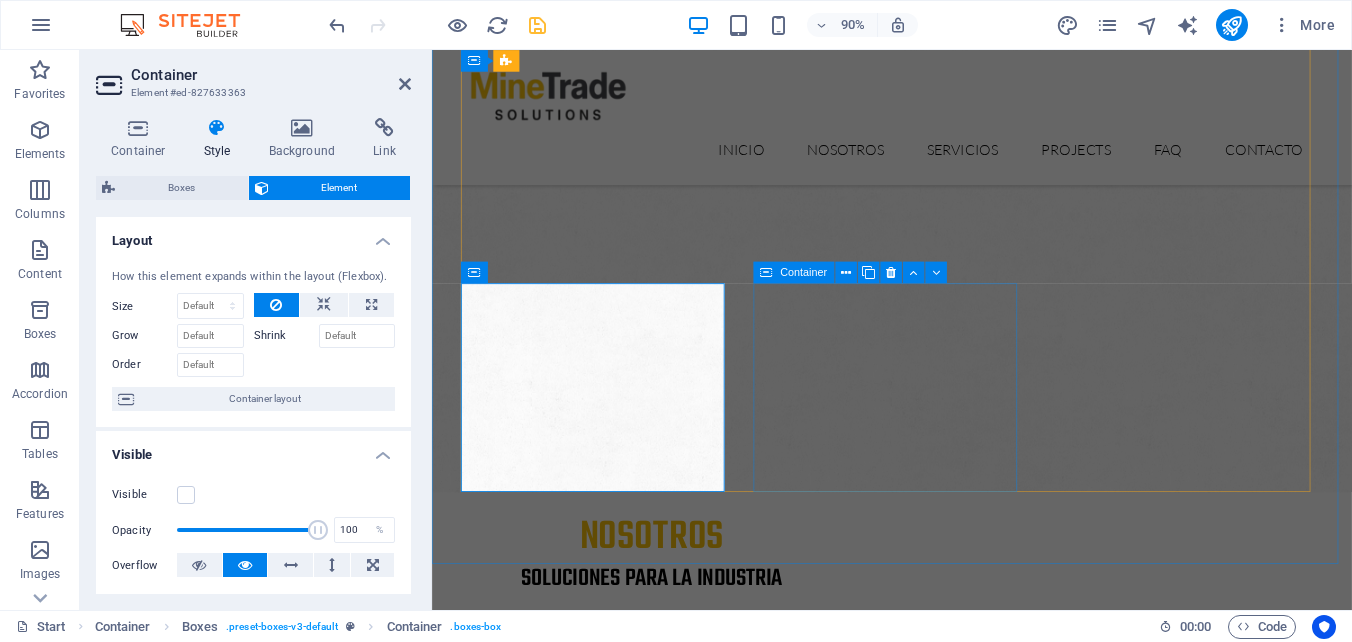 click on "Car Industry Lorem ipsum dolor sit amet, consectetur adipisicing elit. Veritatis, dolorem!" at bounding box center [617, 3020] 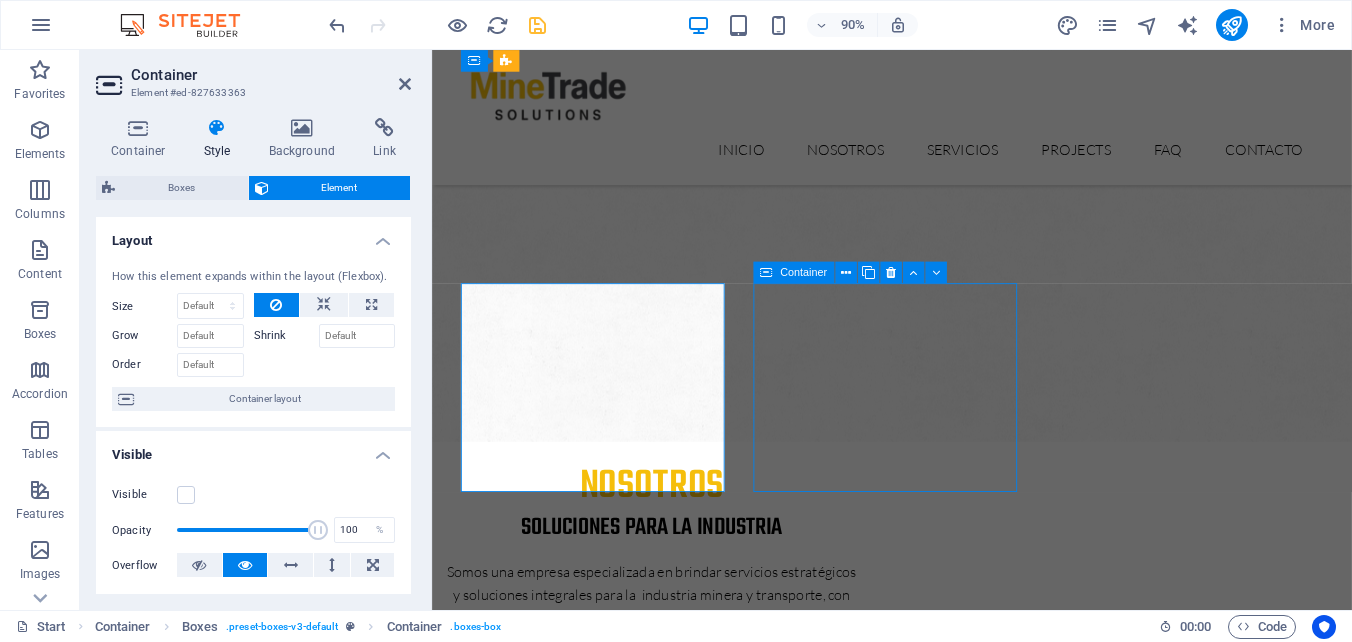 scroll, scrollTop: 1333, scrollLeft: 0, axis: vertical 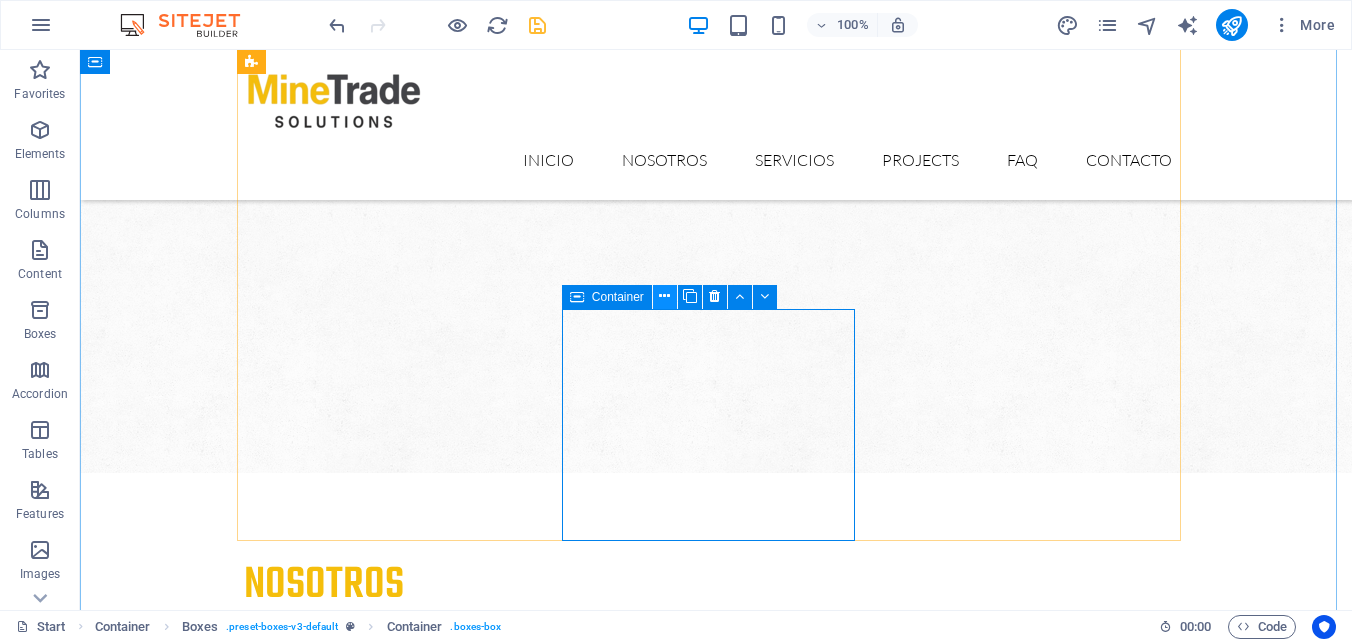 click at bounding box center (664, 296) 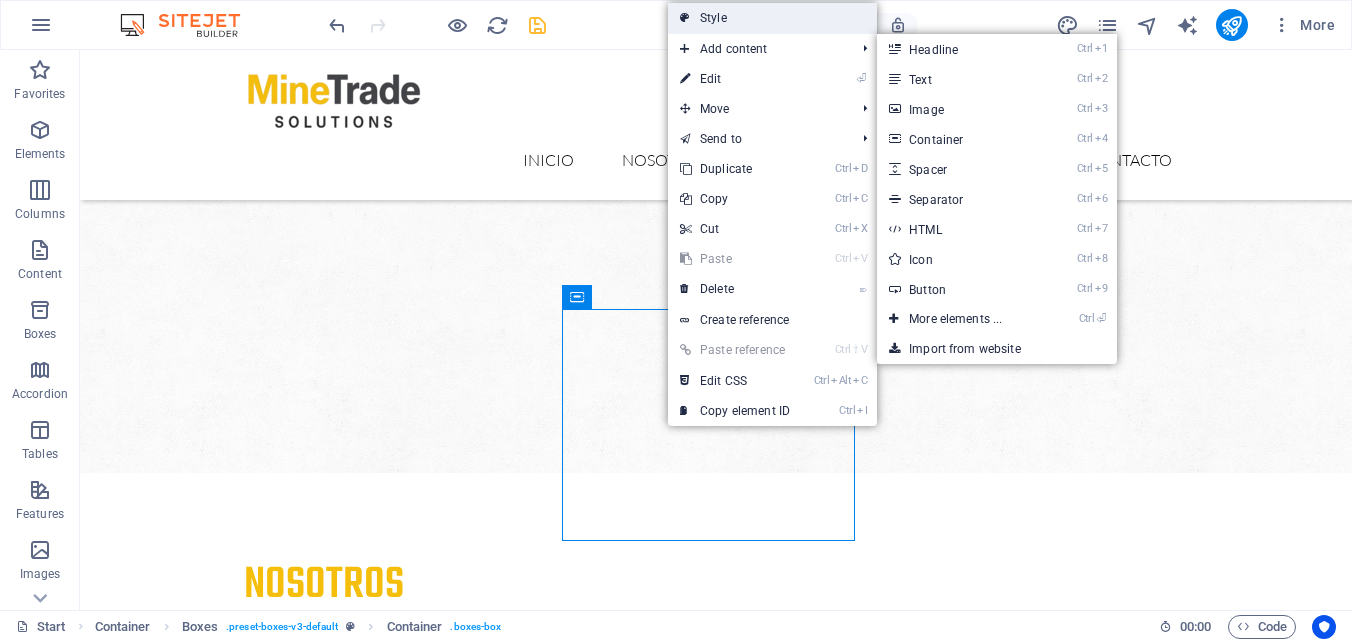 click on "Style" at bounding box center (772, 18) 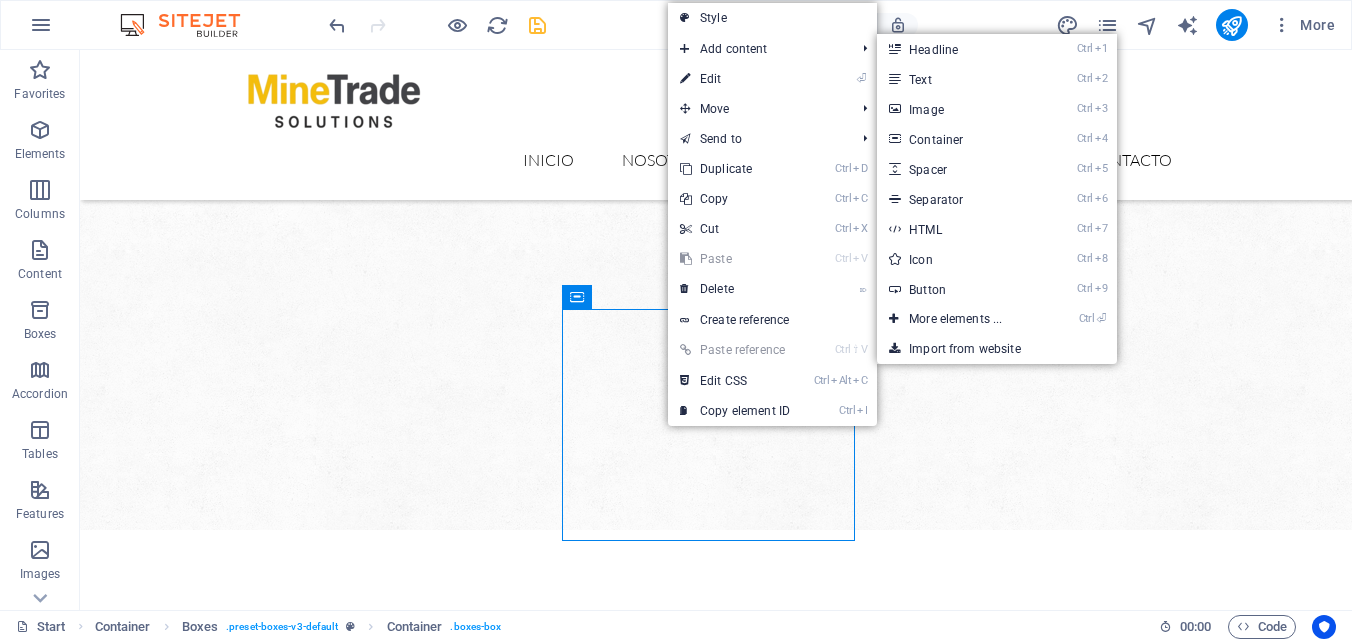 scroll, scrollTop: 1383, scrollLeft: 0, axis: vertical 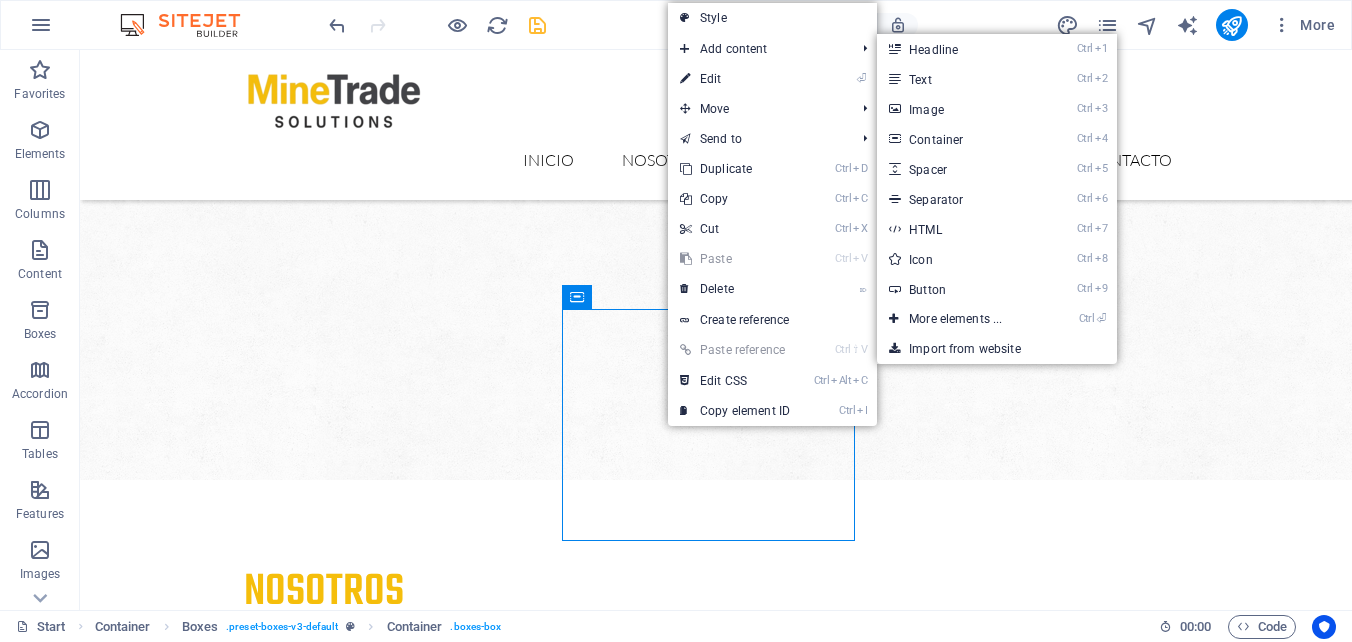 select on "rem" 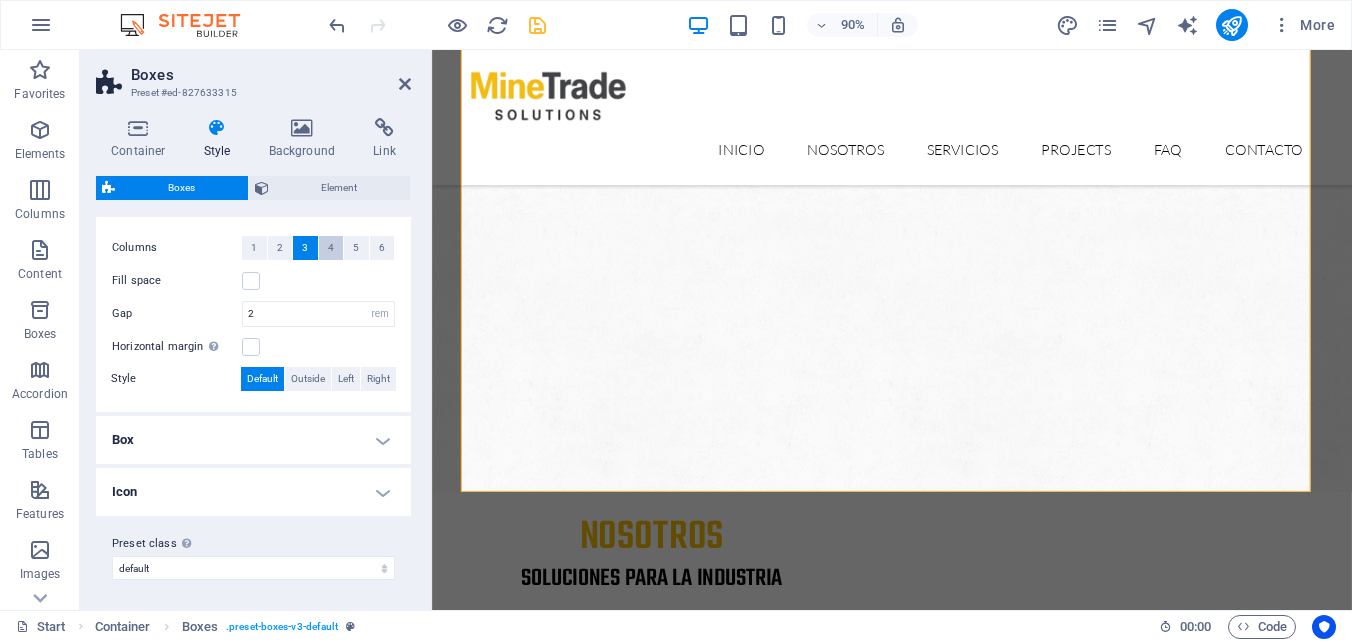 scroll, scrollTop: 383, scrollLeft: 0, axis: vertical 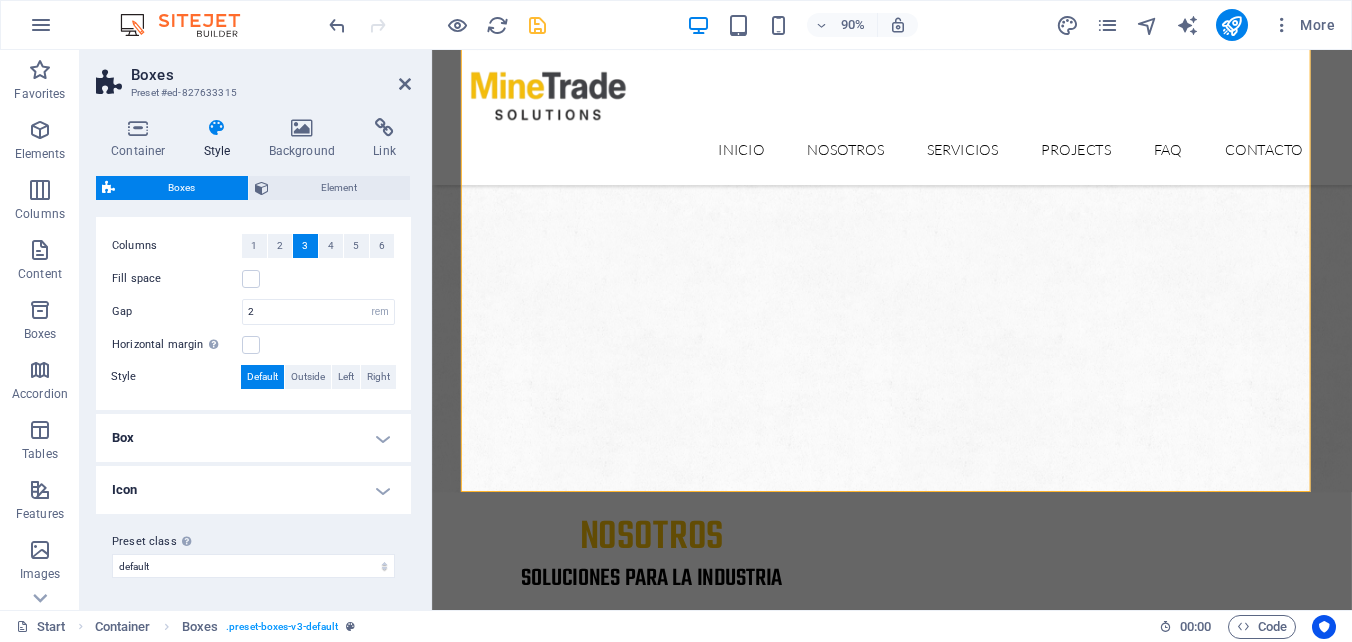 click on "Box" at bounding box center (253, 438) 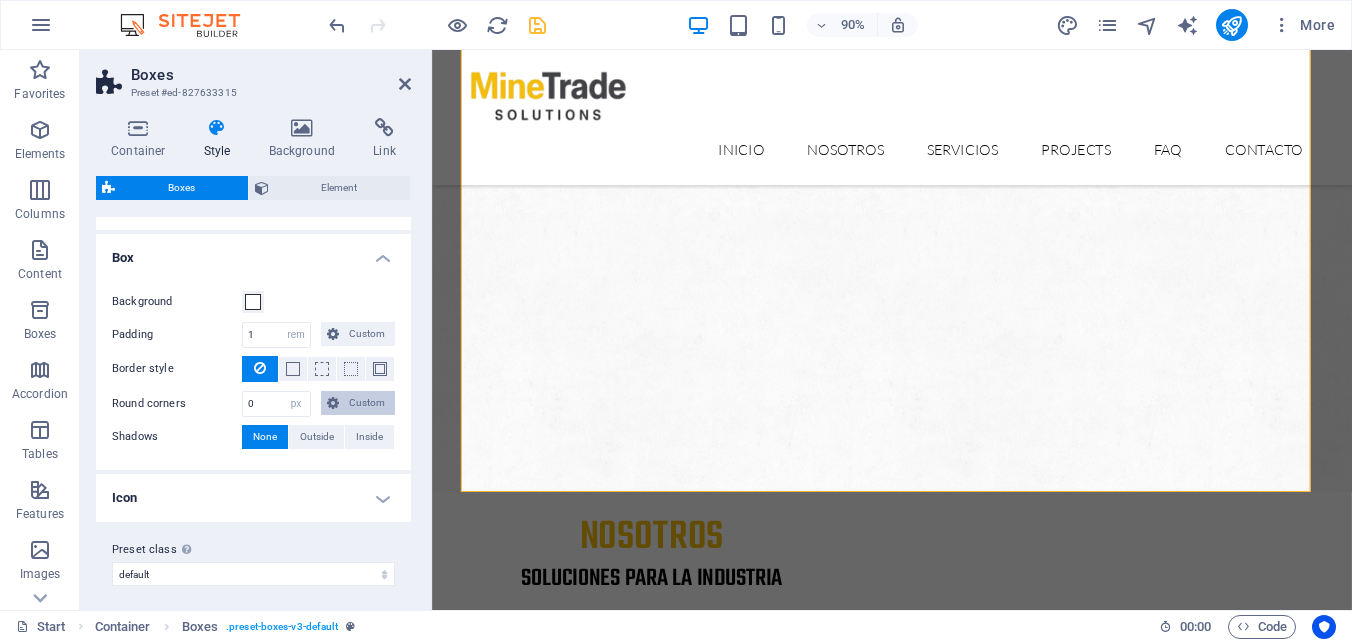 scroll, scrollTop: 571, scrollLeft: 0, axis: vertical 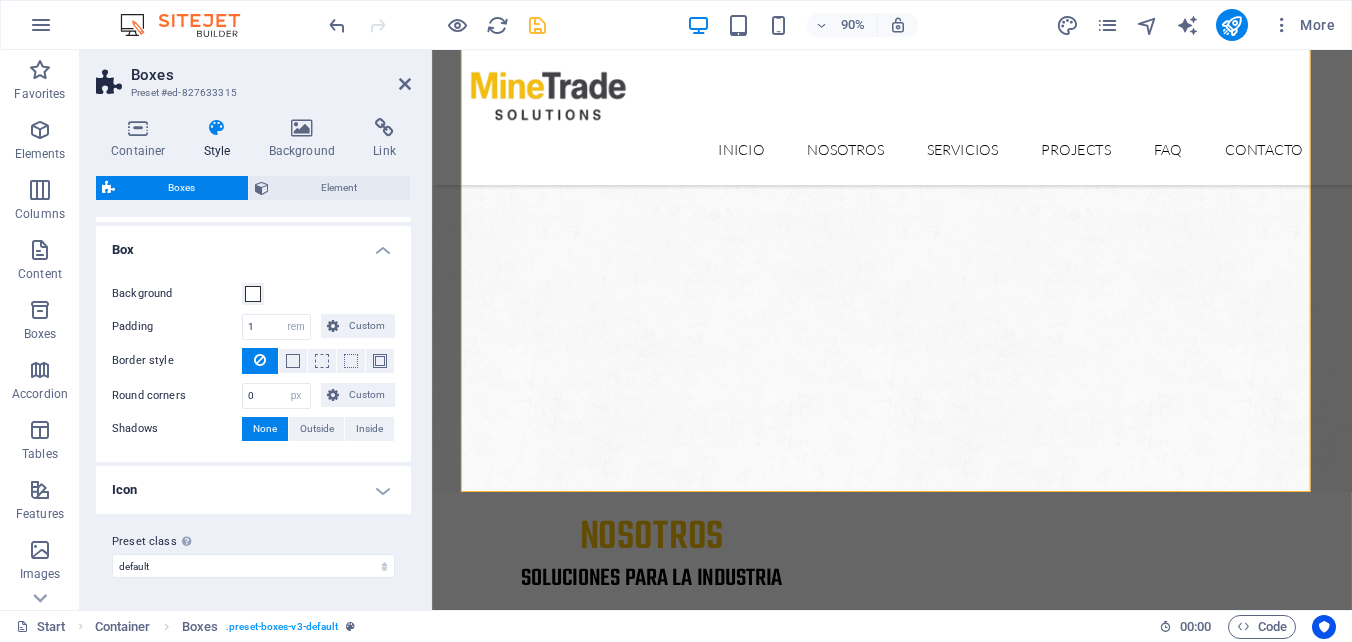 click on "Icon" at bounding box center (253, 490) 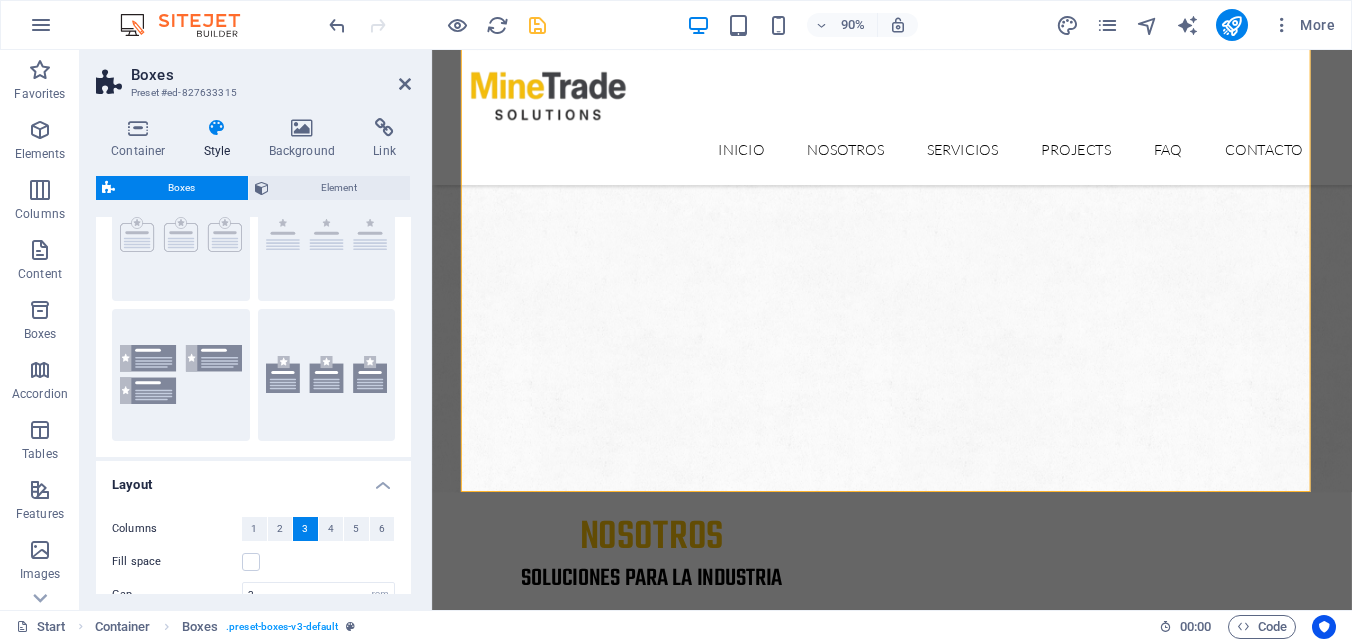 scroll, scrollTop: 0, scrollLeft: 0, axis: both 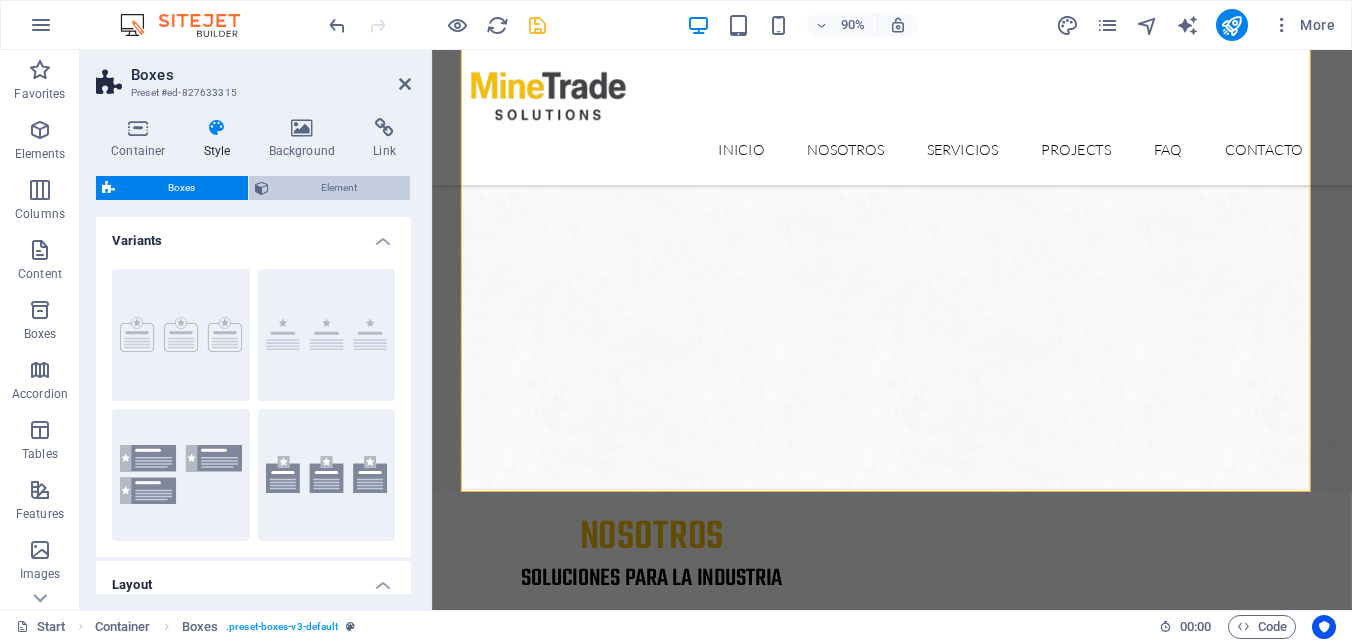 click on "Element" at bounding box center (340, 188) 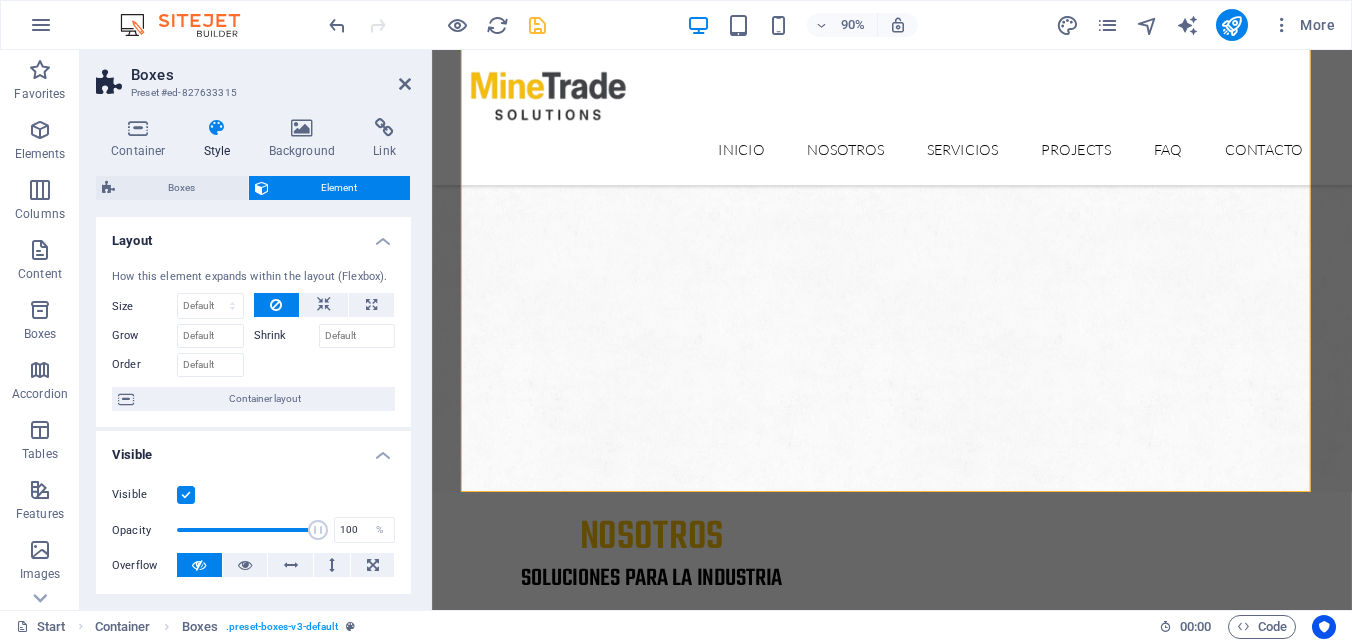 click at bounding box center [186, 495] 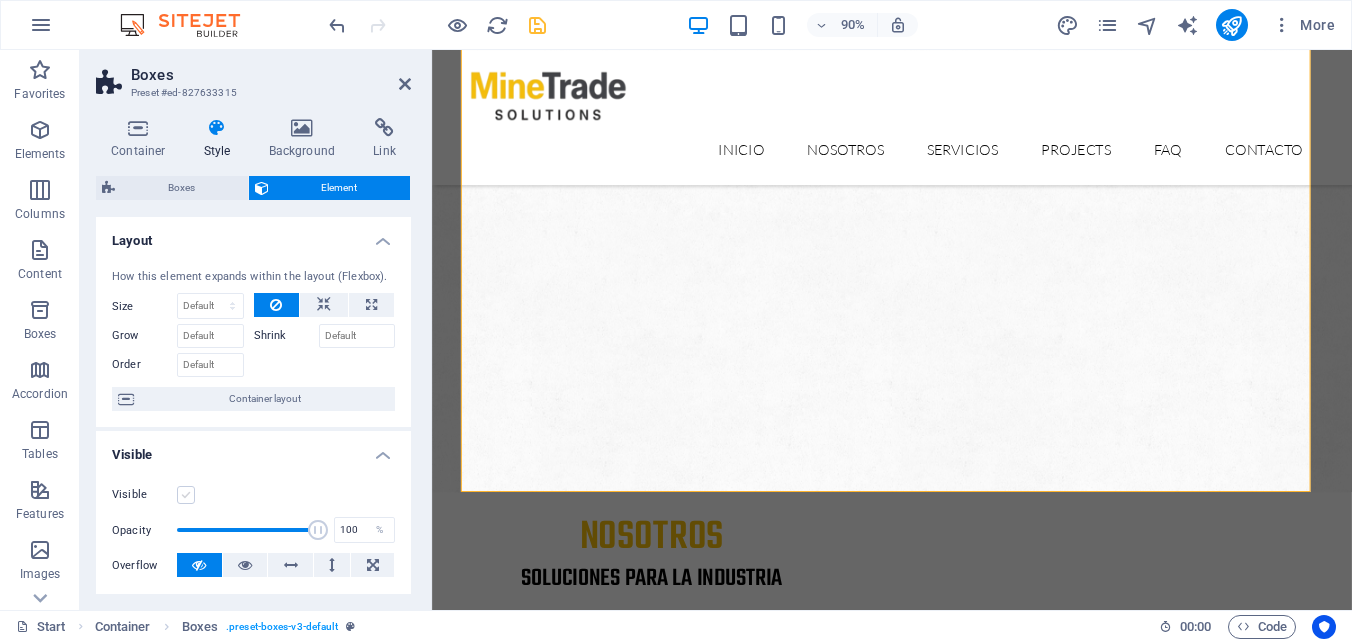 click at bounding box center (186, 495) 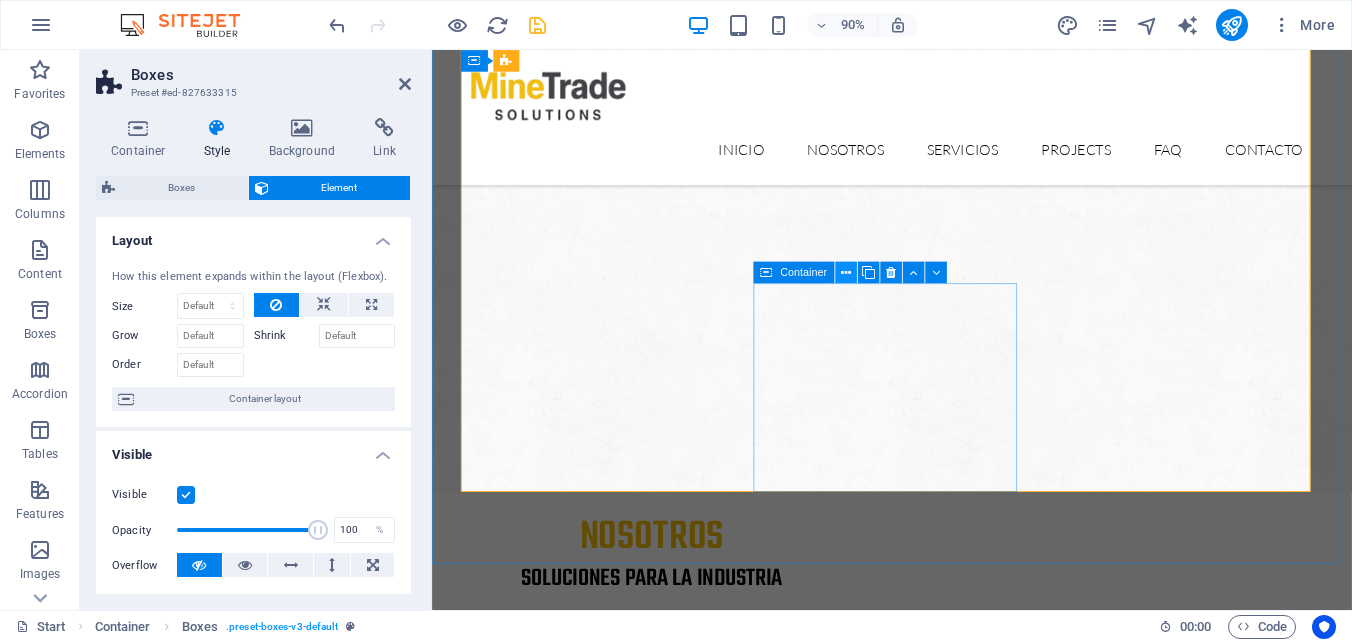 click at bounding box center [846, 272] 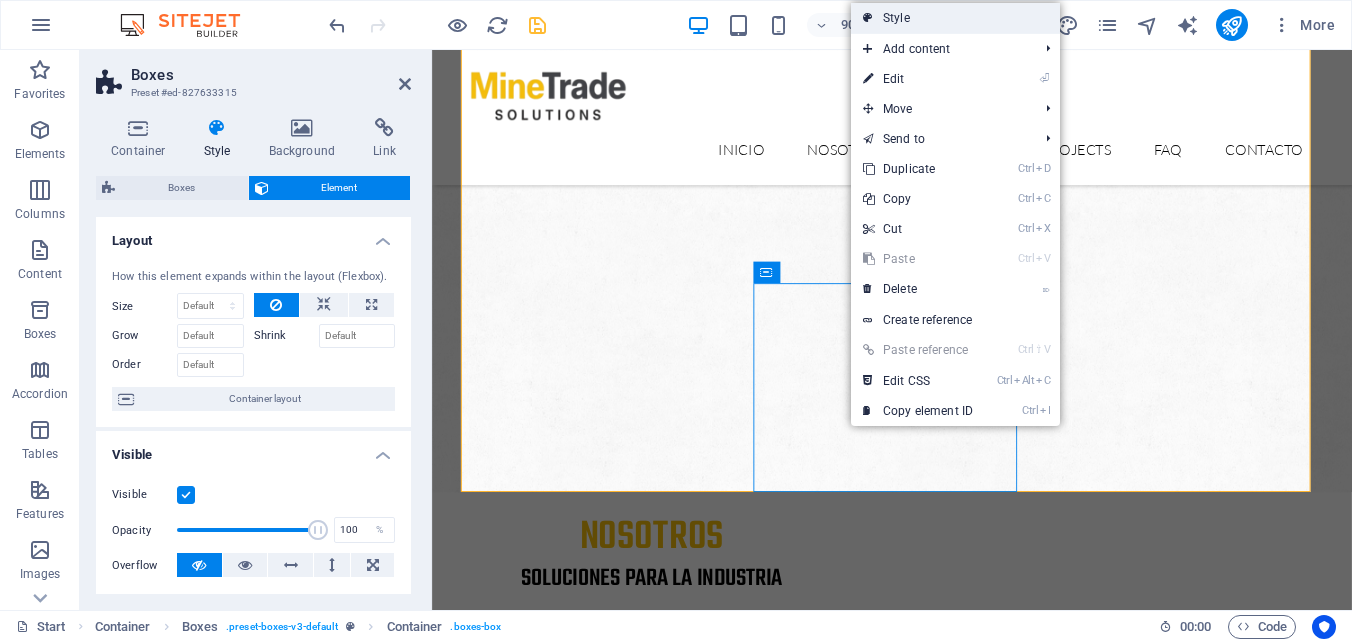 click on "Style" at bounding box center [955, 18] 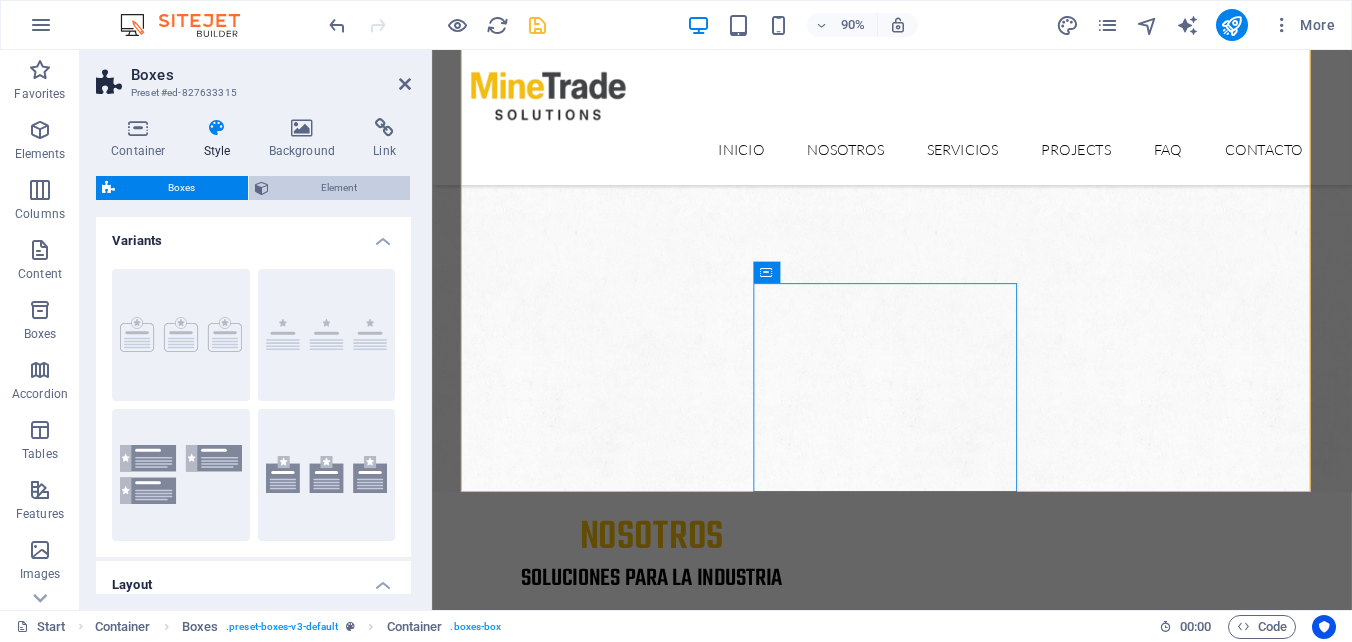 click on "Element" at bounding box center (340, 188) 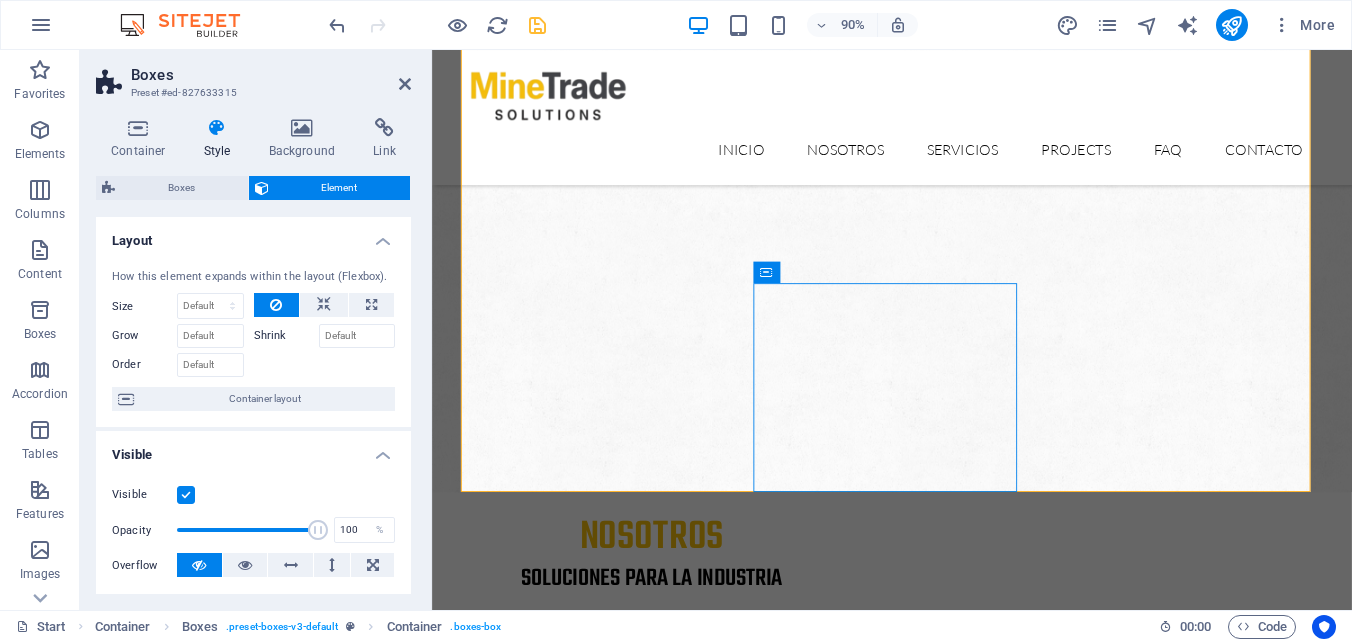 click at bounding box center (186, 495) 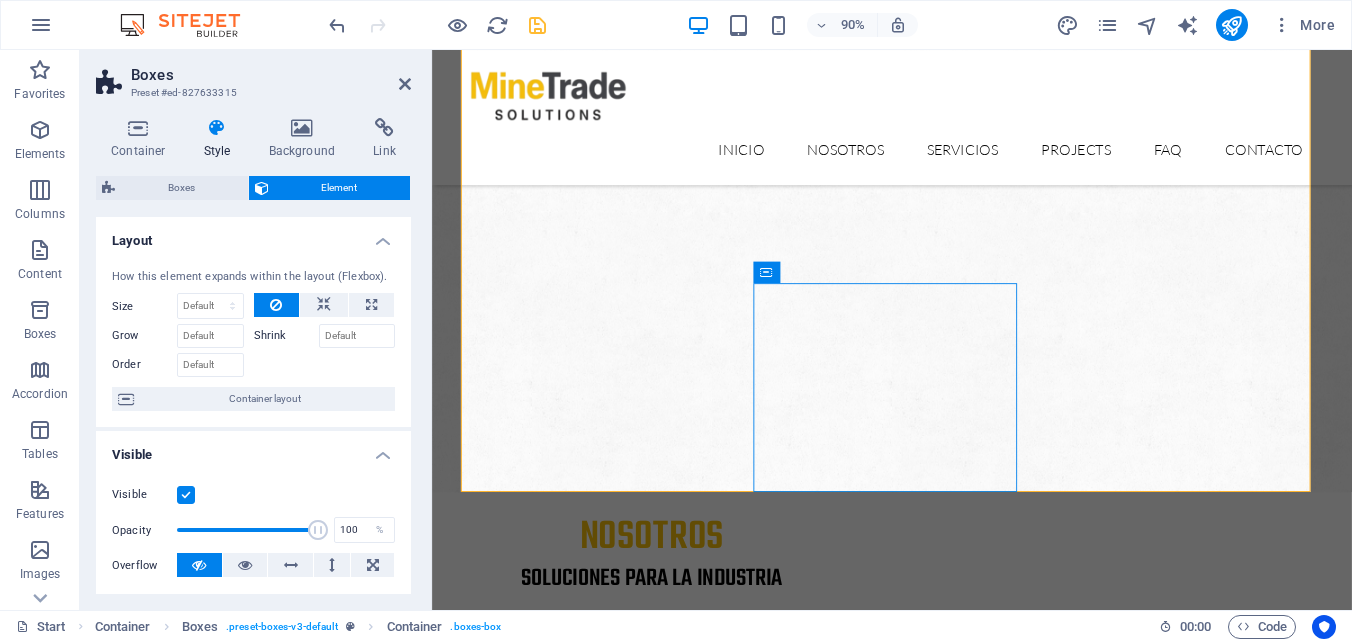click on "Visible" at bounding box center (0, 0) 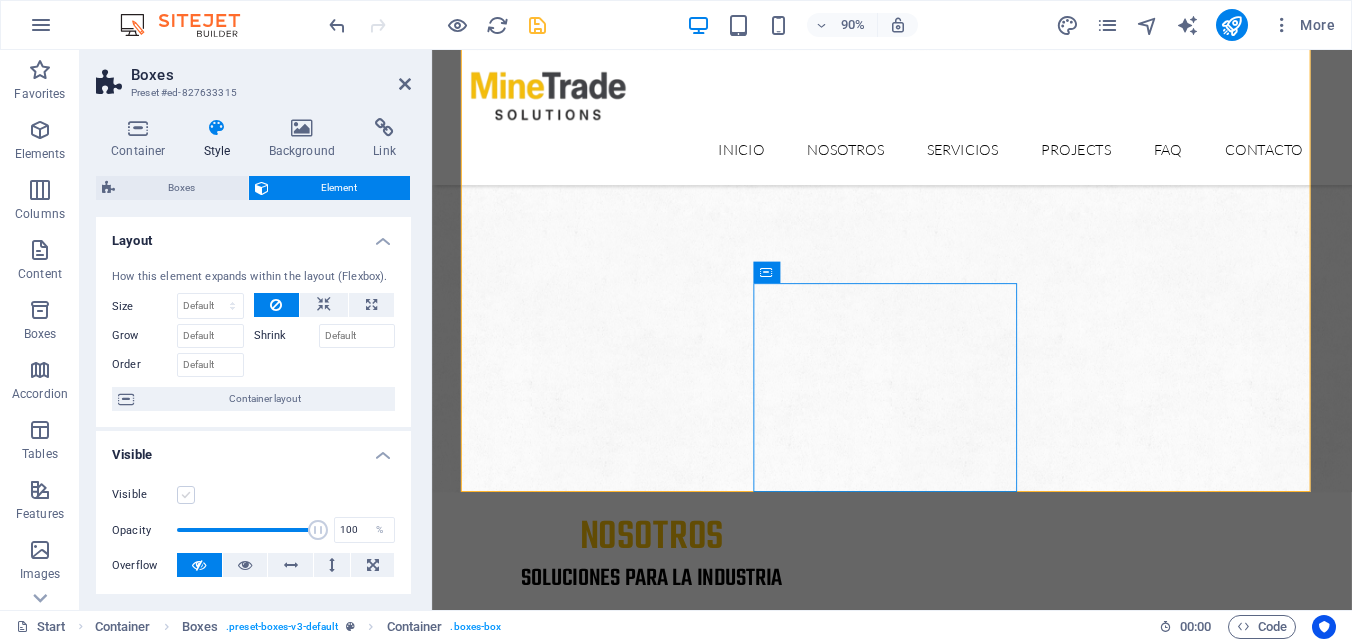 click at bounding box center (186, 495) 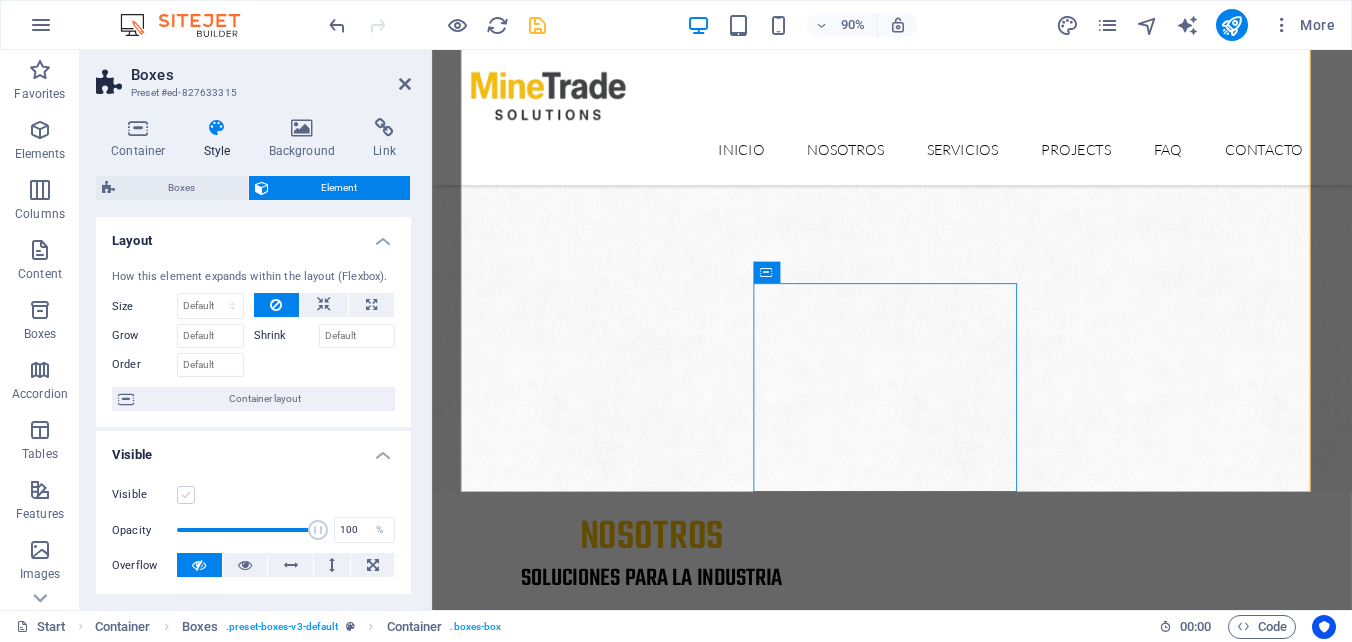 click on "Visible" at bounding box center (0, 0) 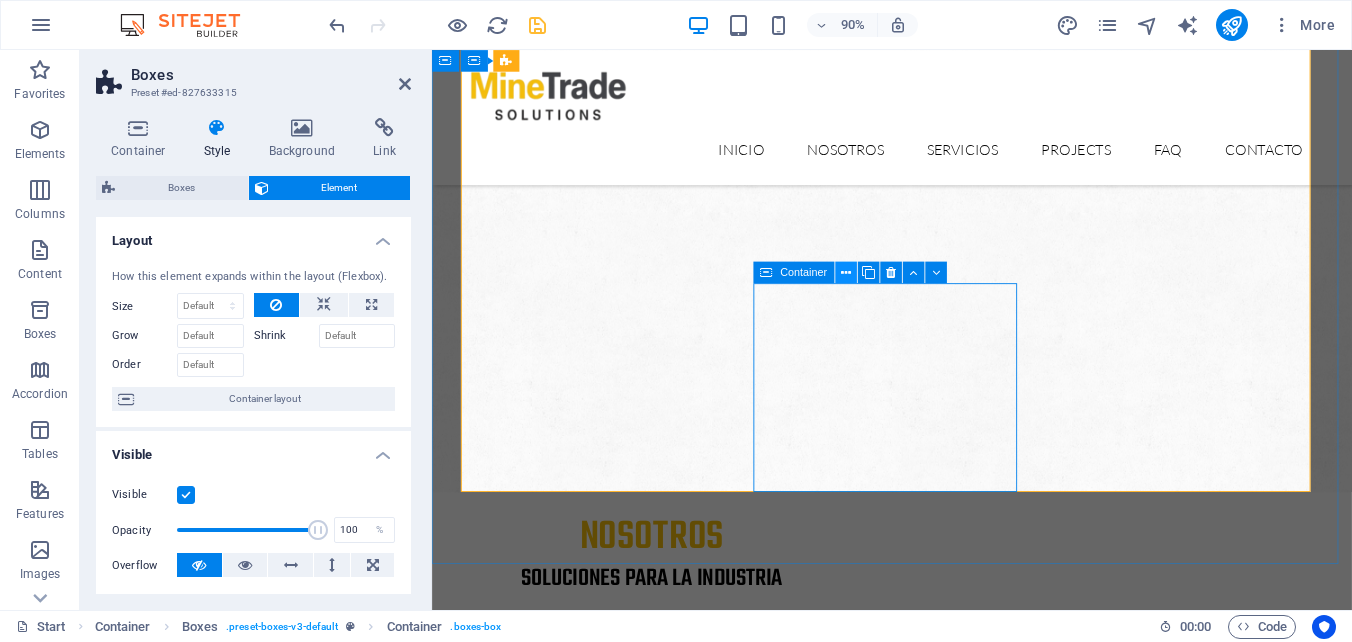 click at bounding box center [846, 272] 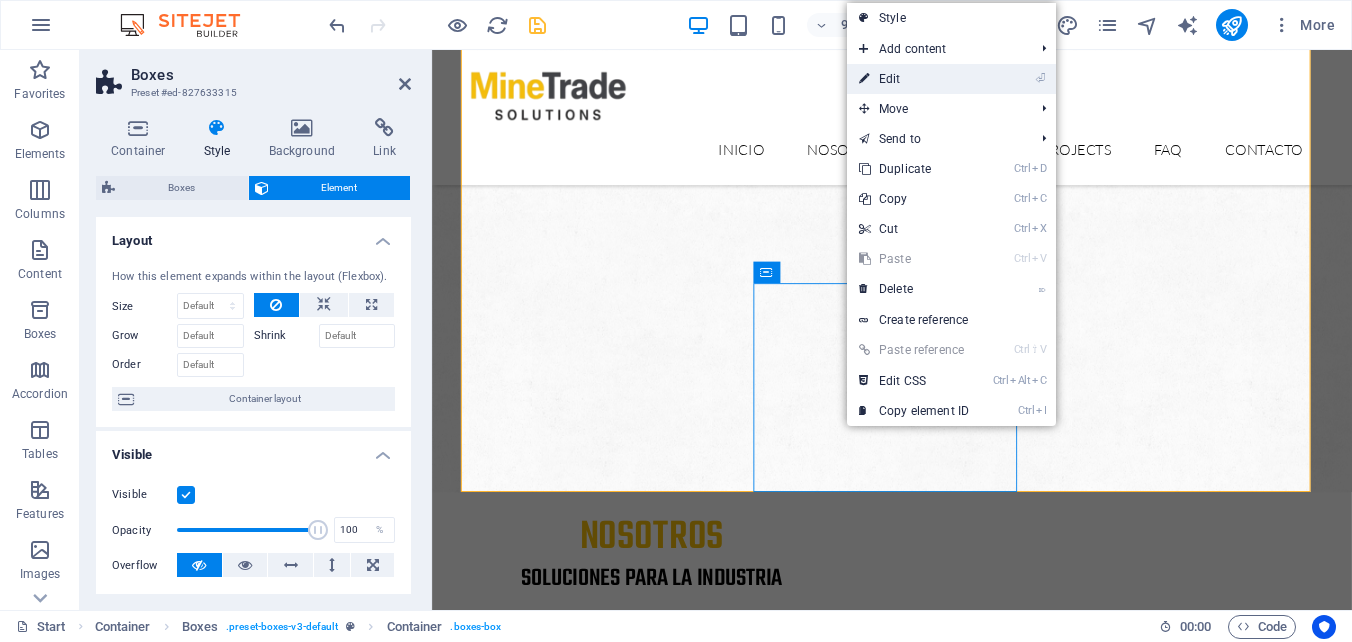 click on "⏎  Edit" at bounding box center [914, 79] 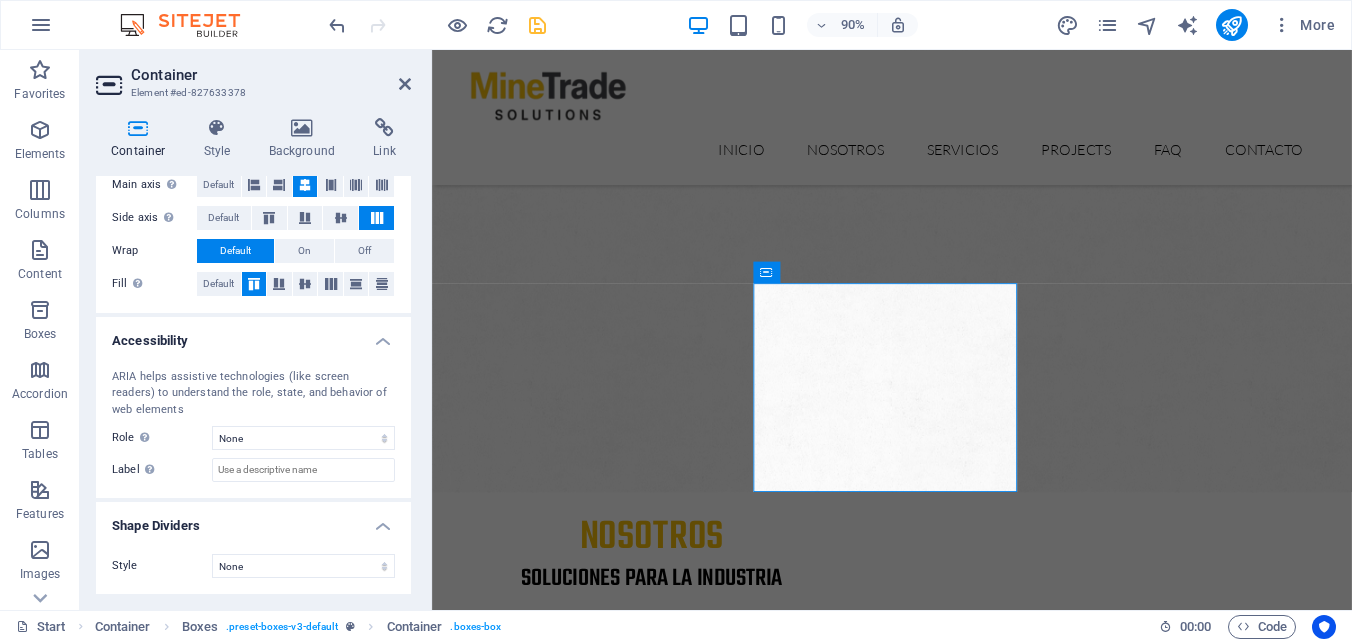 scroll, scrollTop: 0, scrollLeft: 0, axis: both 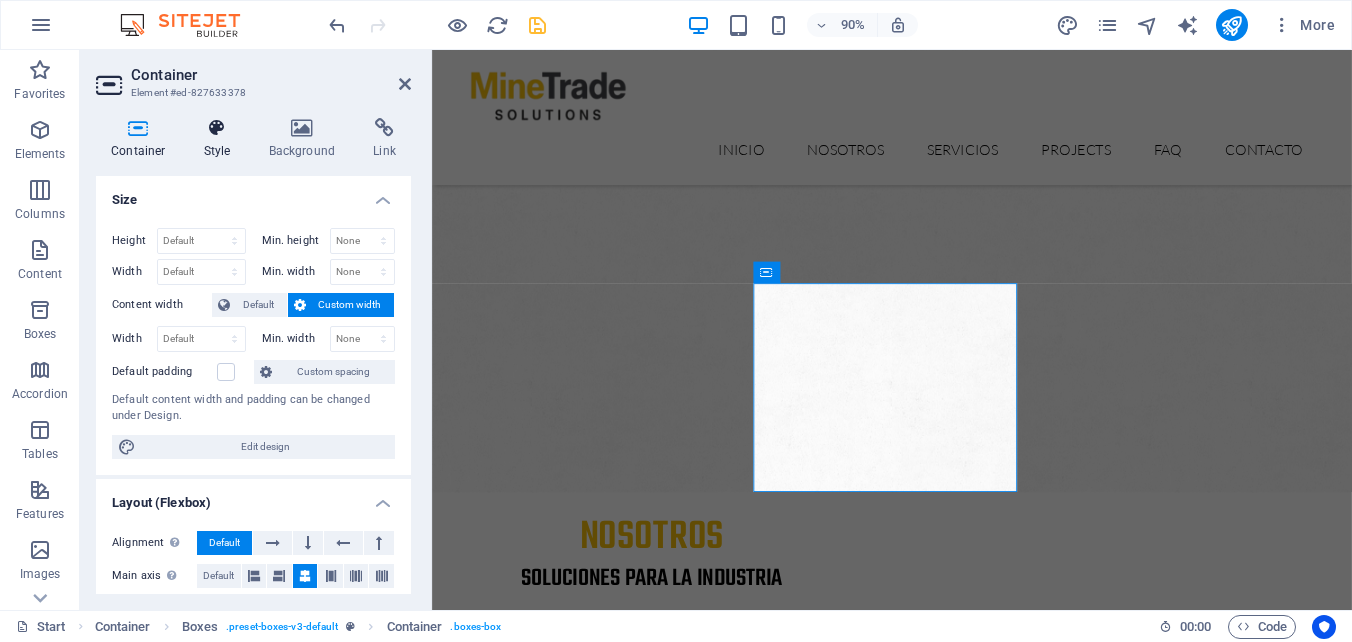 click on "Style" at bounding box center (221, 139) 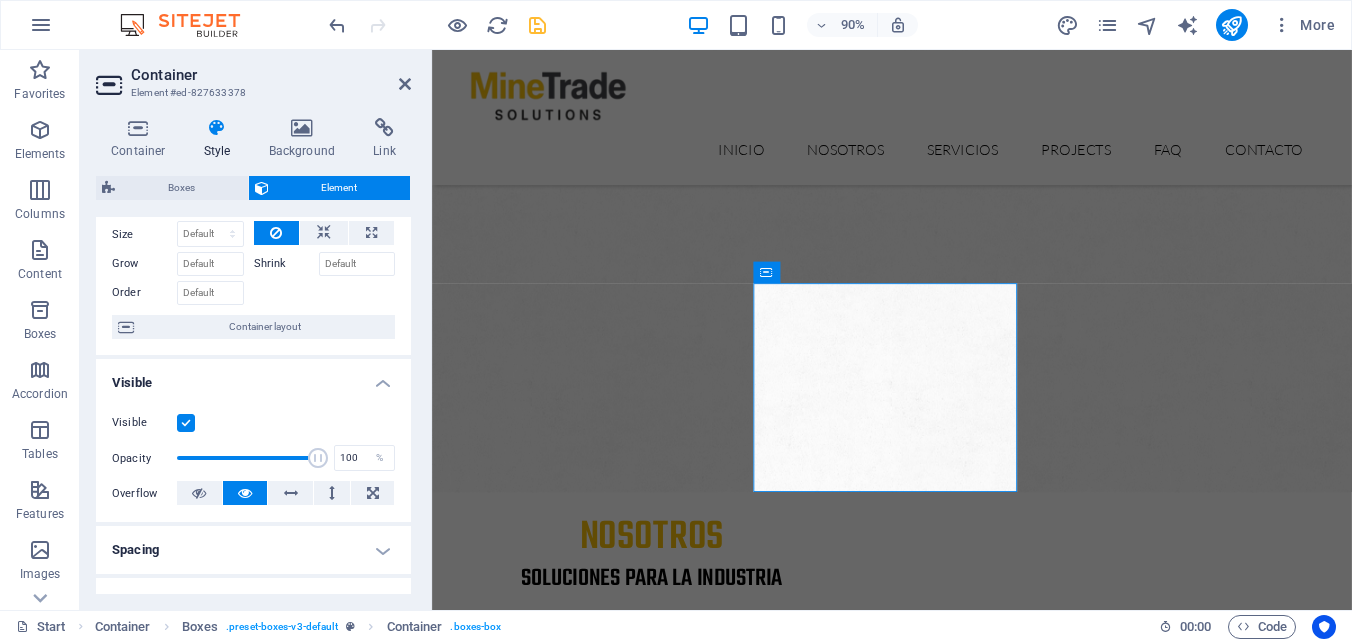 scroll, scrollTop: 100, scrollLeft: 0, axis: vertical 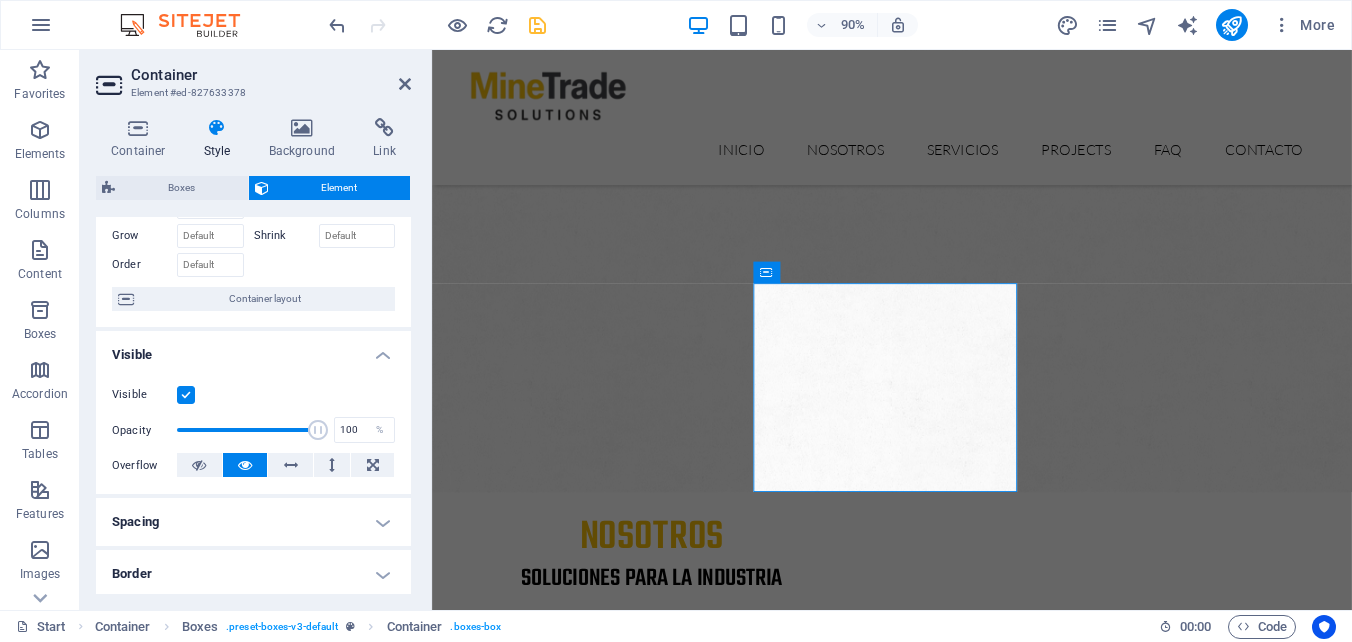 click at bounding box center (186, 395) 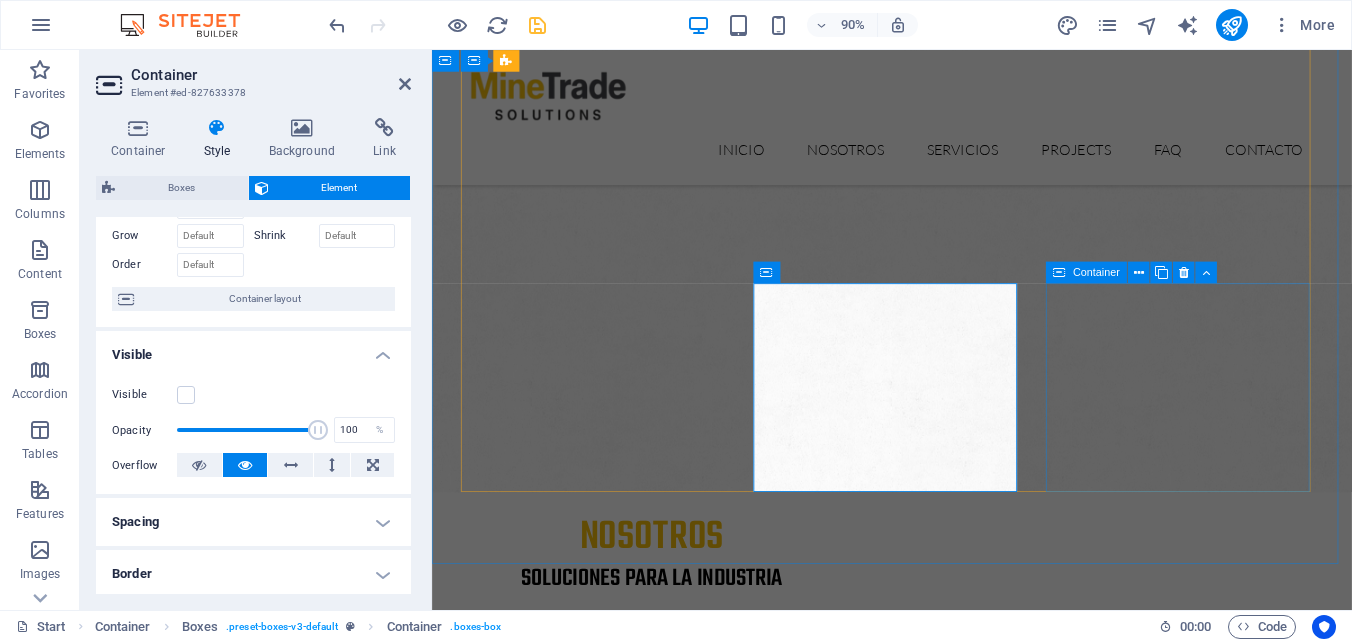click on "House Building Lorem ipsum dolor sit amet, consectetur adipisicing elit. Veritatis, dolorem!" at bounding box center (617, 3268) 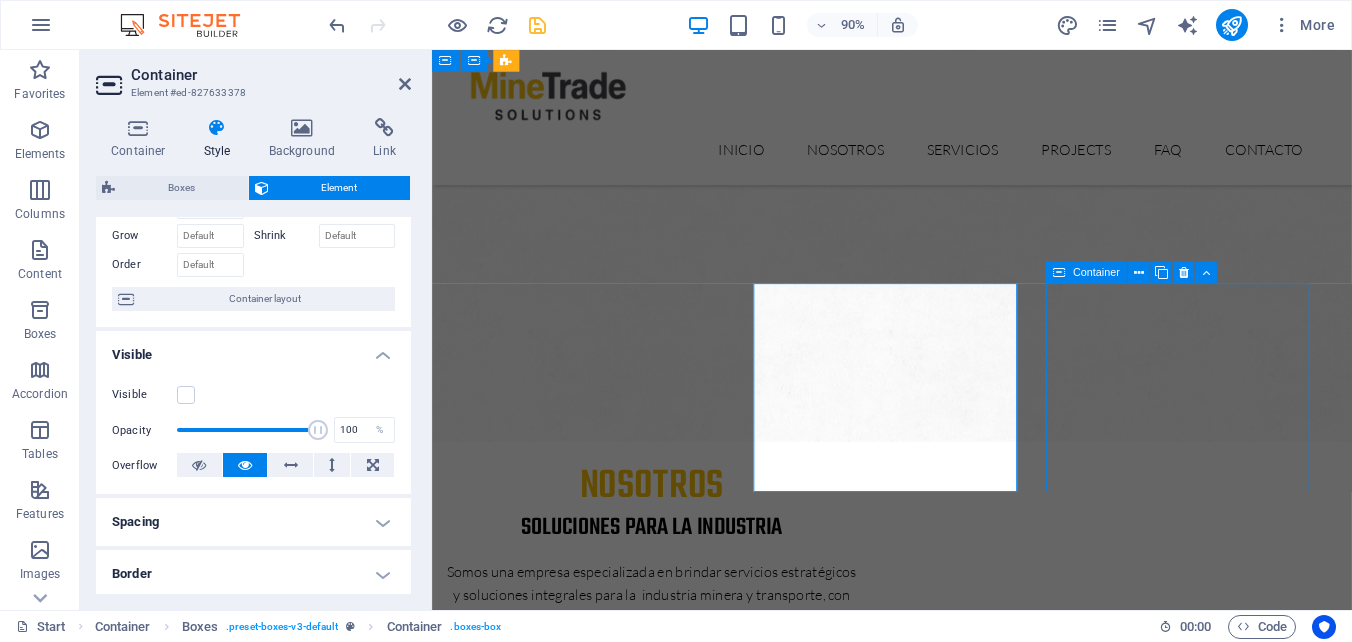 scroll, scrollTop: 1333, scrollLeft: 0, axis: vertical 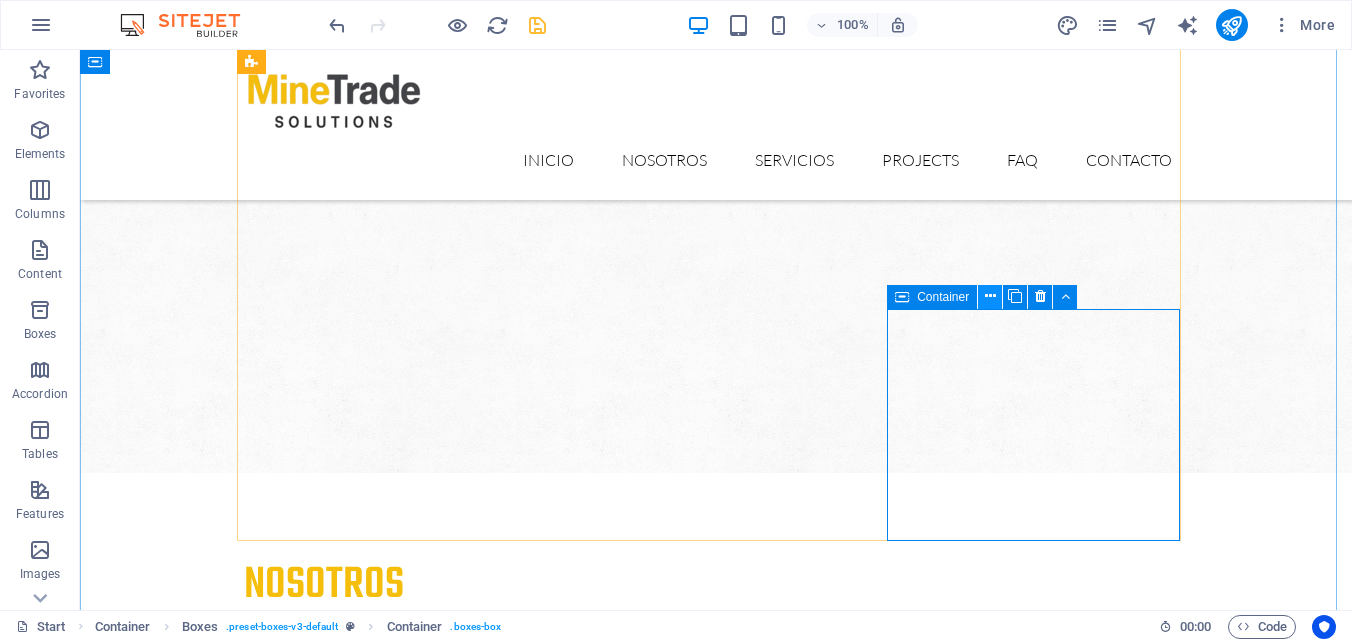 click at bounding box center [990, 296] 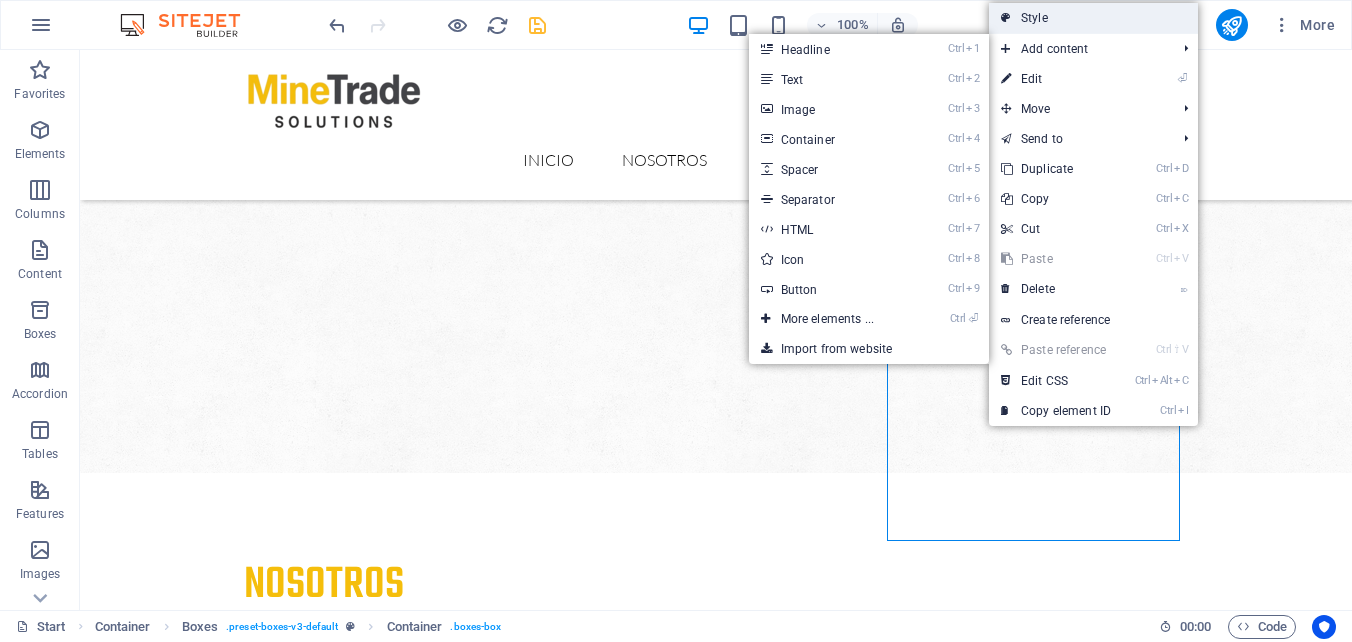 click on "Style" at bounding box center (1093, 18) 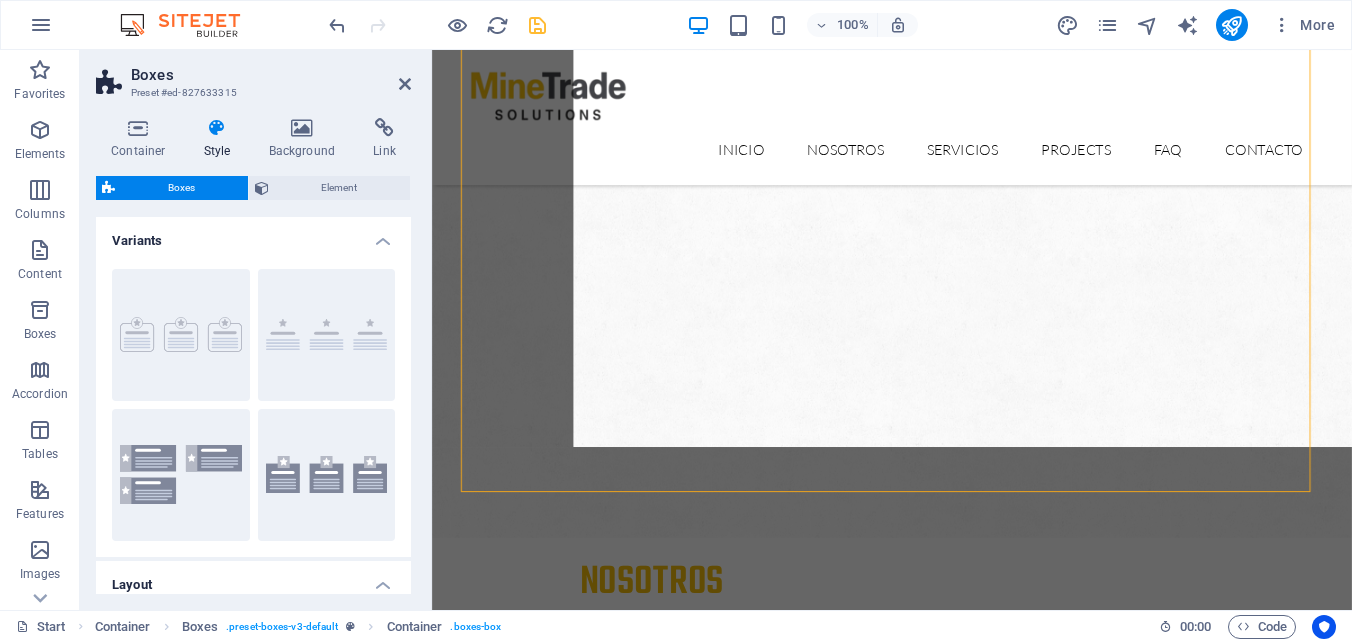 scroll, scrollTop: 1383, scrollLeft: 0, axis: vertical 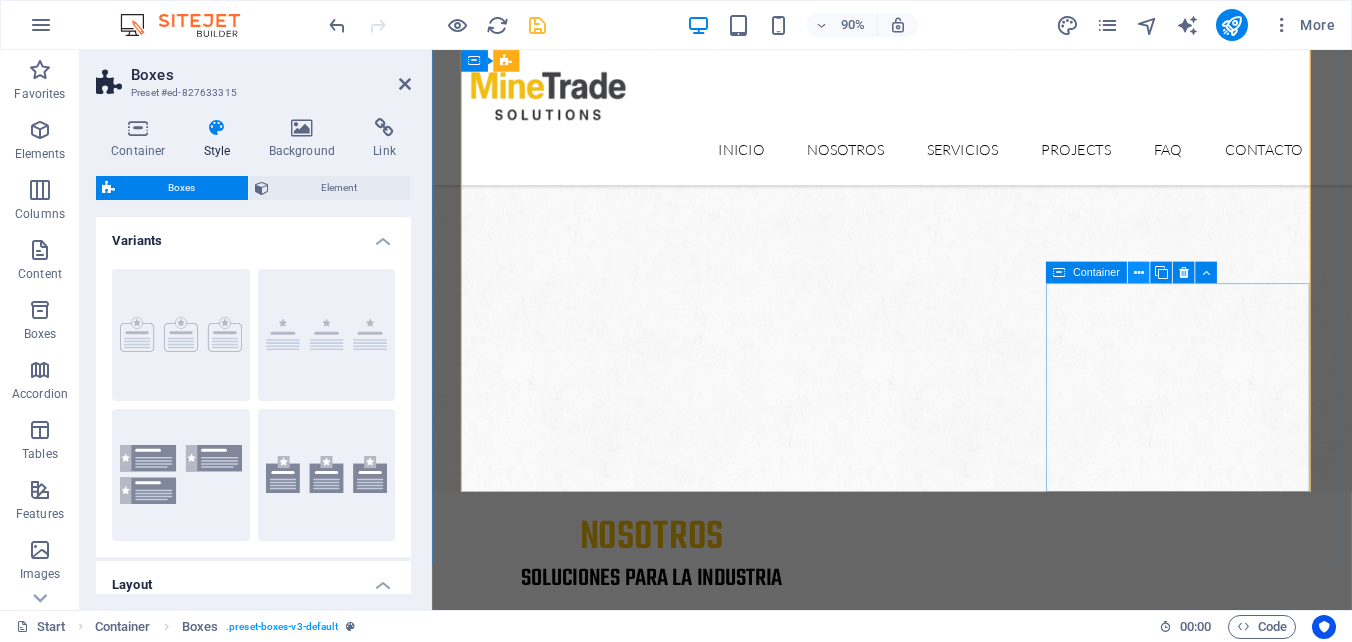 click at bounding box center [1139, 272] 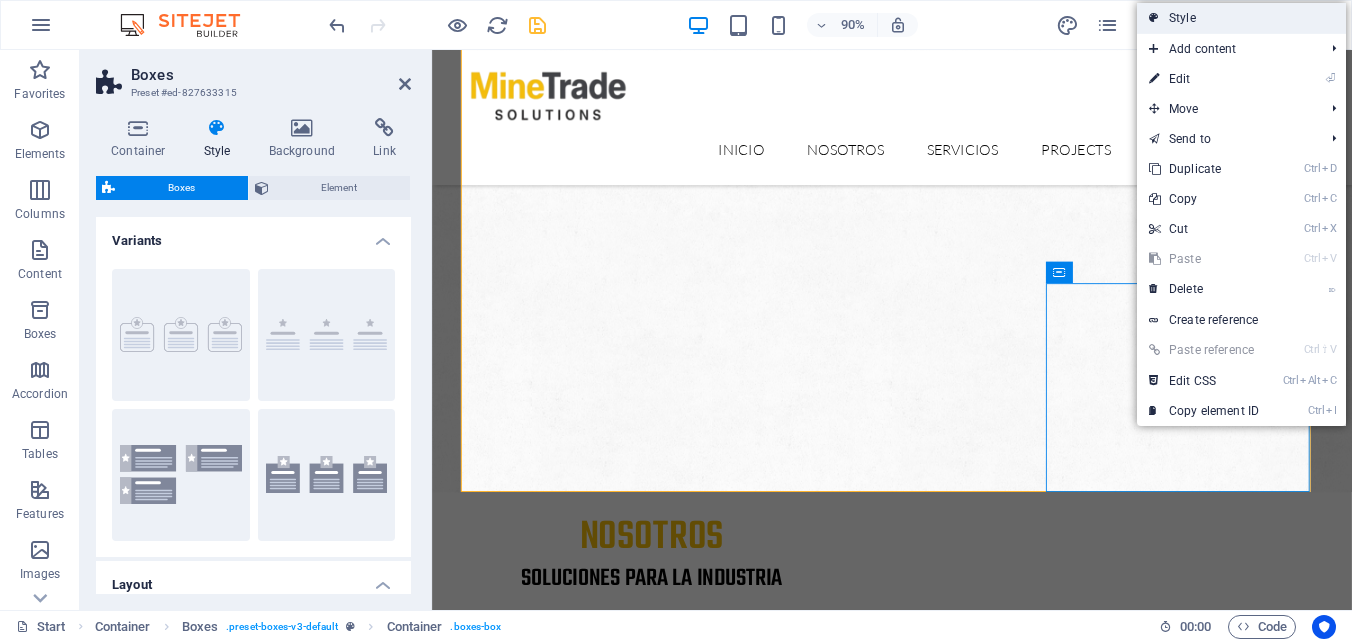 click on "Style" at bounding box center [1241, 18] 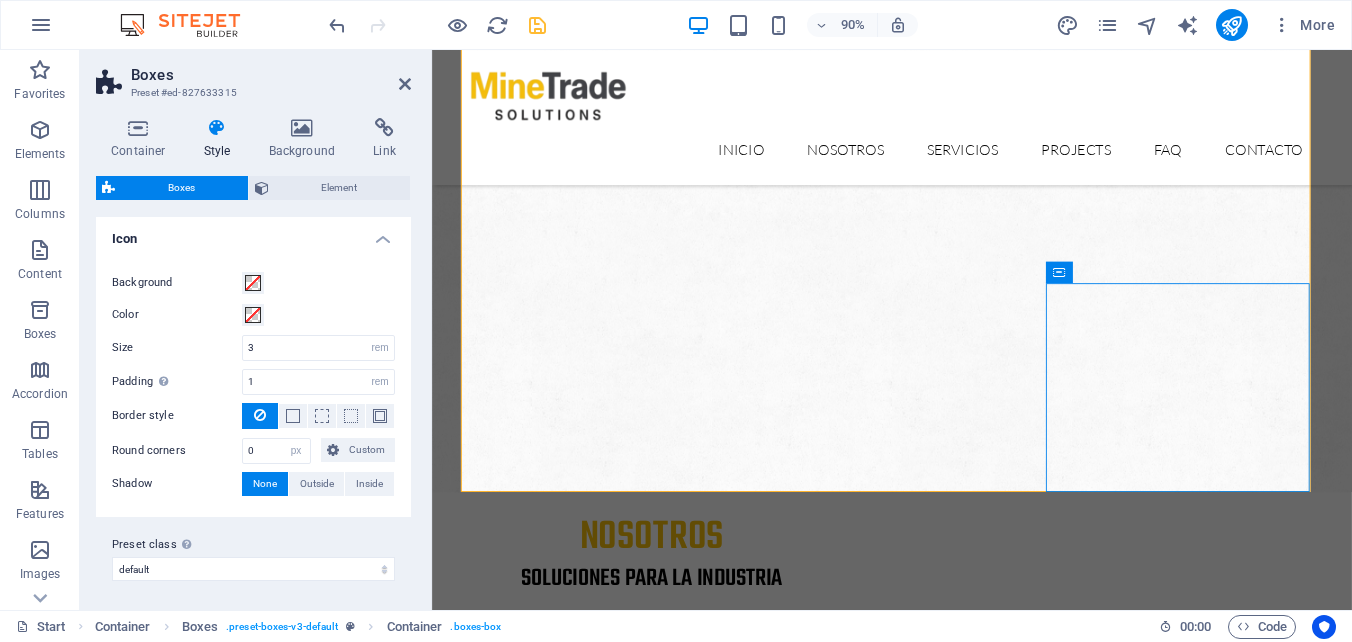 scroll, scrollTop: 825, scrollLeft: 0, axis: vertical 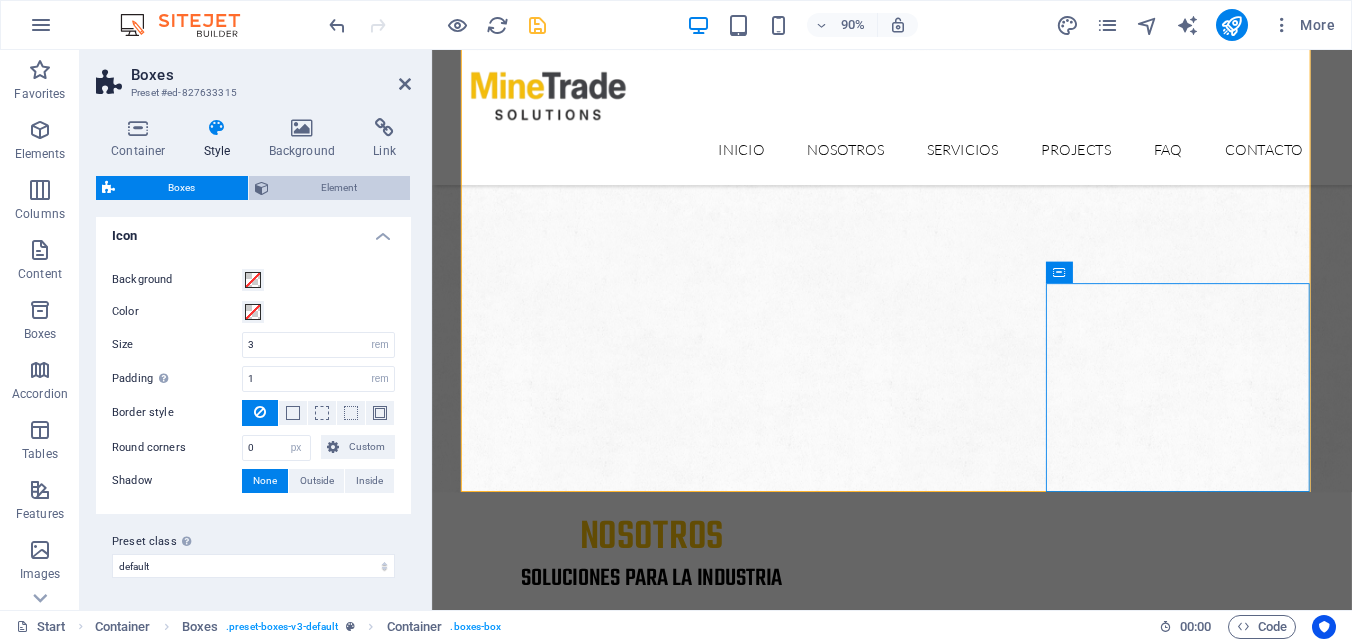 click on "Element" at bounding box center (340, 188) 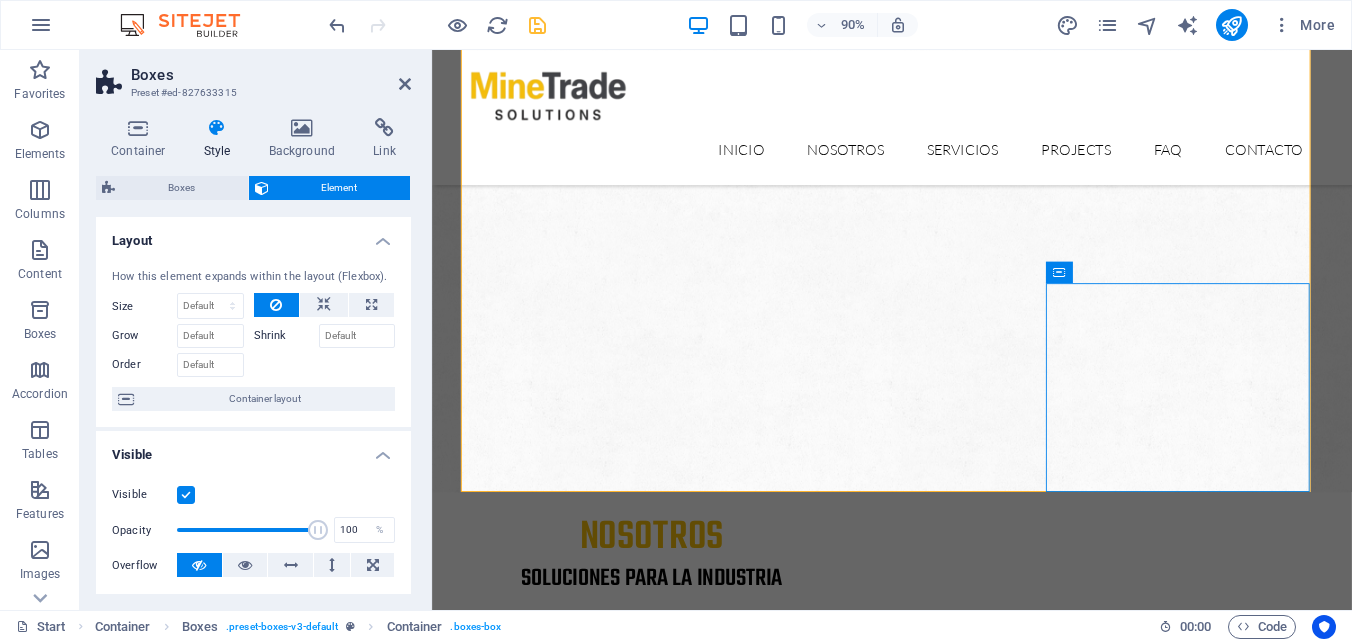 click at bounding box center (186, 495) 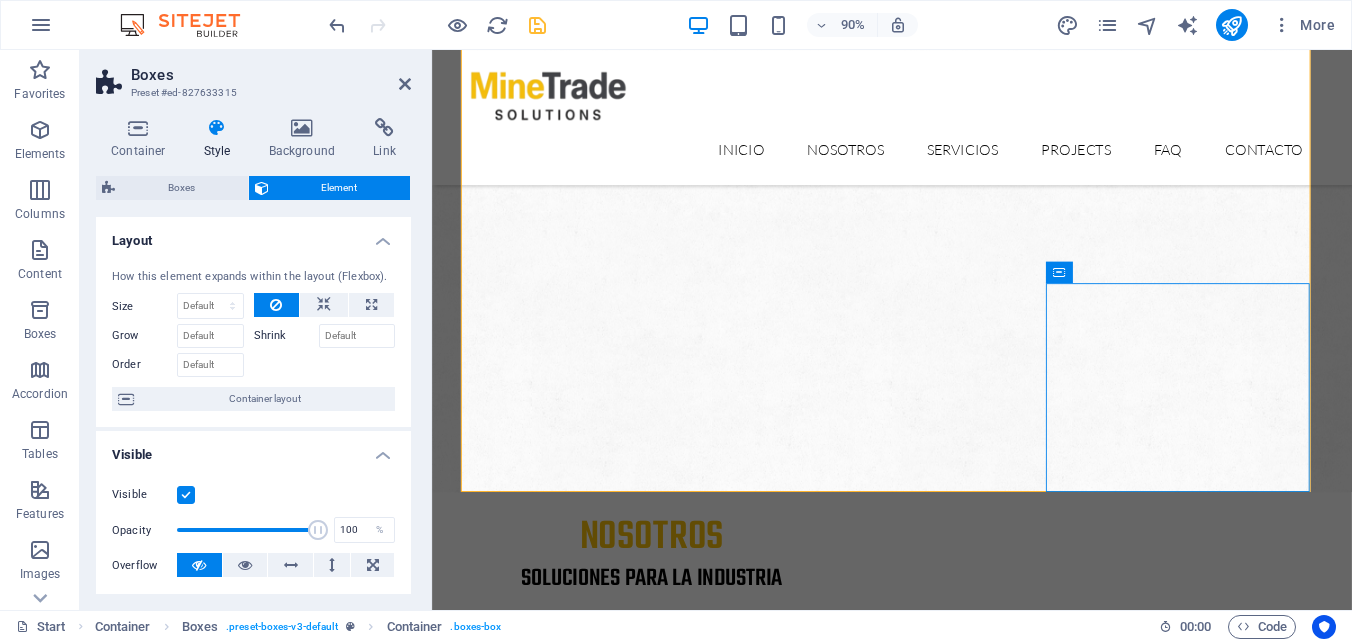 click on "Visible" at bounding box center [0, 0] 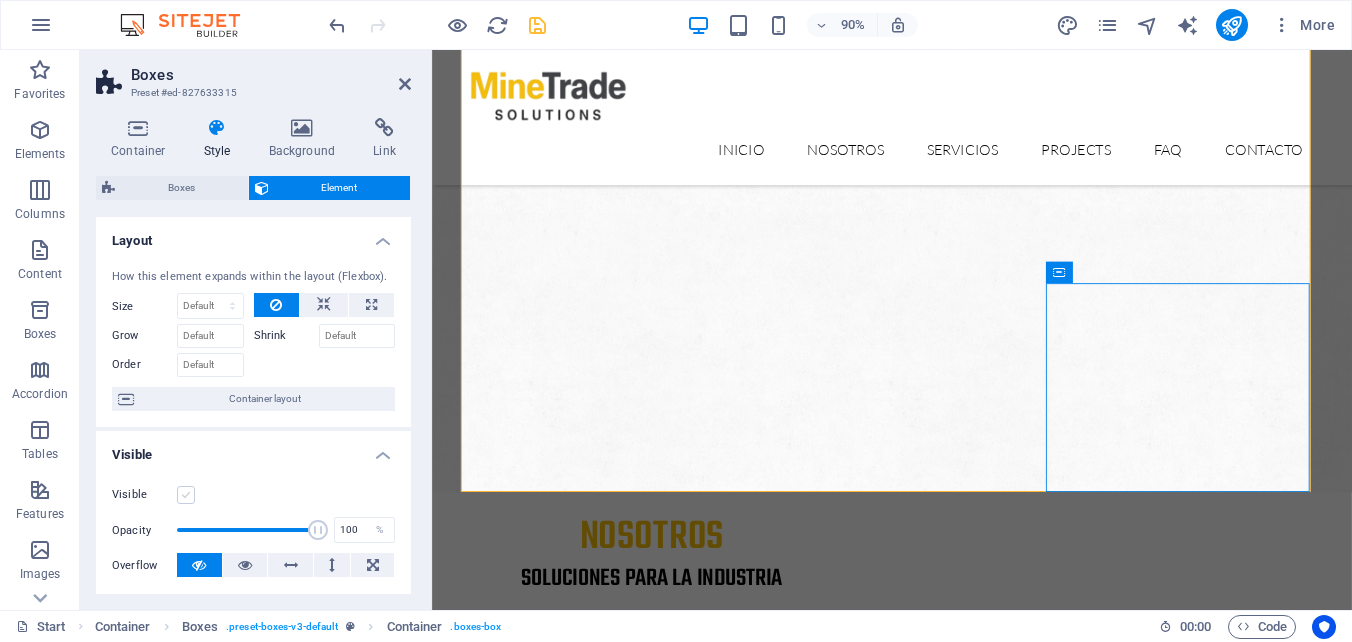 click at bounding box center [186, 495] 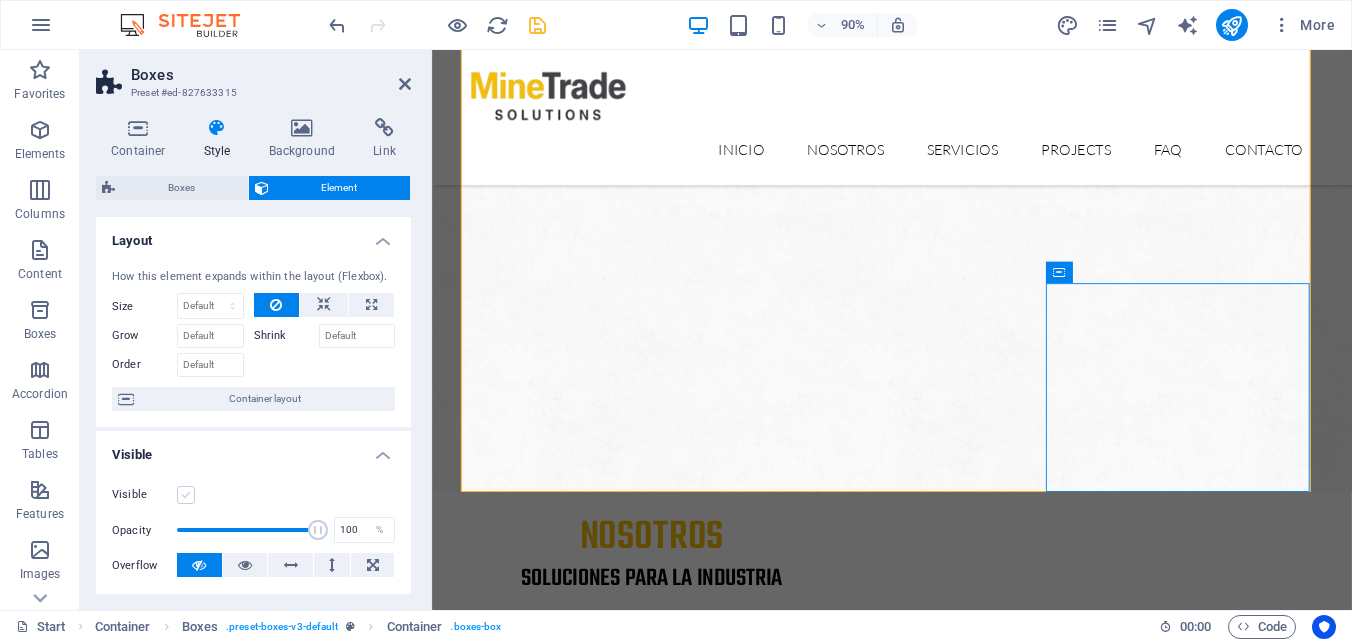 click on "Visible" at bounding box center [0, 0] 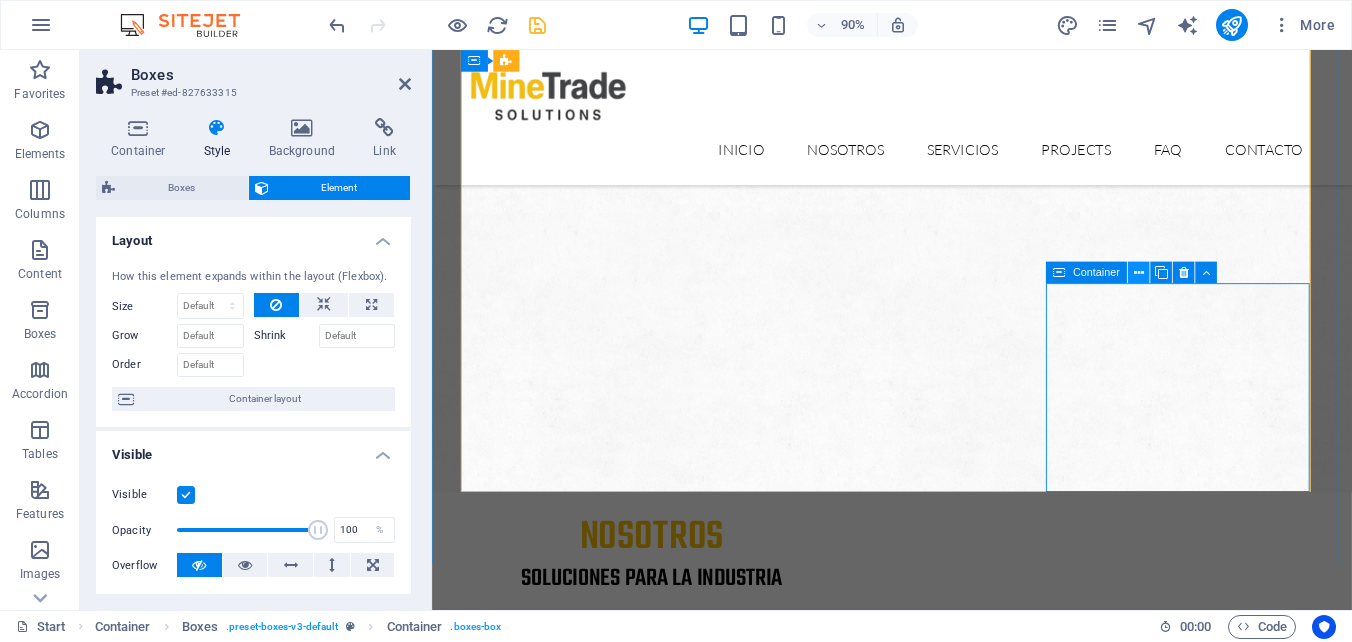 click at bounding box center [1139, 272] 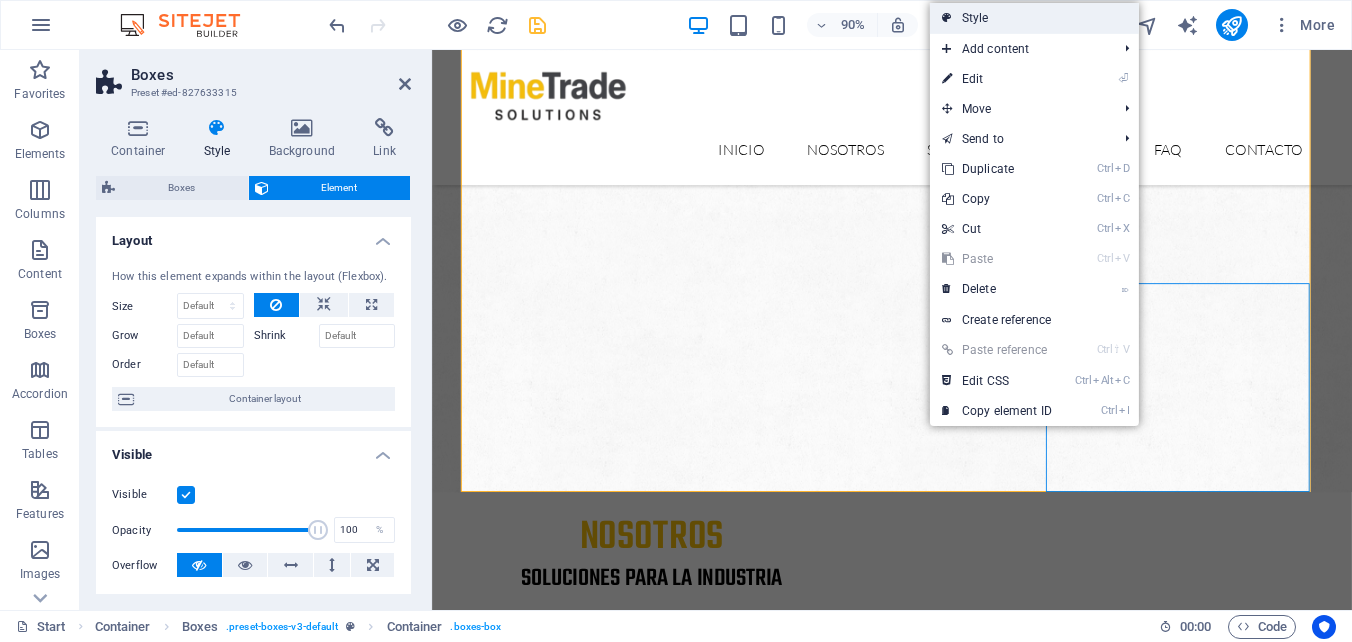 click on "Style" at bounding box center (1034, 18) 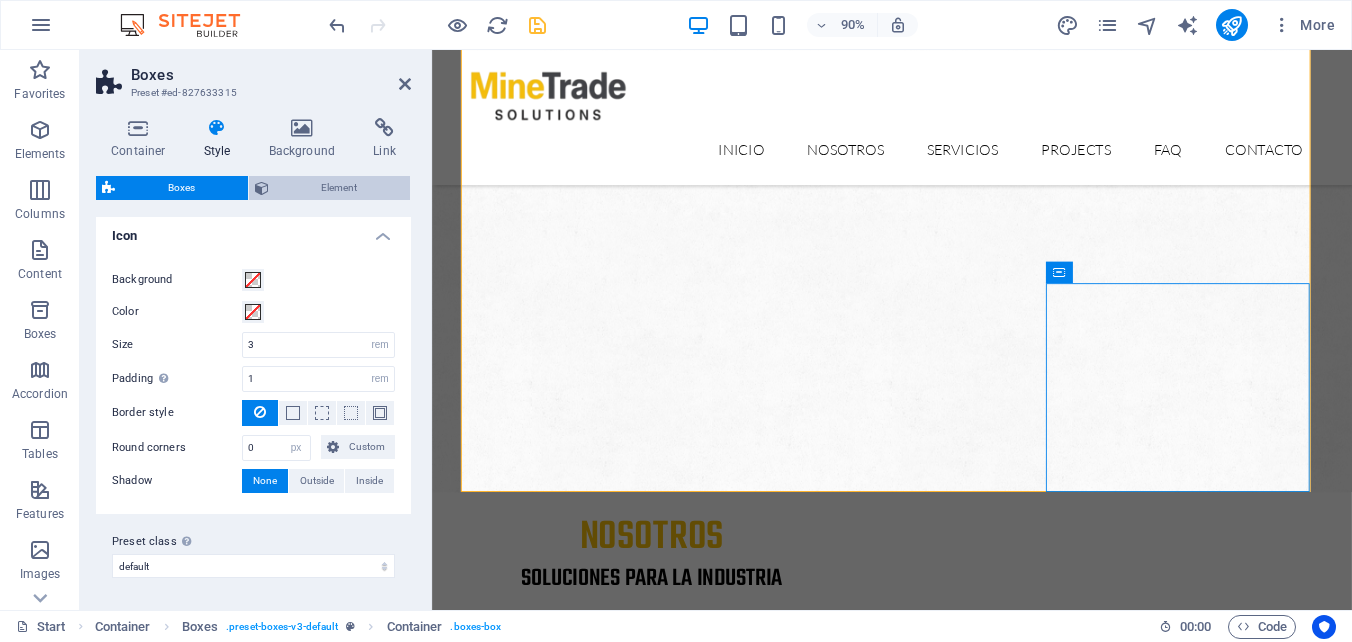 click on "Element" at bounding box center (340, 188) 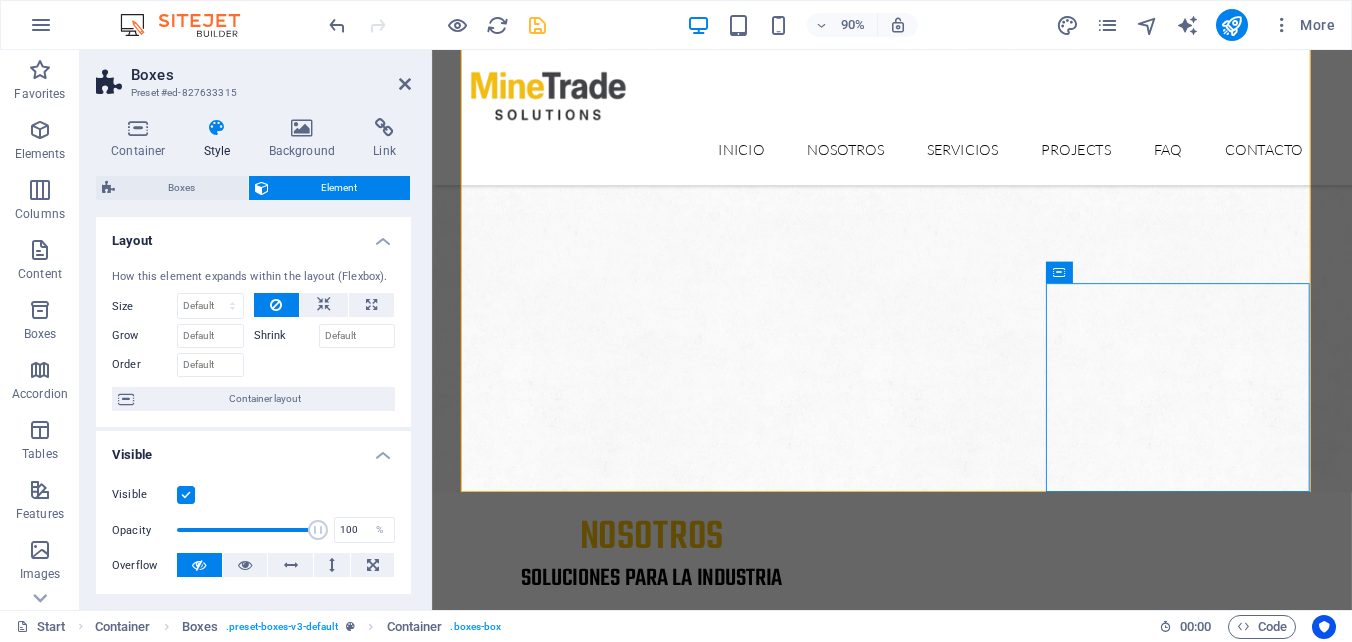 click at bounding box center [186, 495] 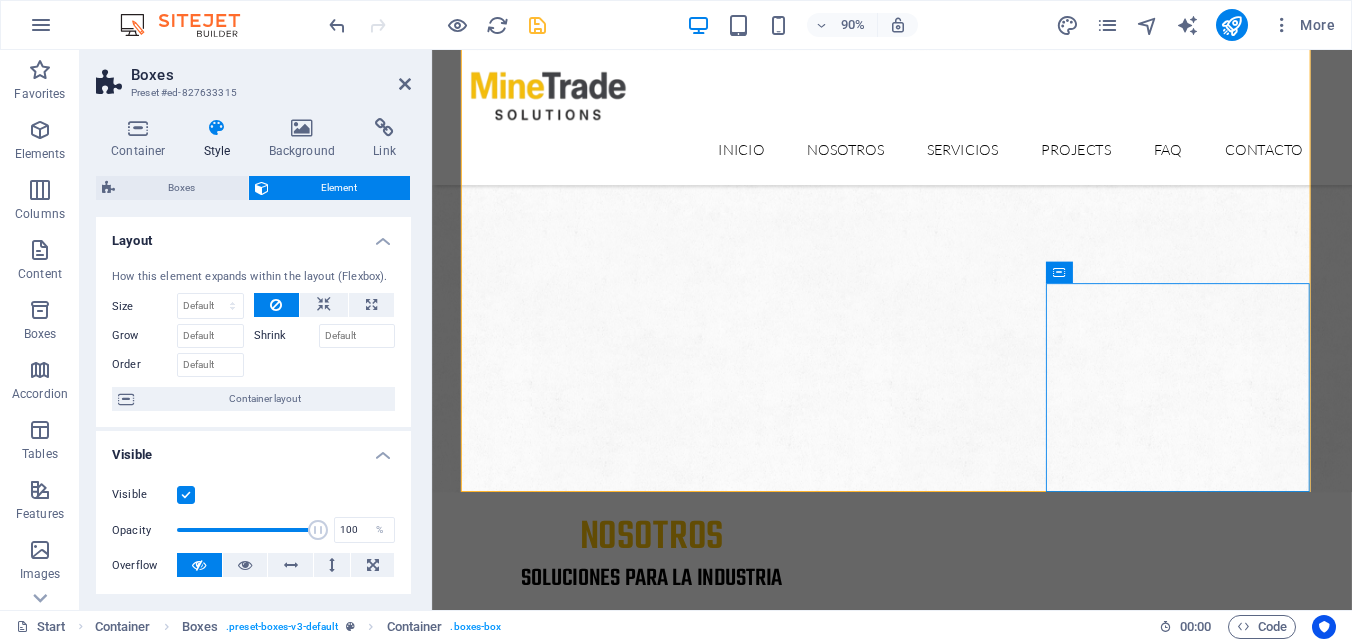 click on "Visible" at bounding box center [0, 0] 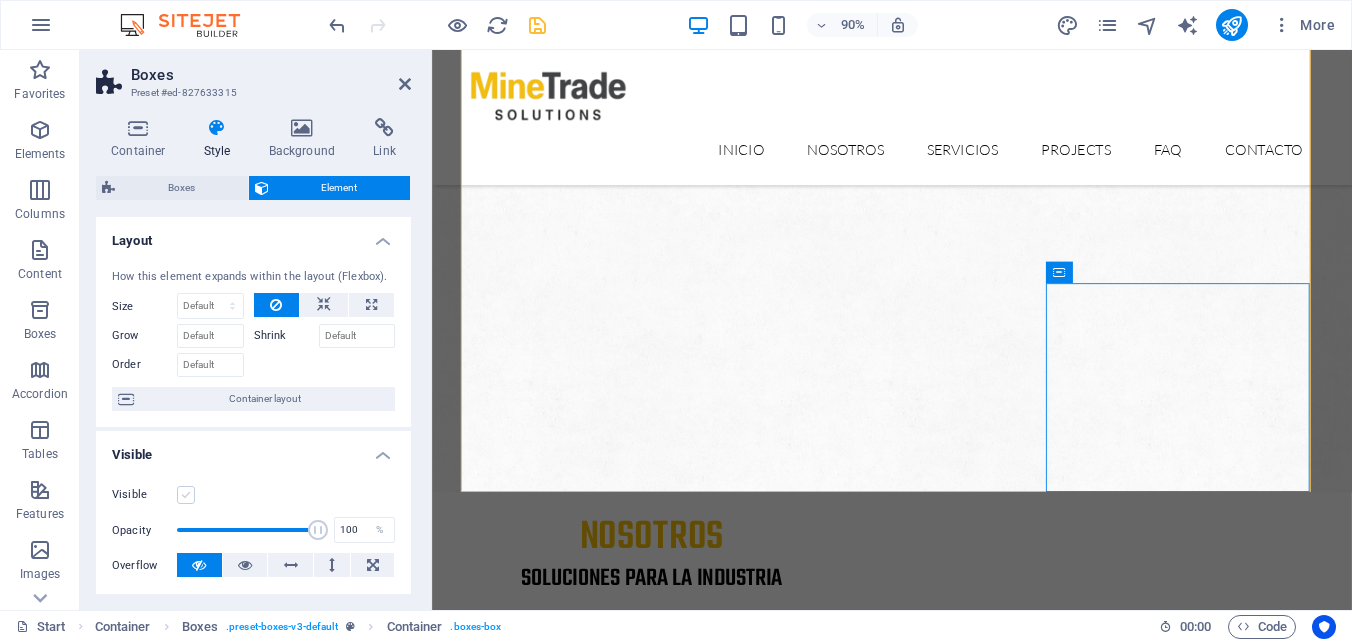 click at bounding box center [186, 495] 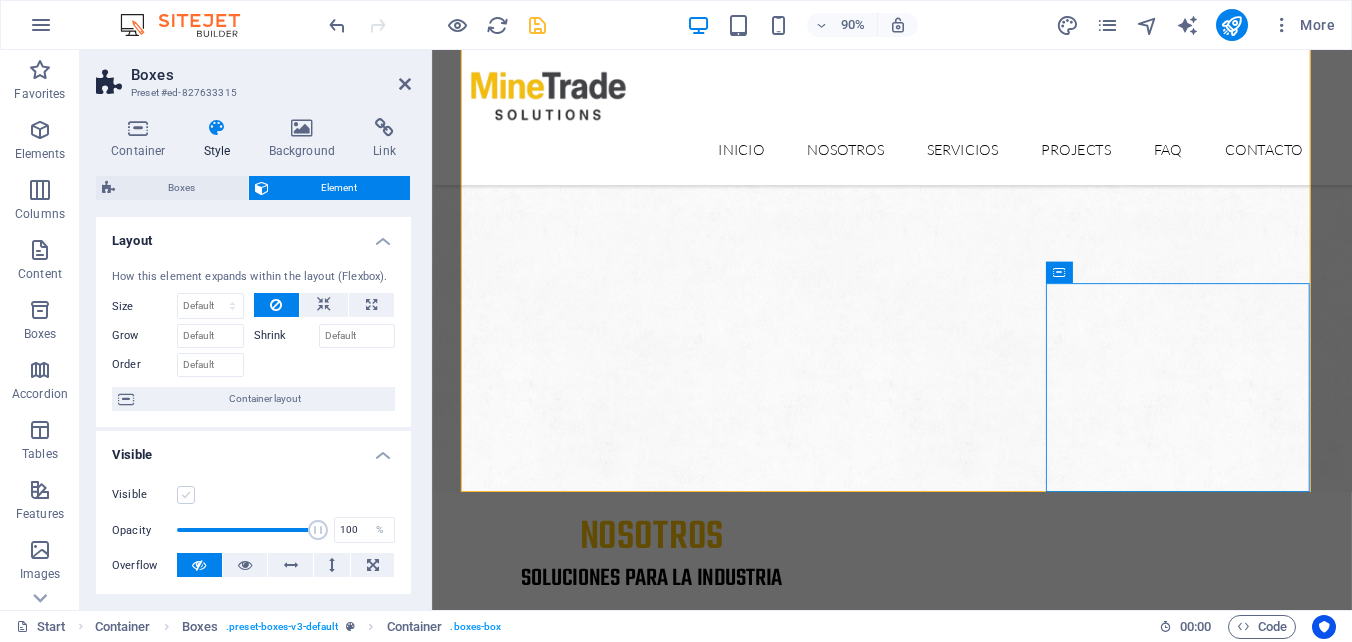 click on "Visible" at bounding box center [0, 0] 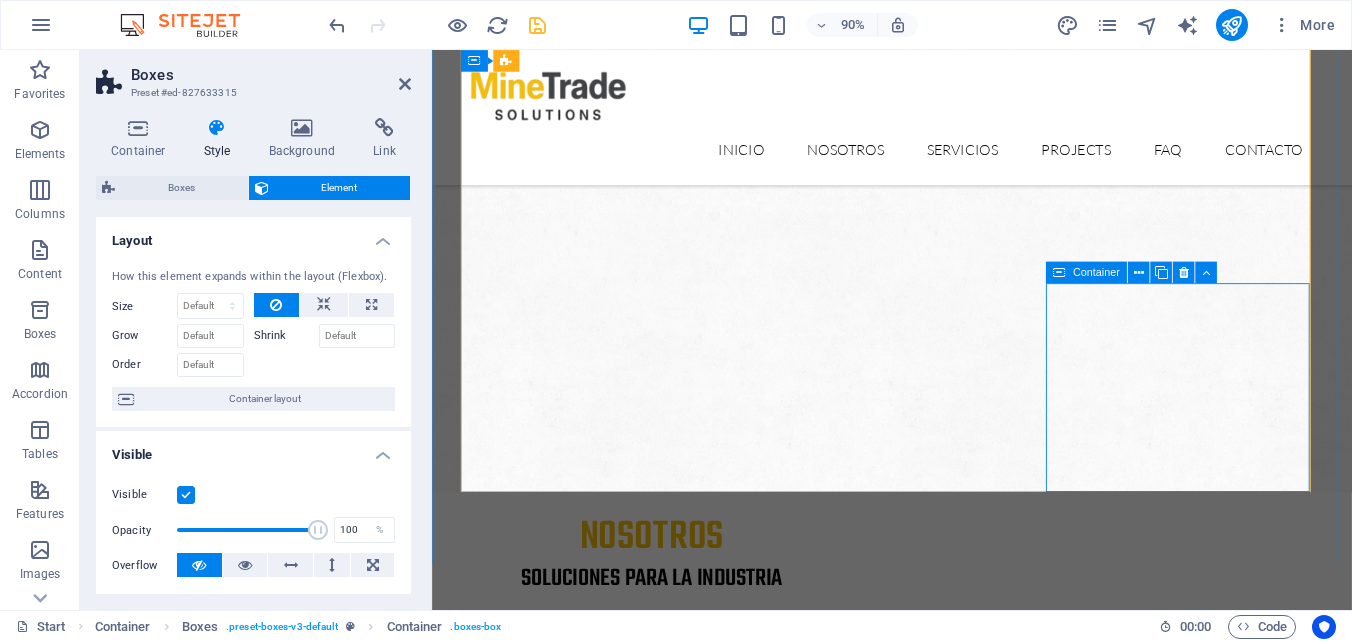 click on "House Building Lorem ipsum dolor sit amet, consectetur adipisicing elit. Veritatis, dolorem!" at bounding box center [617, 3268] 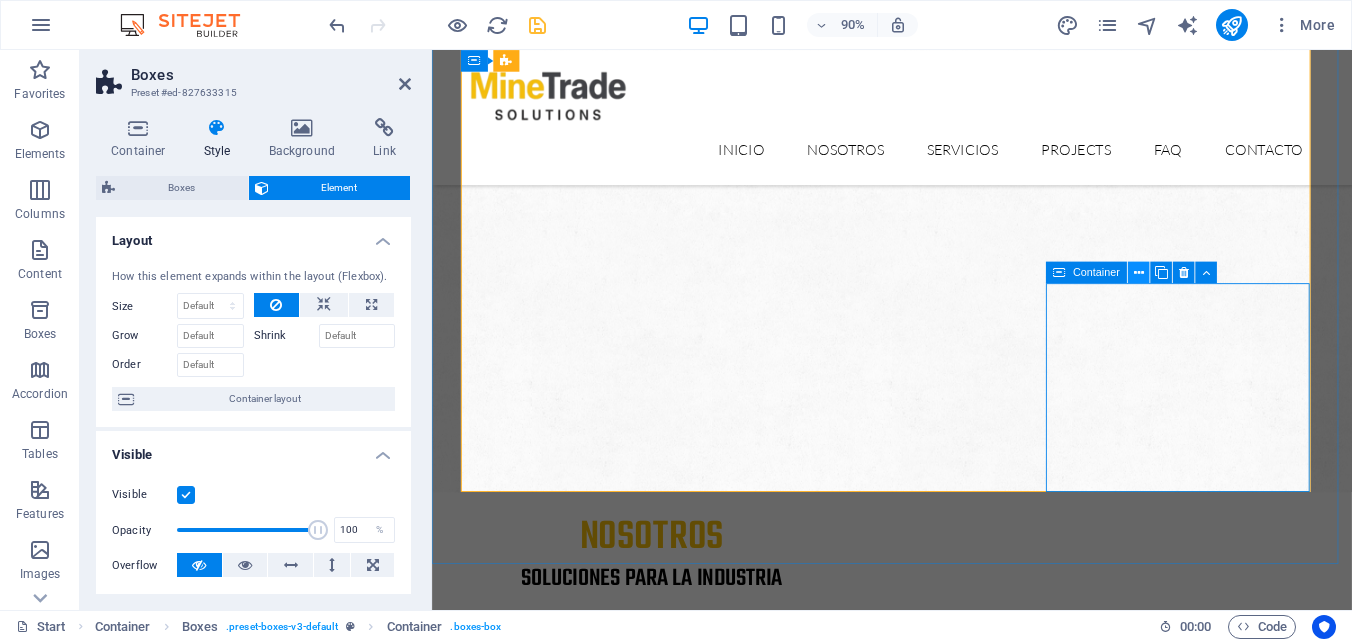 click at bounding box center (1139, 272) 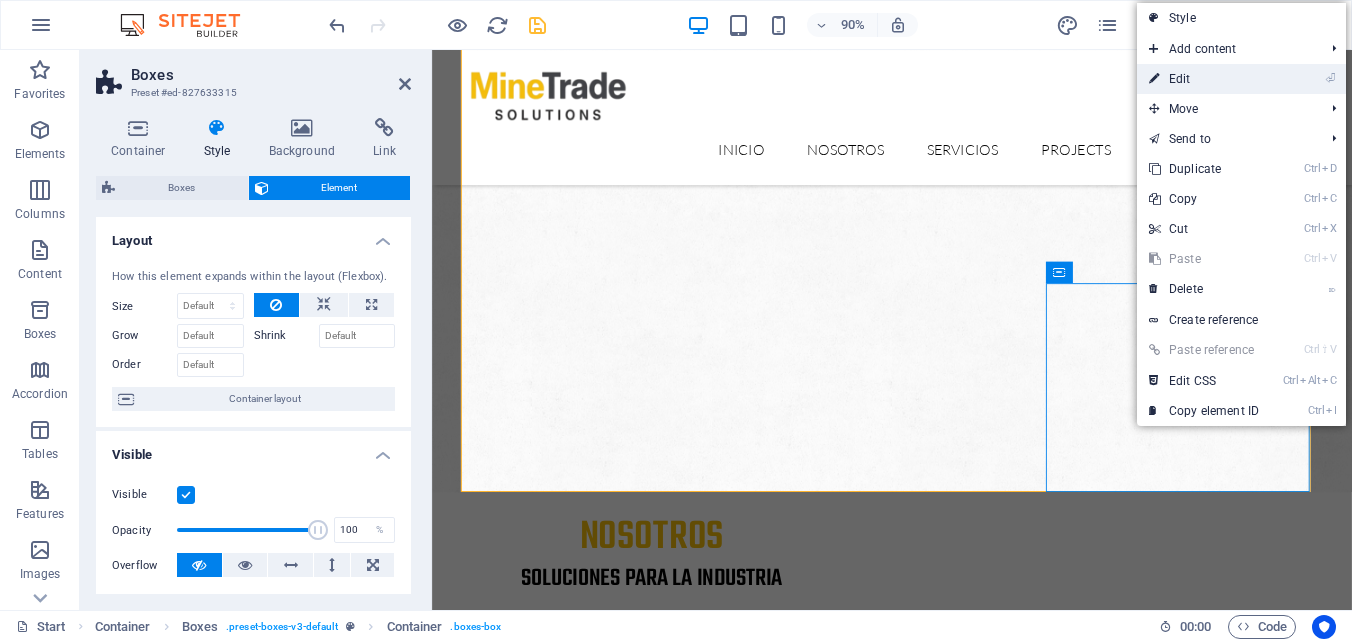 click on "⏎  Edit" at bounding box center [1204, 79] 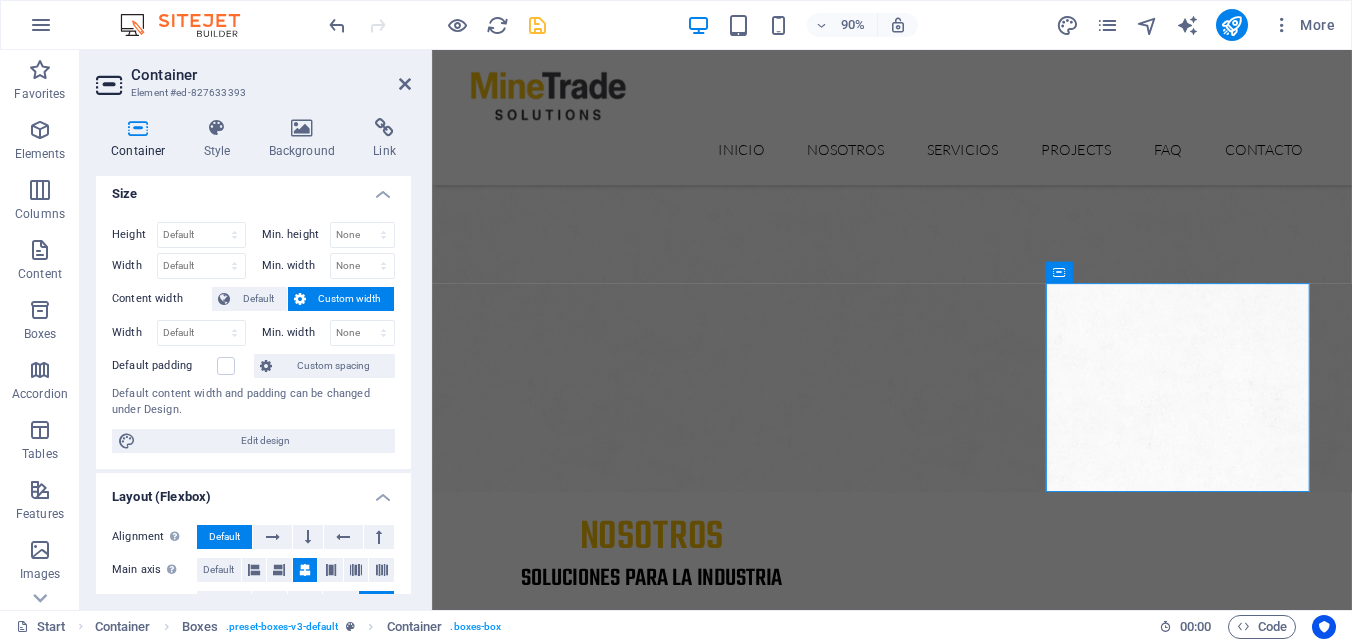 scroll, scrollTop: 0, scrollLeft: 0, axis: both 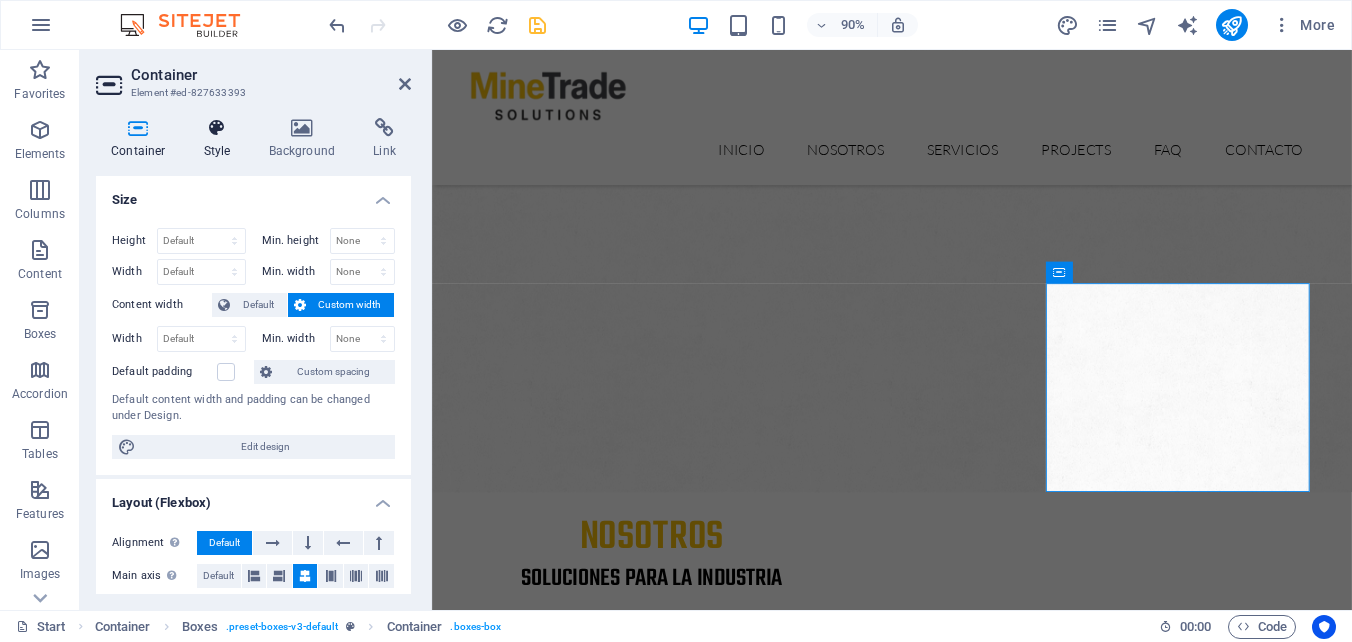 click at bounding box center (217, 128) 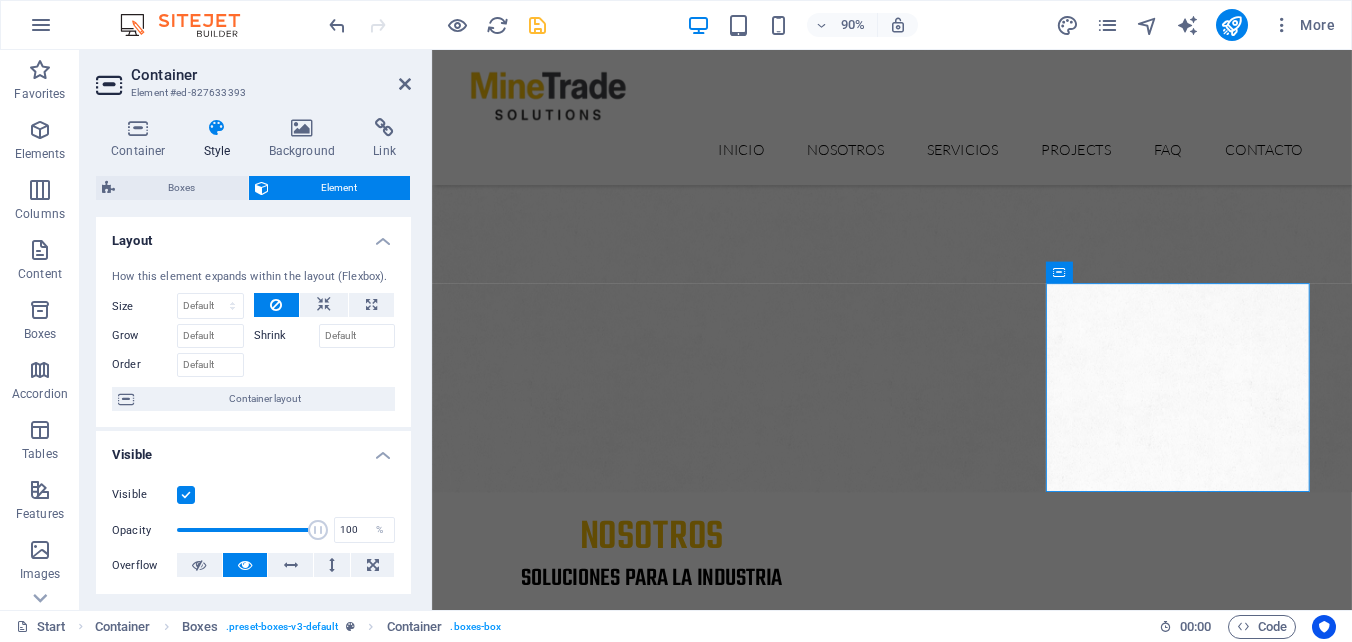 click at bounding box center [186, 495] 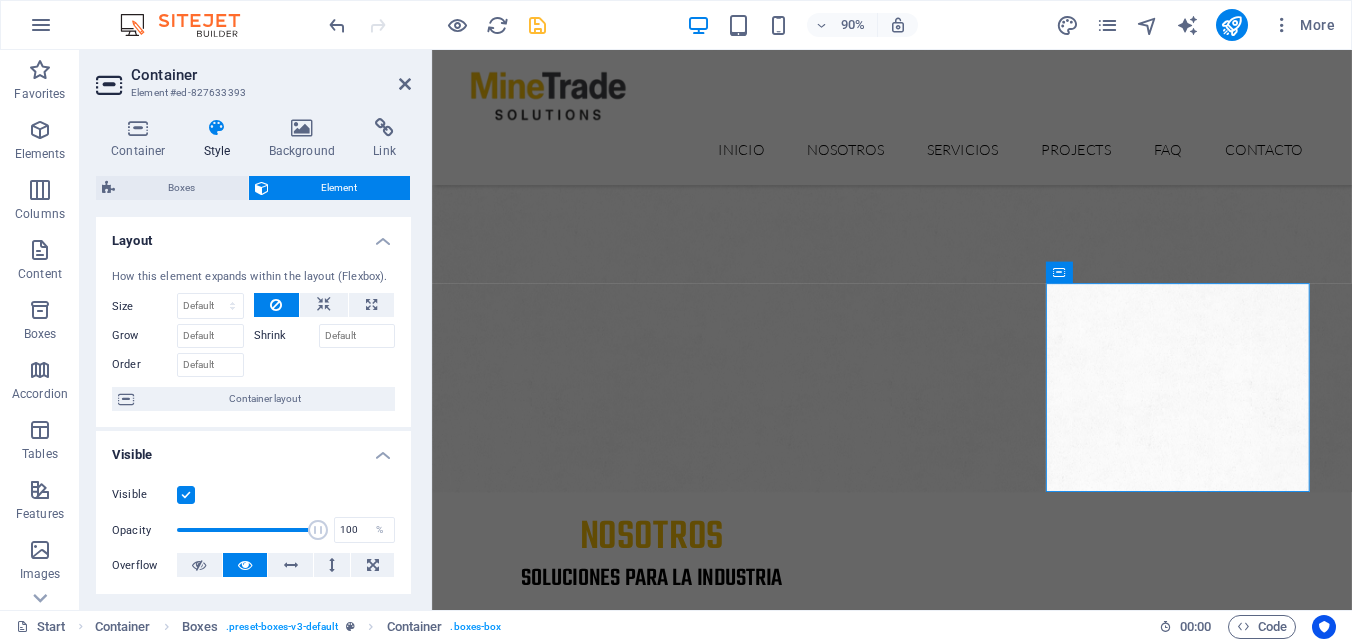 click on "Visible" at bounding box center (0, 0) 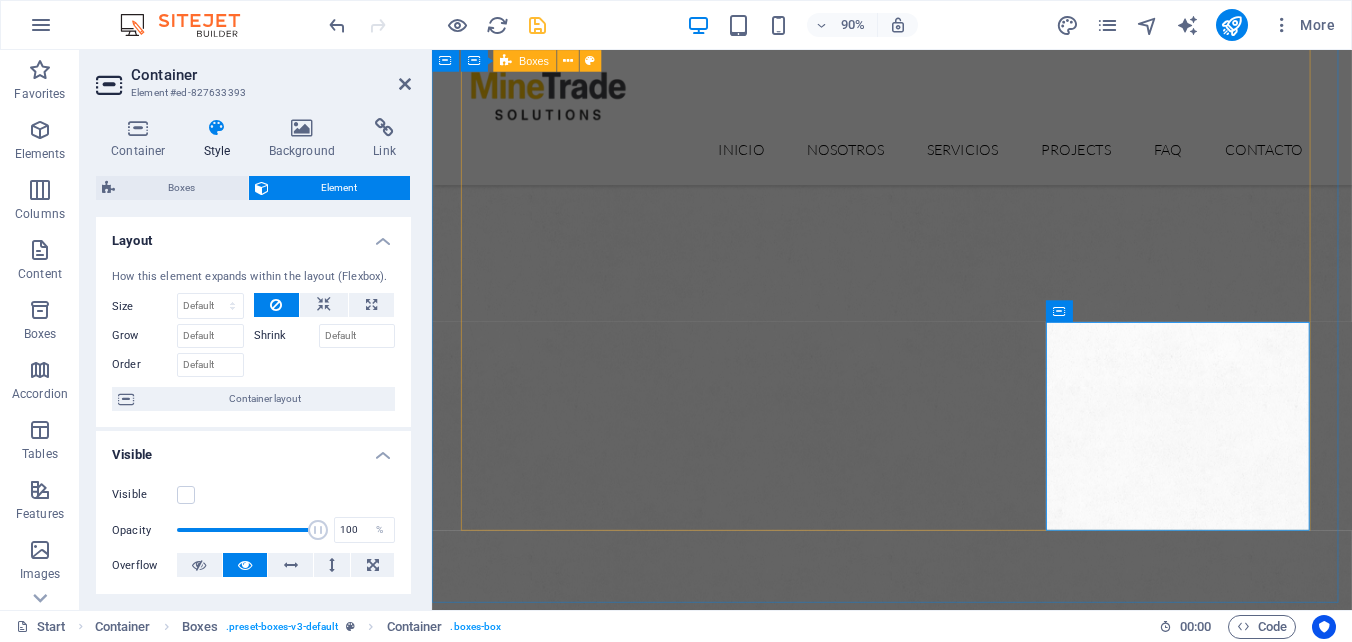 scroll, scrollTop: 1183, scrollLeft: 0, axis: vertical 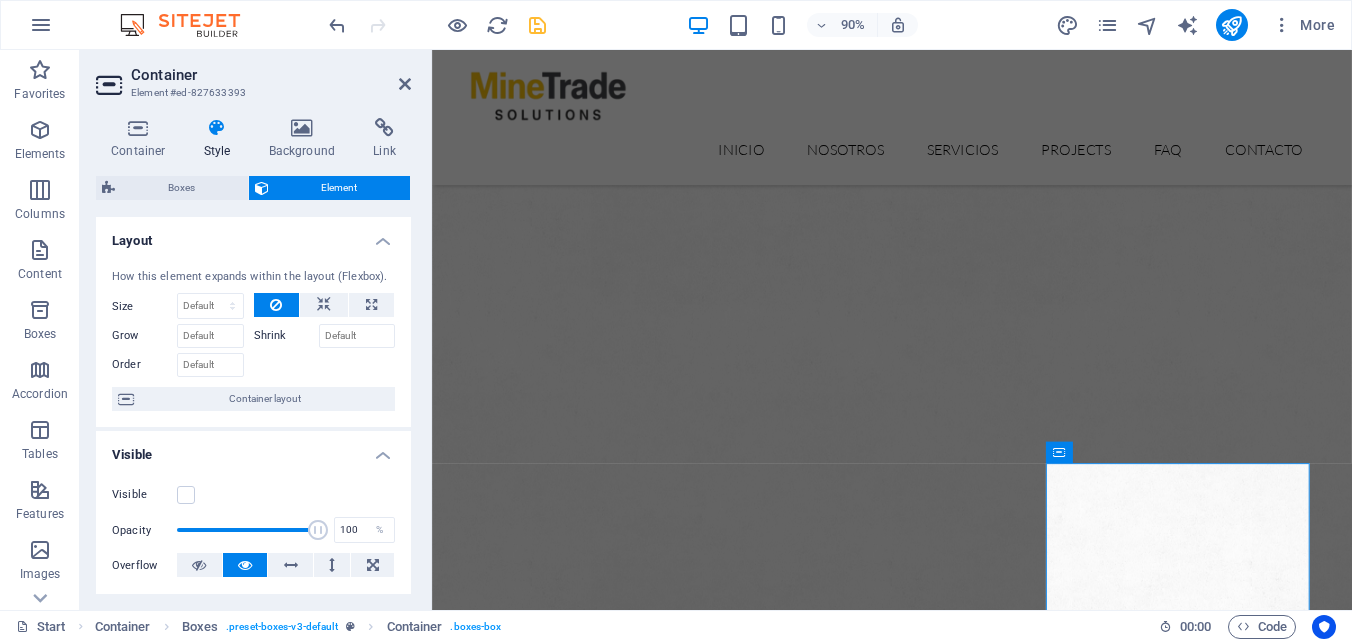 click at bounding box center (537, 25) 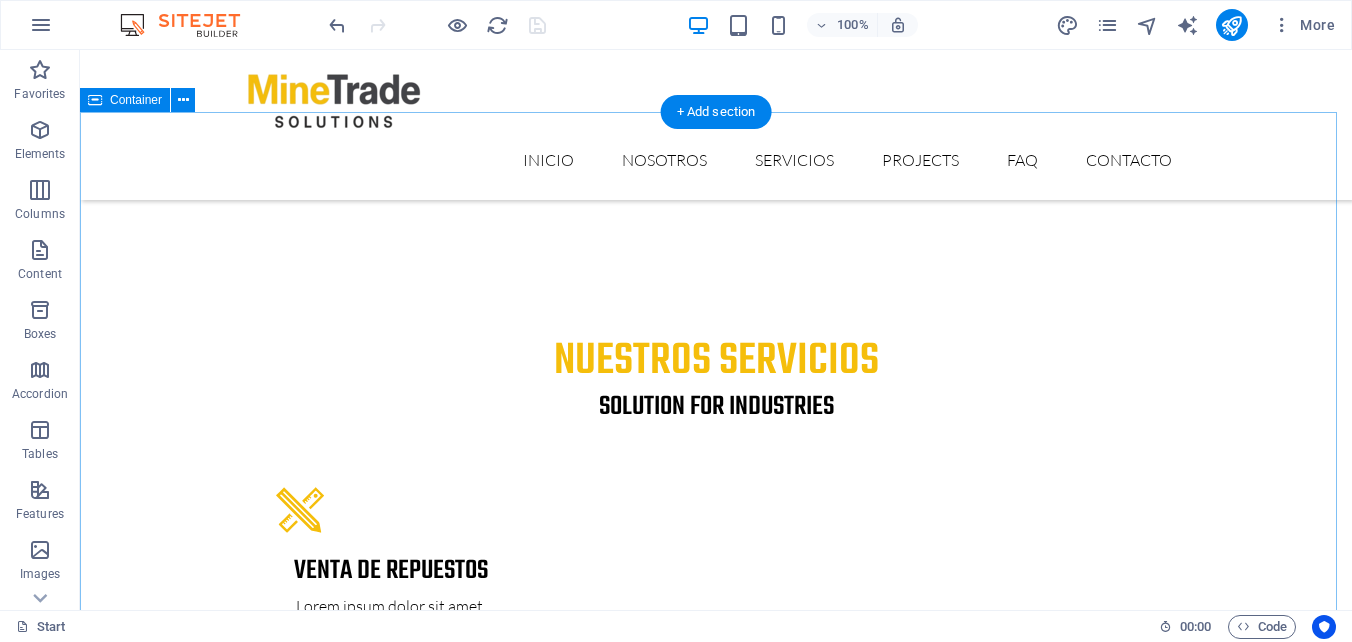scroll, scrollTop: 2633, scrollLeft: 0, axis: vertical 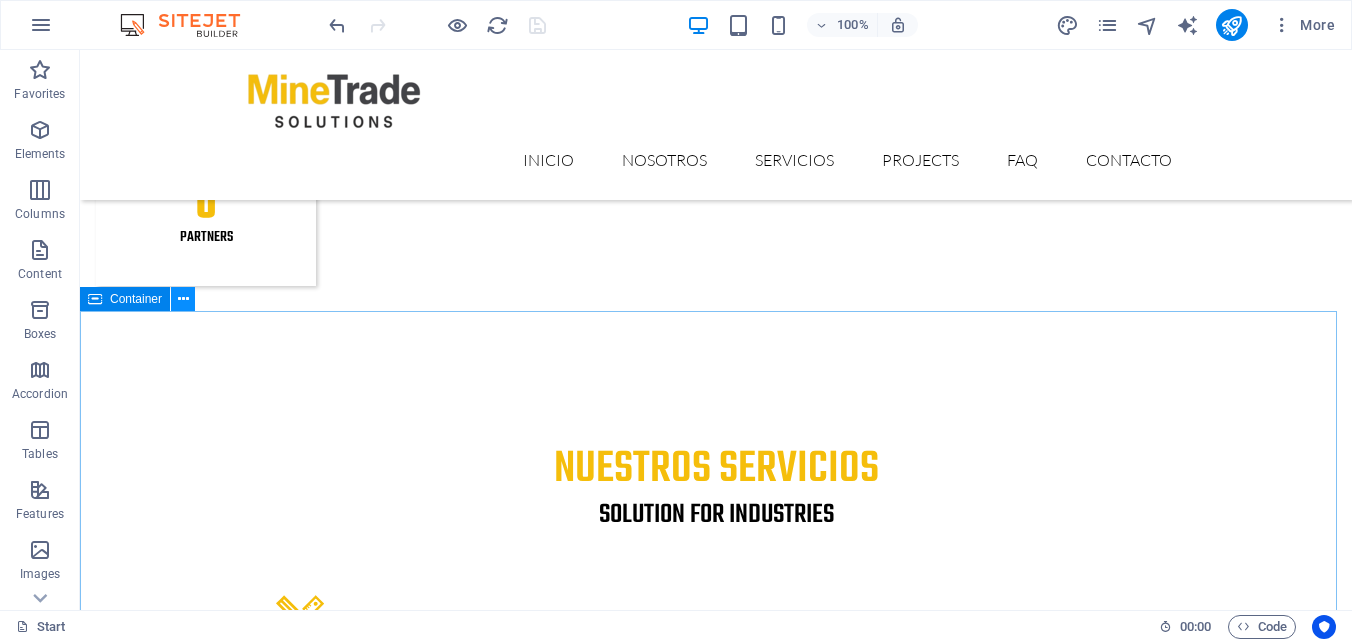 click at bounding box center [183, 299] 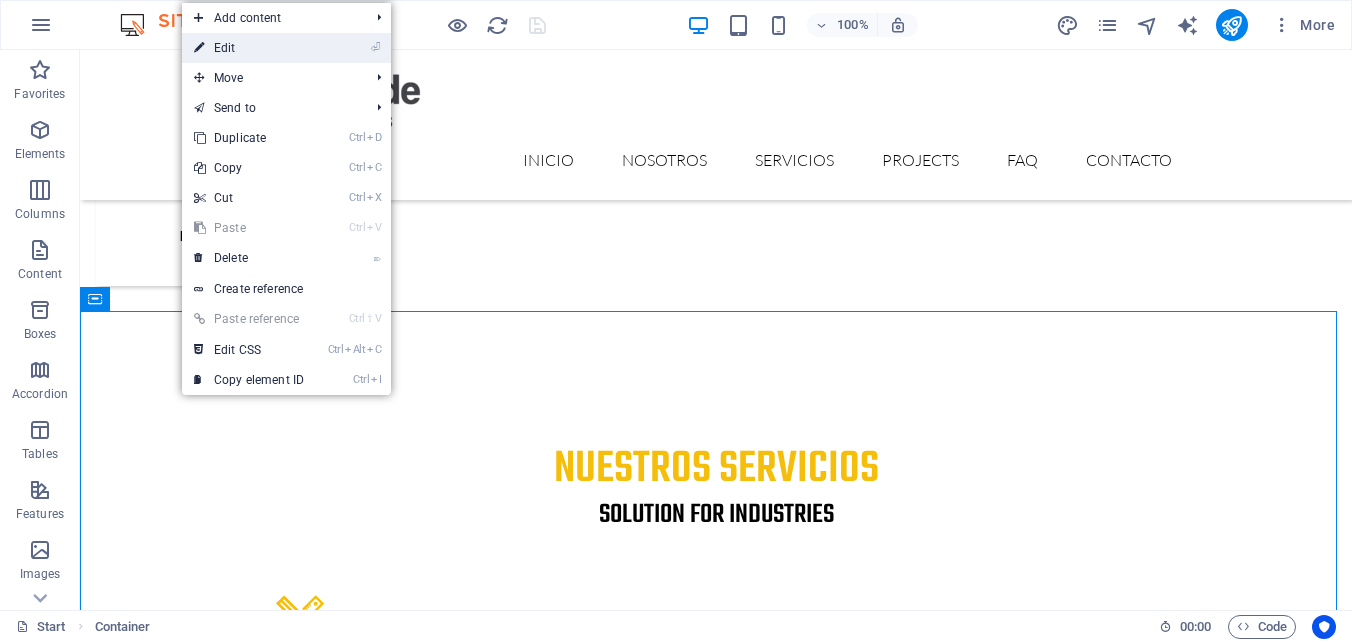 click on "⏎  Edit" at bounding box center [249, 48] 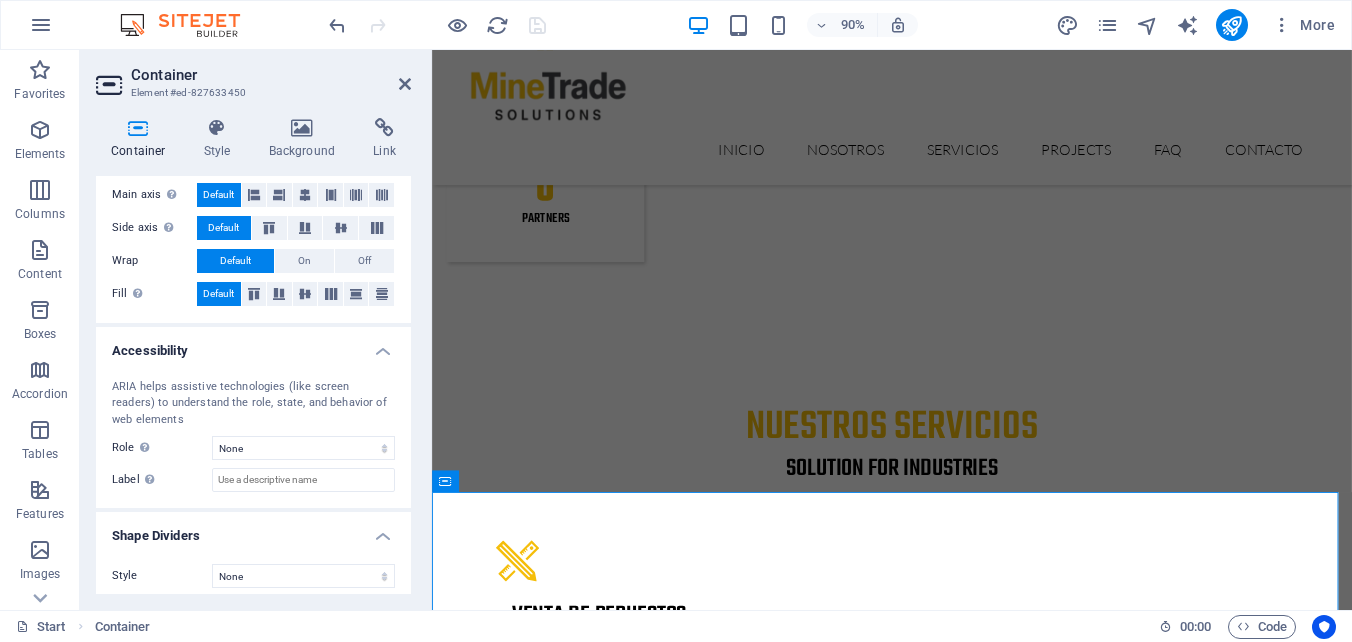scroll, scrollTop: 357, scrollLeft: 0, axis: vertical 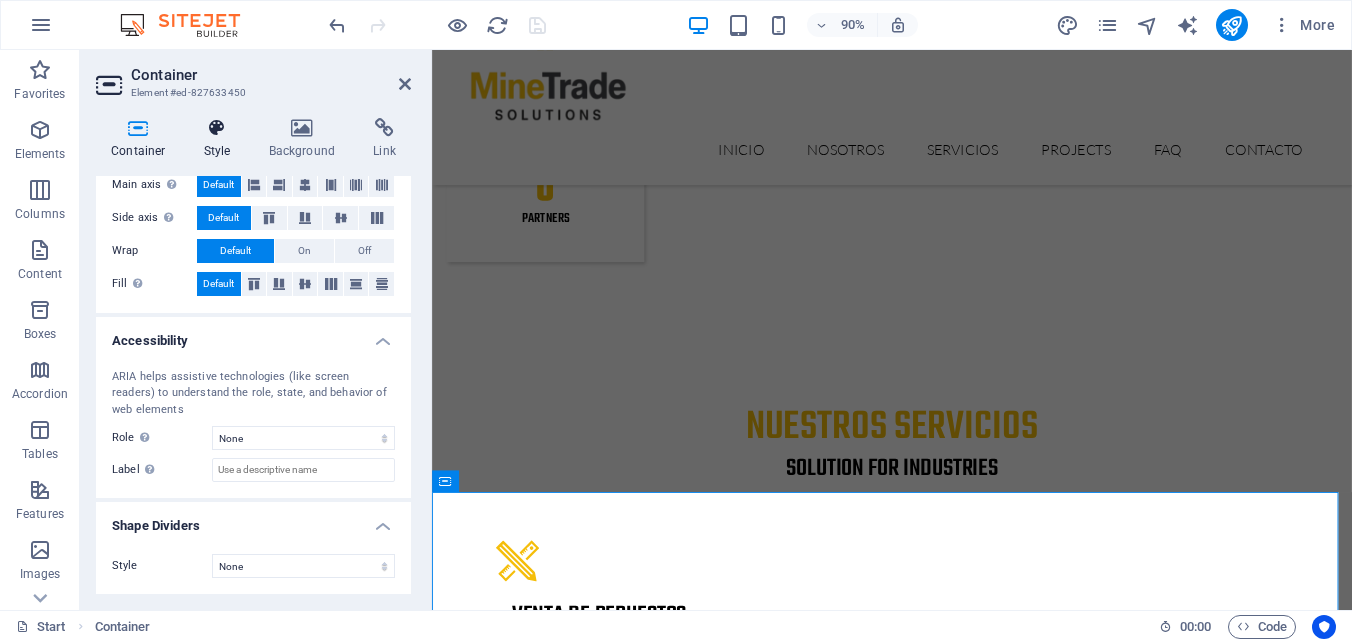click at bounding box center (217, 128) 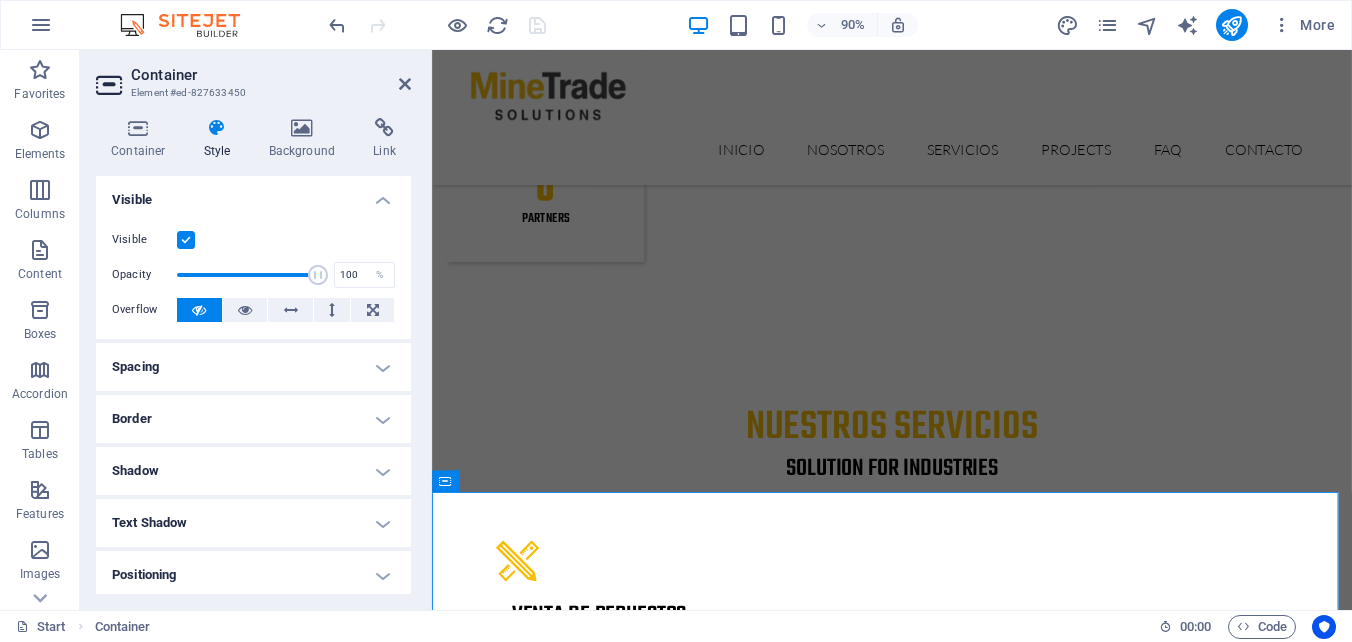 click at bounding box center (186, 240) 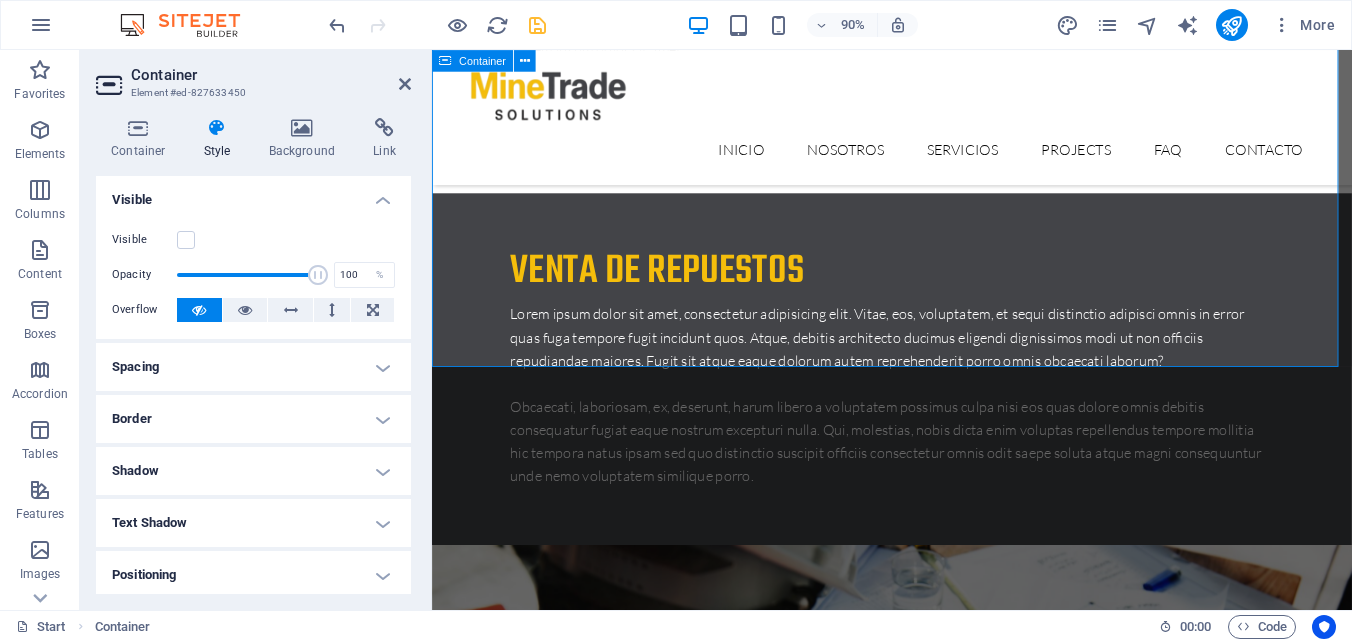 scroll, scrollTop: 4633, scrollLeft: 0, axis: vertical 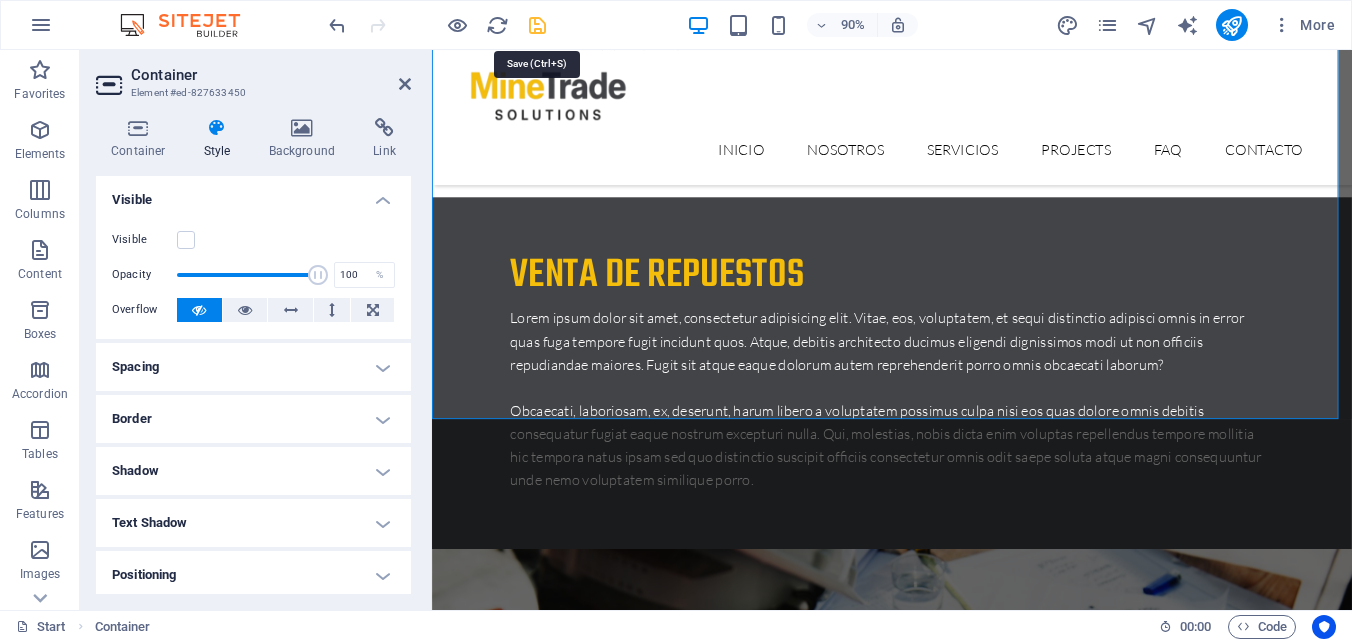 click at bounding box center (537, 25) 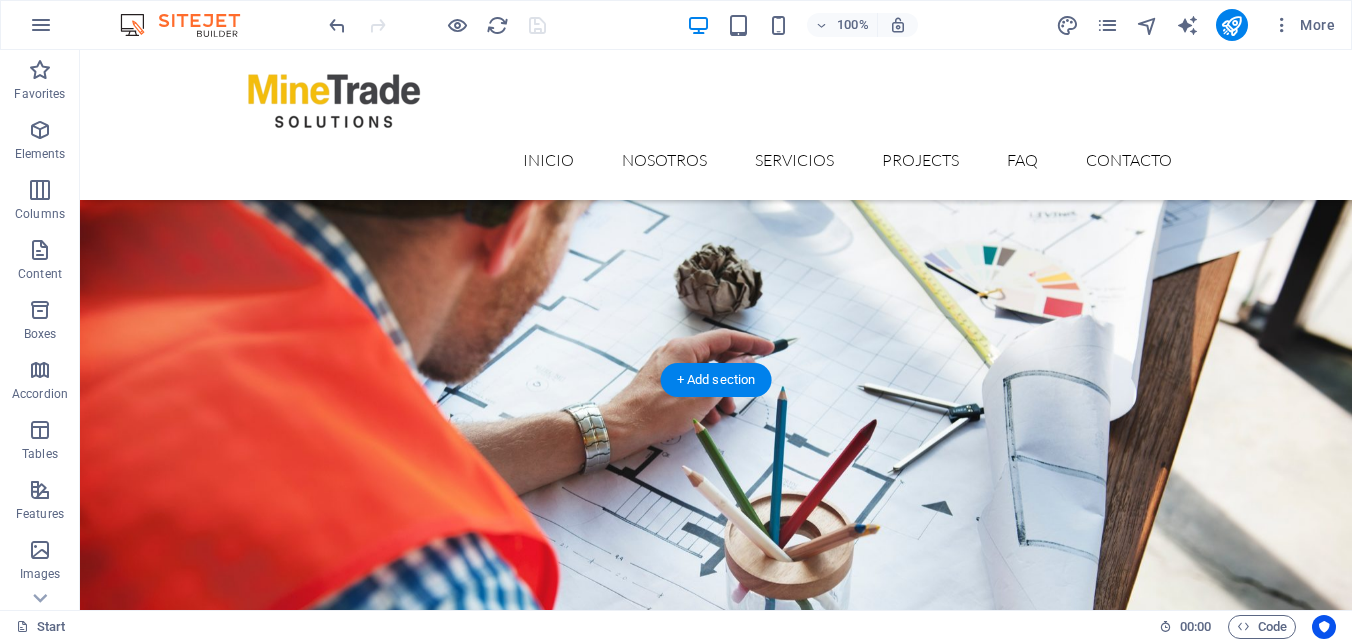 scroll, scrollTop: 5003, scrollLeft: 0, axis: vertical 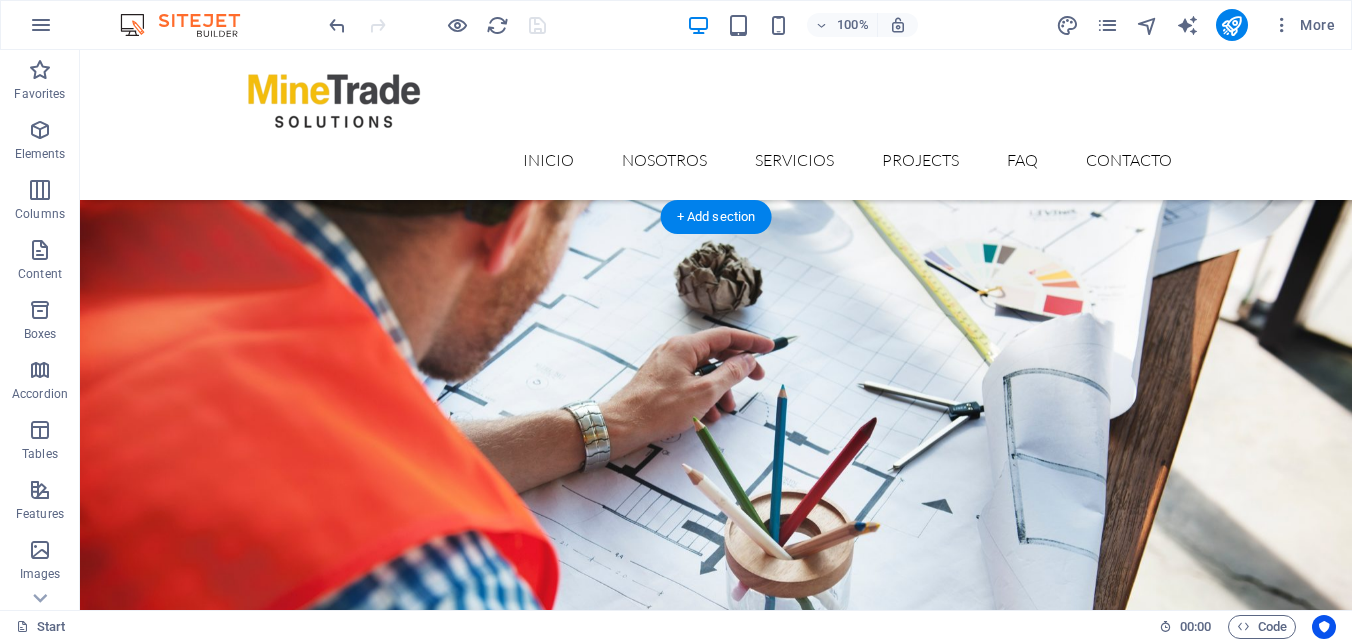 click at bounding box center (716, 5088) 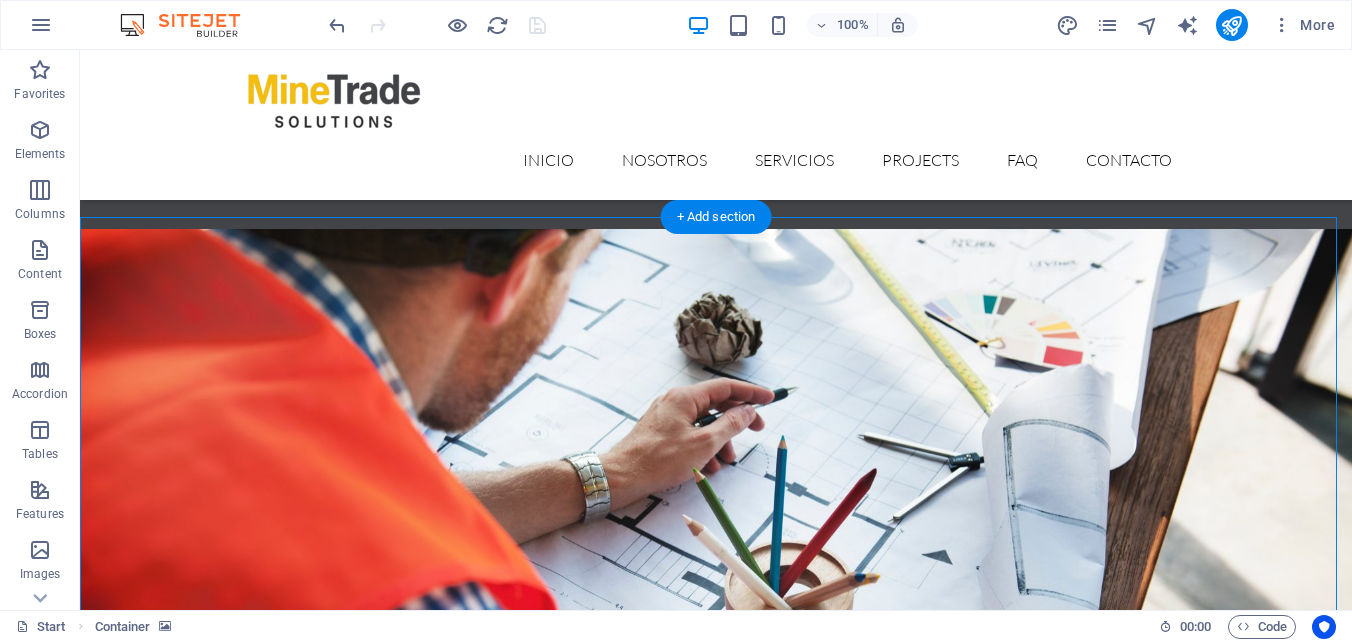 scroll, scrollTop: 4903, scrollLeft: 0, axis: vertical 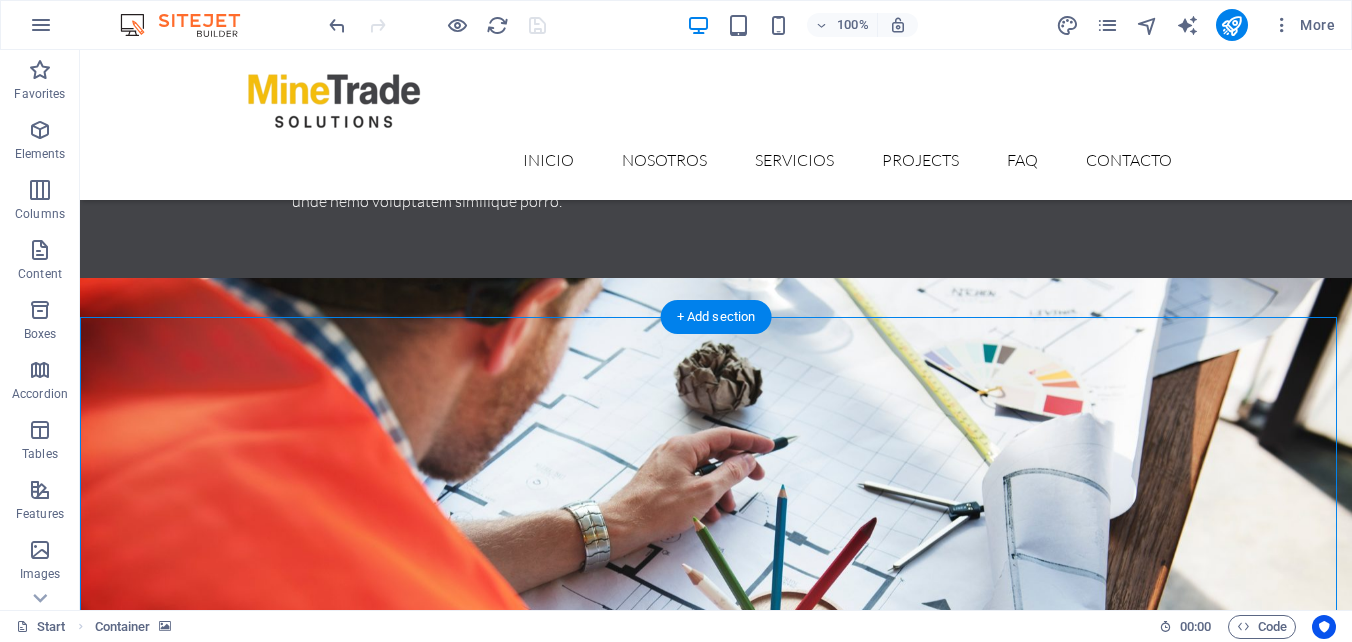 click at bounding box center (716, 5188) 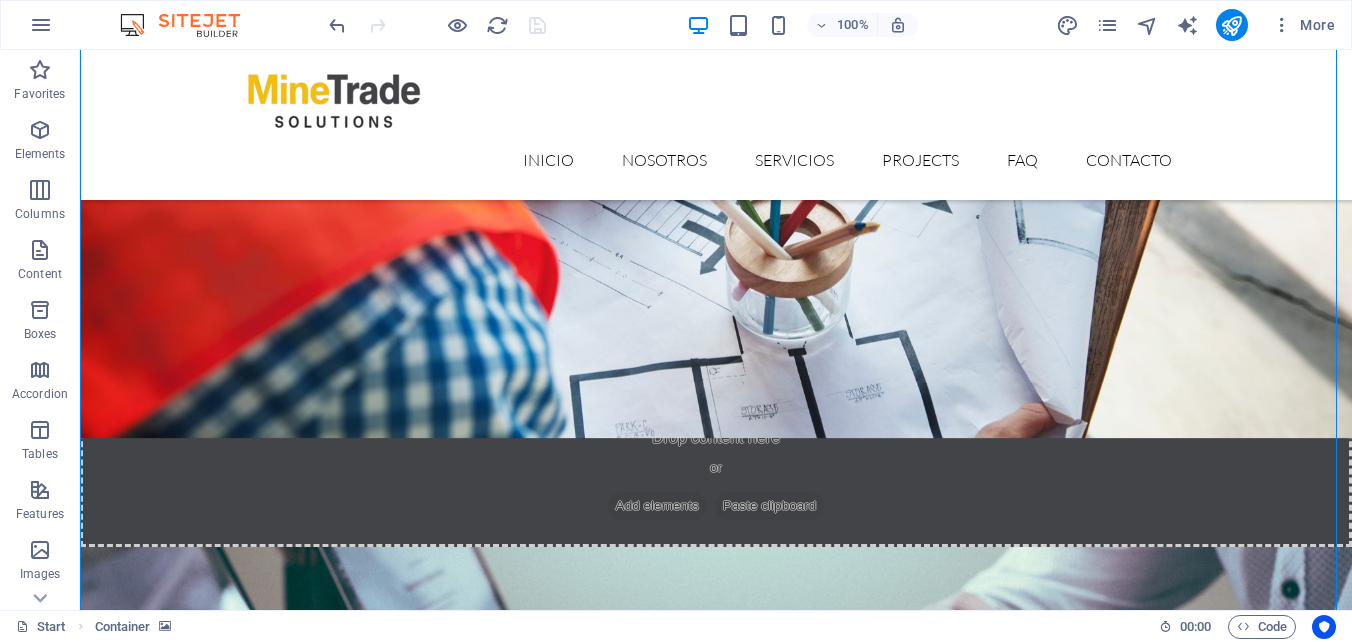 scroll, scrollTop: 4903, scrollLeft: 0, axis: vertical 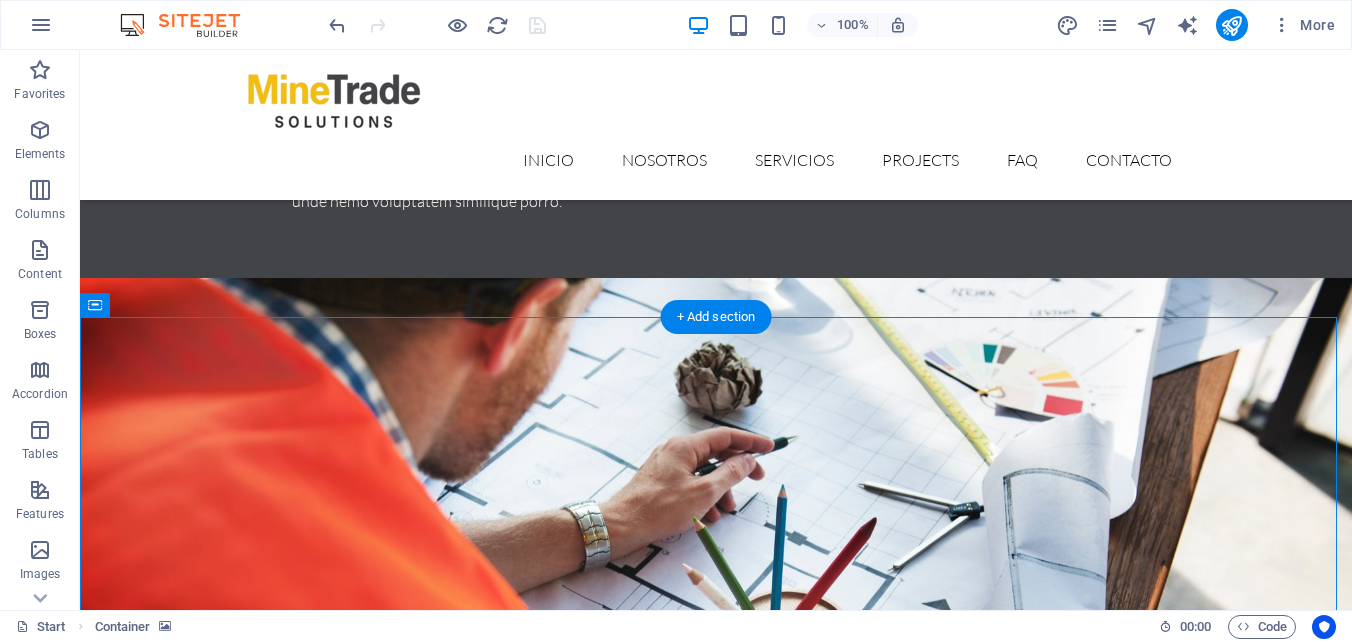click at bounding box center [716, 5188] 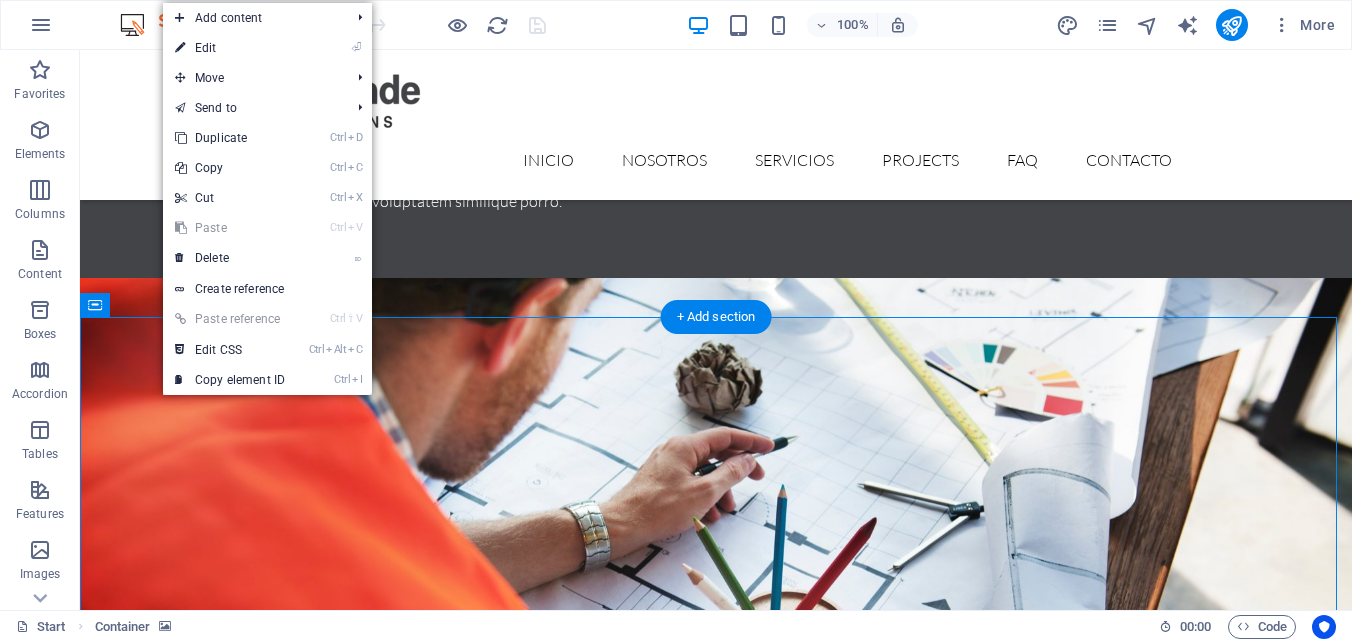 click at bounding box center [716, 5188] 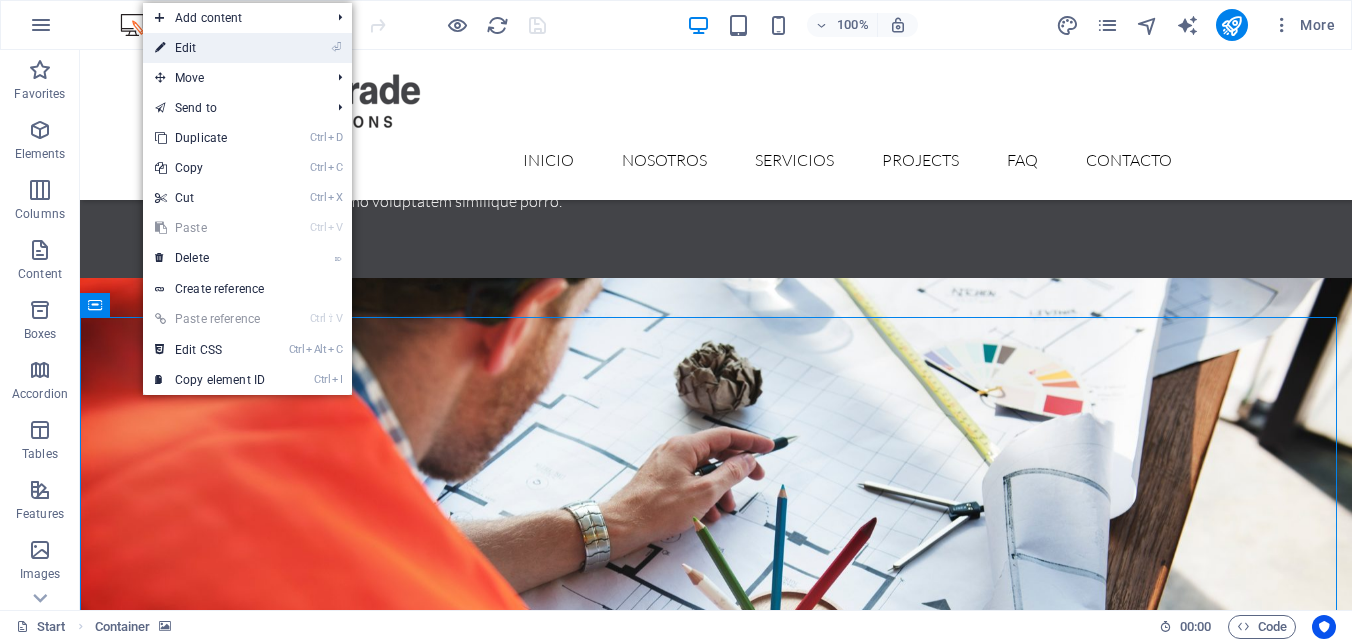 click on "⏎  Edit" at bounding box center [210, 48] 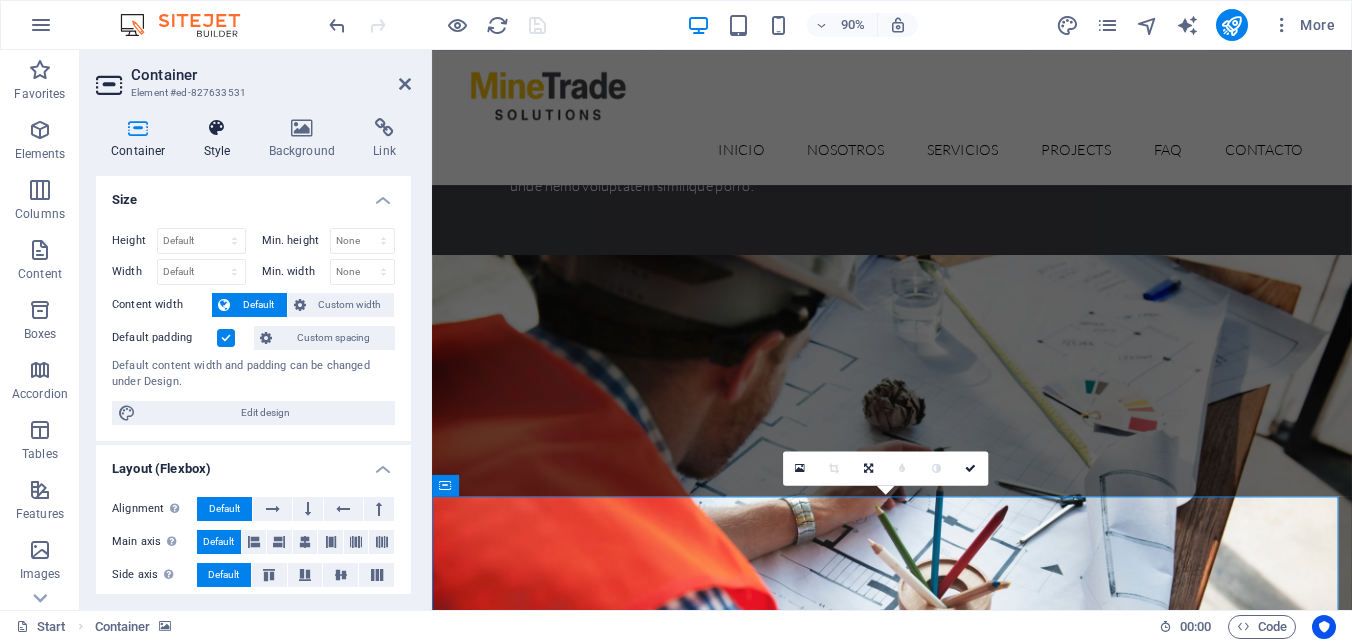 click on "Style" at bounding box center (221, 139) 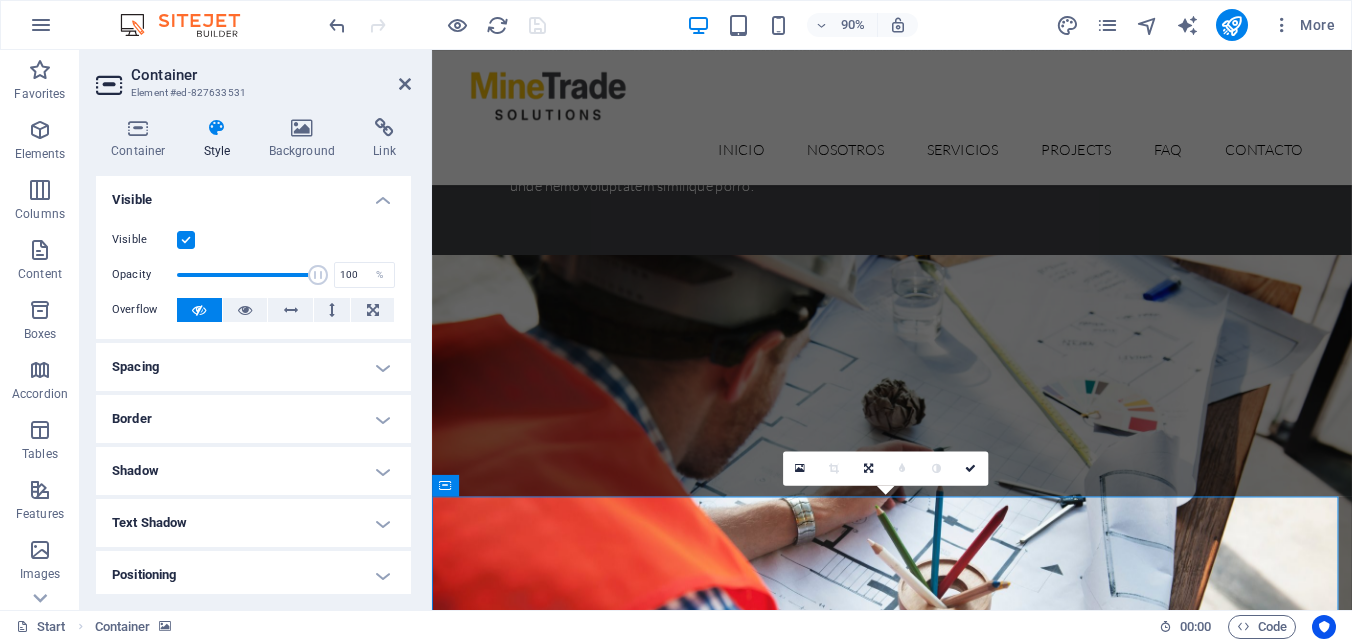 click at bounding box center (186, 240) 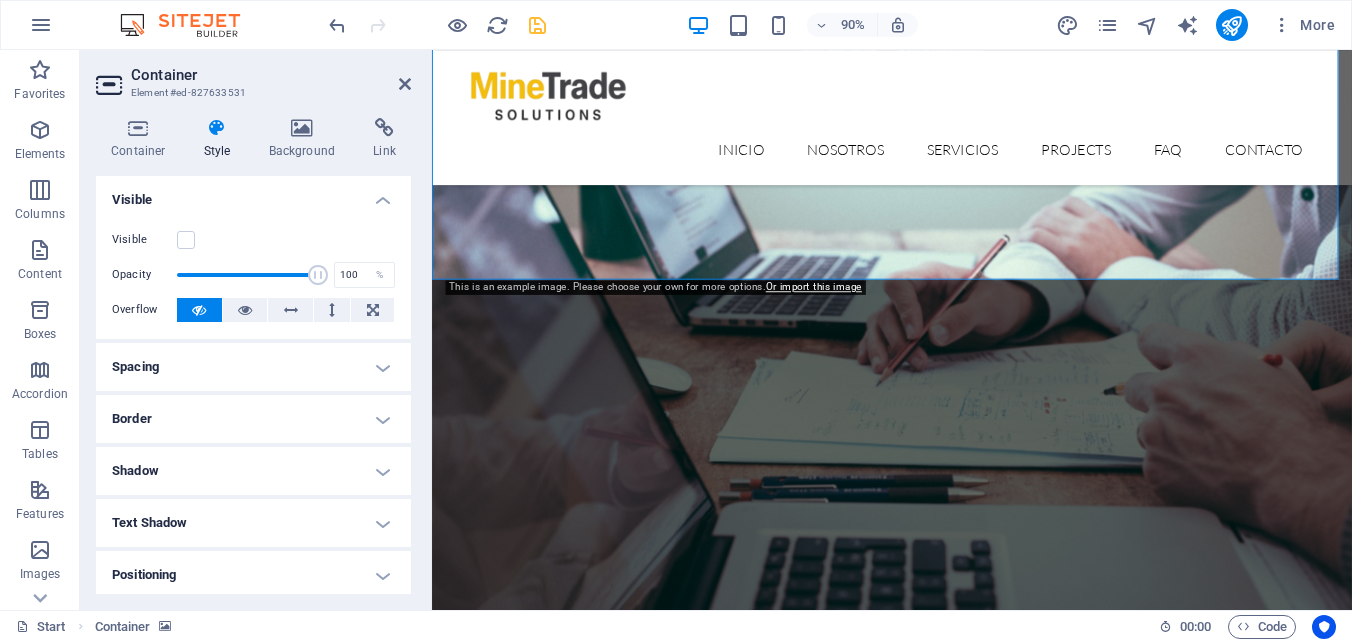scroll, scrollTop: 5801, scrollLeft: 0, axis: vertical 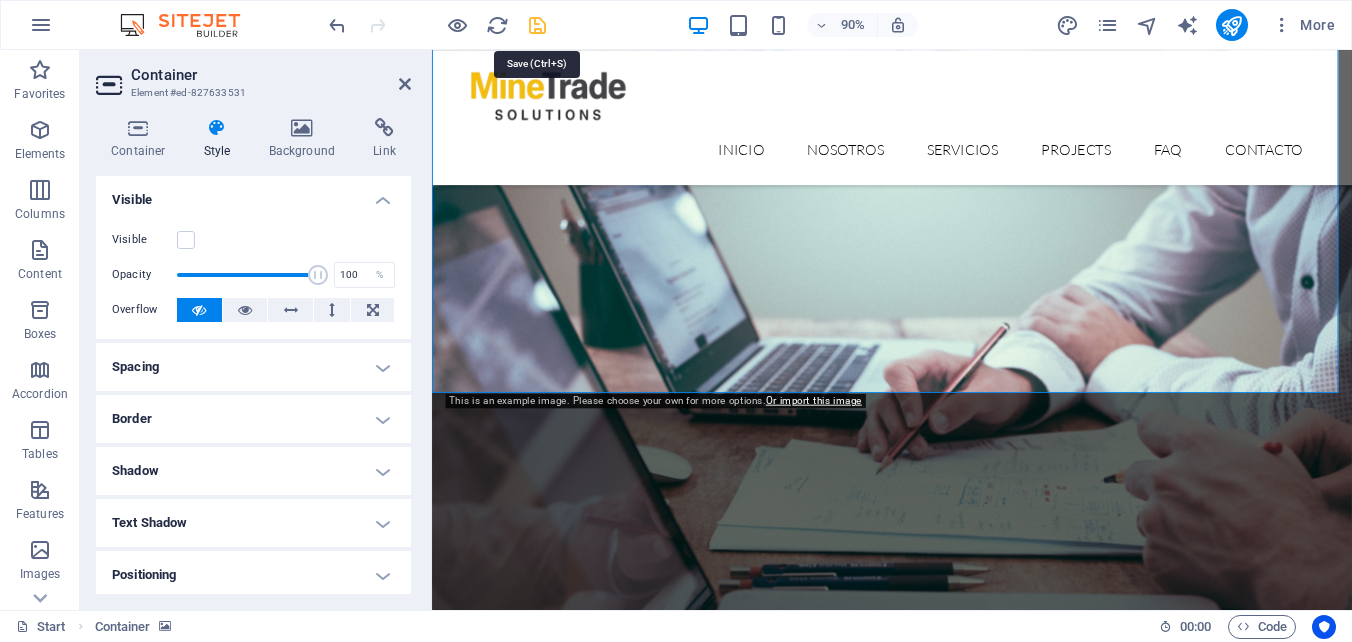 click at bounding box center [537, 25] 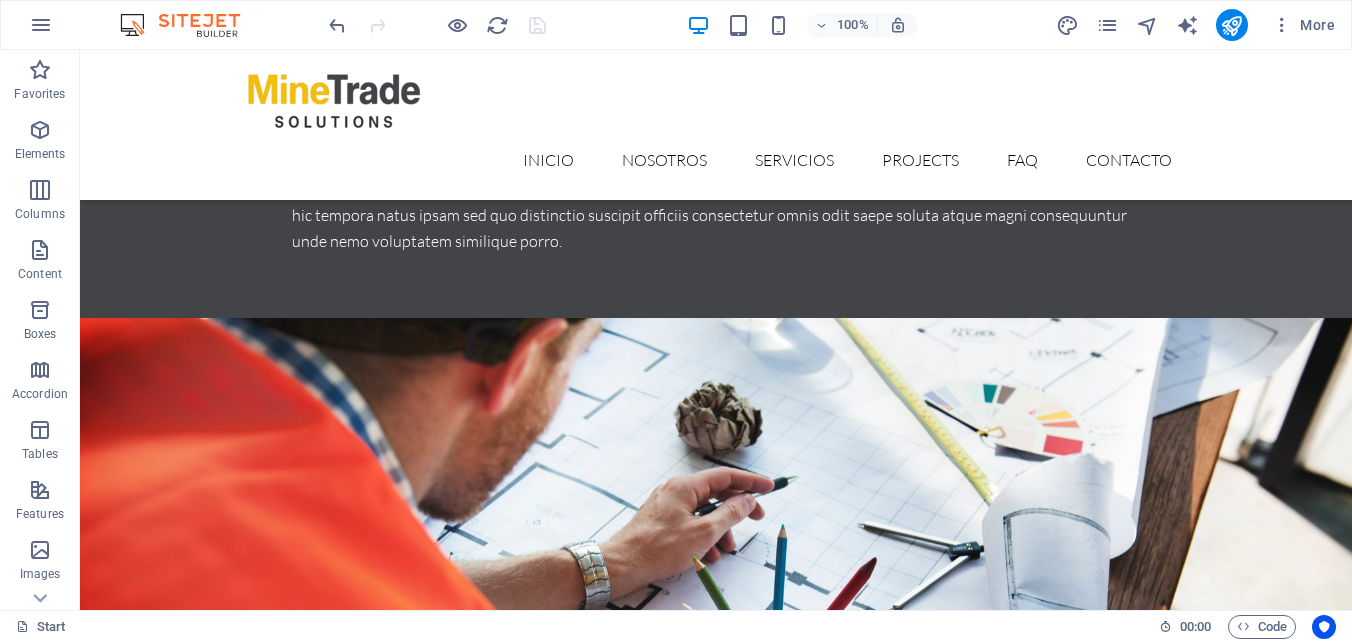 scroll, scrollTop: 4833, scrollLeft: 0, axis: vertical 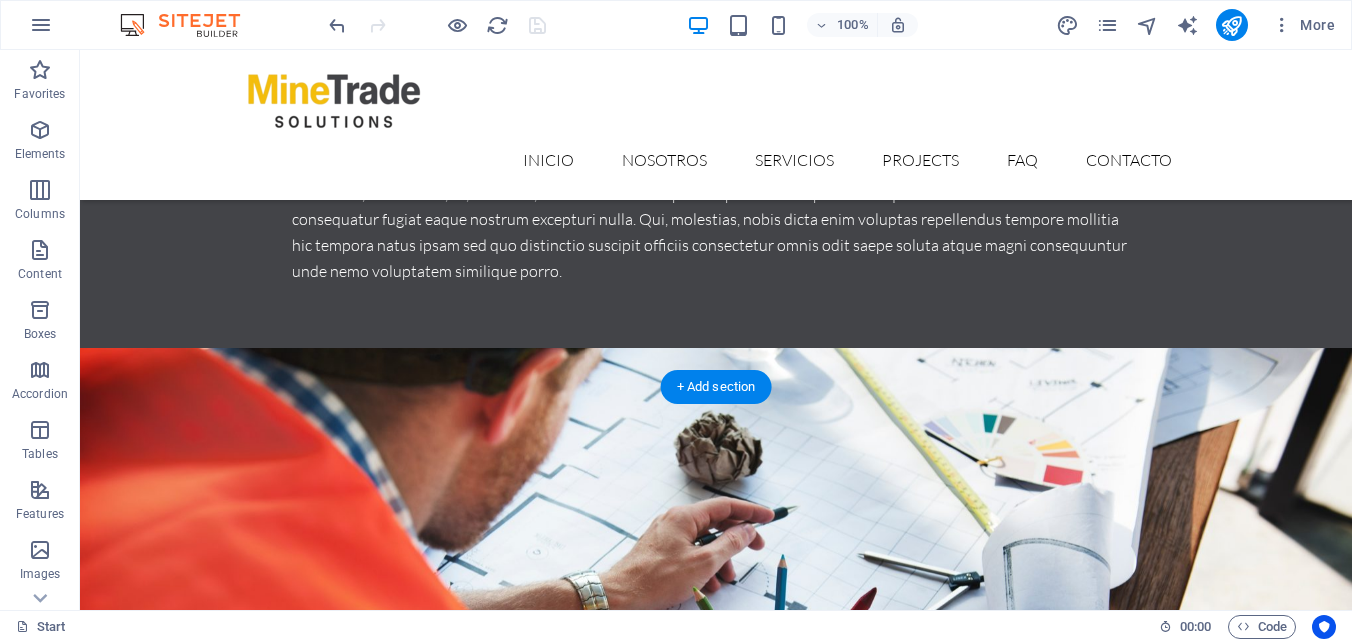 click at bounding box center [716, 5258] 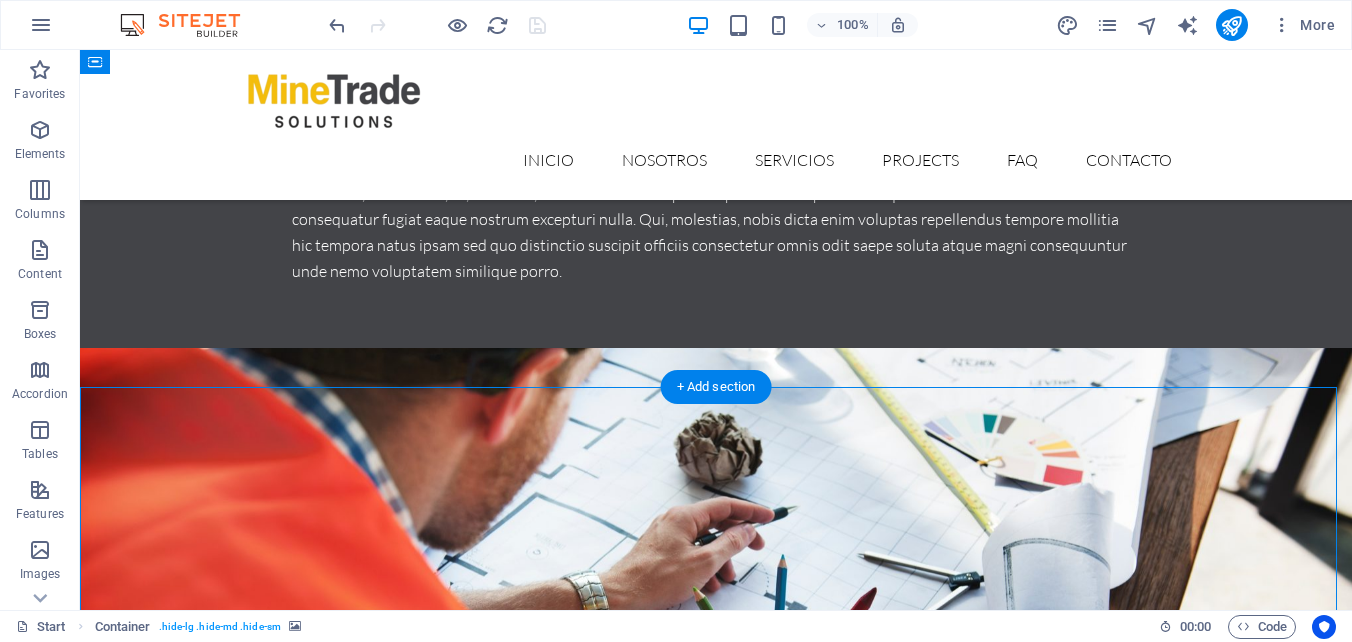 click at bounding box center [716, 5258] 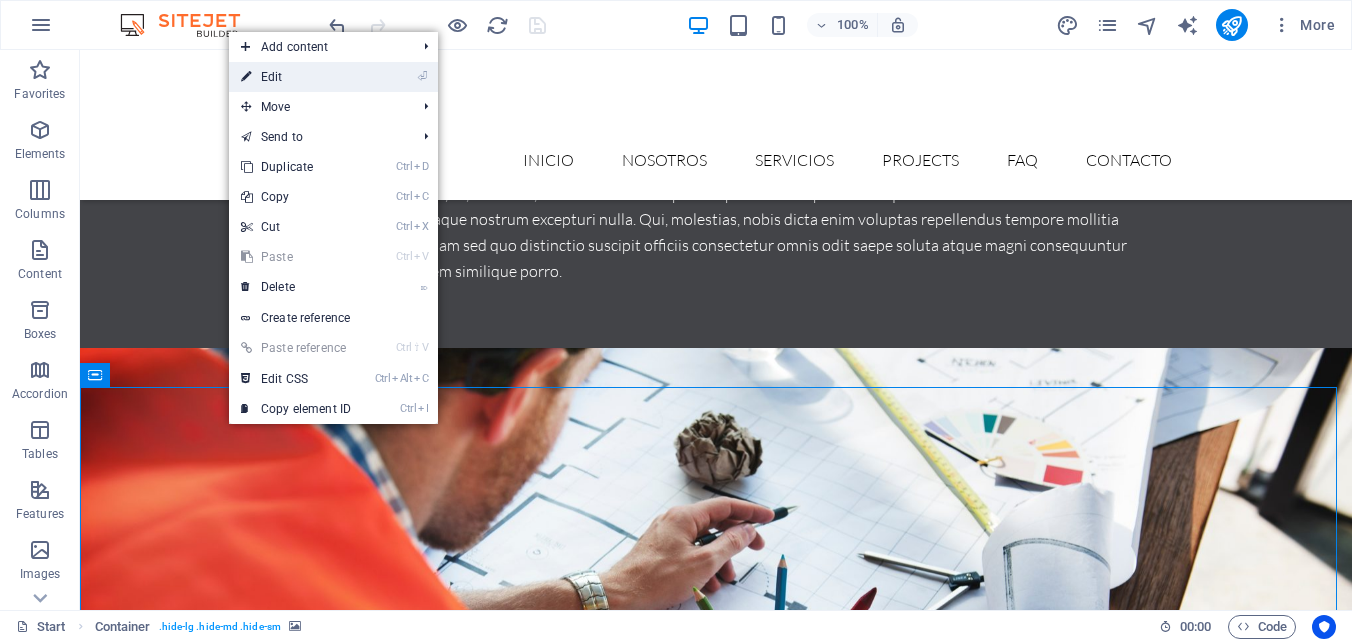 click on "⏎  Edit" at bounding box center [296, 77] 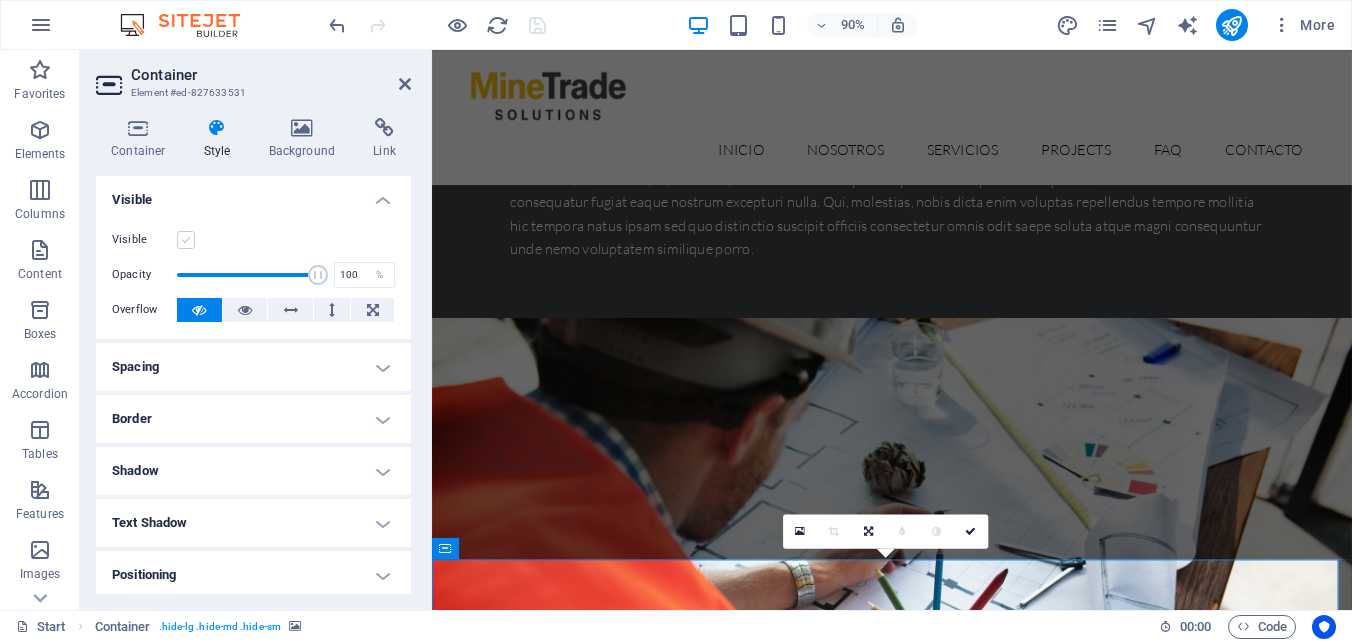 click at bounding box center [186, 240] 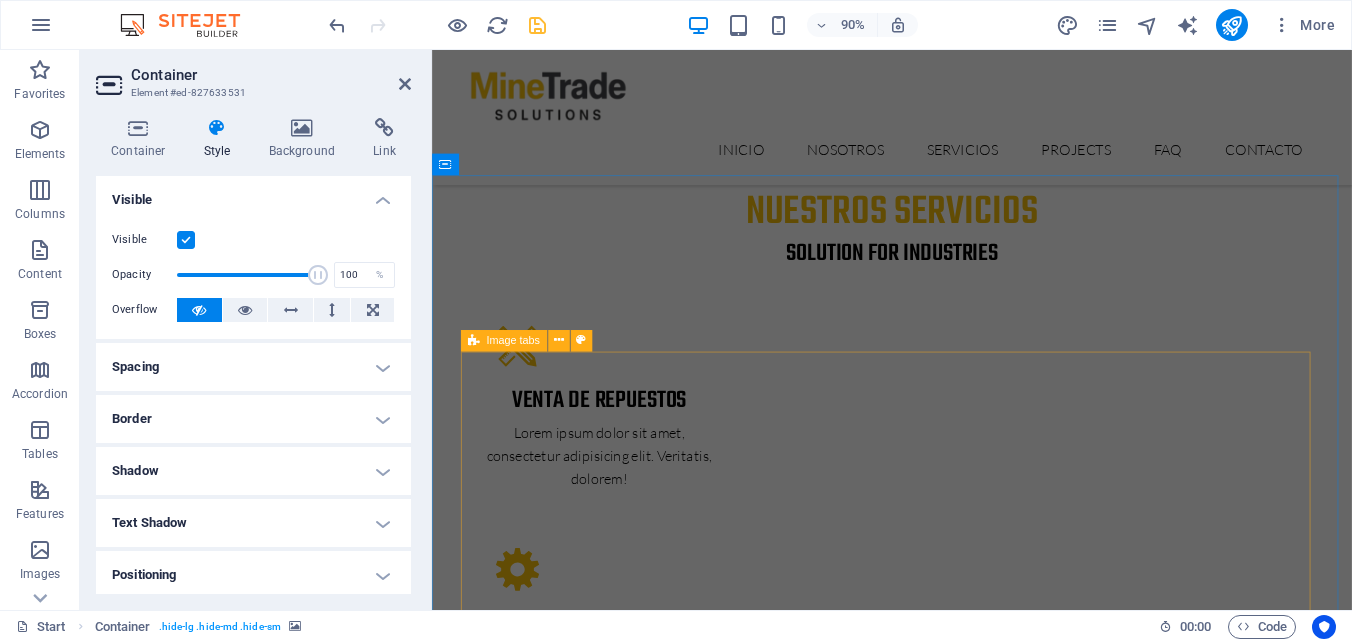 scroll, scrollTop: 2901, scrollLeft: 0, axis: vertical 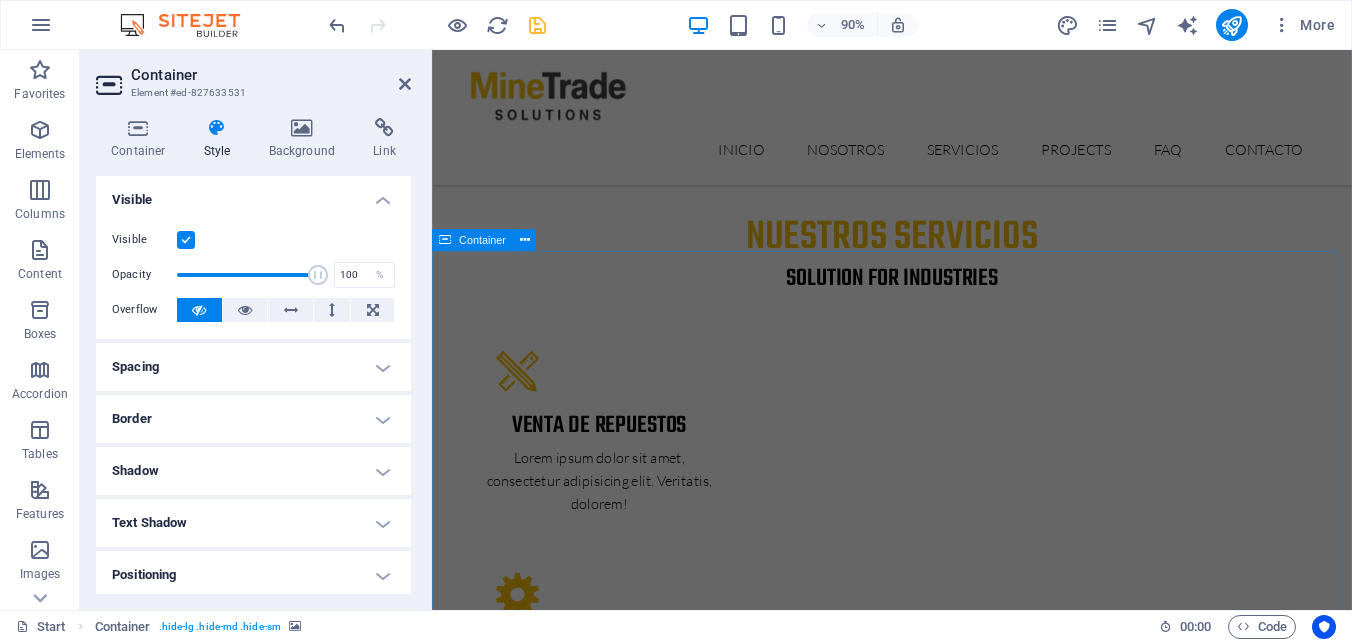 click on "Latest Projects Solution for Industries PROJECT 1 Our latest project Lorem ipsum dolor sit amet, consectetur adipisicing elit. Natus, dolores, at, nisi eligendi repellat voluptatem minima officia veritatis quasi animi porro laudantium dicta dolor voluptate non maiores ipsum reprehenderit odio fugiat reiciendis consectetur fuga pariatur libero accusantium quod minus odit debitis. Morrupti ipsum Perferendis Cumque quo adipisci vel vitae aliquid  Corrupti perferendis voluptates Voluptatem minima officia veritatis PROJECT 2 Our latest project Lorem ipsum dolor sit amet, consectetur adipisicing elit. Natus, dolores, at, nisi eligendi repellat voluptatem minima officia veritatis quasi animi porro laudantium dicta dolor voluptate non maiores ipsum reprehenderit odio fugiat reiciendis consectetur fuga pariatur libero accusantium quod minus odit debitis. Morrupti ipsum Perferendis Cumque quo adipisci vel vitae aliquid  Corrupti perferendis voluptates Voluptatem minima officia veritatis PROJECT 3 Our latest project" at bounding box center [943, 5227] 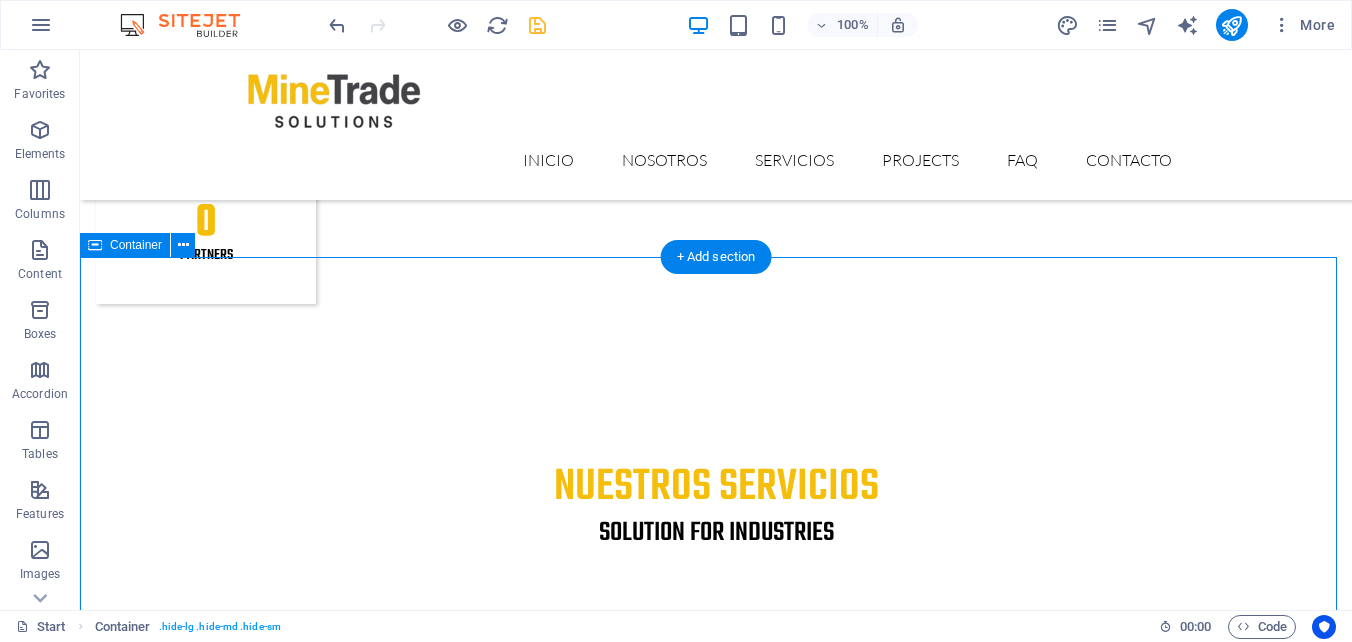 scroll, scrollTop: 2601, scrollLeft: 0, axis: vertical 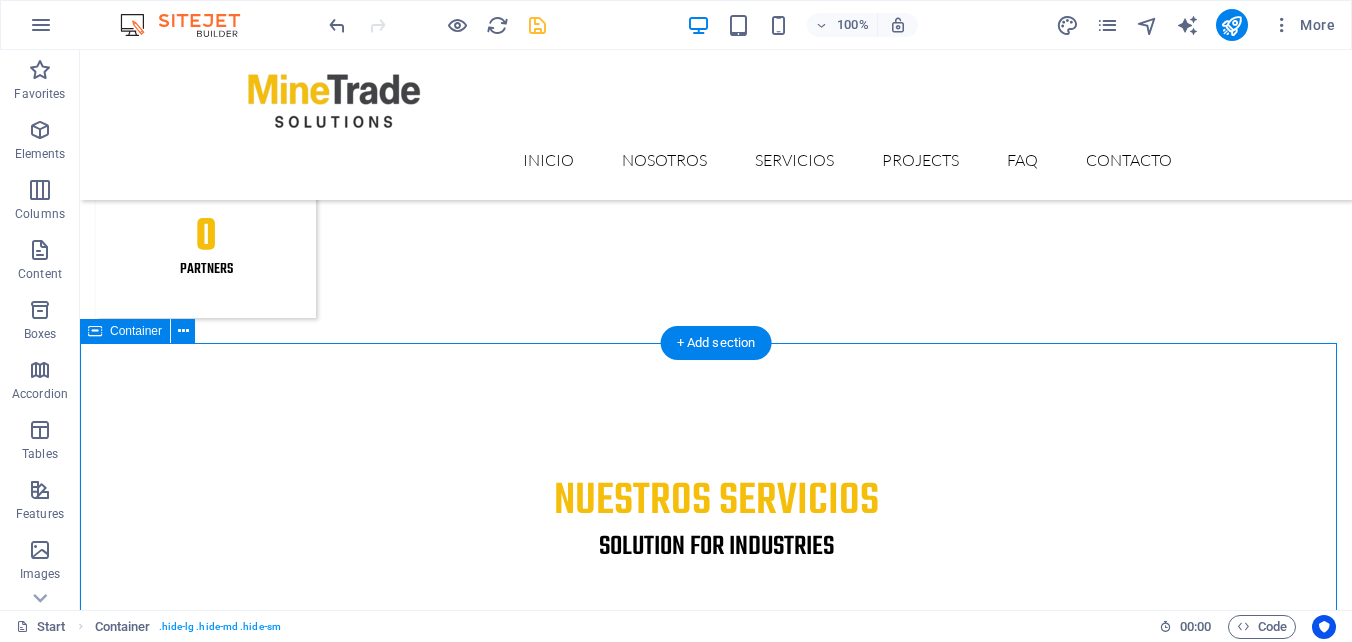 click on "Latest Projects Solution for Industries PROJECT 1 Our latest project Lorem ipsum dolor sit amet, consectetur adipisicing elit. Natus, dolores, at, nisi eligendi repellat voluptatem minima officia veritatis quasi animi porro laudantium dicta dolor voluptate non maiores ipsum reprehenderit odio fugiat reiciendis consectetur fuga pariatur libero accusantium quod minus odit debitis. Morrupti ipsum Perferendis Cumque quo adipisci vel vitae aliquid  Corrupti perferendis voluptates Voluptatem minima officia veritatis PROJECT 2 Our latest project Lorem ipsum dolor sit amet, consectetur adipisicing elit. Natus, dolores, at, nisi eligendi repellat voluptatem minima officia veritatis quasi animi porro laudantium dicta dolor voluptate non maiores ipsum reprehenderit odio fugiat reiciendis consectetur fuga pariatur libero accusantium quod minus odit debitis. Morrupti ipsum Perferendis Cumque quo adipisci vel vitae aliquid  Corrupti perferendis voluptates Voluptatem minima officia veritatis PROJECT 3 Our latest project" at bounding box center [716, 5319] 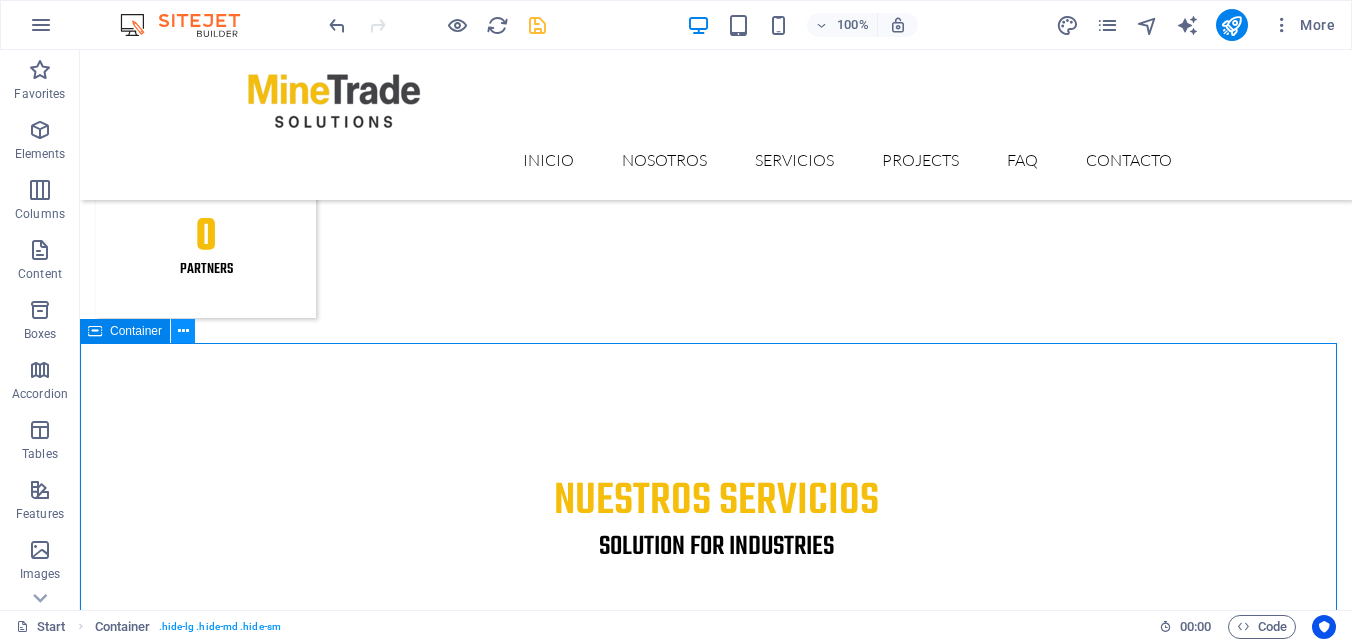 click at bounding box center [183, 331] 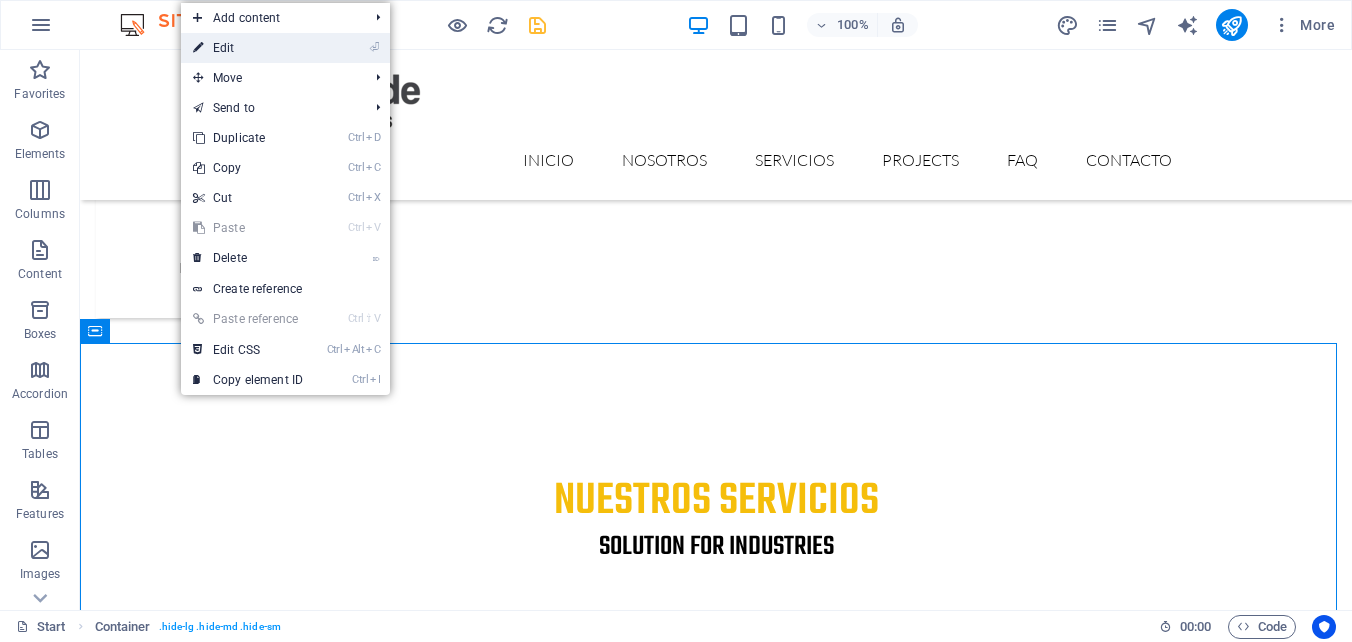 click on "⏎  Edit" at bounding box center [248, 48] 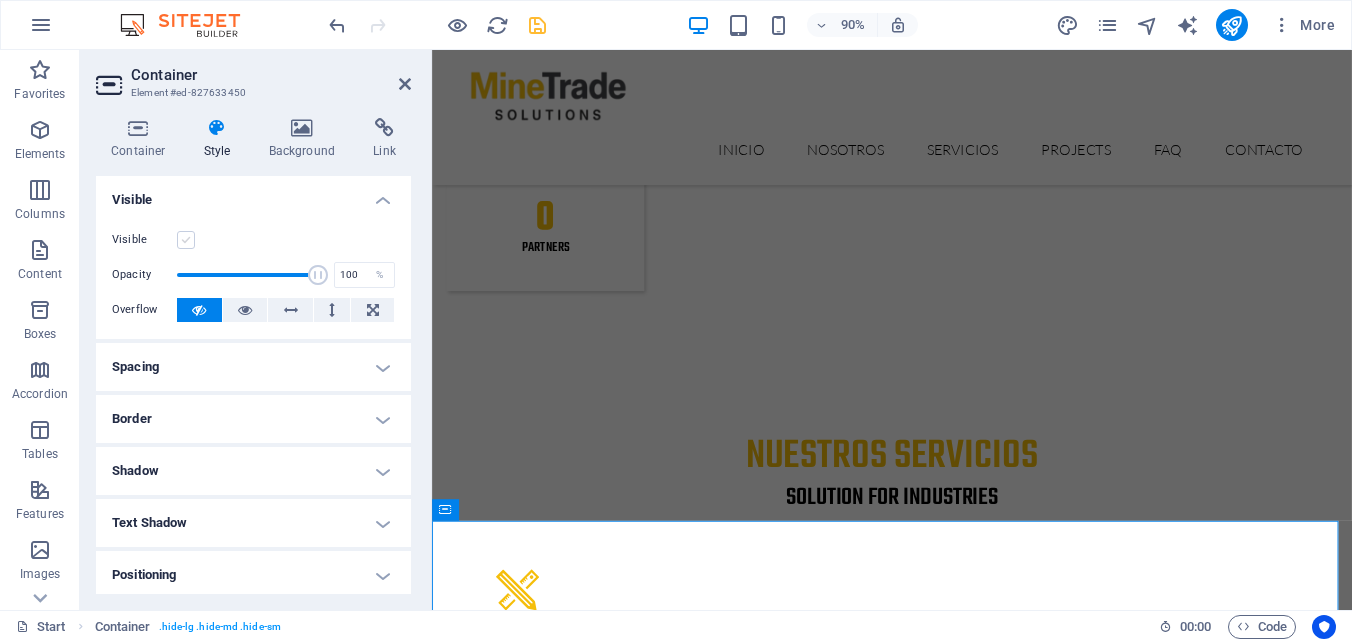 click at bounding box center (186, 240) 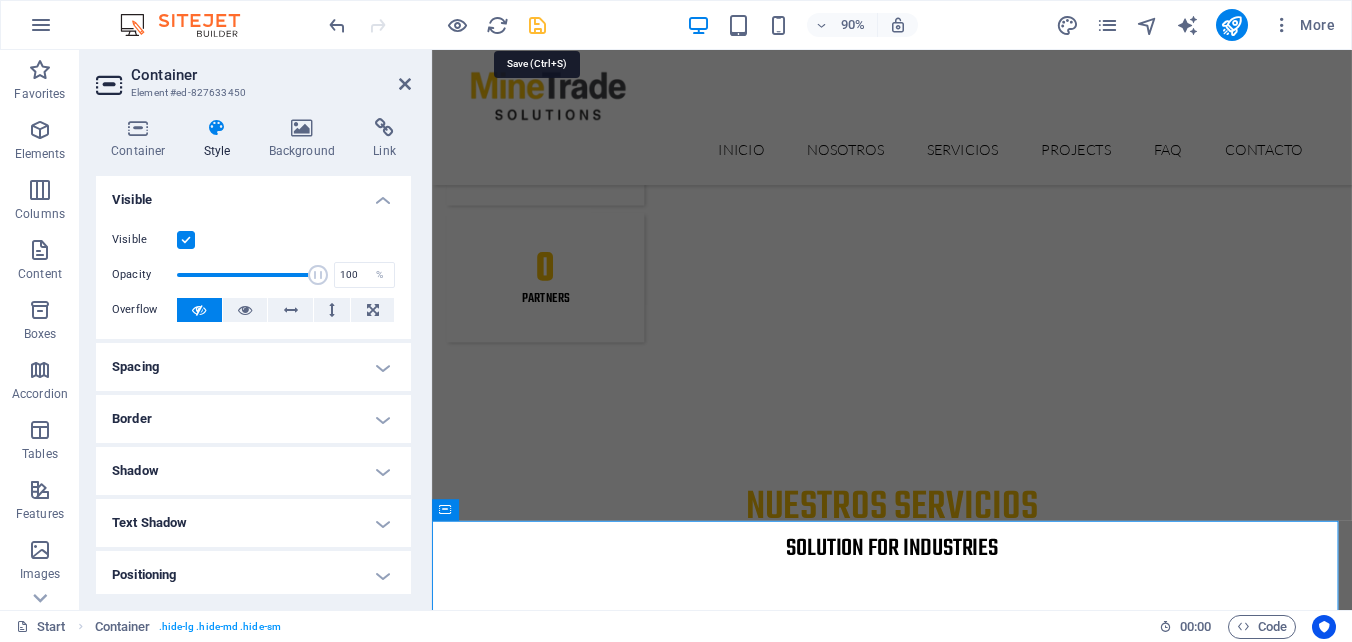 click at bounding box center (537, 25) 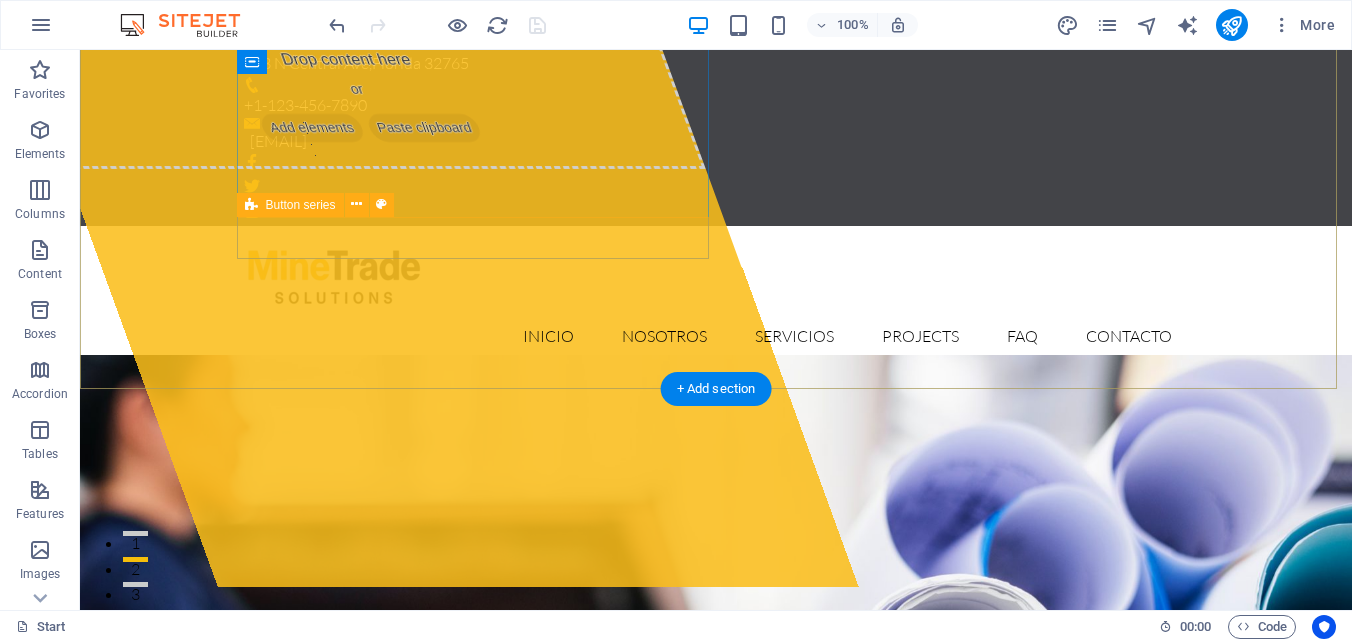 scroll, scrollTop: 0, scrollLeft: 0, axis: both 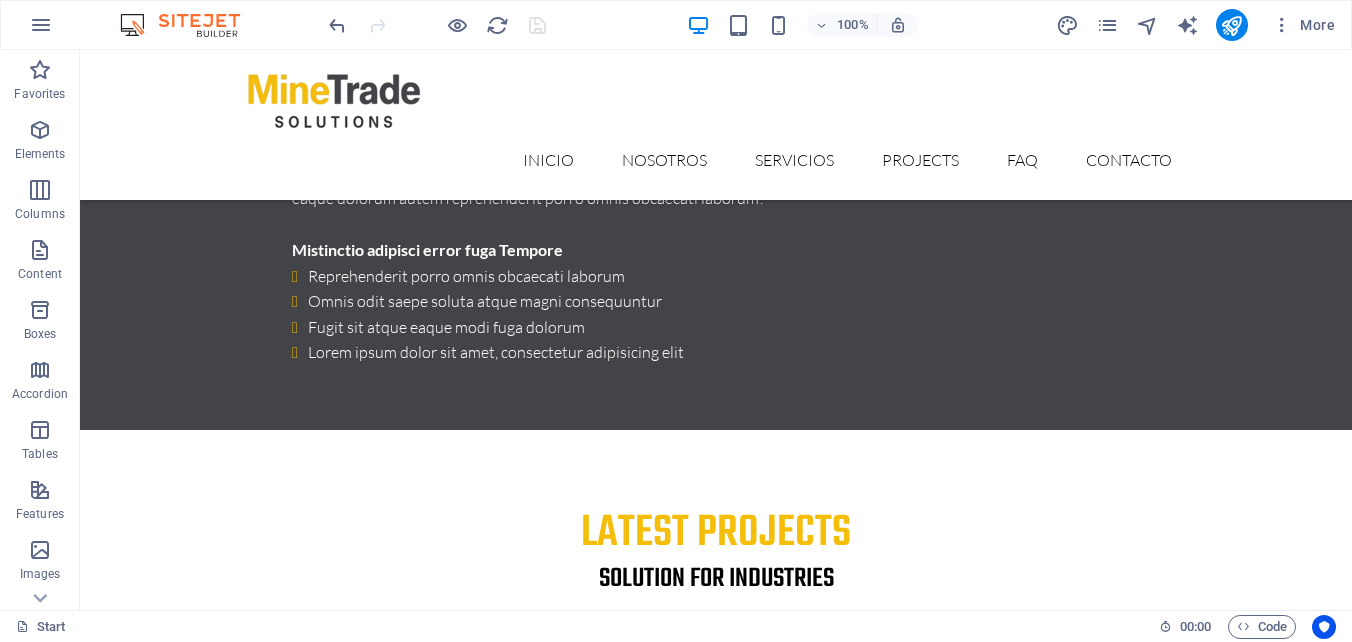 click at bounding box center [437, 25] 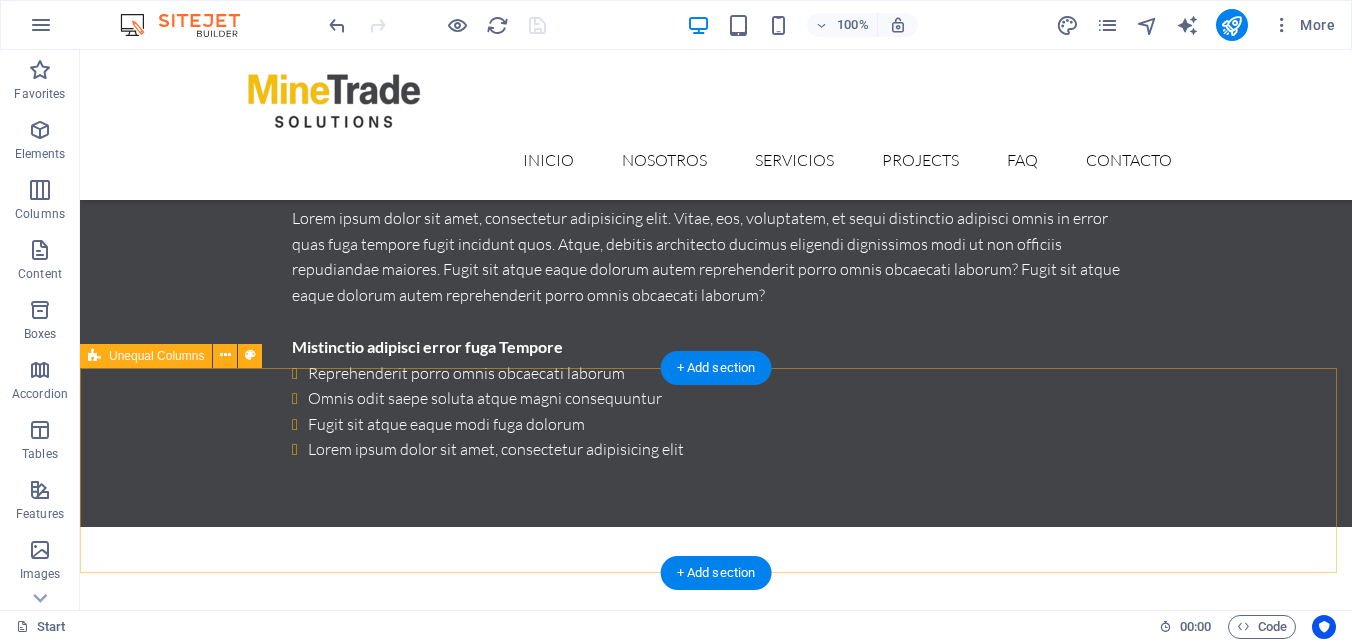 scroll, scrollTop: 6533, scrollLeft: 0, axis: vertical 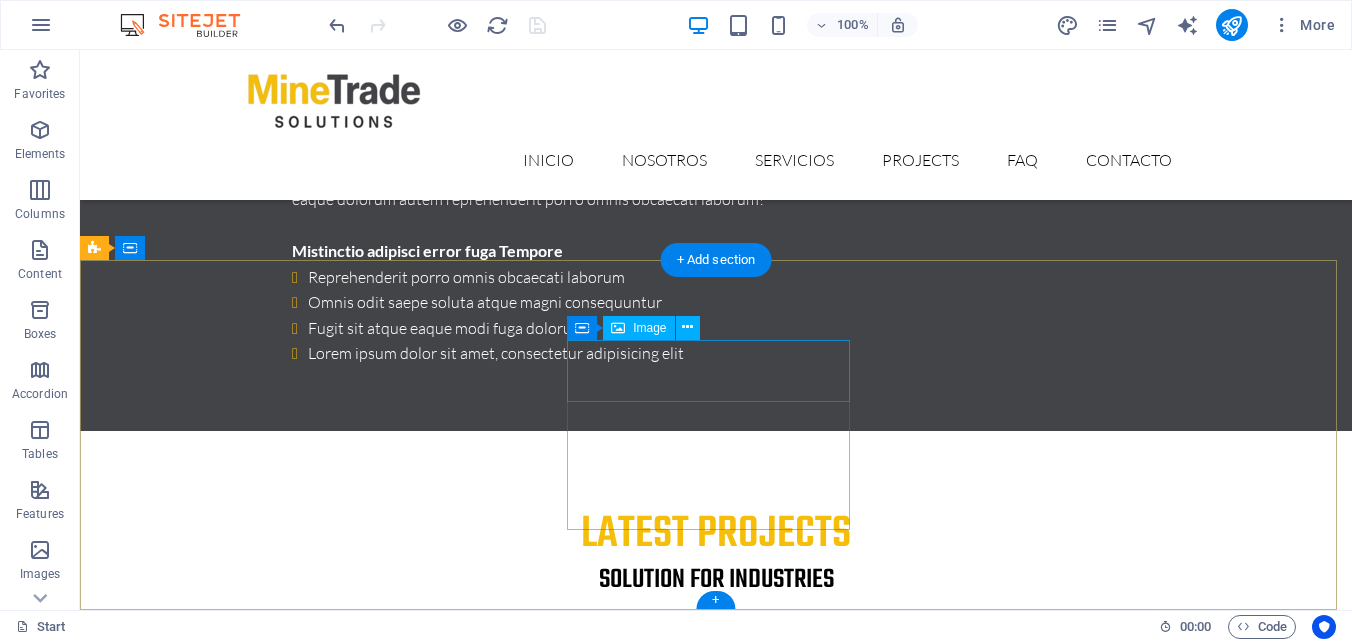click at bounding box center [237, 6457] 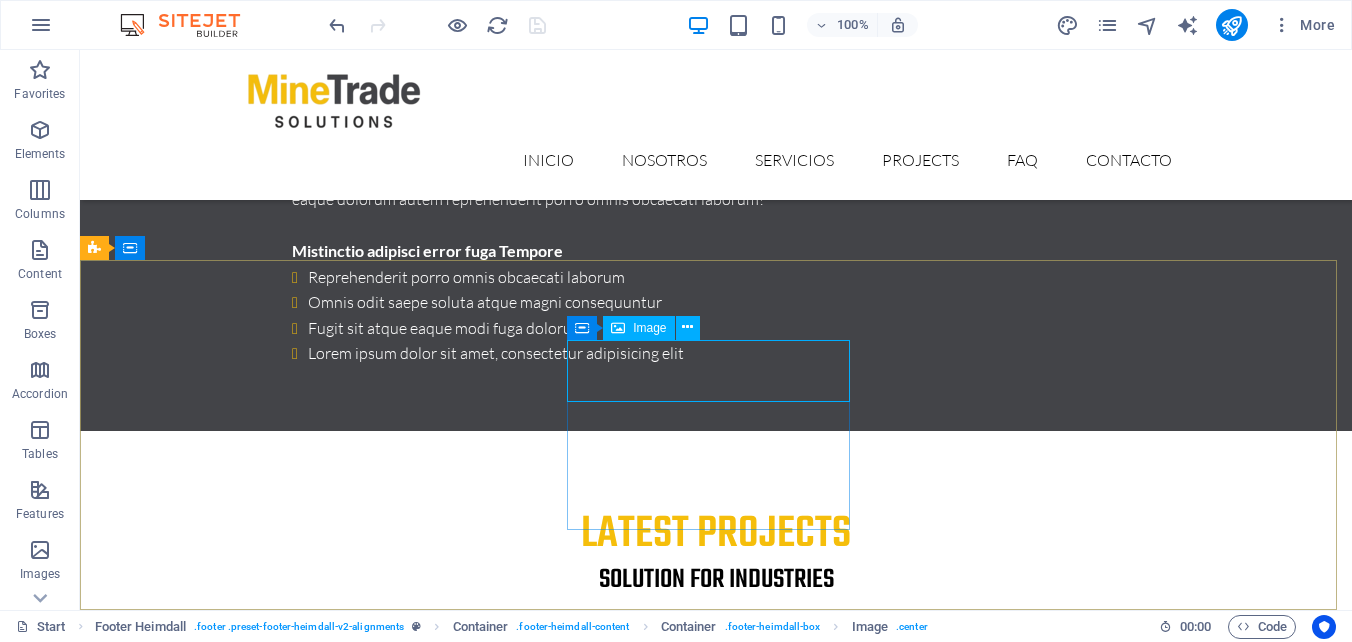 click on "Image" at bounding box center (649, 328) 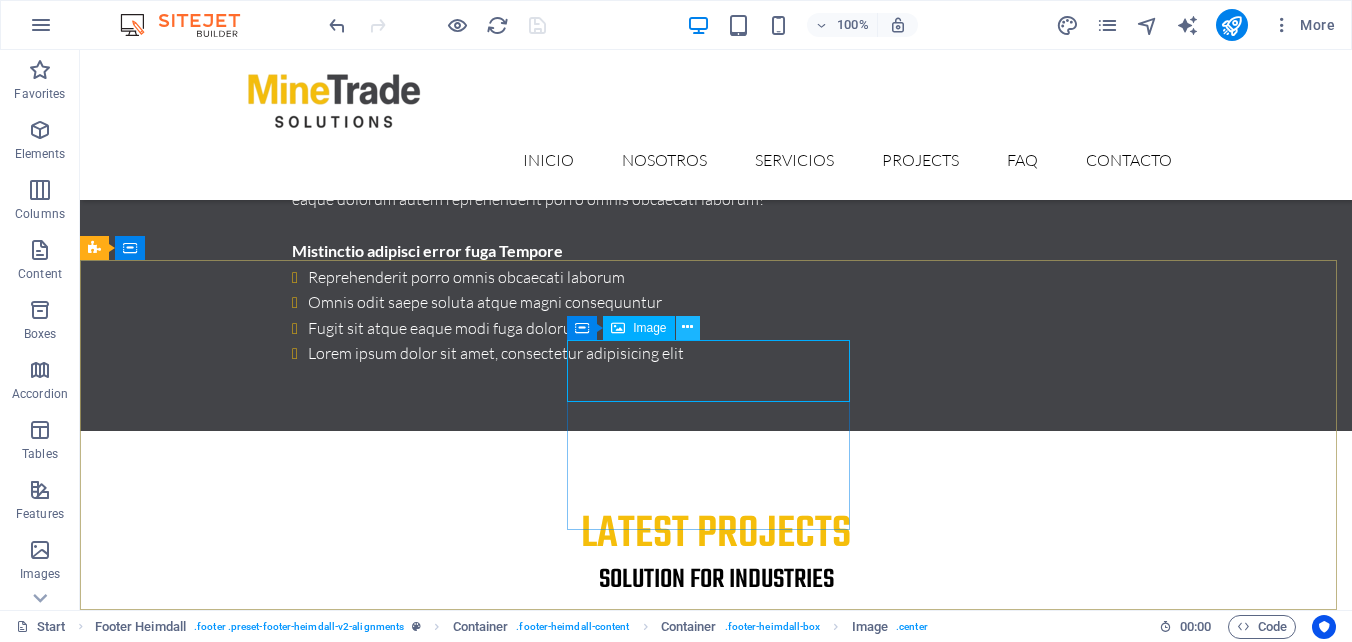 click at bounding box center [687, 327] 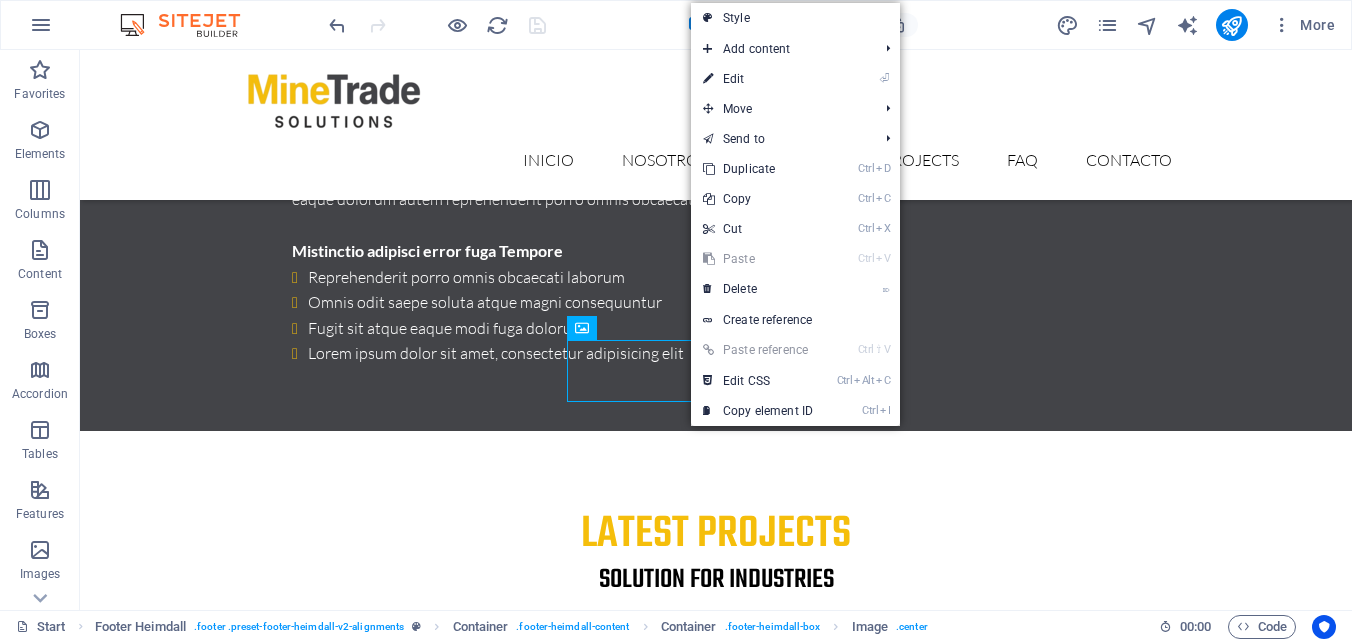 click on "Style" at bounding box center (795, 18) 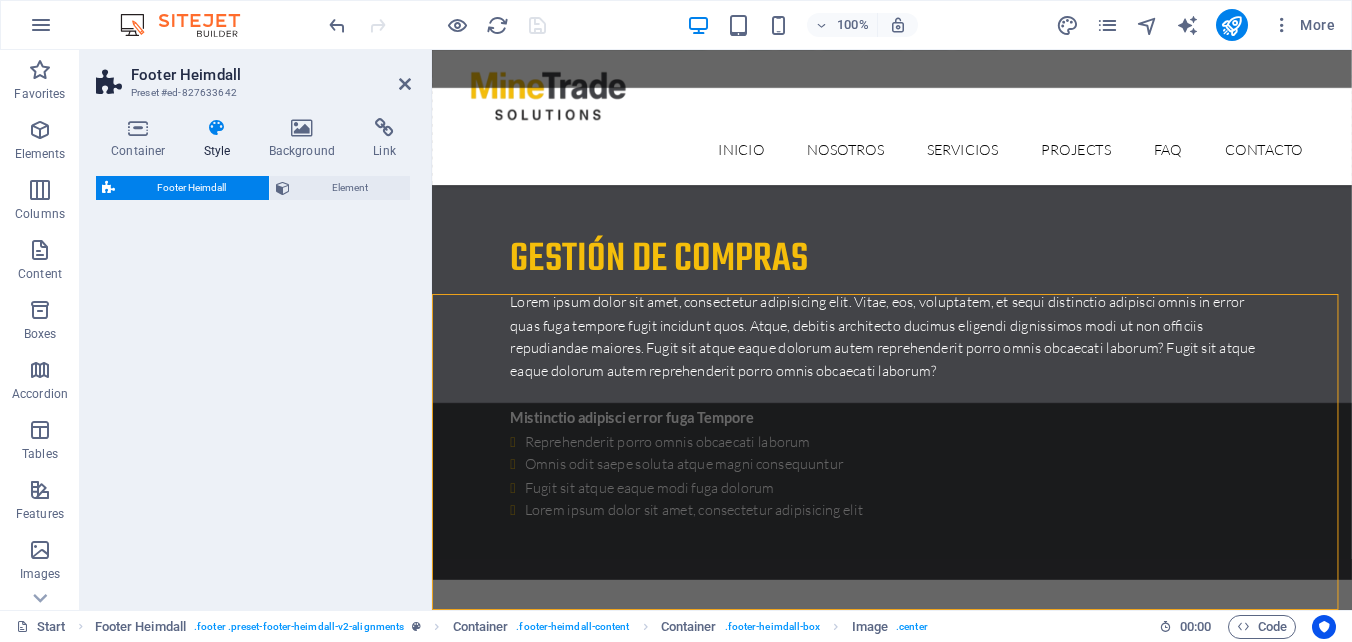 scroll, scrollTop: 6701, scrollLeft: 0, axis: vertical 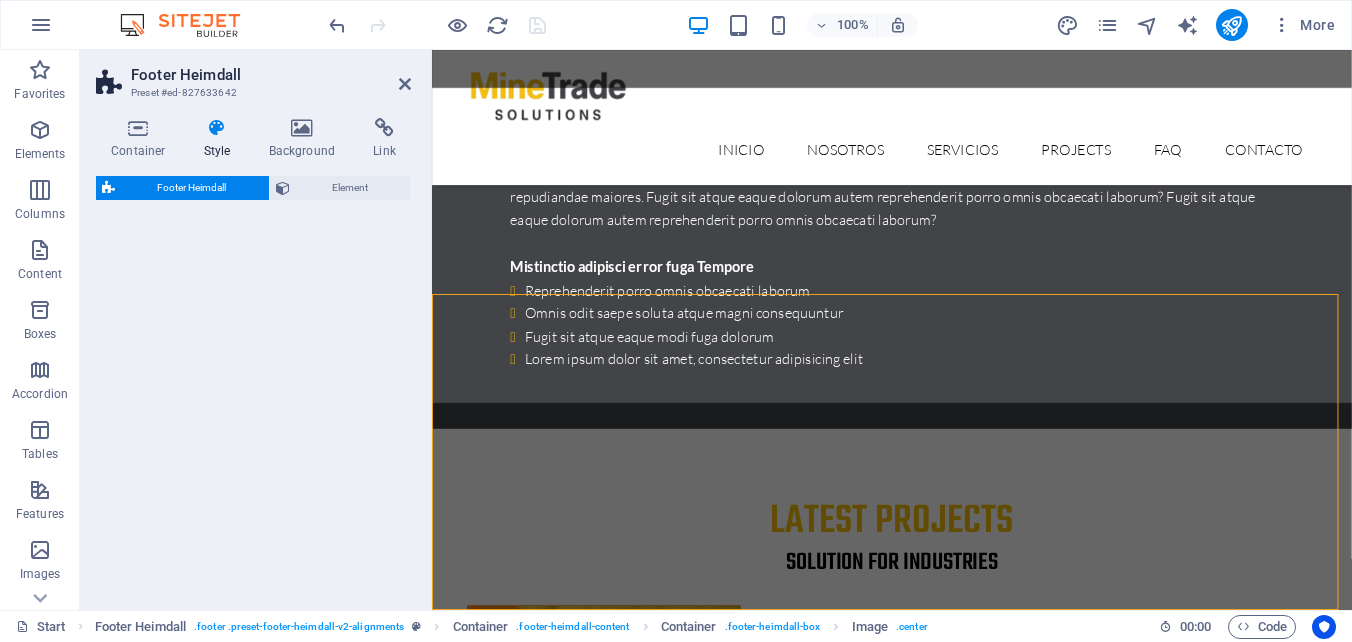 select on "rem" 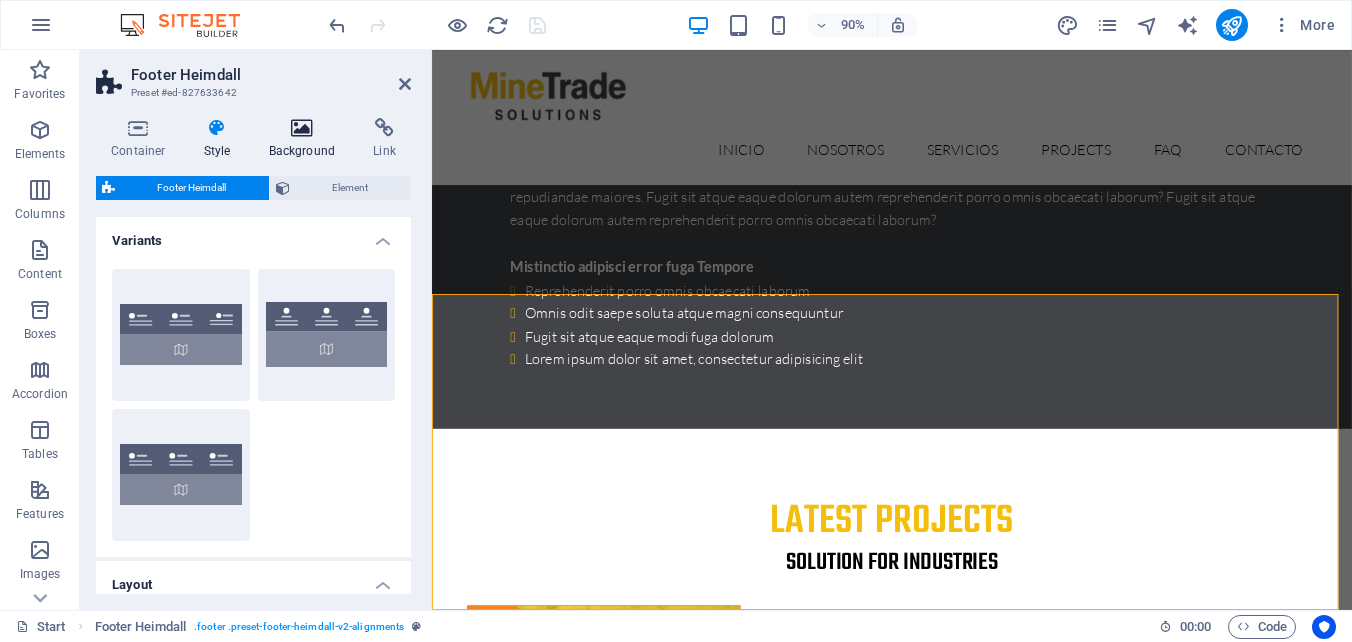 click at bounding box center [302, 128] 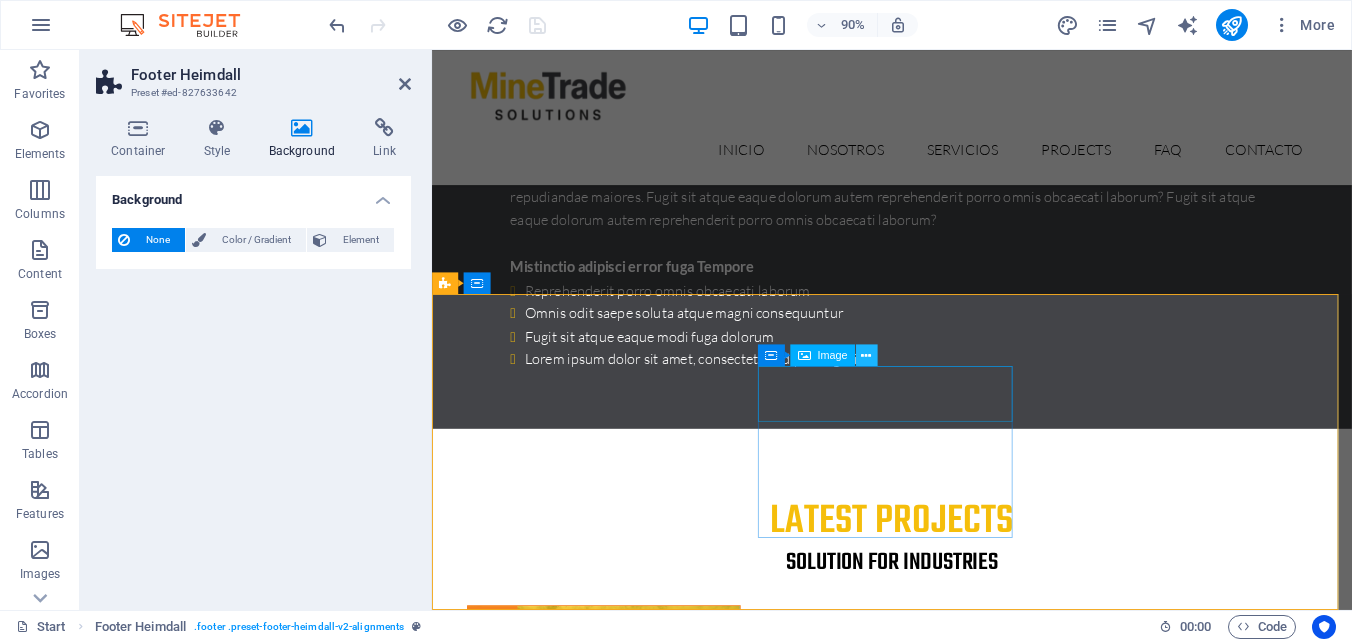 click at bounding box center [866, 355] 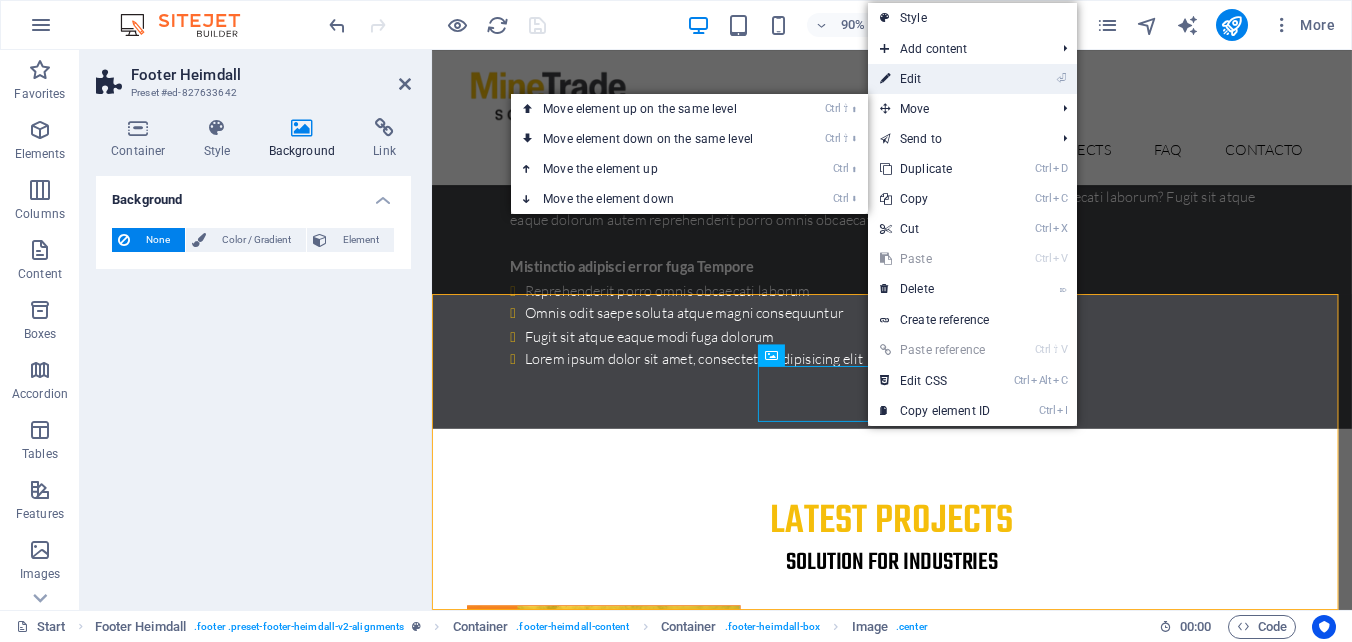 click on "⏎  Edit" at bounding box center (935, 79) 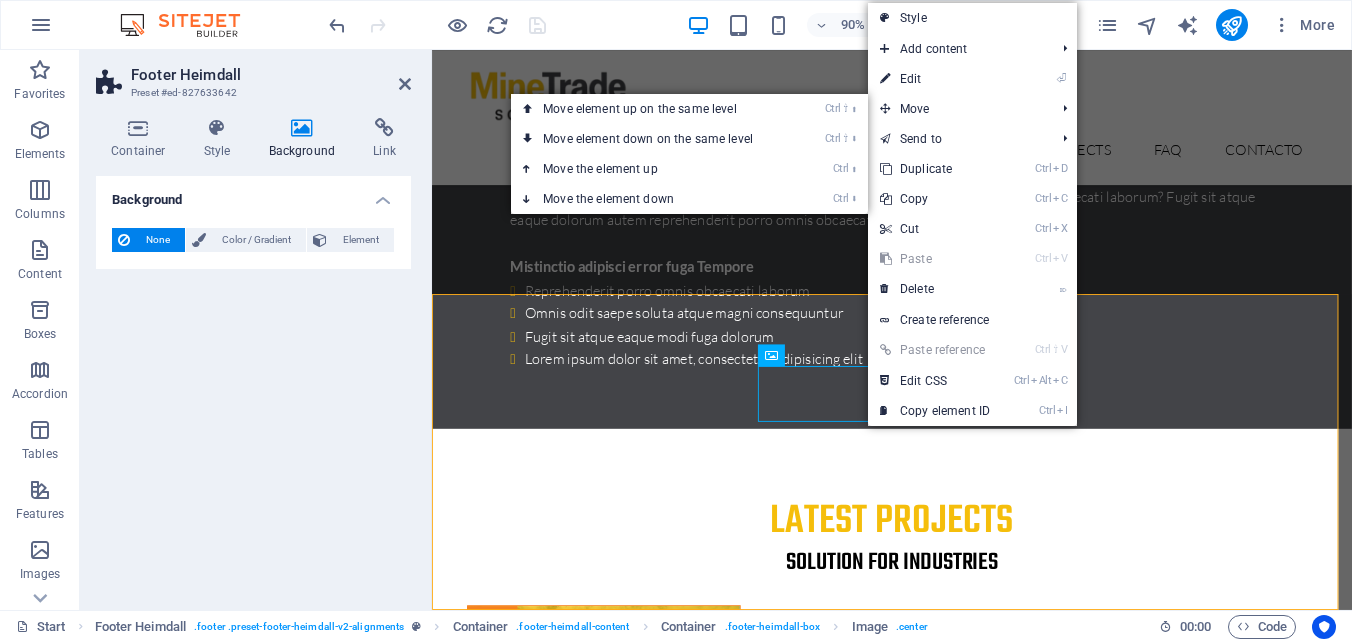 select on "px" 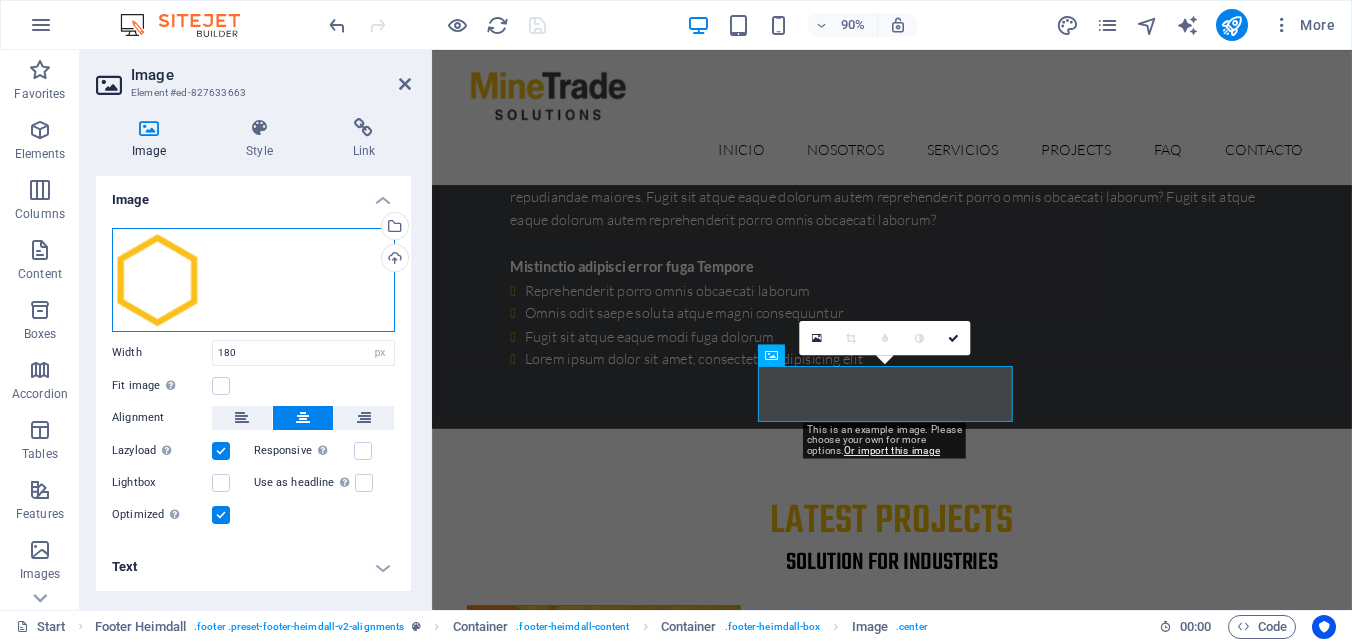click on "Drag files here, click to choose files or select files from Files or our free stock photos & videos" at bounding box center [253, 280] 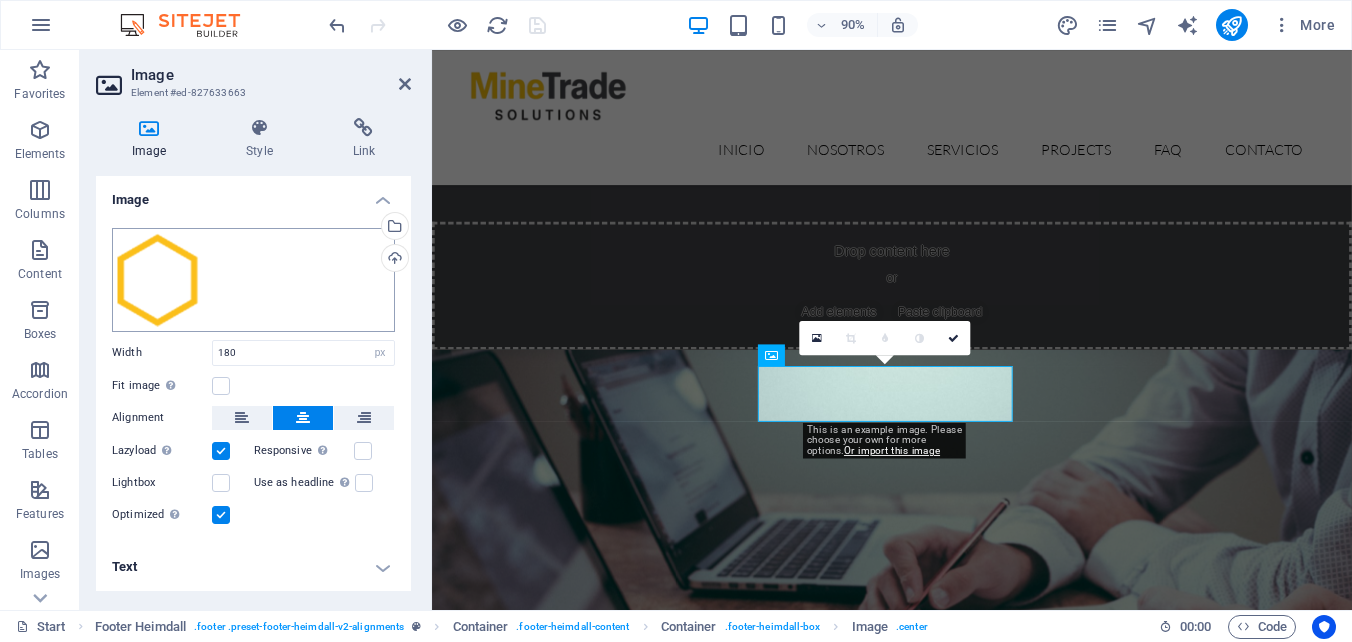 scroll, scrollTop: 6533, scrollLeft: 0, axis: vertical 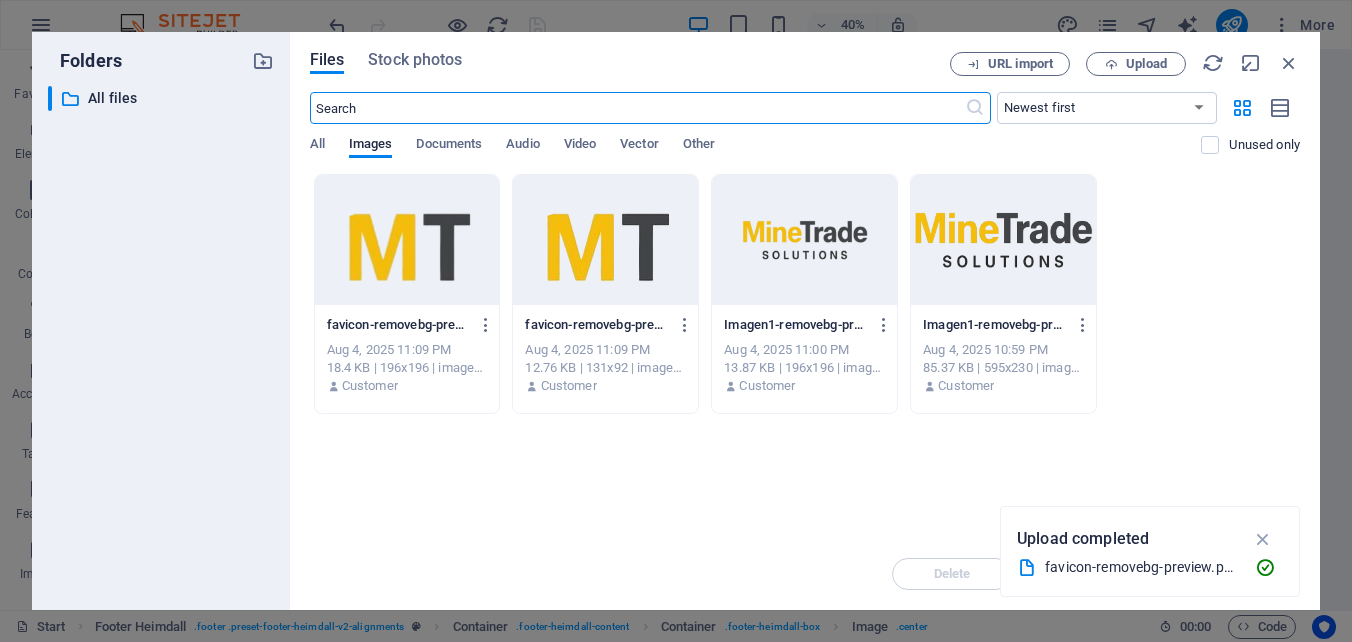 click at bounding box center [1003, 240] 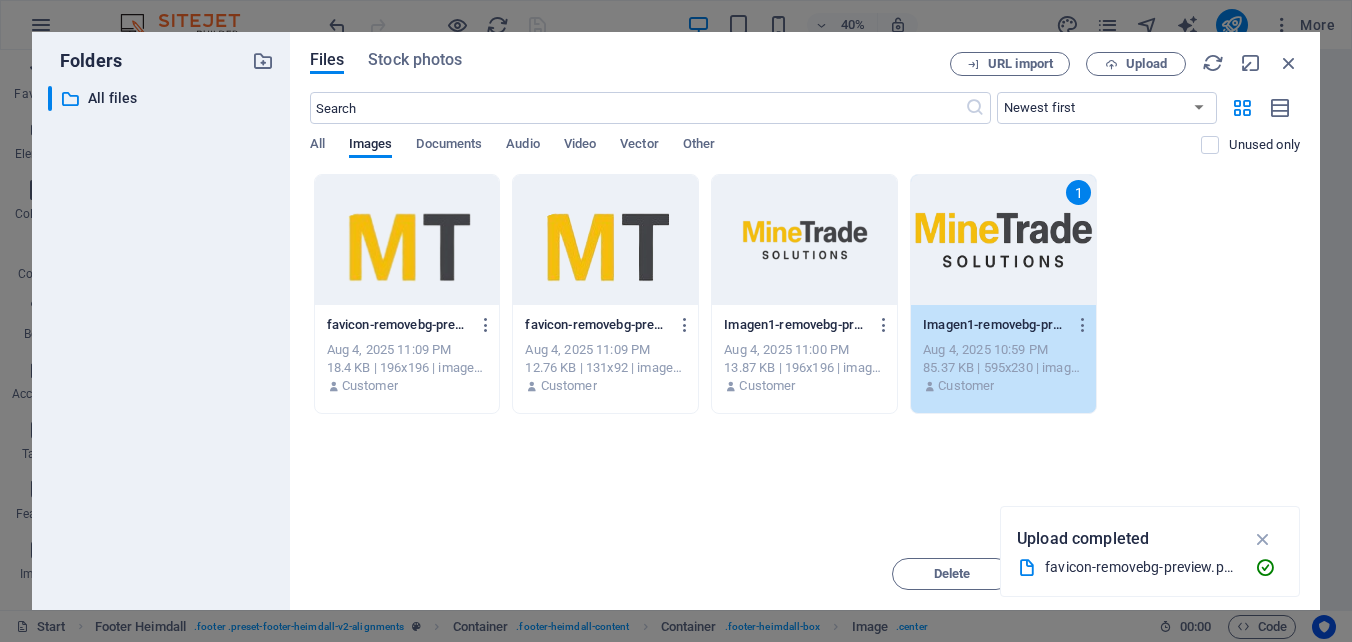 drag, startPoint x: 1103, startPoint y: 532, endPoint x: 482, endPoint y: 475, distance: 623.6105 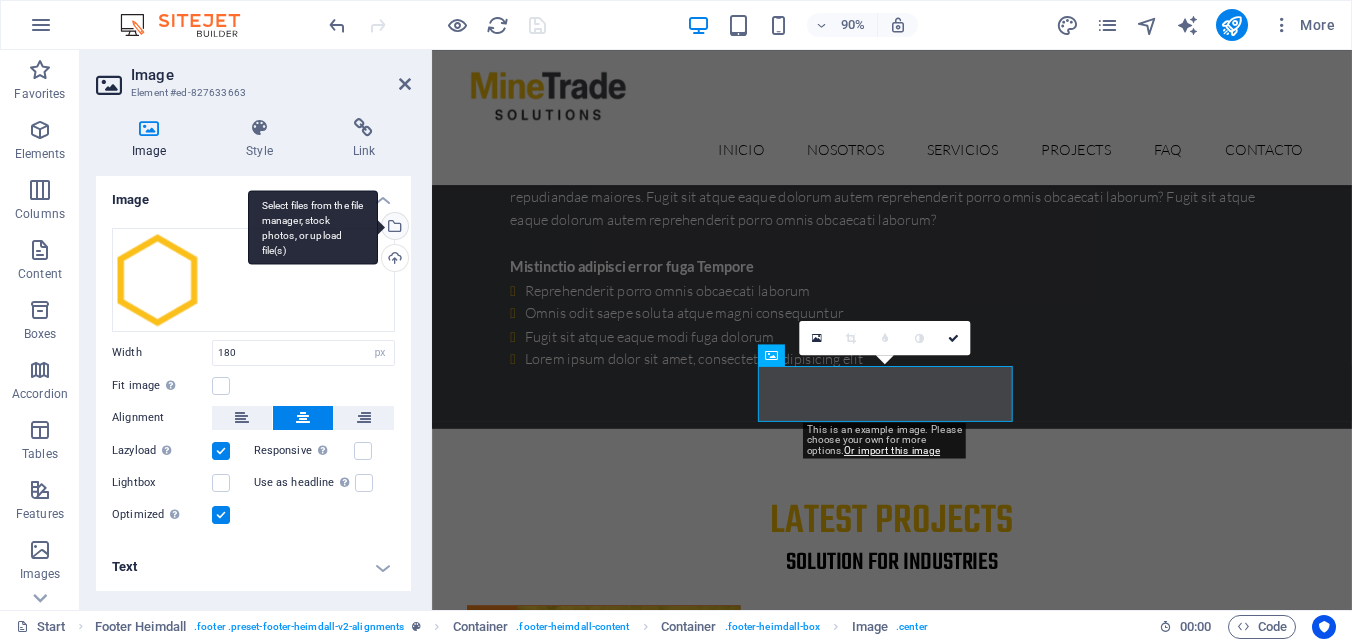 click on "Select files from the file manager, stock photos, or upload file(s)" at bounding box center [393, 228] 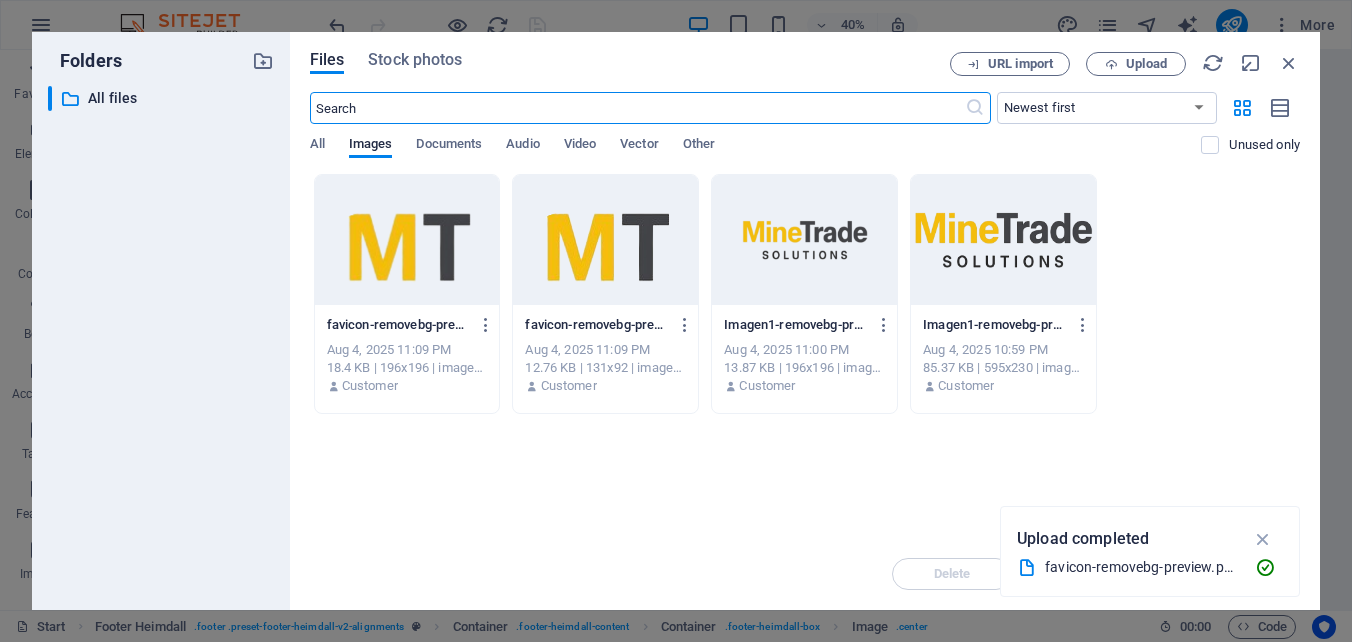 scroll, scrollTop: 6533, scrollLeft: 0, axis: vertical 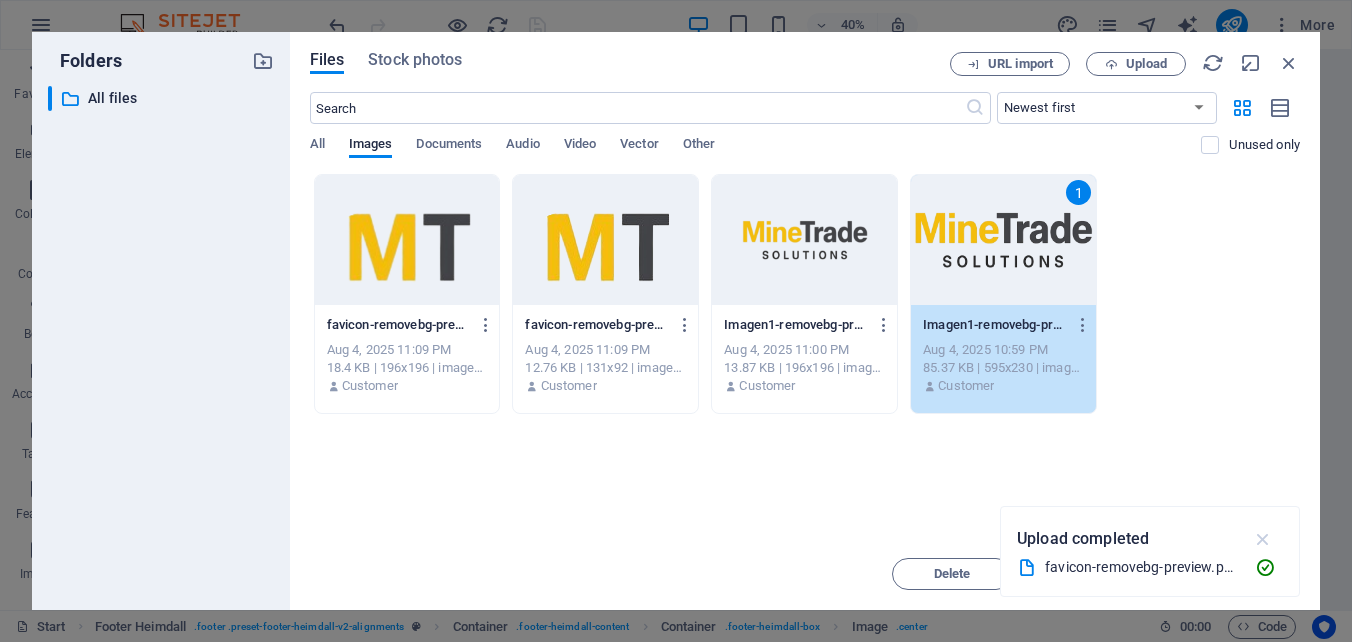 click at bounding box center [1263, 539] 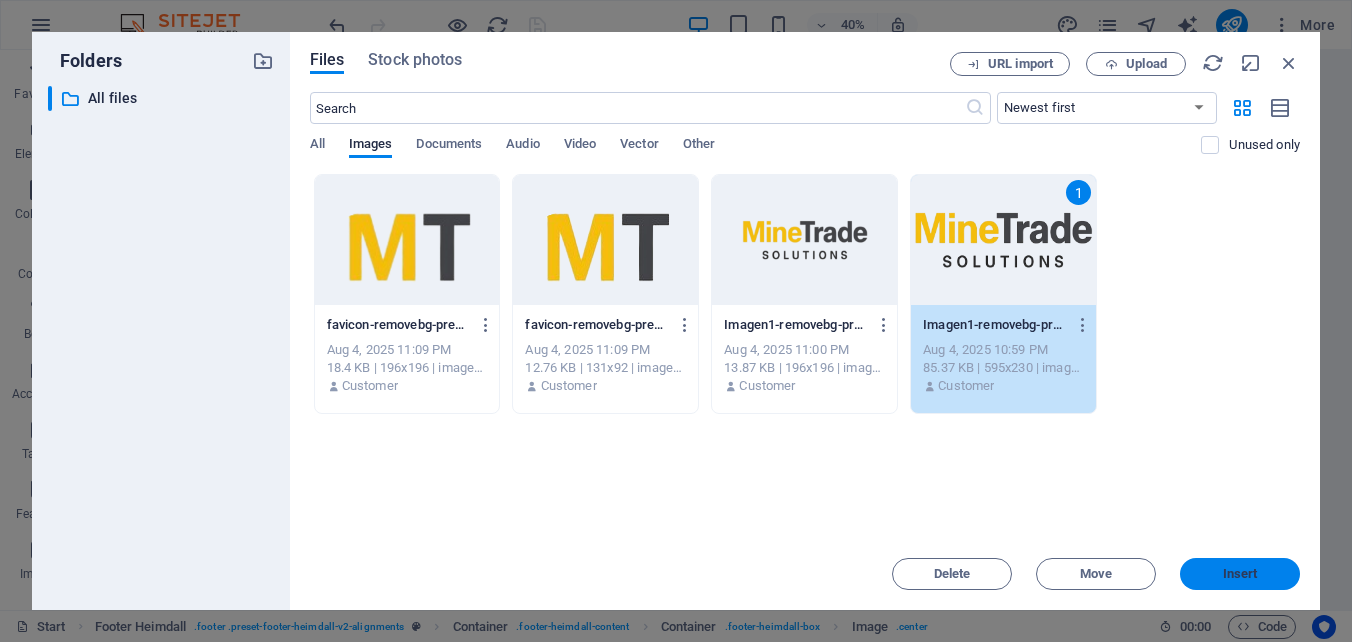 drag, startPoint x: 1240, startPoint y: 571, endPoint x: 899, endPoint y: 573, distance: 341.00586 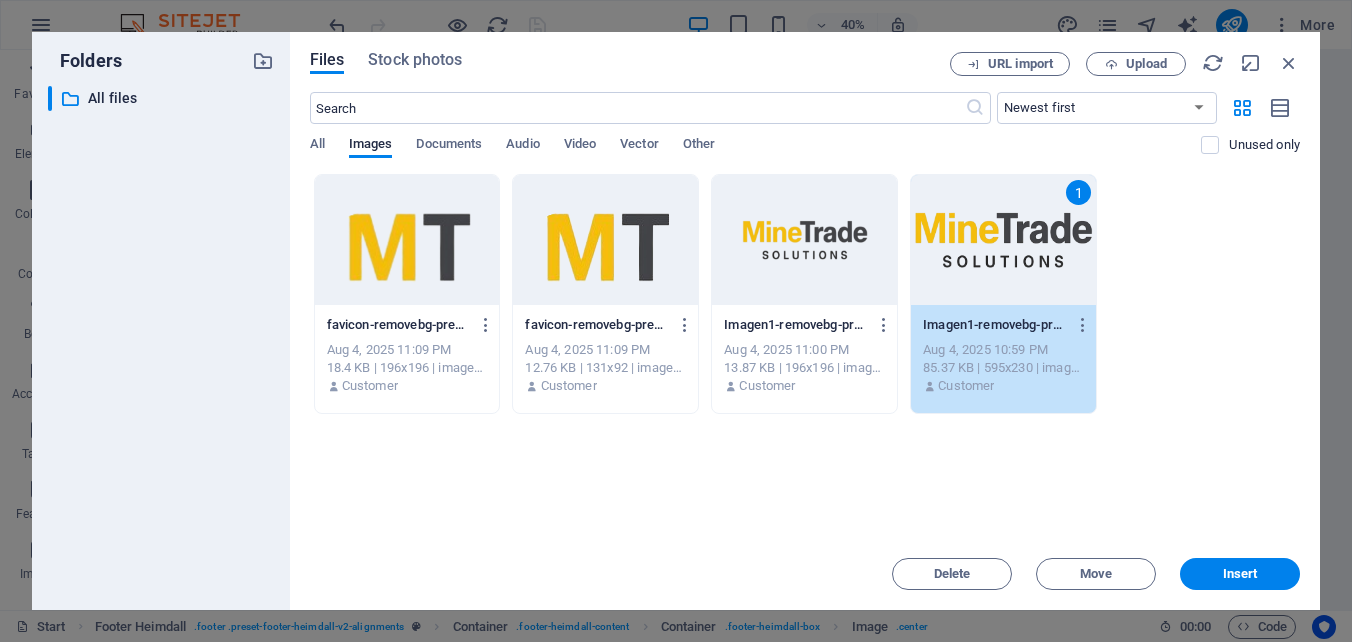 scroll, scrollTop: 6701, scrollLeft: 0, axis: vertical 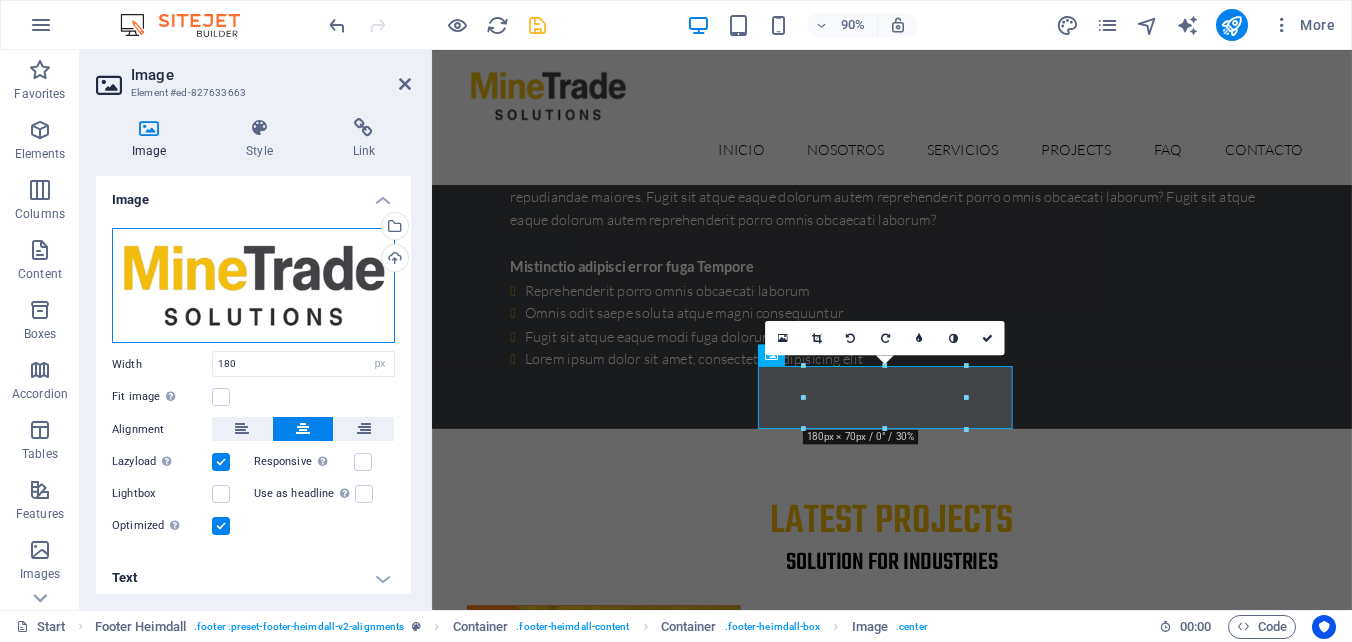 click on "Drag files here, click to choose files or select files from Files or our free stock photos & videos" at bounding box center [253, 286] 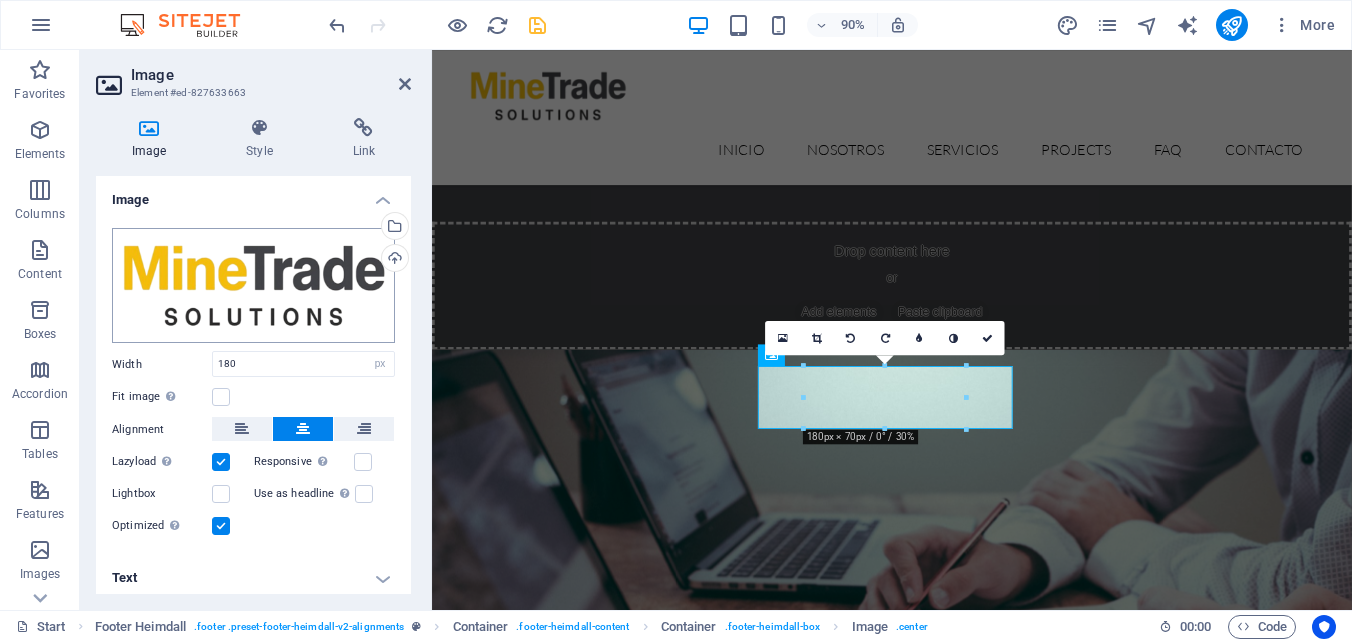 scroll, scrollTop: 6533, scrollLeft: 0, axis: vertical 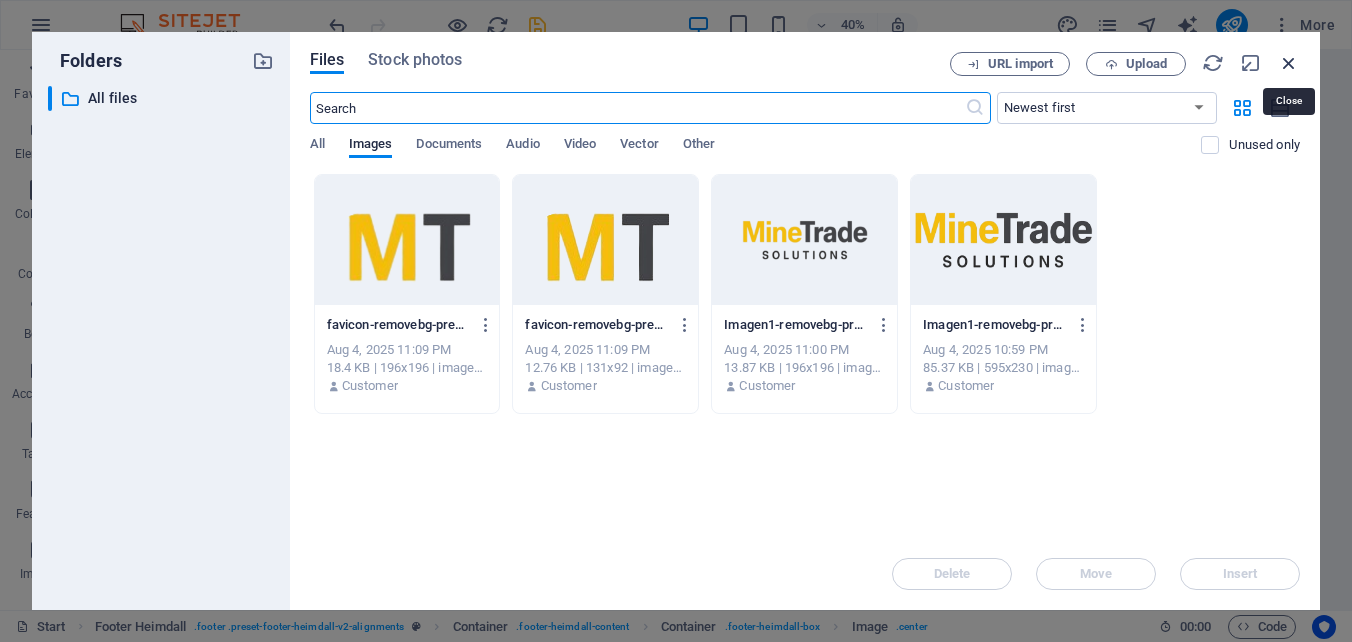 click at bounding box center [1289, 63] 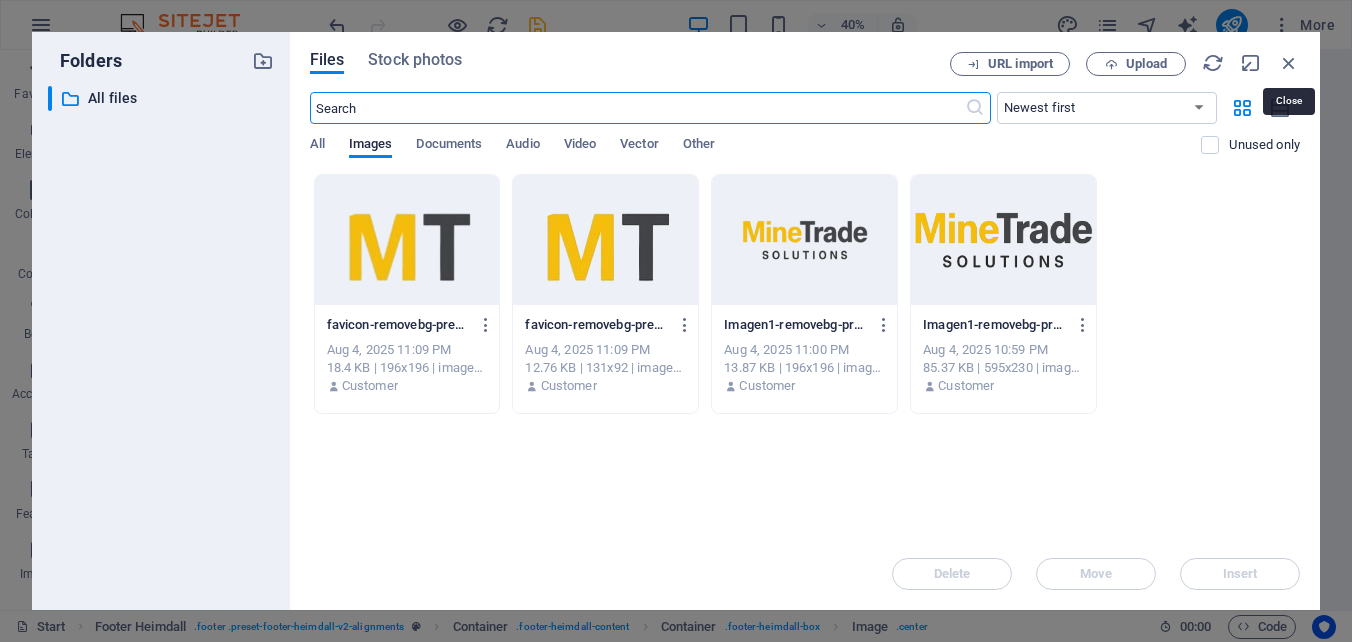 scroll, scrollTop: 6701, scrollLeft: 0, axis: vertical 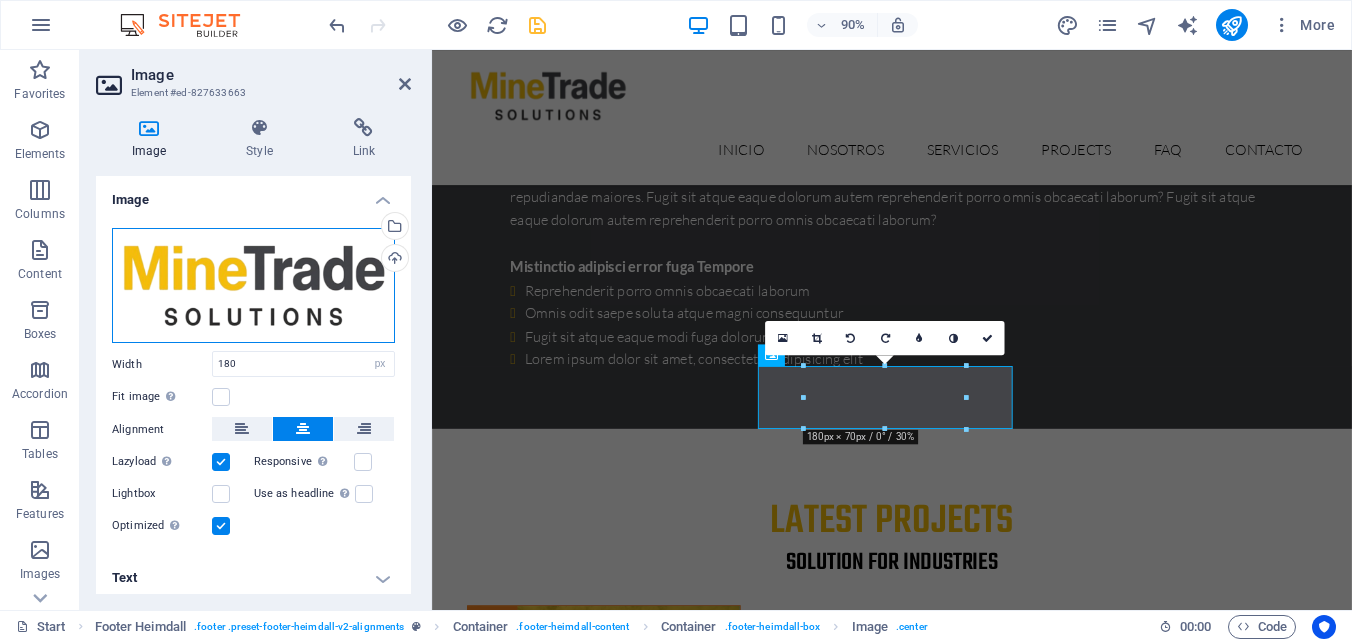 click on "Drag files here, click to choose files or select files from Files or our free stock photos & videos" at bounding box center (253, 286) 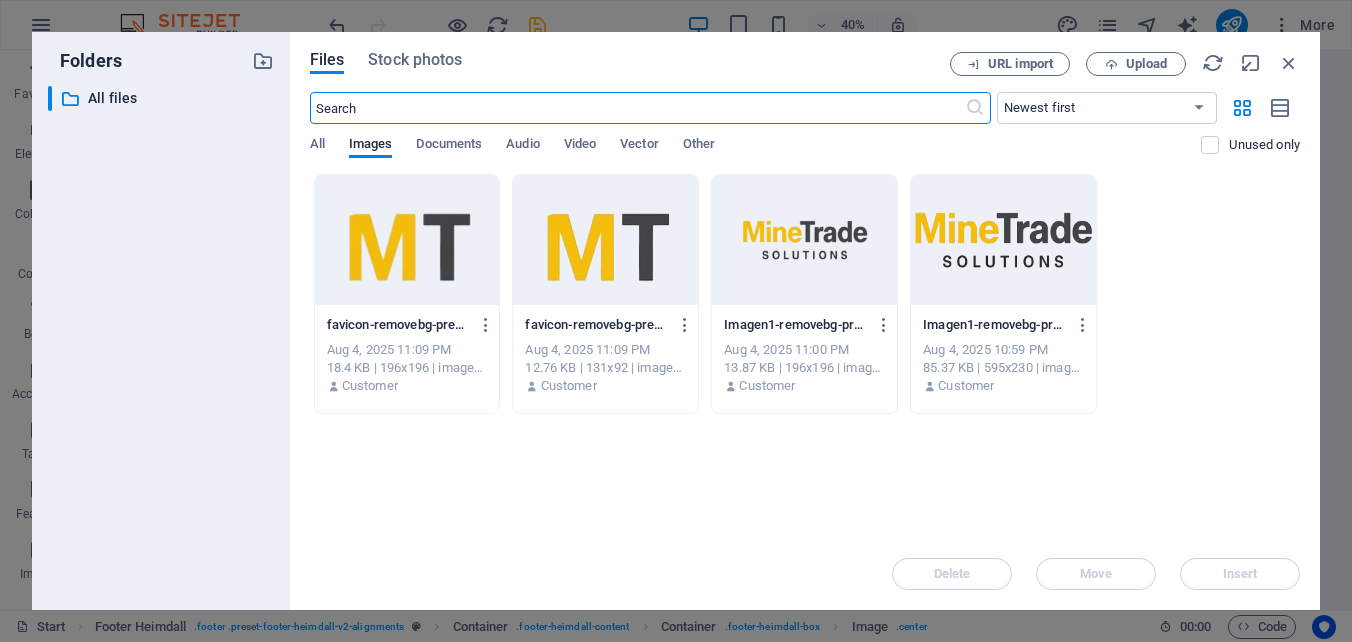 scroll, scrollTop: 6533, scrollLeft: 0, axis: vertical 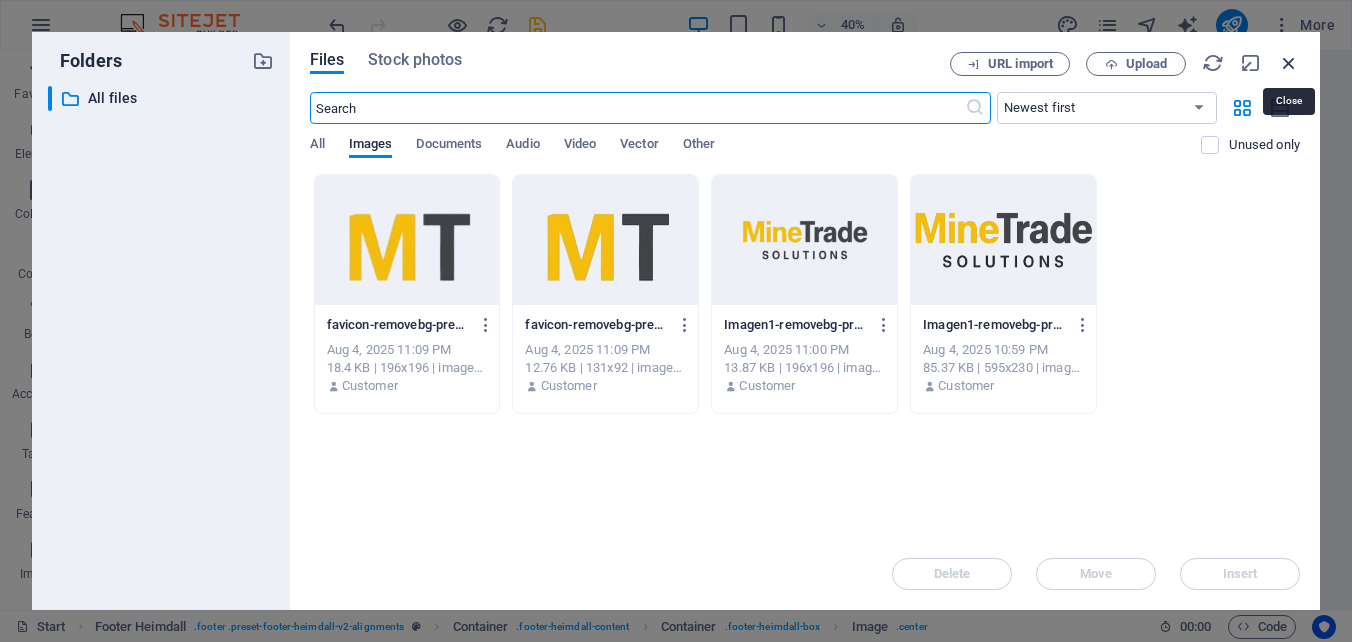 click at bounding box center [1289, 63] 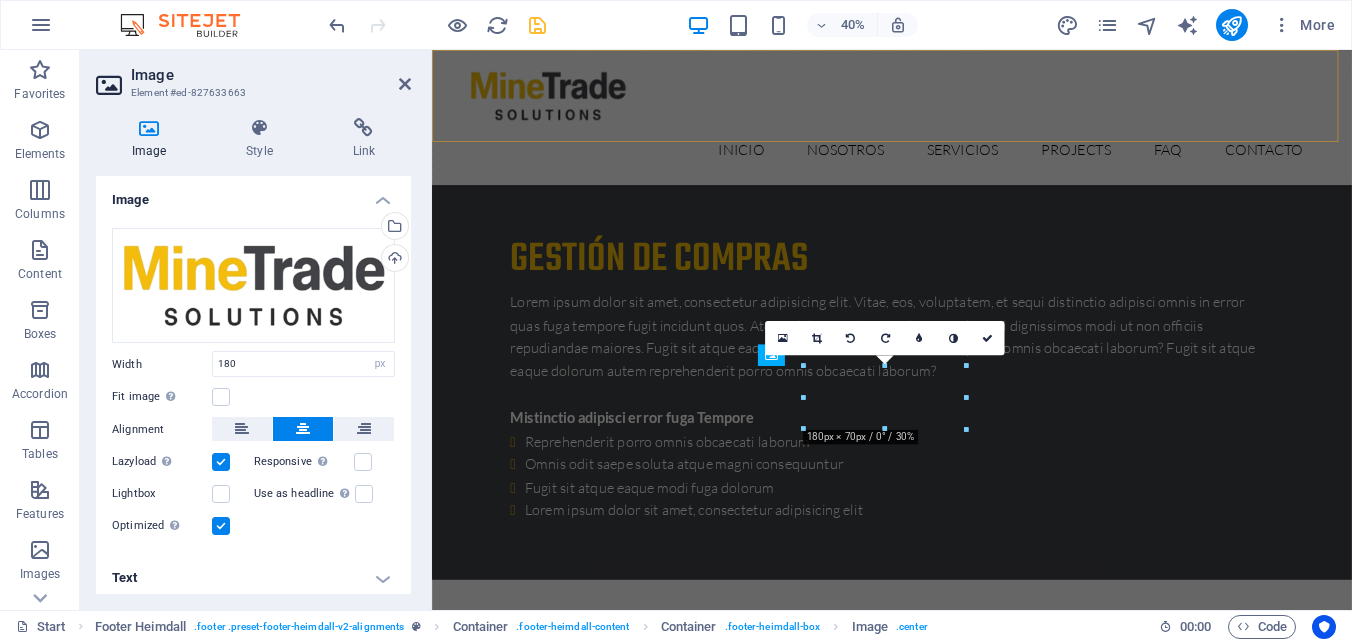 scroll, scrollTop: 6701, scrollLeft: 0, axis: vertical 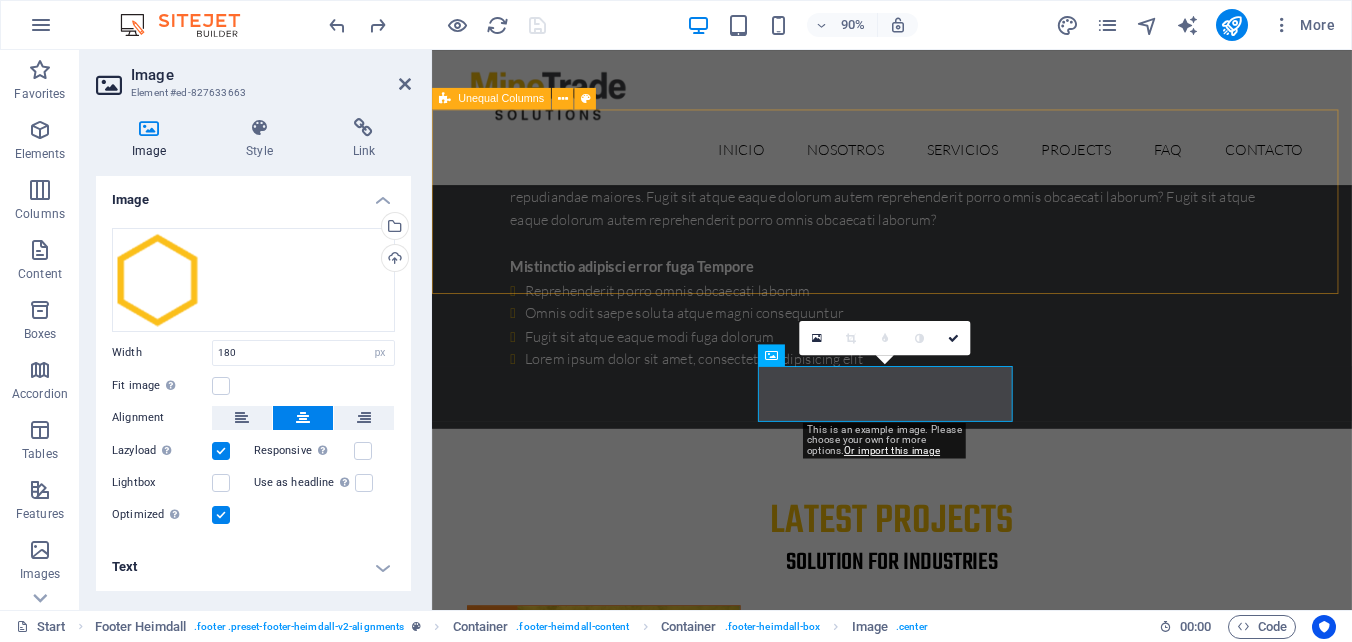 click on "Looking for a quality and affordable Services for your next project?   +1-123-456-7890" at bounding box center (943, 6075) 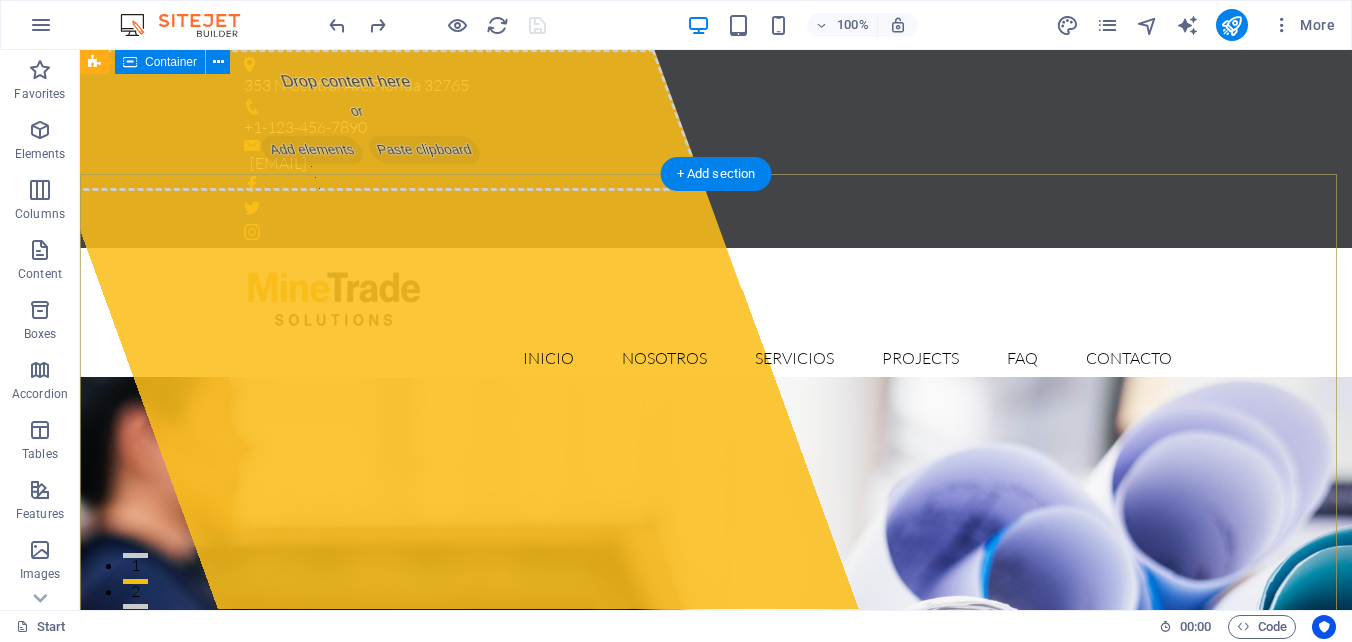 scroll, scrollTop: 0, scrollLeft: 0, axis: both 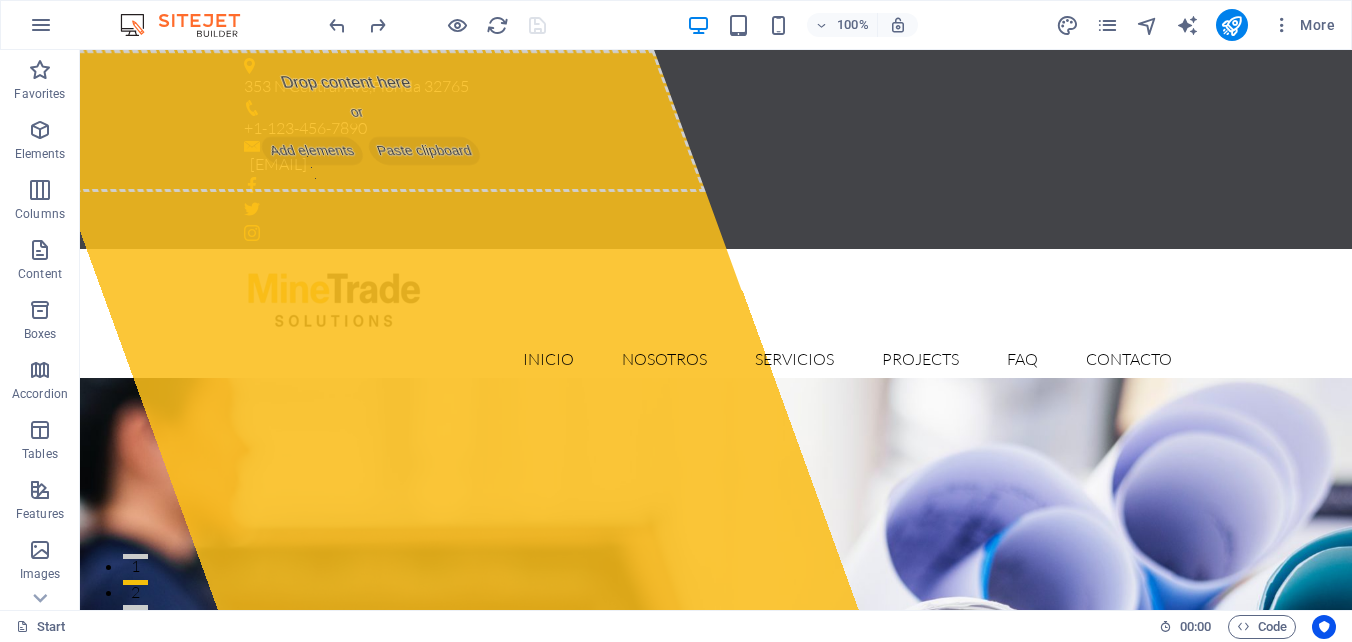 click at bounding box center [437, 25] 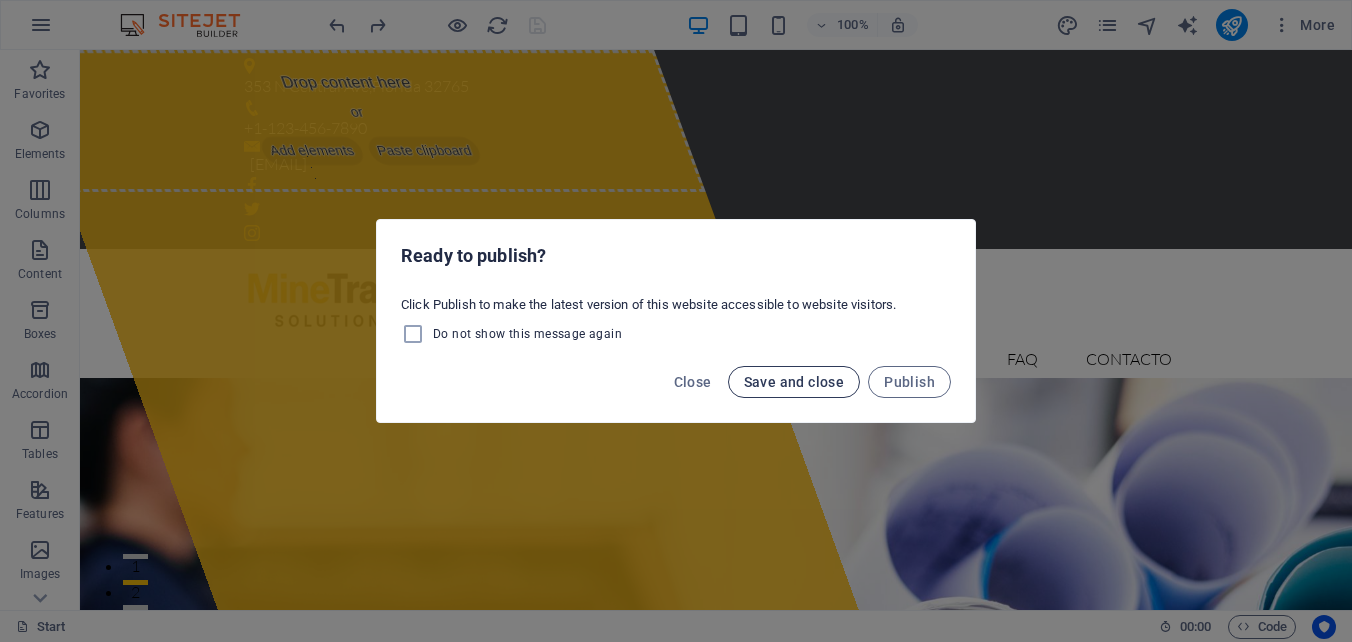 click on "Save and close" at bounding box center (794, 382) 